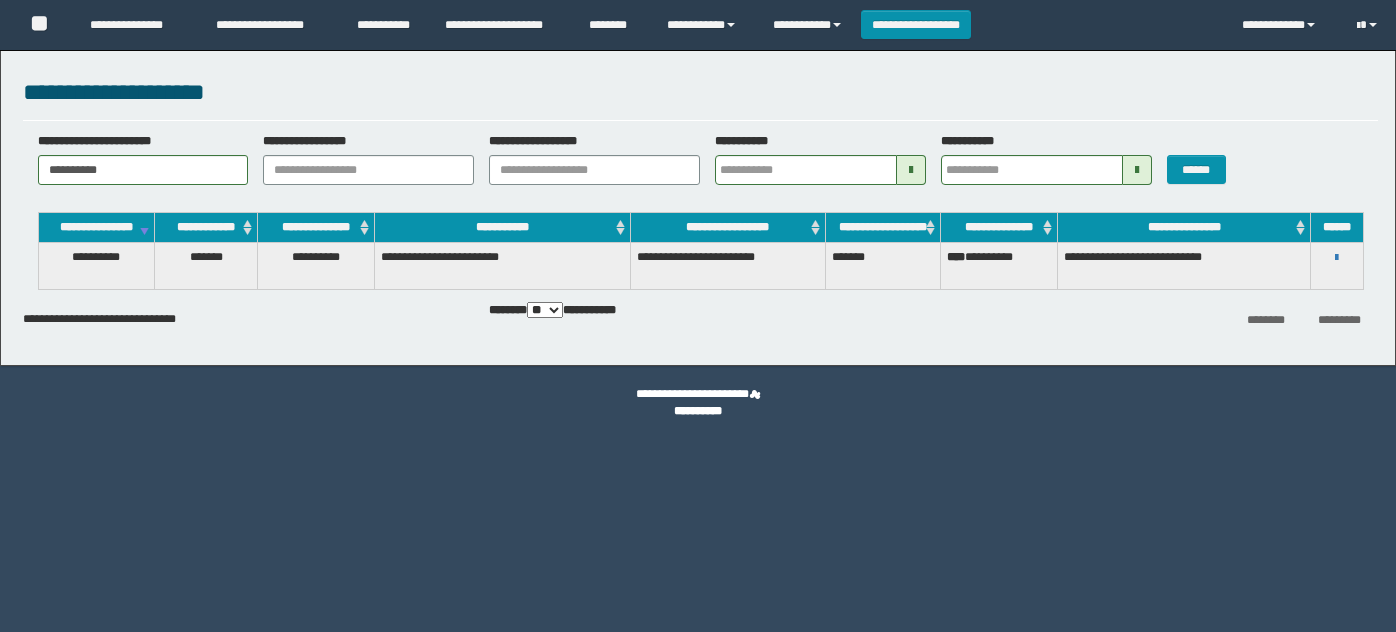scroll, scrollTop: 0, scrollLeft: 0, axis: both 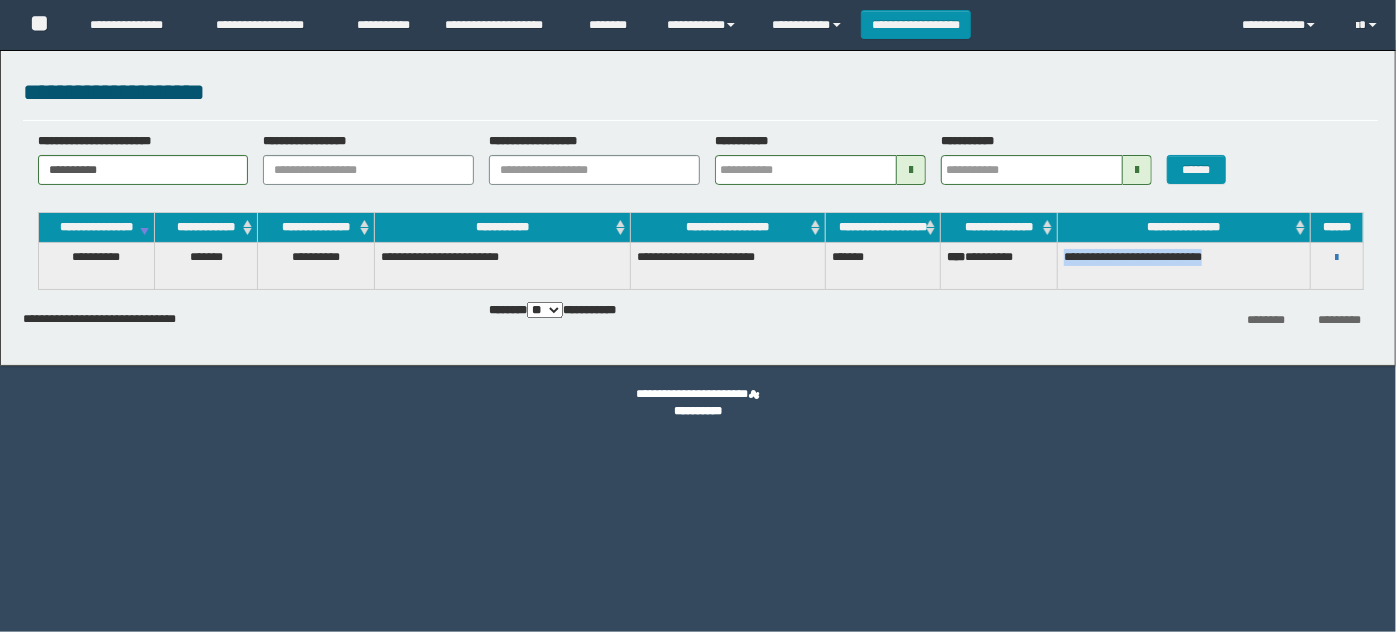 click on "**********" at bounding box center (386, 25) 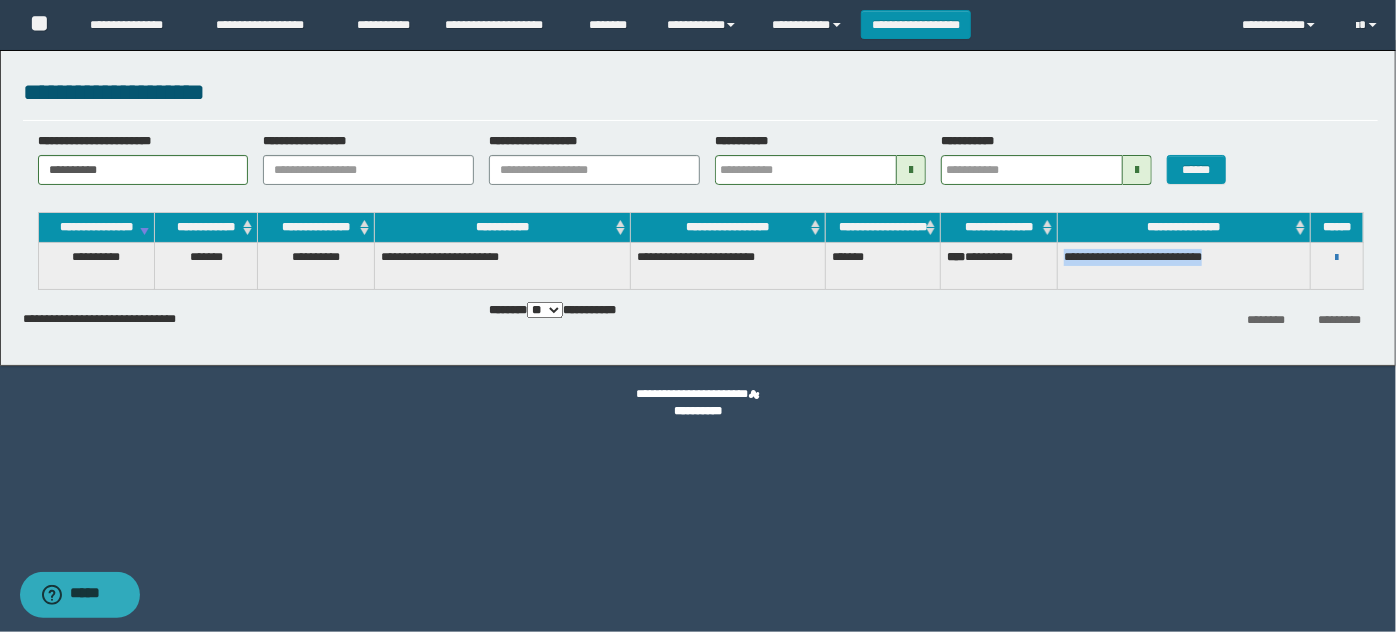 scroll, scrollTop: 0, scrollLeft: 0, axis: both 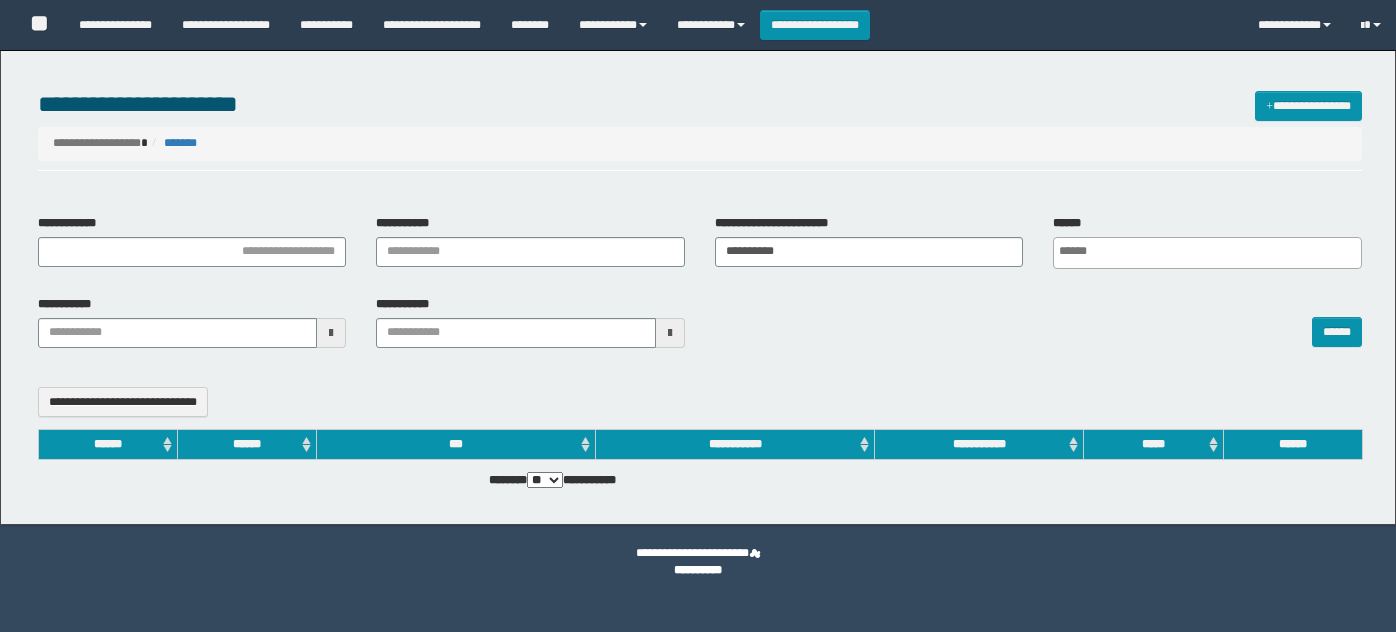 select 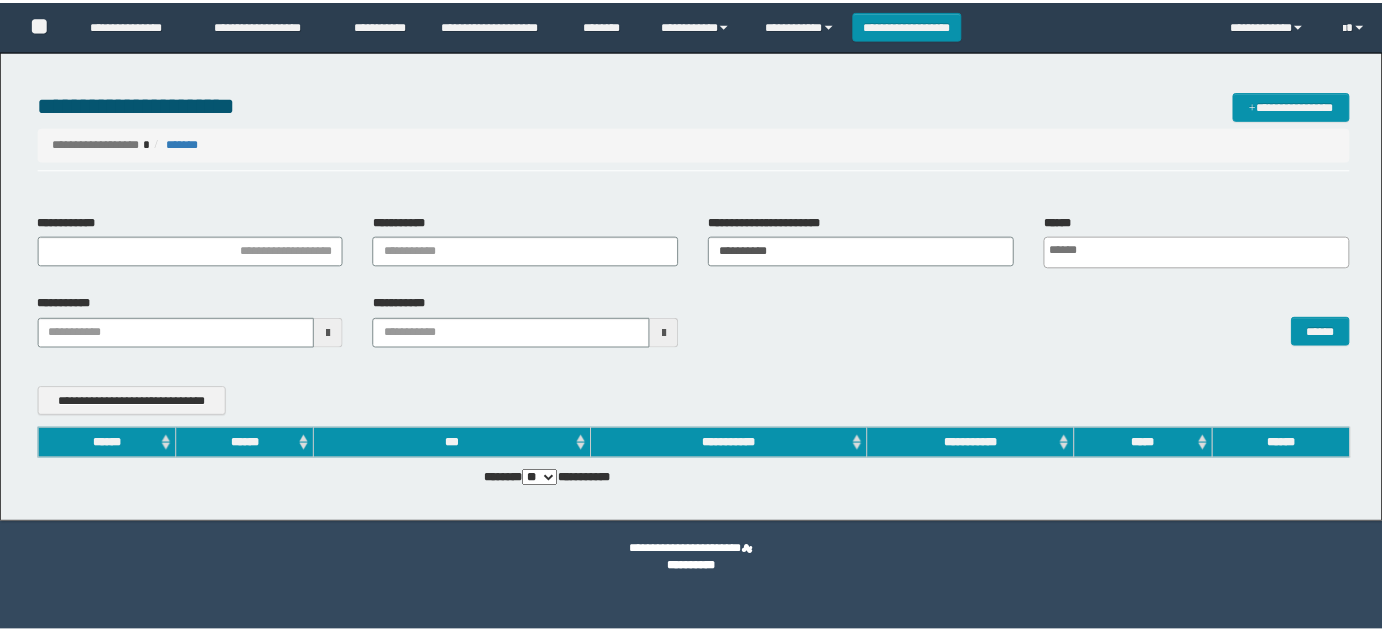 scroll, scrollTop: 0, scrollLeft: 0, axis: both 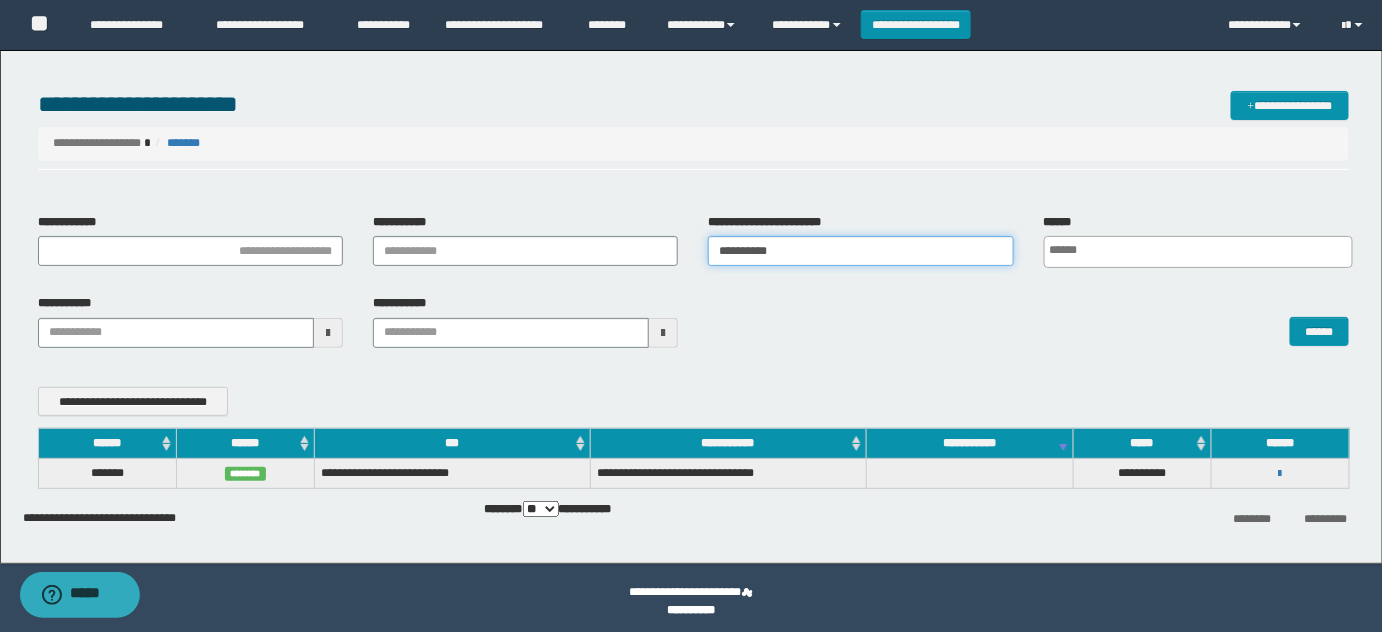 drag, startPoint x: 837, startPoint y: 245, endPoint x: 435, endPoint y: 246, distance: 402.00125 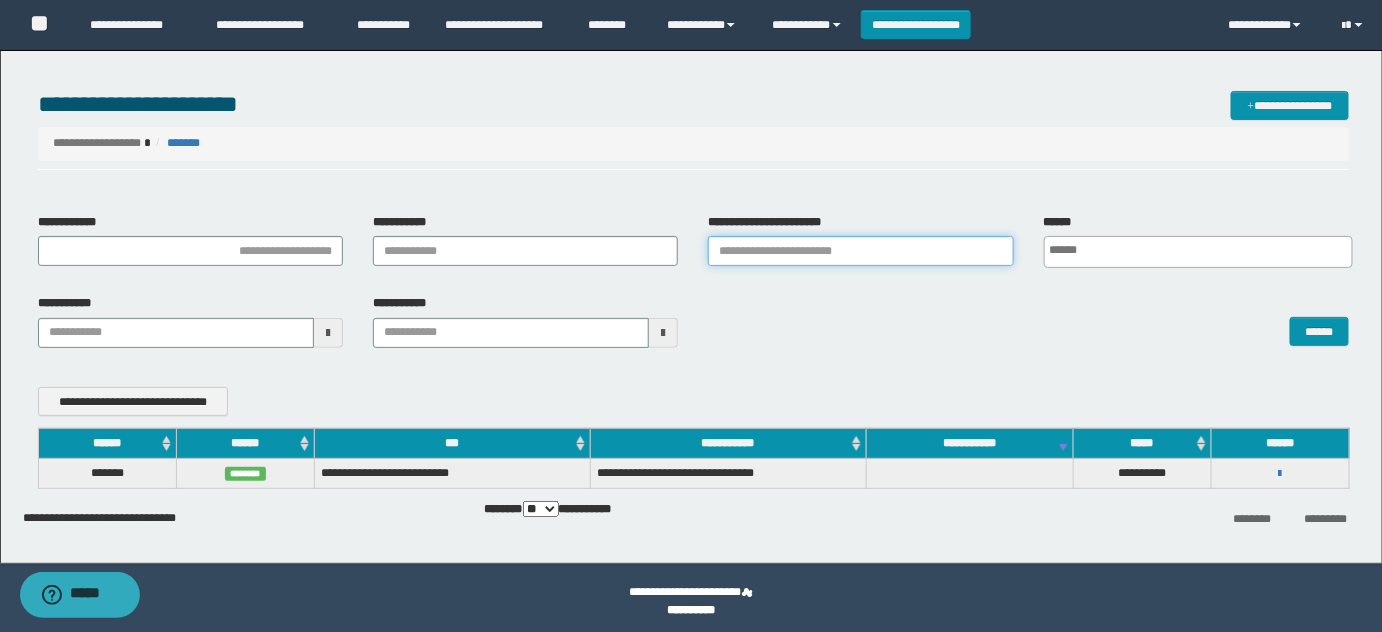 type 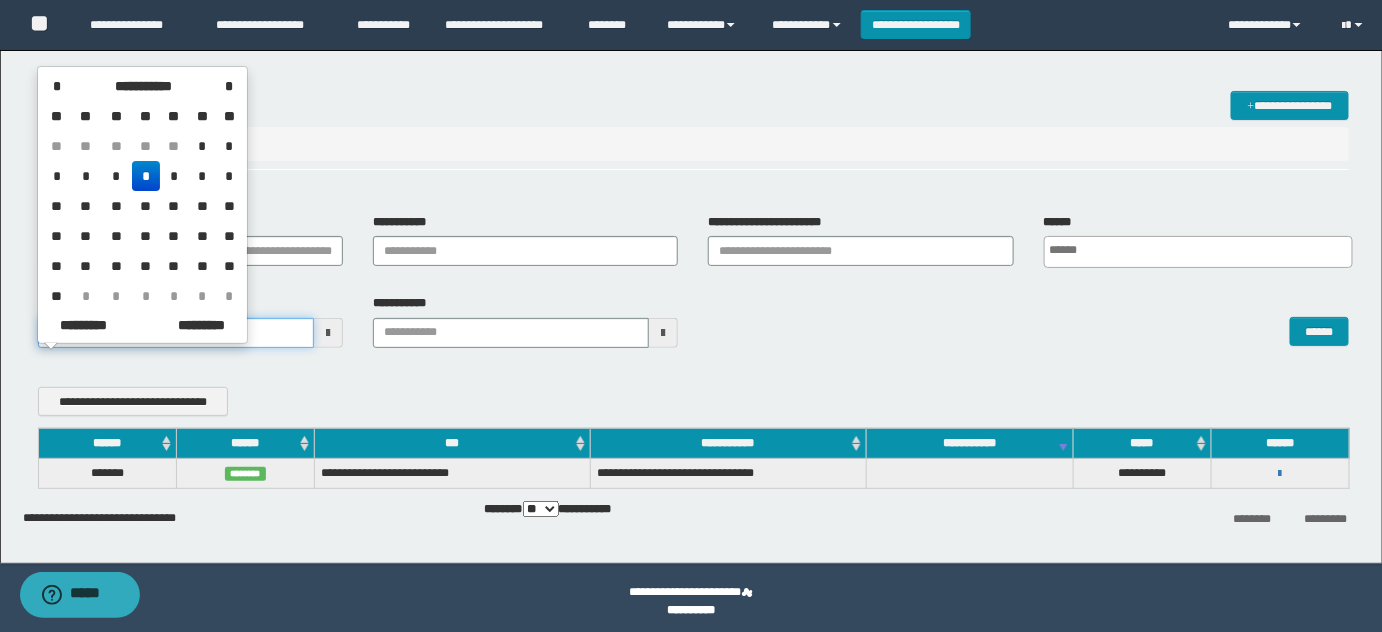 click on "**********" at bounding box center (691, 316) 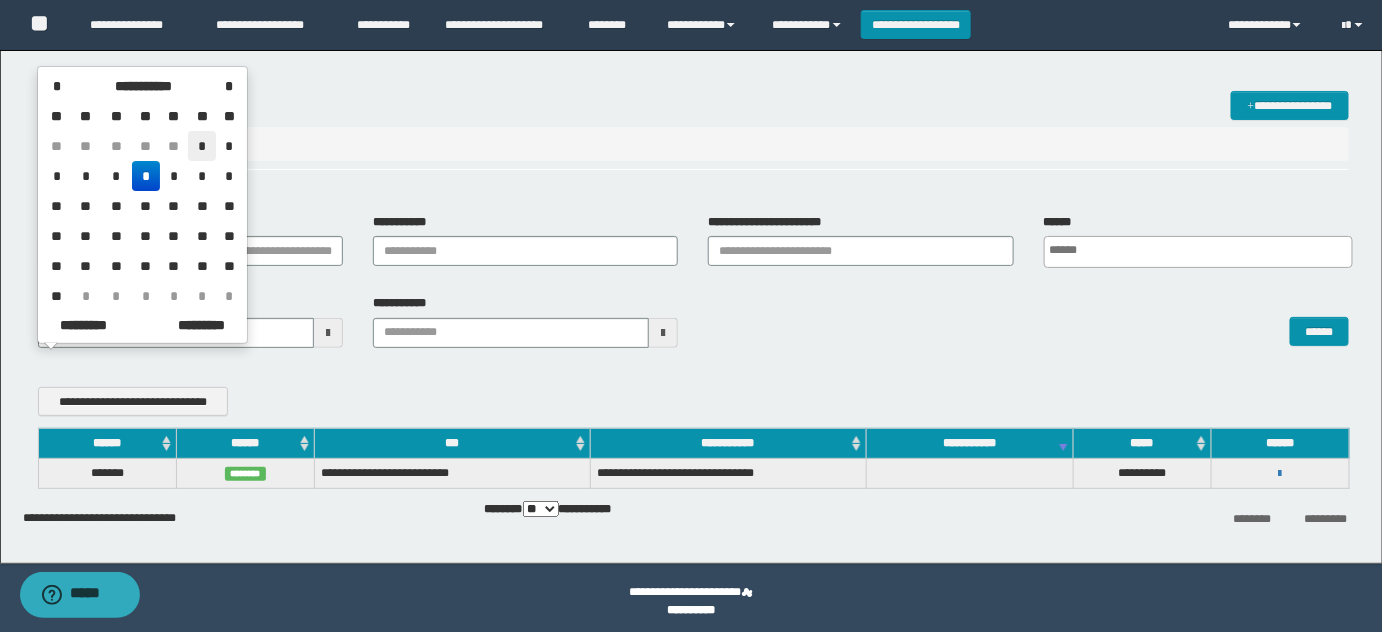 click on "*" at bounding box center (202, 146) 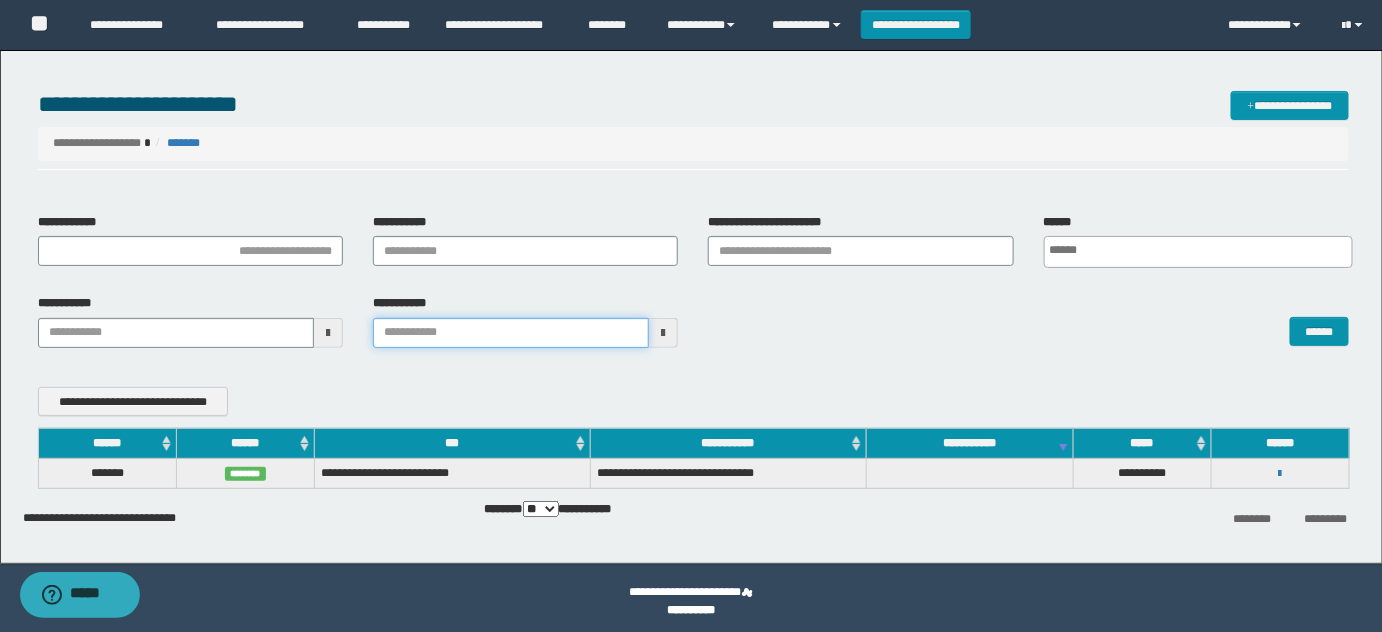 click on "**********" at bounding box center (691, 316) 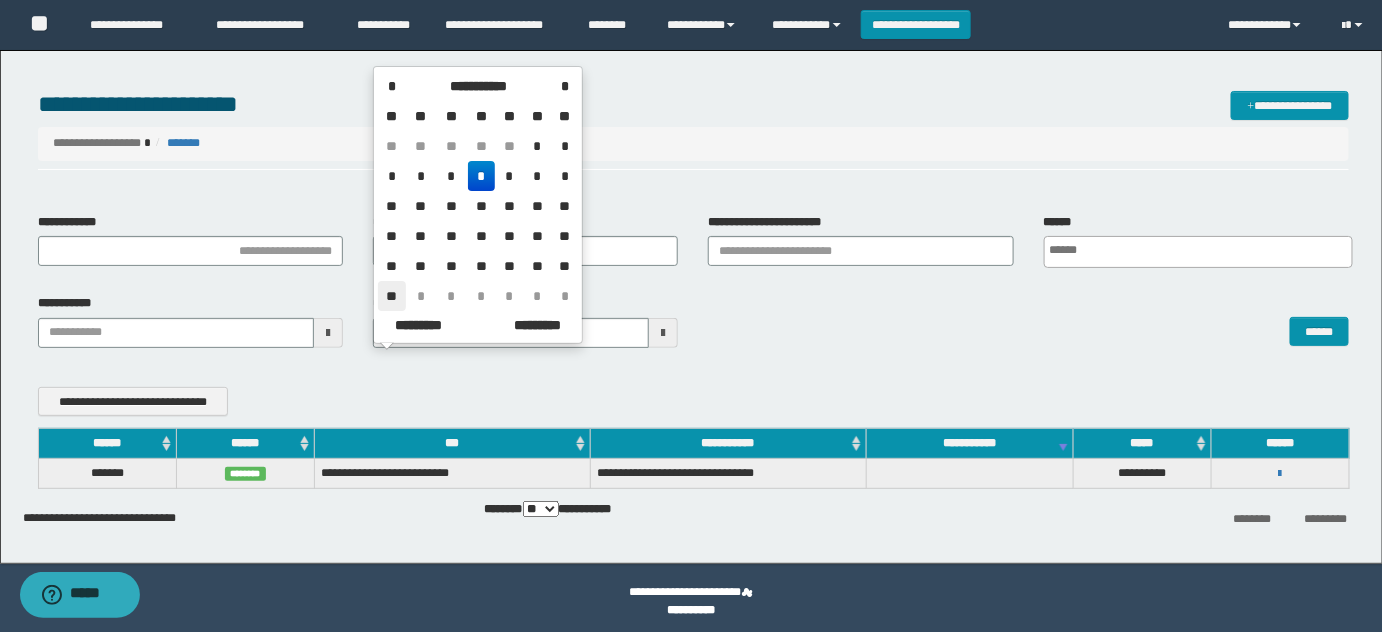 click on "**" at bounding box center (392, 296) 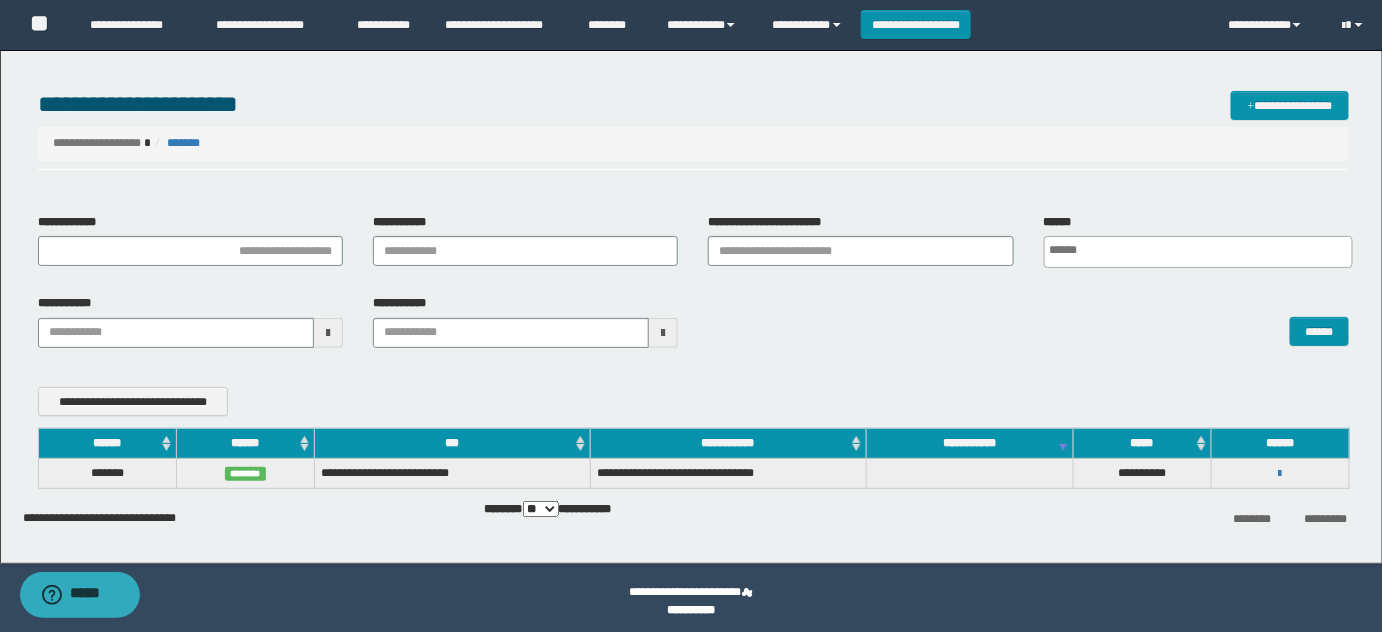 click on "** *** ***" at bounding box center (541, 509) 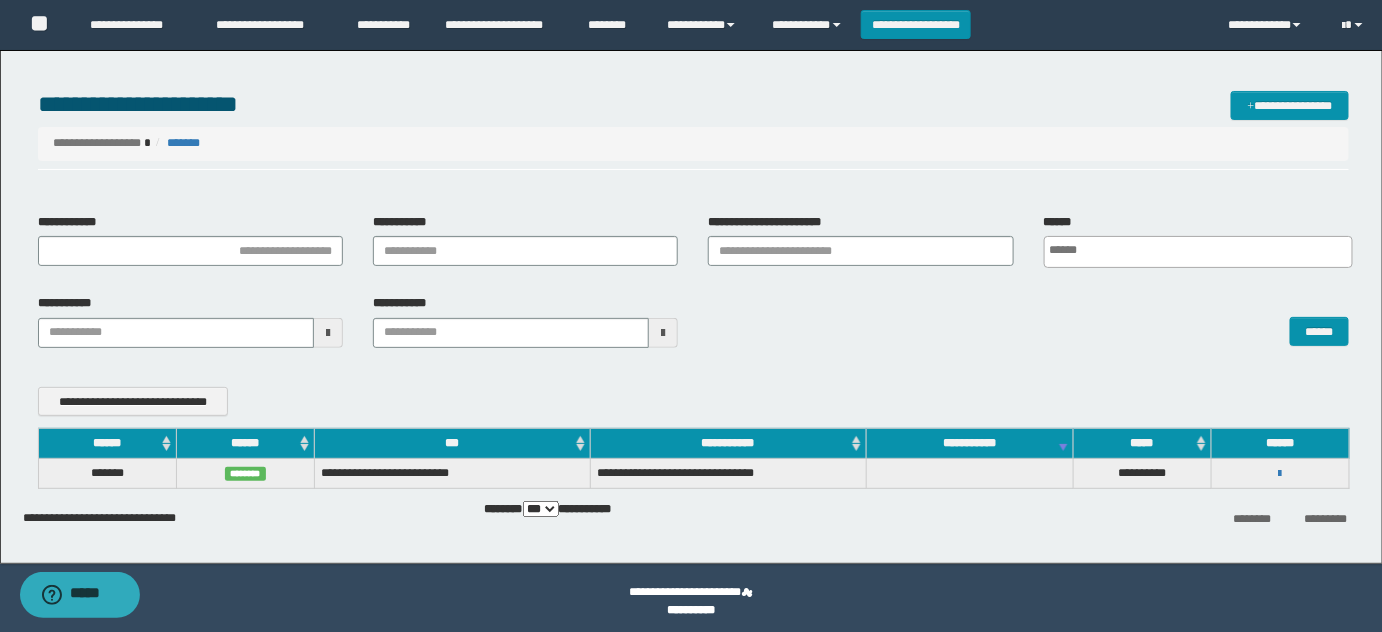 click on "** *** ***" at bounding box center [541, 509] 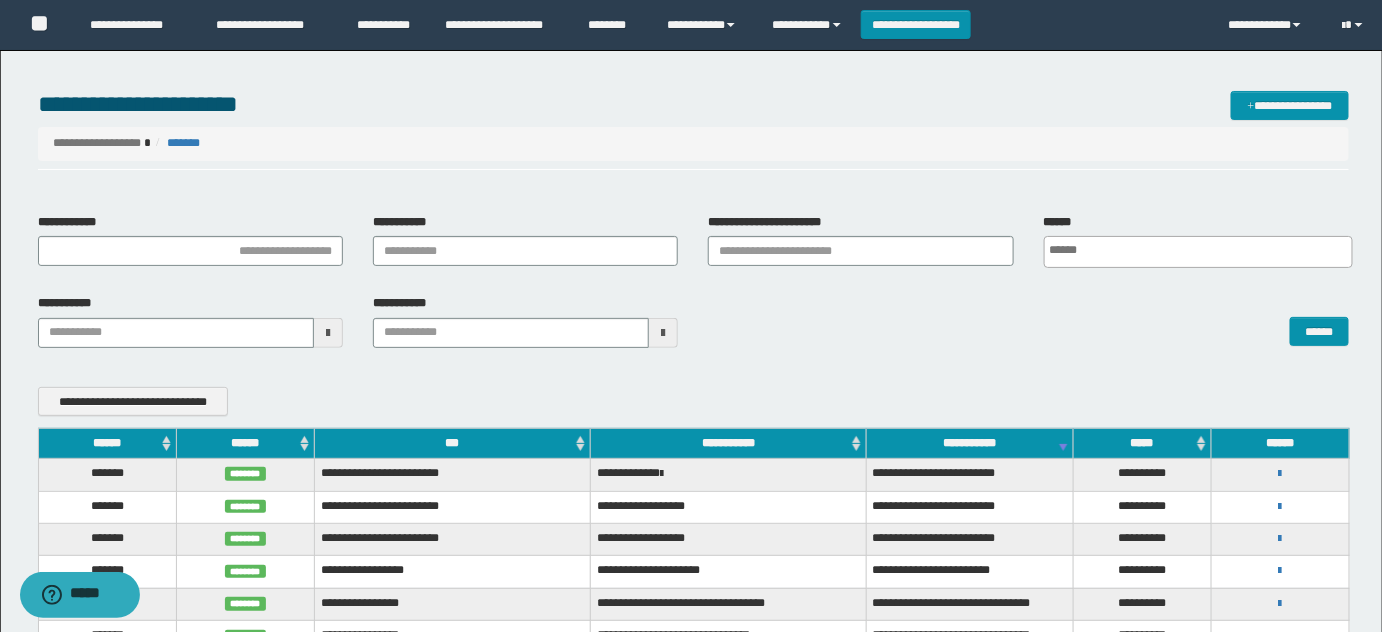 click on "******" at bounding box center (245, 443) 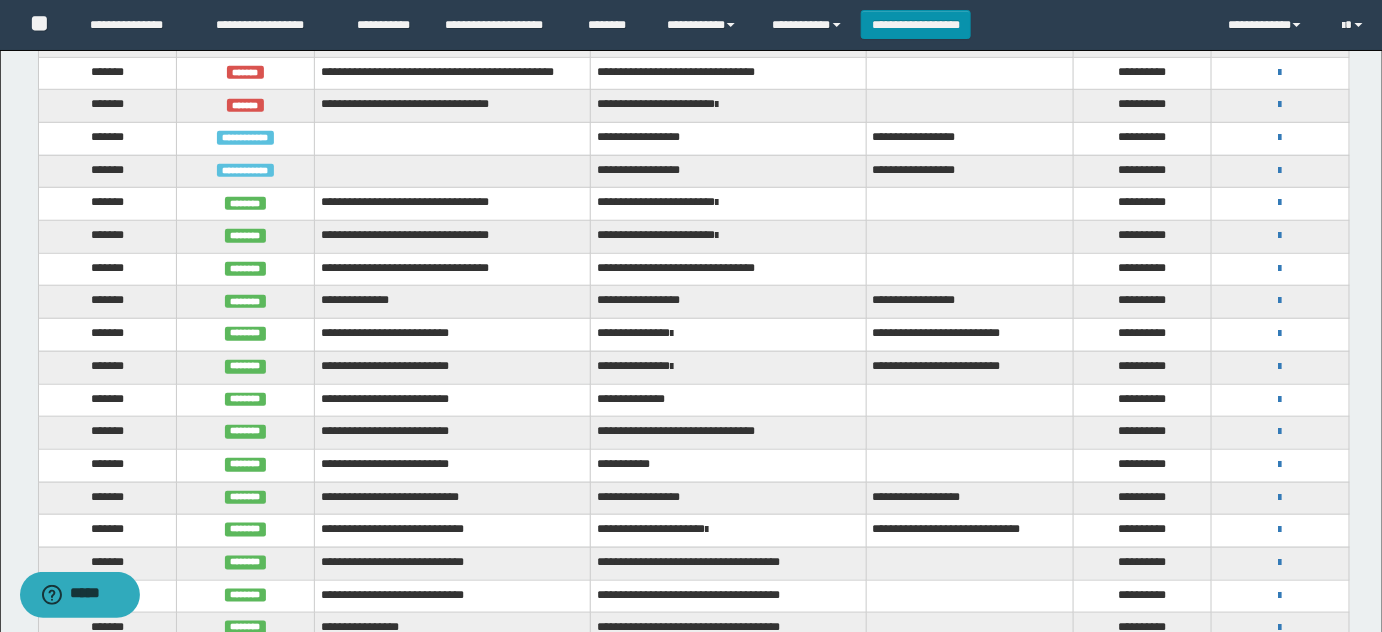 scroll, scrollTop: 394, scrollLeft: 0, axis: vertical 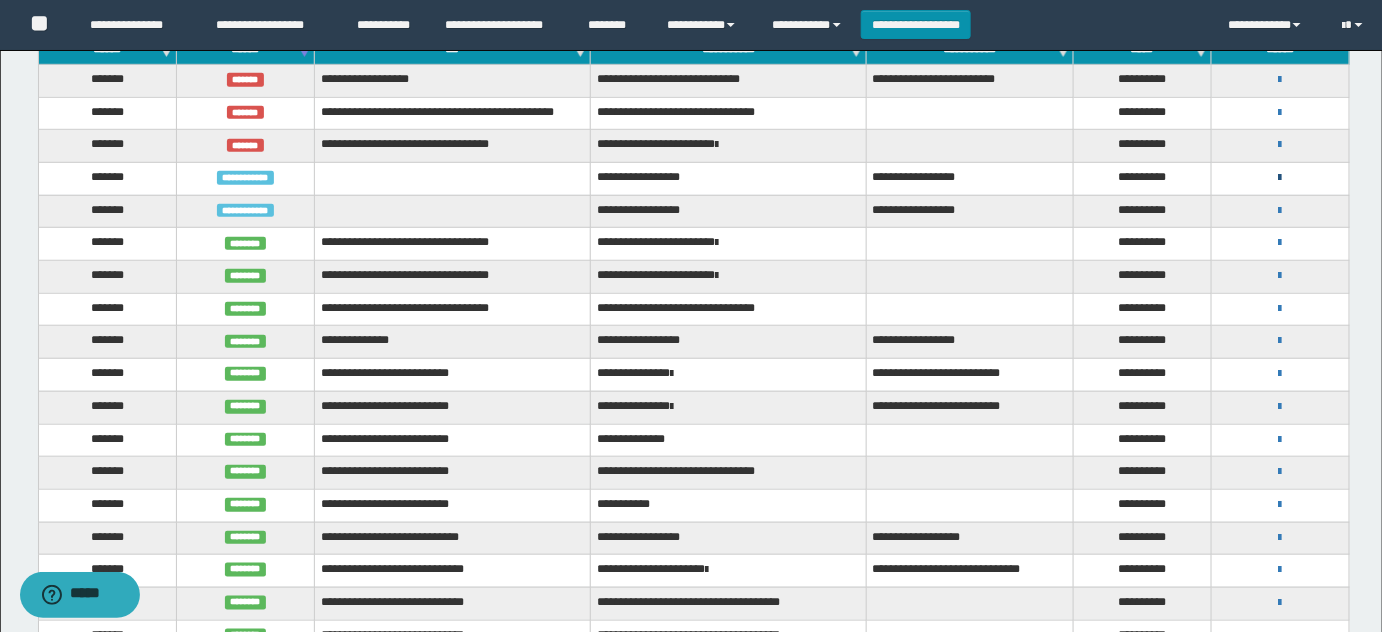 click at bounding box center [1280, 178] 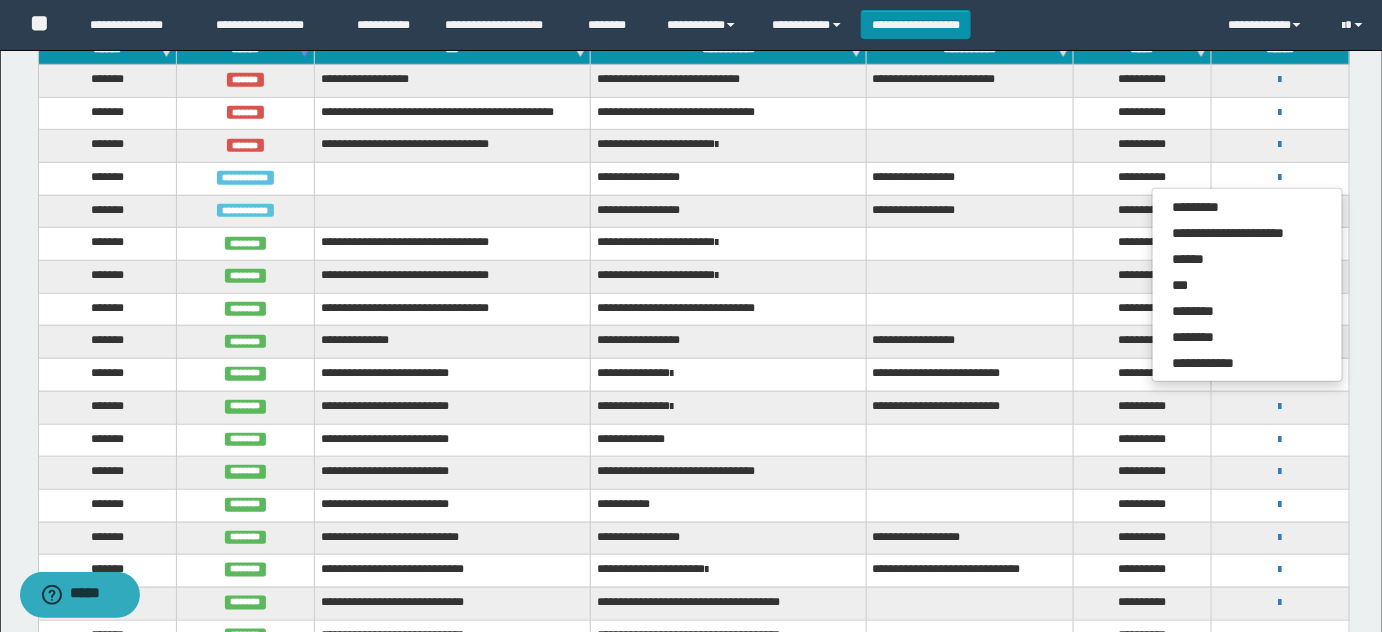 click at bounding box center [969, 244] 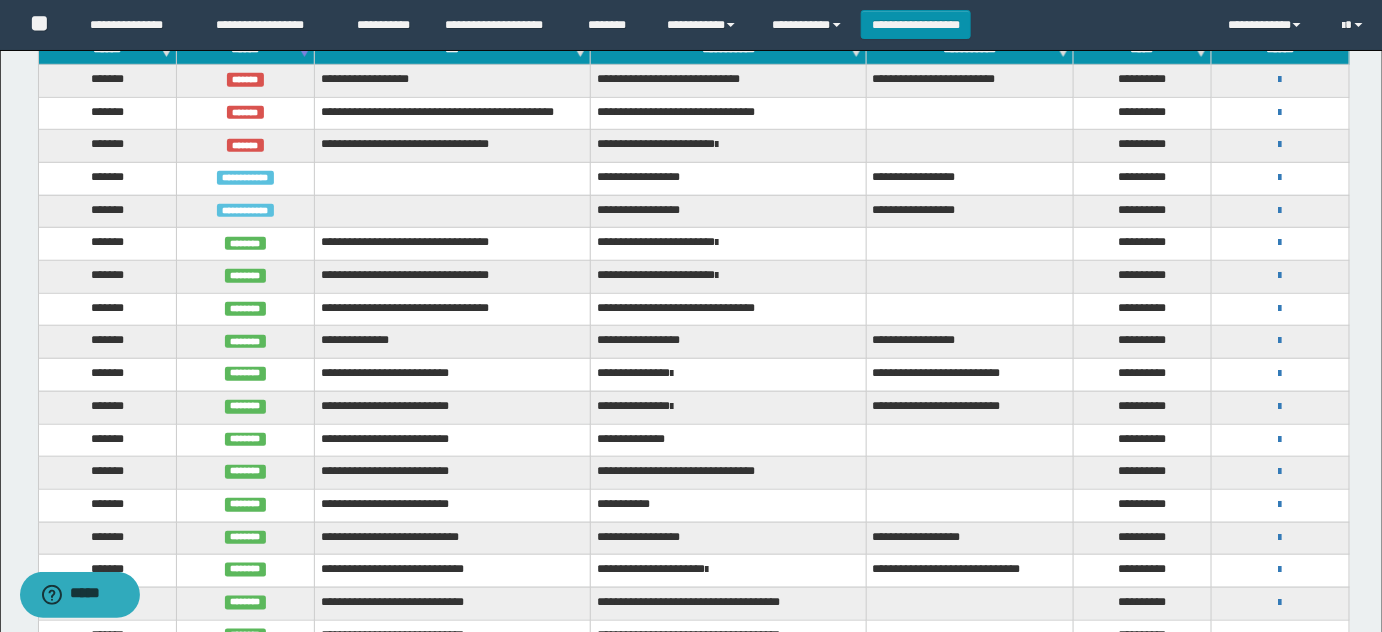 click on "**********" at bounding box center (1280, 210) 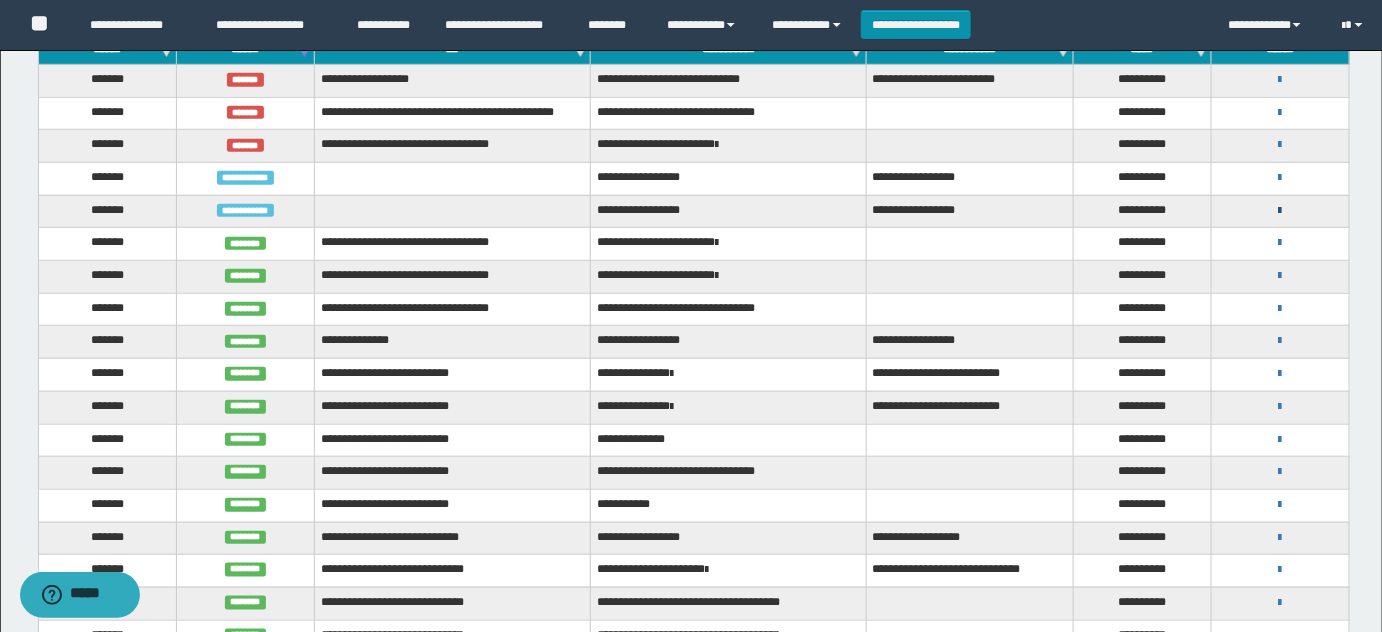 click at bounding box center [1280, 211] 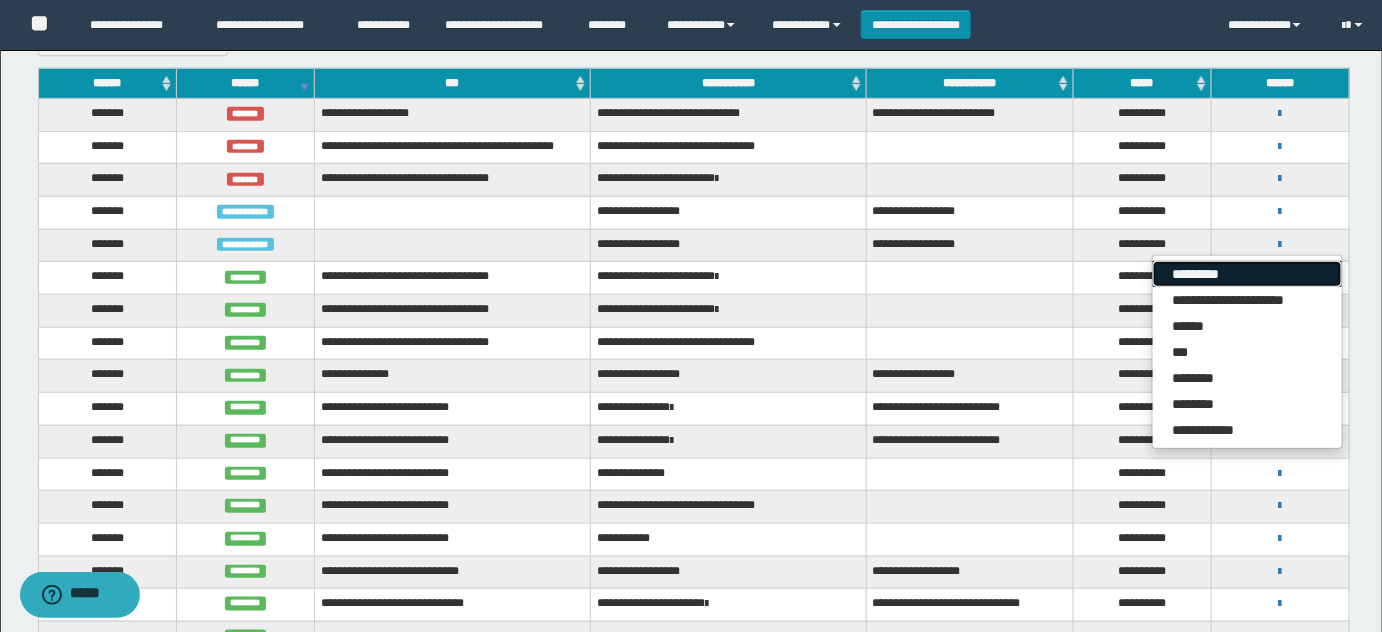 scroll, scrollTop: 303, scrollLeft: 0, axis: vertical 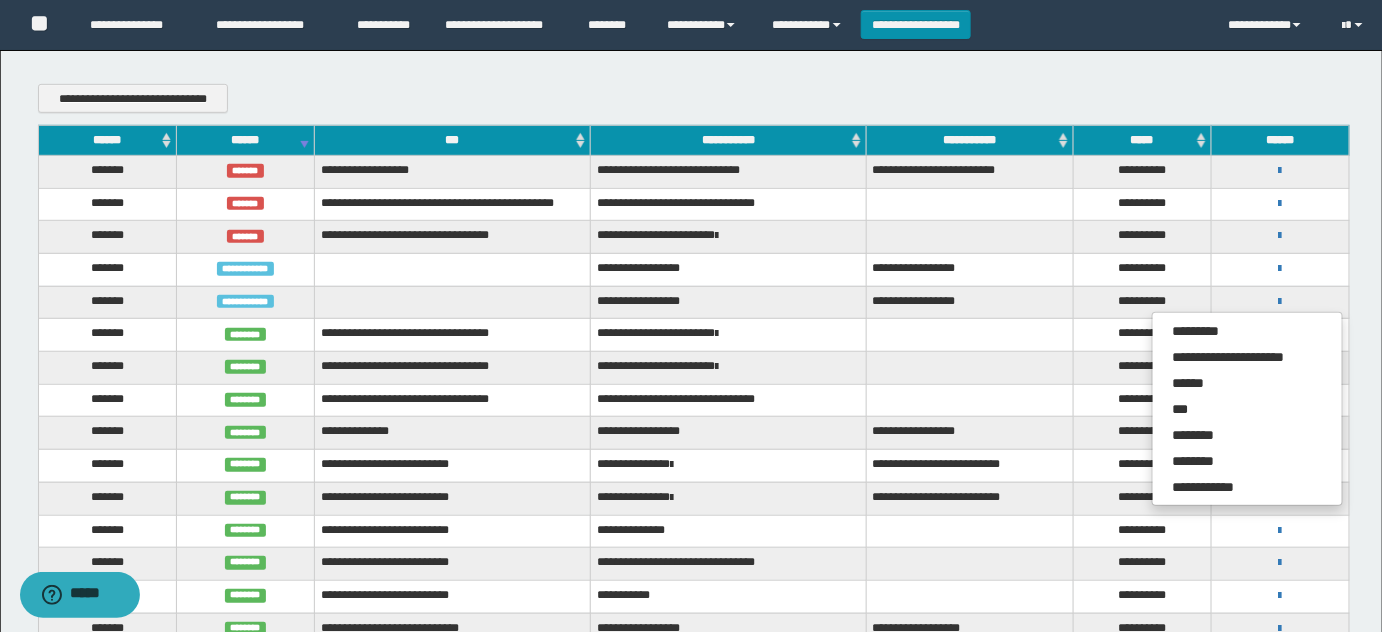 click on "******" at bounding box center (245, 140) 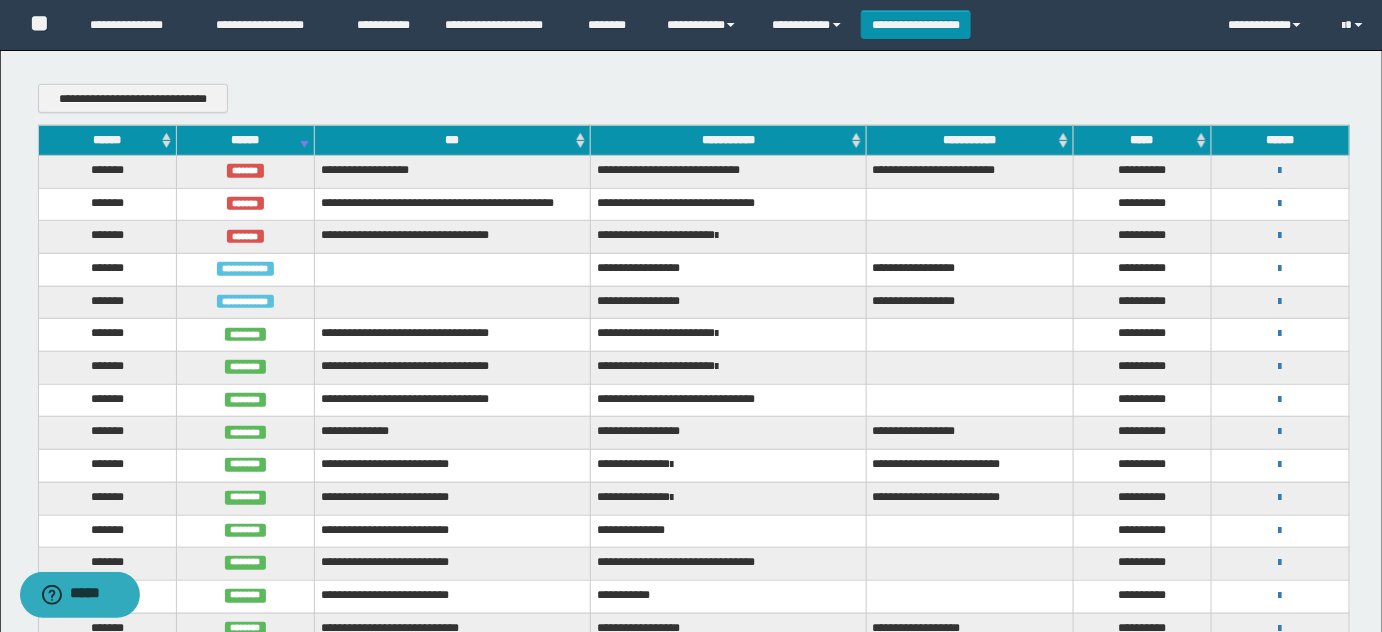 click on "******" at bounding box center (245, 140) 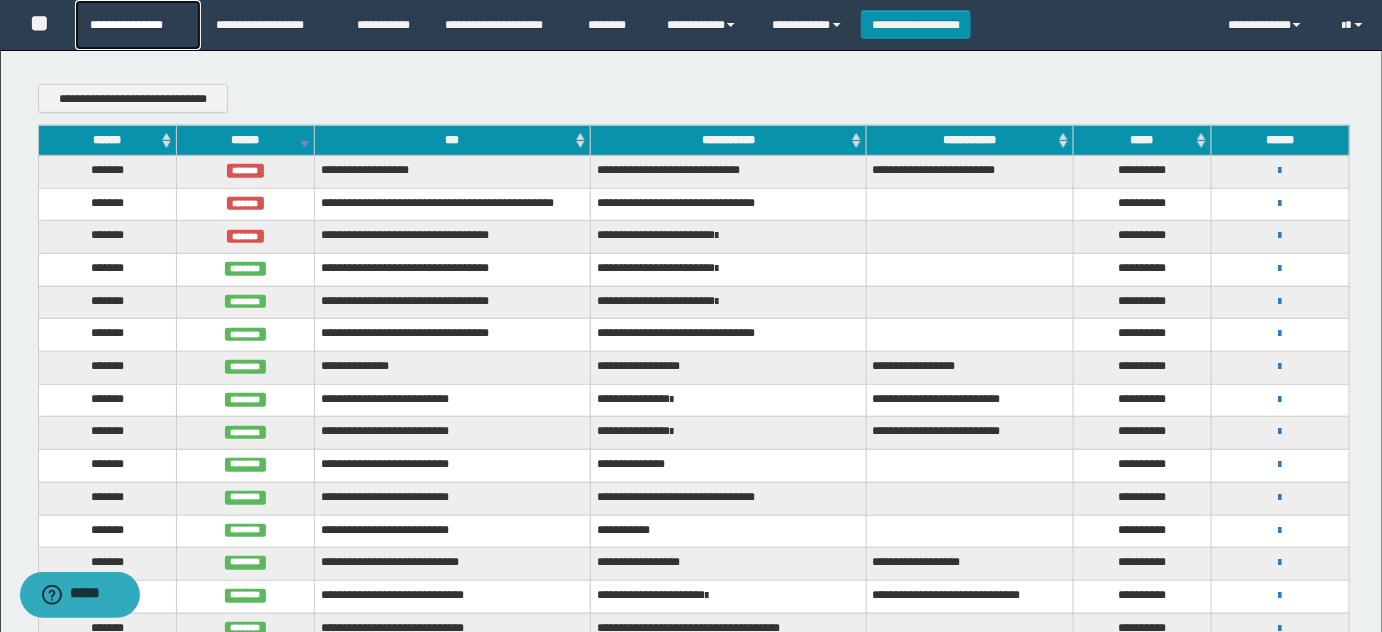 click on "**********" at bounding box center (137, 25) 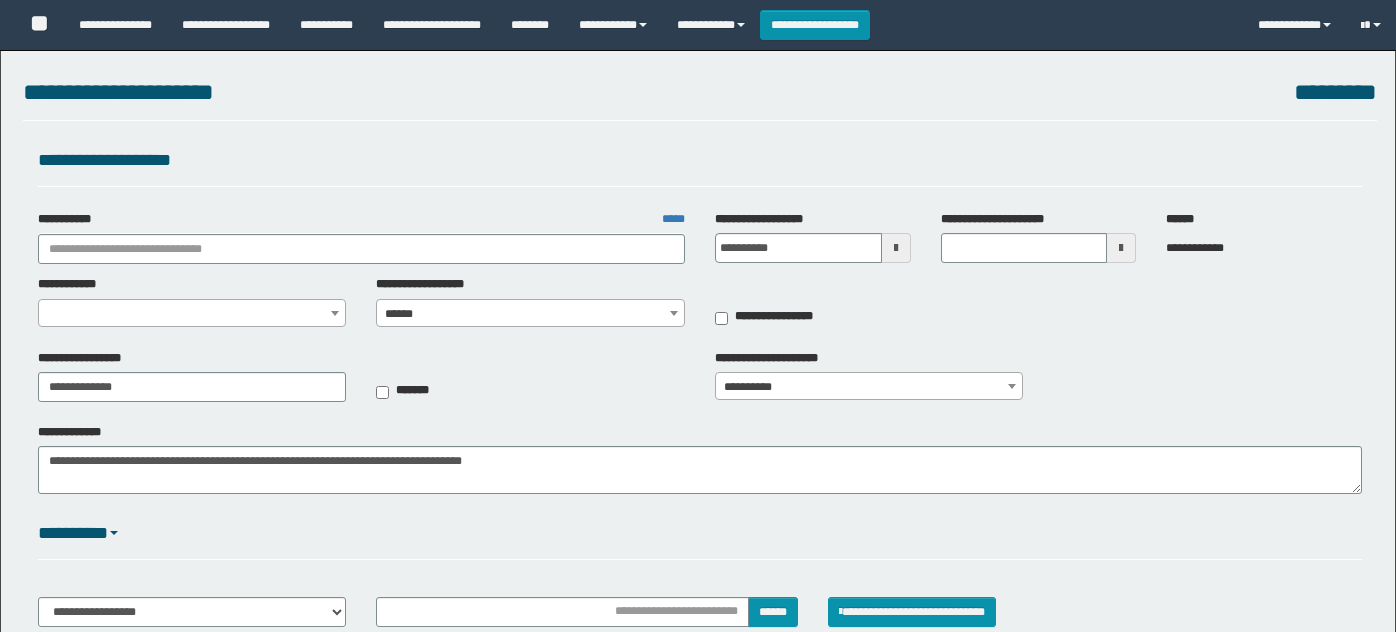 select on "***" 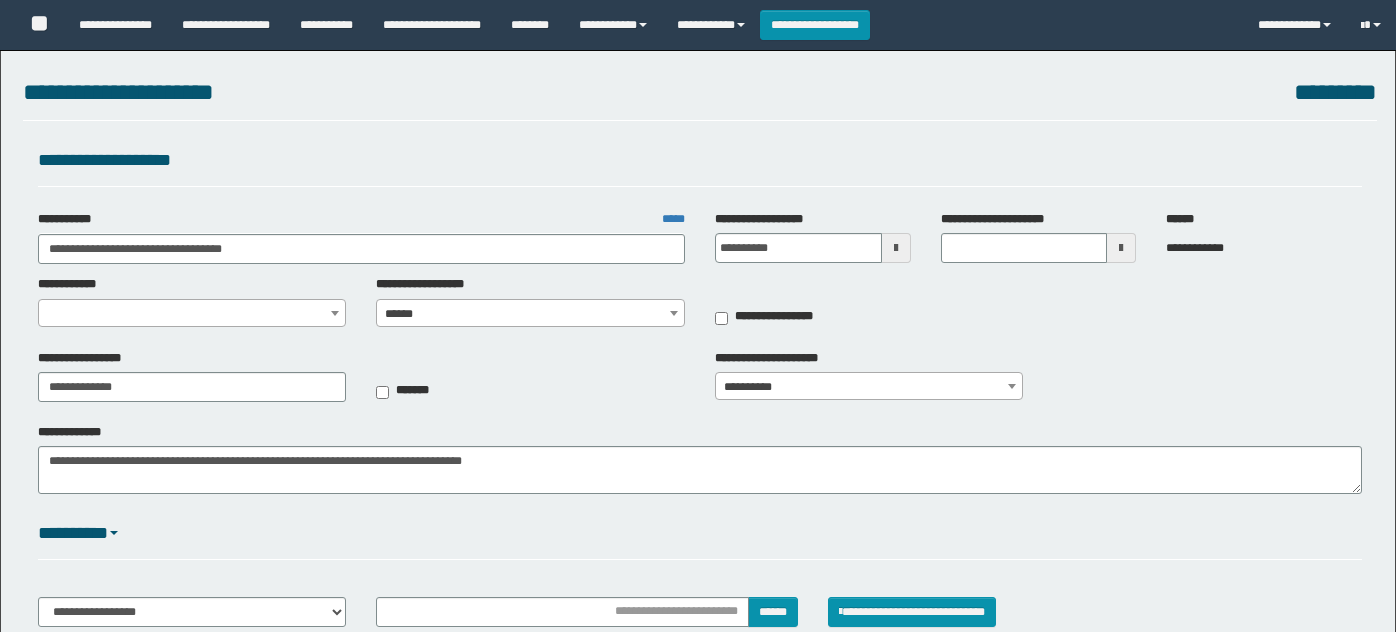 select on "*" 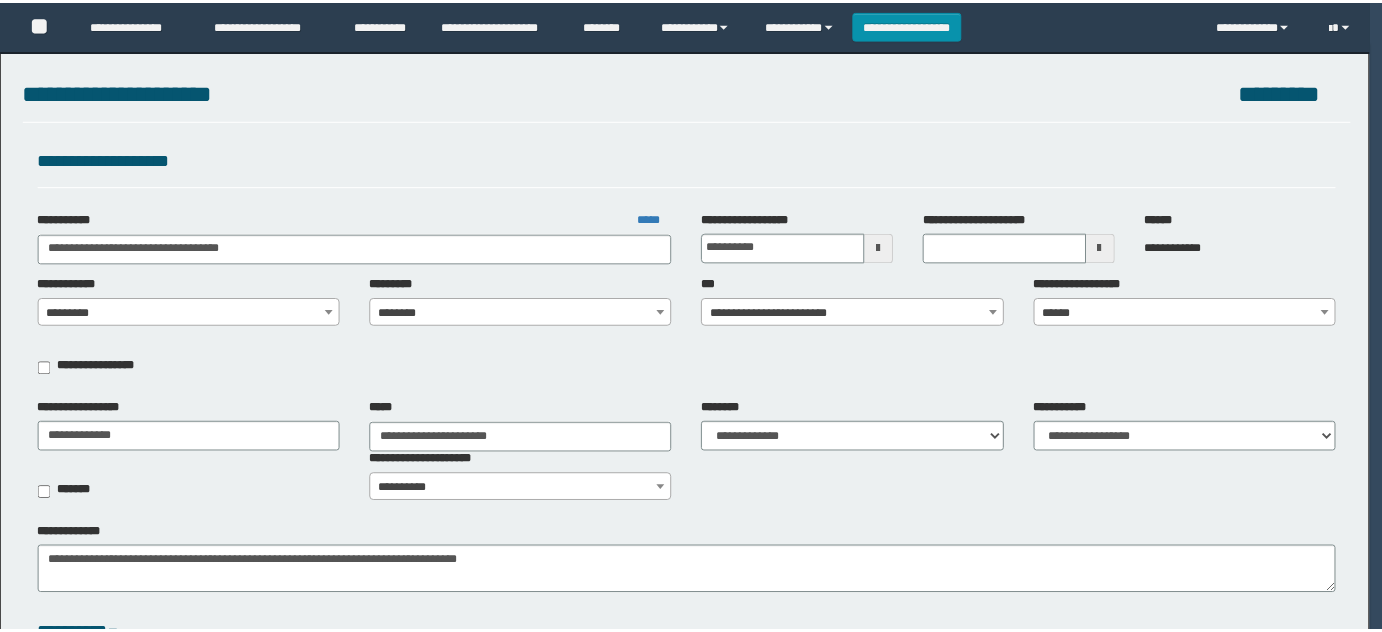 scroll, scrollTop: 0, scrollLeft: 0, axis: both 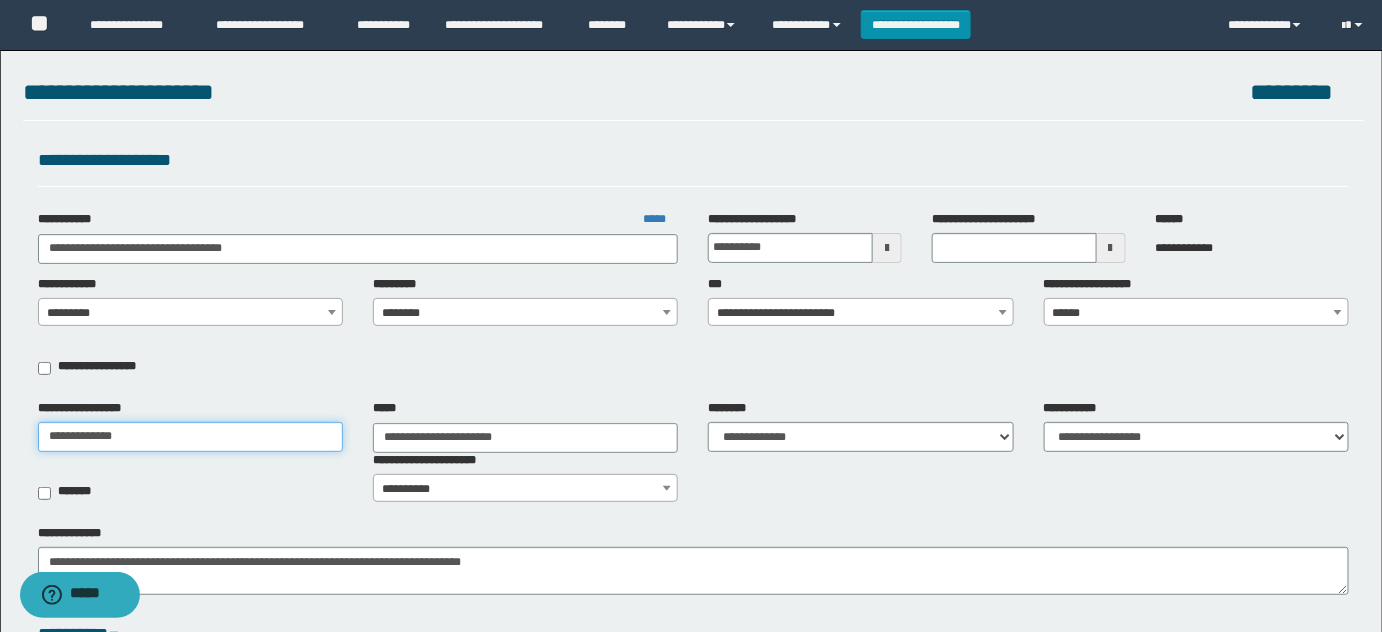 drag, startPoint x: 192, startPoint y: 431, endPoint x: 0, endPoint y: 435, distance: 192.04166 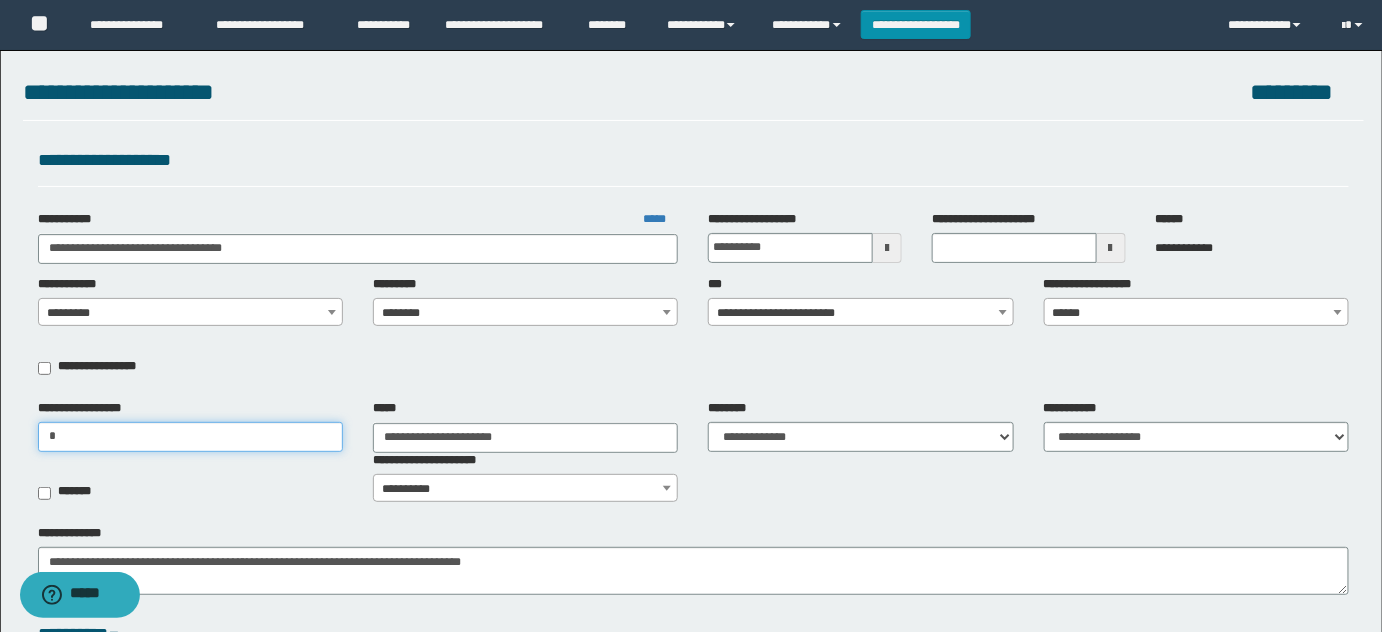 type on "**********" 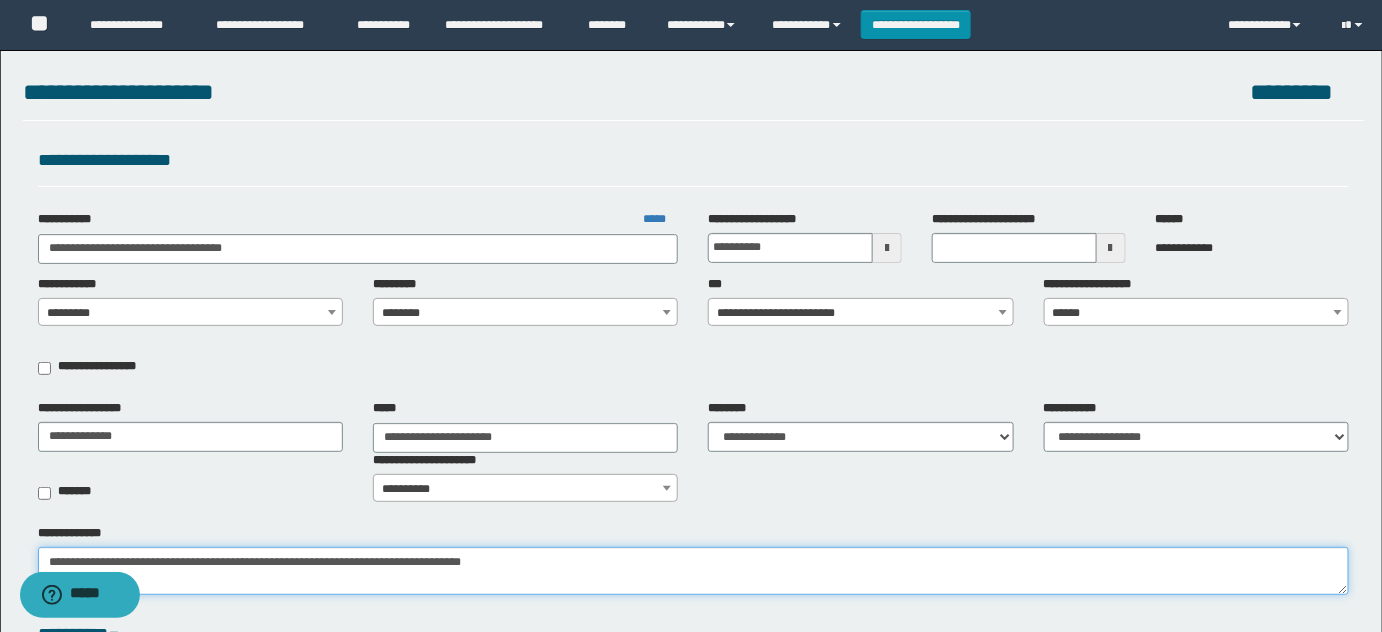 click on "**********" at bounding box center [694, 570] 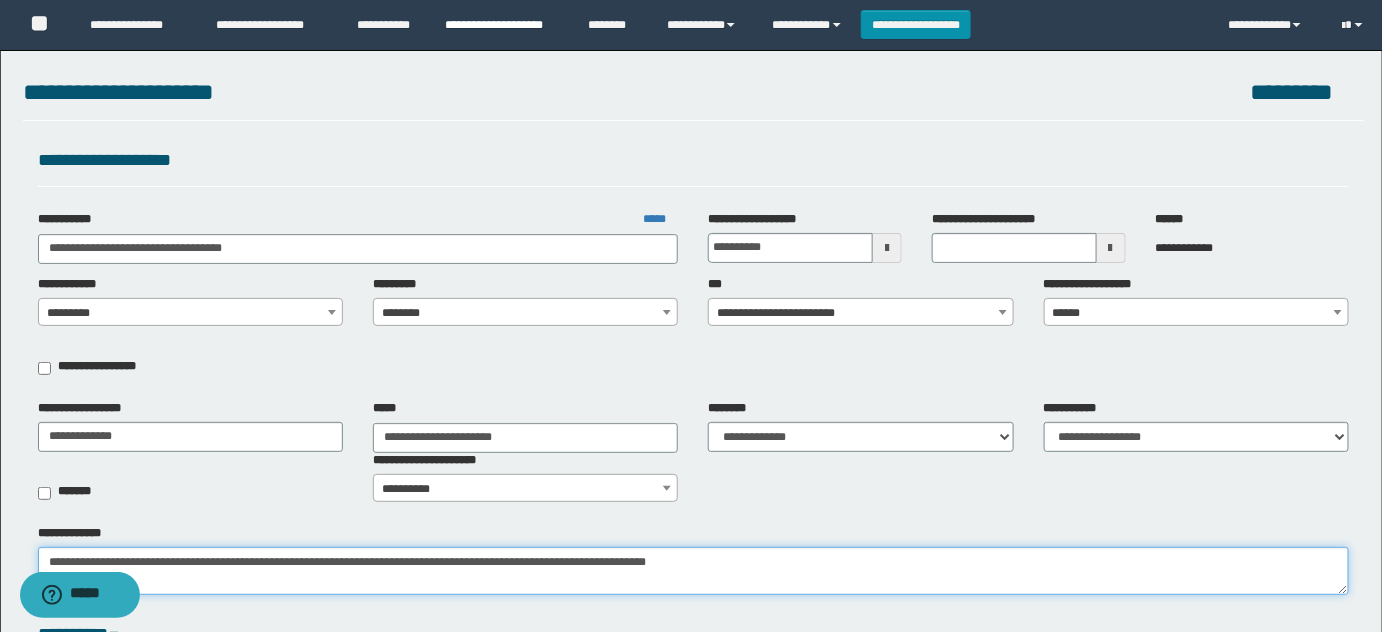 type on "**********" 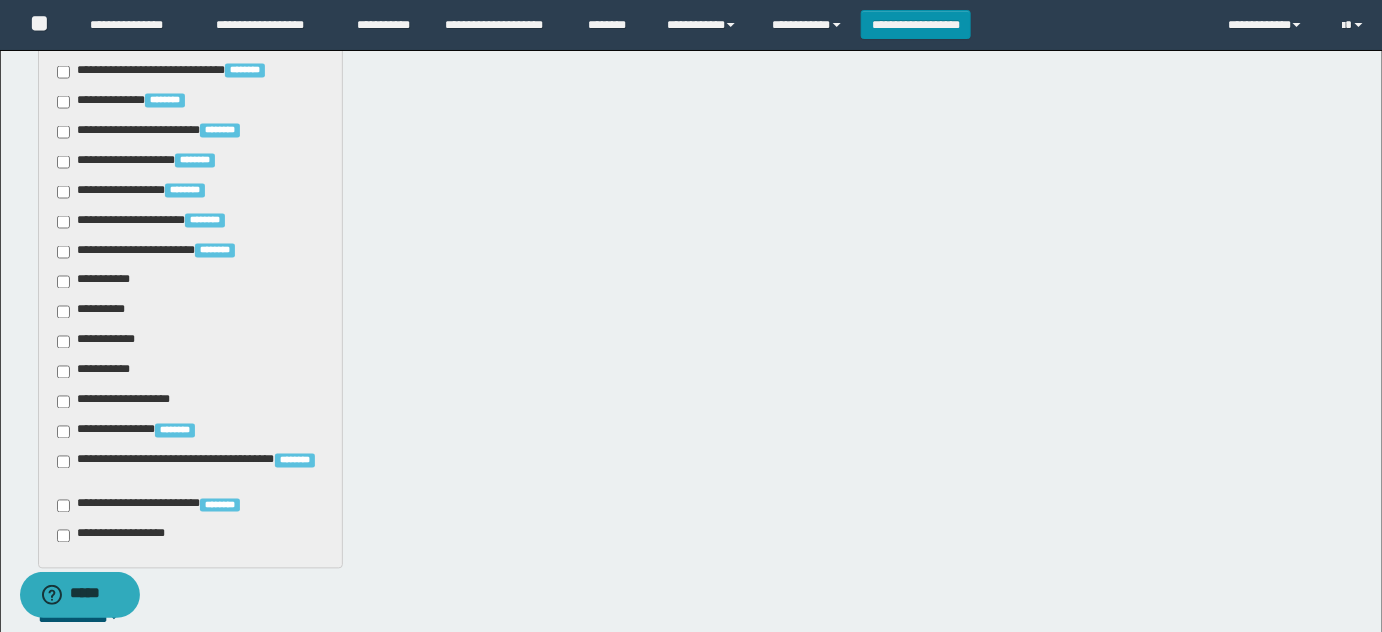 scroll, scrollTop: 1334, scrollLeft: 0, axis: vertical 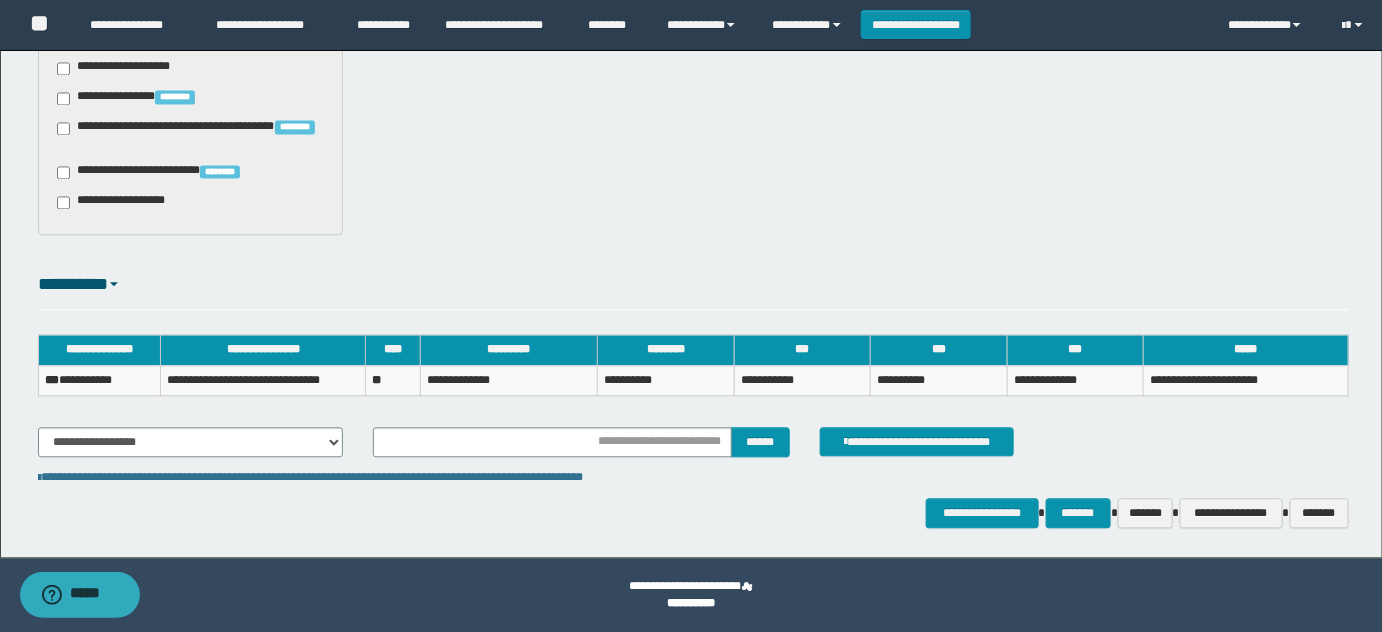 click on "**********" at bounding box center (99, 380) 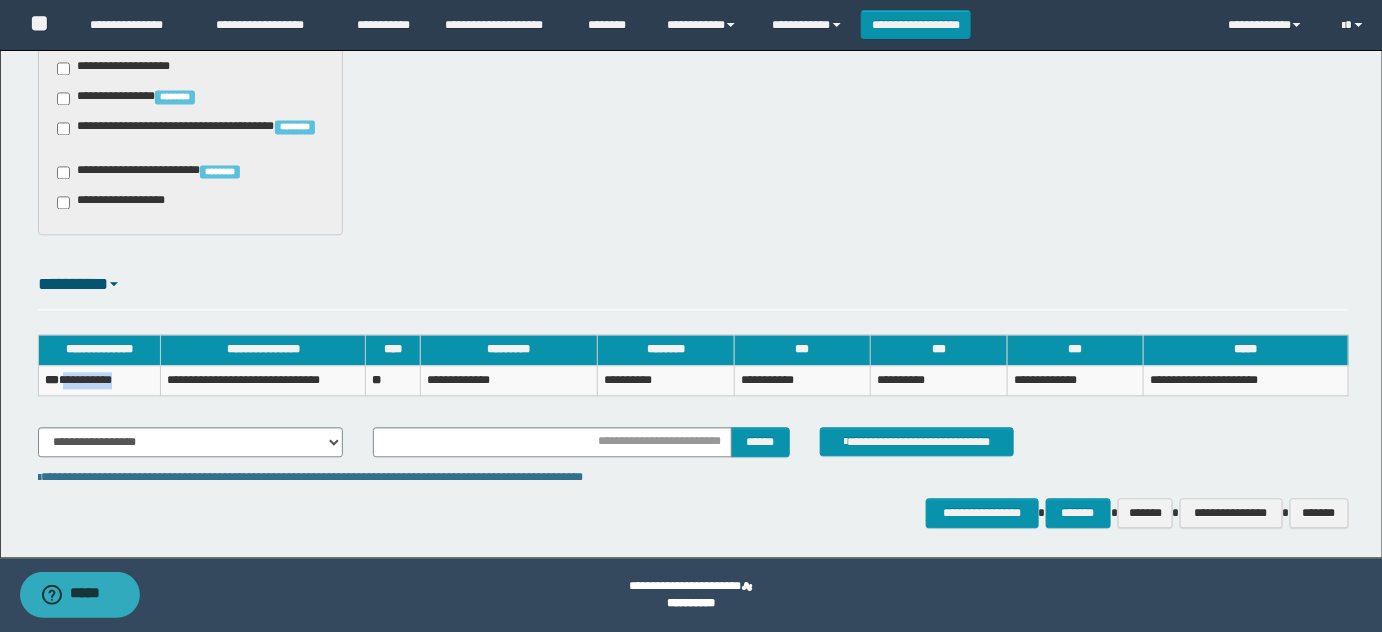 click on "**********" at bounding box center [99, 380] 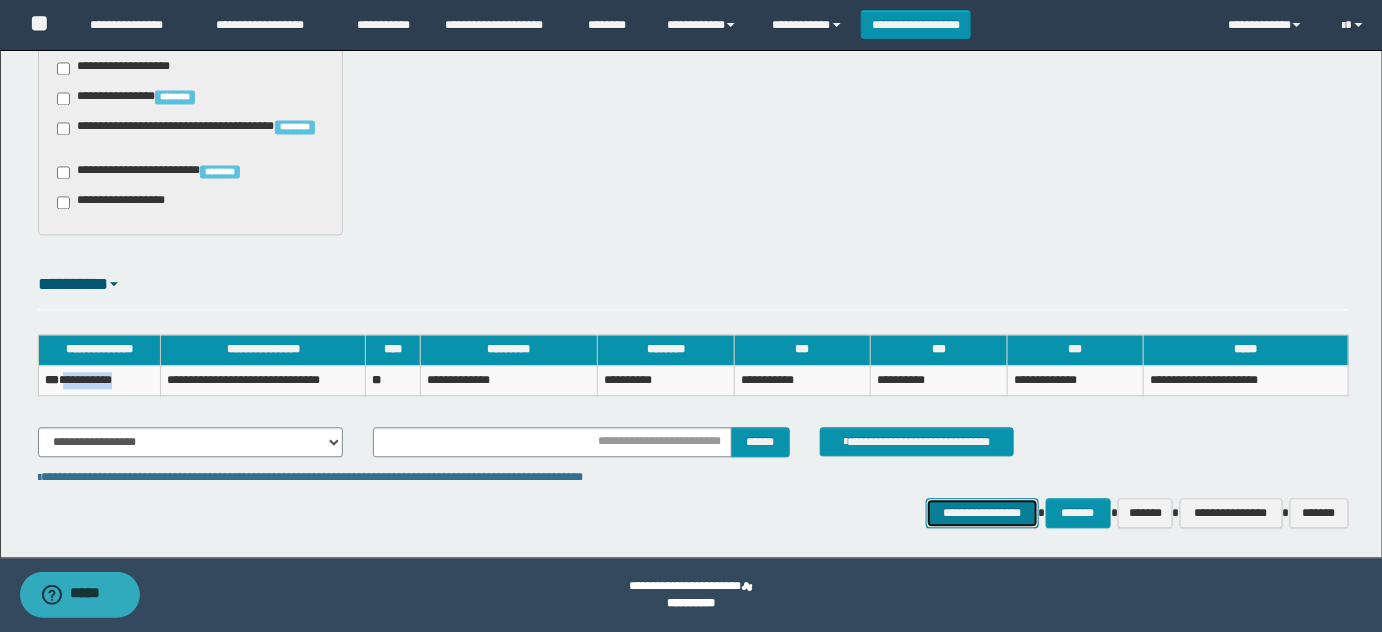 click on "**********" at bounding box center [982, 512] 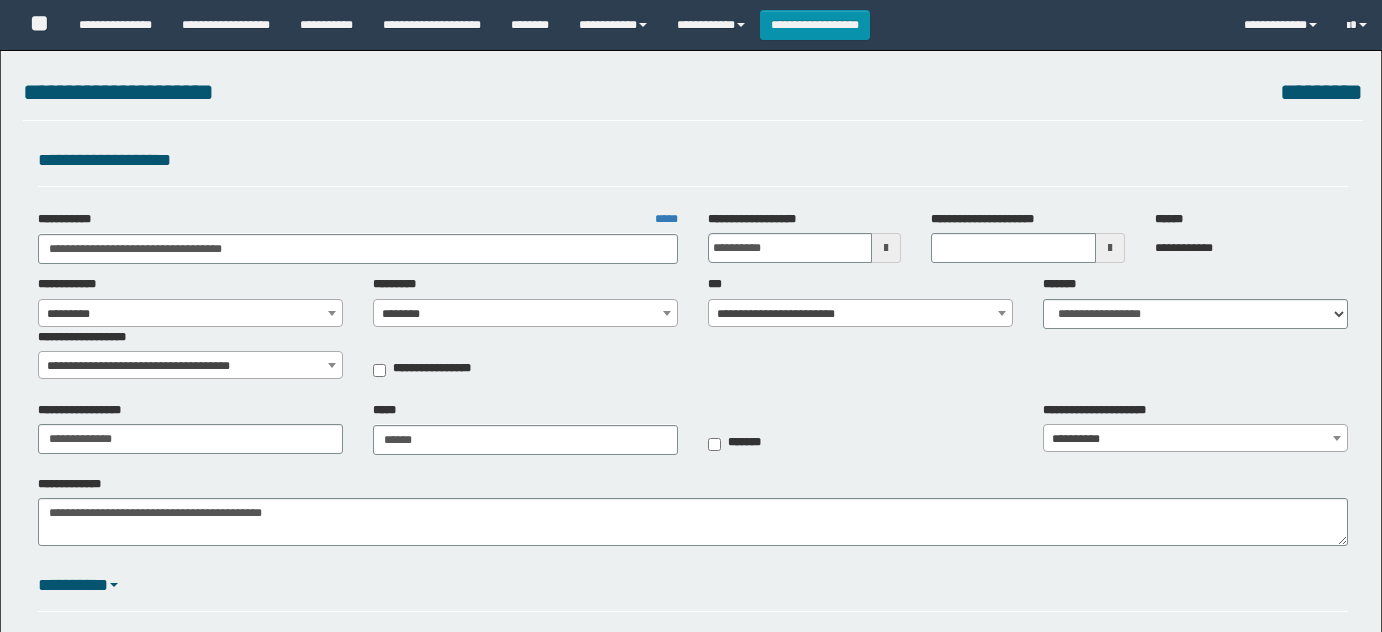 select on "*" 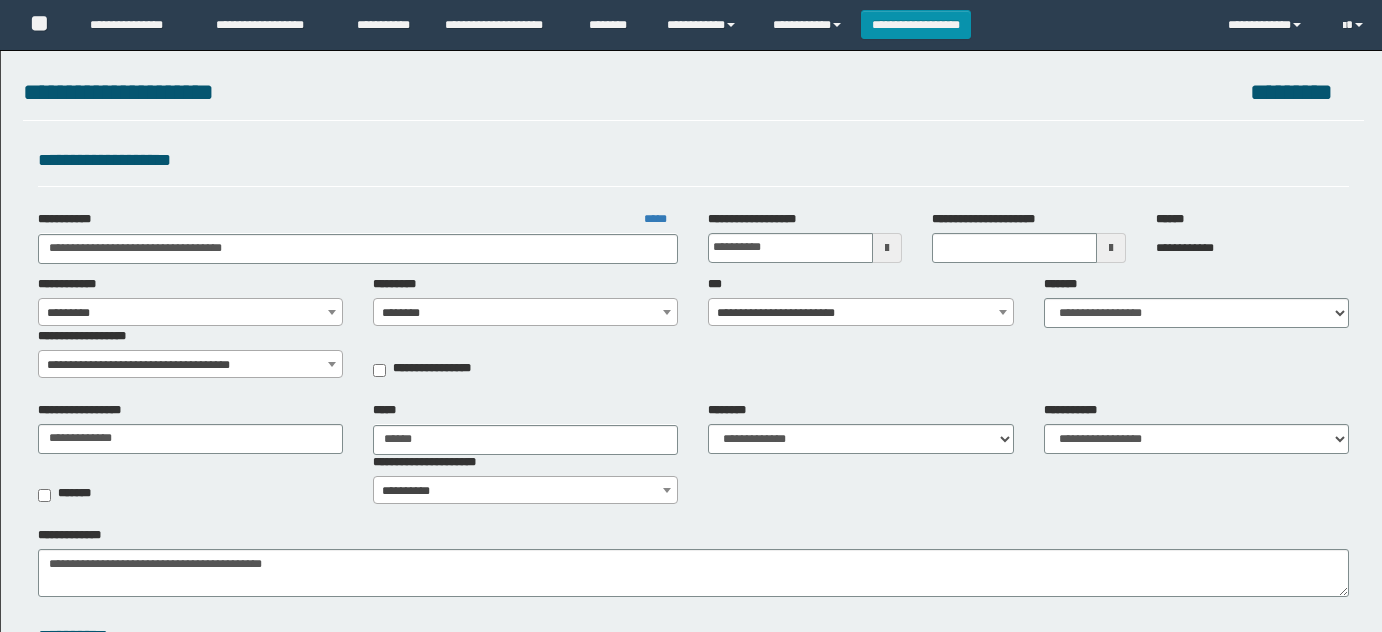 scroll, scrollTop: 0, scrollLeft: 0, axis: both 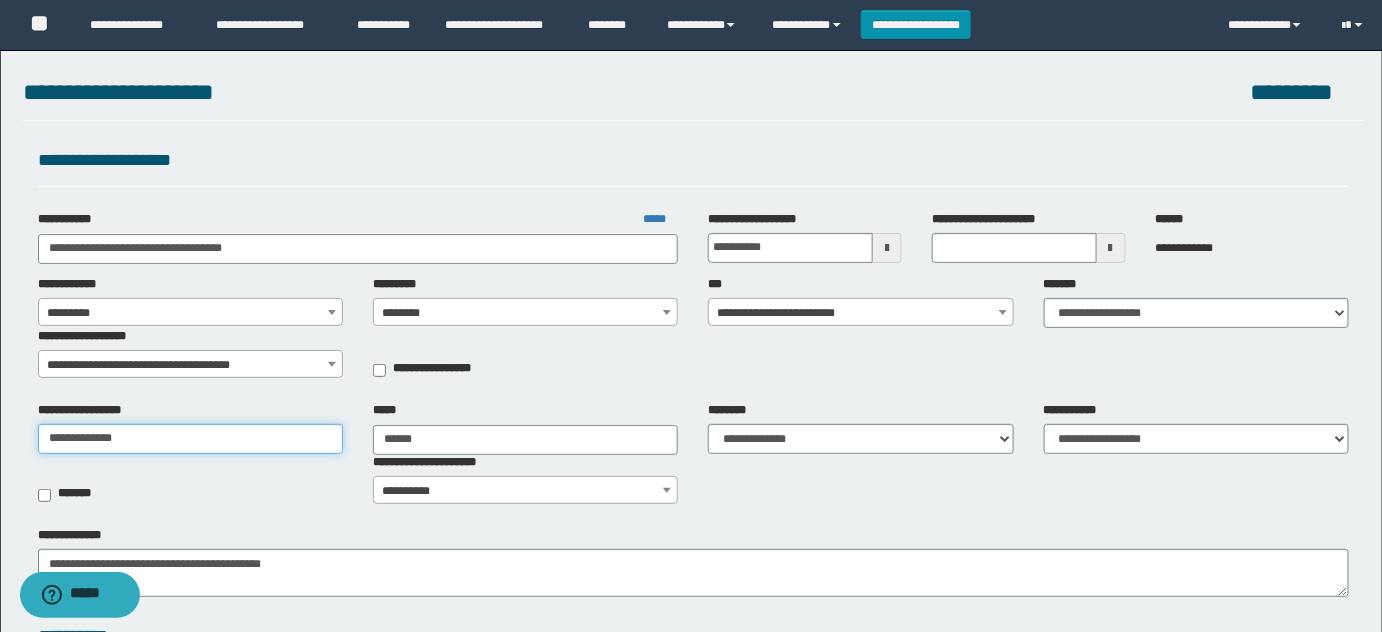 drag, startPoint x: 221, startPoint y: 436, endPoint x: 0, endPoint y: 435, distance: 221.00226 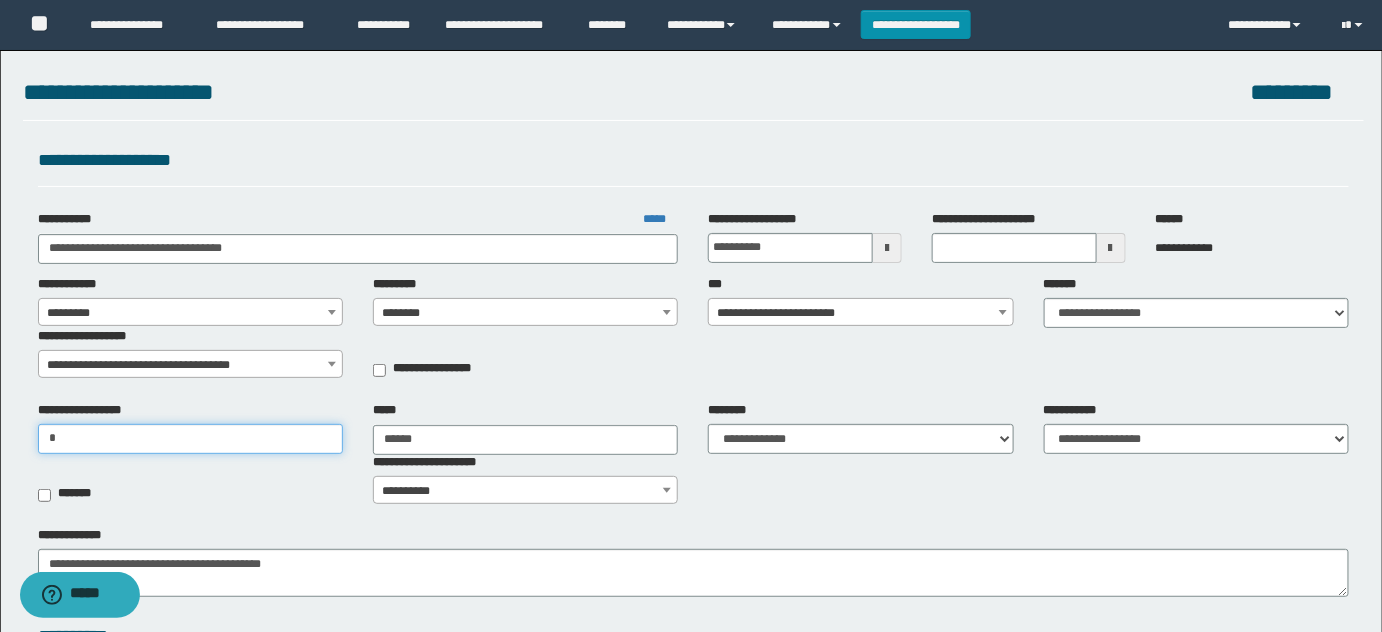 type on "**********" 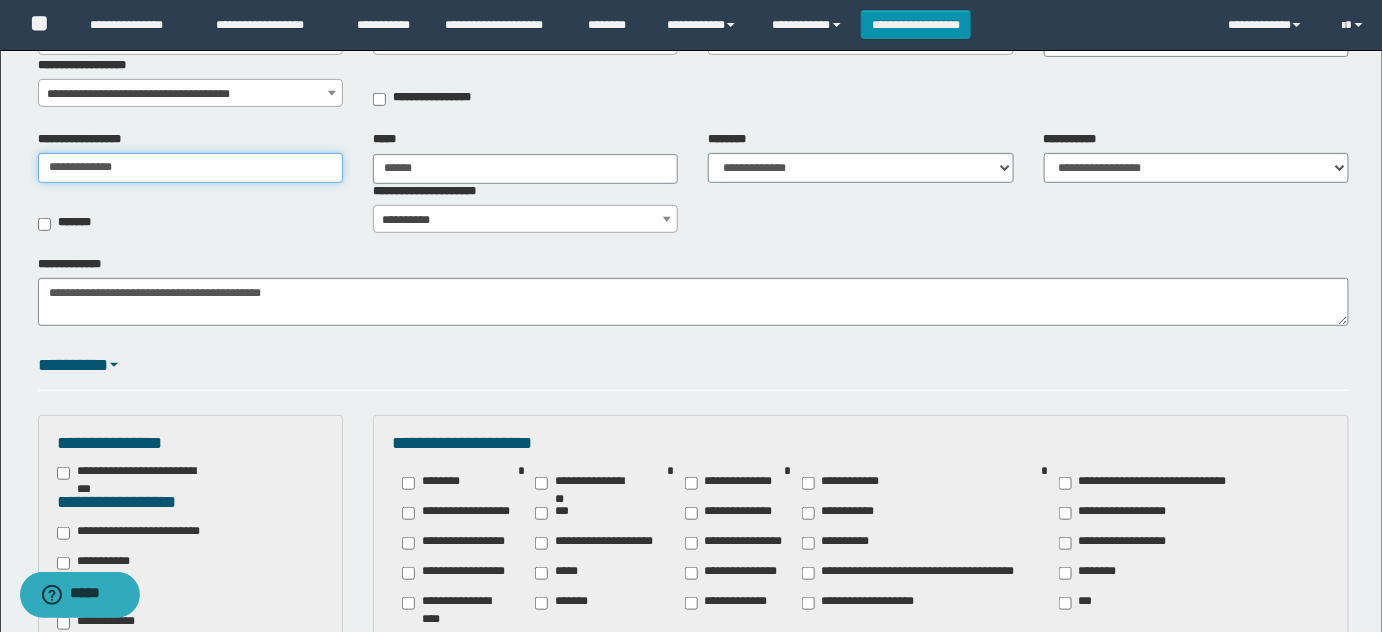 scroll, scrollTop: 272, scrollLeft: 0, axis: vertical 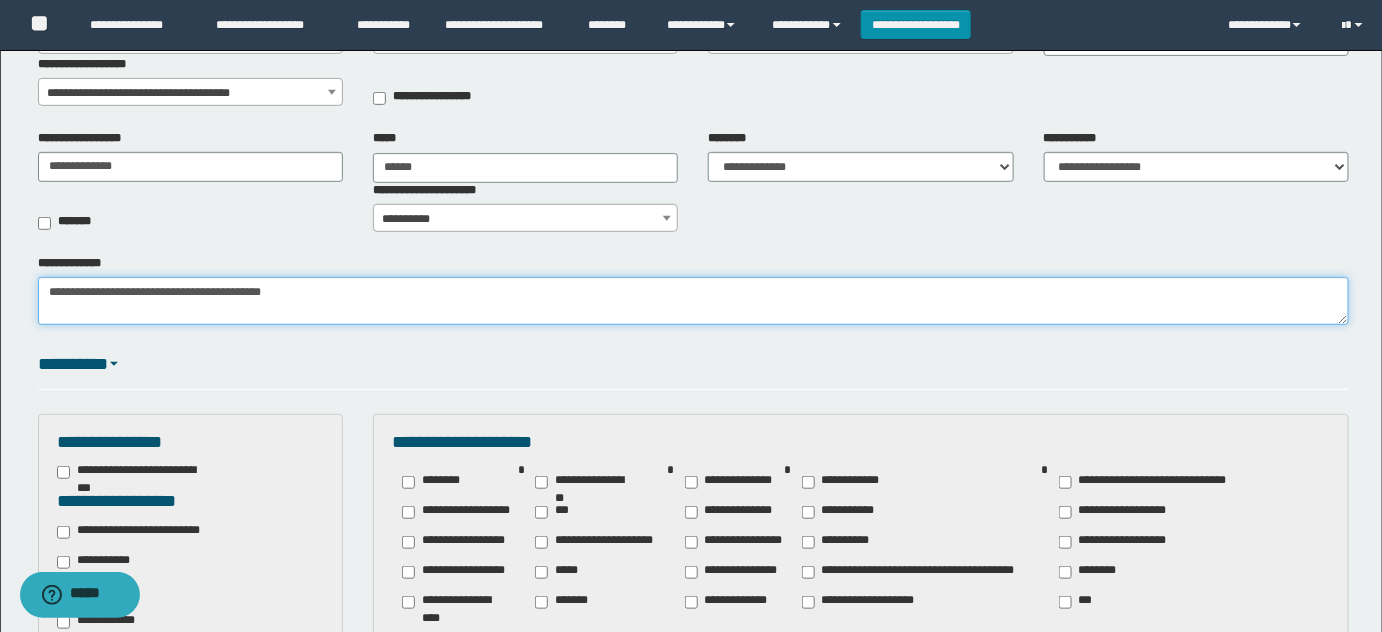 click on "**********" at bounding box center (694, 300) 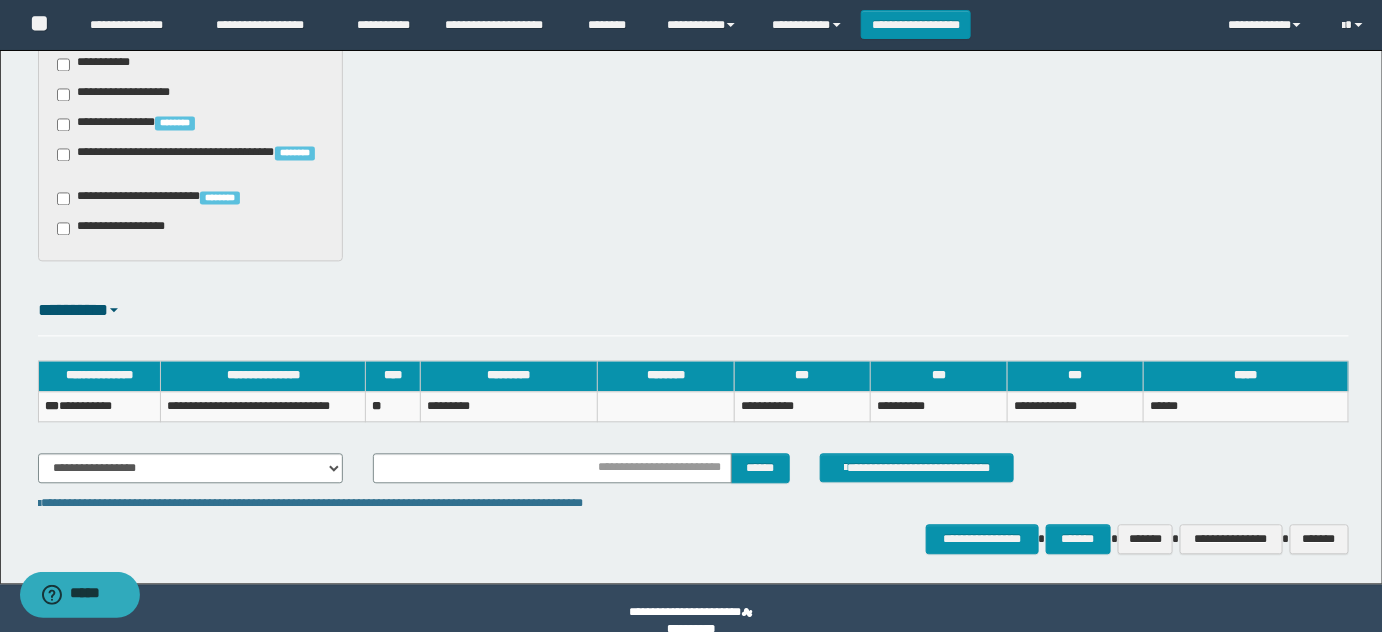 scroll, scrollTop: 1336, scrollLeft: 0, axis: vertical 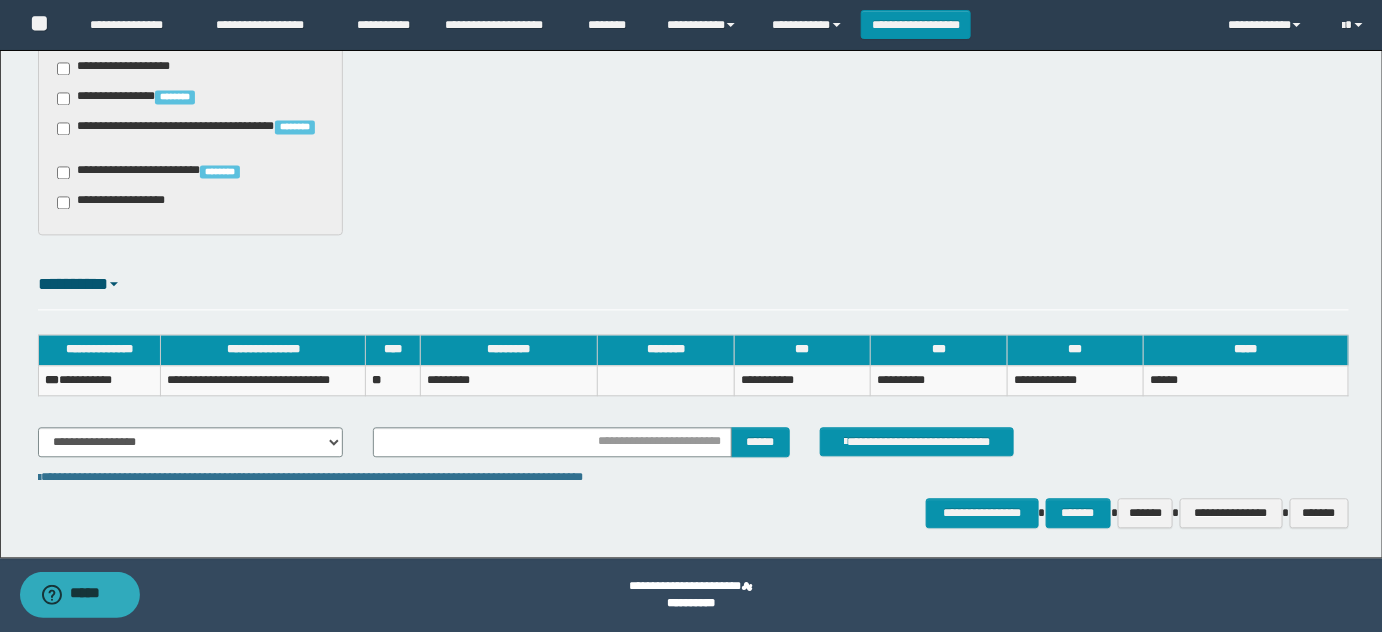 type on "**********" 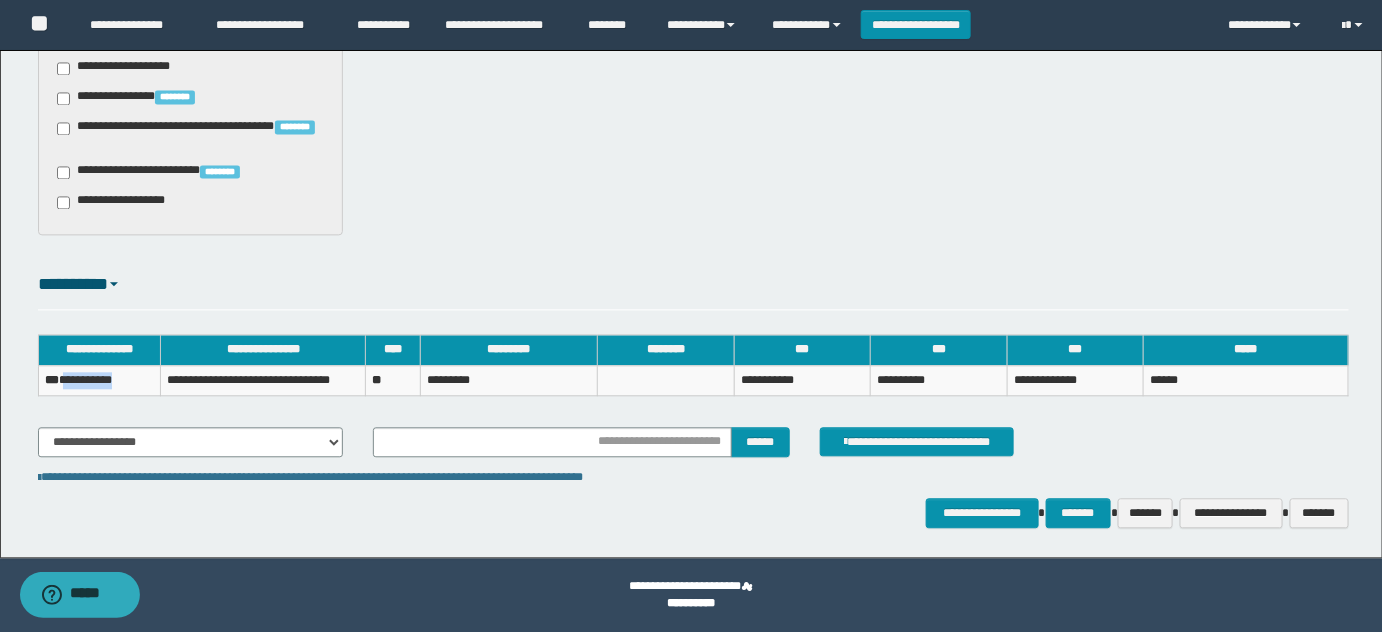 click on "**********" at bounding box center (99, 380) 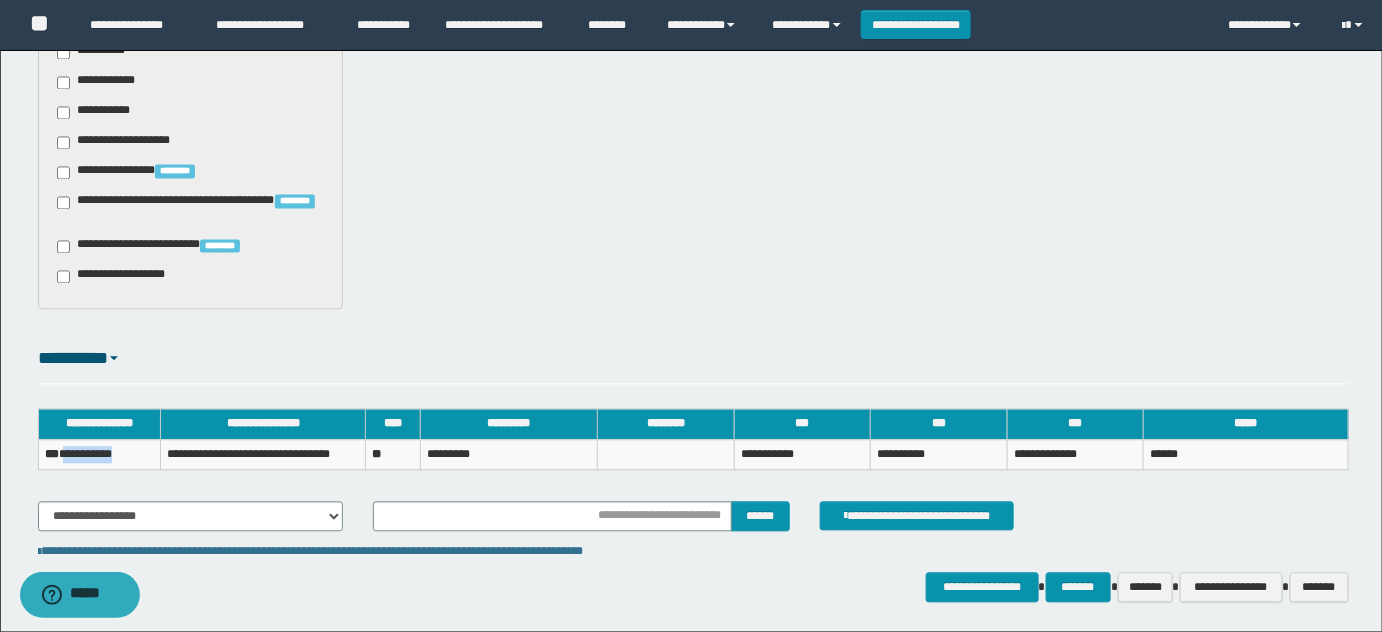 scroll, scrollTop: 1336, scrollLeft: 0, axis: vertical 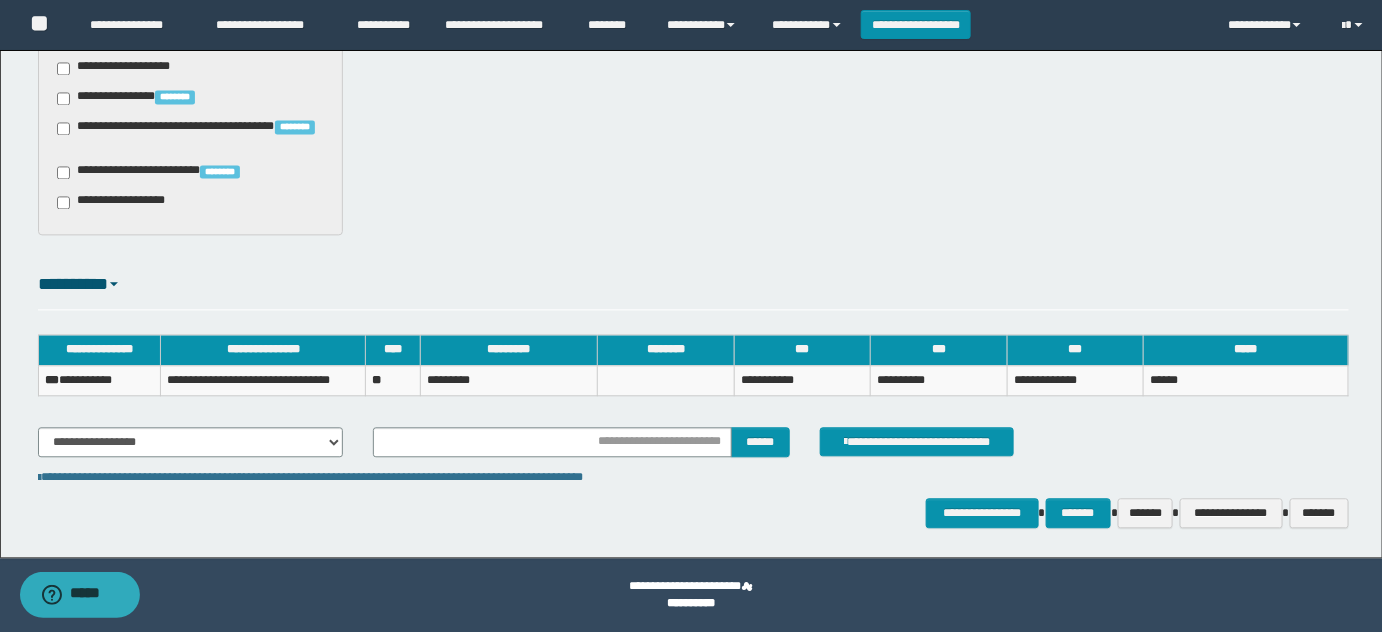 click on "**********" at bounding box center [117, 202] 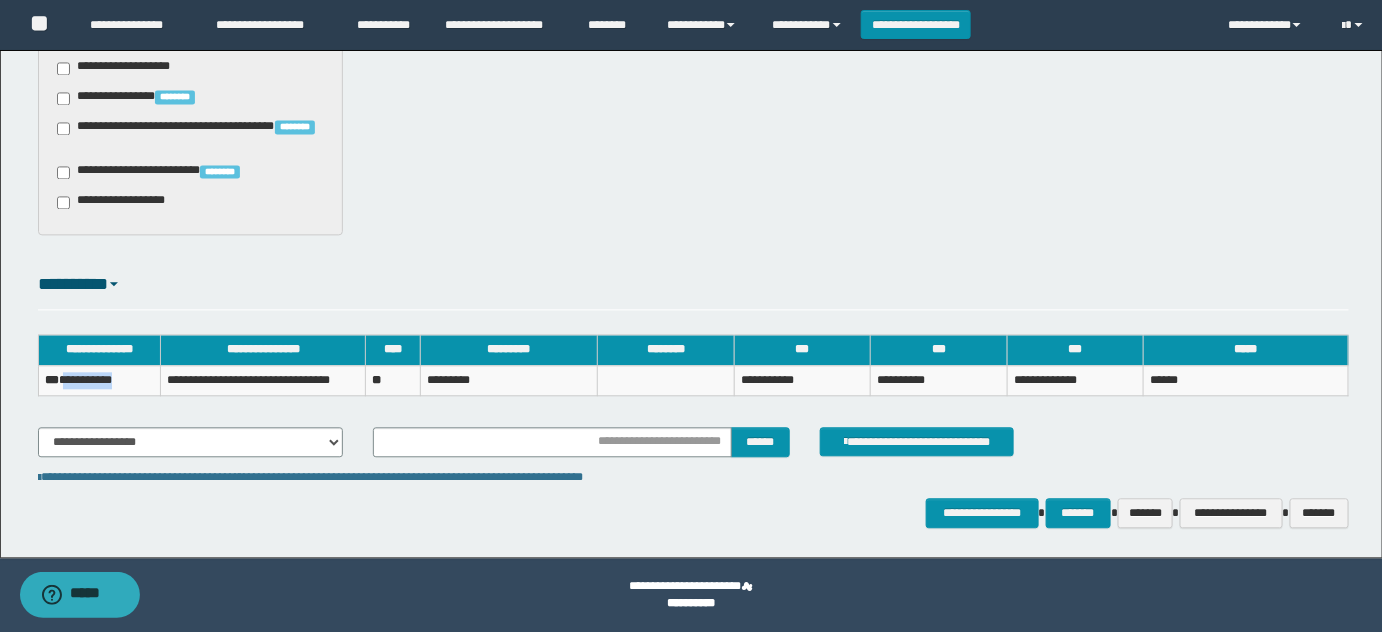 click on "**********" at bounding box center [99, 380] 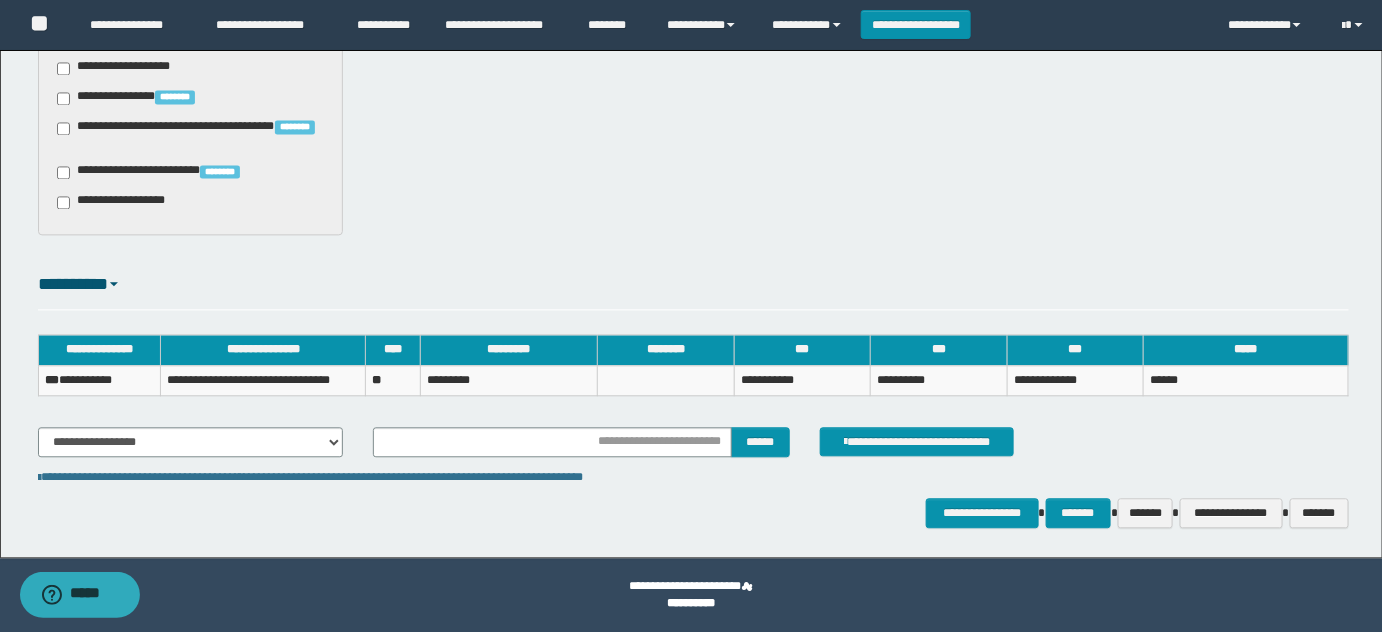 click on "**********" at bounding box center [691, -369] 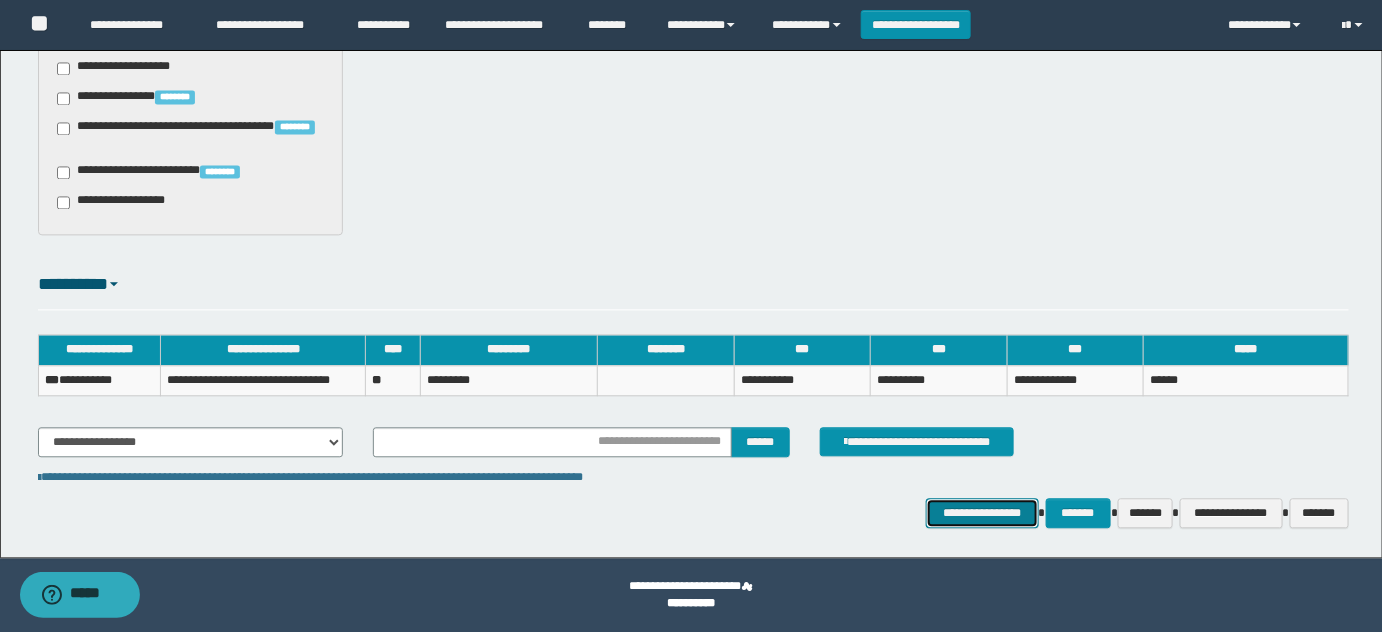 click on "**********" at bounding box center (982, 512) 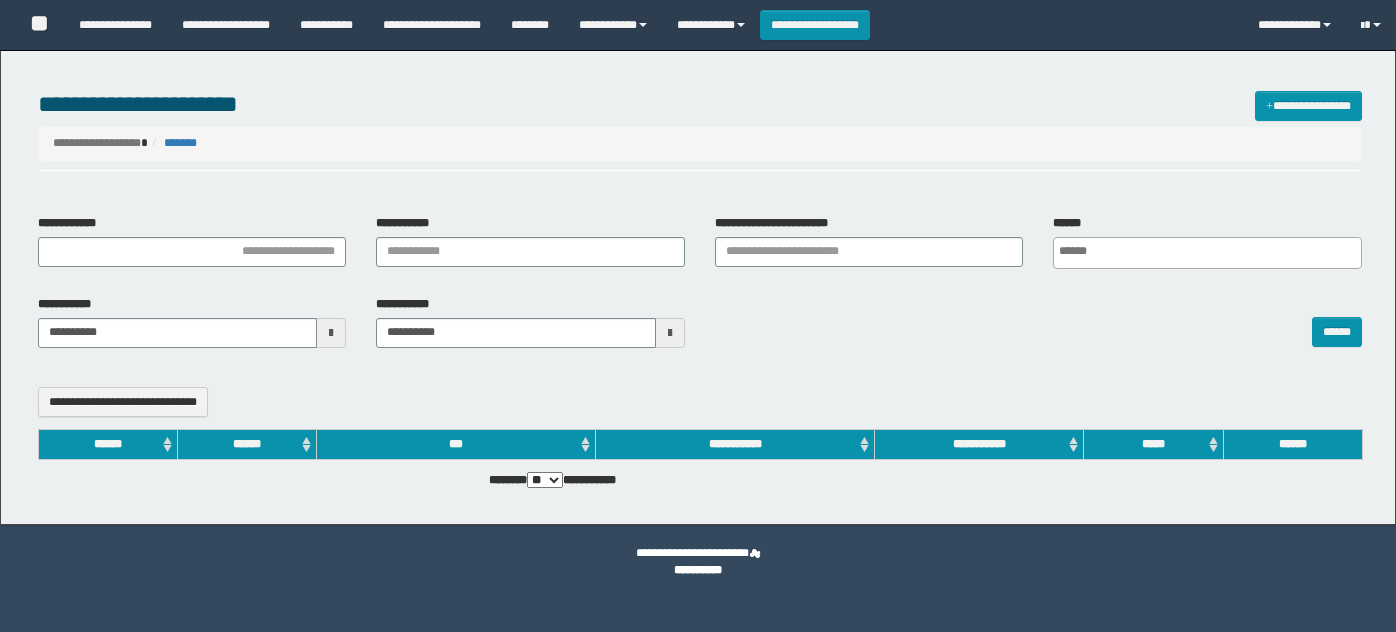 select 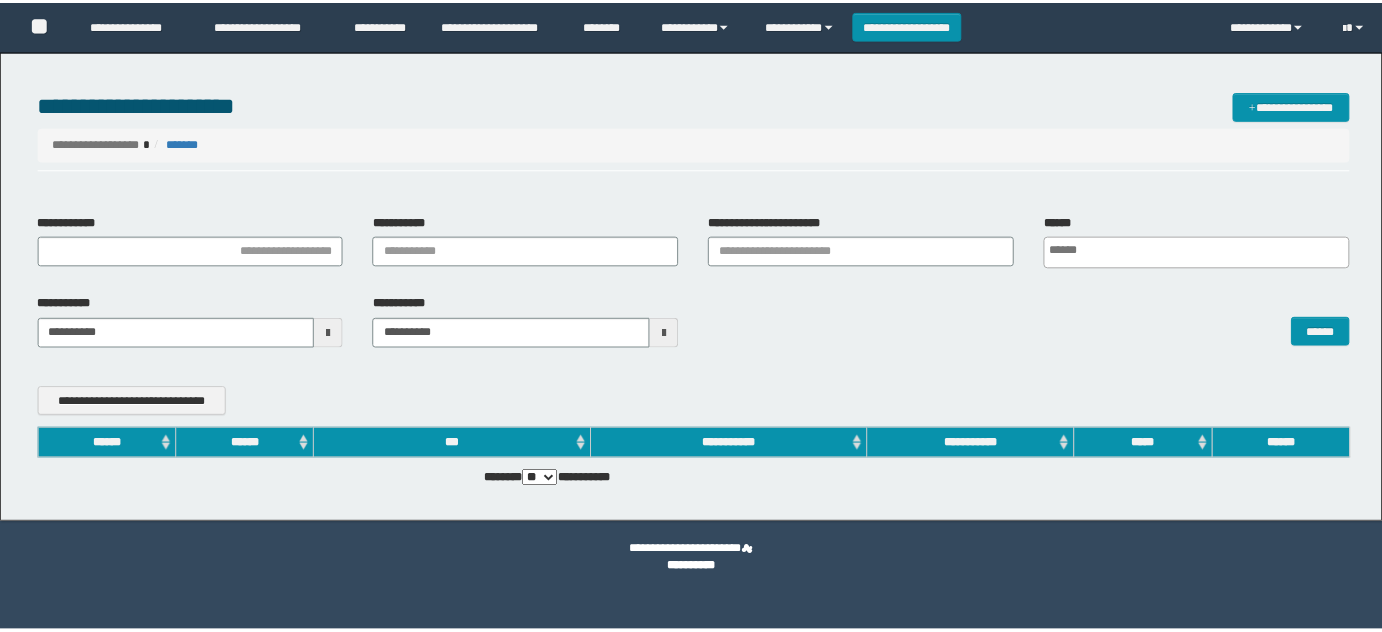 scroll, scrollTop: 0, scrollLeft: 0, axis: both 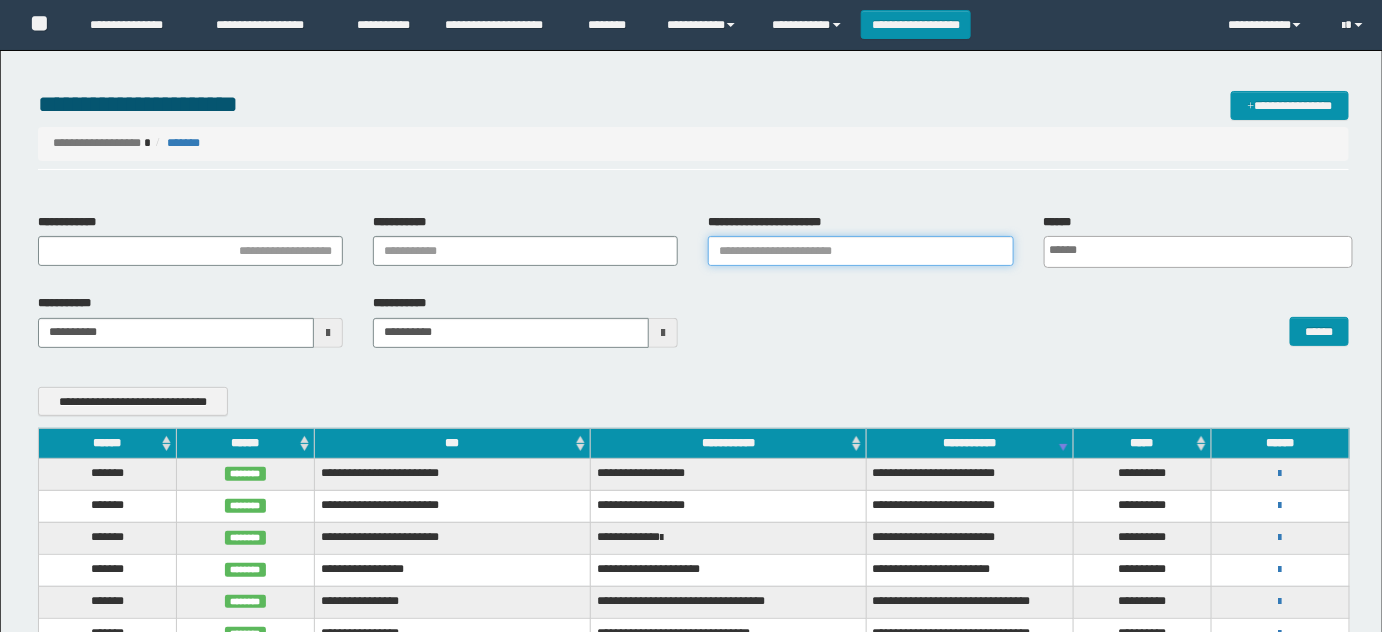 click on "**********" at bounding box center [860, 251] 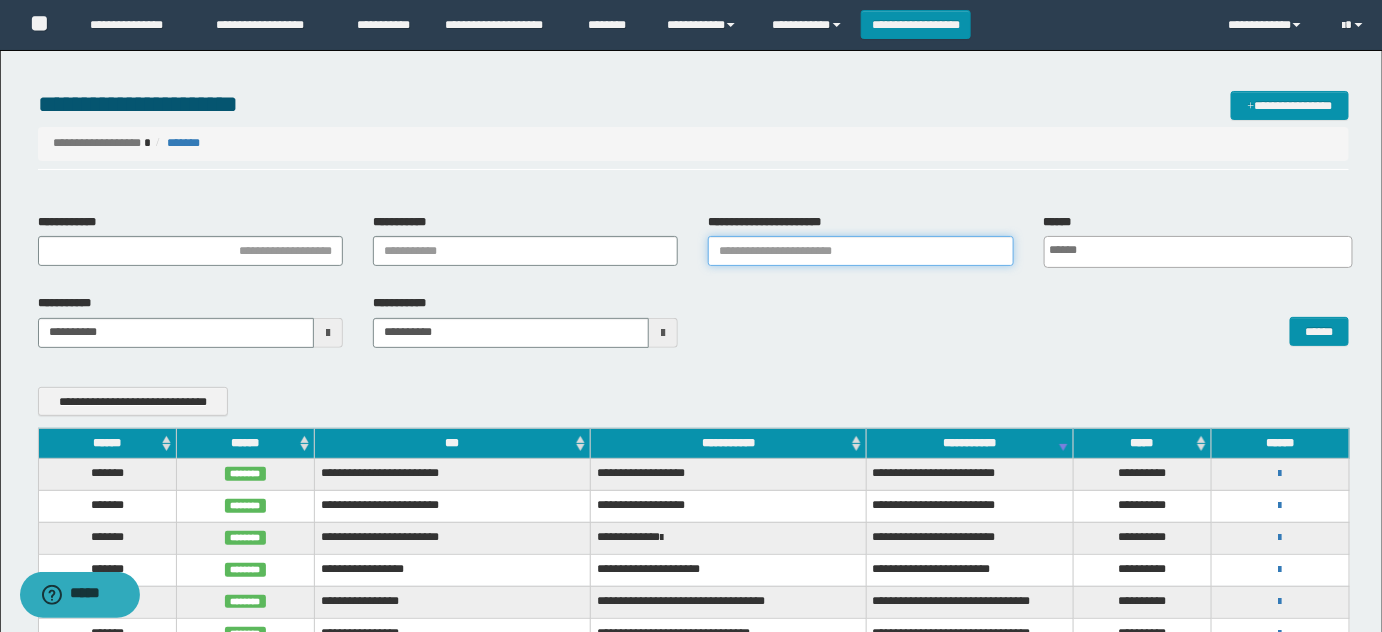 paste on "**********" 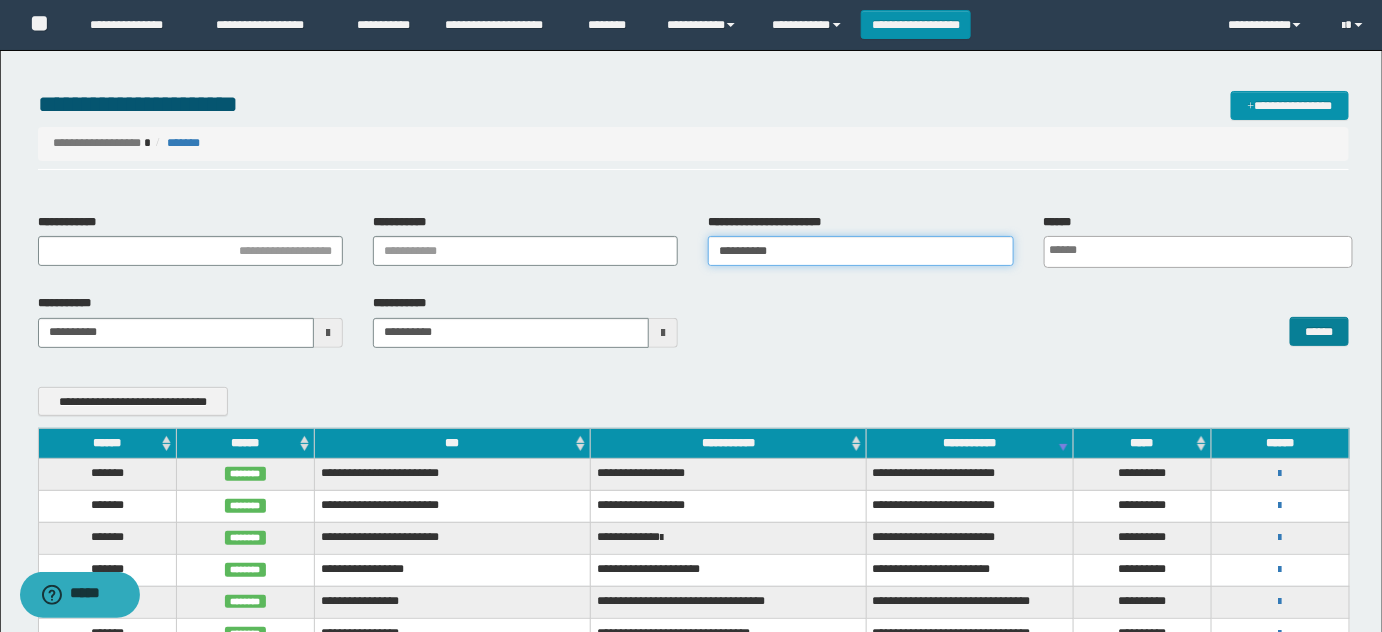 type on "**********" 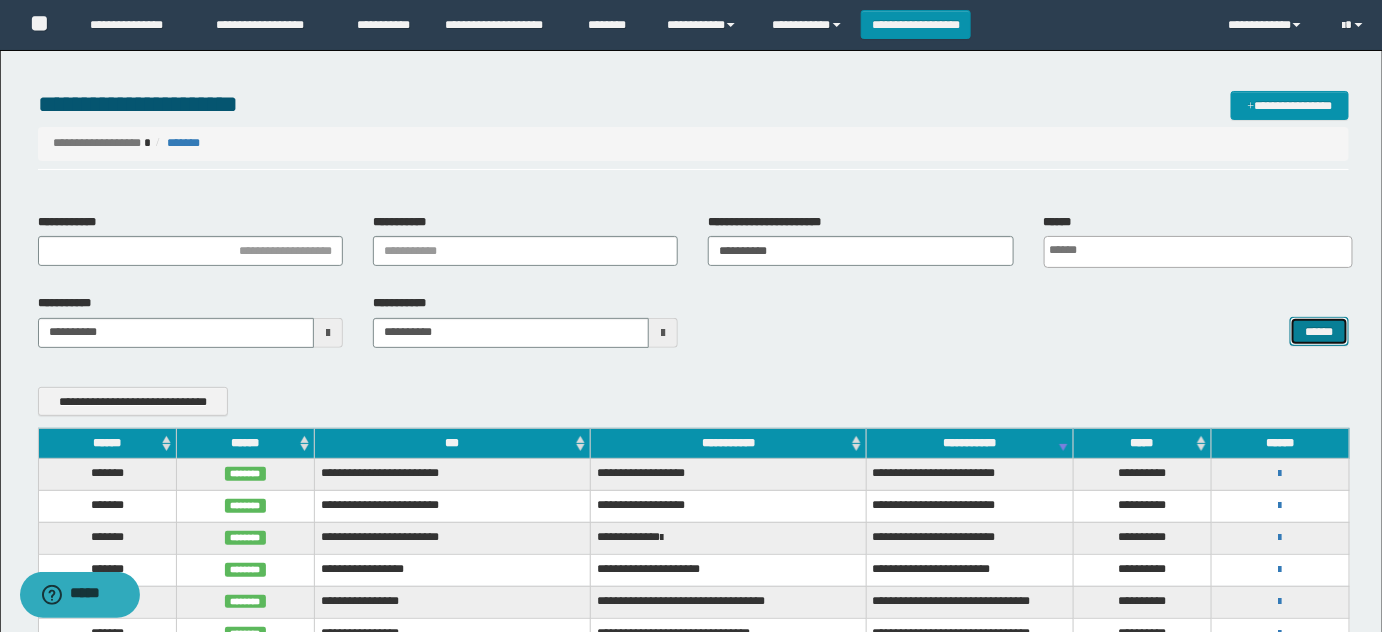 click on "******" at bounding box center [1319, 331] 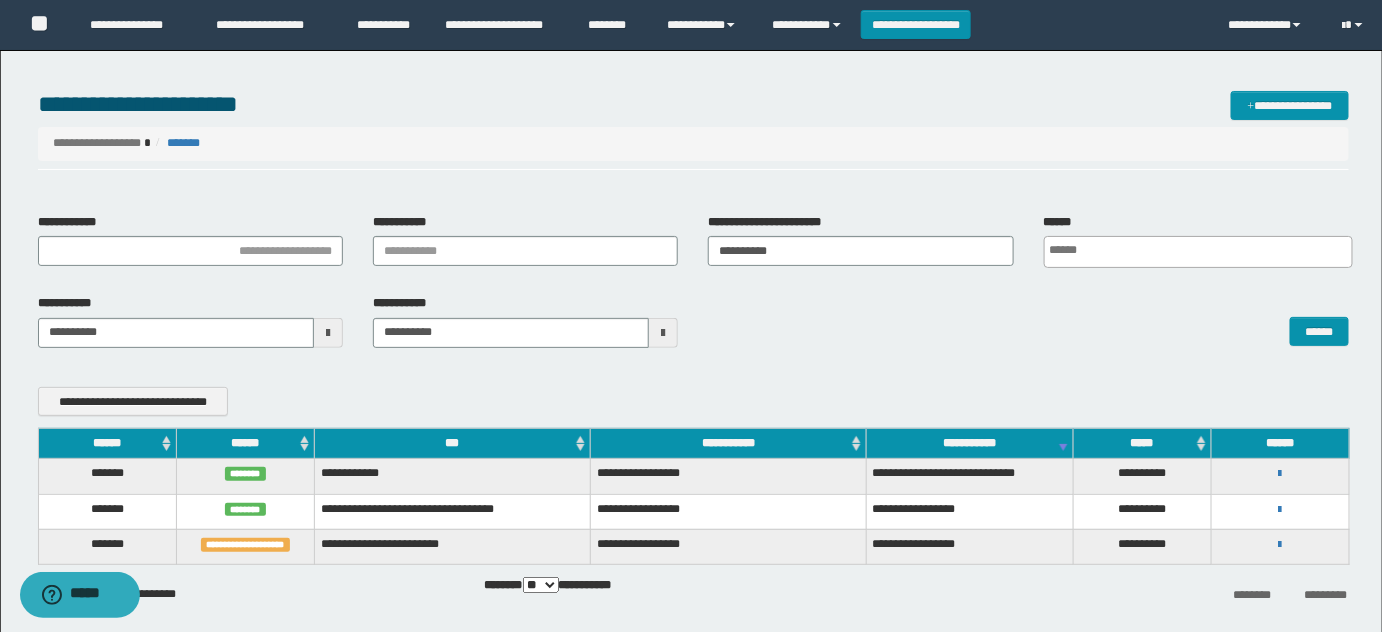 click on "**********" at bounding box center [1280, 544] 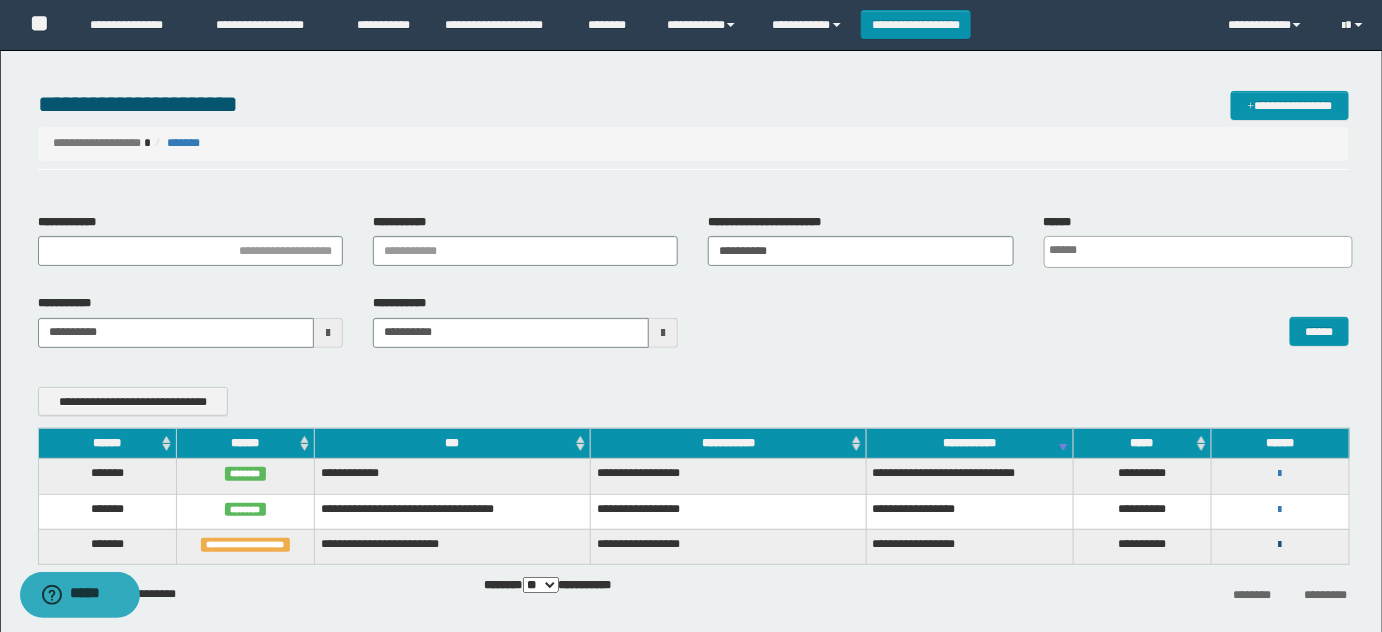 click at bounding box center [1280, 545] 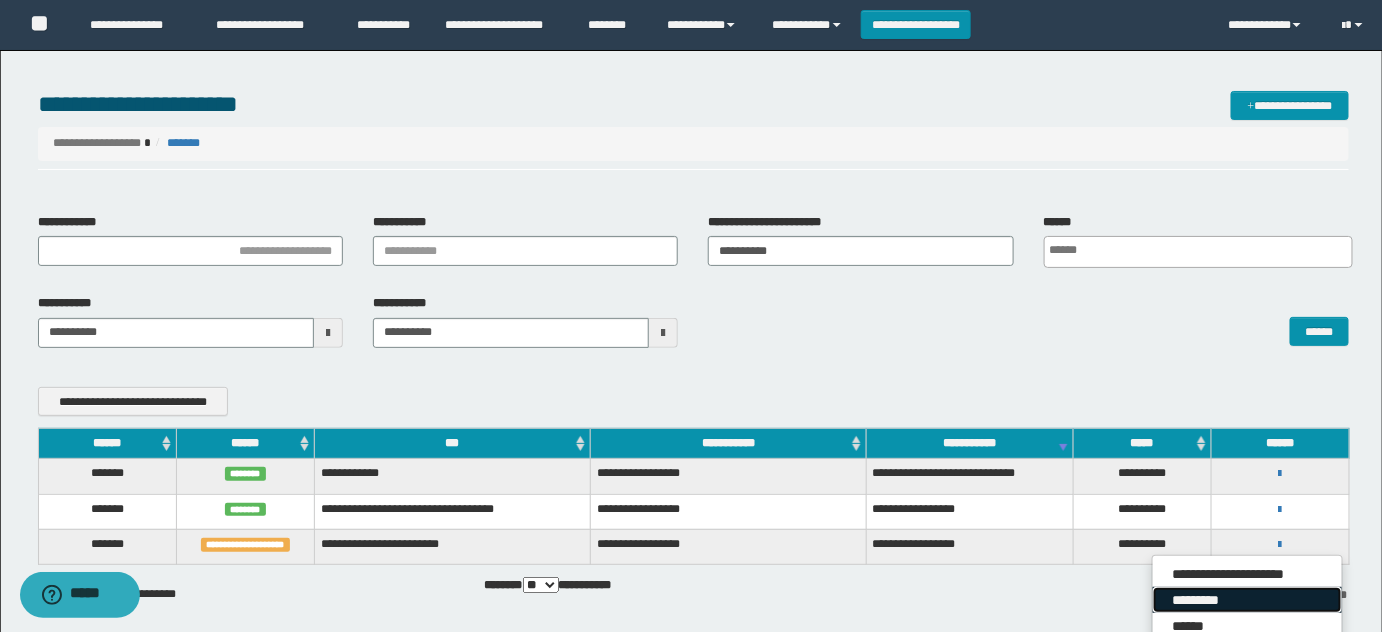 click on "*********" at bounding box center [1247, 600] 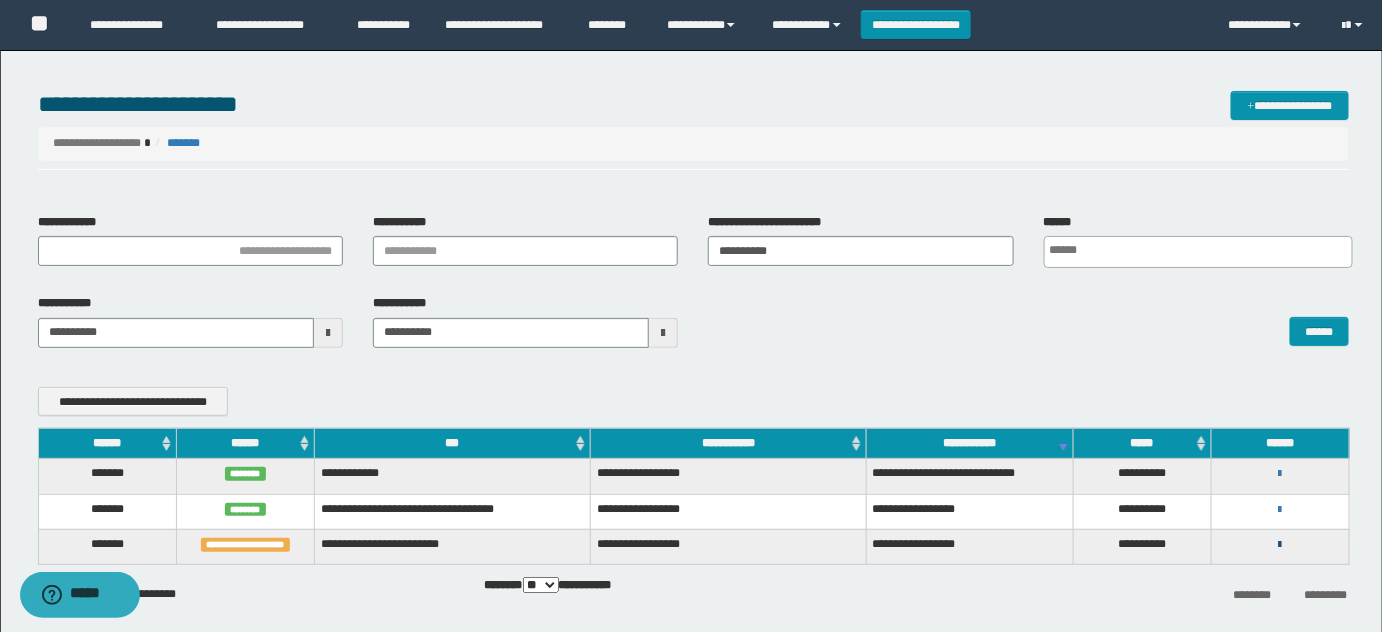 click at bounding box center (1280, 545) 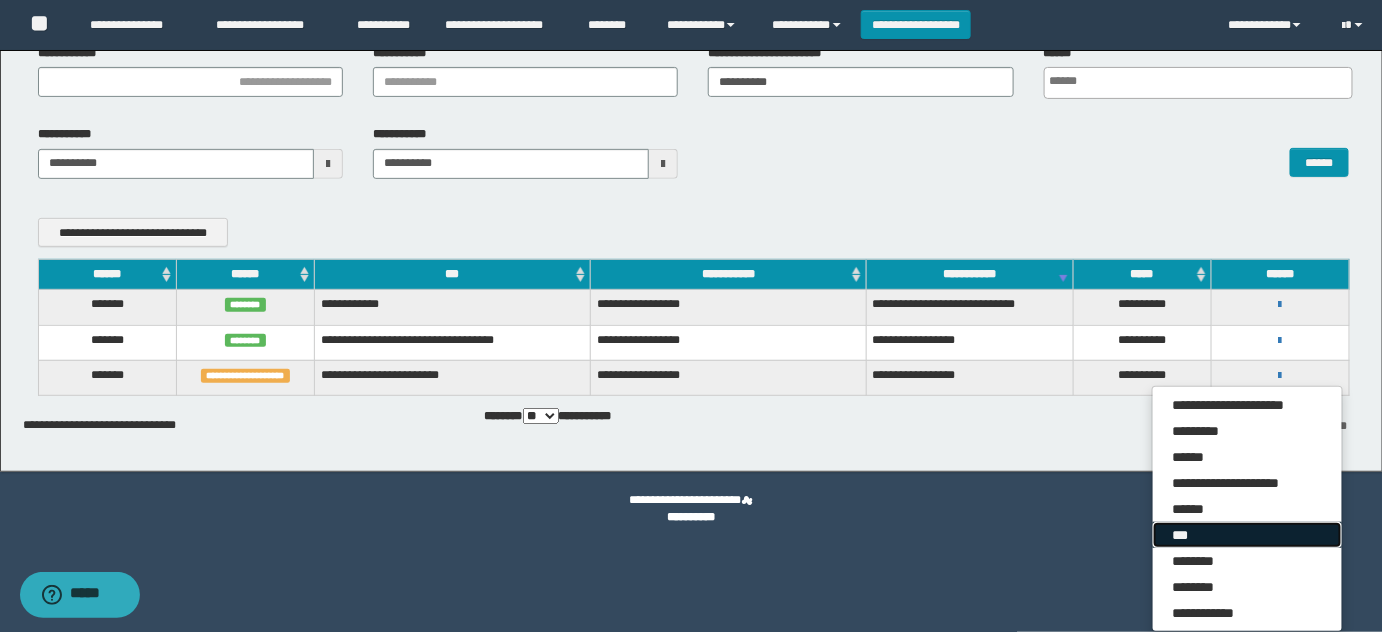 click on "***" at bounding box center [1247, 535] 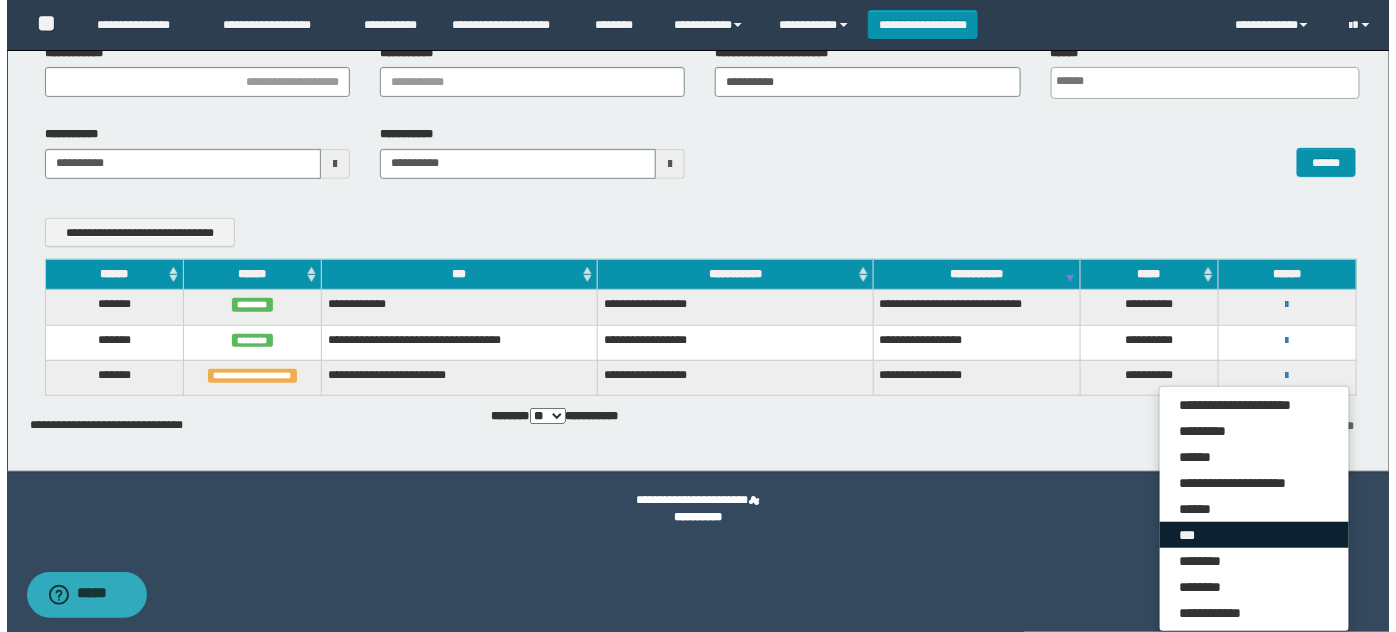 scroll, scrollTop: 83, scrollLeft: 0, axis: vertical 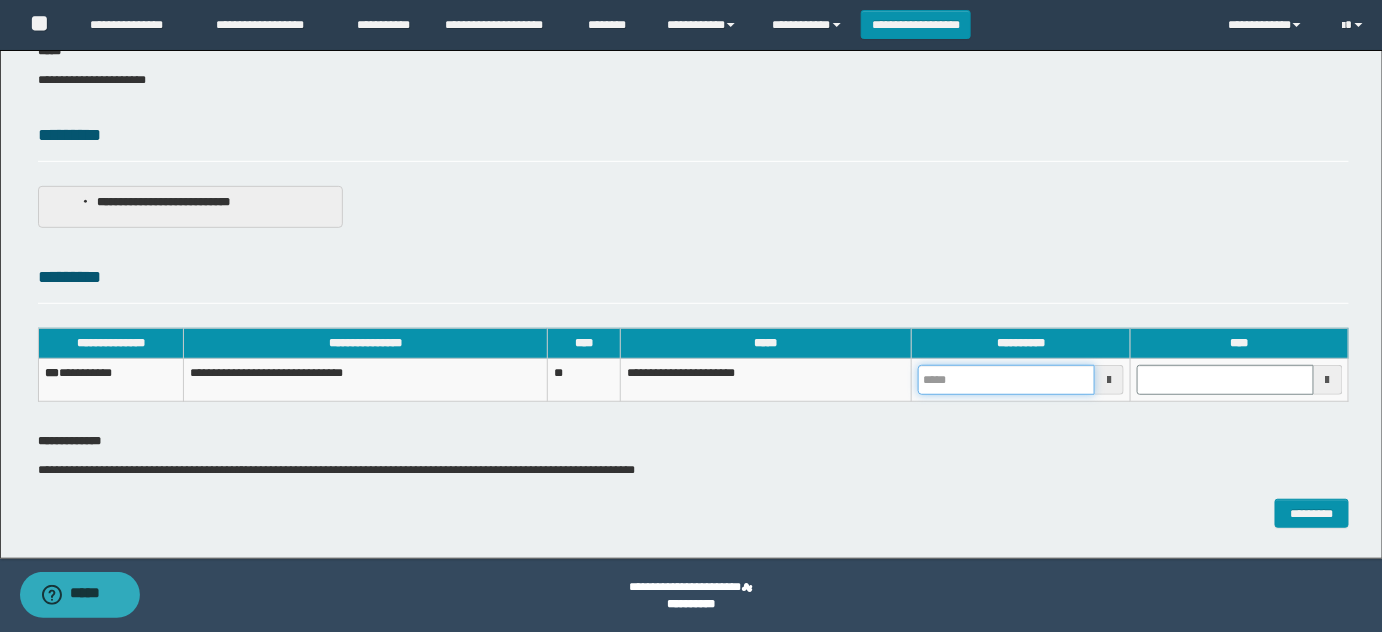 click at bounding box center [1006, 380] 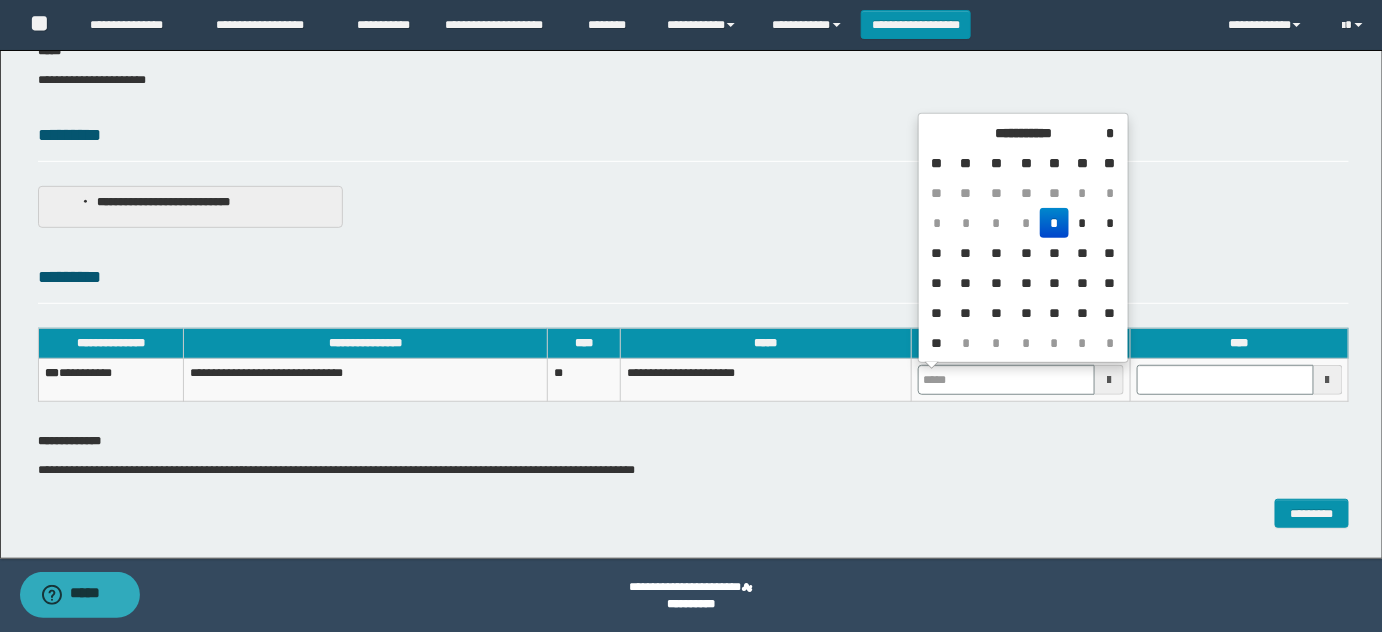 click on "*" at bounding box center (1054, 223) 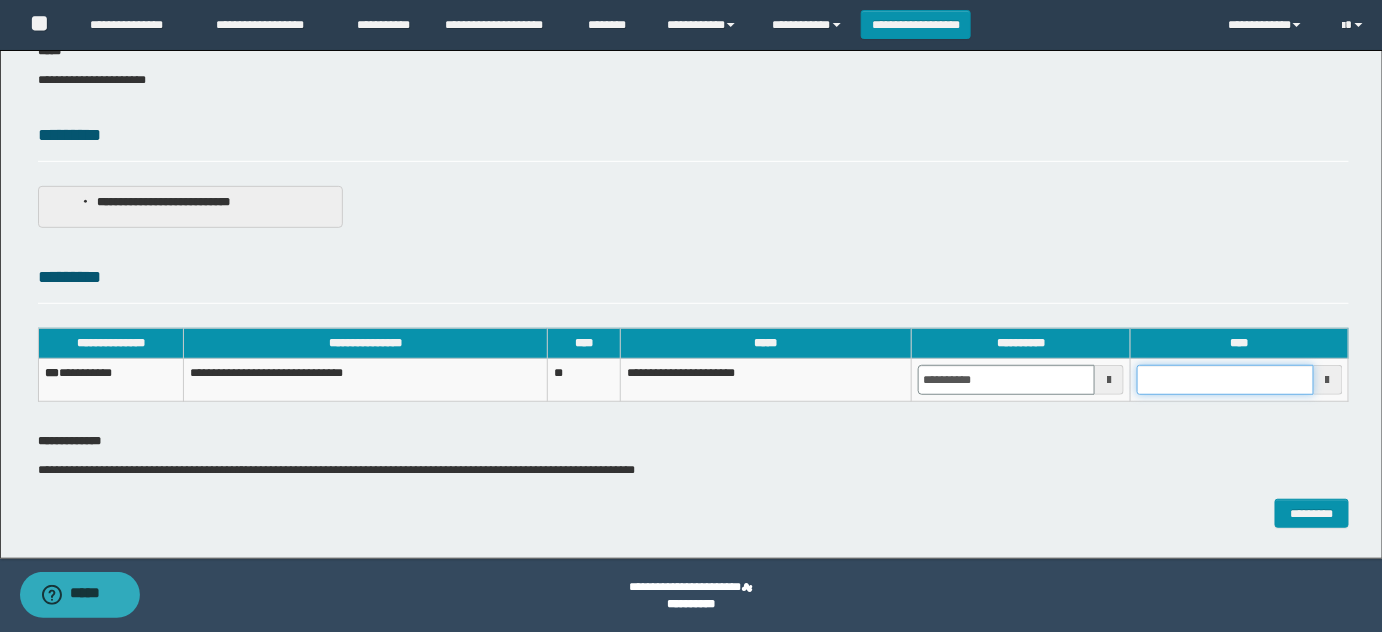 click at bounding box center (1225, 380) 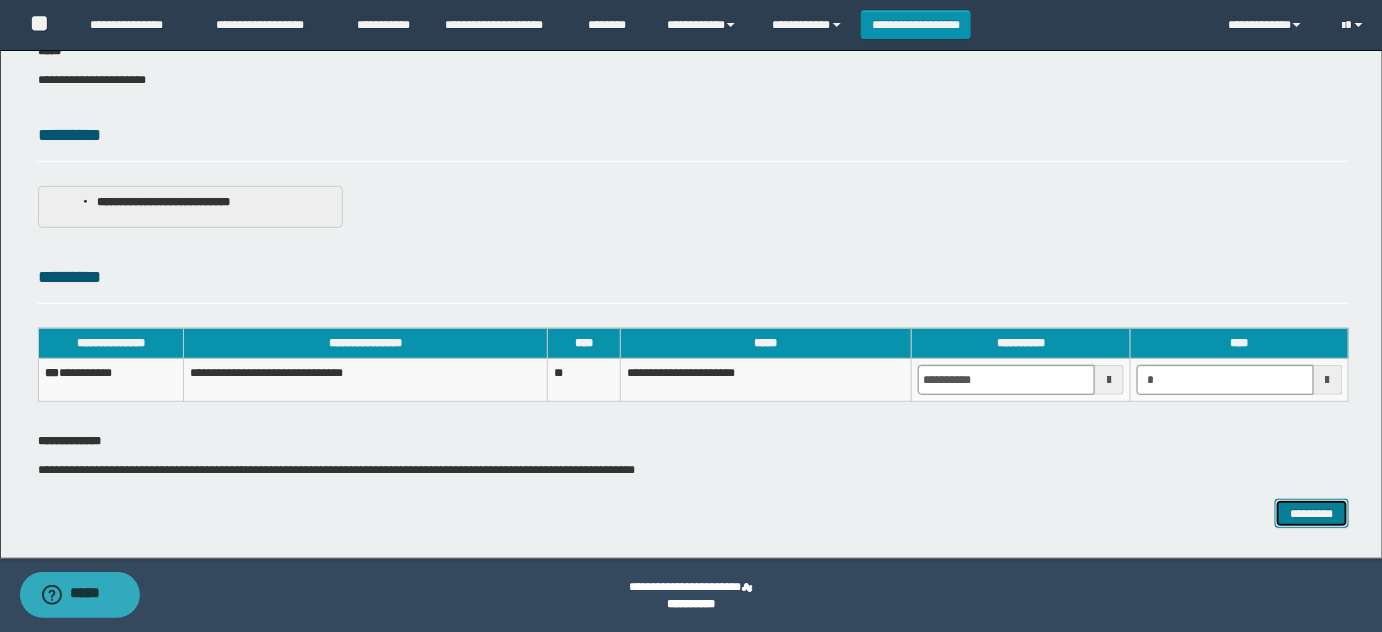 type on "*******" 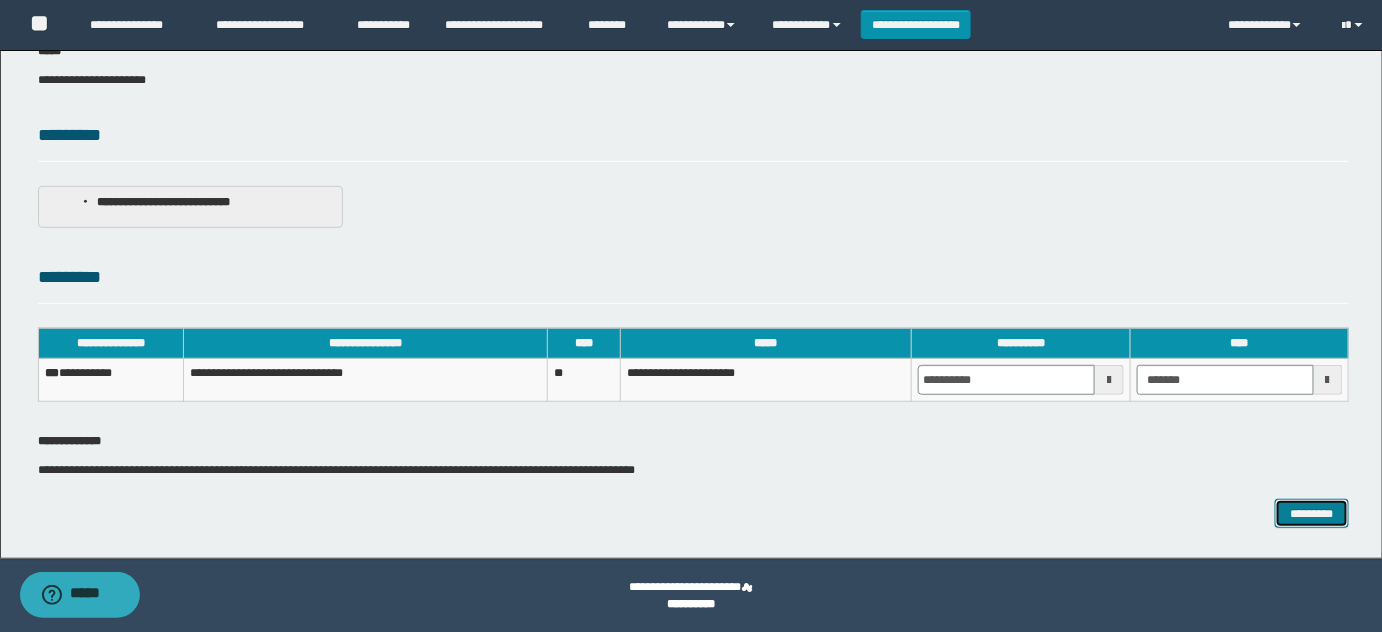 click on "*********" at bounding box center (1312, 513) 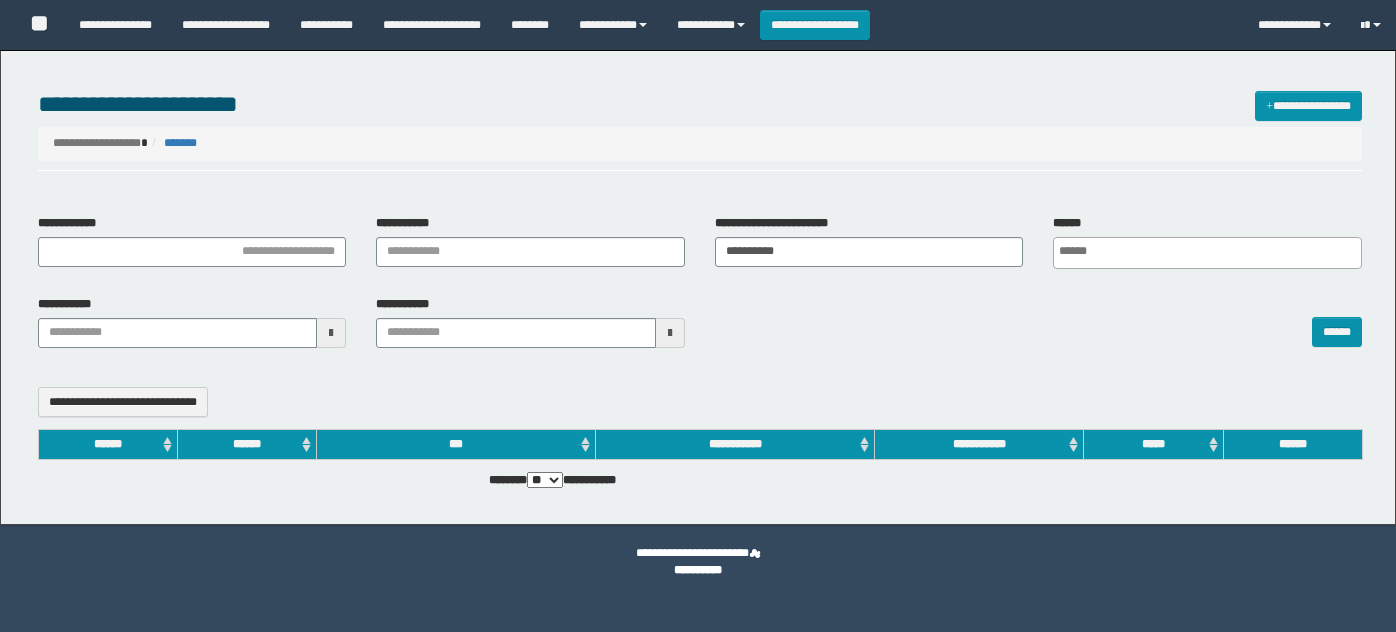 select 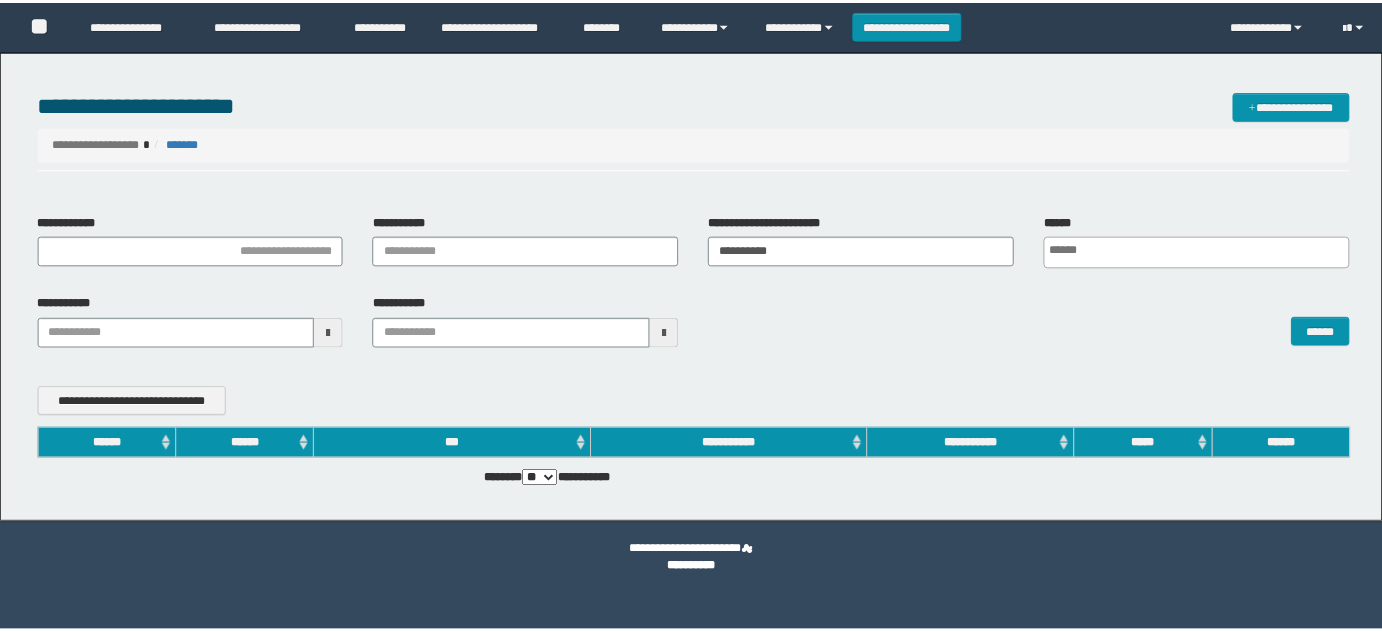 scroll, scrollTop: 0, scrollLeft: 0, axis: both 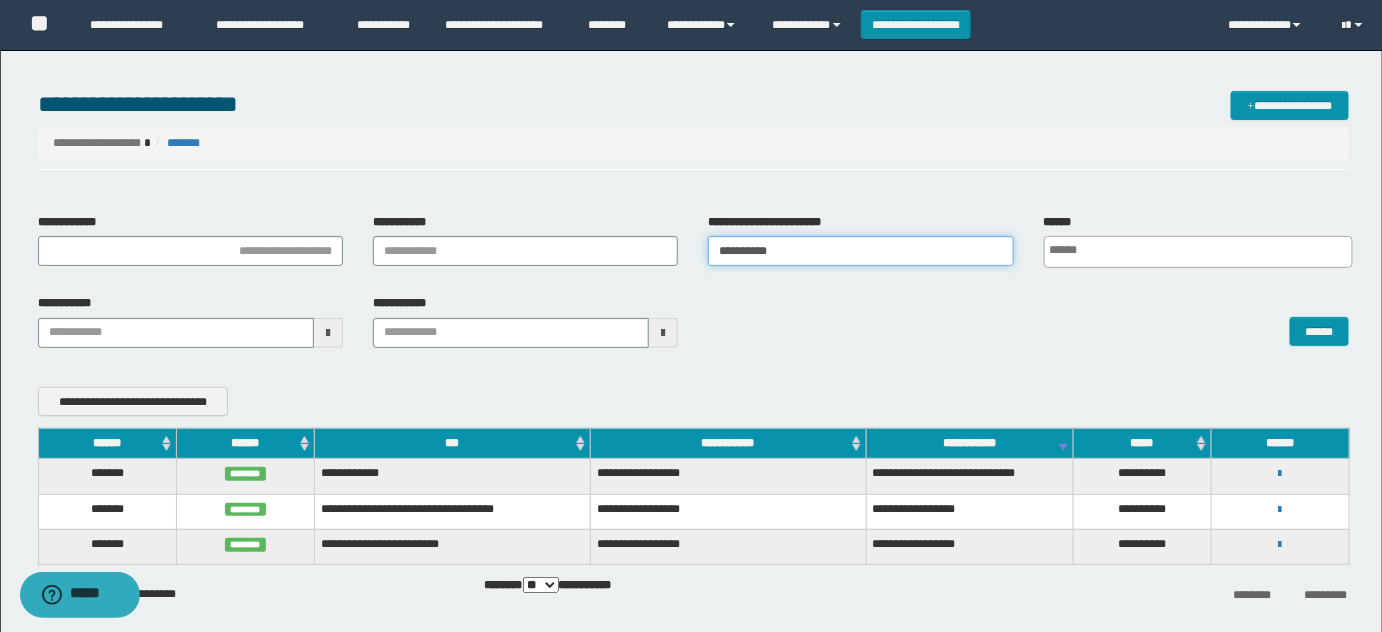 drag, startPoint x: 820, startPoint y: 258, endPoint x: 539, endPoint y: 258, distance: 281 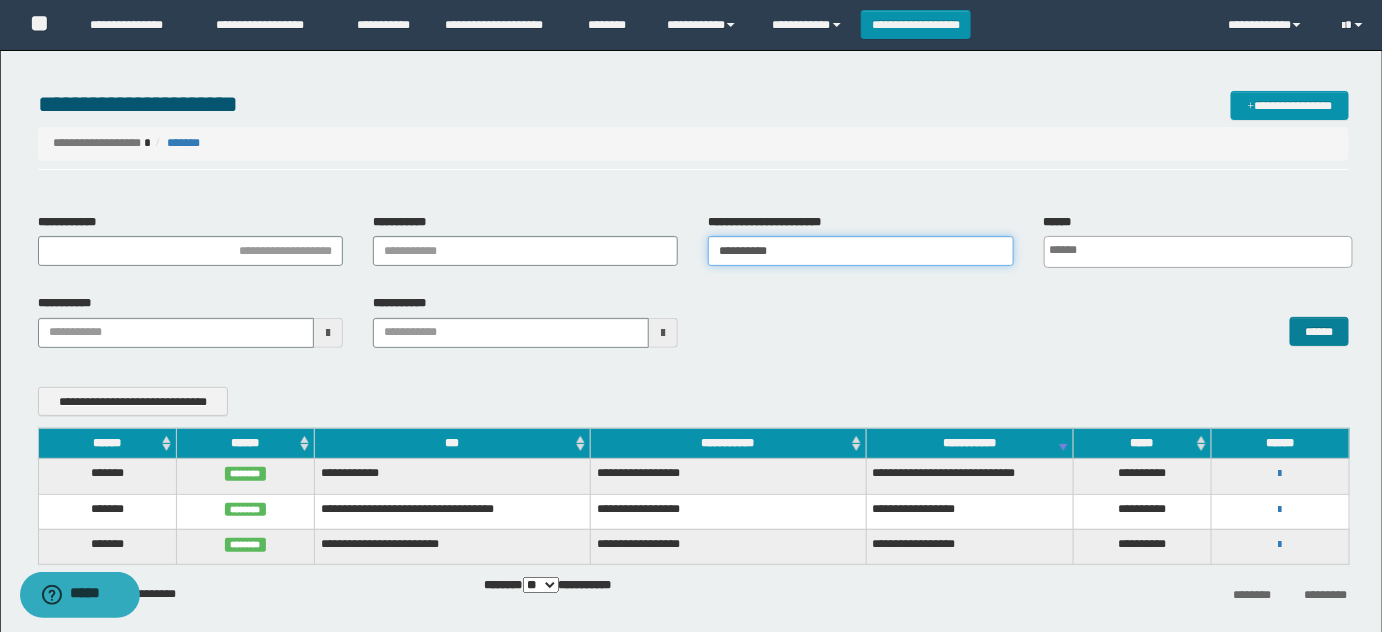 type on "**********" 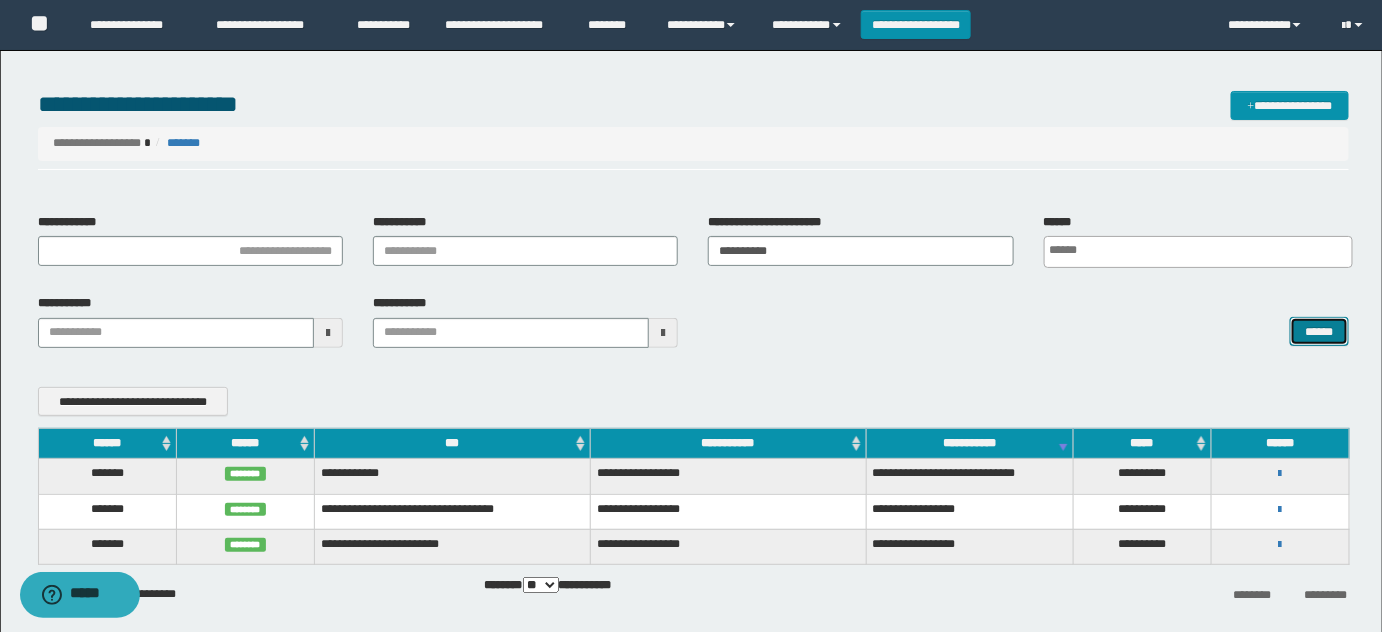 click on "******" at bounding box center [1319, 331] 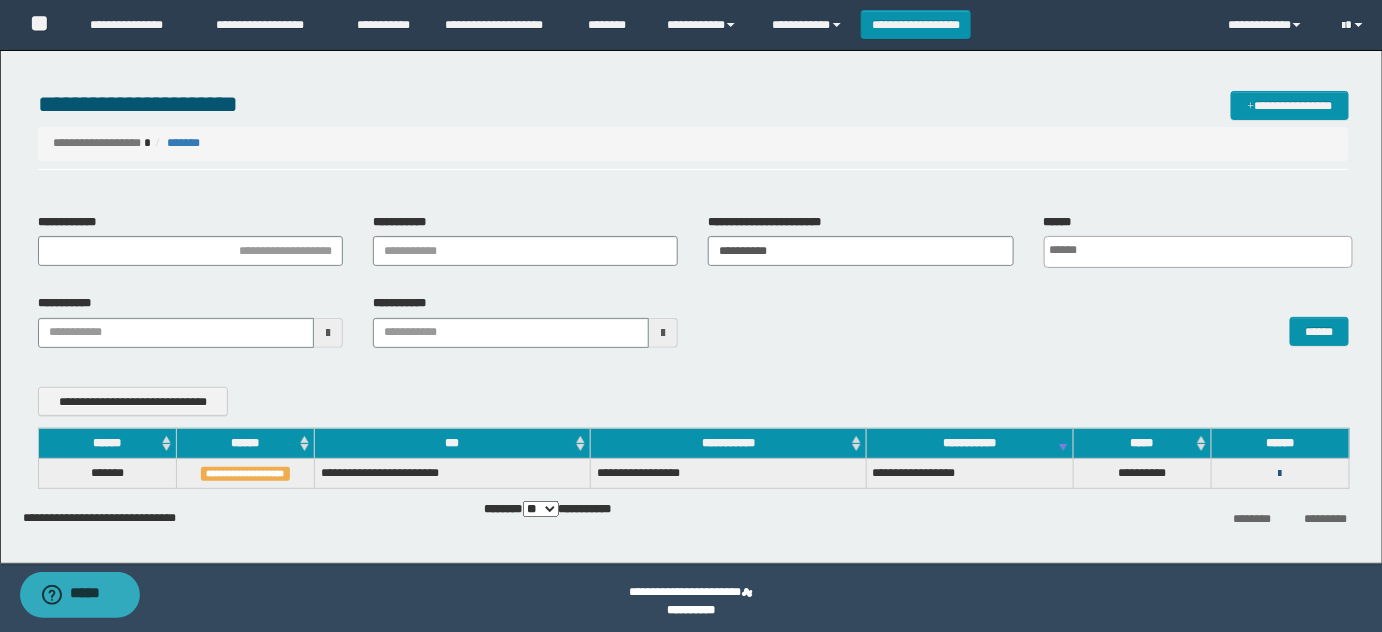 click at bounding box center [1280, 474] 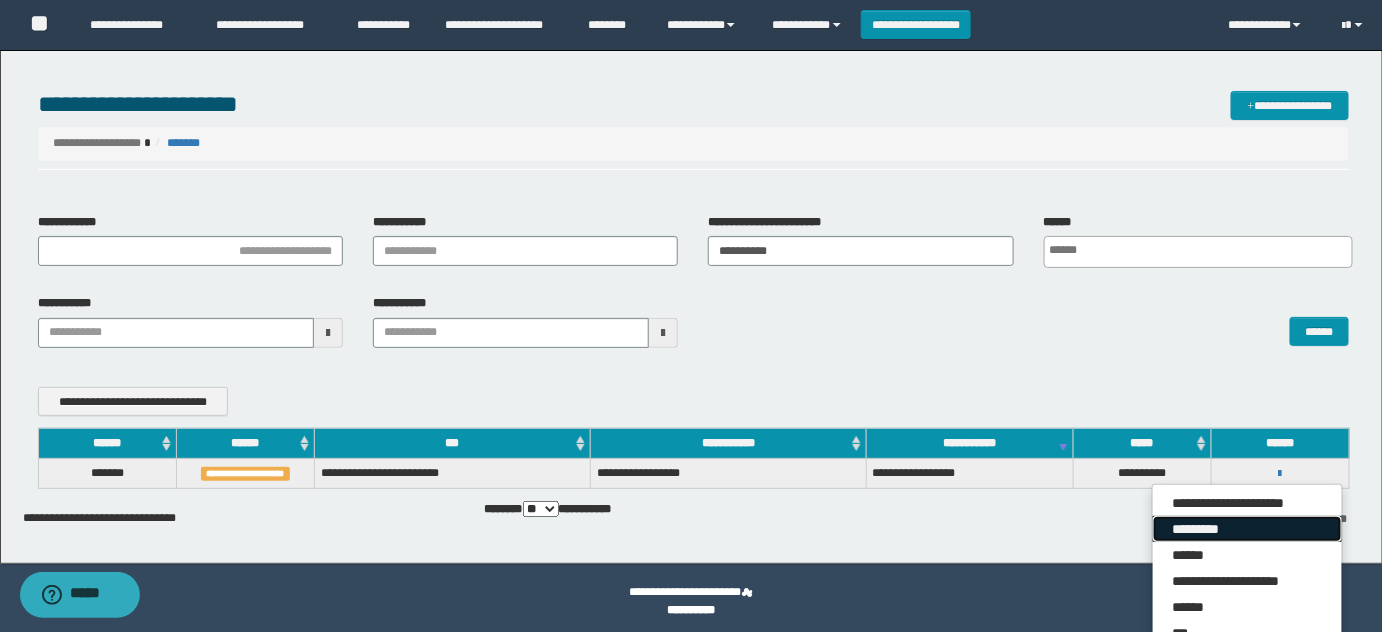 click on "*********" at bounding box center [1247, 529] 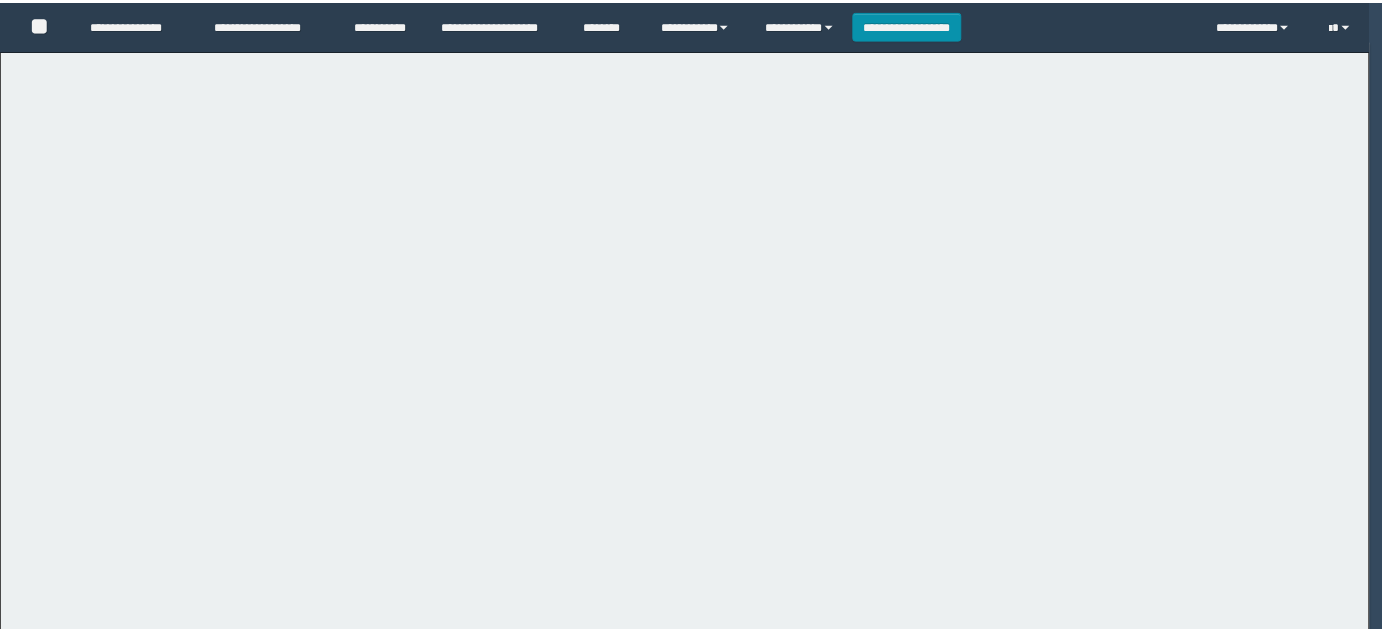 scroll, scrollTop: 0, scrollLeft: 0, axis: both 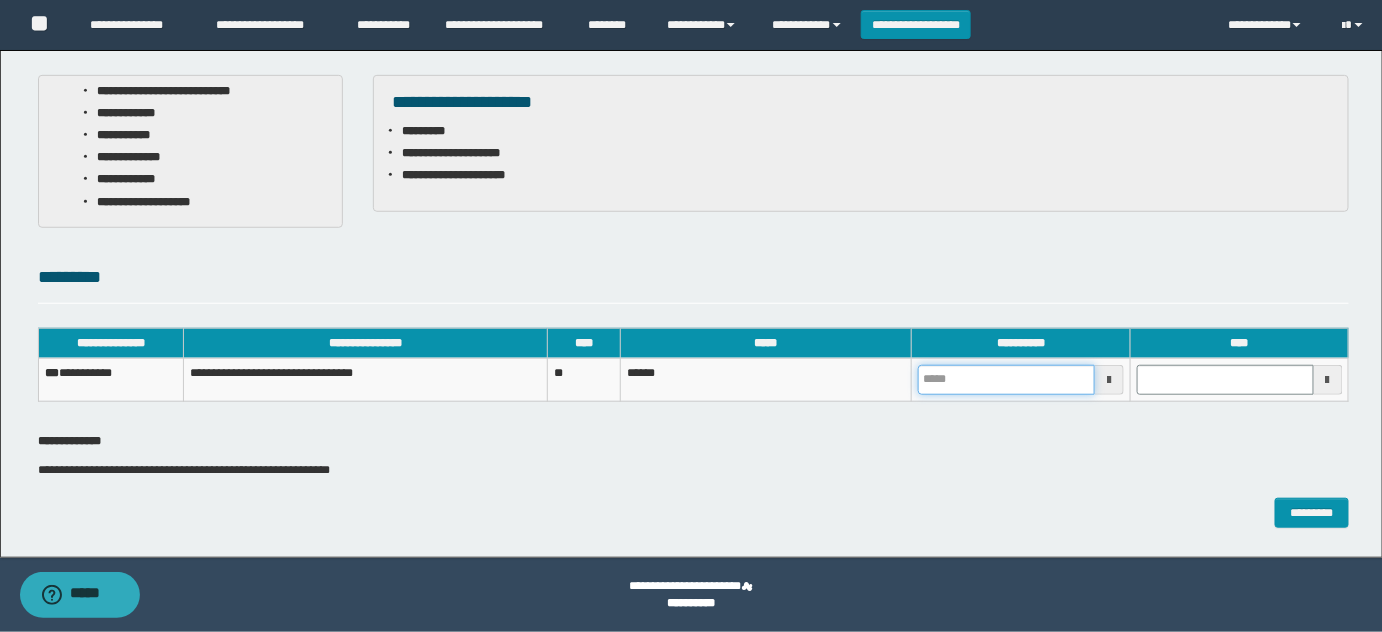 click at bounding box center [1006, 380] 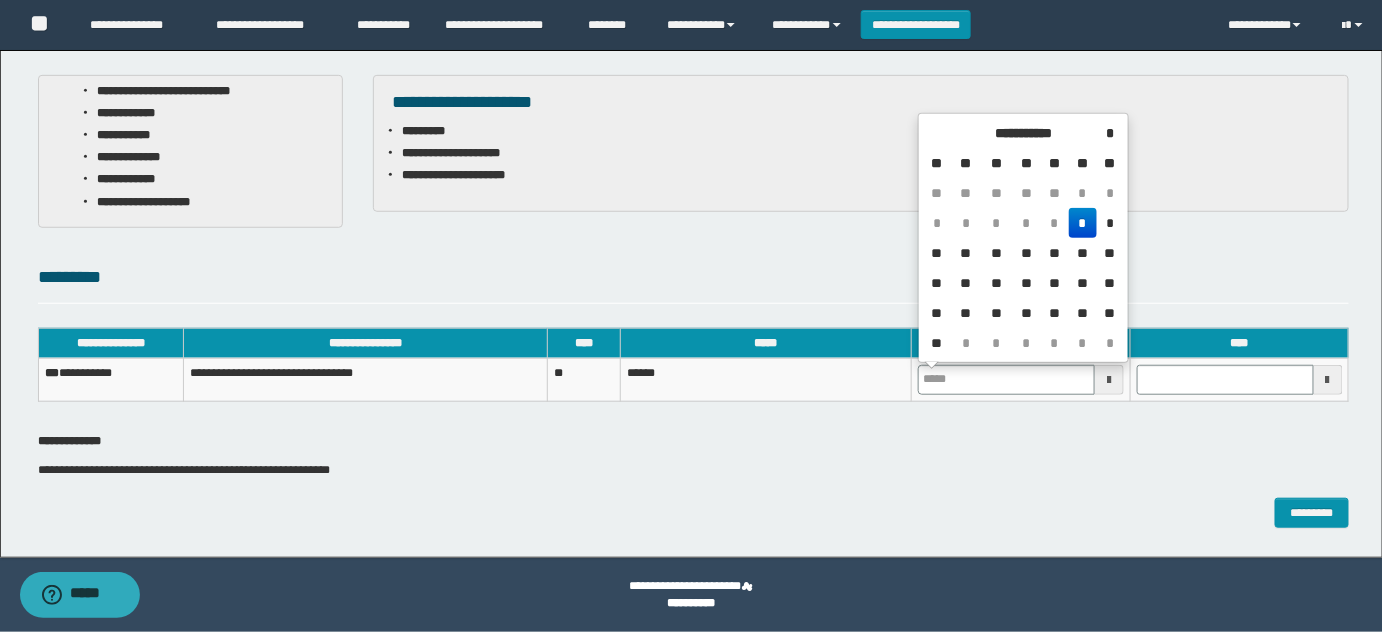 click on "*" at bounding box center (1083, 223) 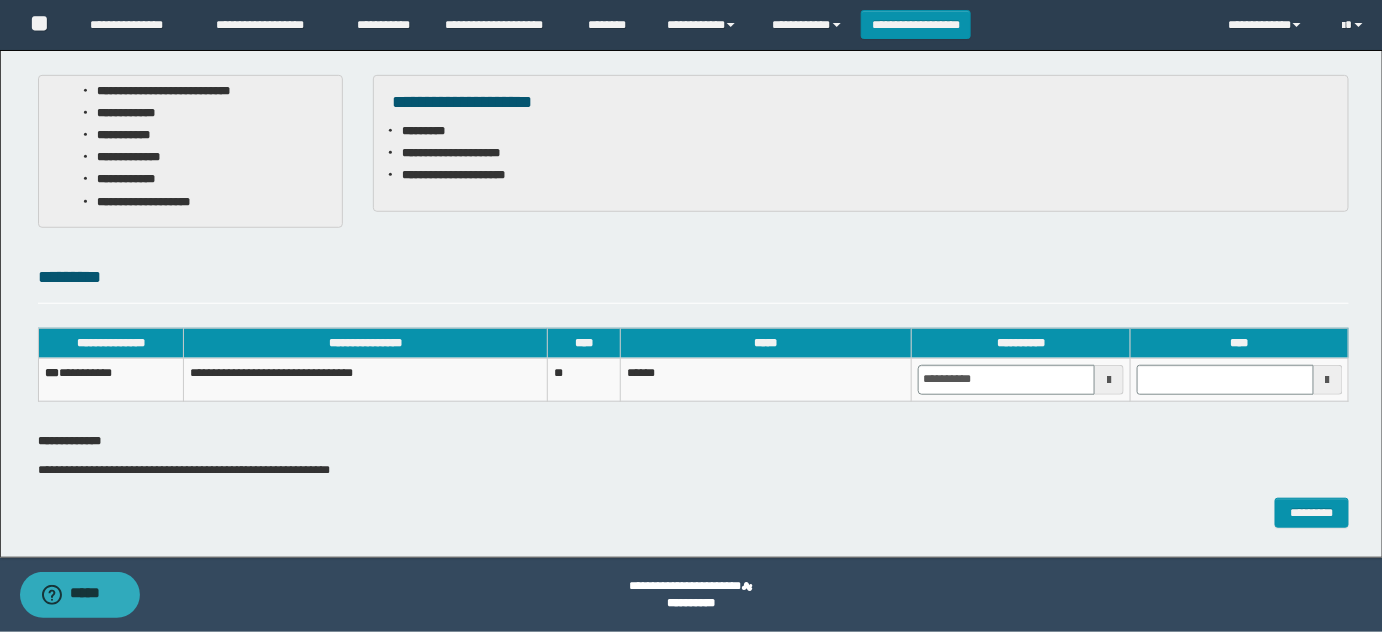 click on "****" at bounding box center (1239, 343) 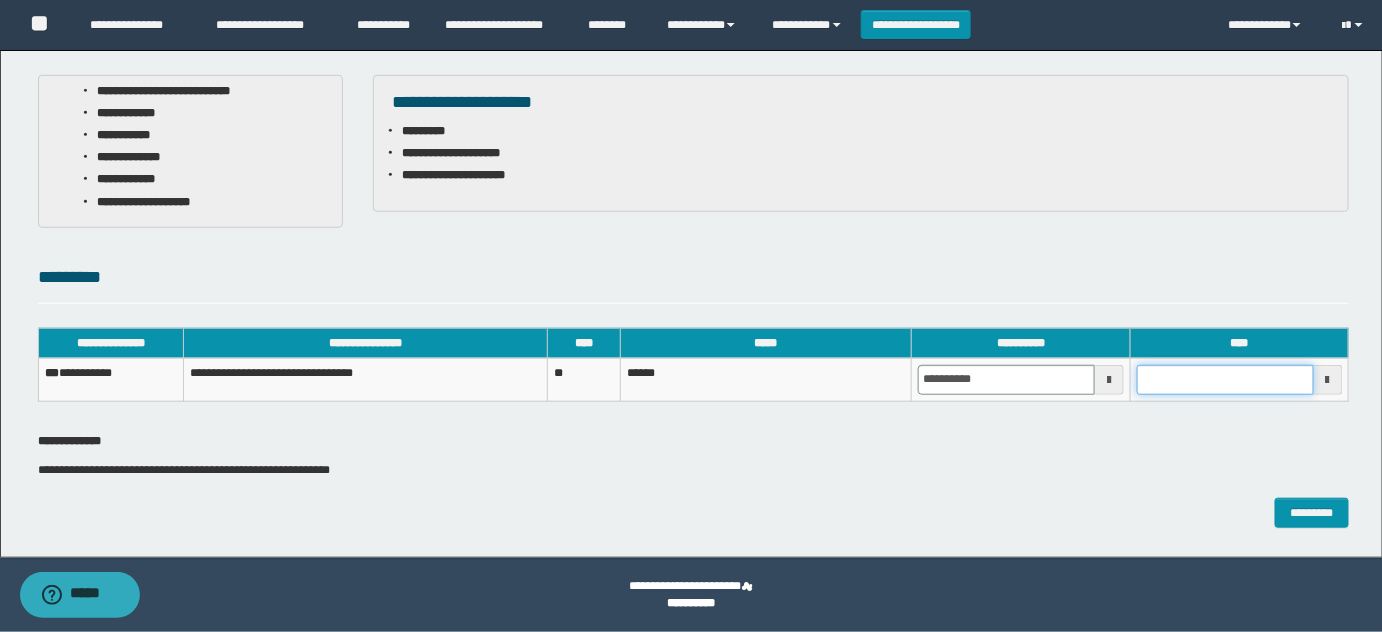 click at bounding box center (1225, 380) 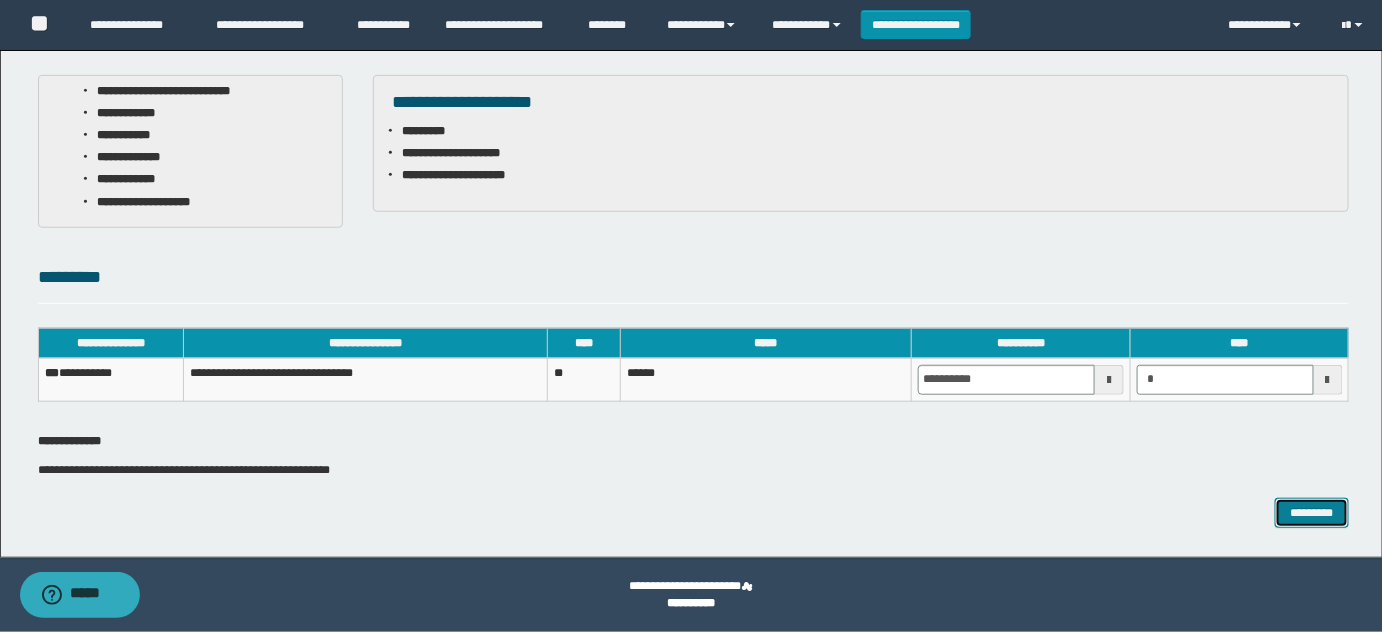 type on "*******" 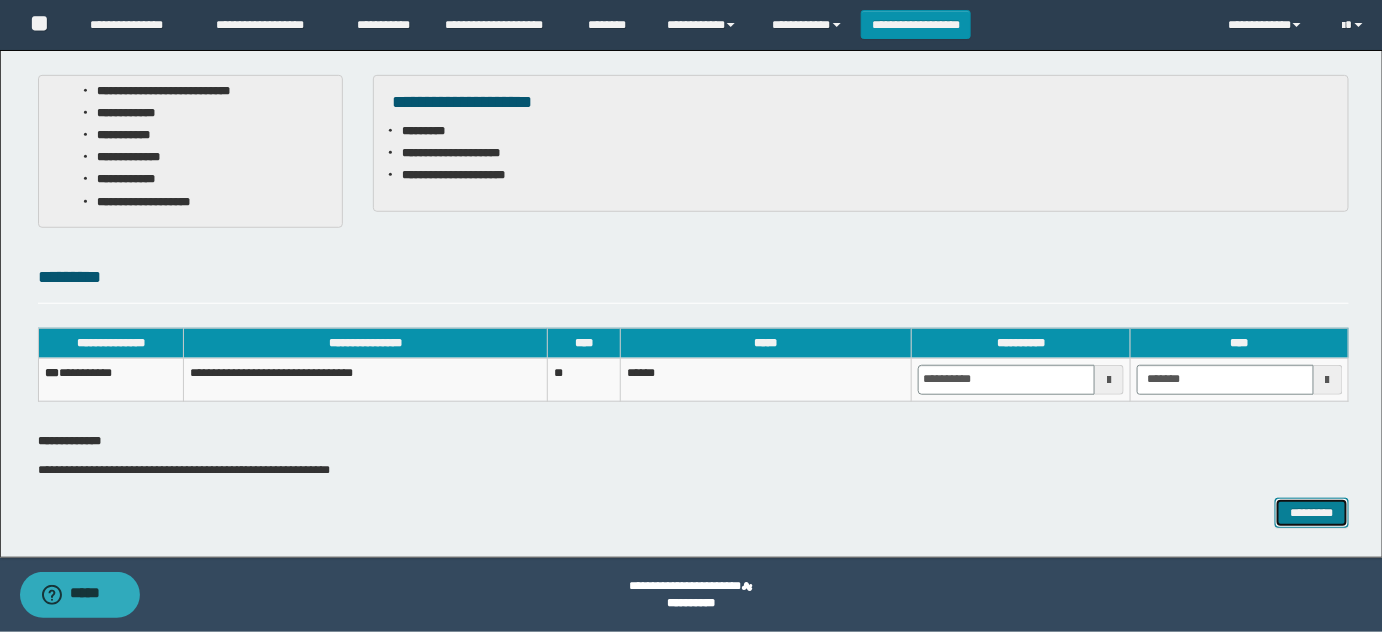 click on "*********" at bounding box center (1312, 512) 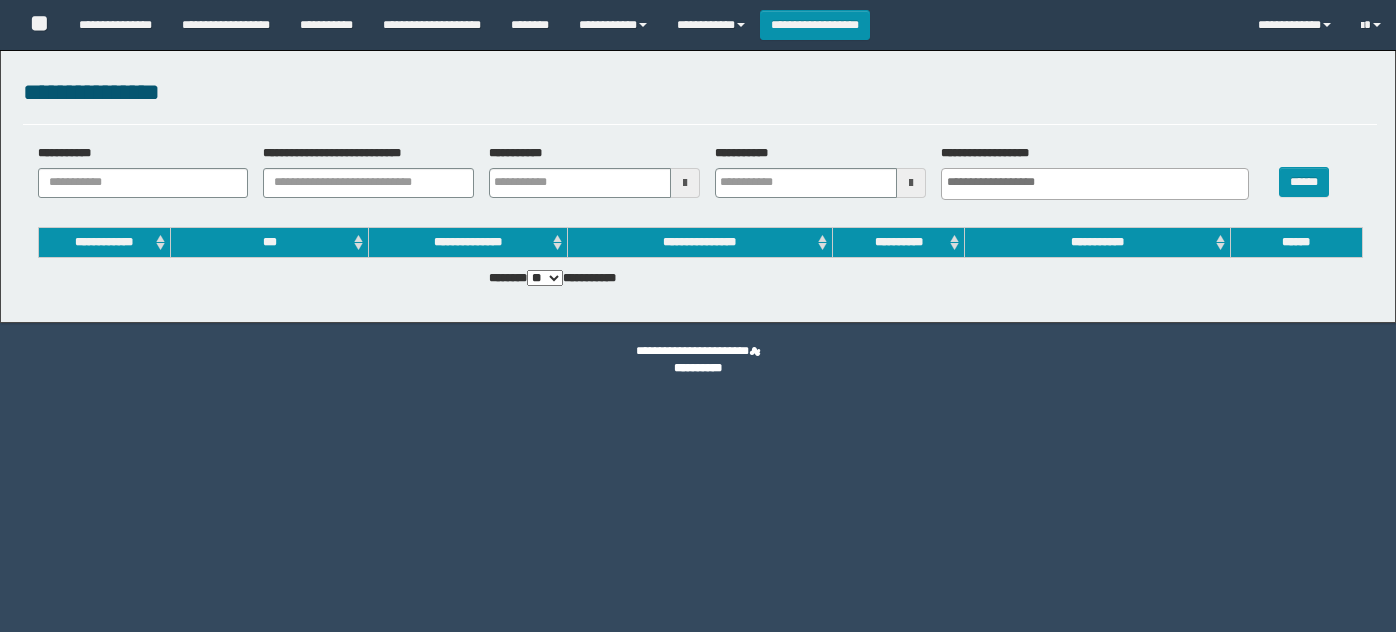 select 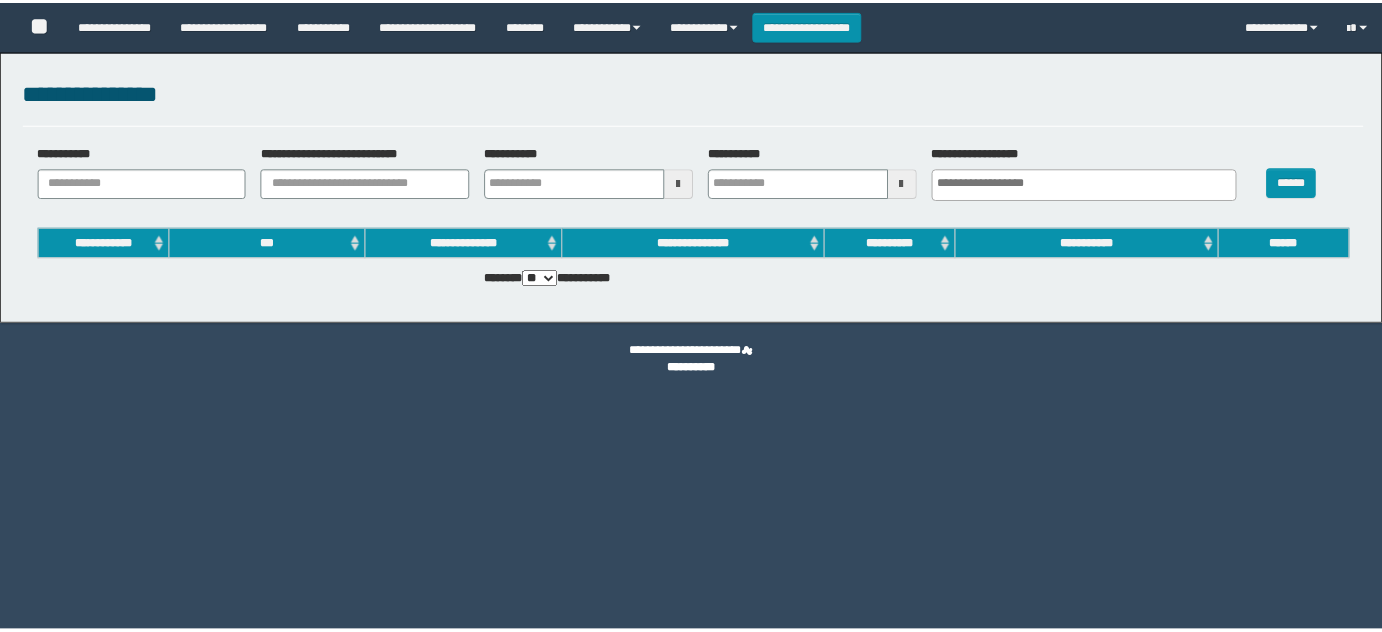scroll, scrollTop: 0, scrollLeft: 0, axis: both 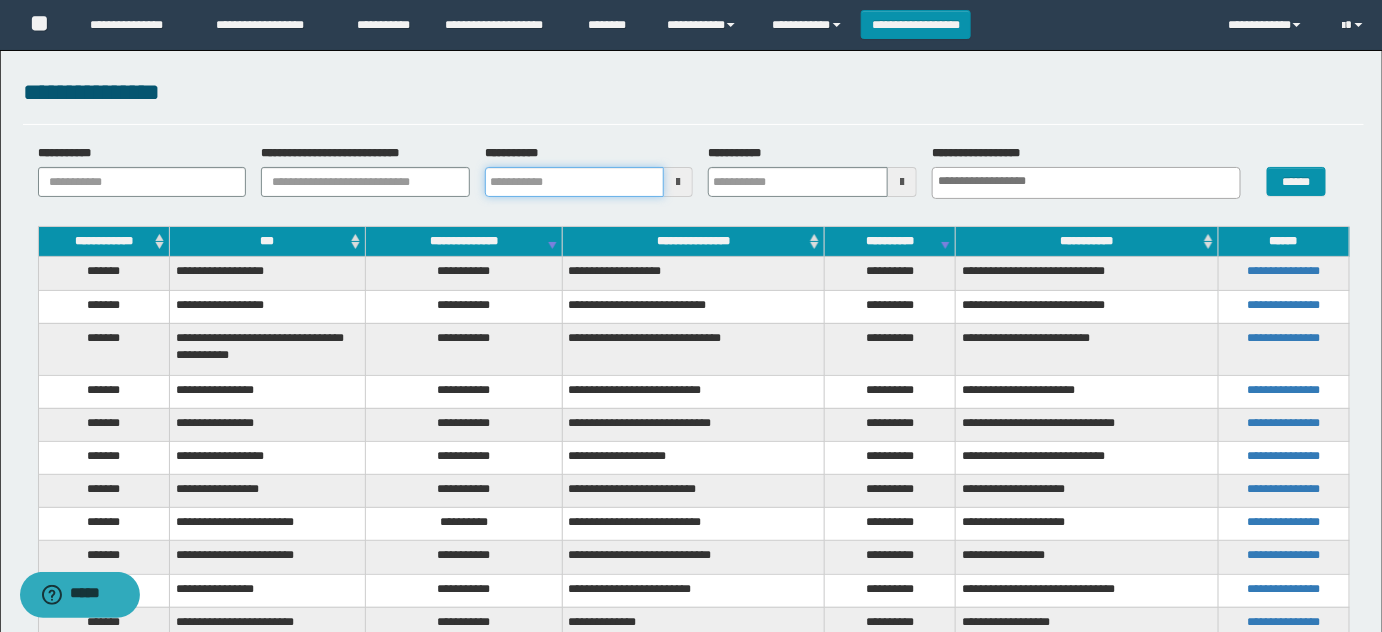 click on "**********" at bounding box center [575, 182] 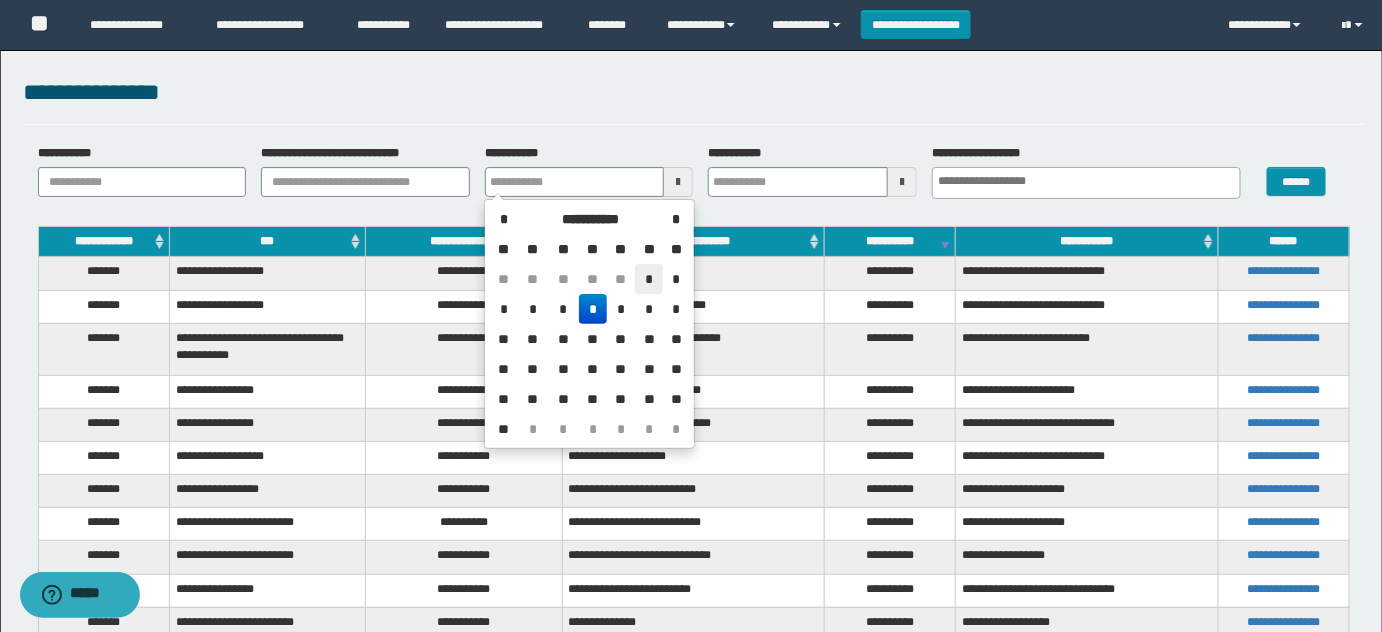click on "*" at bounding box center [649, 279] 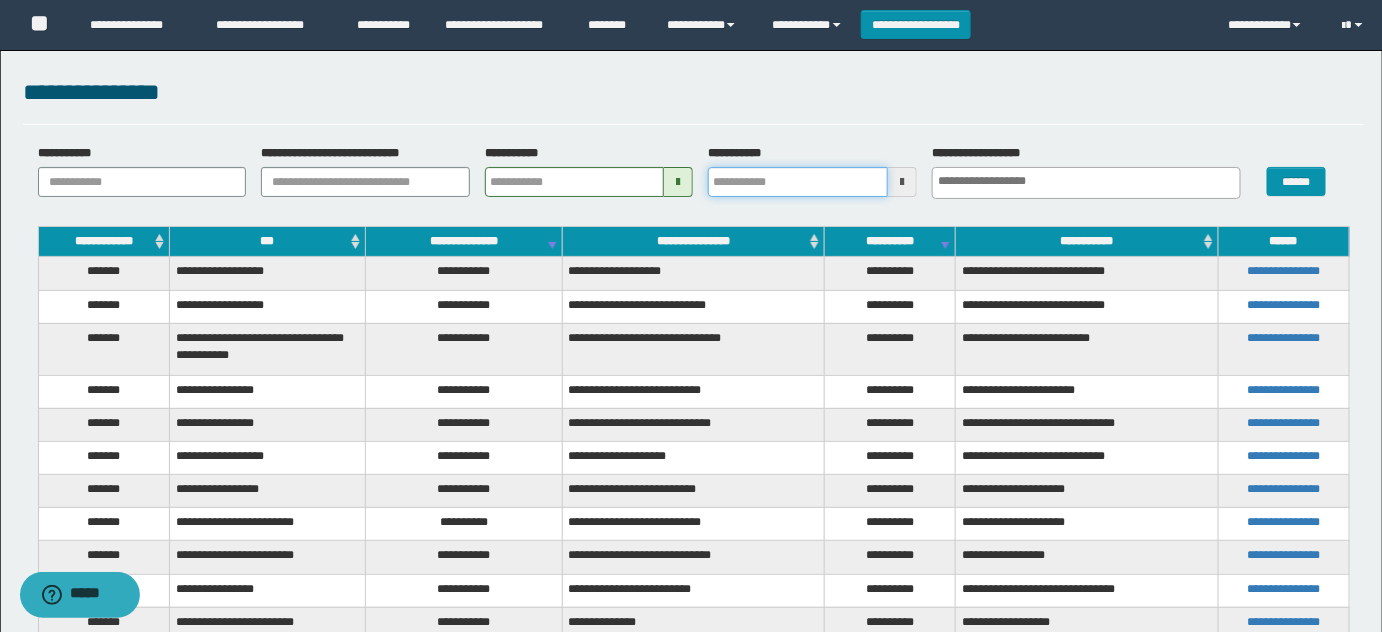 click on "**********" at bounding box center [798, 182] 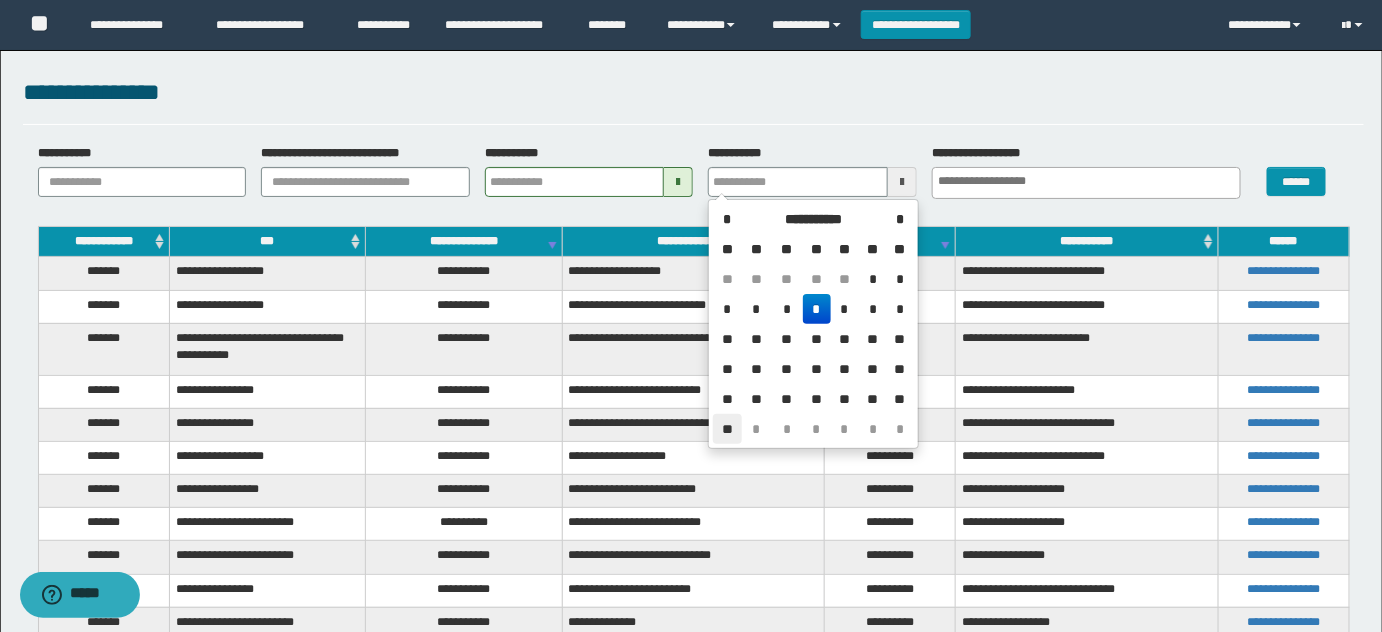 click on "**" at bounding box center [727, 429] 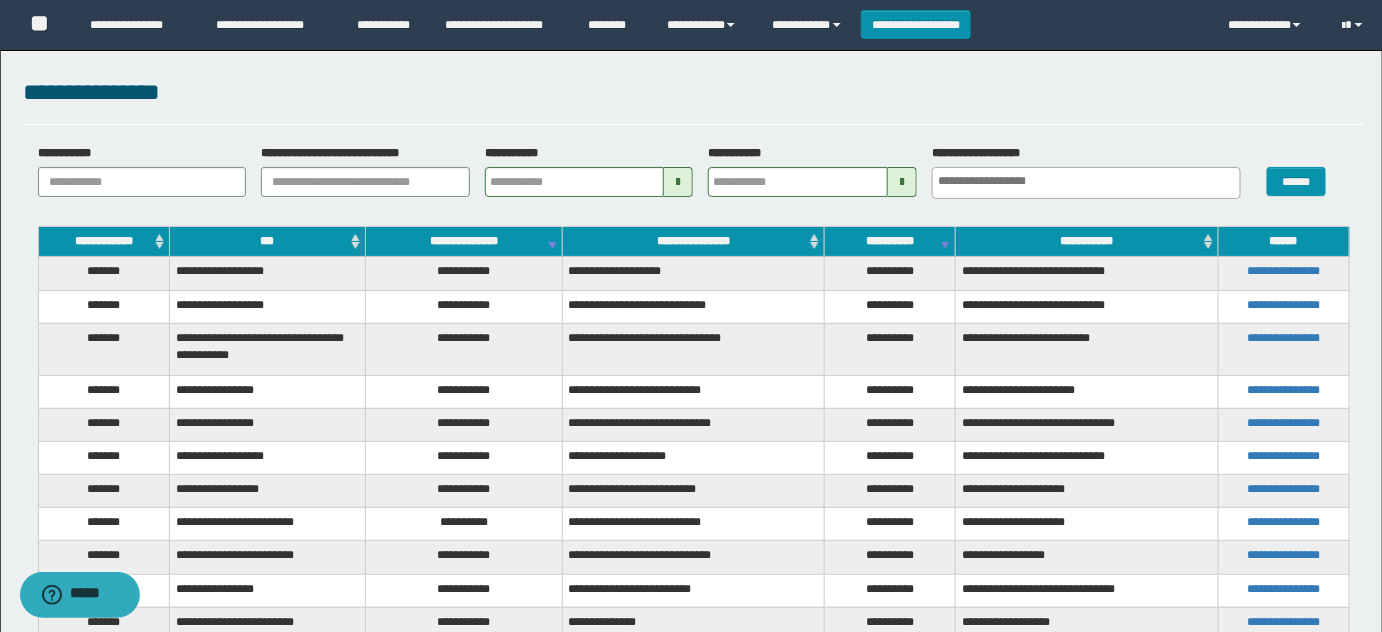 scroll, scrollTop: 1441, scrollLeft: 0, axis: vertical 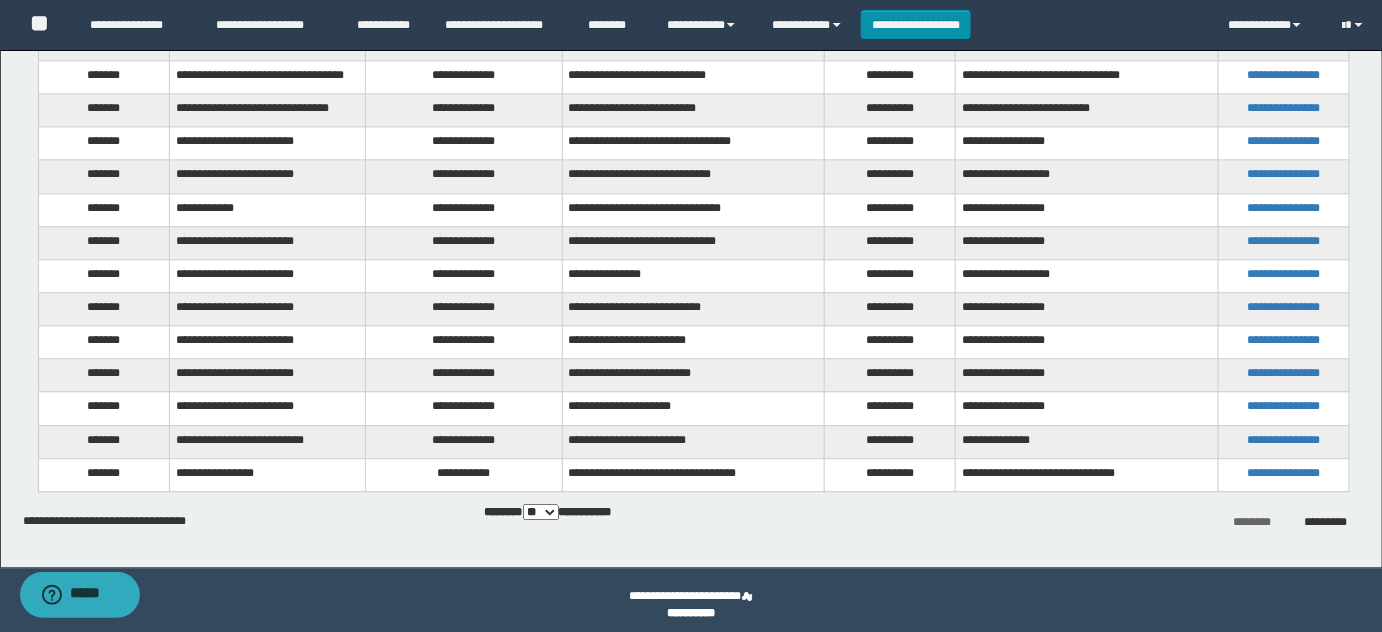 click on "** *** *** ***" at bounding box center [541, 512] 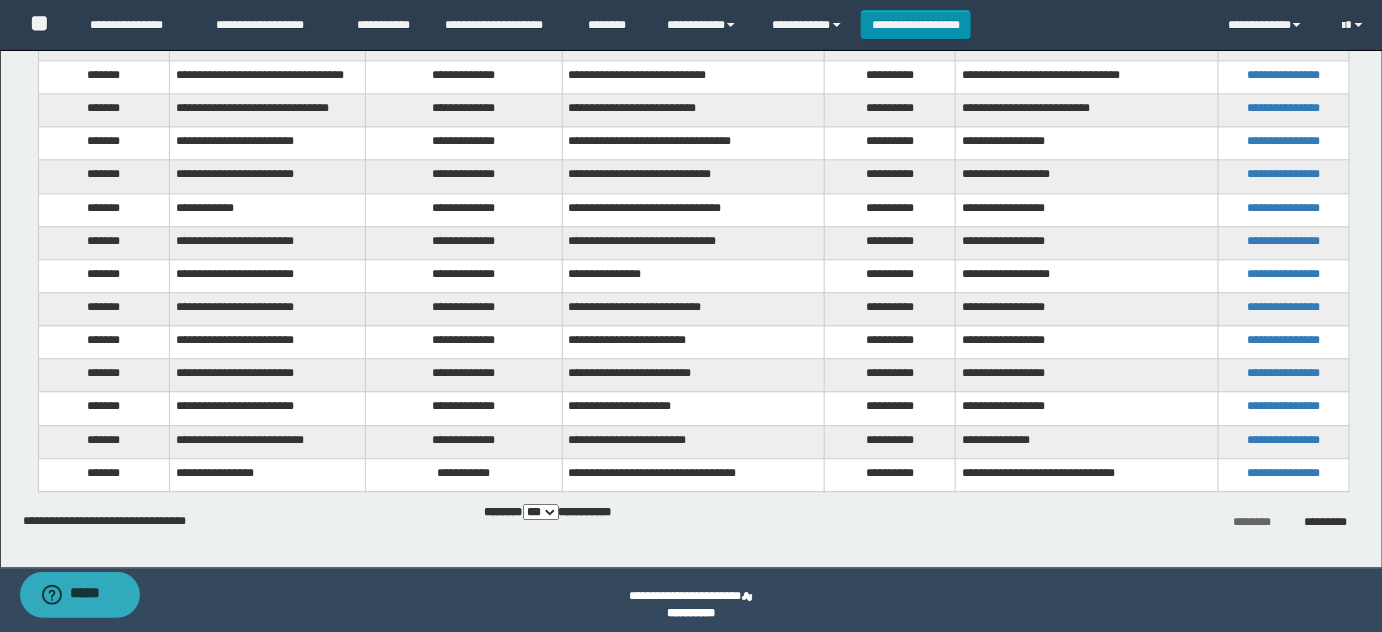 click on "** *** *** ***" at bounding box center (541, 512) 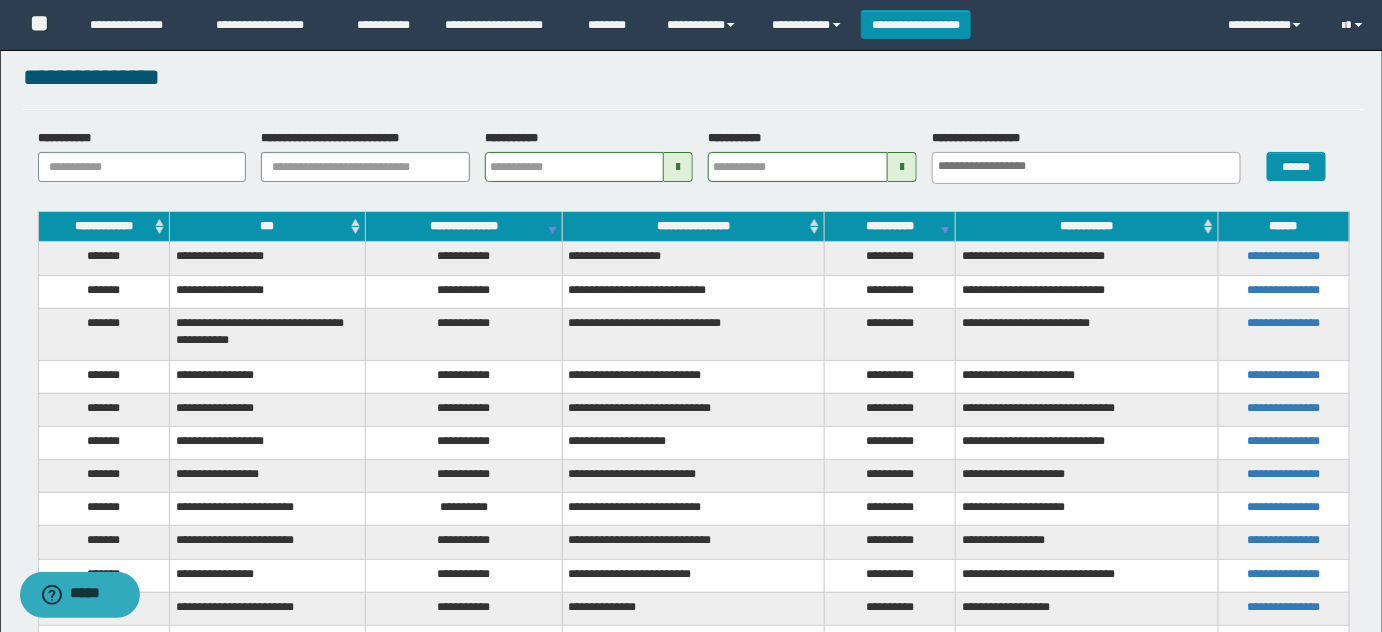 scroll, scrollTop: 0, scrollLeft: 0, axis: both 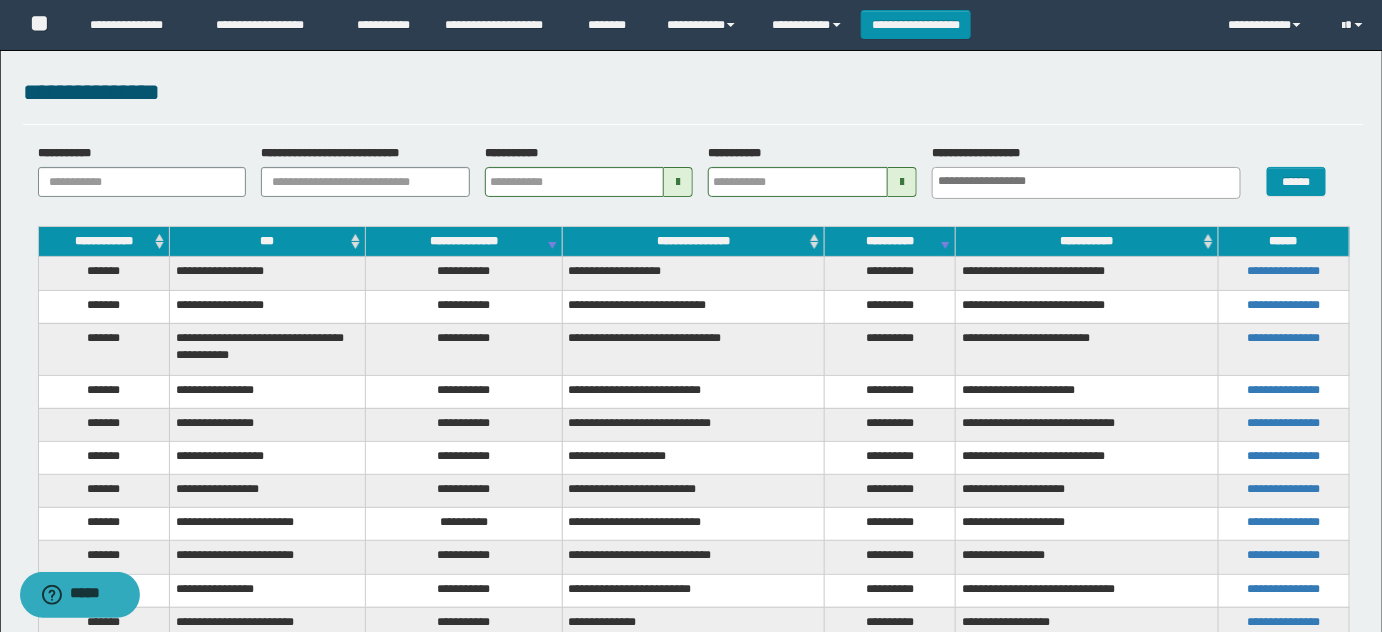 click on "***" at bounding box center (267, 242) 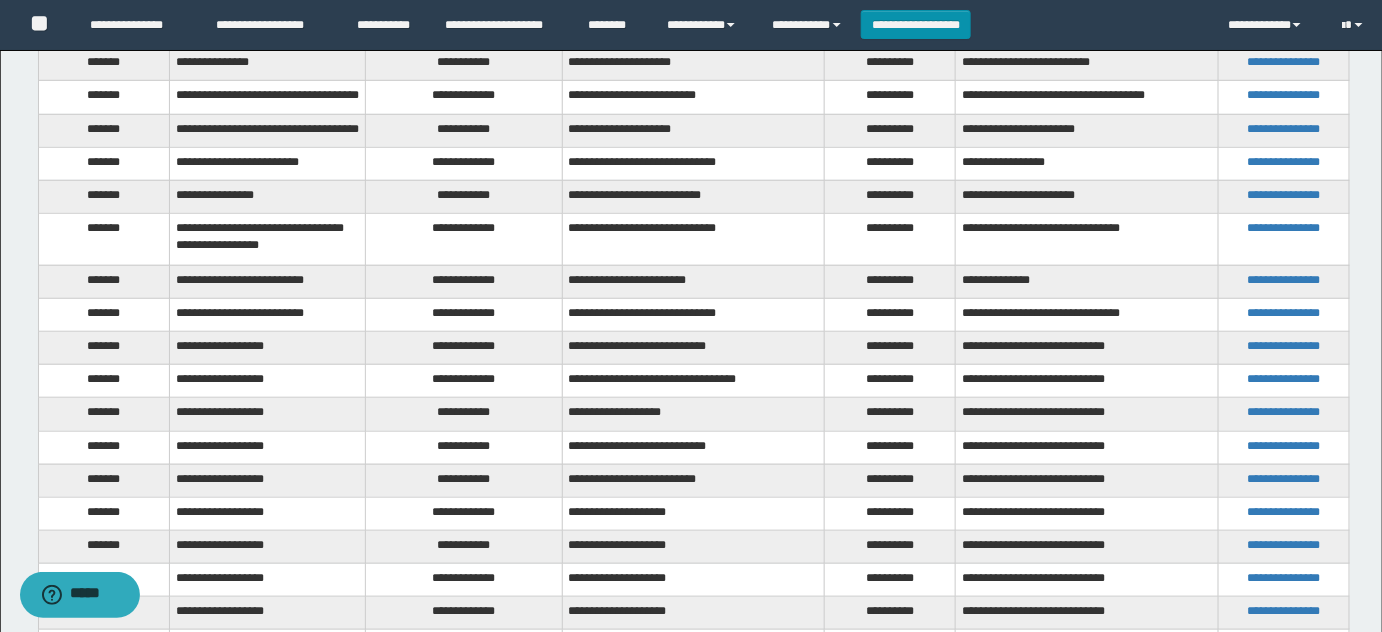 scroll, scrollTop: 0, scrollLeft: 0, axis: both 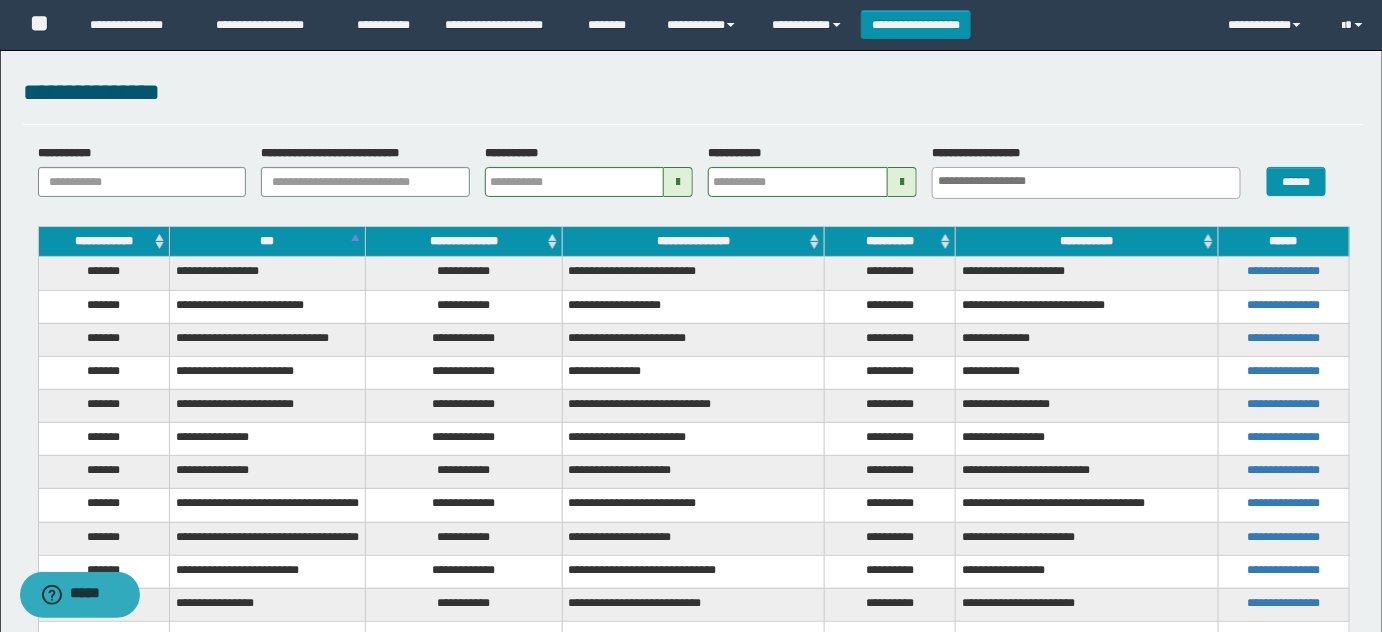 click on "**********" at bounding box center [464, 273] 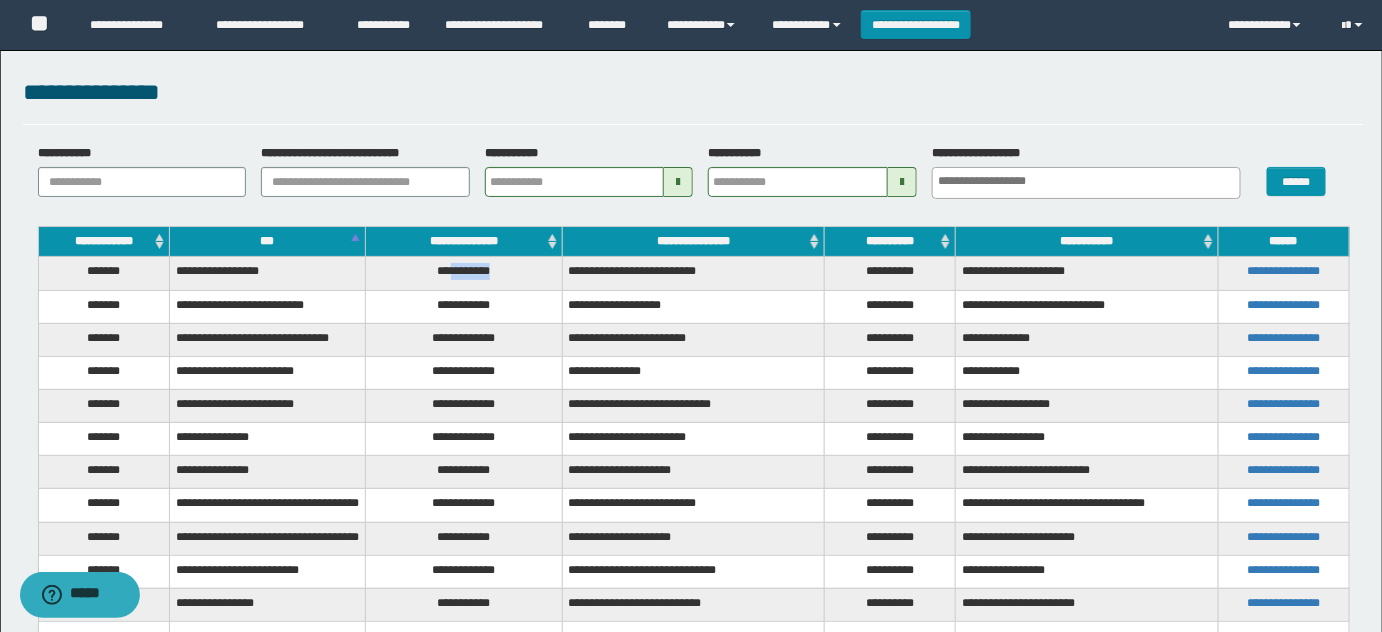 click on "**********" at bounding box center [464, 273] 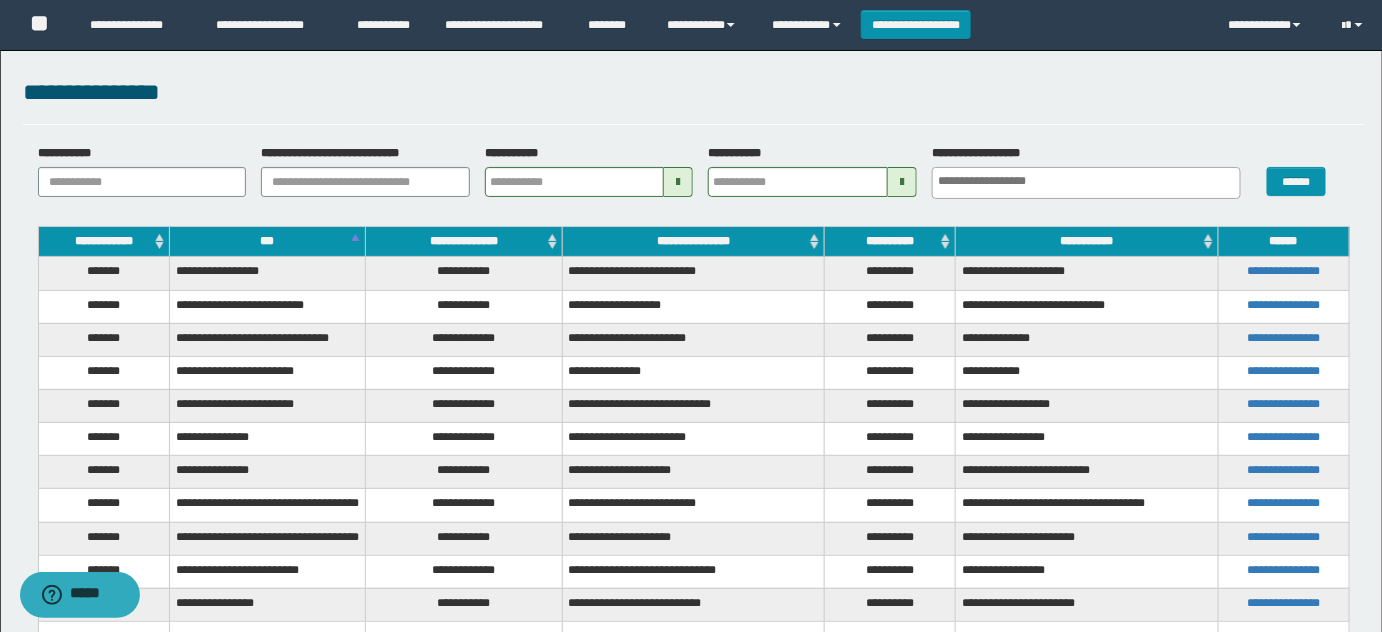 click on "**********" at bounding box center [464, 306] 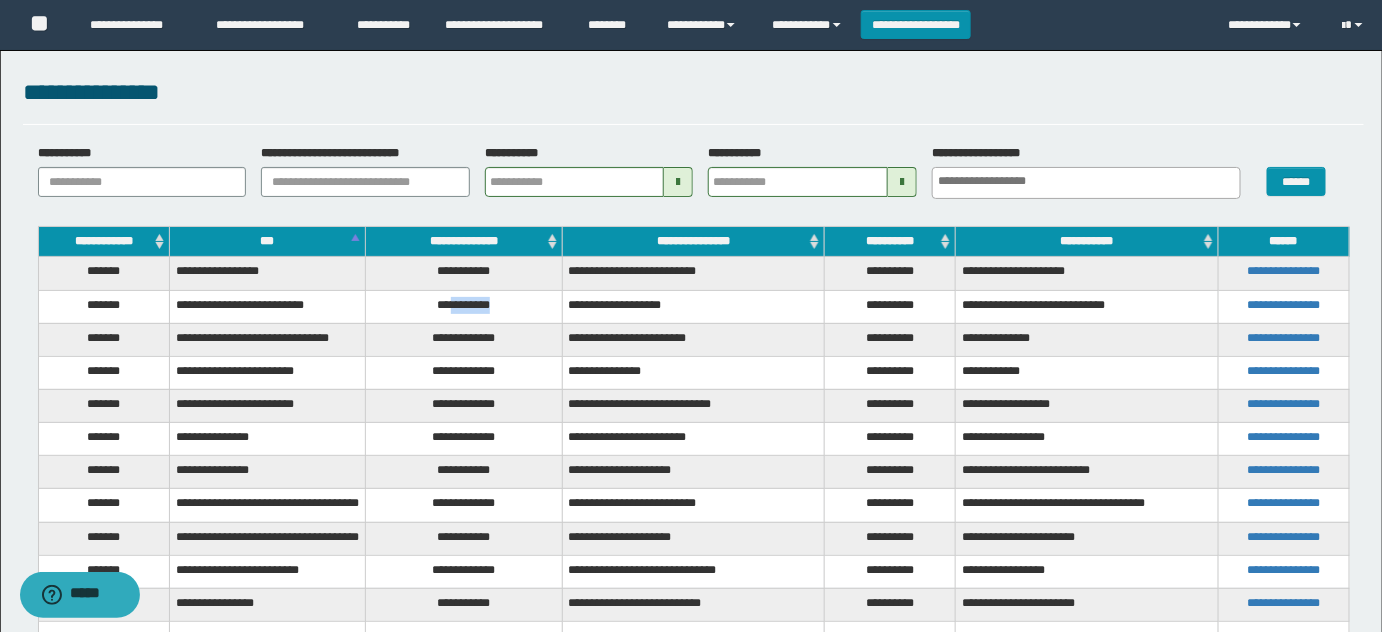 click on "**********" at bounding box center [464, 306] 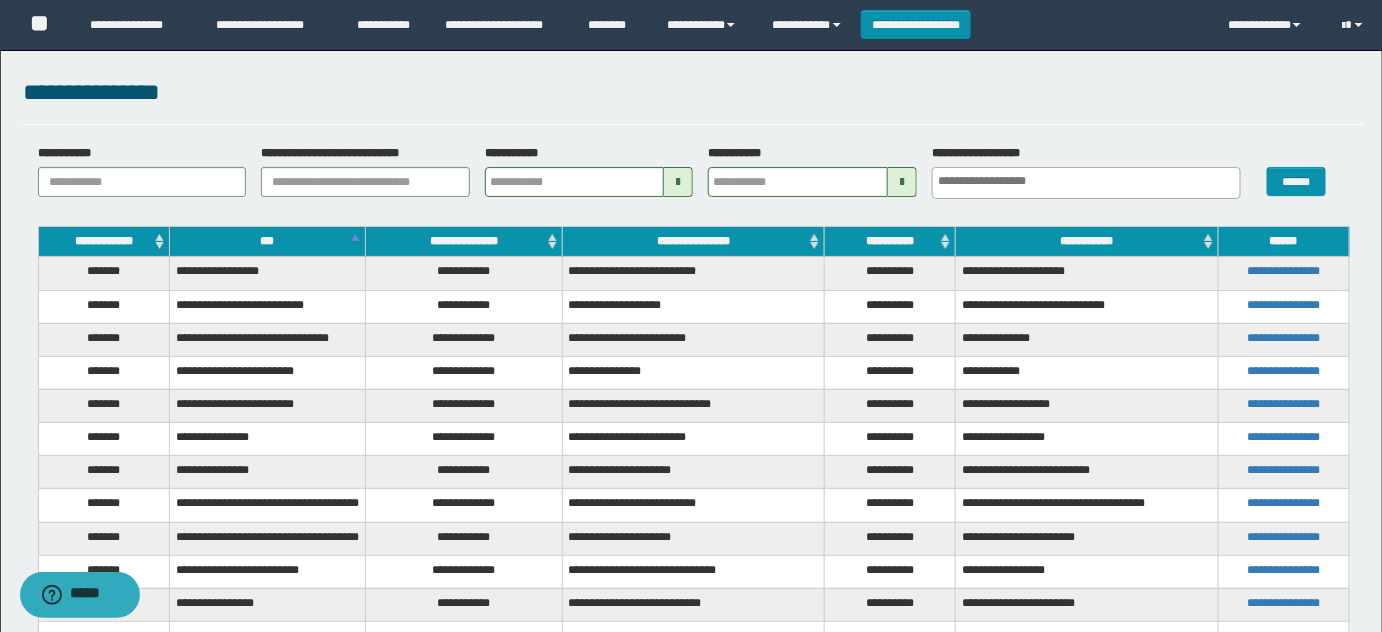 click on "**********" at bounding box center [464, 372] 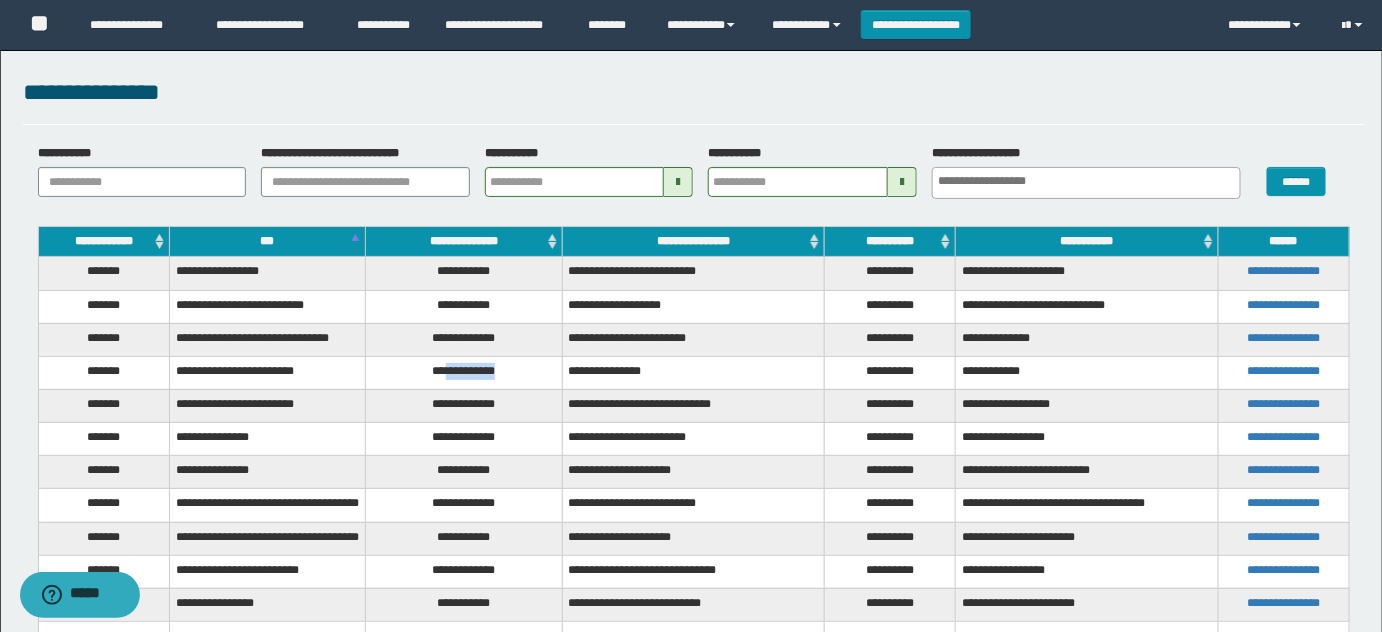 click on "**********" at bounding box center (464, 372) 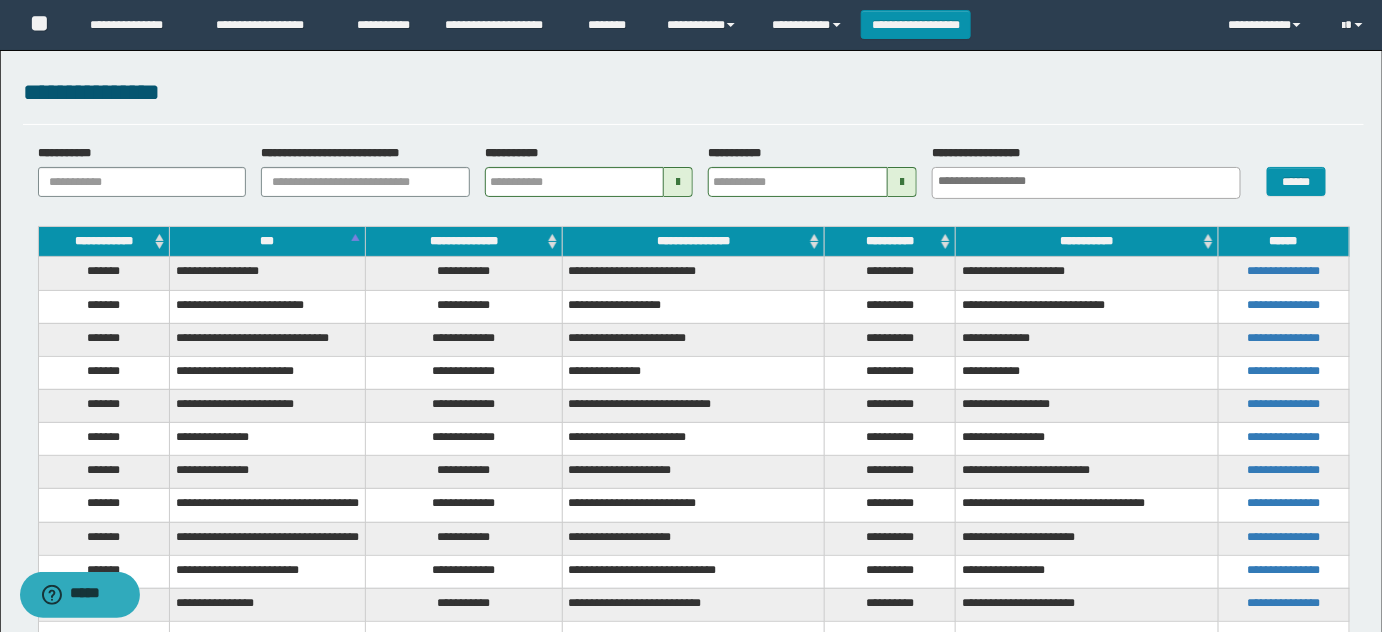 click on "**********" at bounding box center (464, 405) 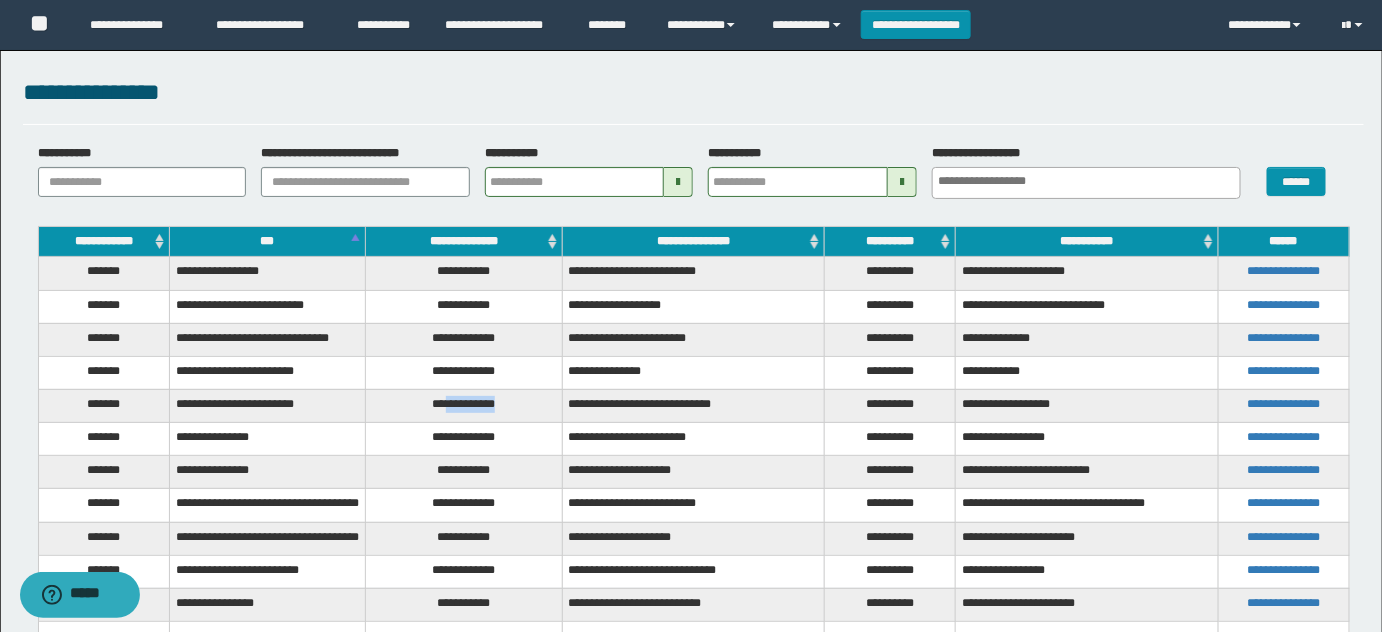 click on "**********" at bounding box center [464, 405] 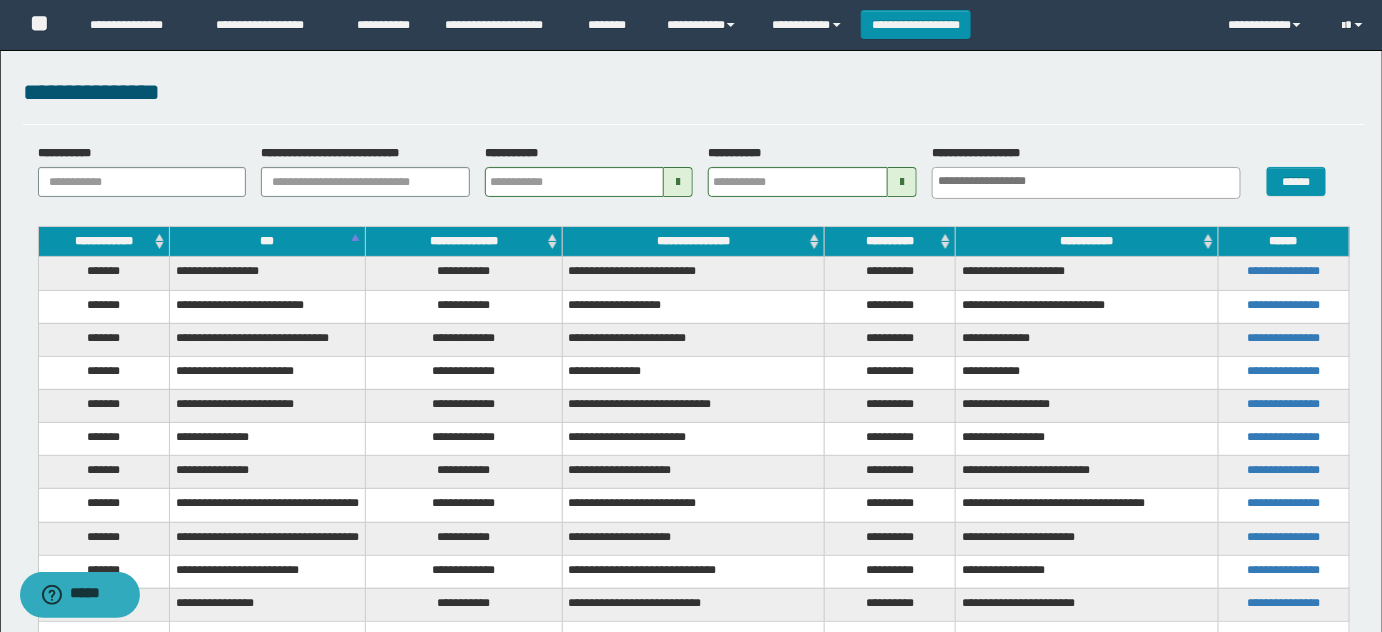 click on "**********" at bounding box center (464, 372) 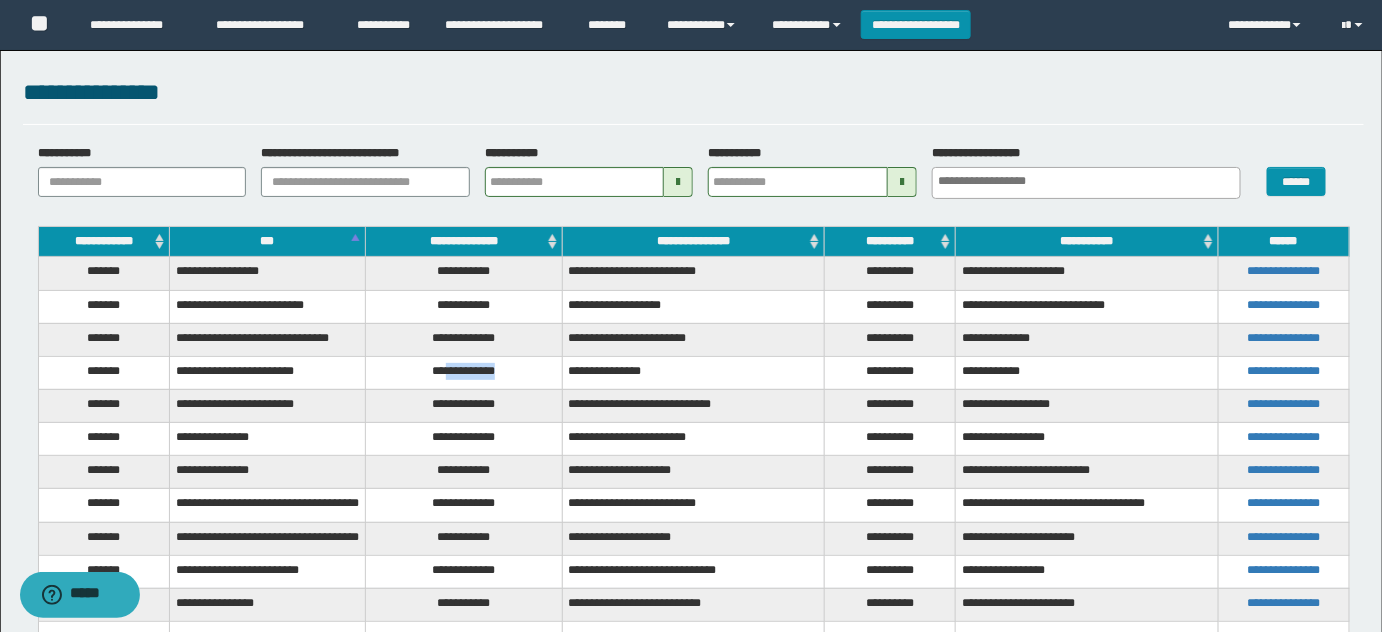 click on "**********" at bounding box center [464, 372] 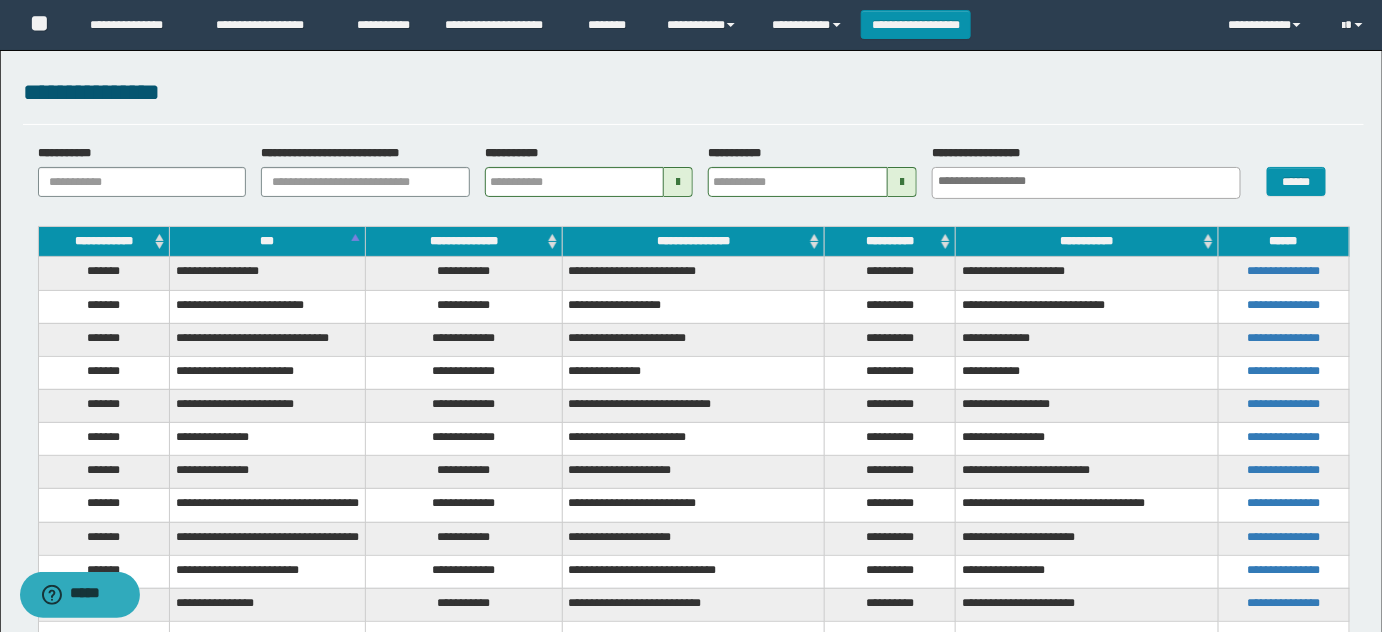 click on "**********" at bounding box center [464, 405] 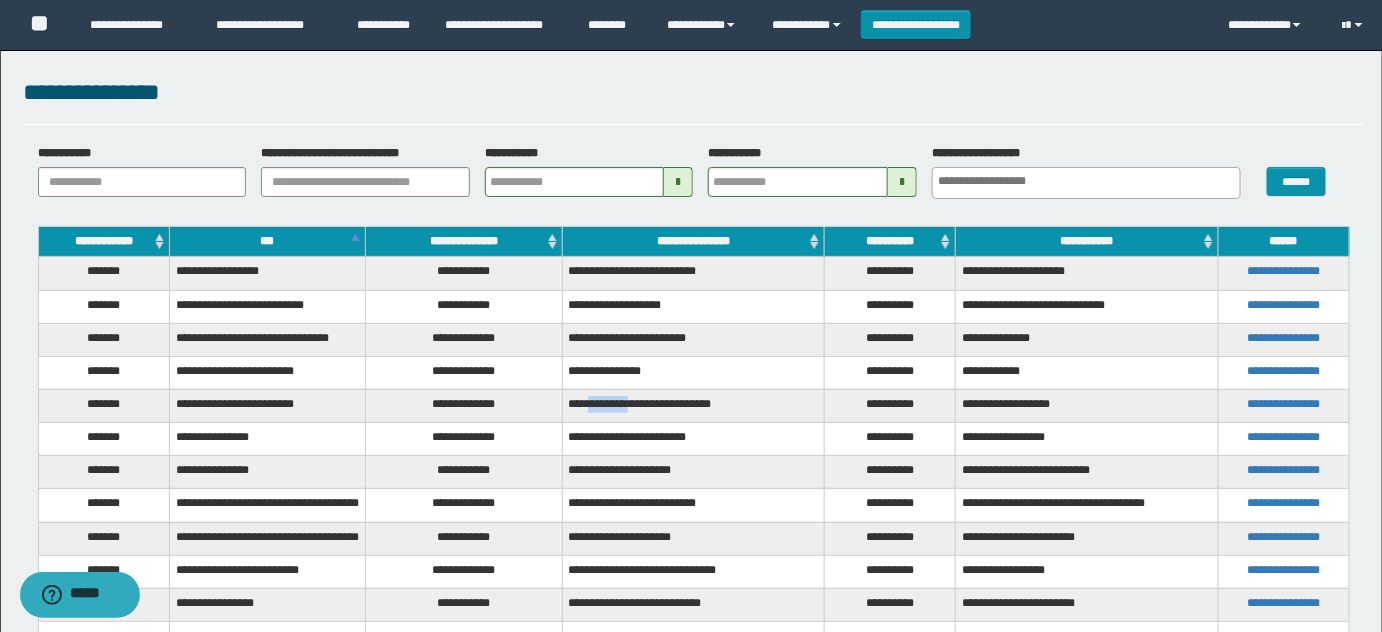 click on "**********" at bounding box center (693, 405) 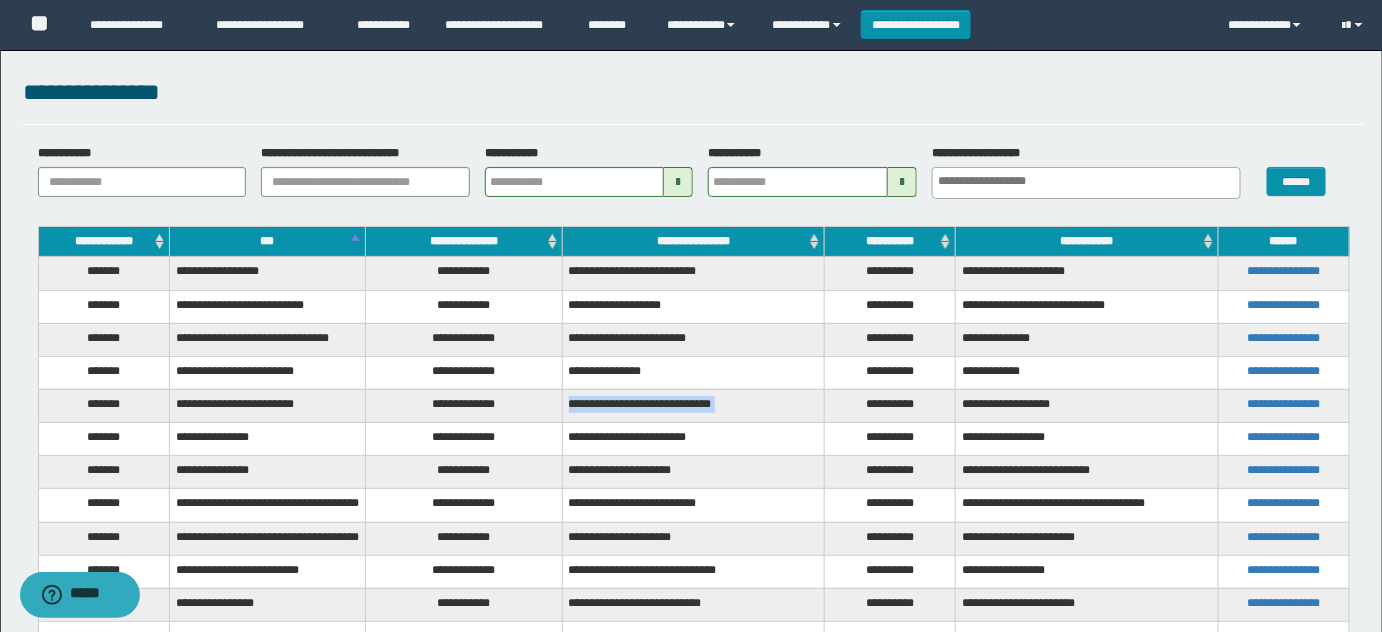 click on "**********" at bounding box center (693, 405) 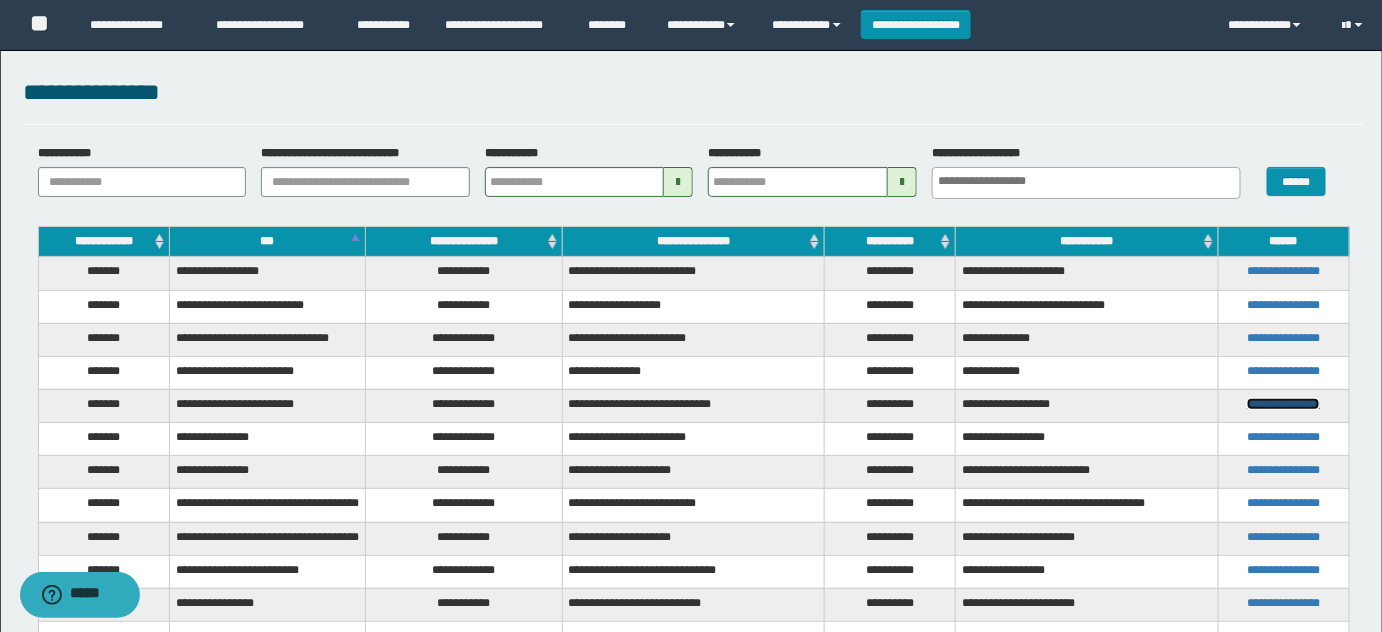 drag, startPoint x: 1317, startPoint y: 381, endPoint x: 1326, endPoint y: 386, distance: 10.29563 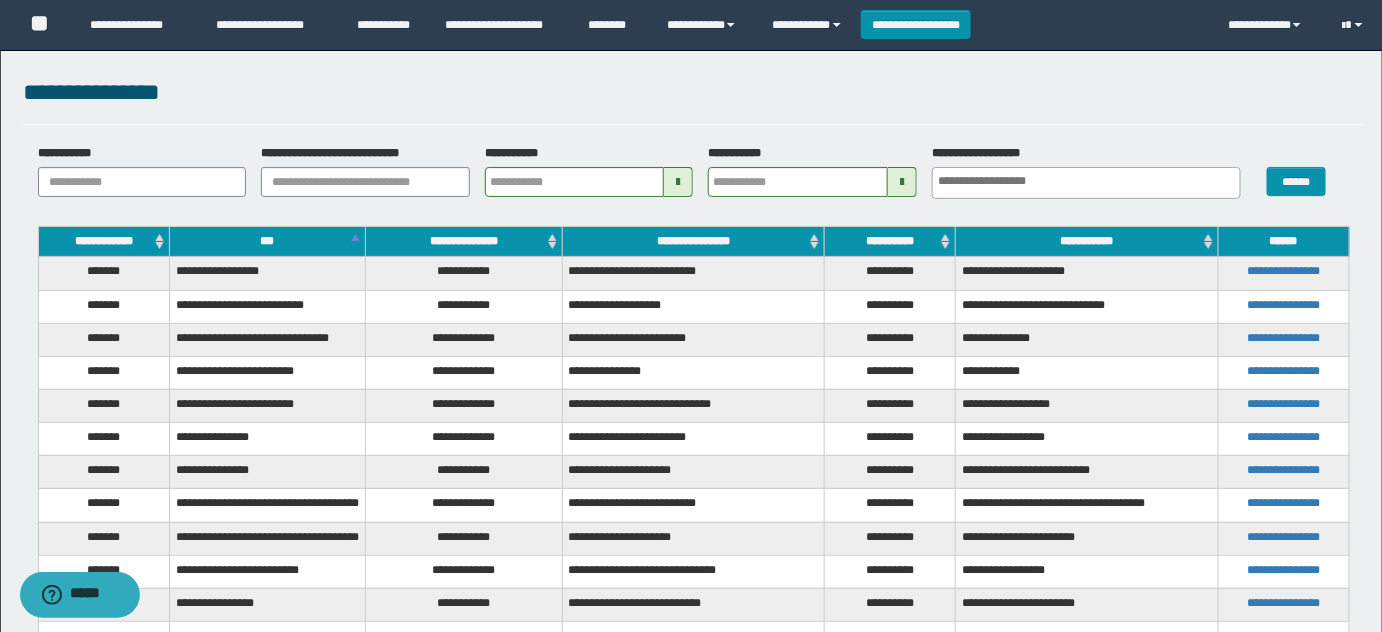 click on "**********" at bounding box center [464, 405] 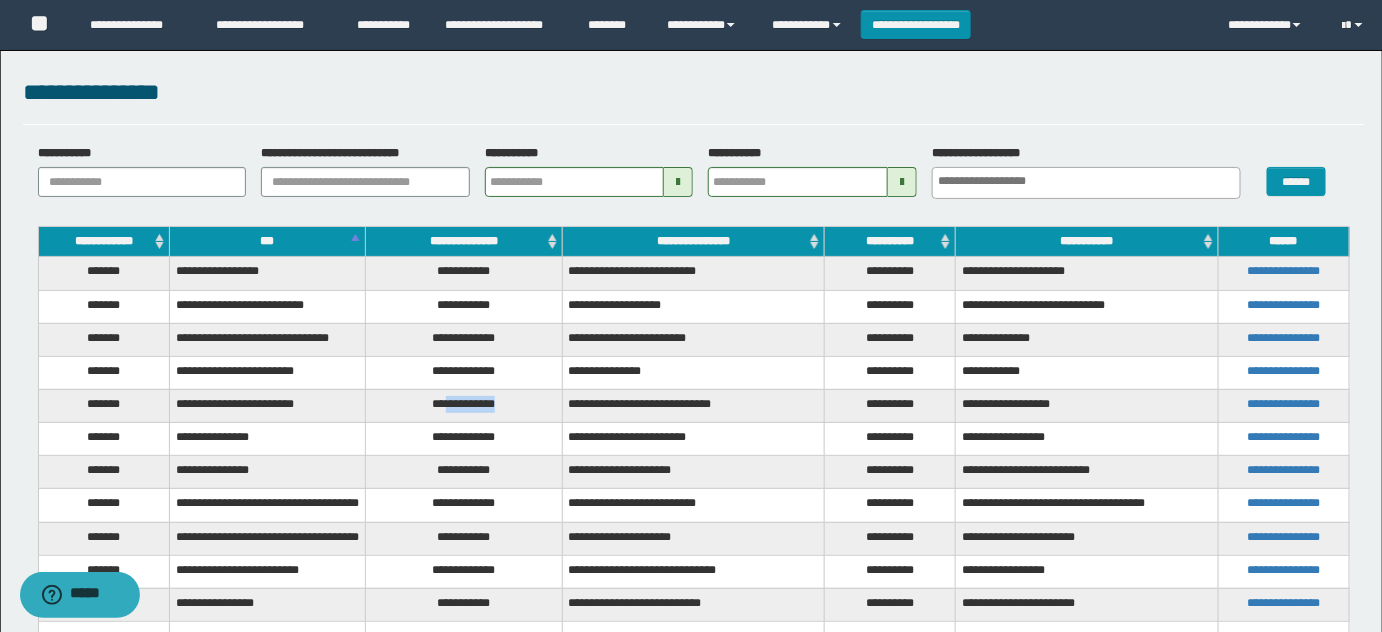 click on "**********" at bounding box center (464, 405) 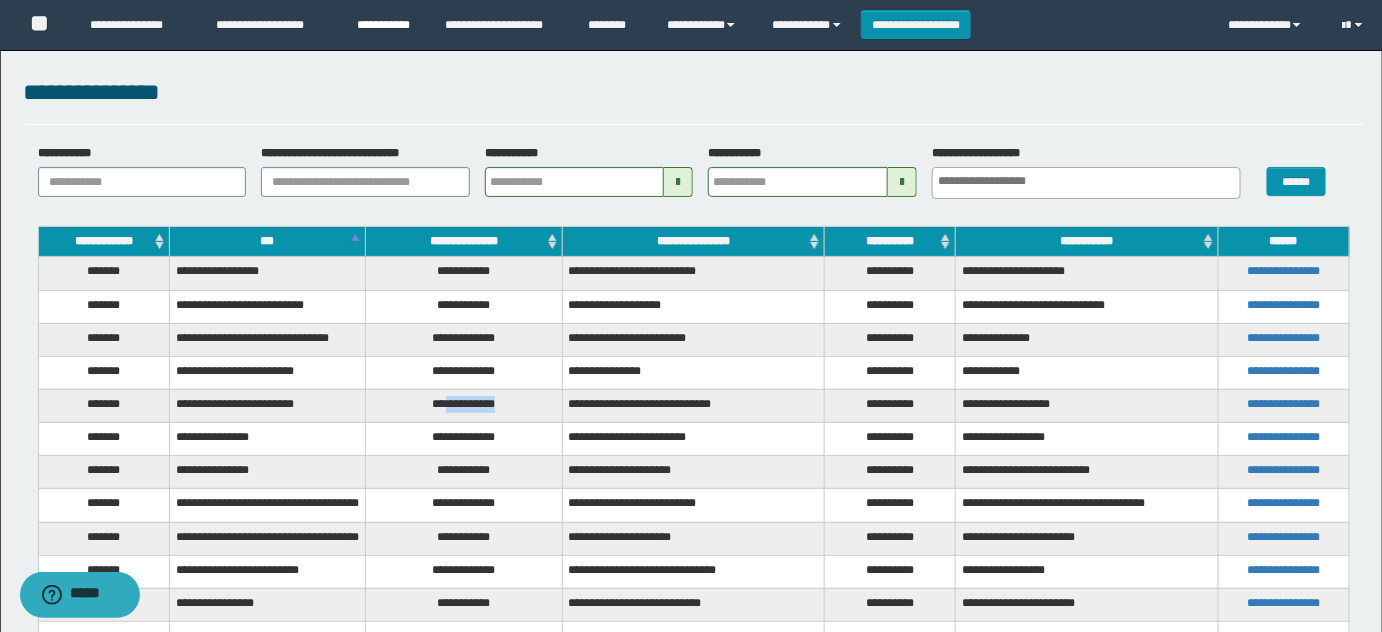copy on "**********" 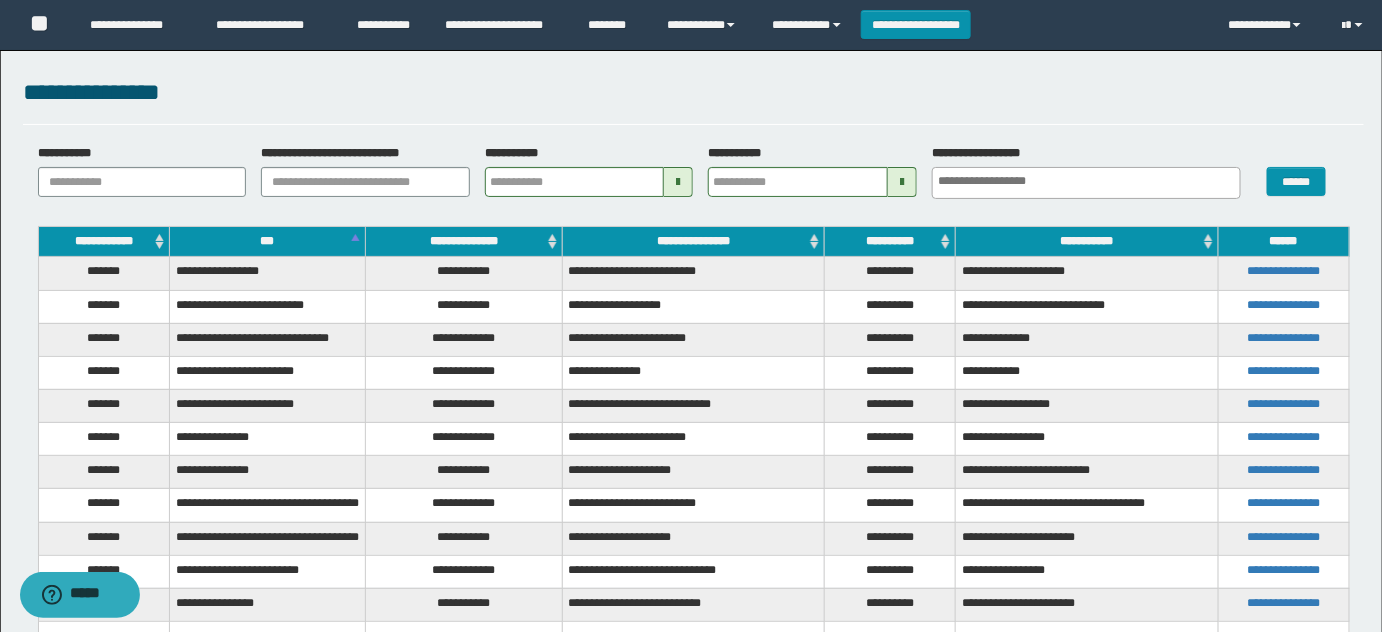click on "**********" at bounding box center [464, 439] 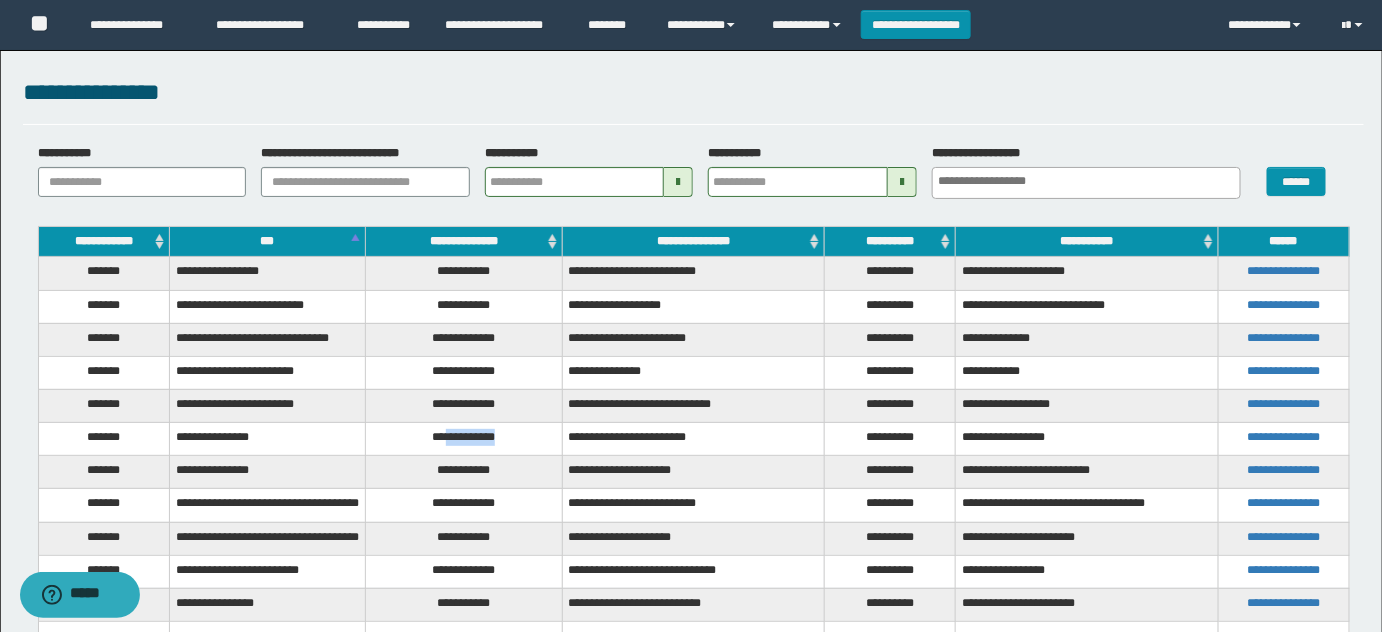 click on "**********" at bounding box center (464, 439) 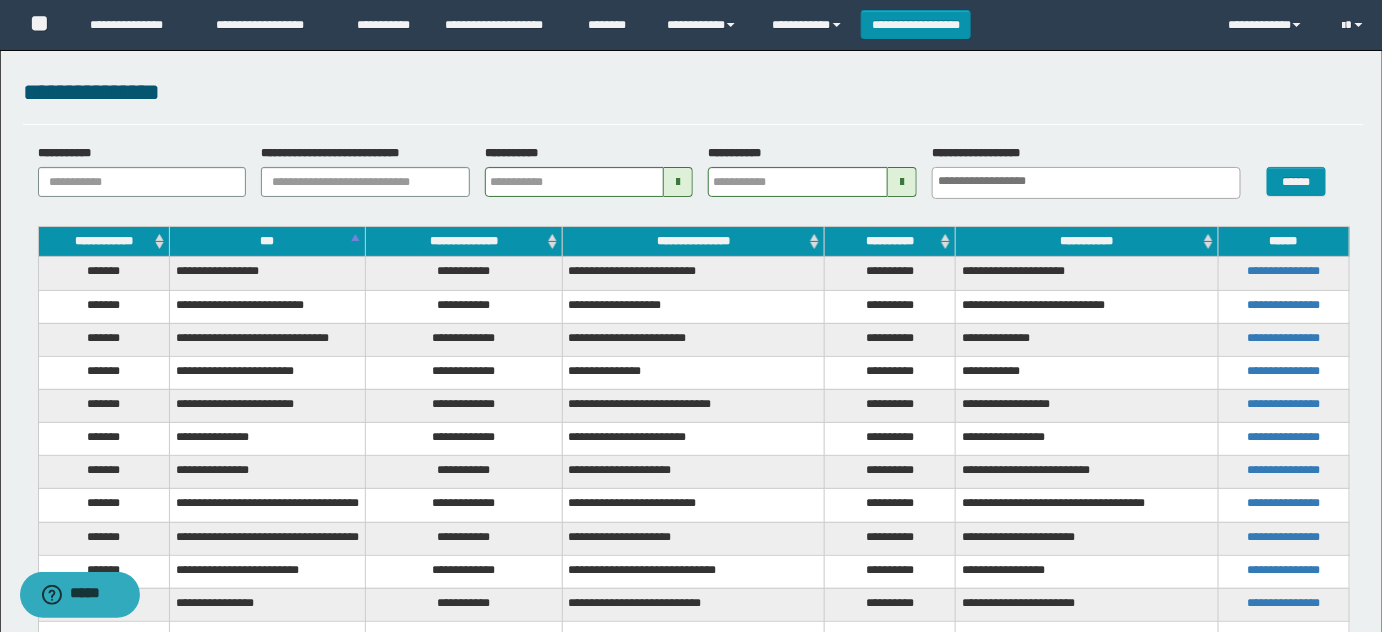 click on "**********" at bounding box center (464, 505) 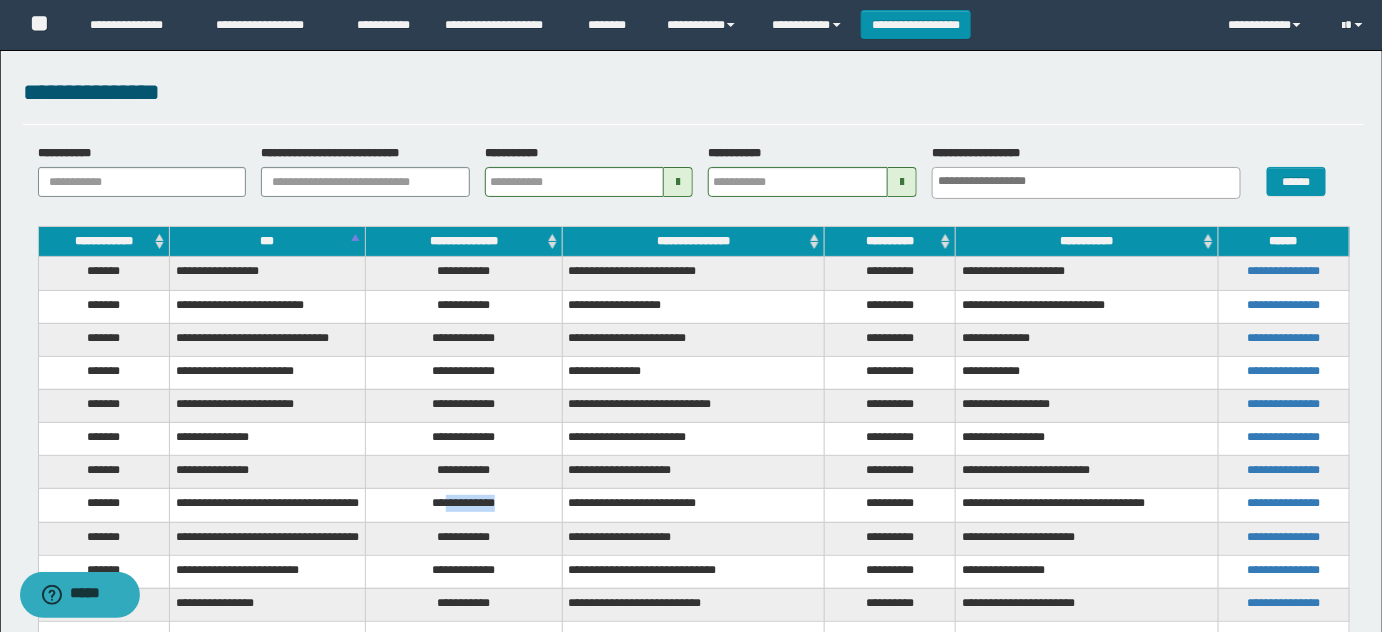 click on "**********" at bounding box center [464, 505] 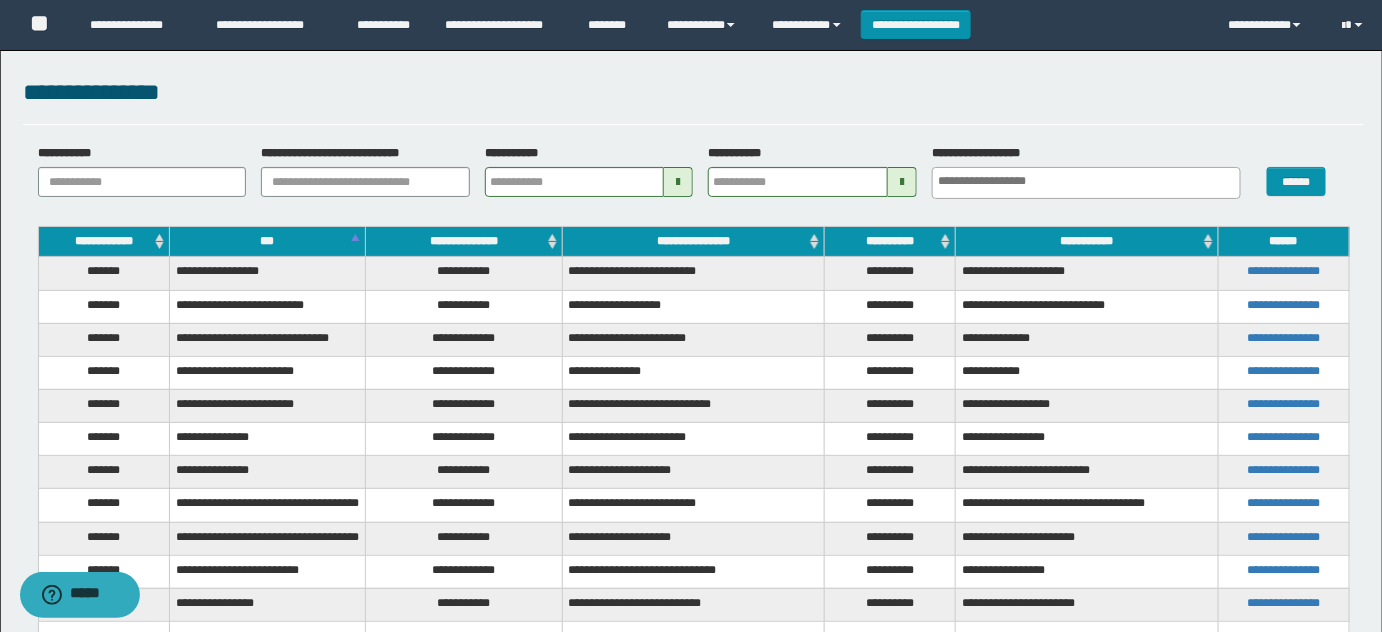 click on "**********" at bounding box center [464, 538] 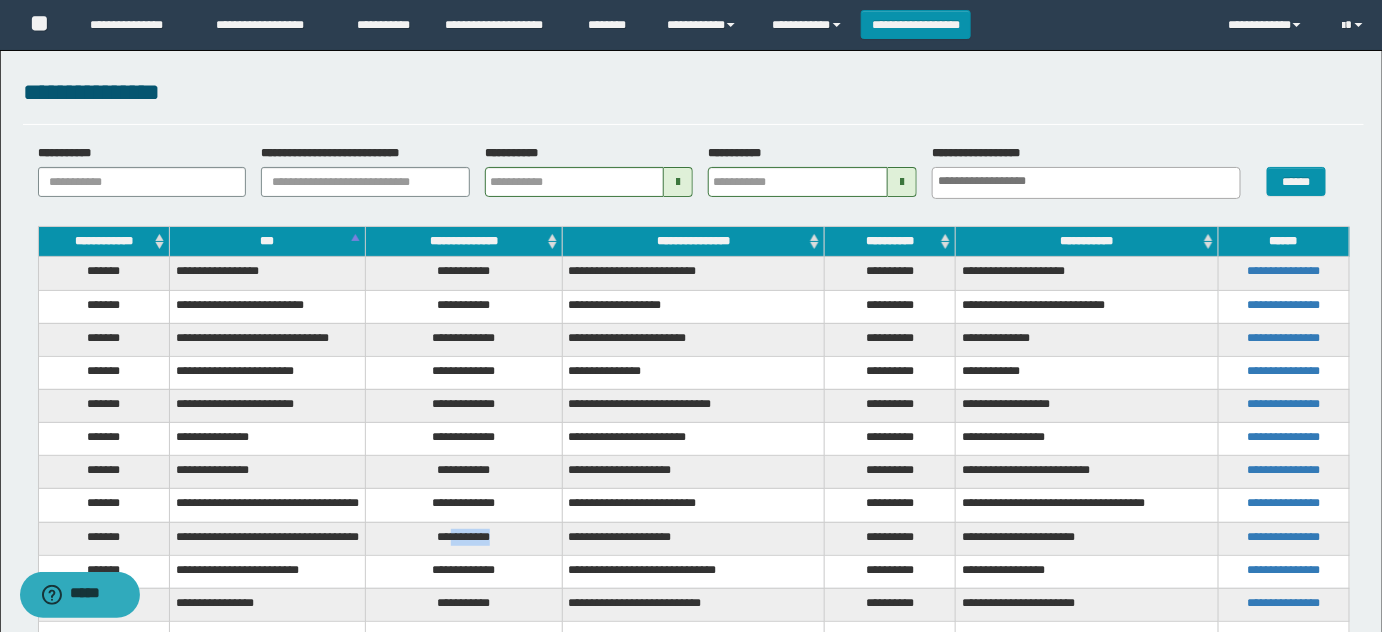 click on "**********" at bounding box center [464, 538] 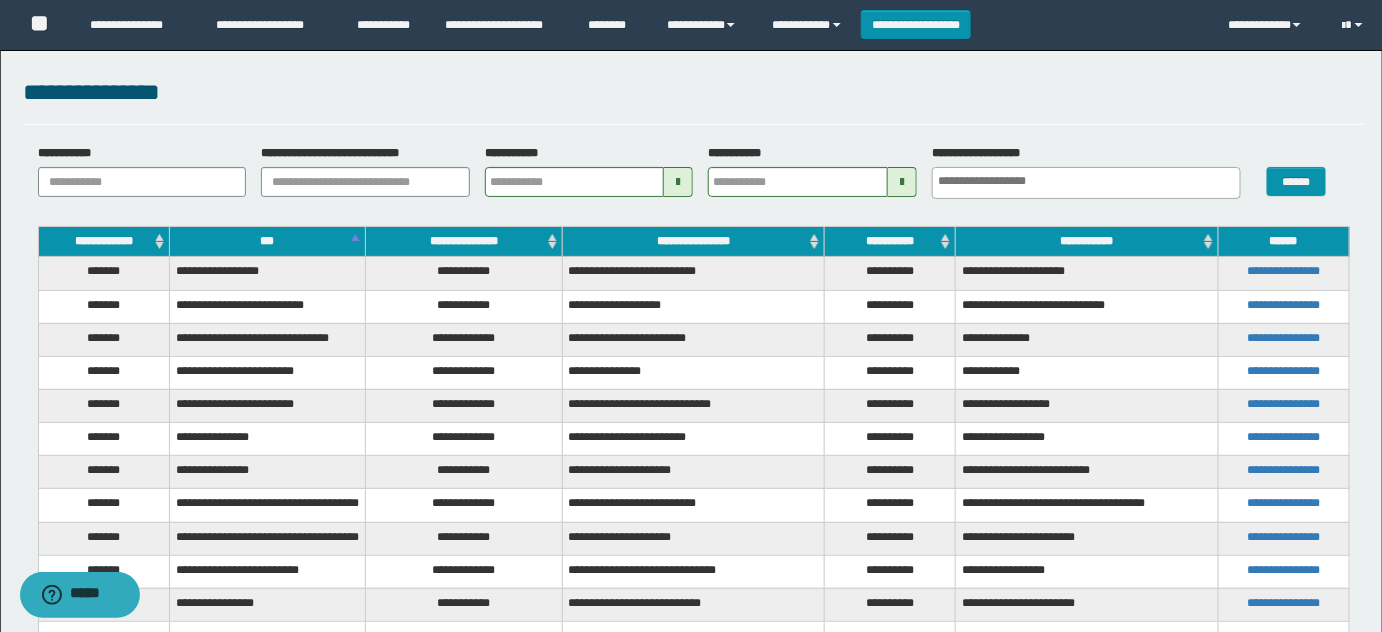 click on "**********" at bounding box center [693, 538] 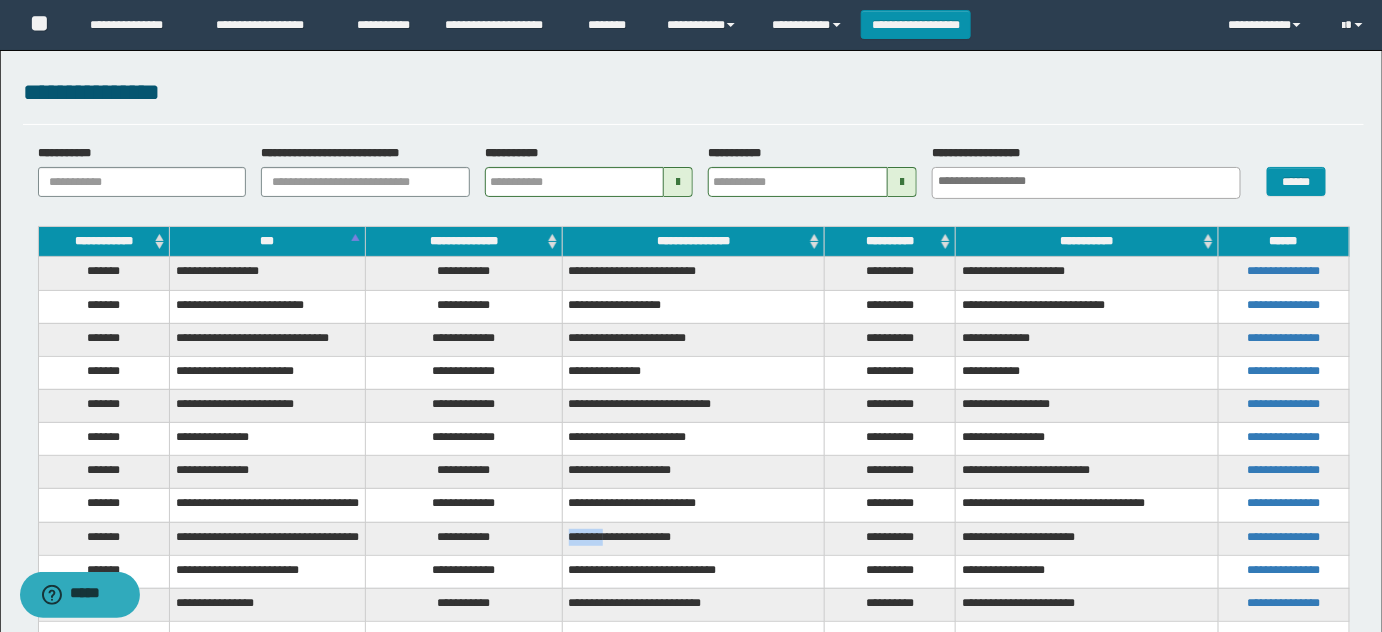 click on "**********" at bounding box center [693, 538] 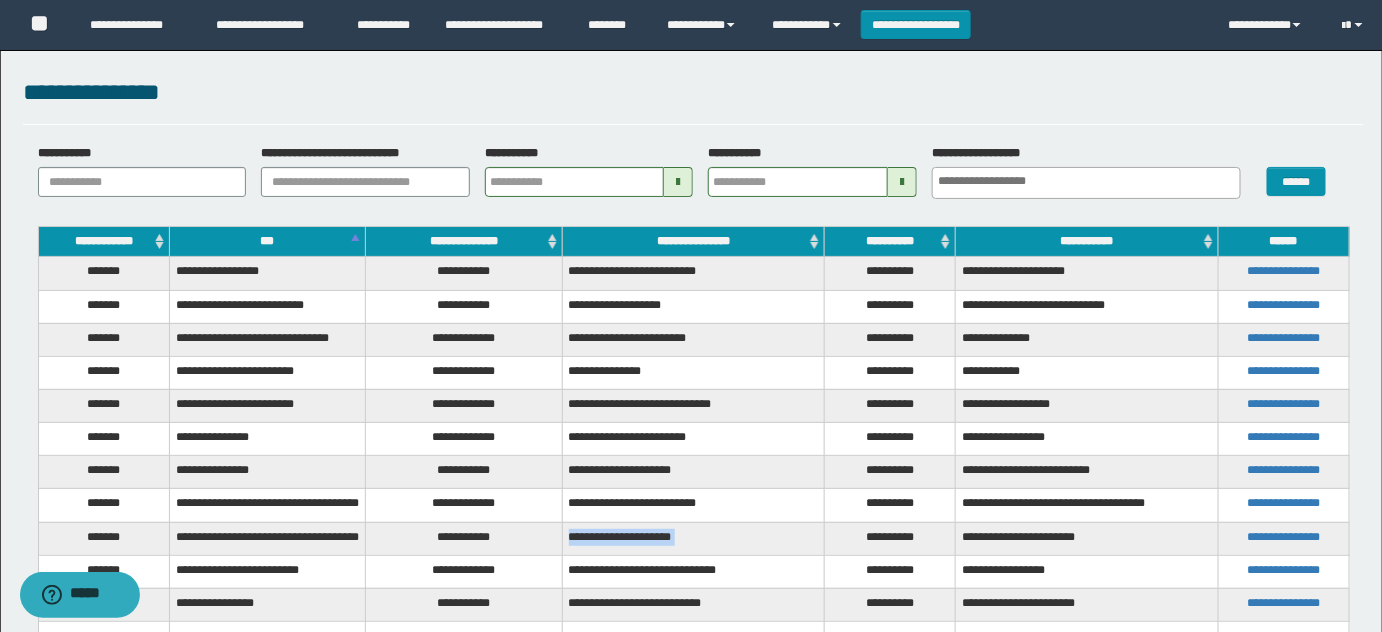 click on "**********" at bounding box center [693, 538] 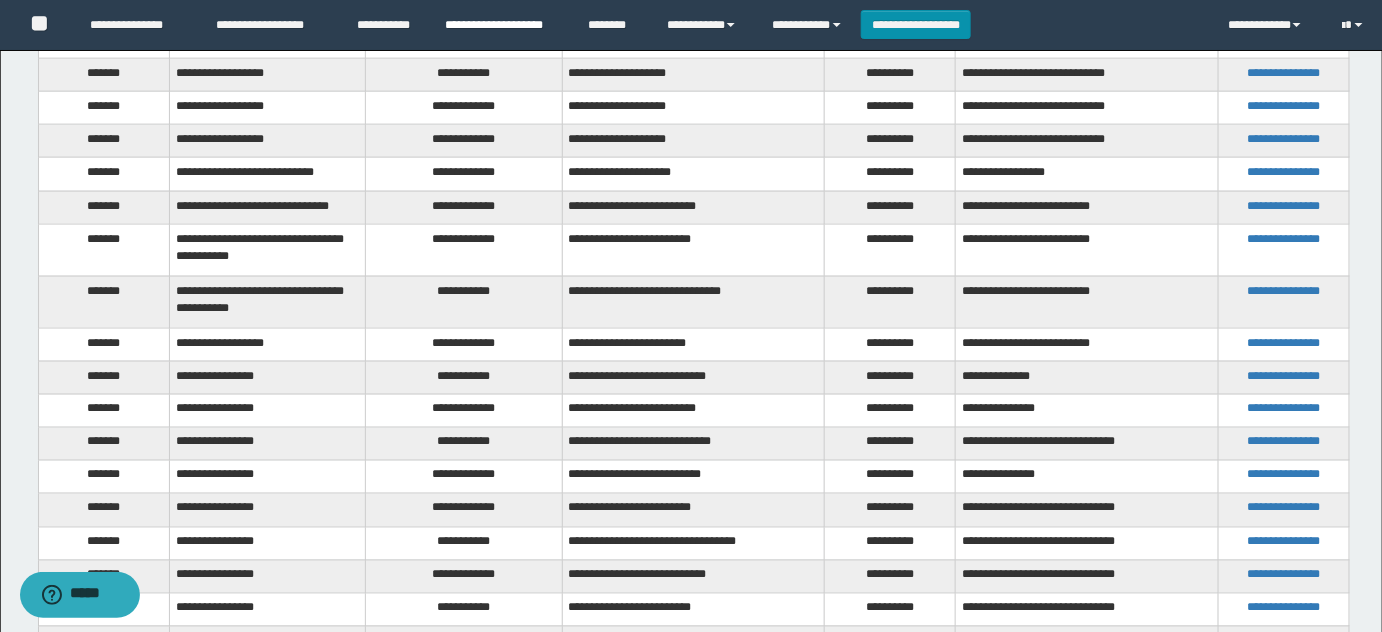 scroll, scrollTop: 1853, scrollLeft: 0, axis: vertical 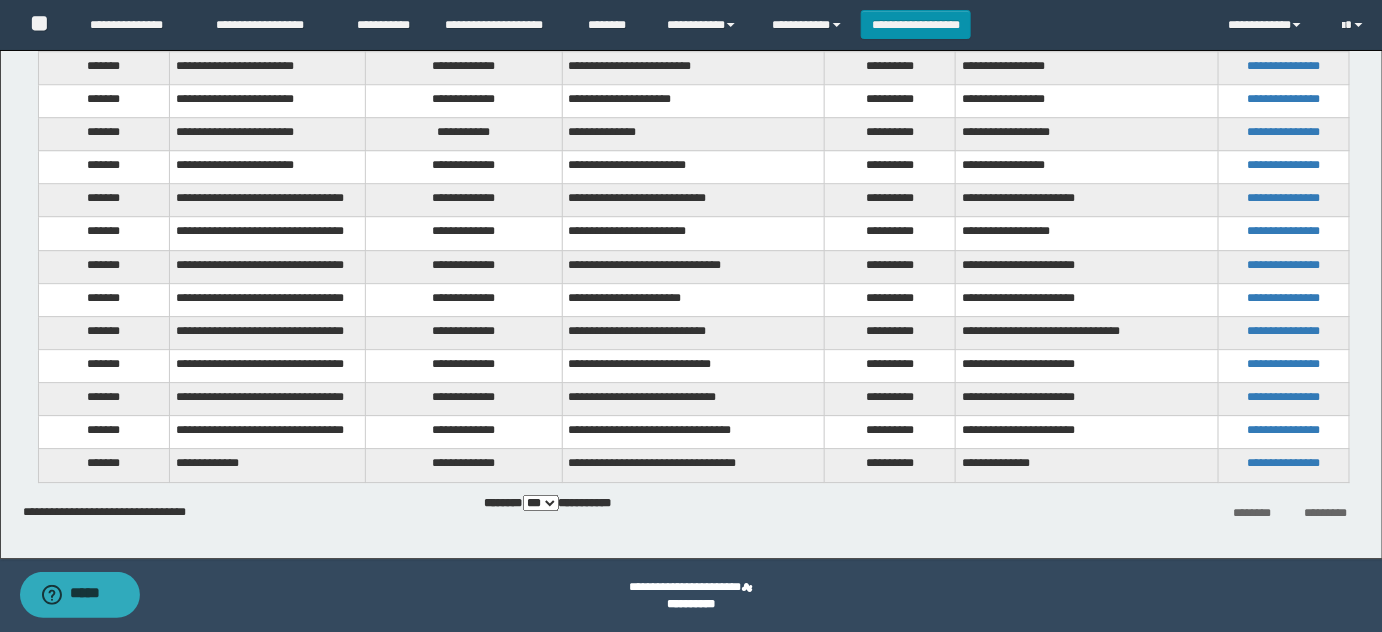click on "**********" at bounding box center (464, 465) 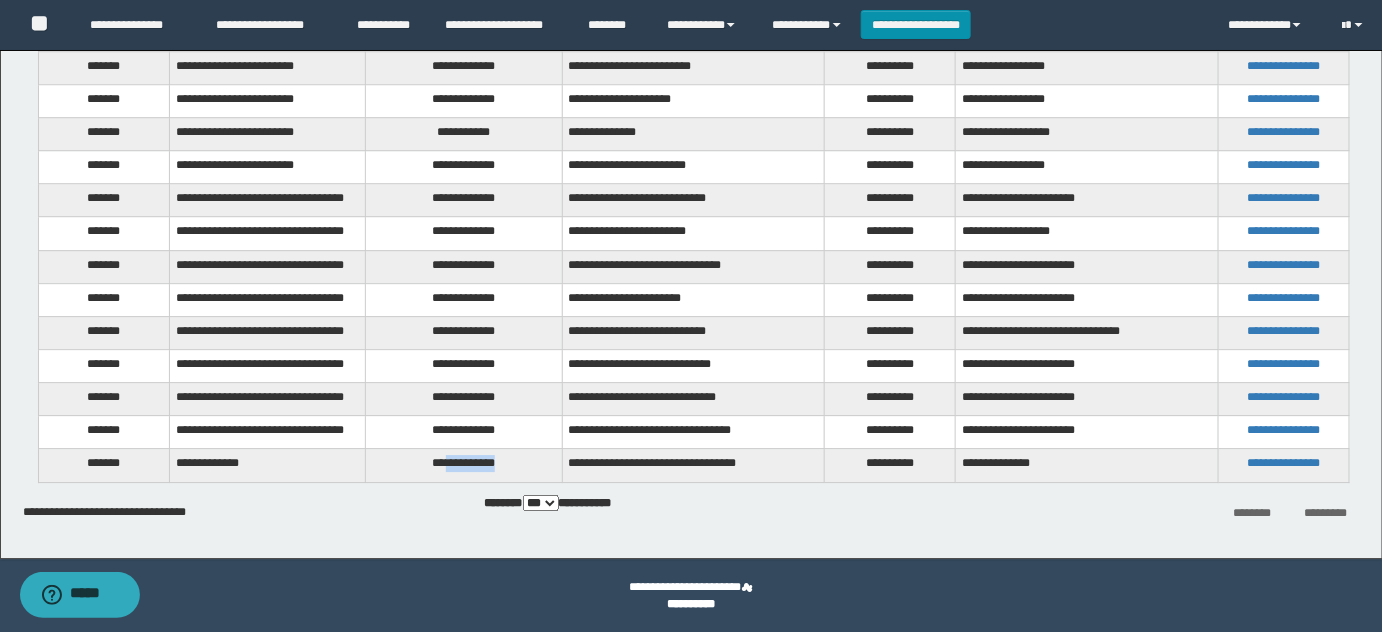 click on "**********" at bounding box center [464, 465] 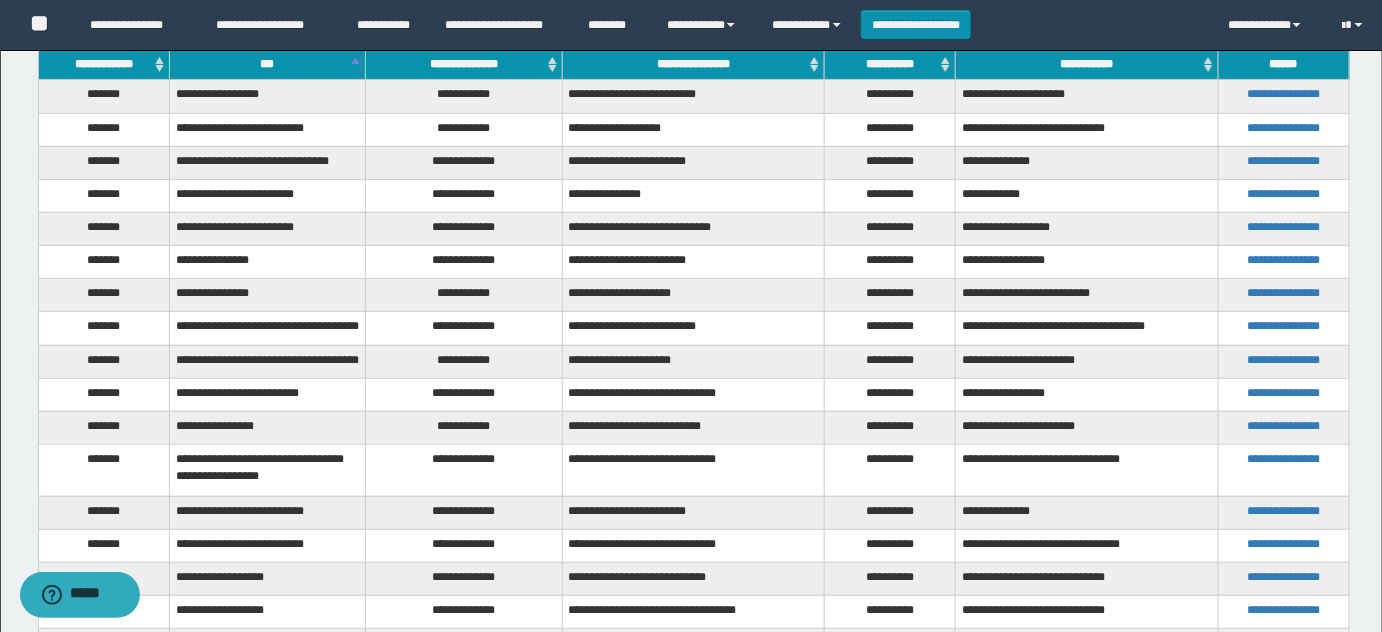 scroll, scrollTop: 181, scrollLeft: 0, axis: vertical 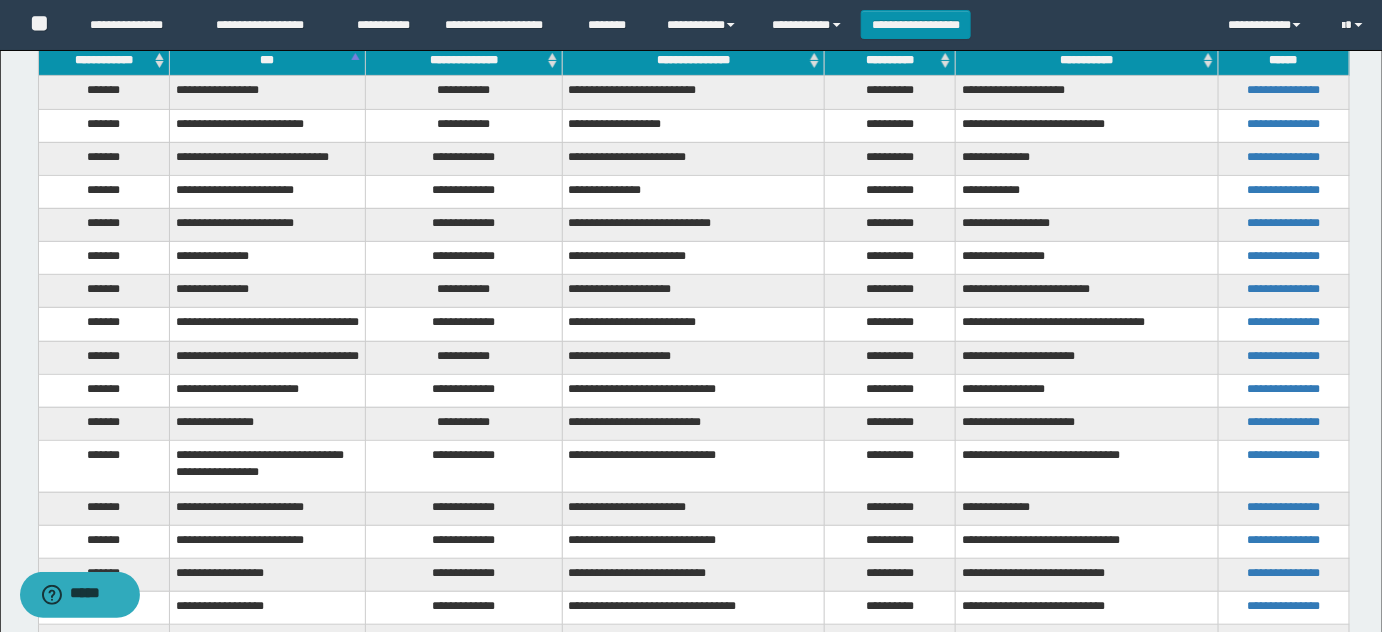click on "**********" at bounding box center [464, 466] 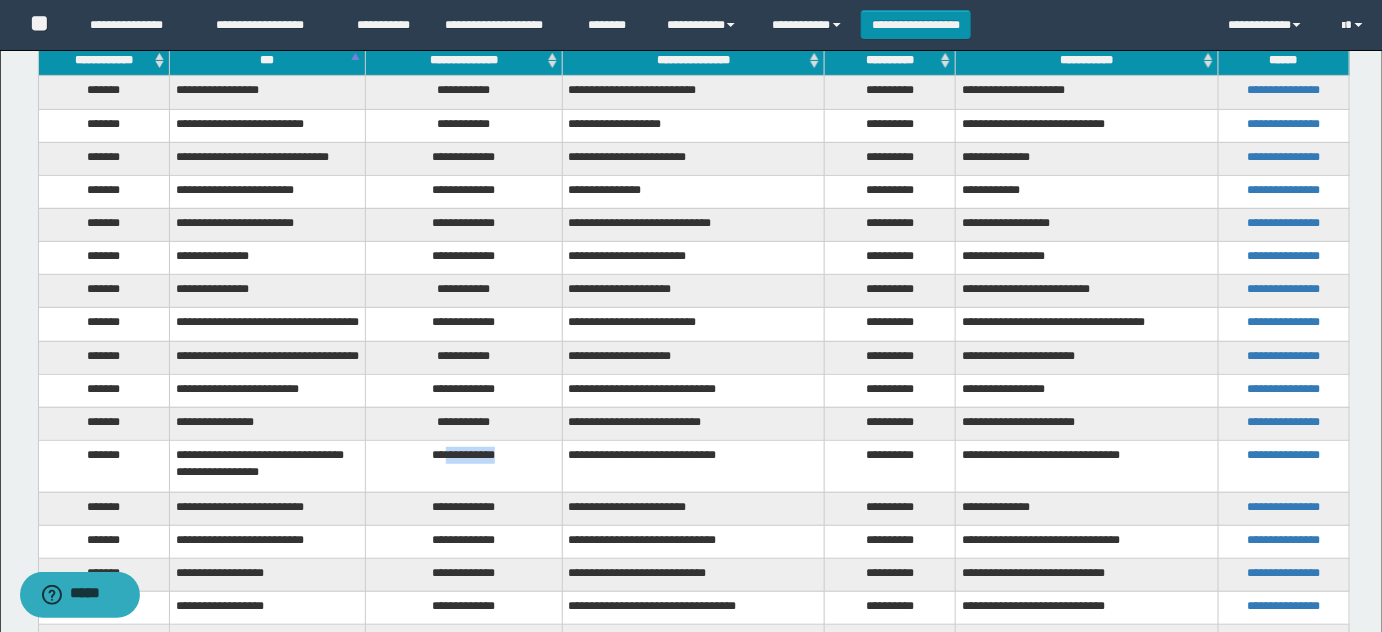 click on "**********" at bounding box center [464, 466] 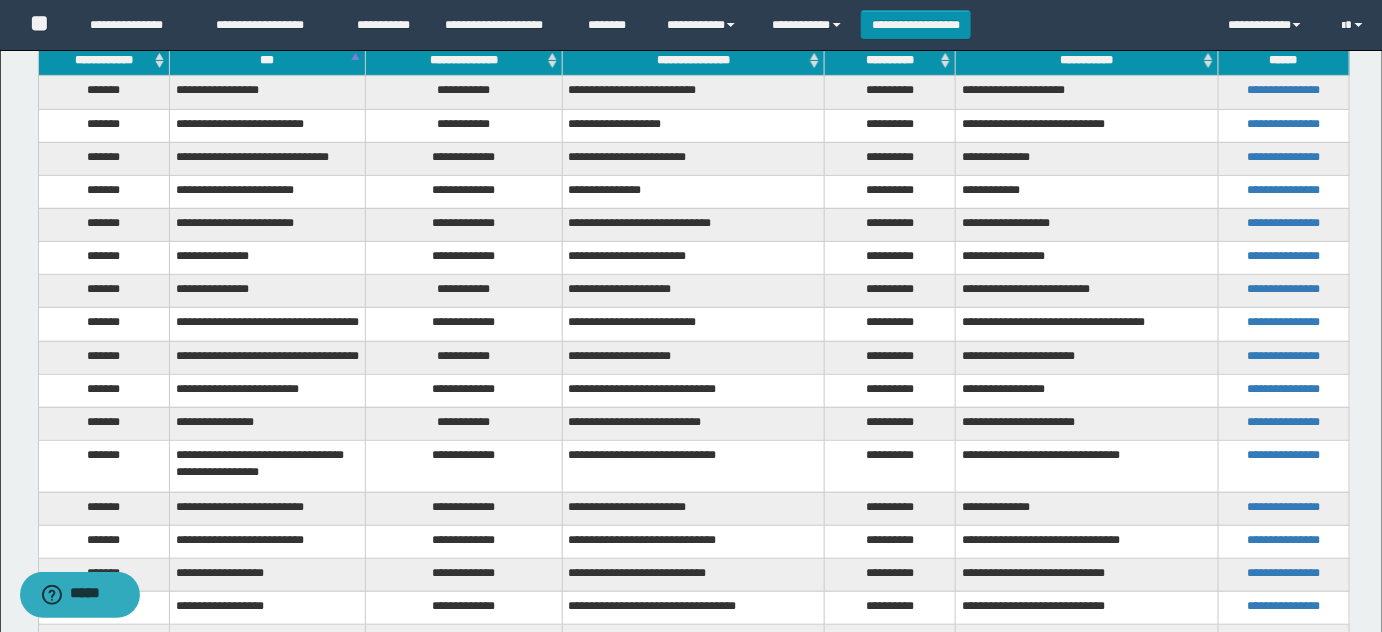 click on "**********" at bounding box center [464, 423] 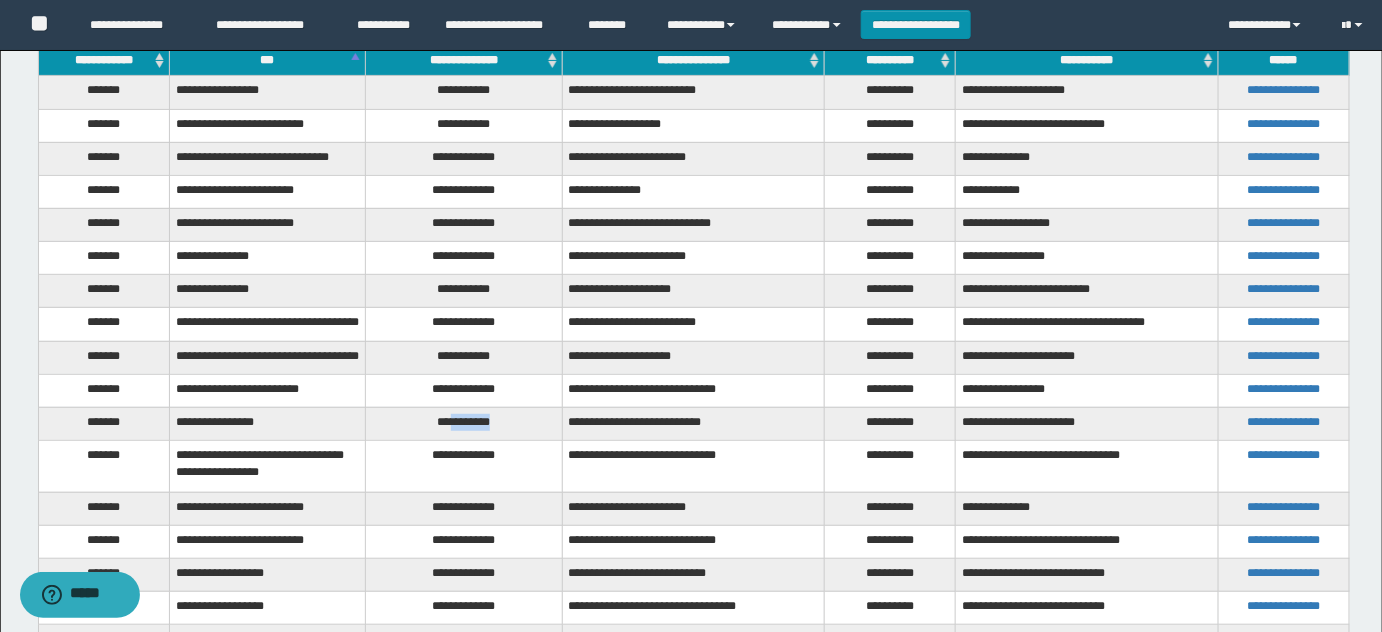click on "**********" at bounding box center (464, 423) 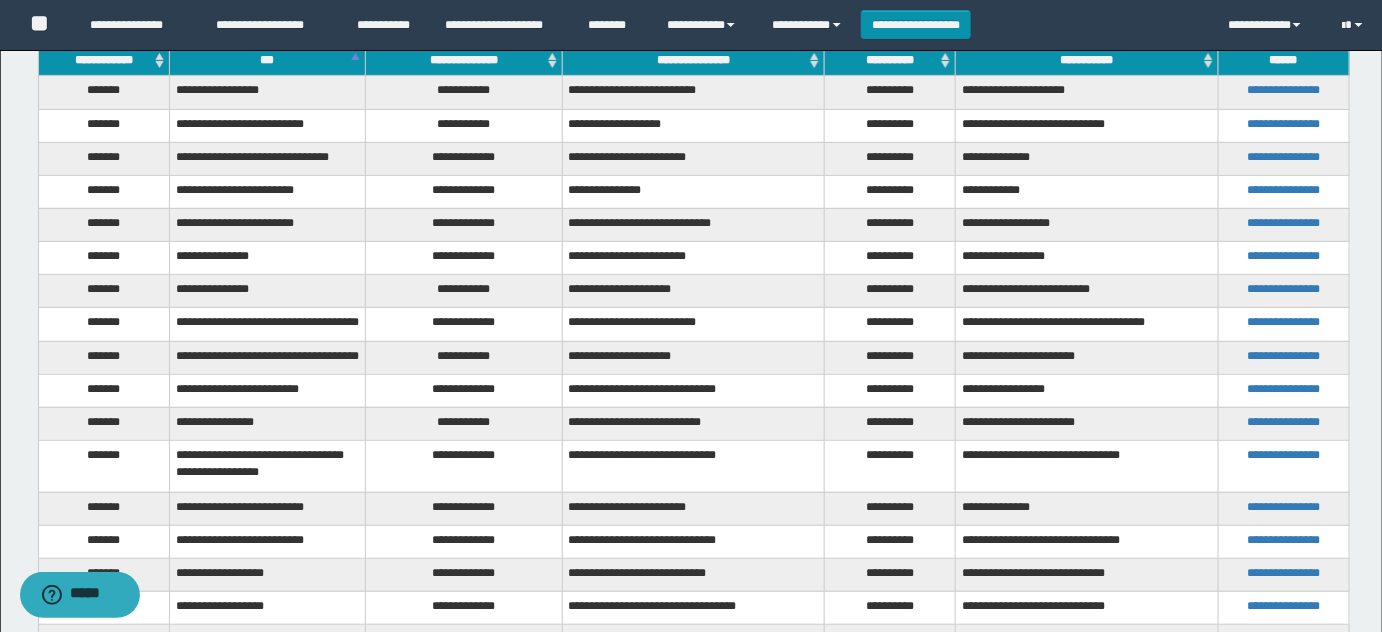 click on "**********" at bounding box center [693, 423] 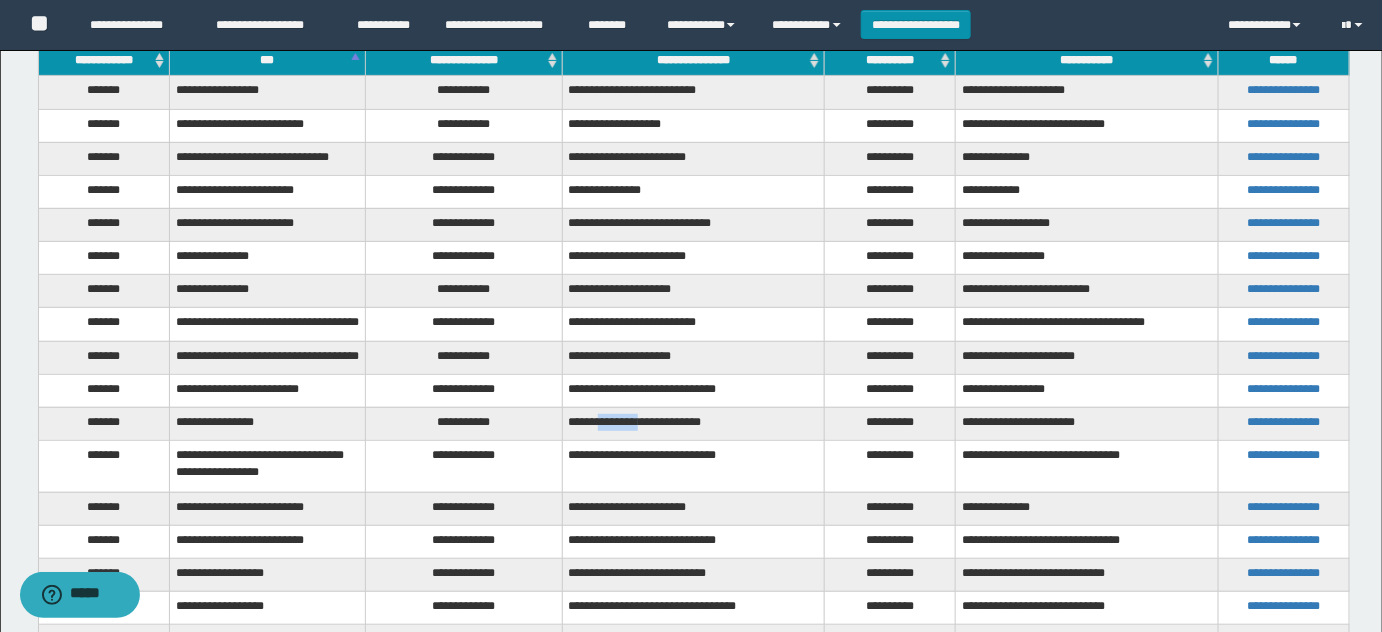 click on "**********" at bounding box center [693, 423] 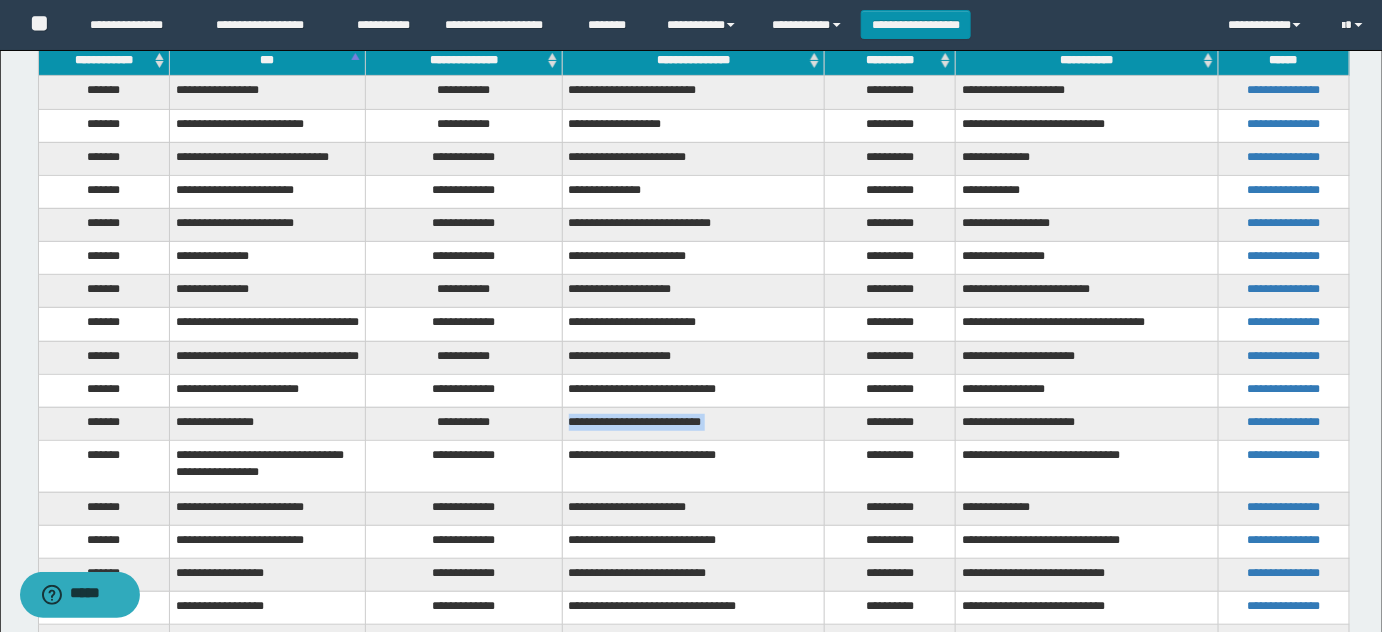 click on "**********" at bounding box center [693, 423] 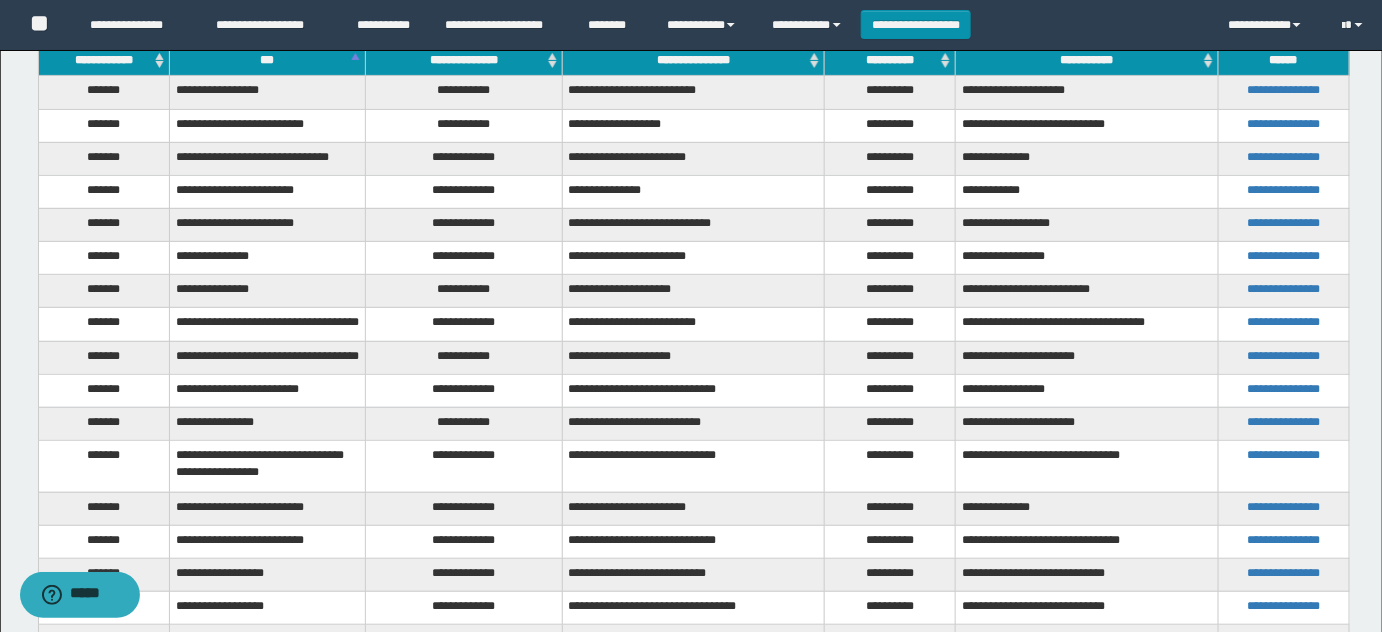 click on "**********" at bounding box center (464, 466) 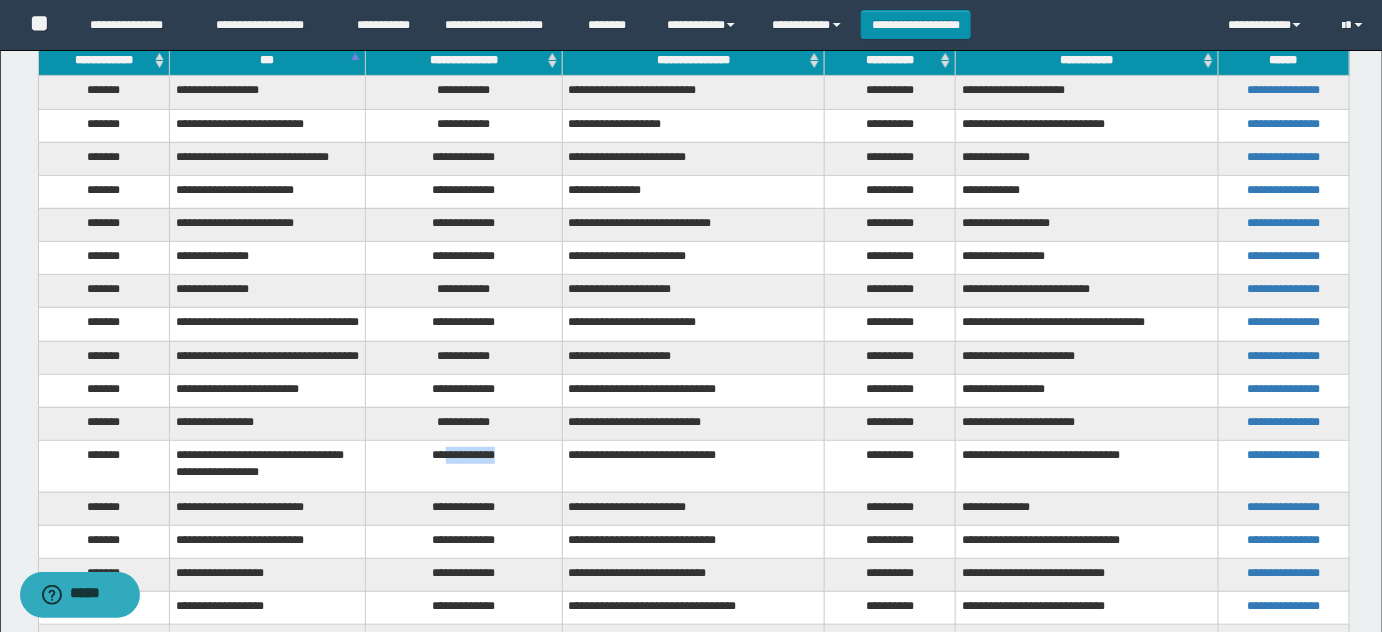 click on "**********" at bounding box center [464, 466] 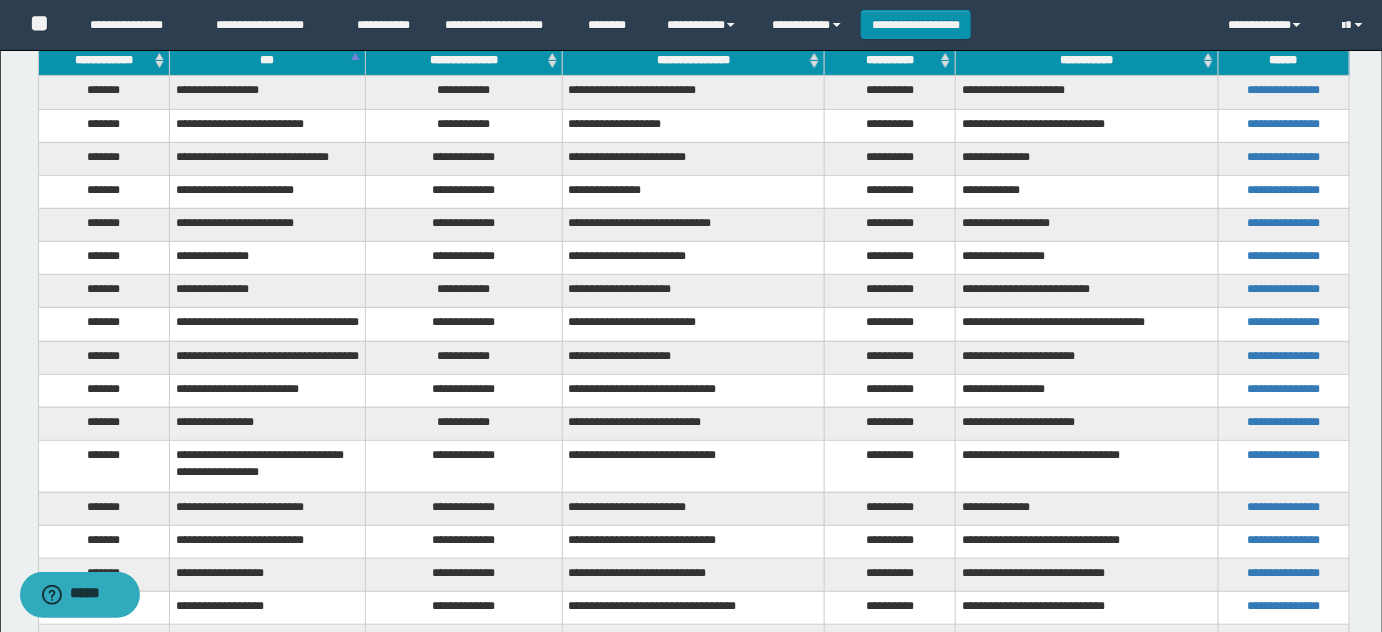 click on "**********" at bounding box center [693, 466] 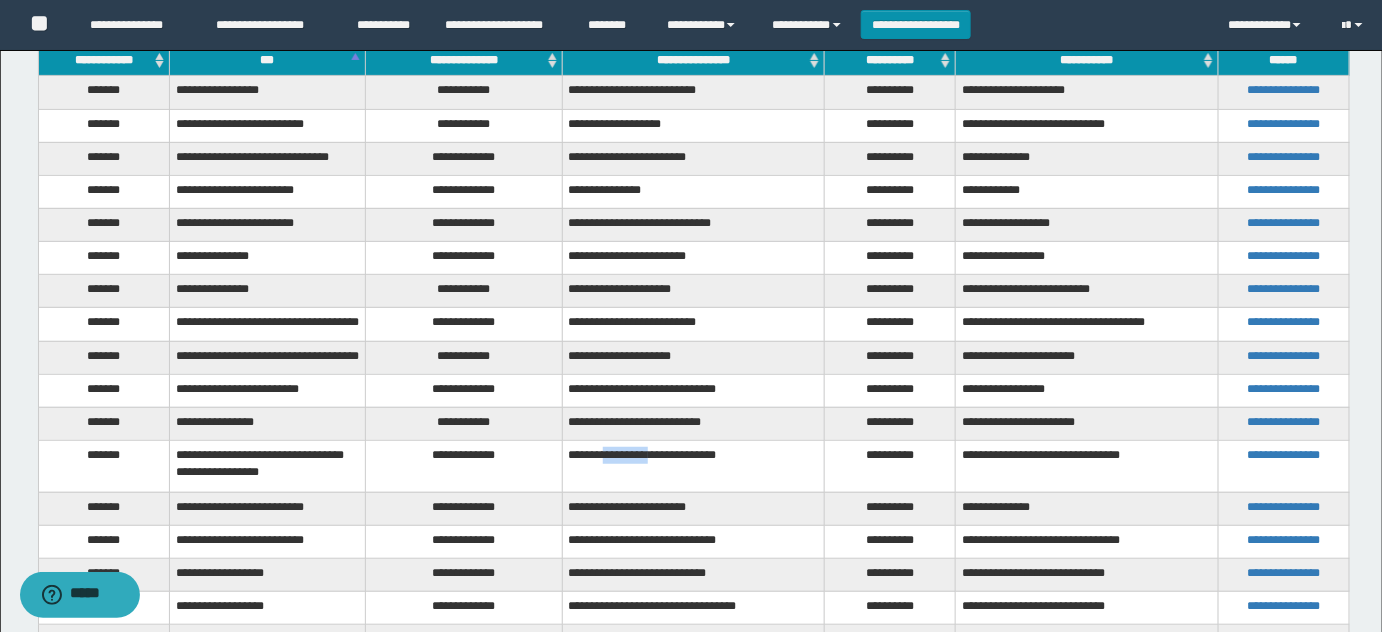 click on "**********" at bounding box center [693, 466] 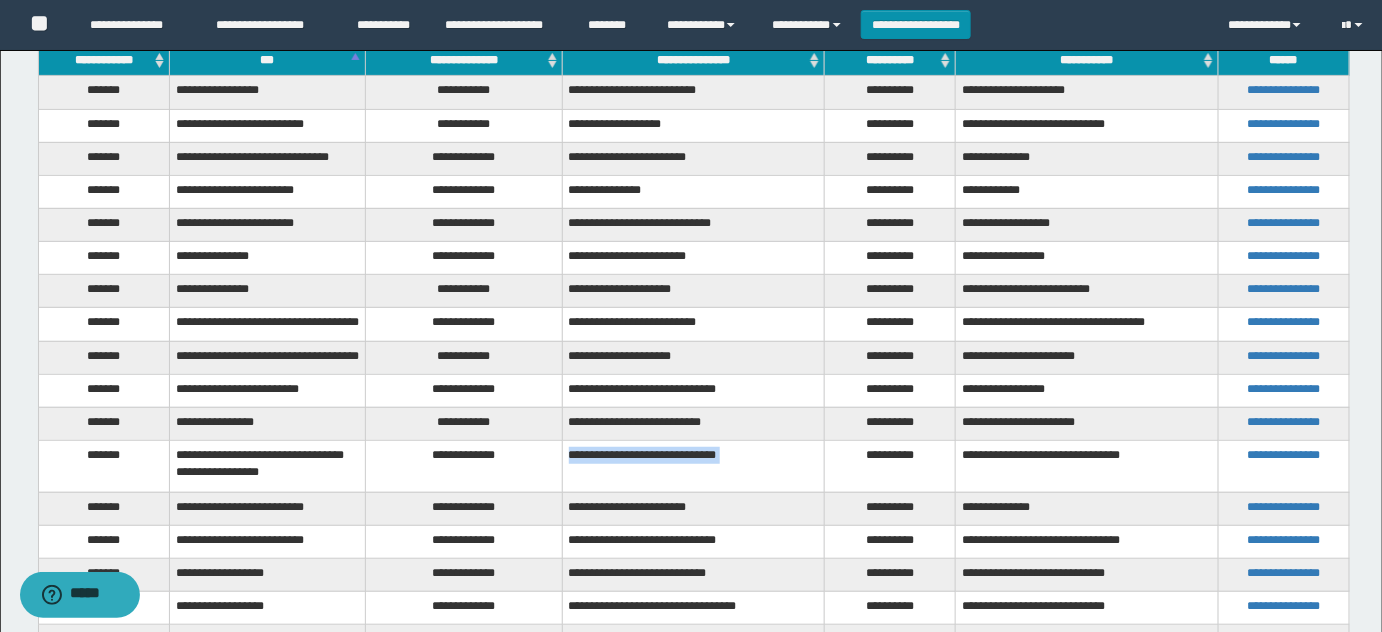 click on "**********" at bounding box center [693, 466] 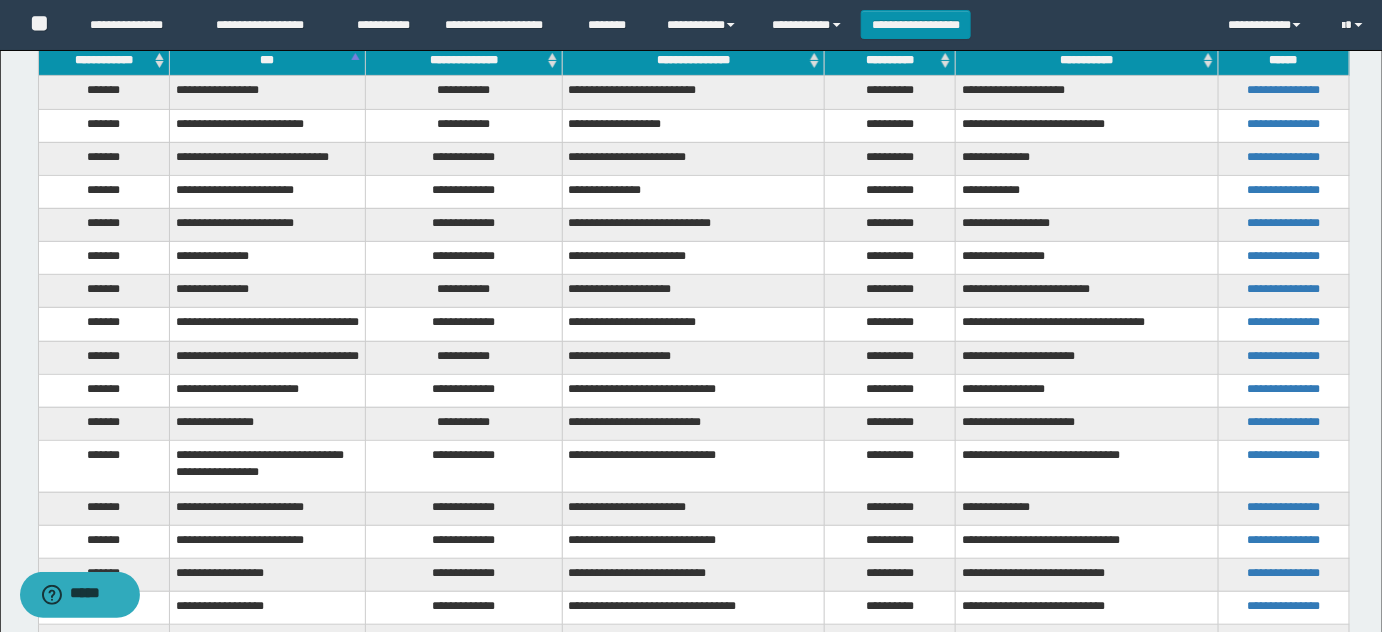 click on "**********" at bounding box center (464, 508) 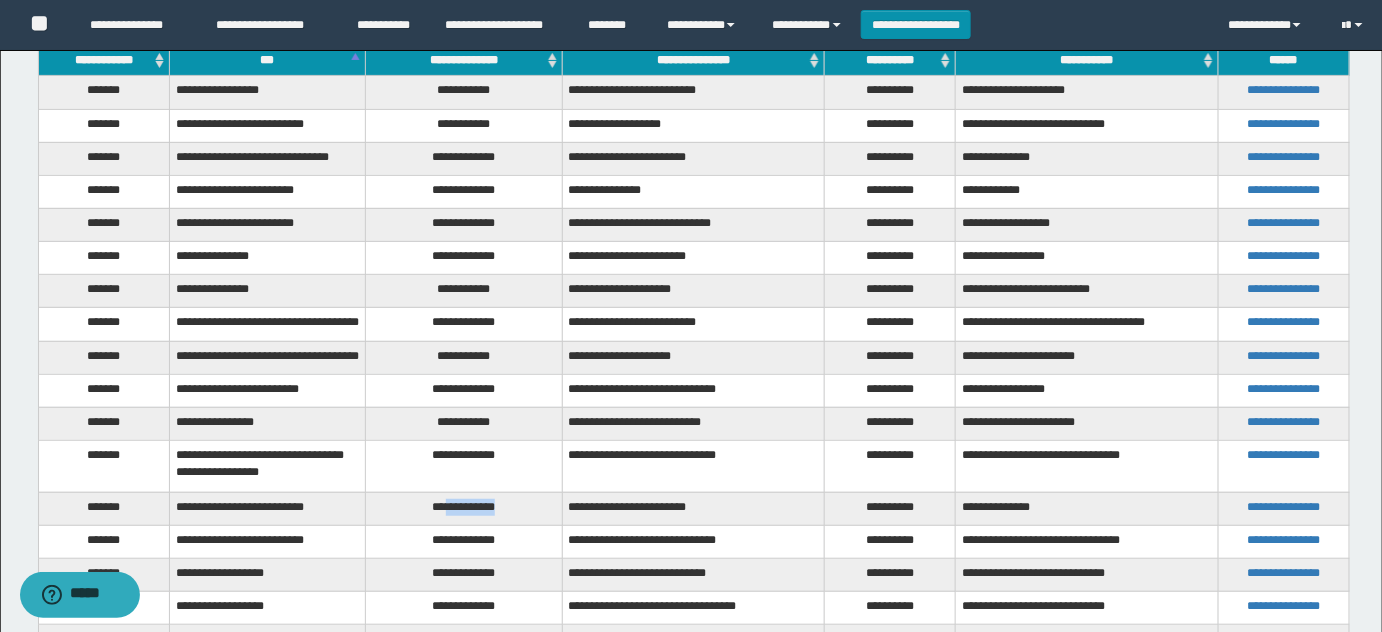 click on "**********" at bounding box center (464, 508) 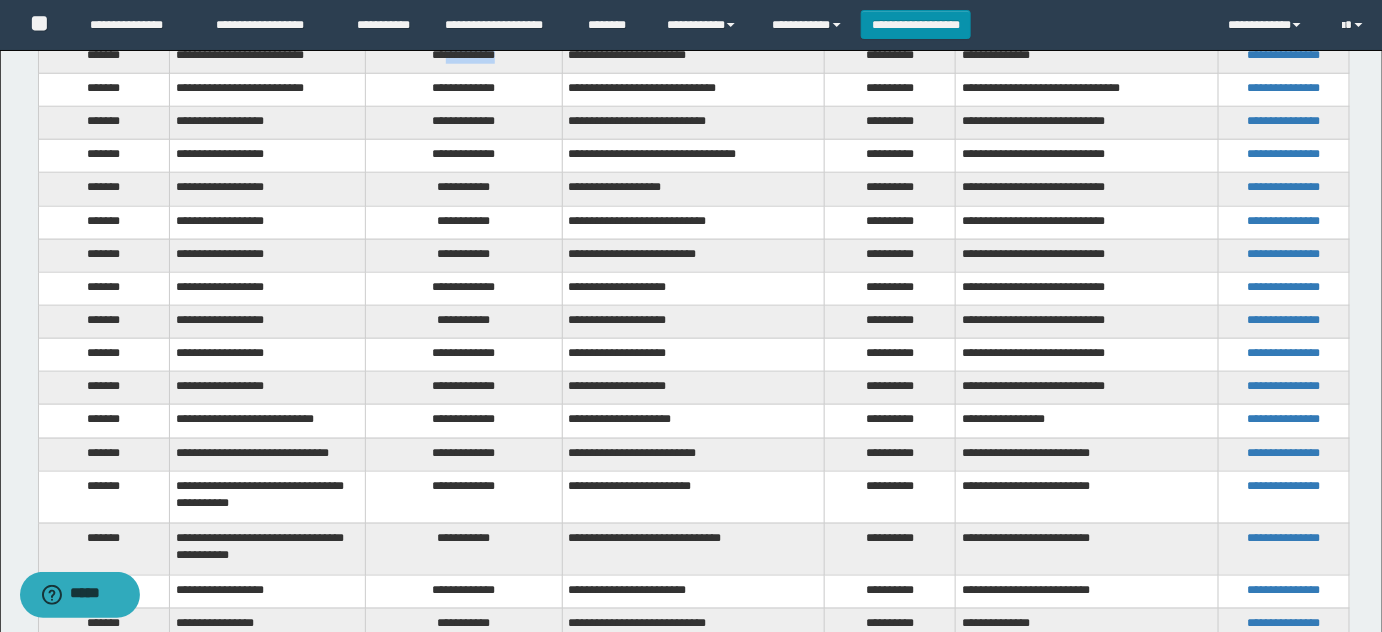 scroll, scrollTop: 636, scrollLeft: 0, axis: vertical 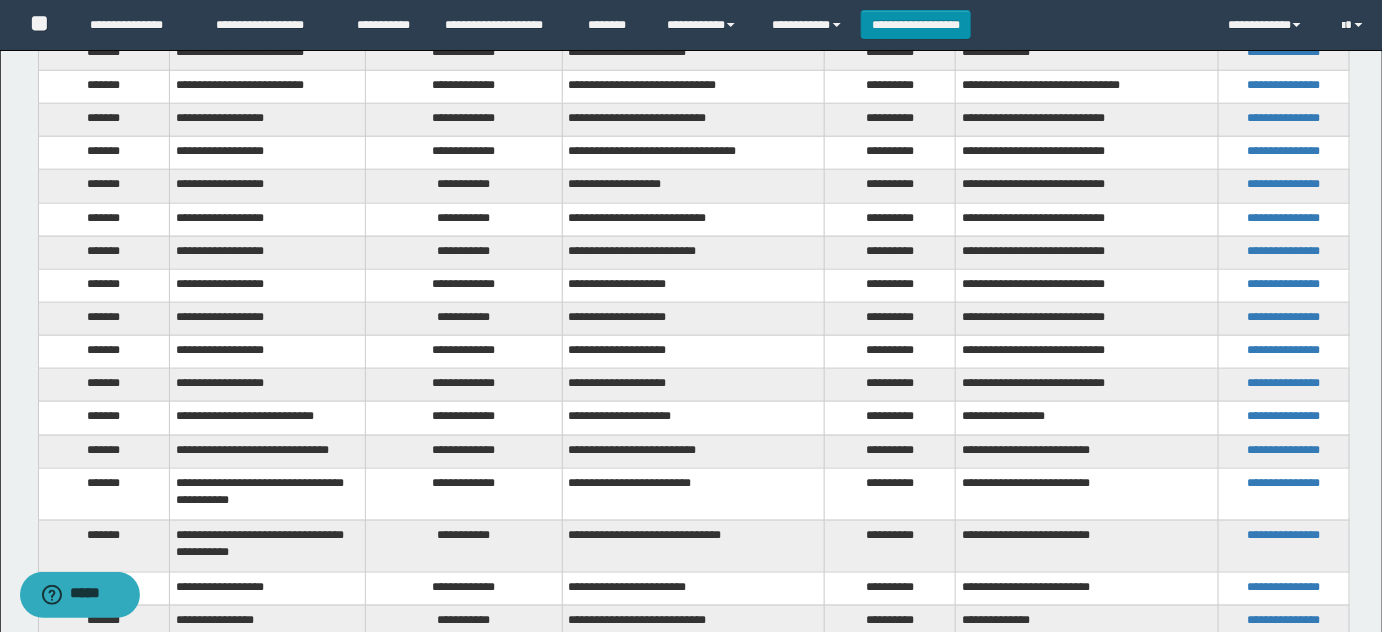 click on "**********" at bounding box center (464, 87) 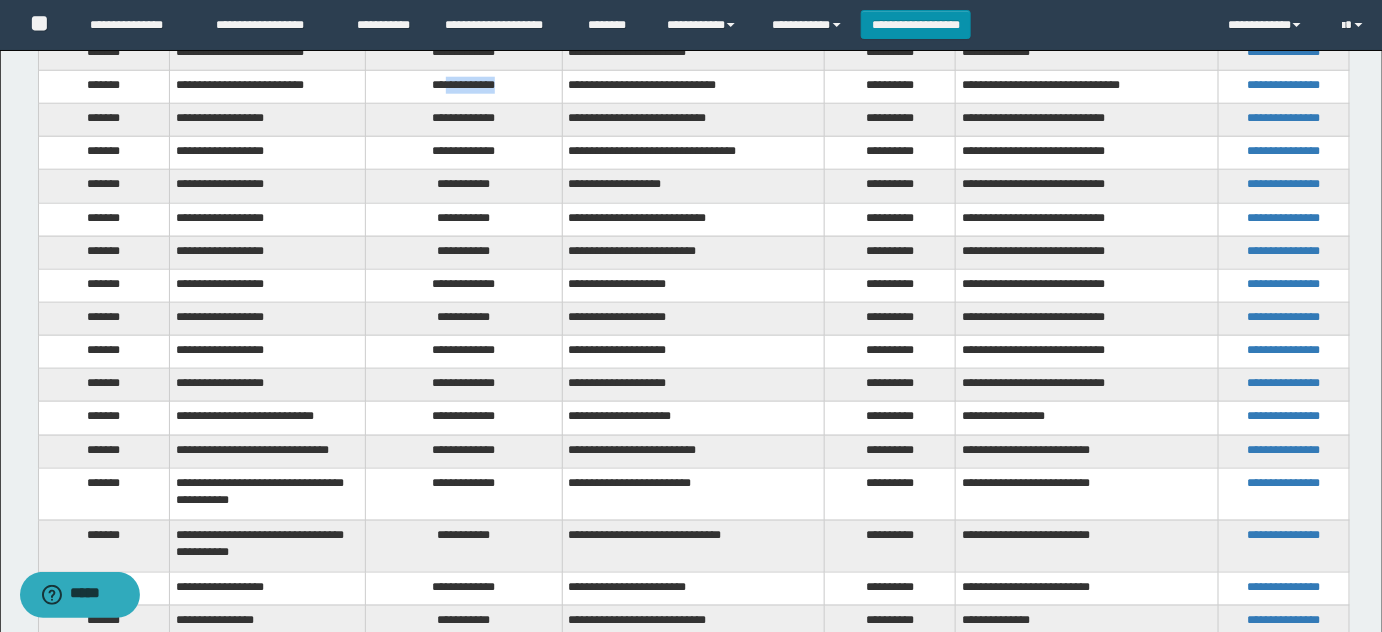click on "**********" at bounding box center (464, 87) 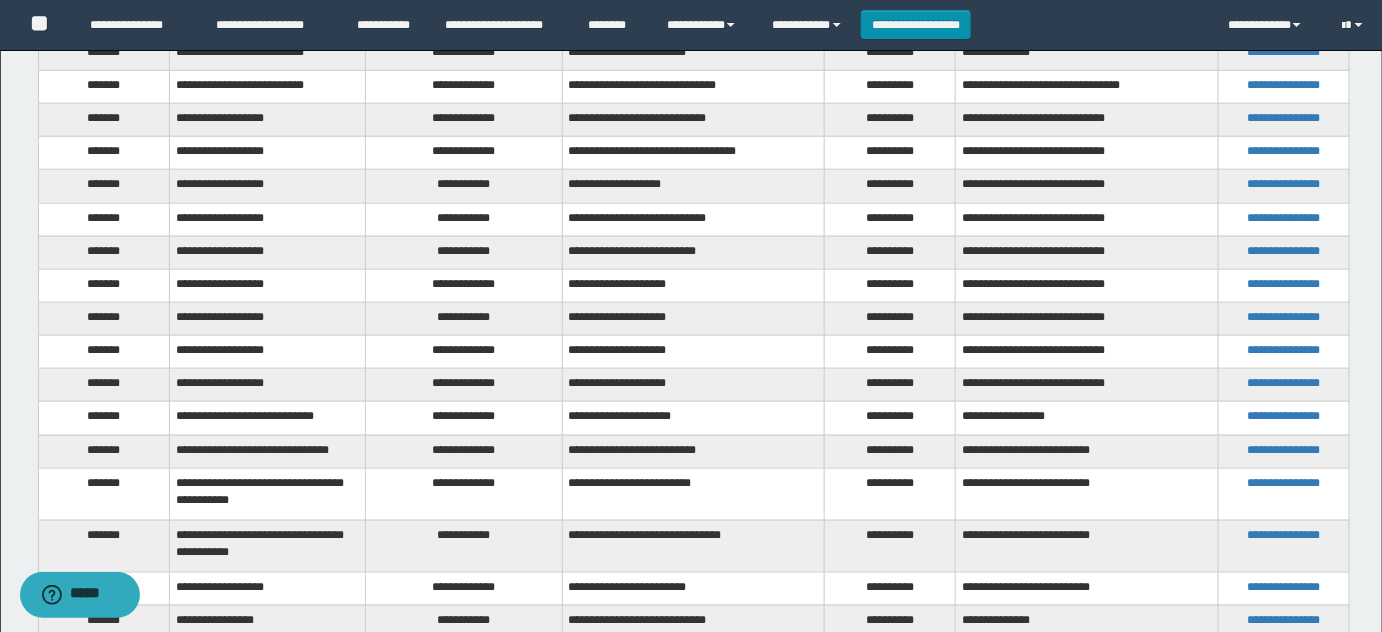 click on "**********" at bounding box center [464, 120] 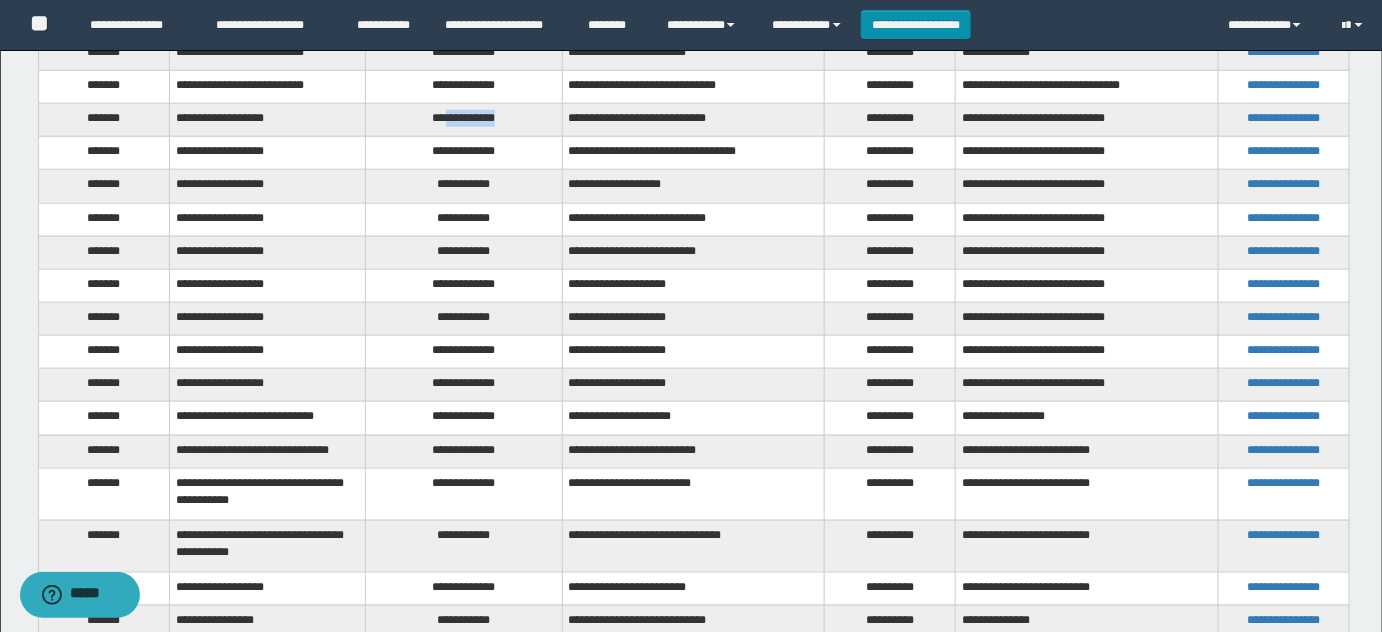 click on "**********" at bounding box center [464, 120] 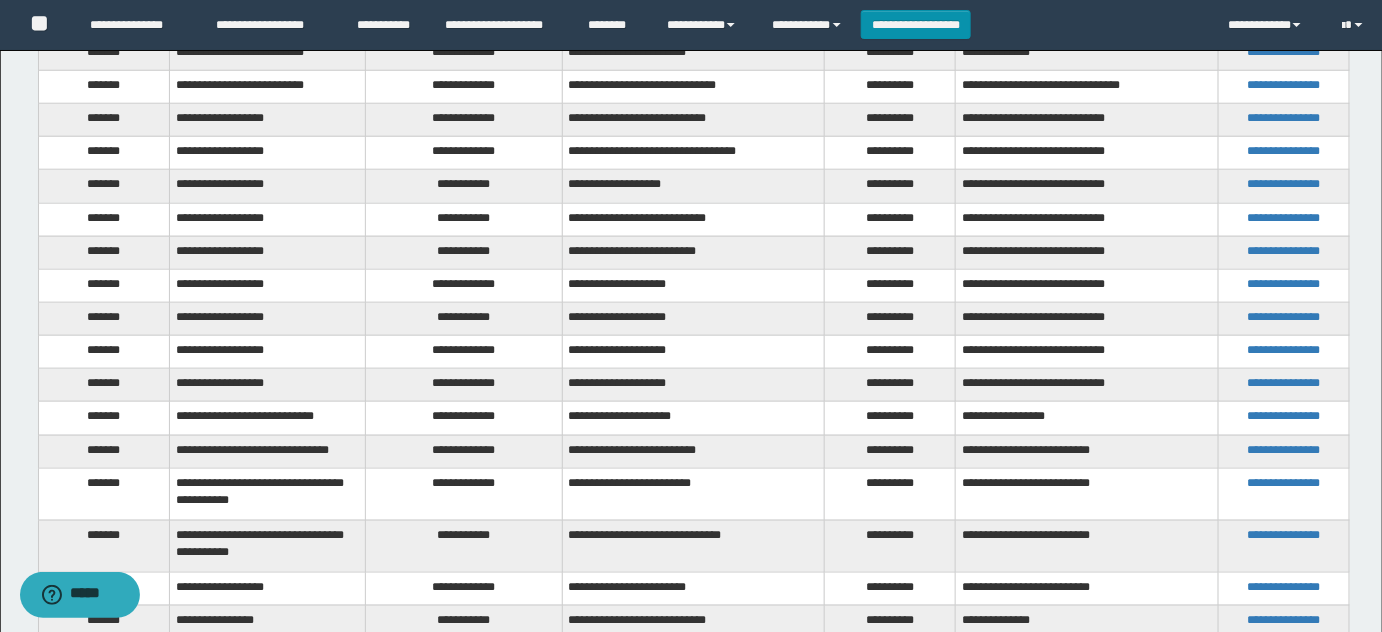 click on "**********" at bounding box center [464, 385] 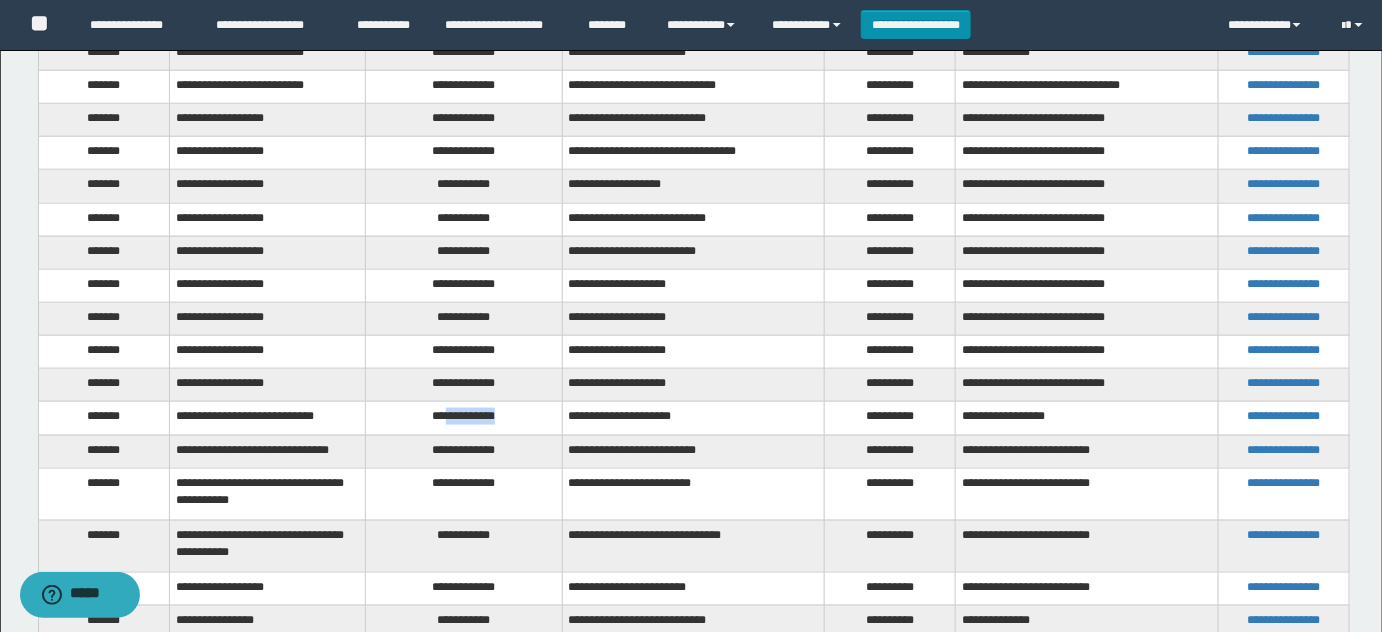 click on "**********" at bounding box center (464, 418) 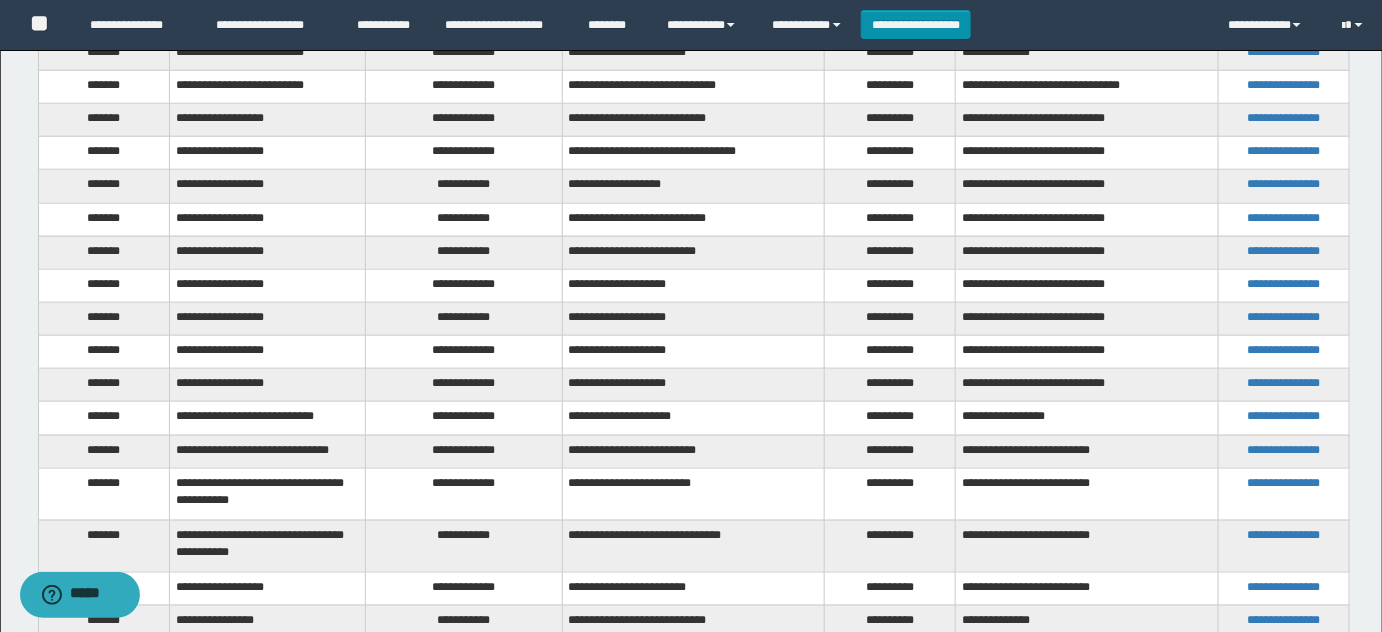 click on "**********" at bounding box center [464, 494] 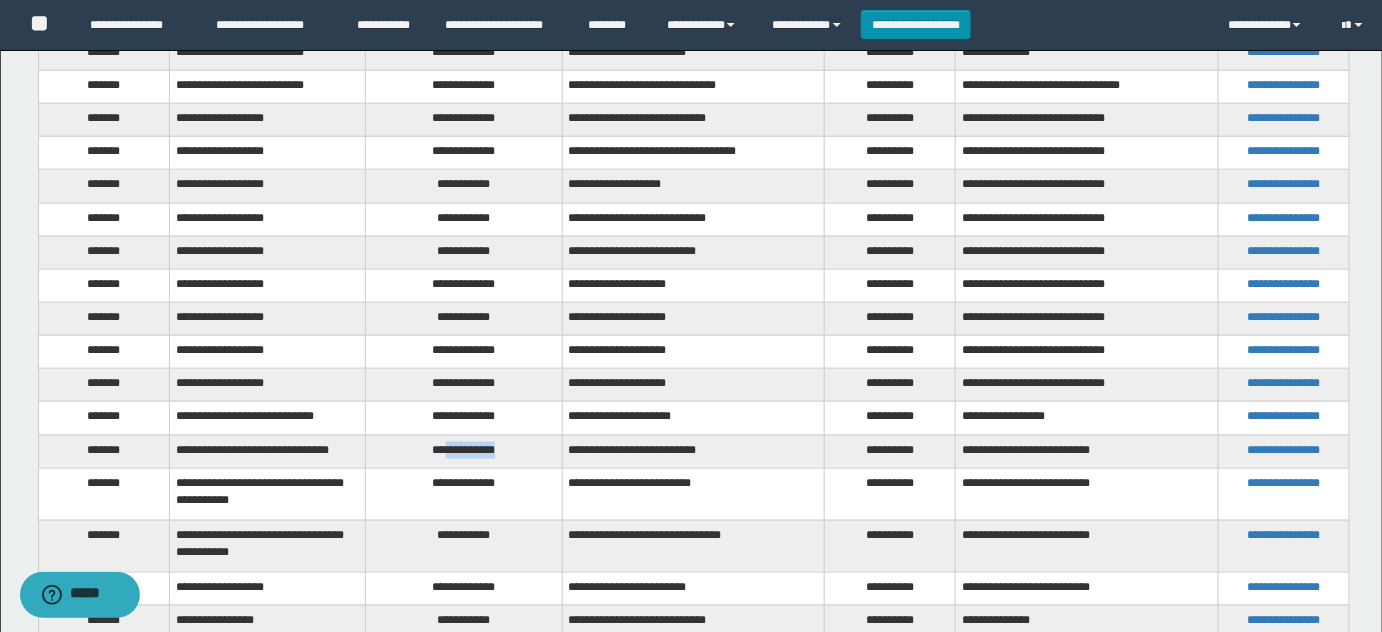 click on "**********" at bounding box center (464, 451) 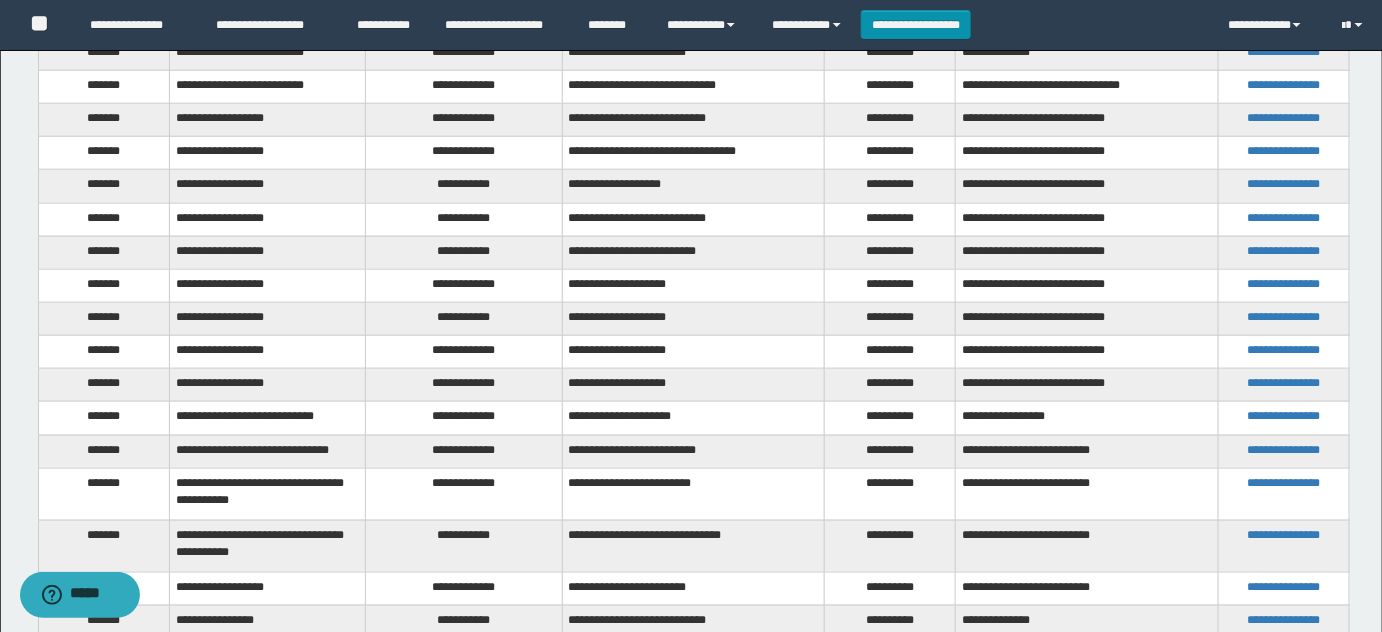 click on "**********" at bounding box center (464, 494) 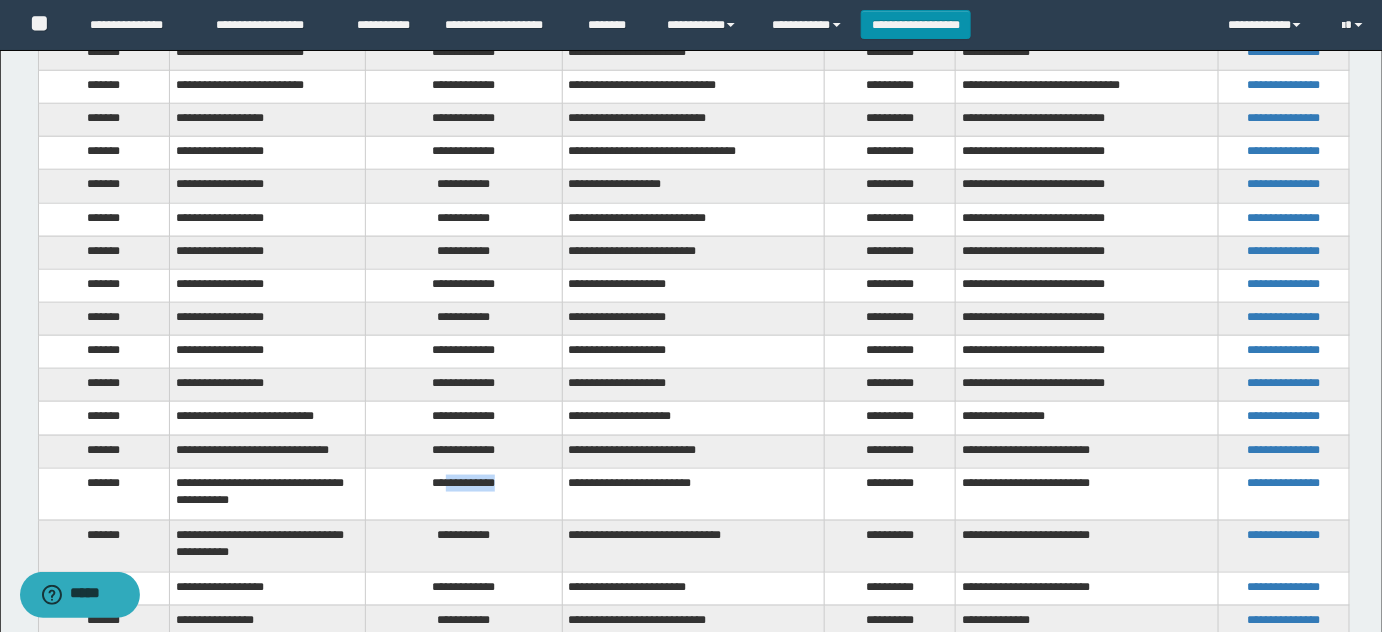 click on "**********" at bounding box center (464, 494) 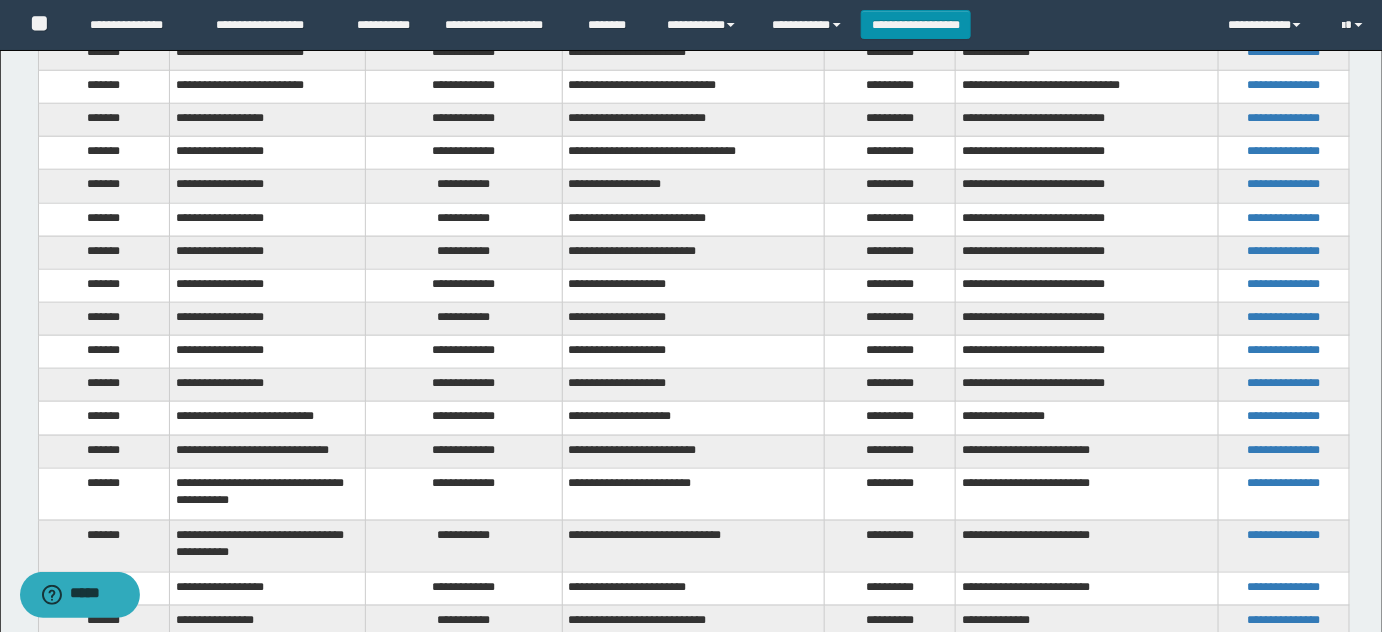 click on "**********" at bounding box center [464, 546] 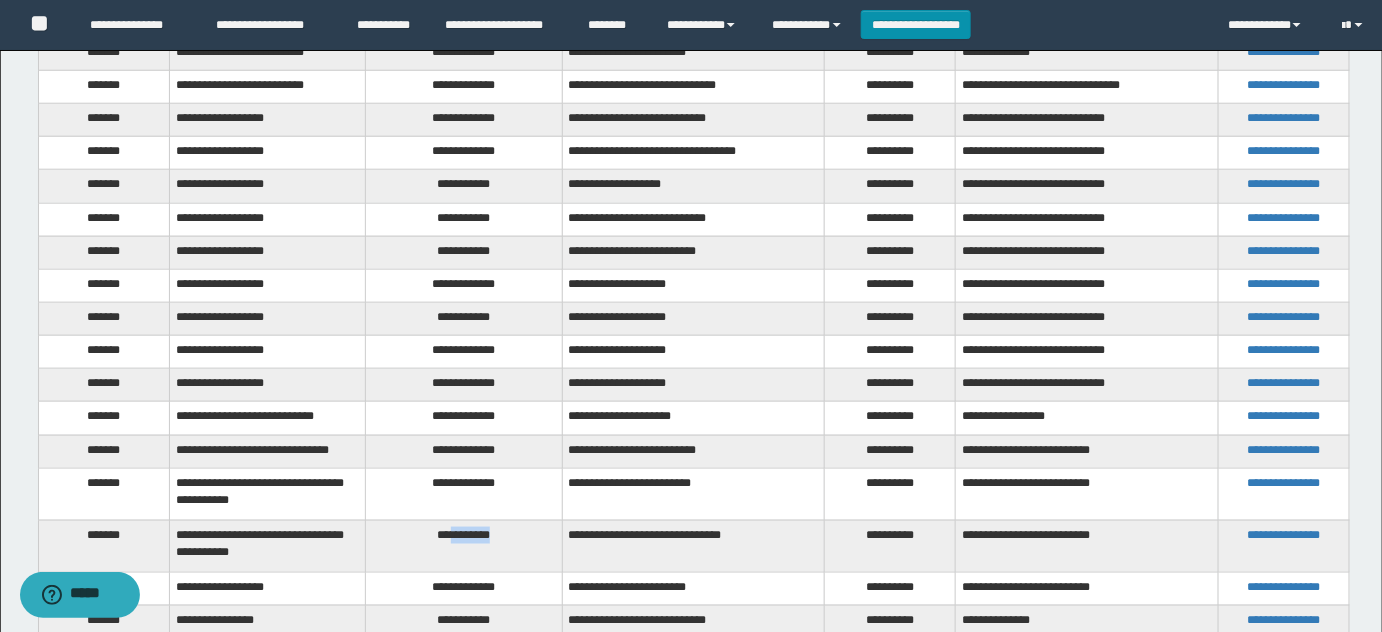 click on "**********" at bounding box center [464, 546] 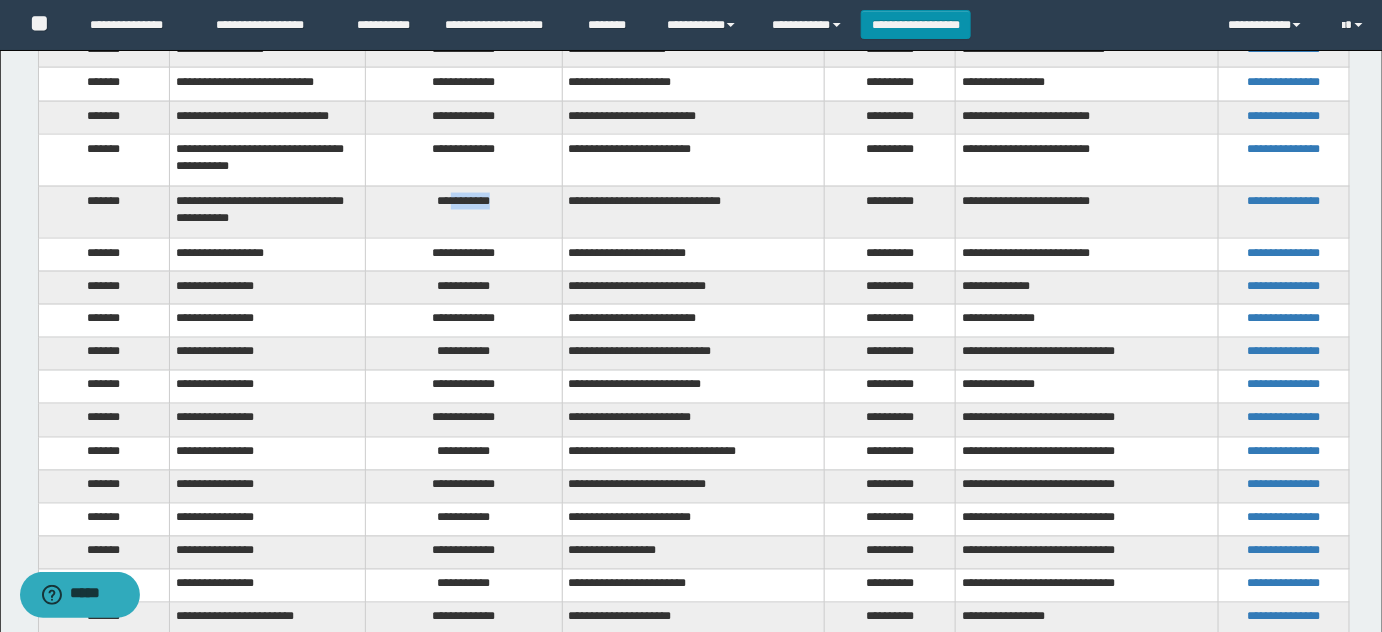 scroll, scrollTop: 1090, scrollLeft: 0, axis: vertical 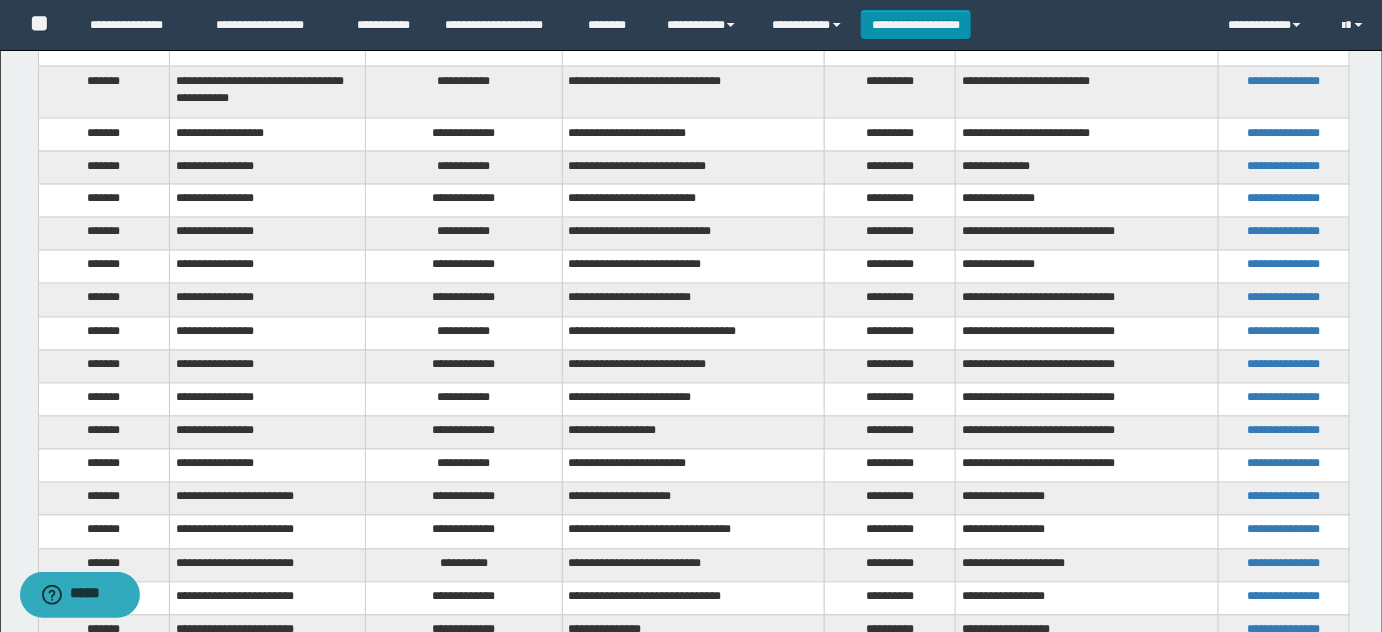click on "**********" at bounding box center [464, 134] 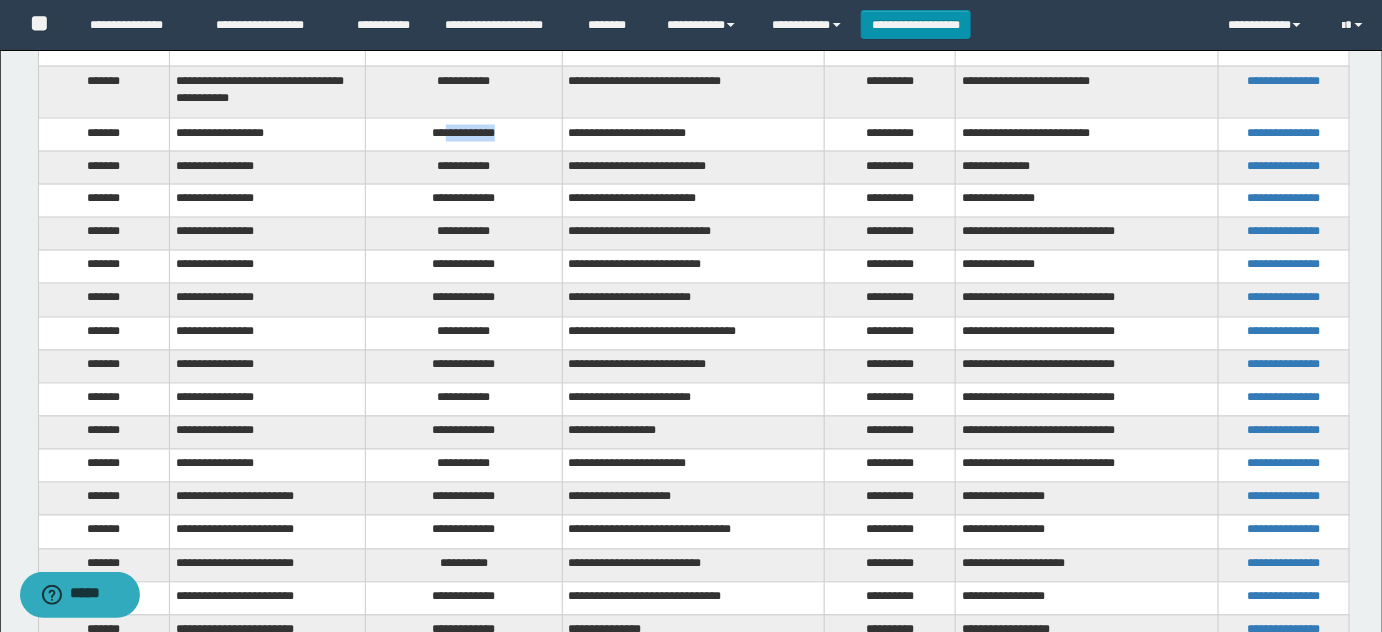 click on "**********" at bounding box center (464, 134) 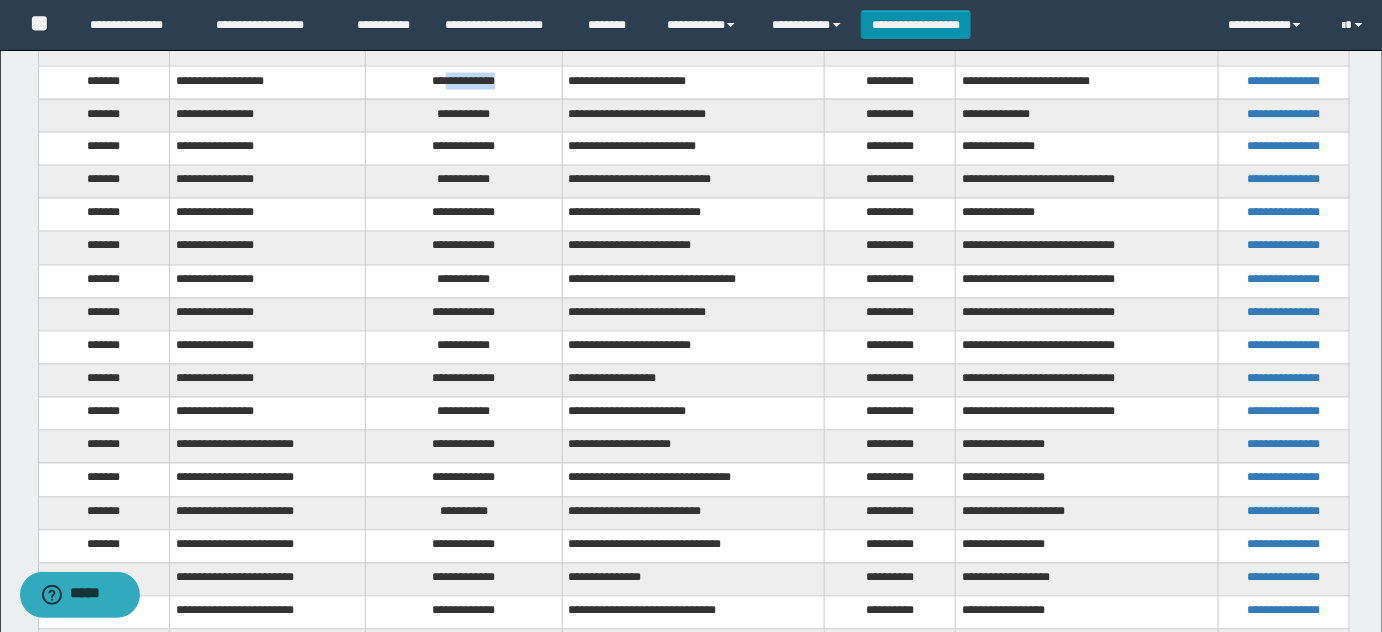scroll, scrollTop: 1181, scrollLeft: 0, axis: vertical 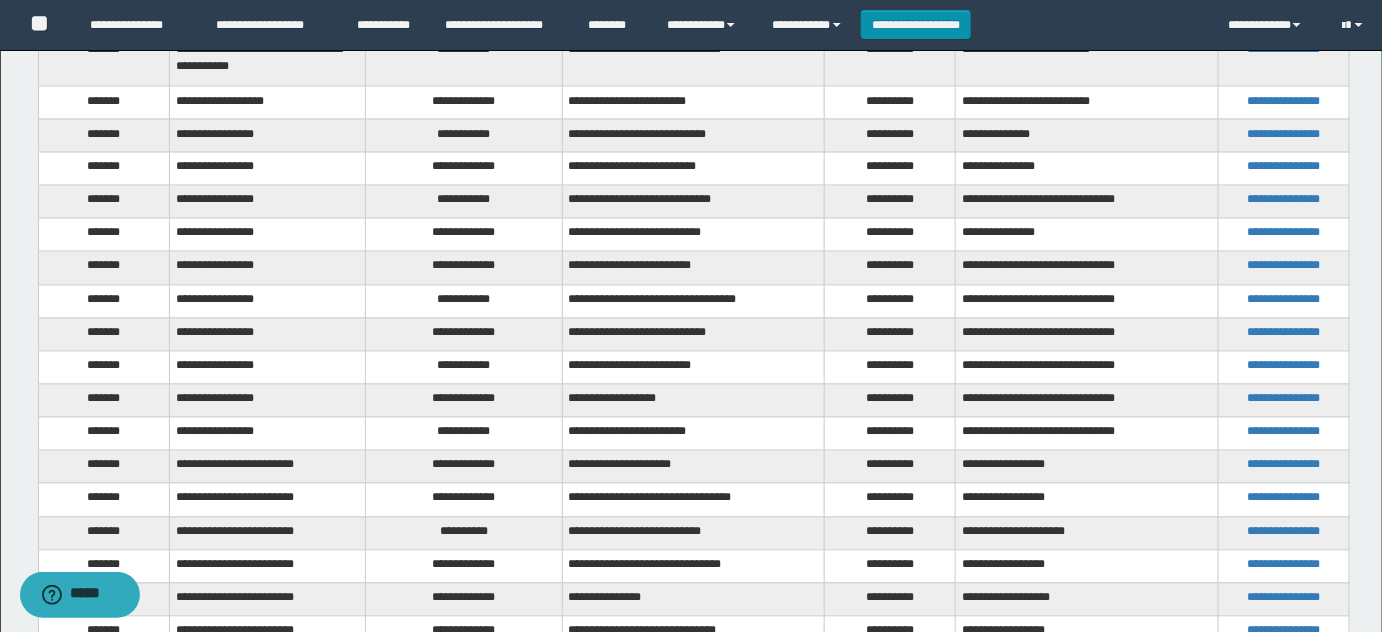 click on "**********" at bounding box center [464, 135] 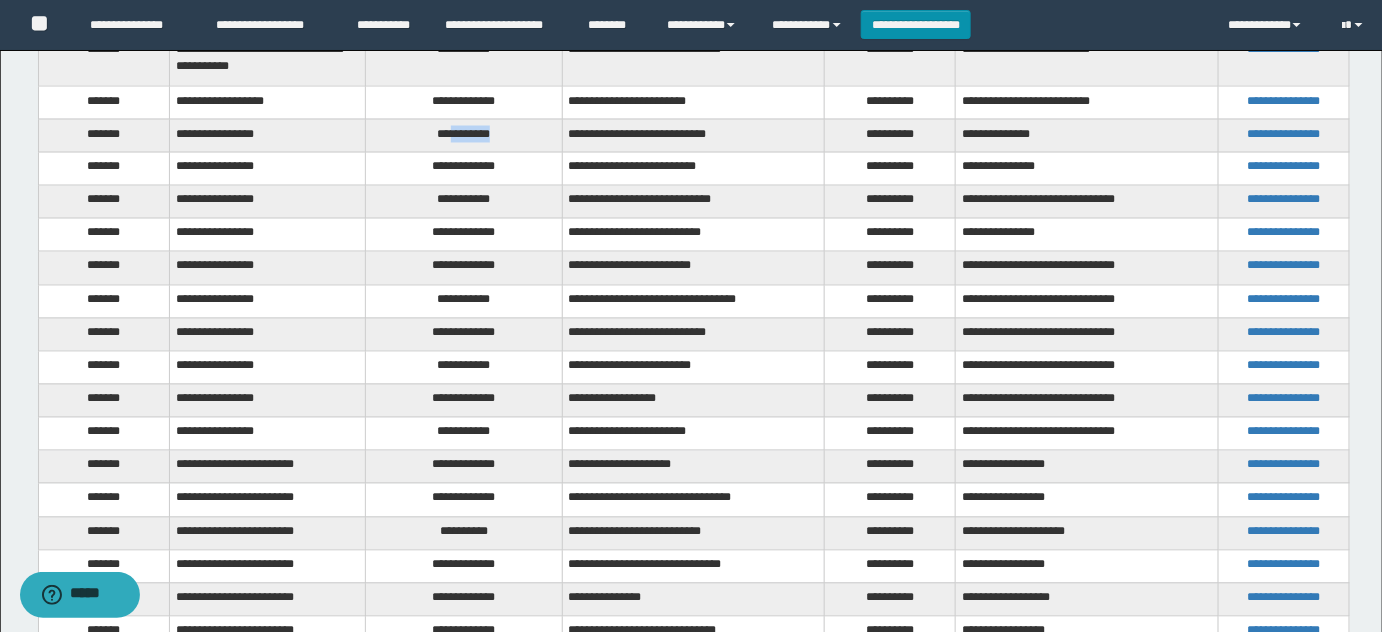 click on "**********" at bounding box center [464, 135] 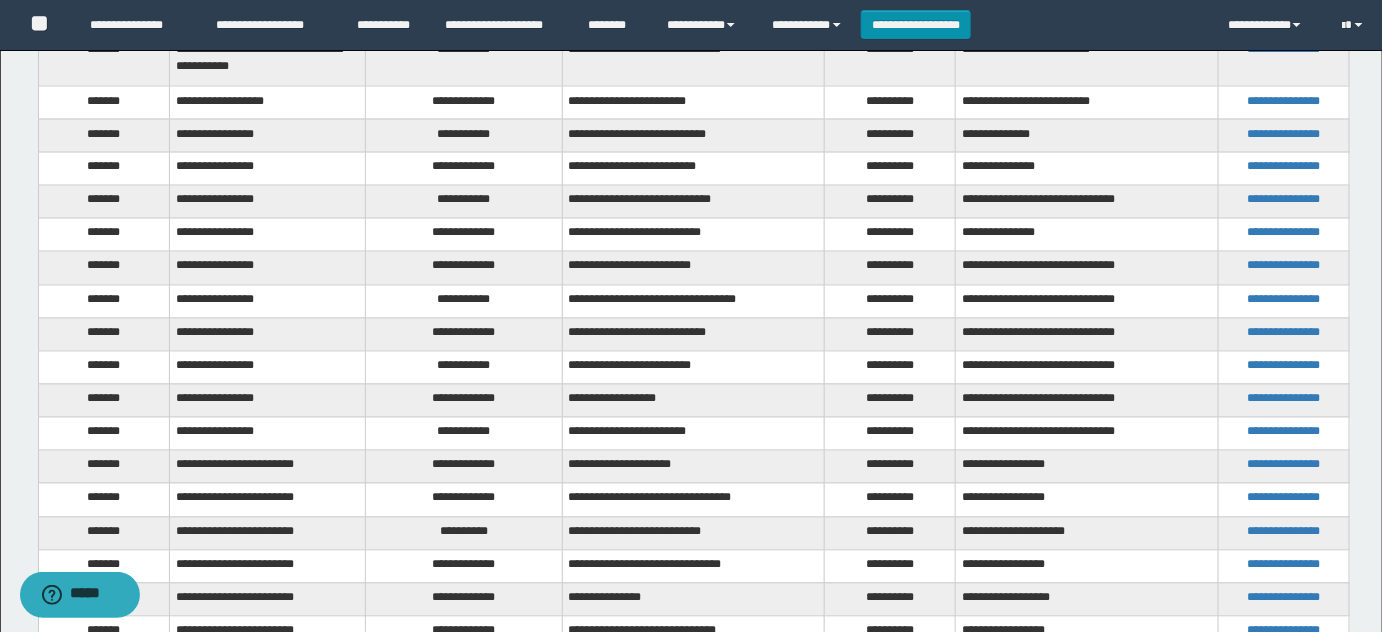 click on "**********" at bounding box center [693, 102] 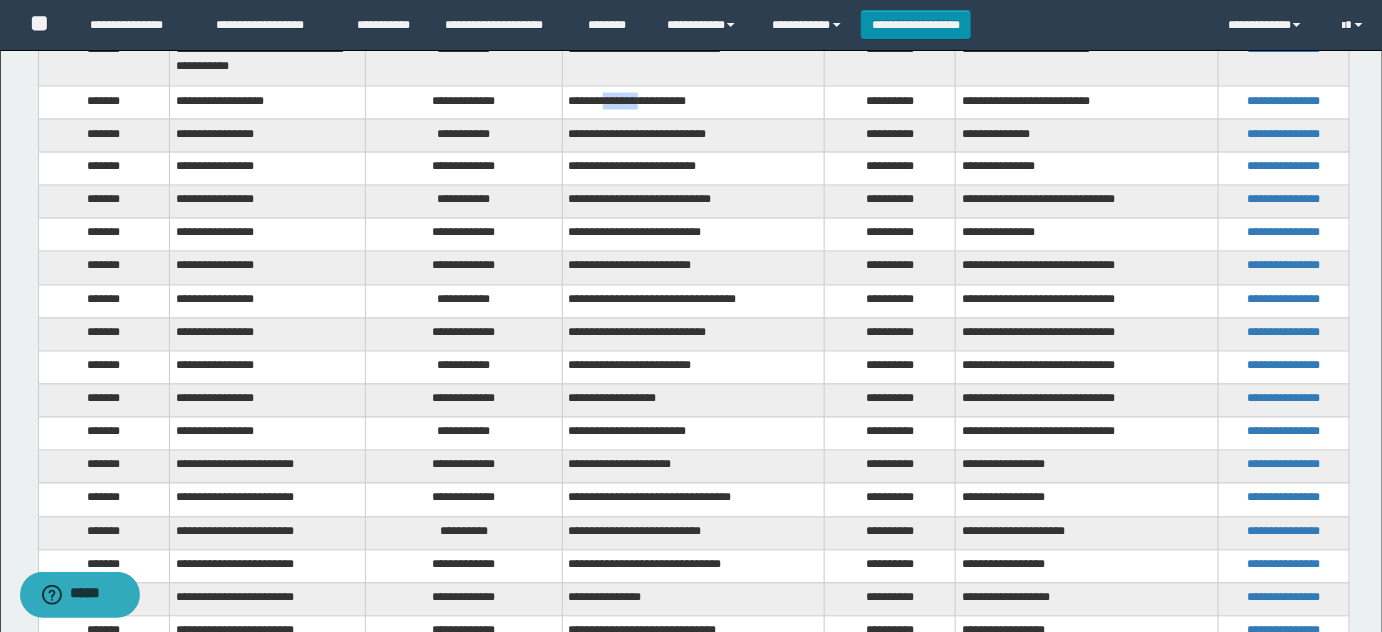 click on "**********" at bounding box center (693, 102) 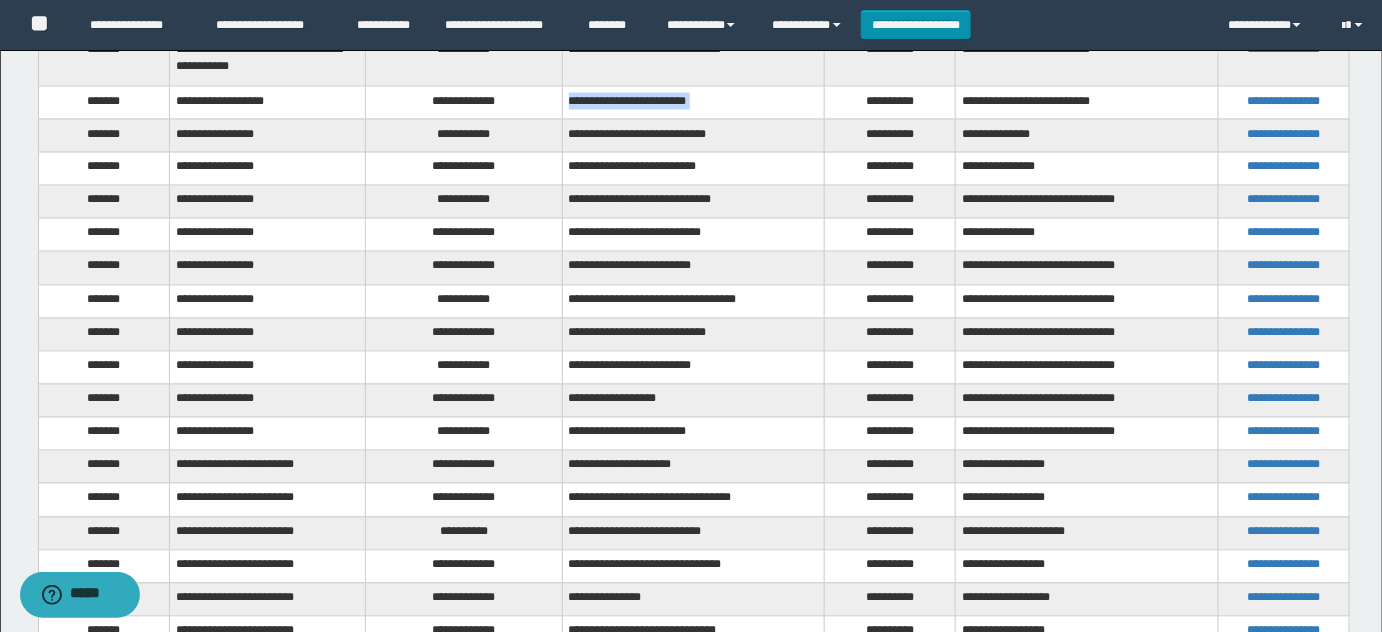 click on "**********" at bounding box center (693, 102) 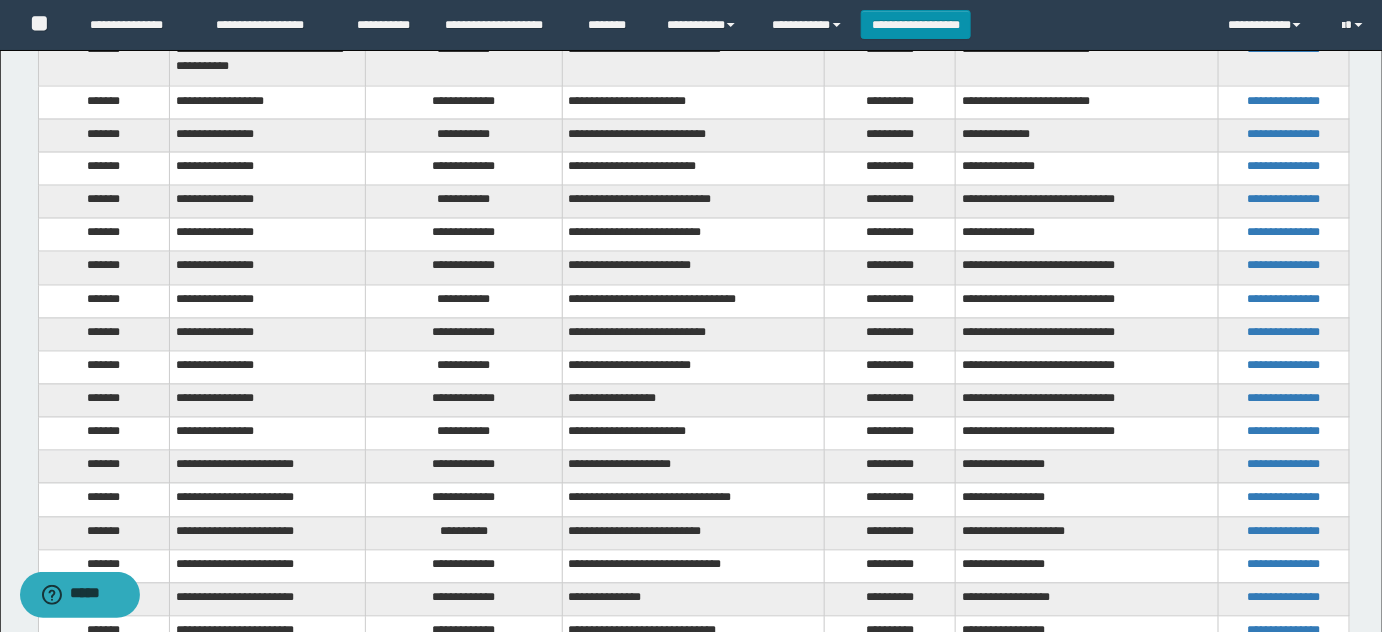 click on "**********" at bounding box center (464, 135) 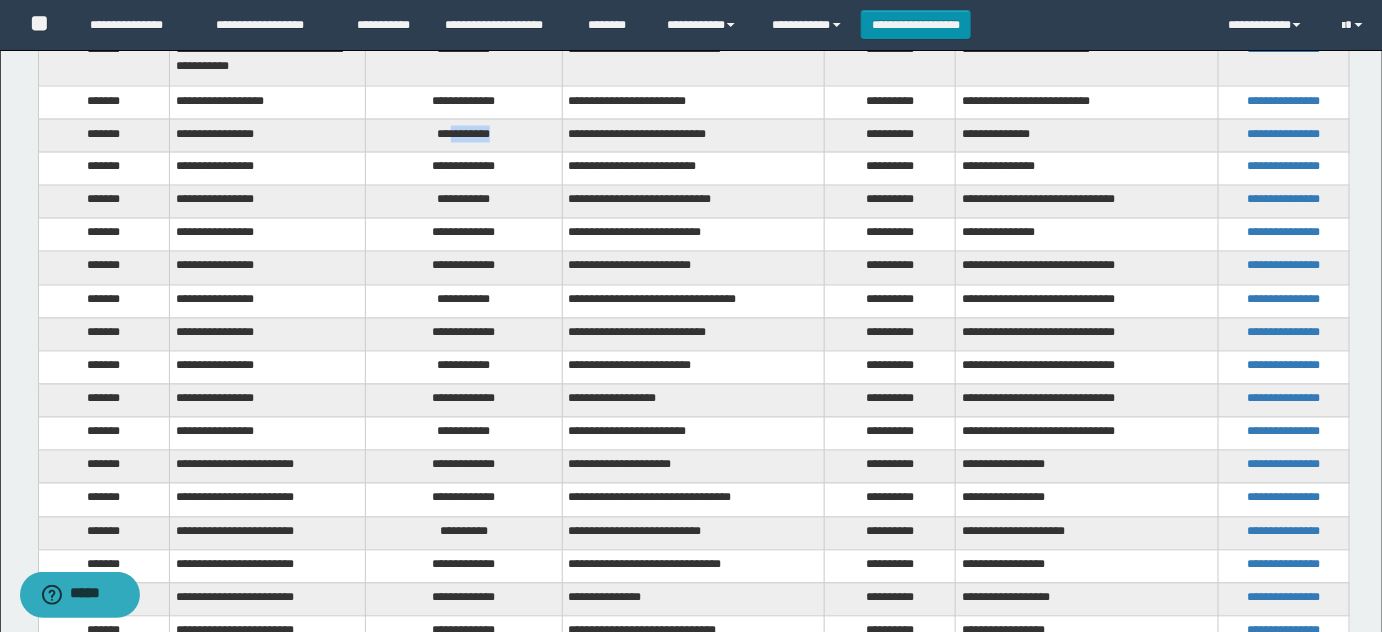 click on "**********" at bounding box center [464, 135] 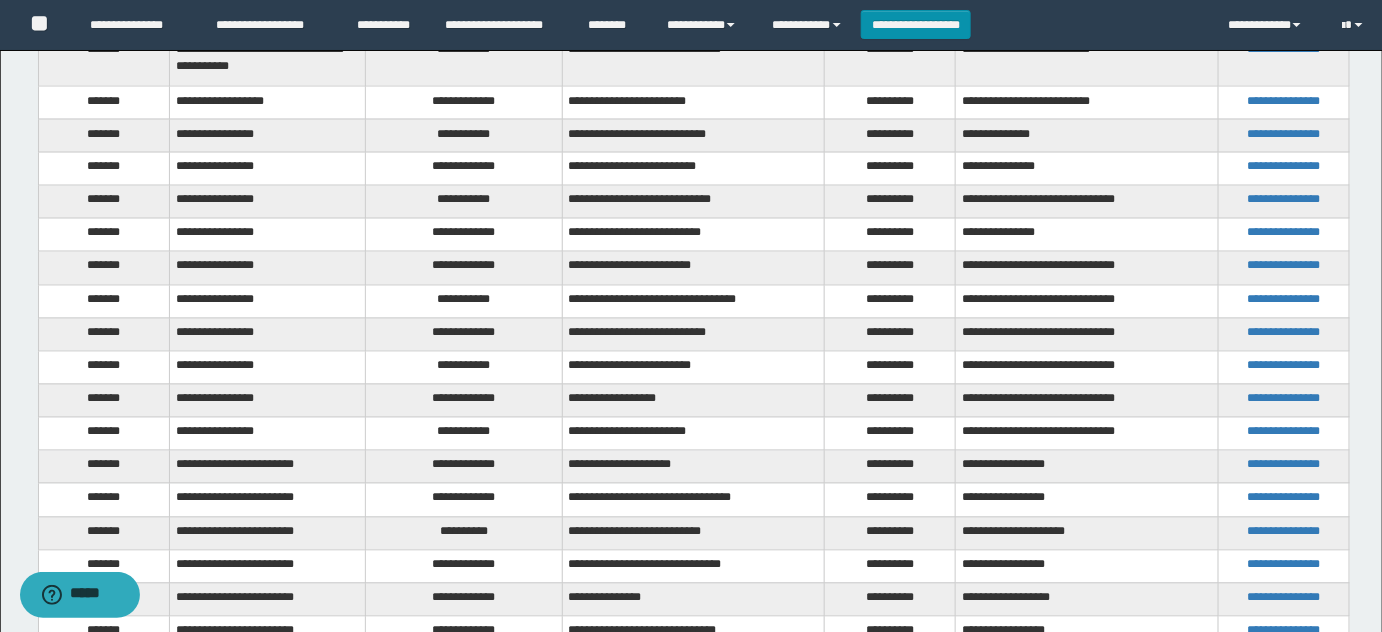 click on "**********" at bounding box center (693, 135) 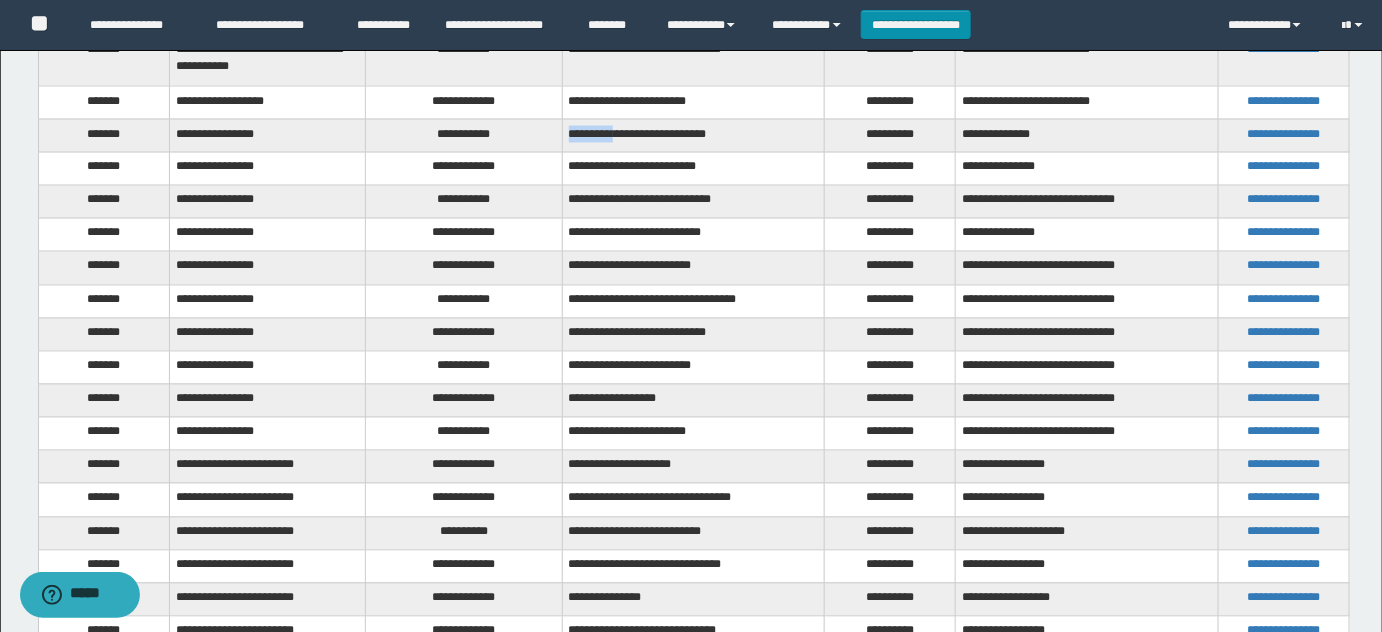 click on "**********" at bounding box center [693, 135] 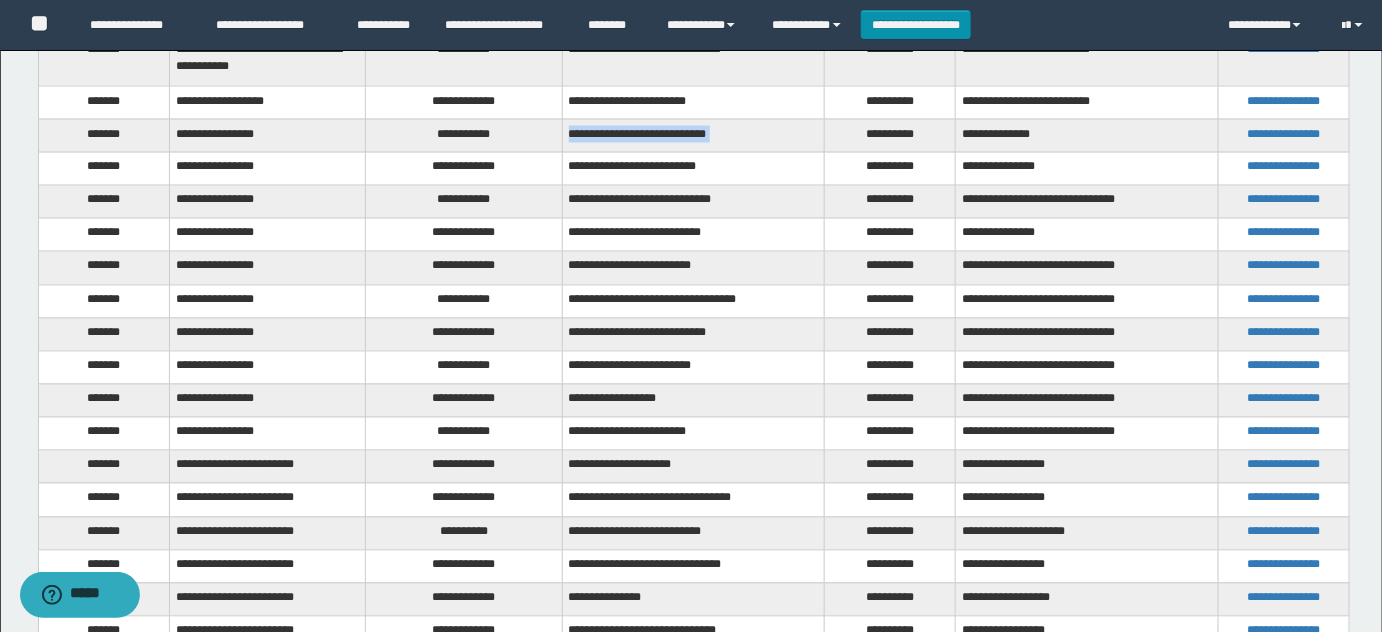 click on "**********" at bounding box center [693, 135] 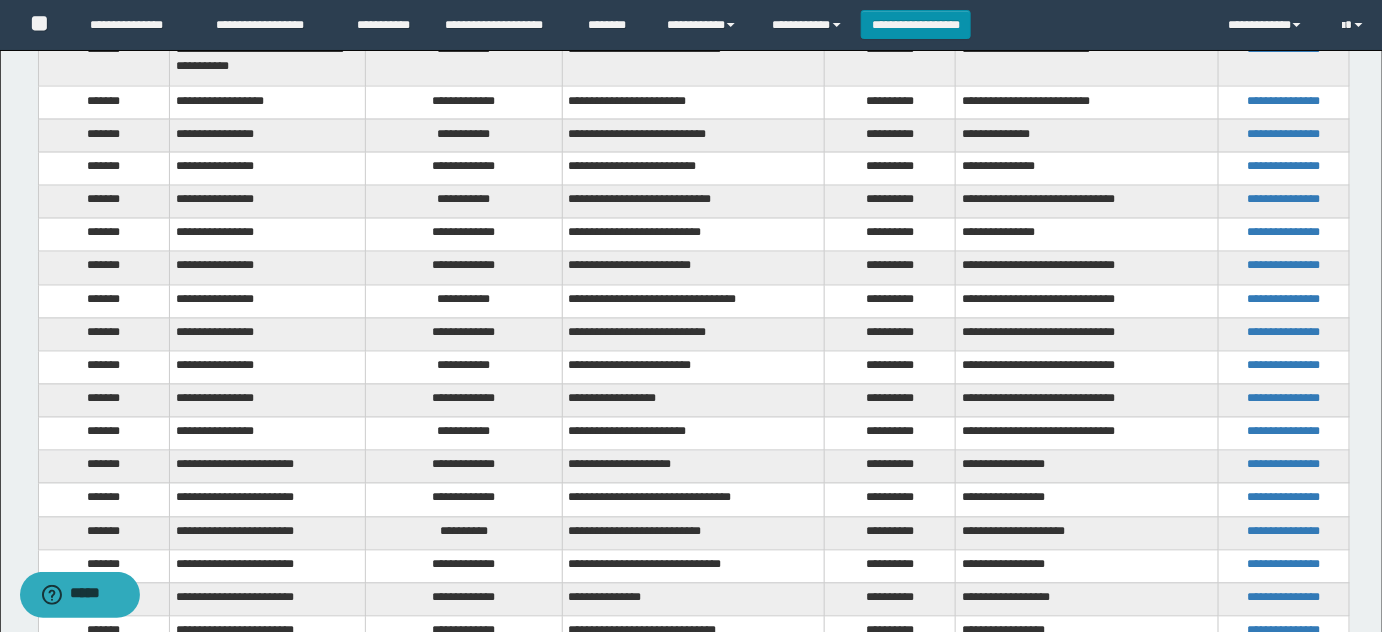 click on "**********" at bounding box center (464, 169) 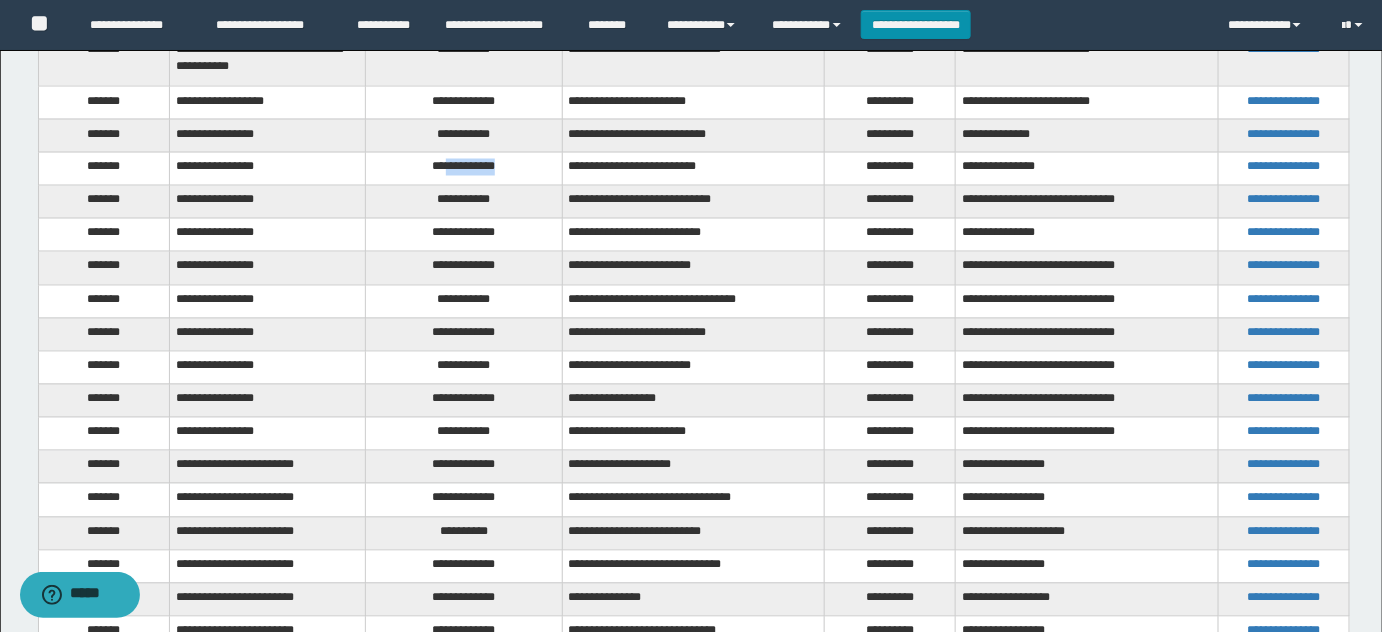 click on "**********" at bounding box center [464, 169] 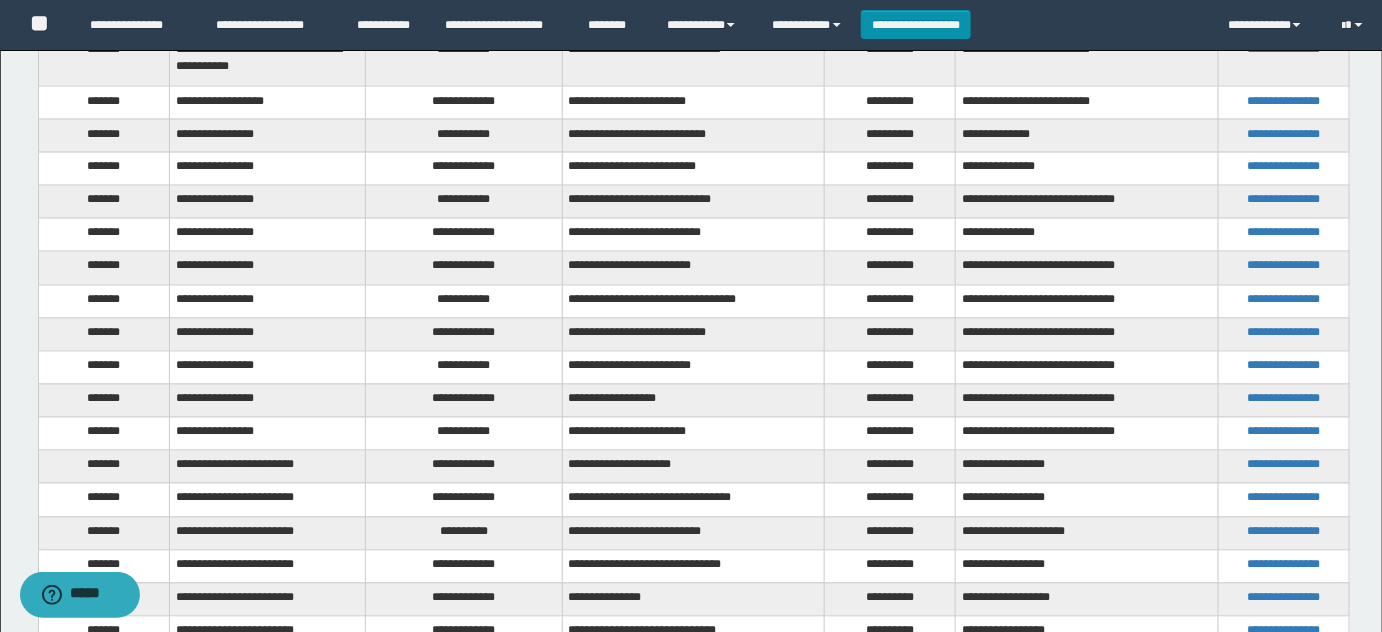 click on "**********" at bounding box center (464, 202) 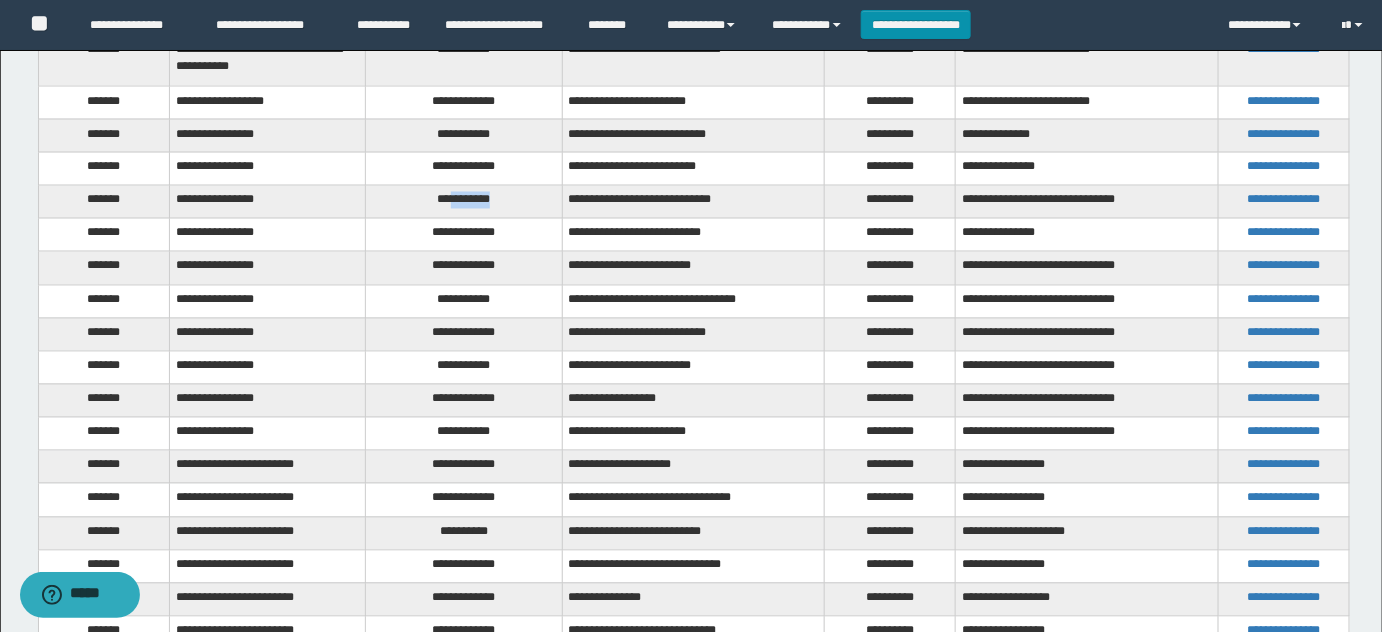 click on "**********" at bounding box center (464, 202) 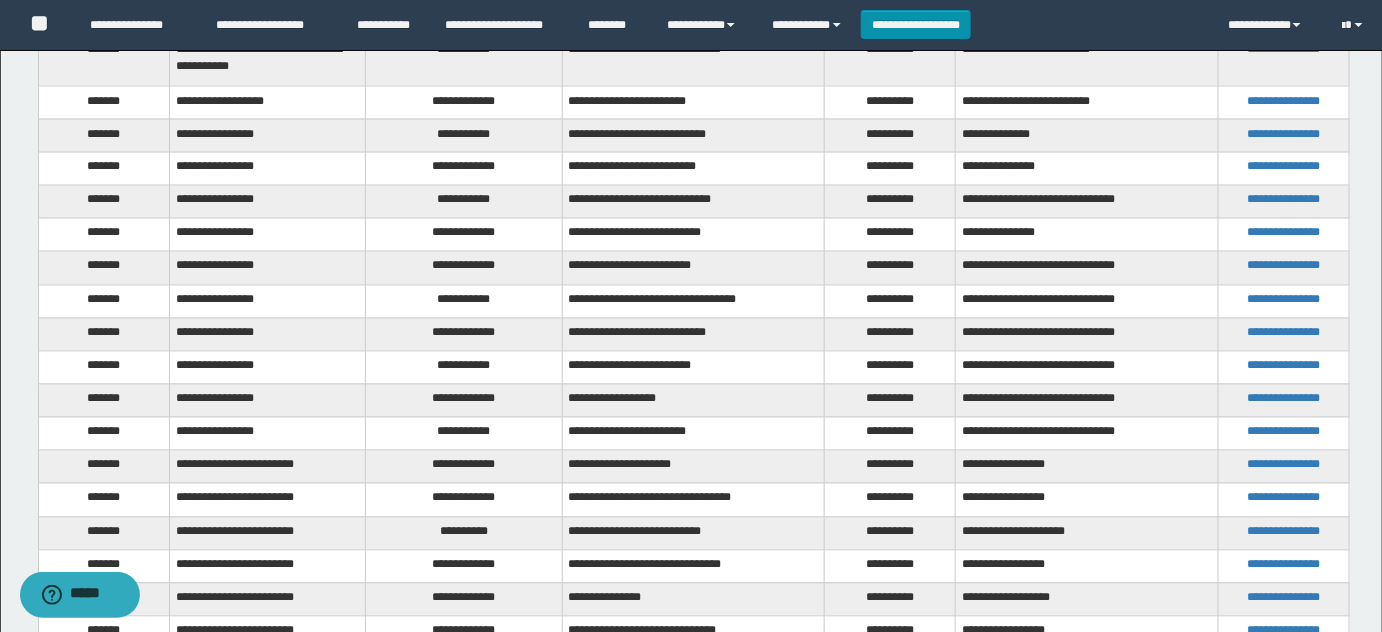 click on "**********" at bounding box center (464, 235) 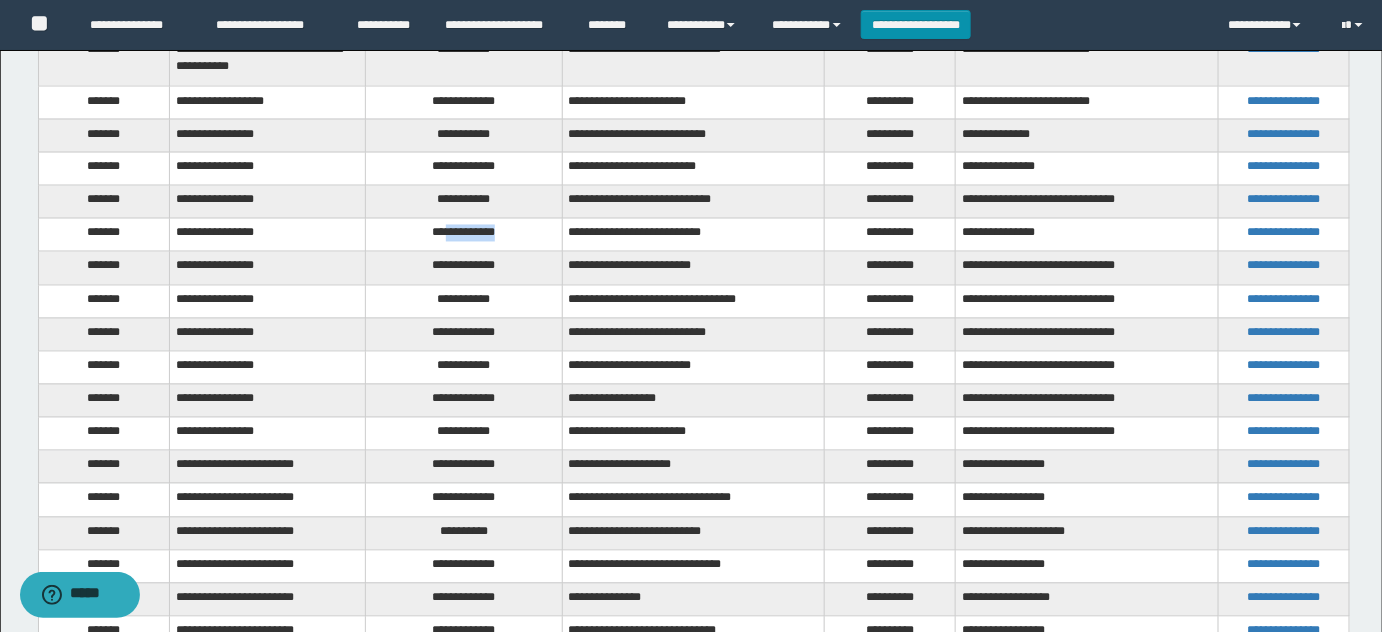 click on "**********" at bounding box center (464, 235) 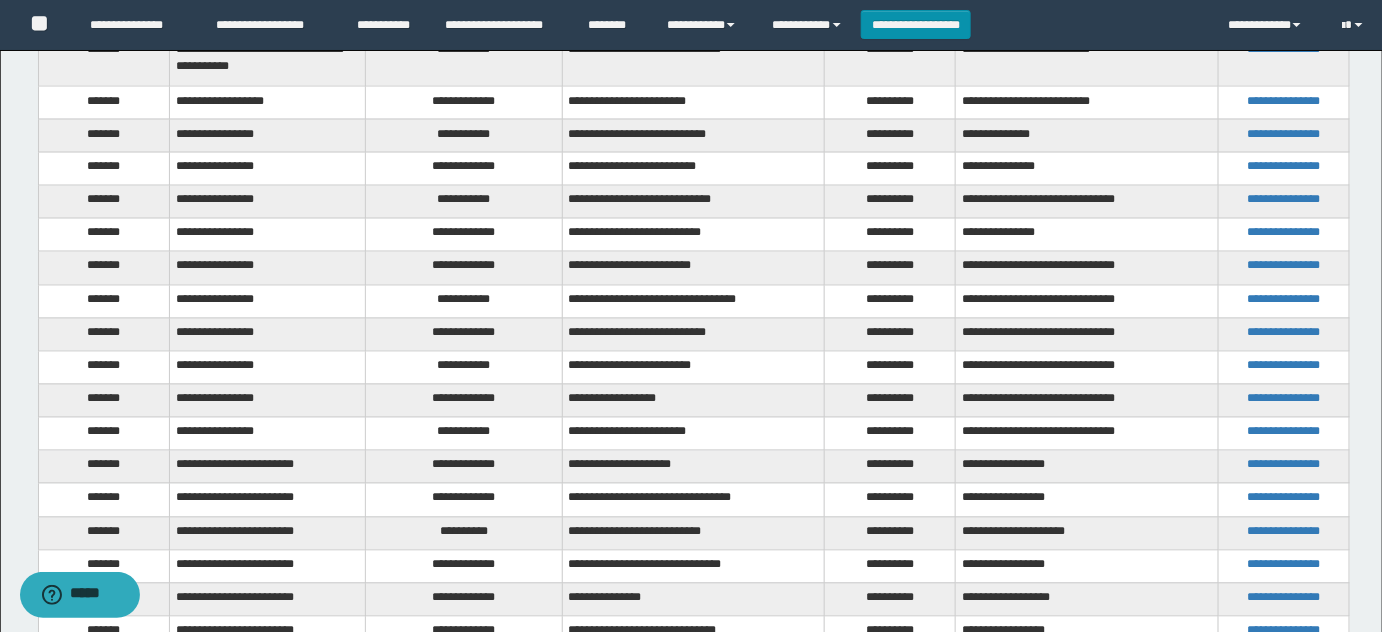 click on "**********" at bounding box center [464, 268] 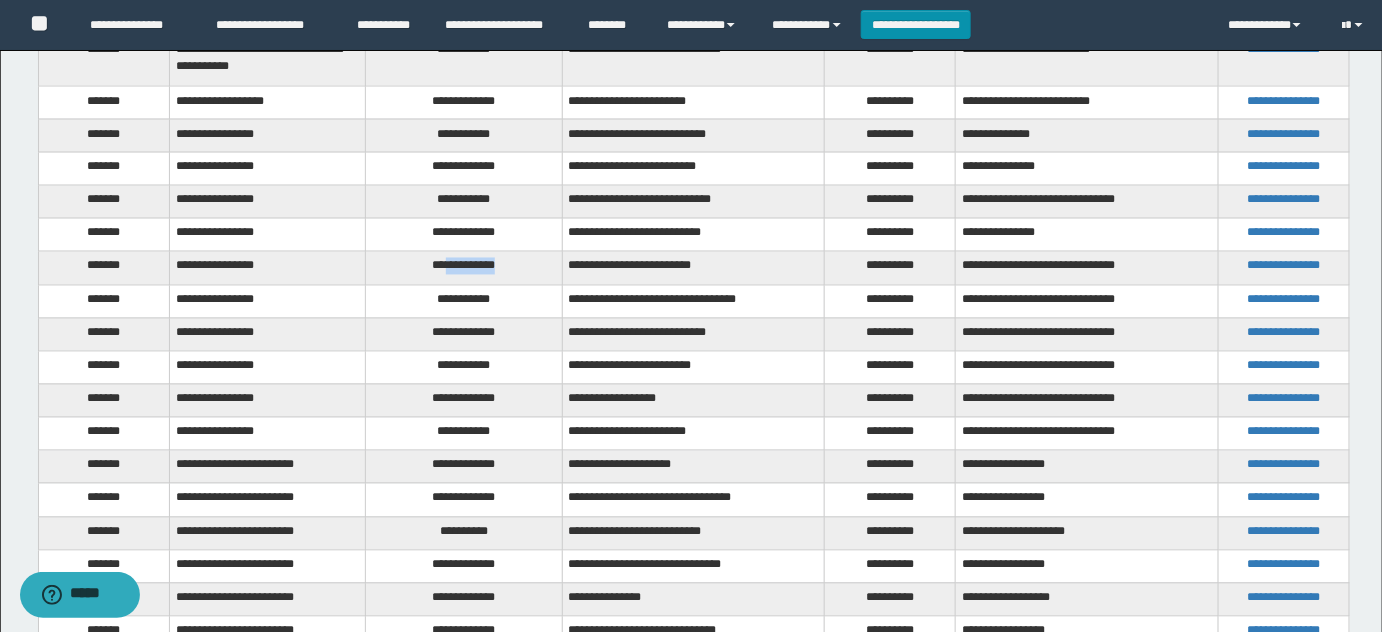 click on "**********" at bounding box center [464, 268] 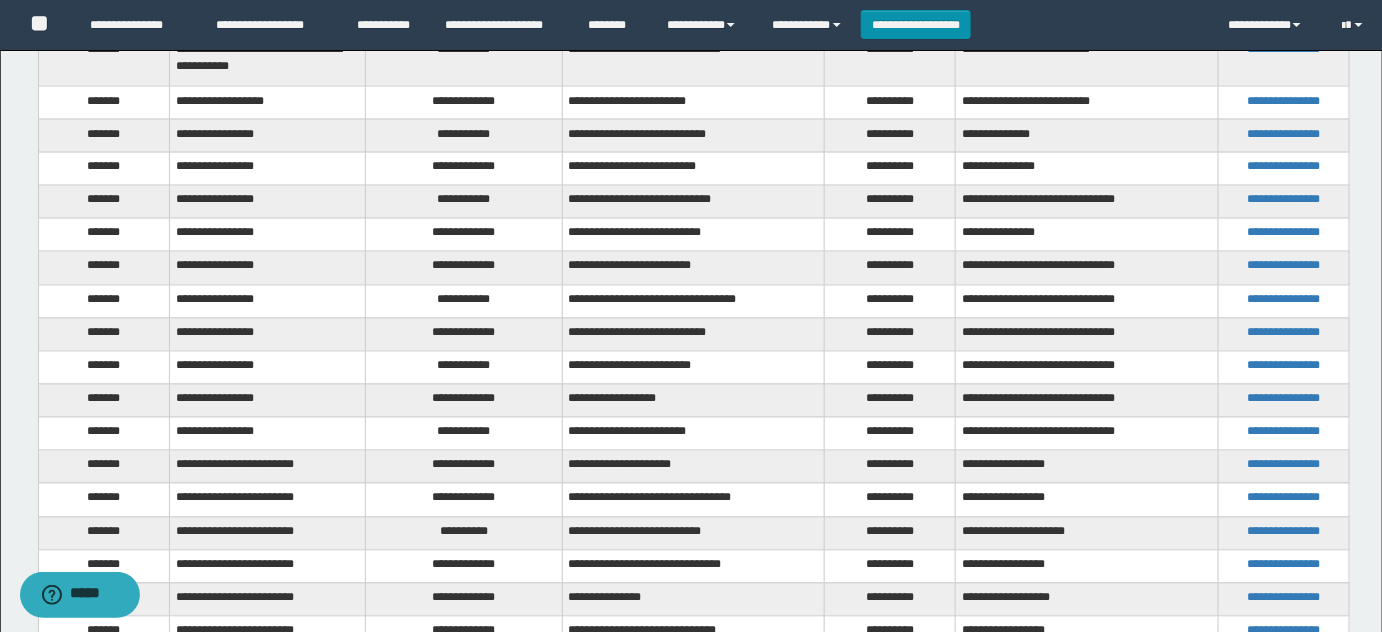 click on "**********" at bounding box center (464, 301) 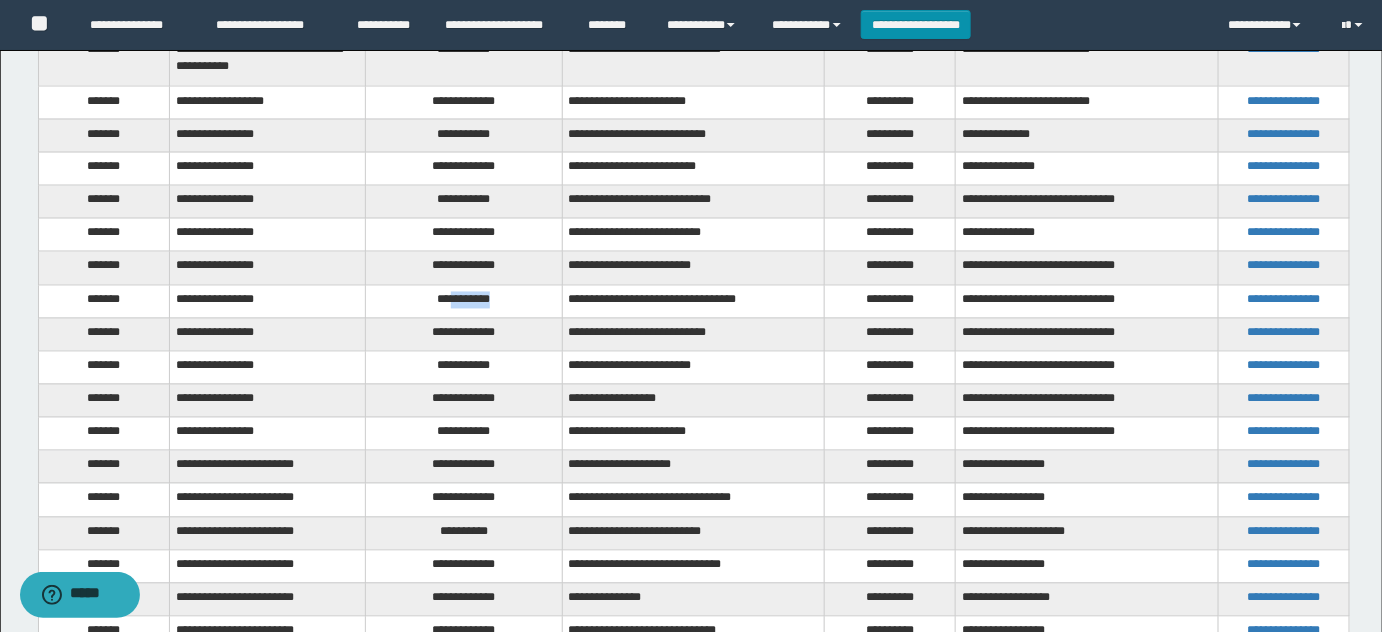click on "**********" at bounding box center [464, 301] 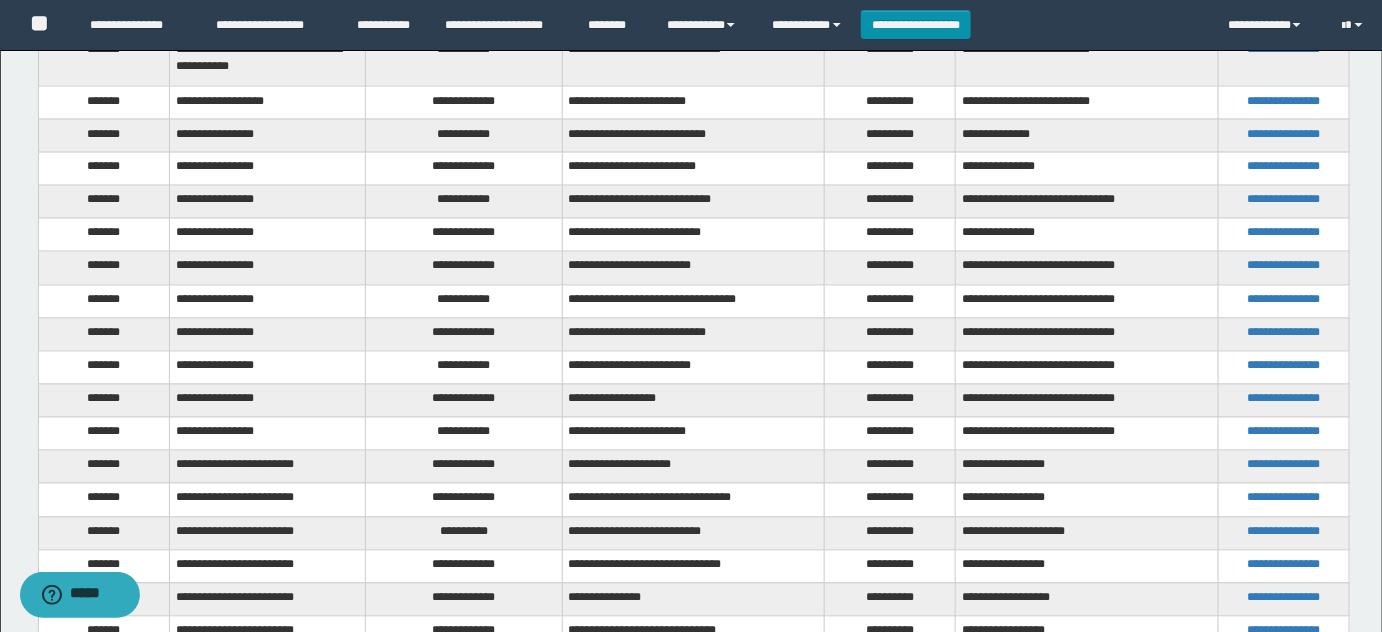 click on "**********" at bounding box center (464, 334) 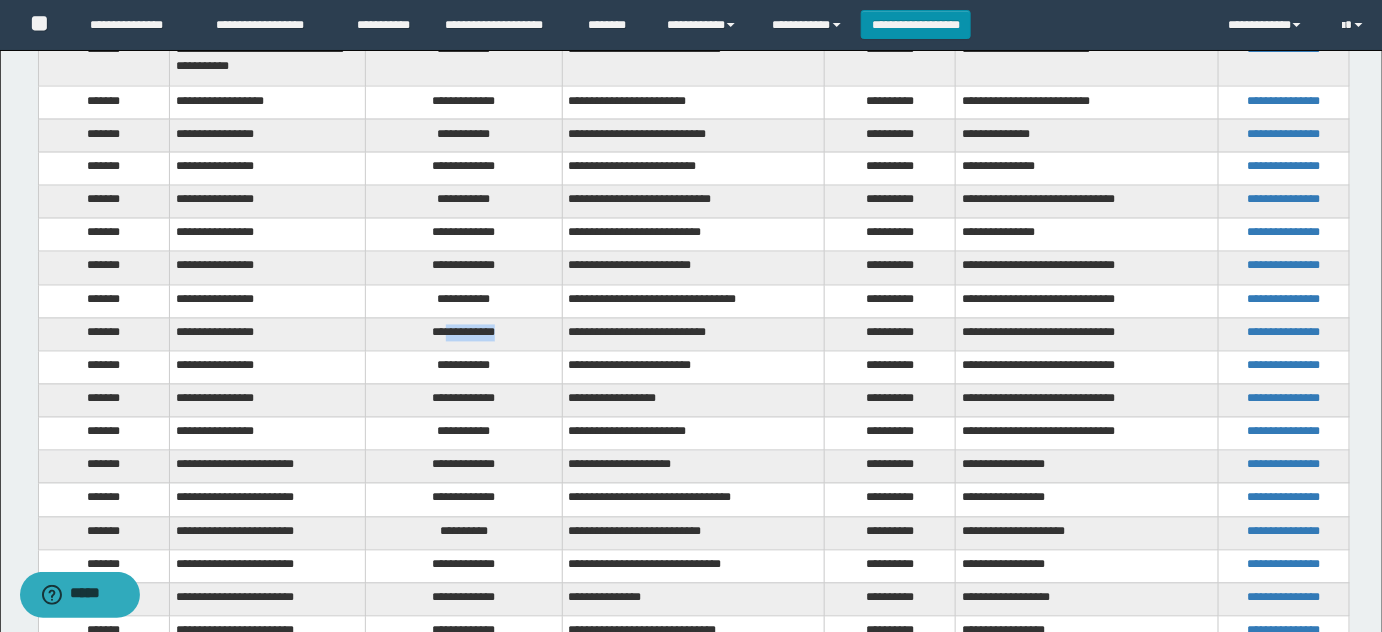 click on "**********" at bounding box center (464, 334) 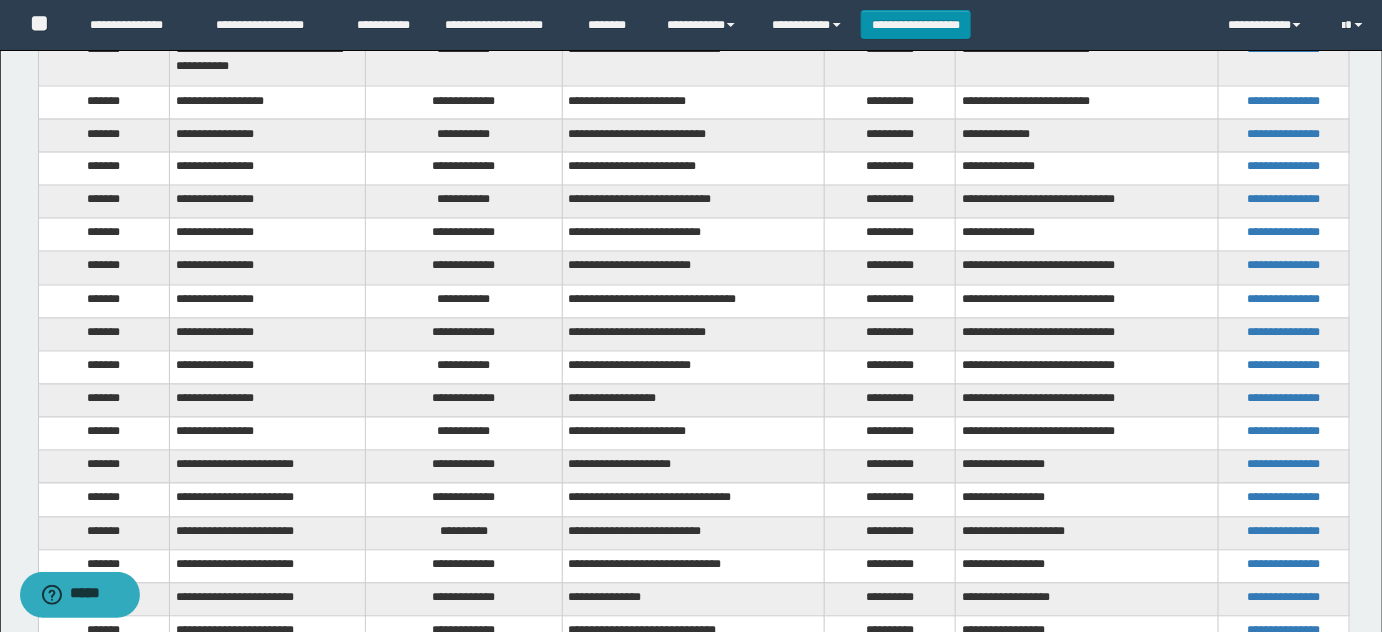 click on "**********" at bounding box center [464, 367] 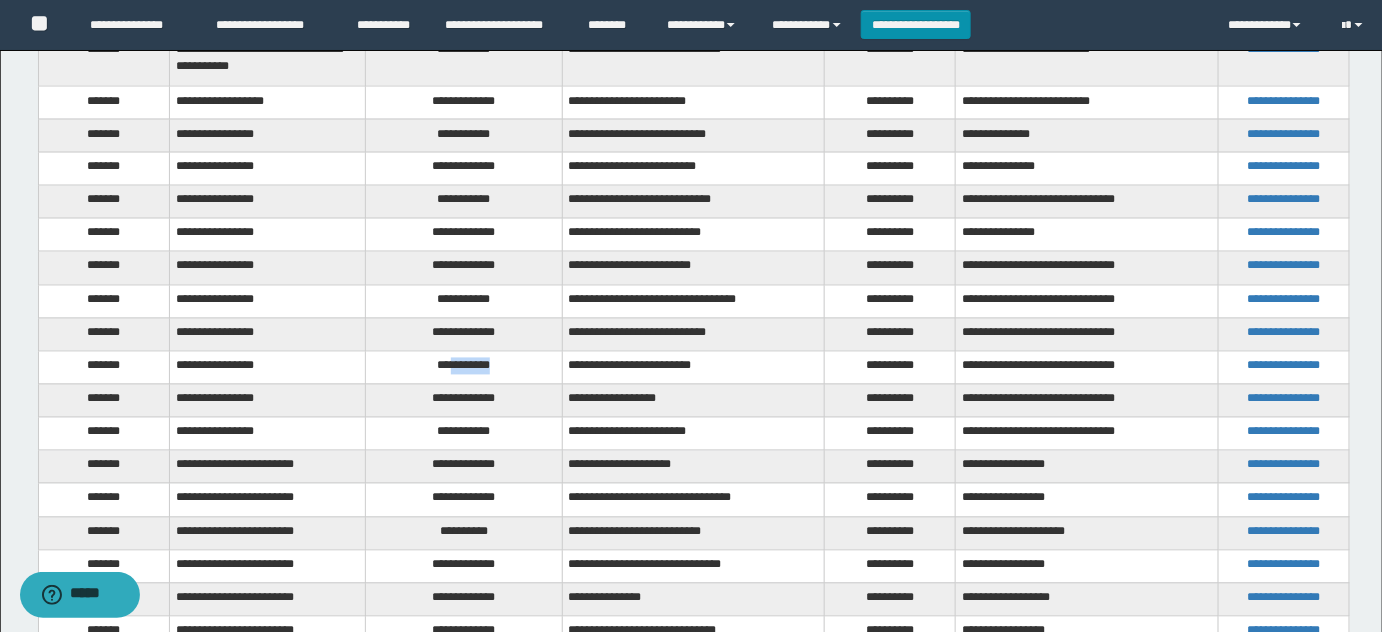 click on "**********" at bounding box center [464, 367] 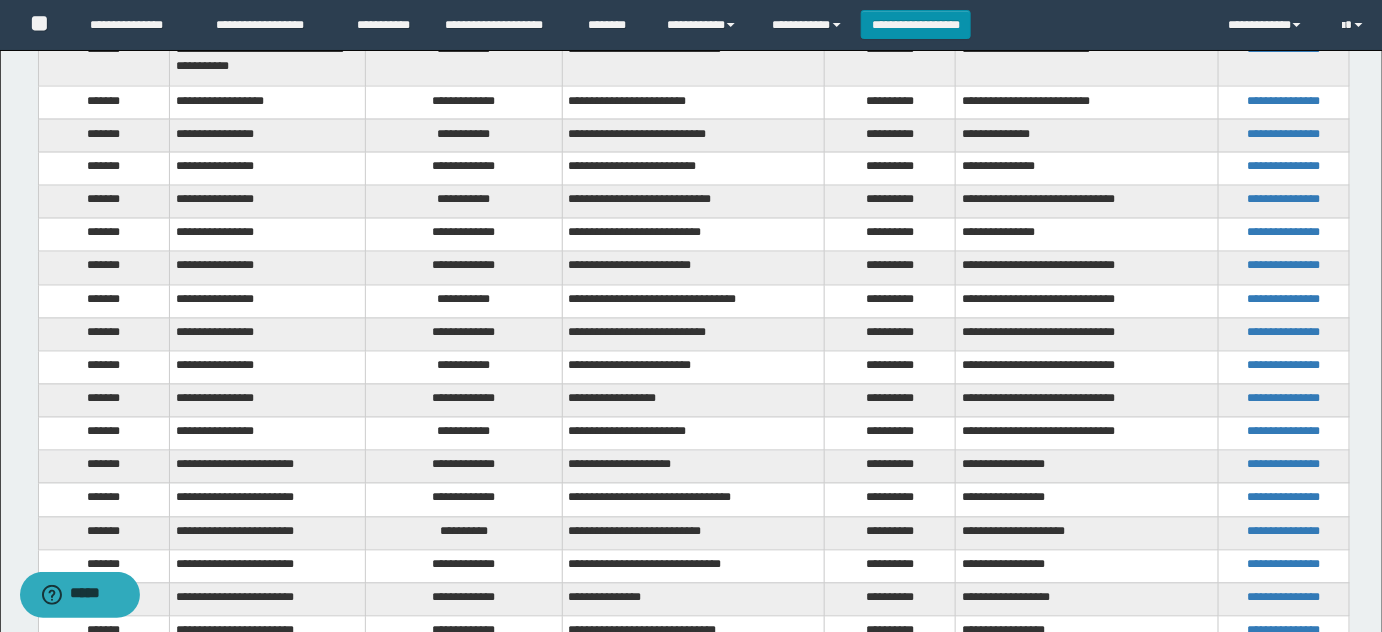 click on "**********" at bounding box center [464, 400] 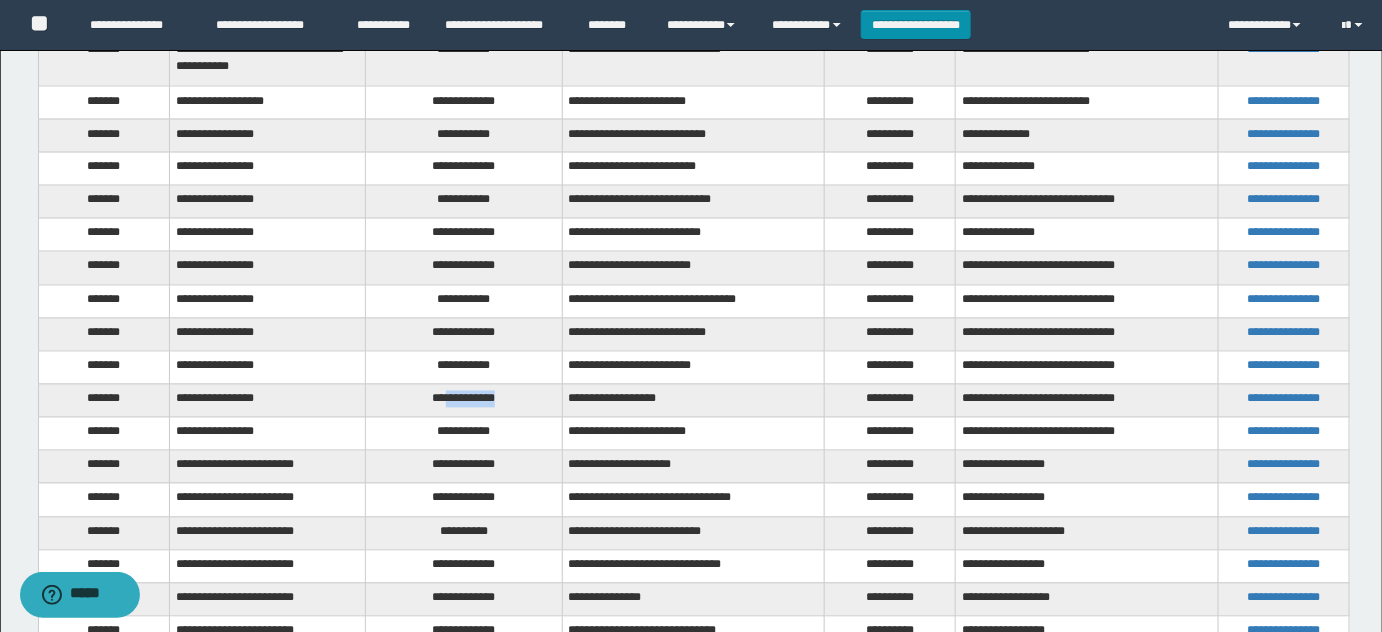click on "**********" at bounding box center (464, 400) 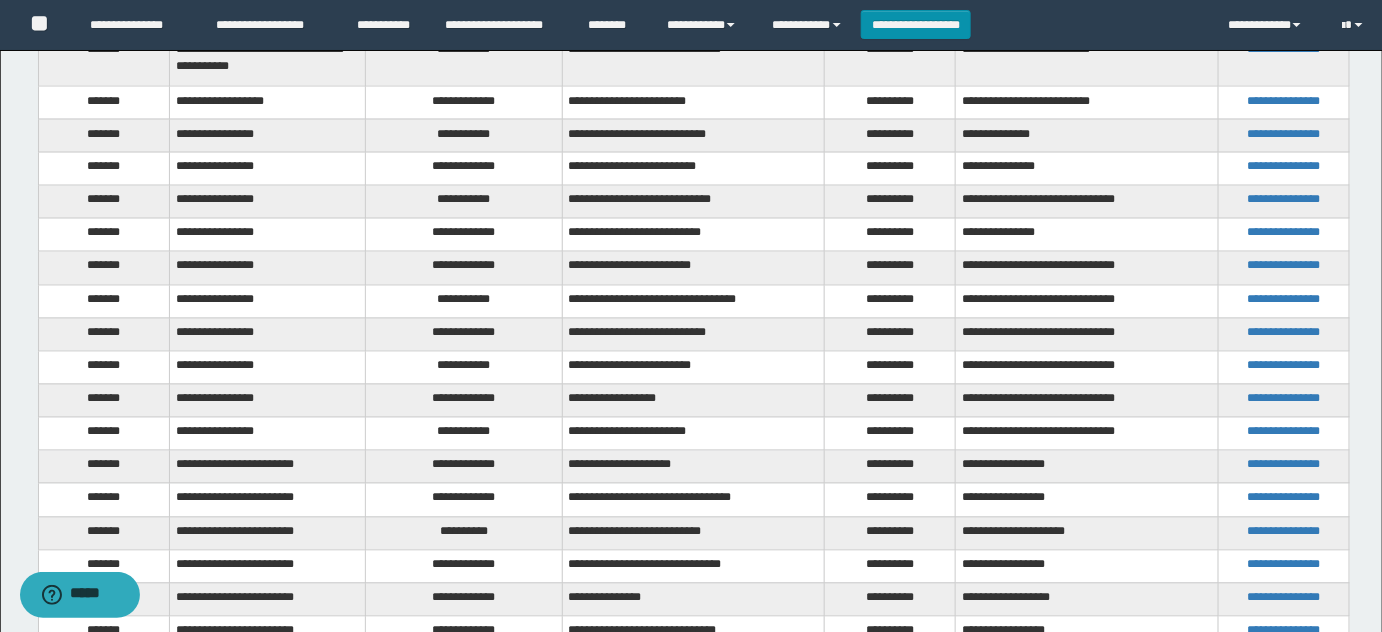 click on "**********" at bounding box center (464, 434) 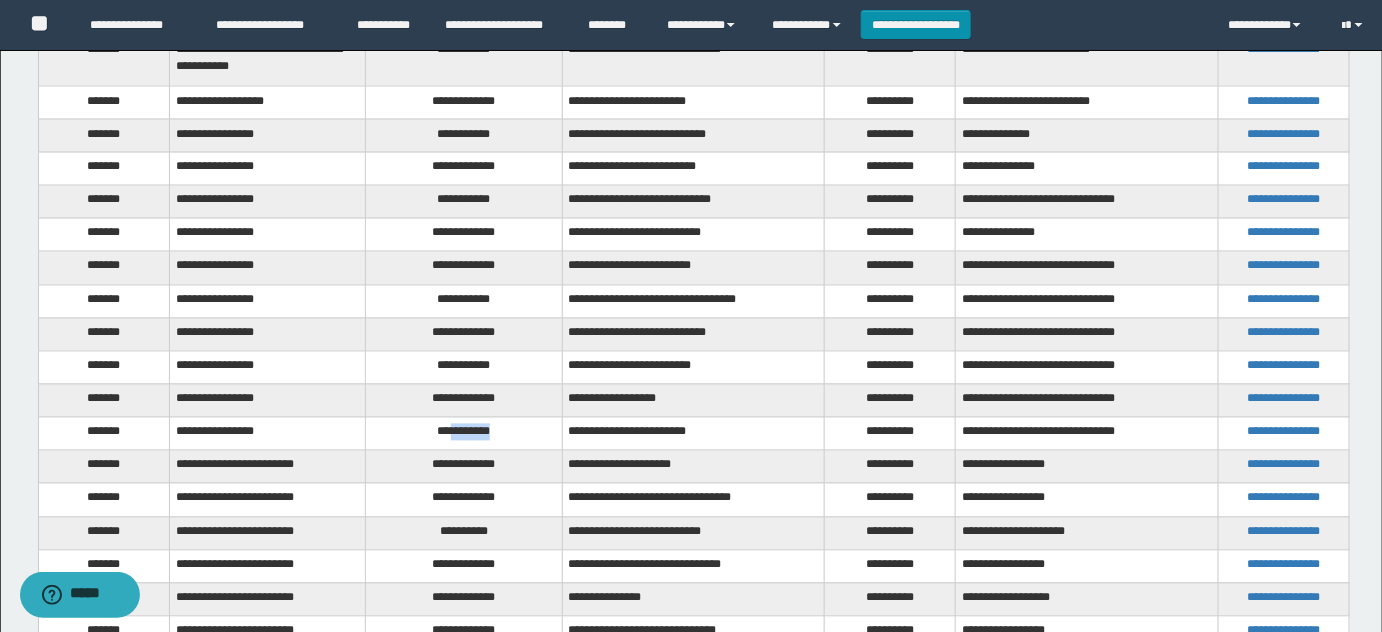 click on "**********" at bounding box center [464, 434] 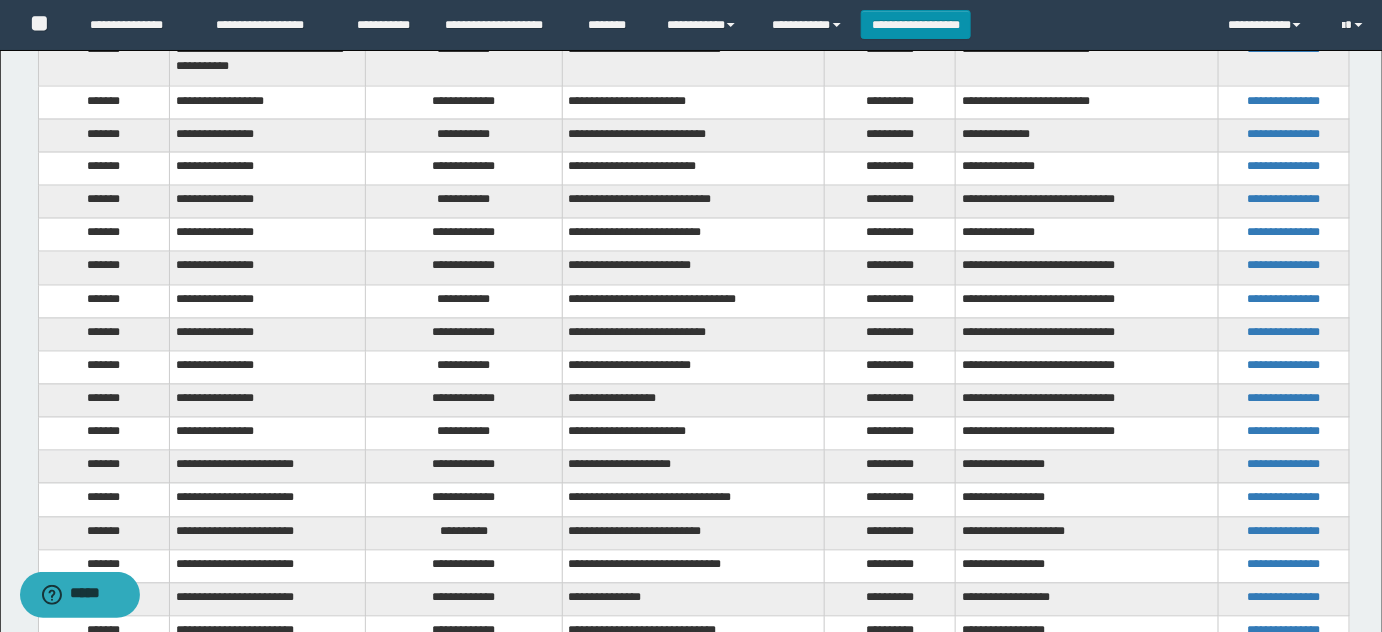 click on "**********" at bounding box center [464, 467] 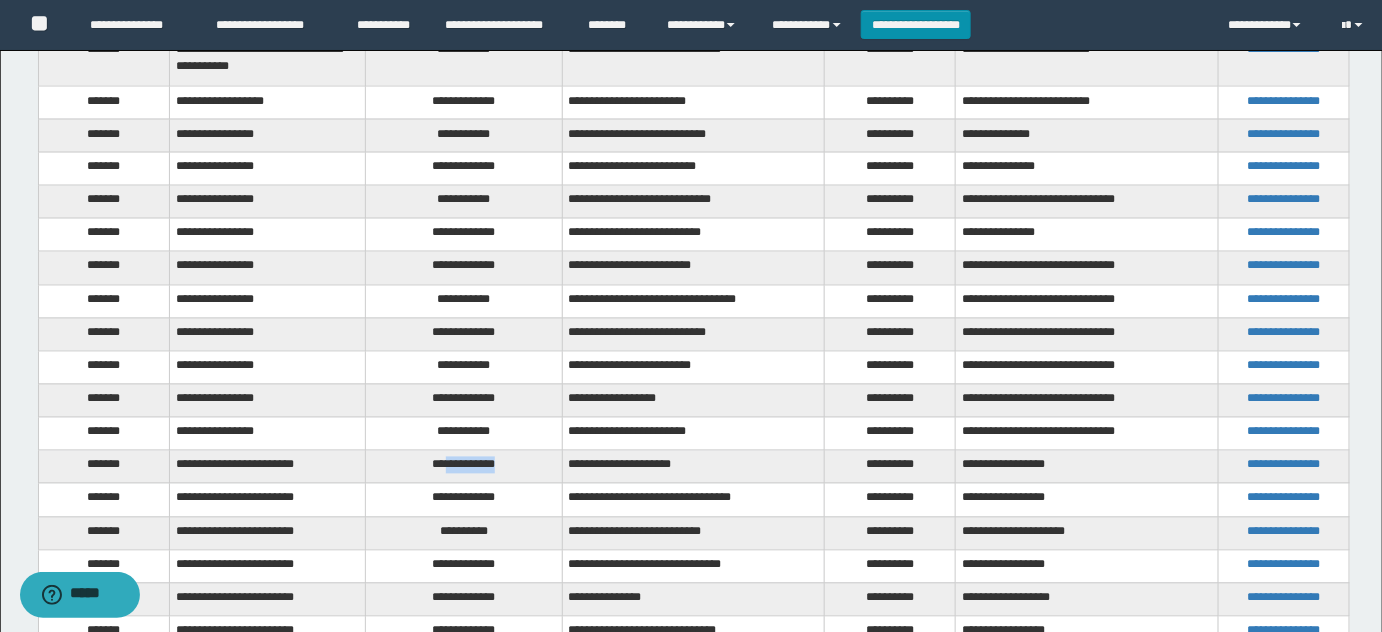 click on "**********" at bounding box center [464, 467] 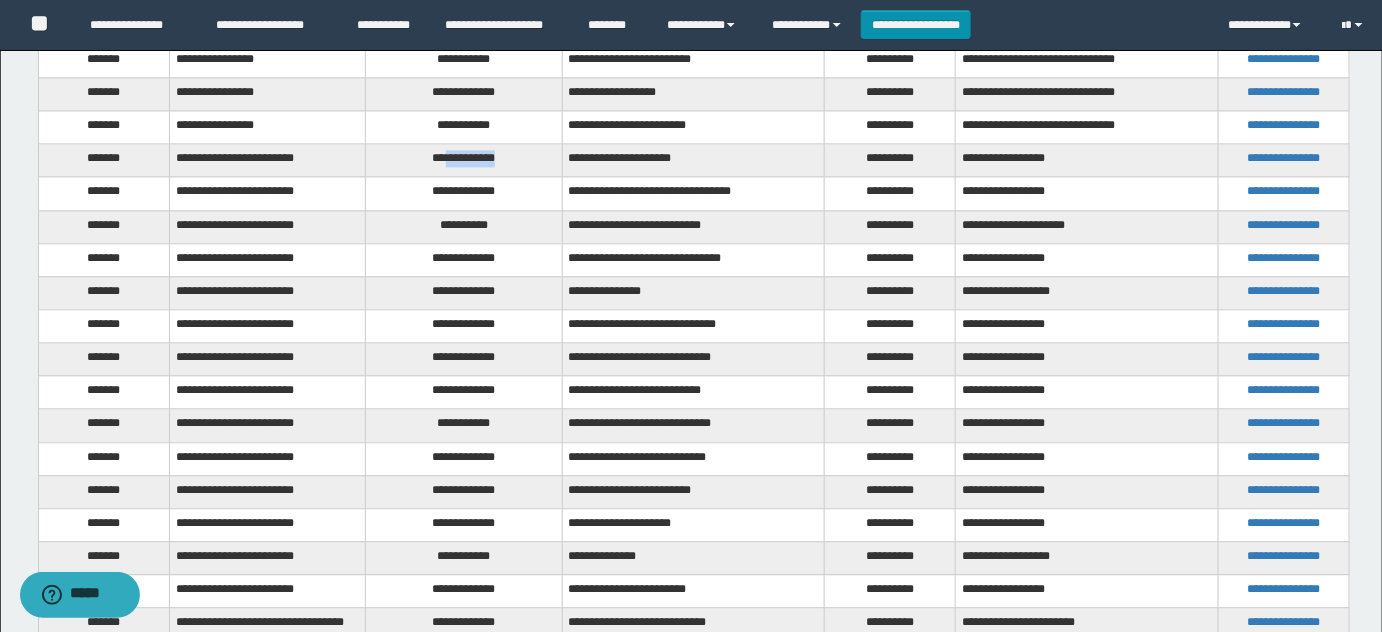 scroll, scrollTop: 1458, scrollLeft: 0, axis: vertical 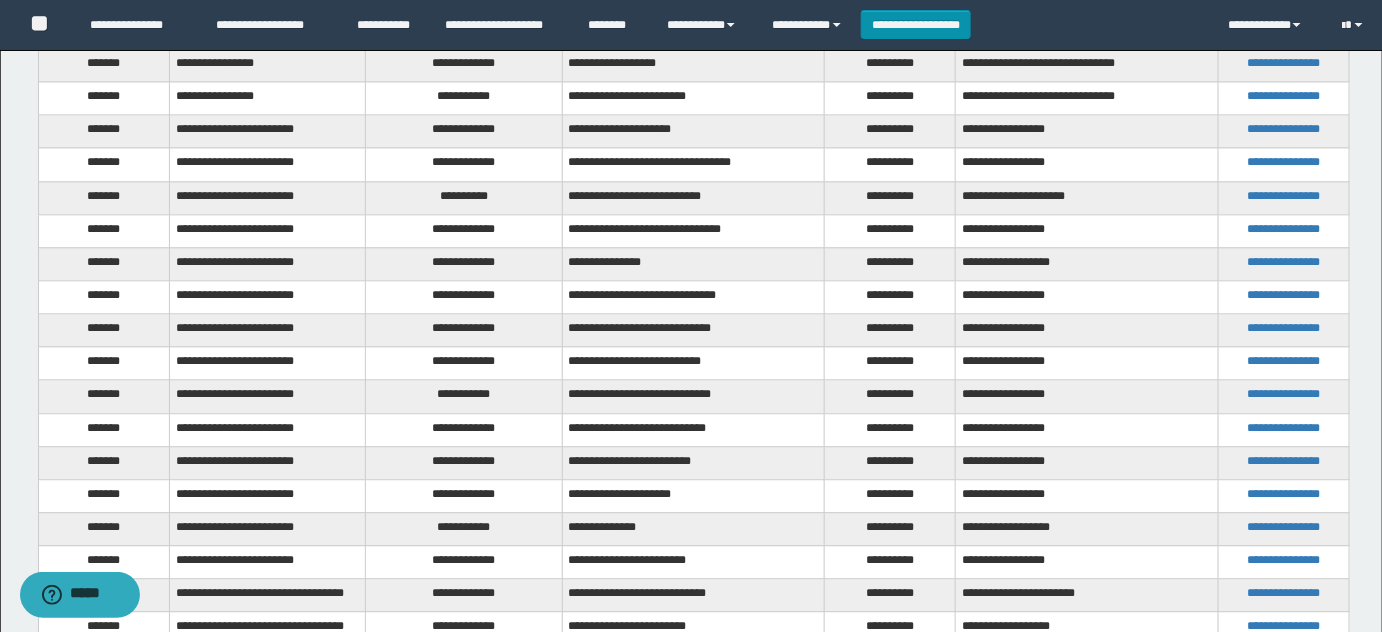 click on "**********" at bounding box center (464, 164) 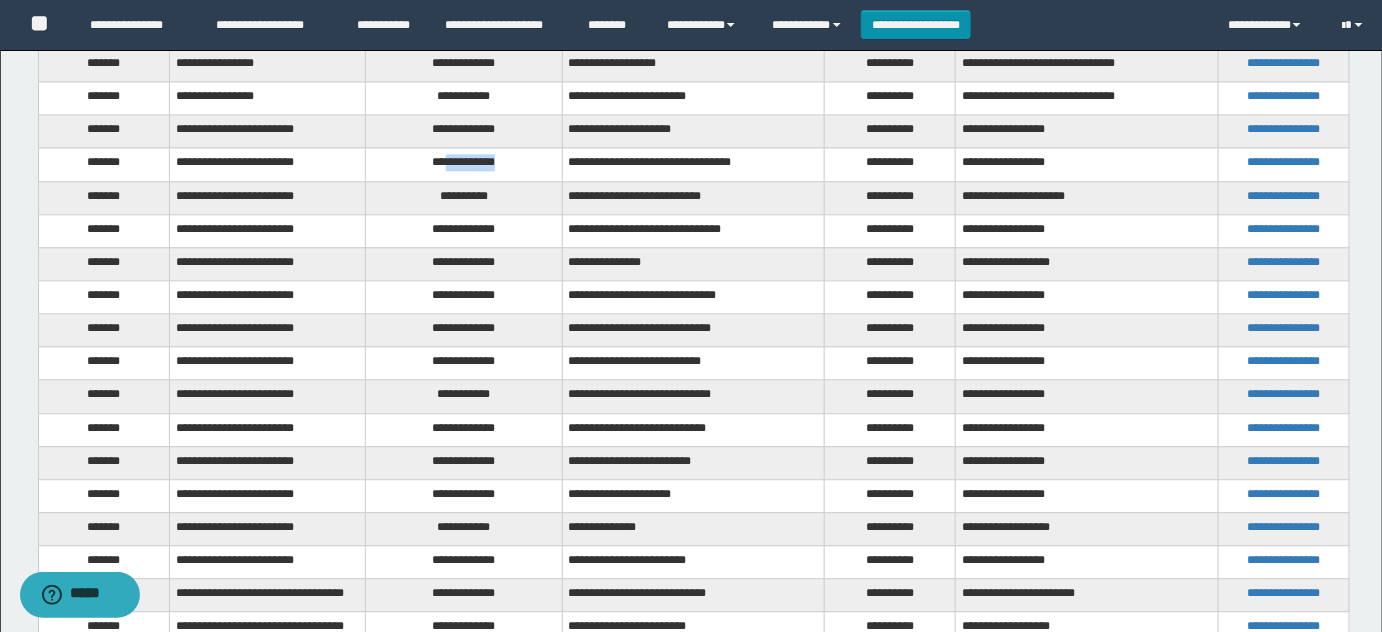 click on "**********" at bounding box center (464, 164) 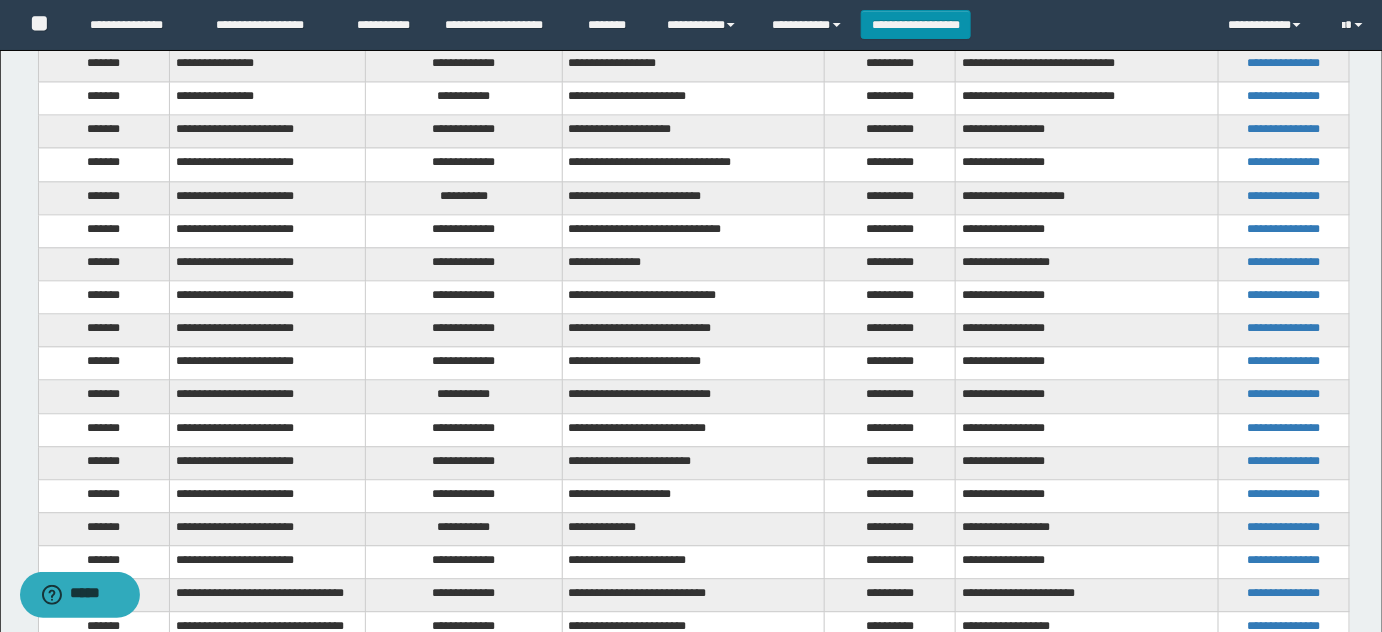 click on "**********" at bounding box center (464, 197) 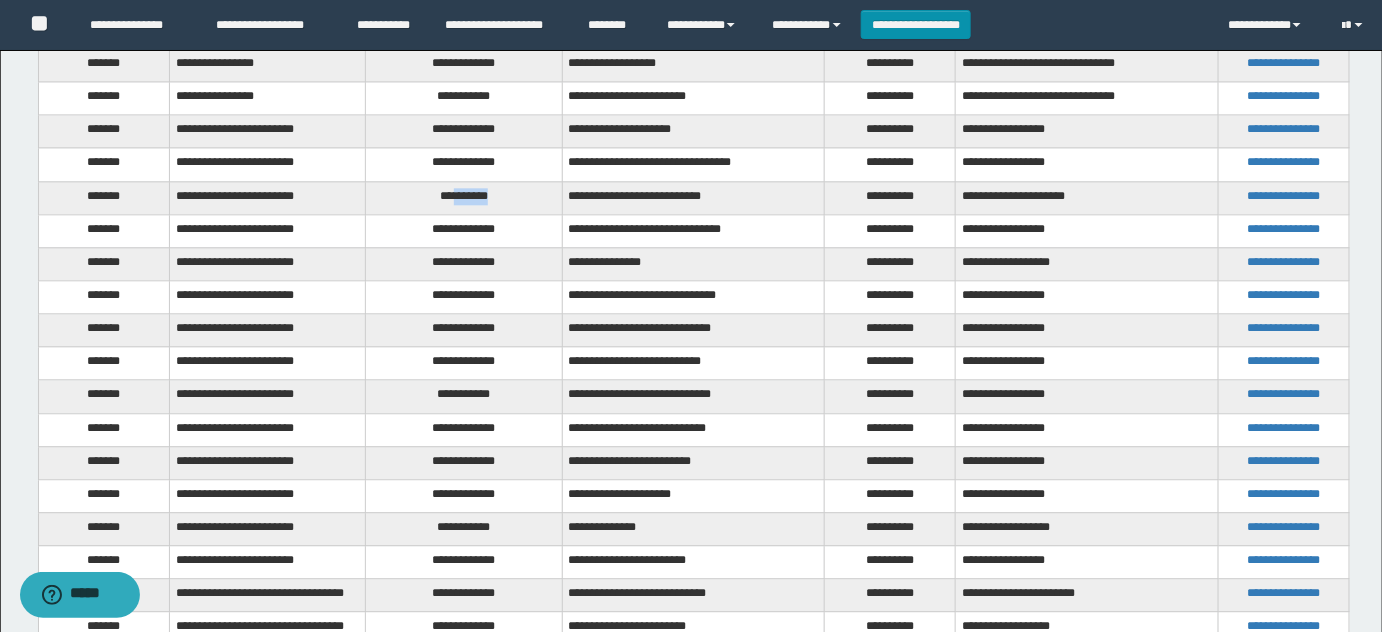 click on "**********" at bounding box center [464, 197] 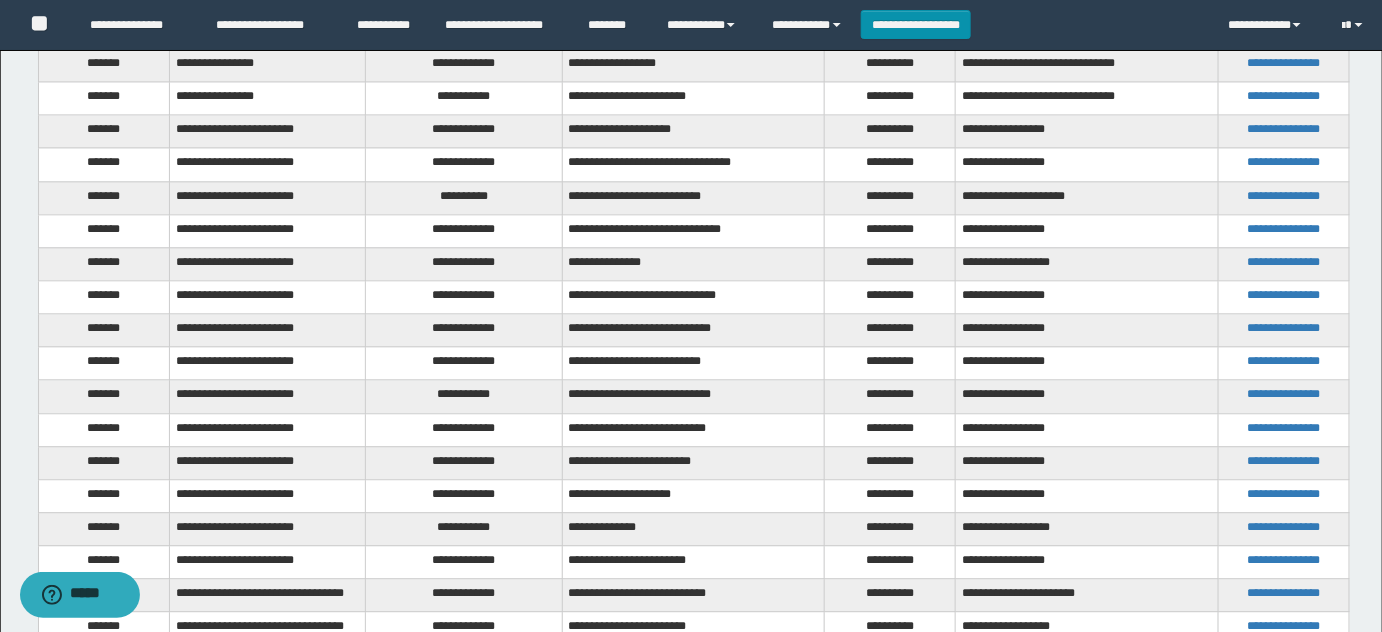 click on "**********" at bounding box center (464, 263) 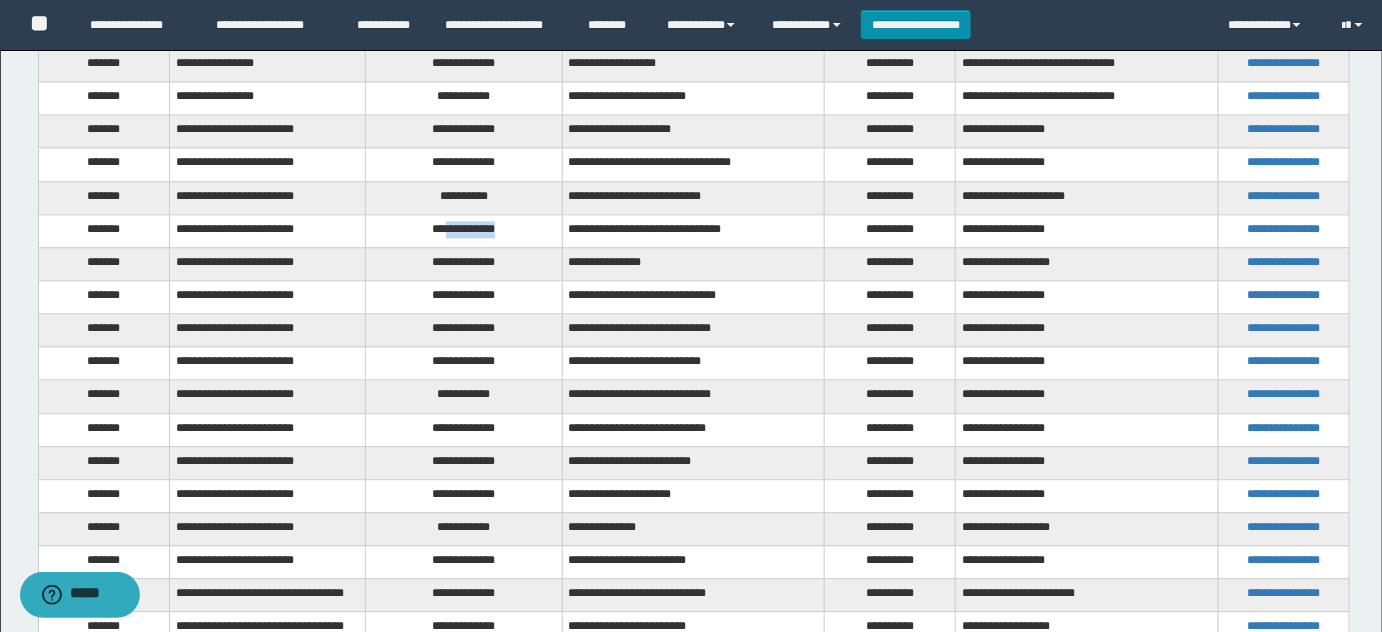 click on "**********" at bounding box center [464, 230] 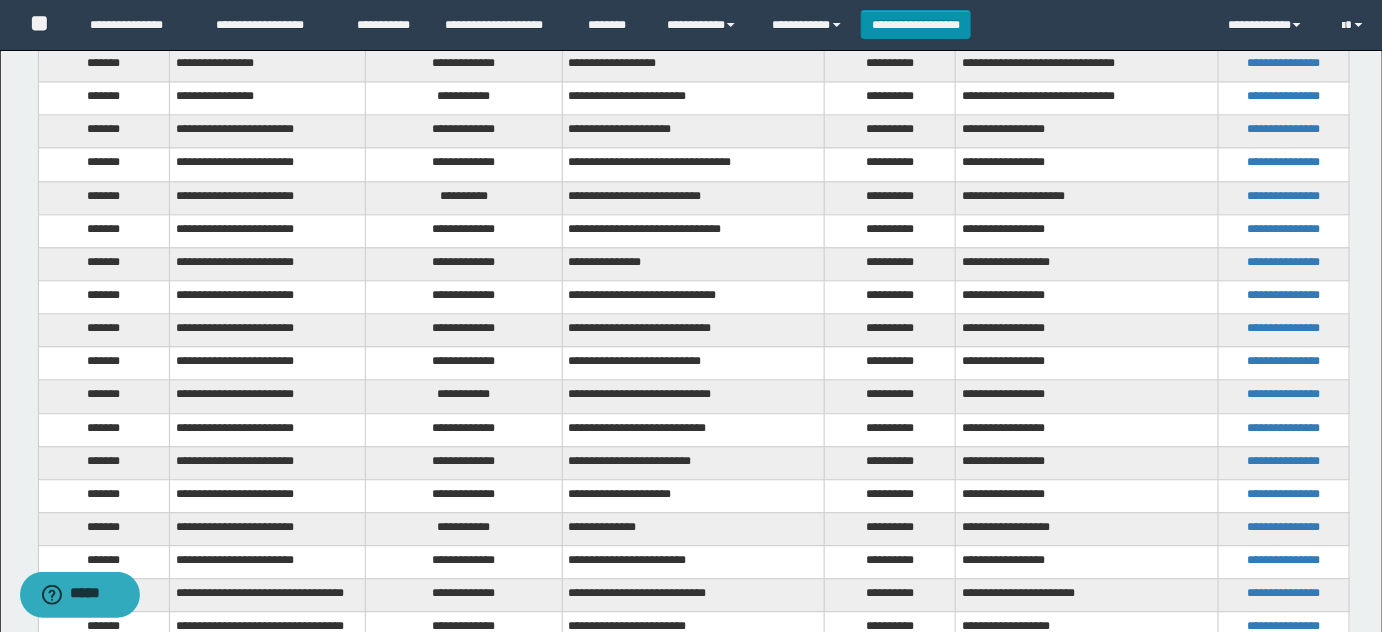 click on "**********" at bounding box center [464, 197] 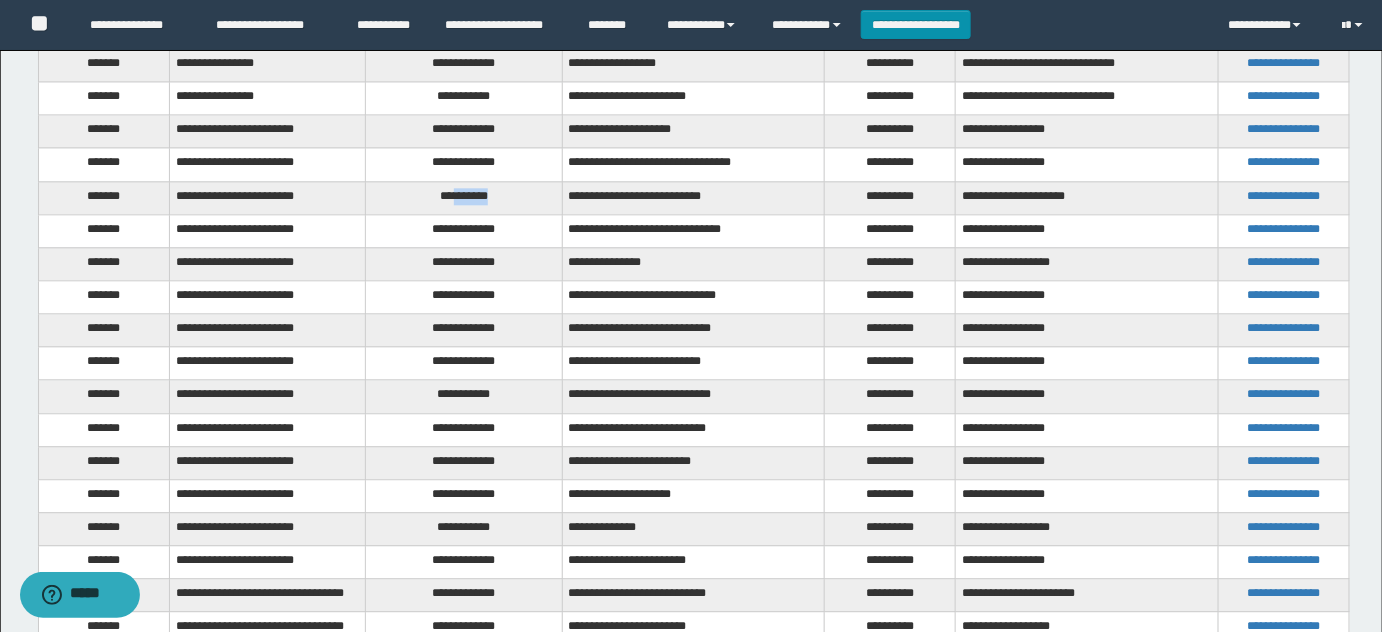 click on "**********" at bounding box center [464, 197] 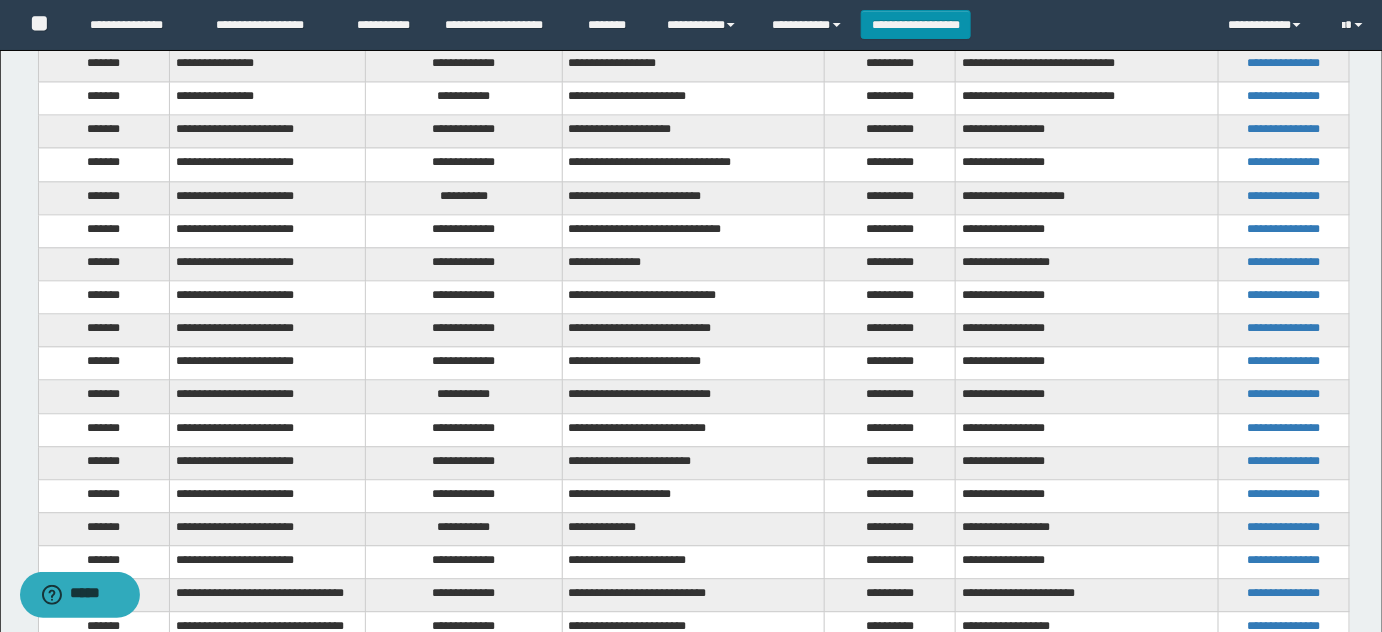 click on "**********" at bounding box center [693, 197] 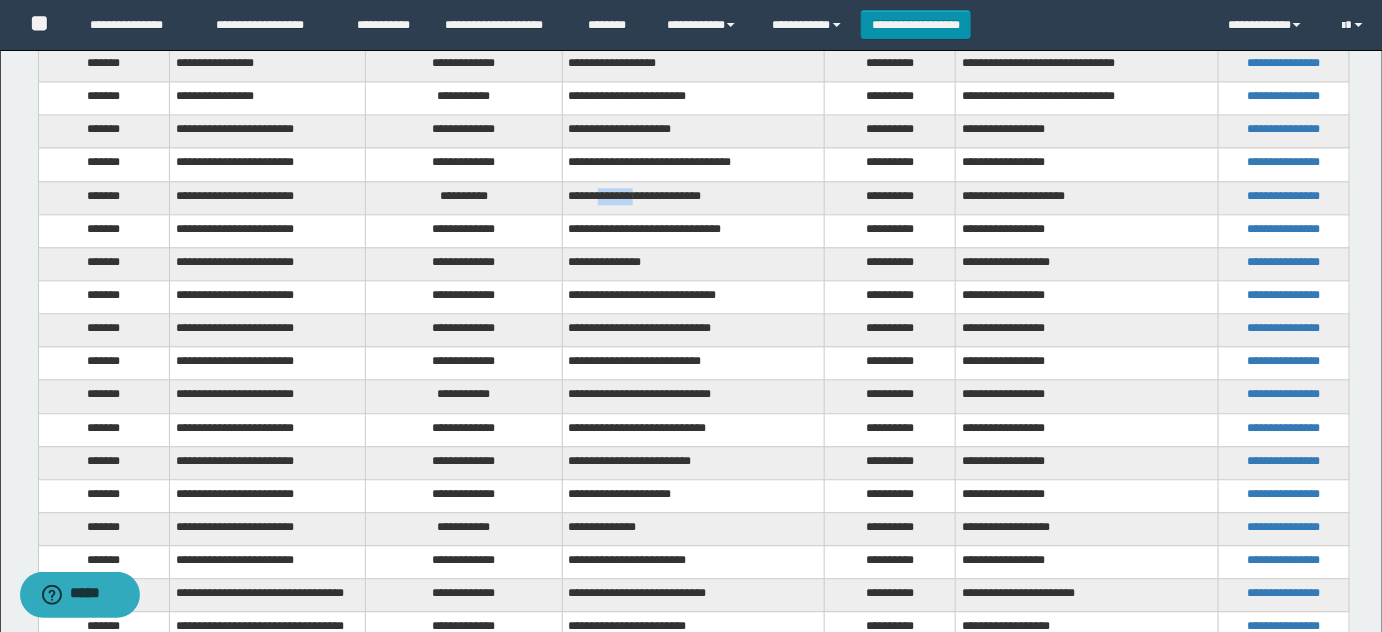 click on "**********" at bounding box center (693, 197) 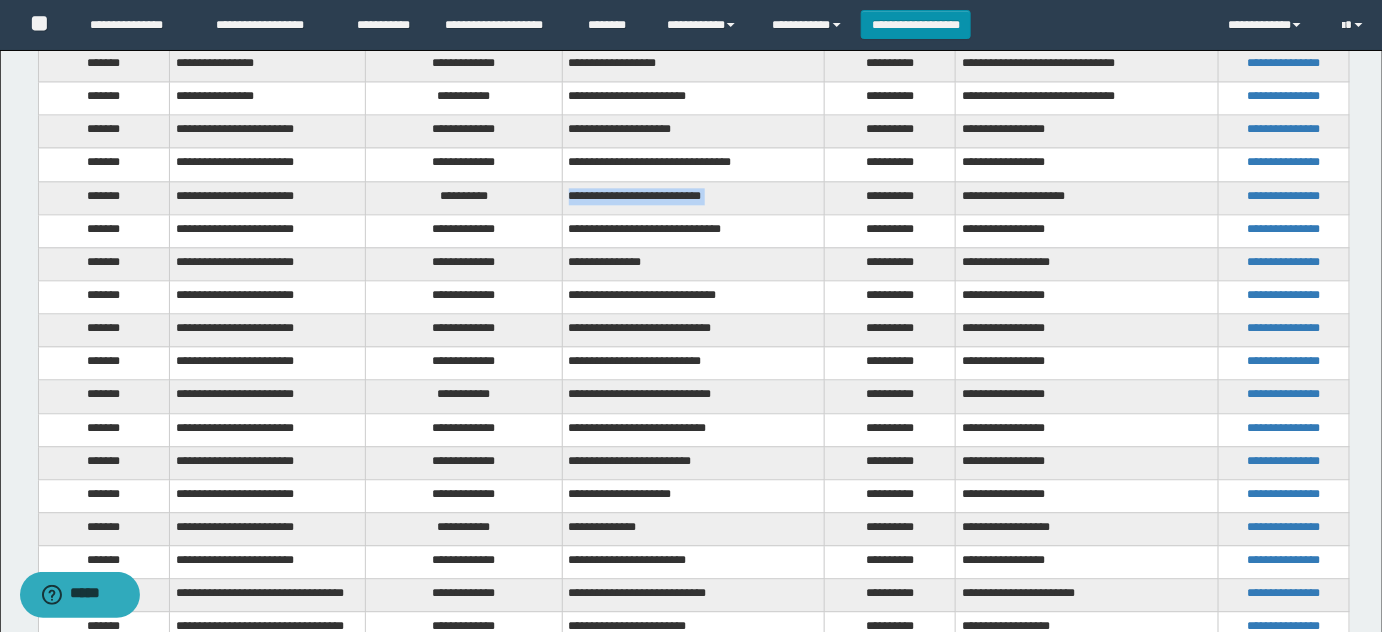 click on "**********" at bounding box center [693, 197] 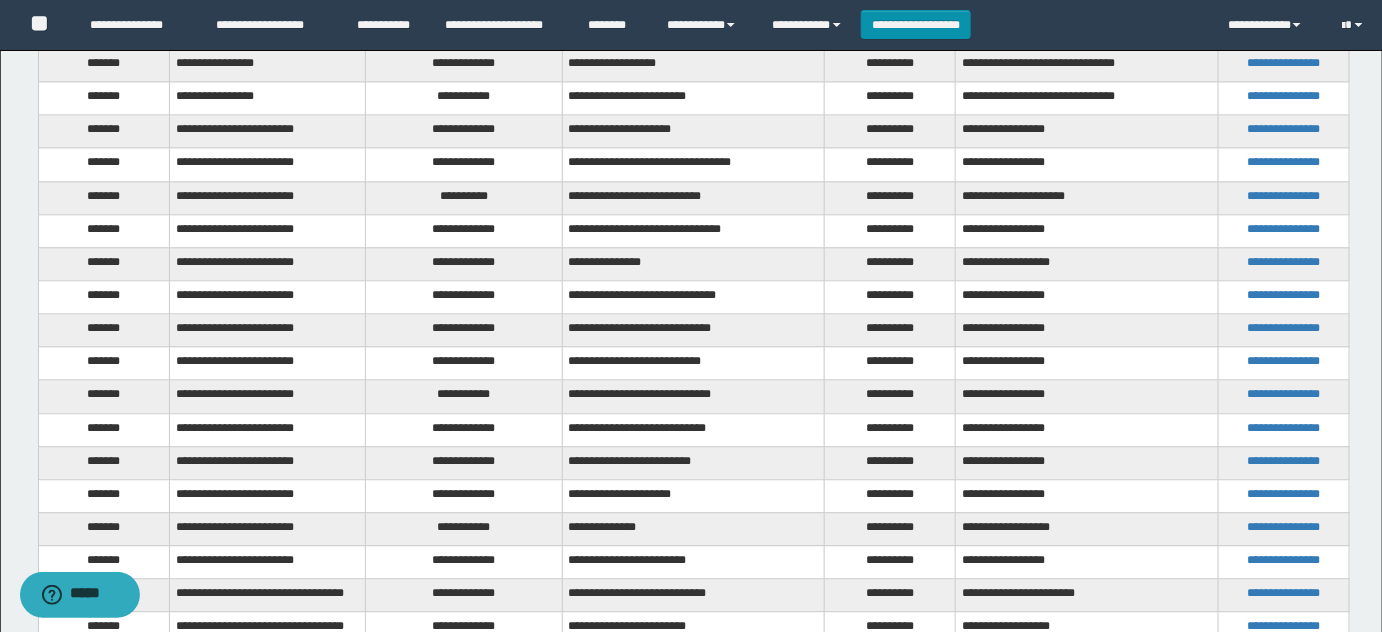 click on "**********" at bounding box center (464, 230) 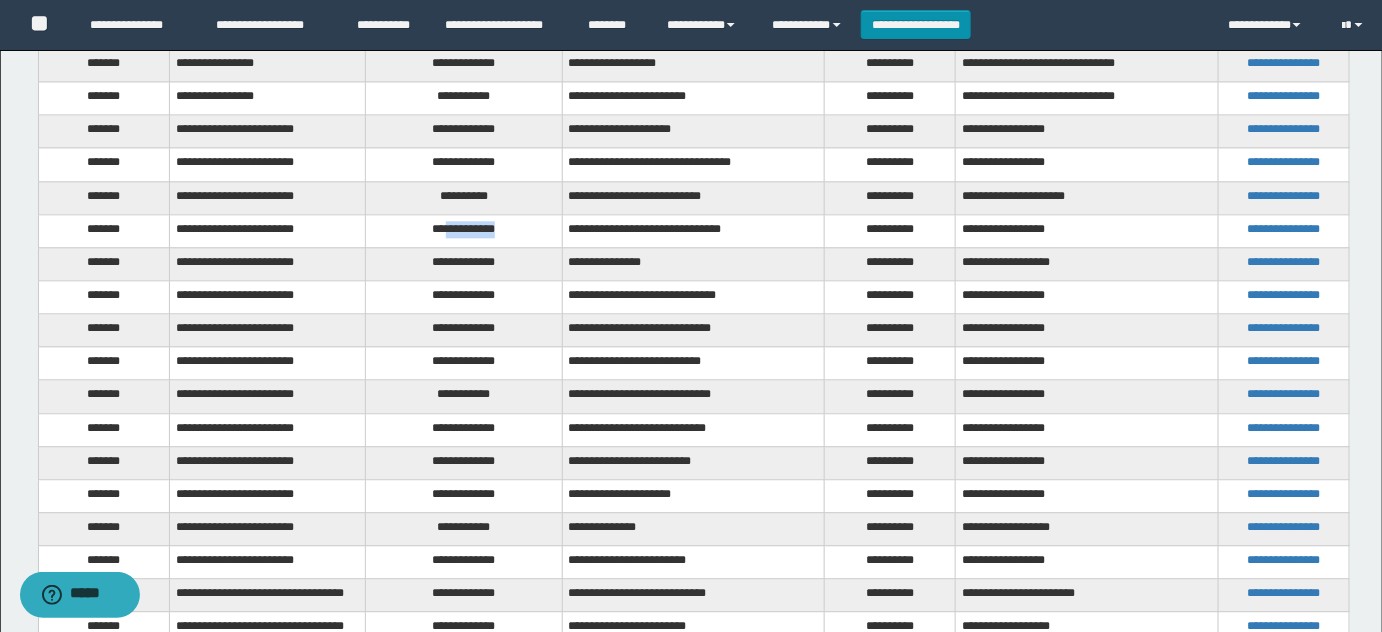 click on "**********" at bounding box center (464, 230) 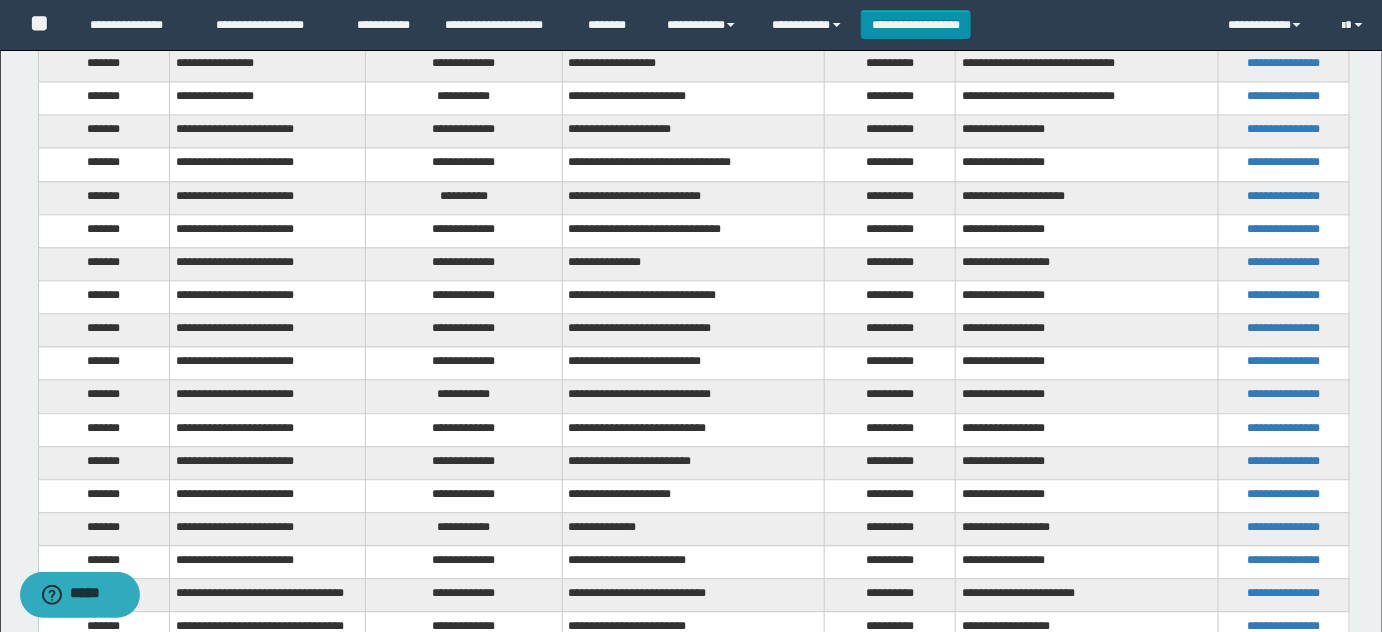 click on "**********" at bounding box center (464, 263) 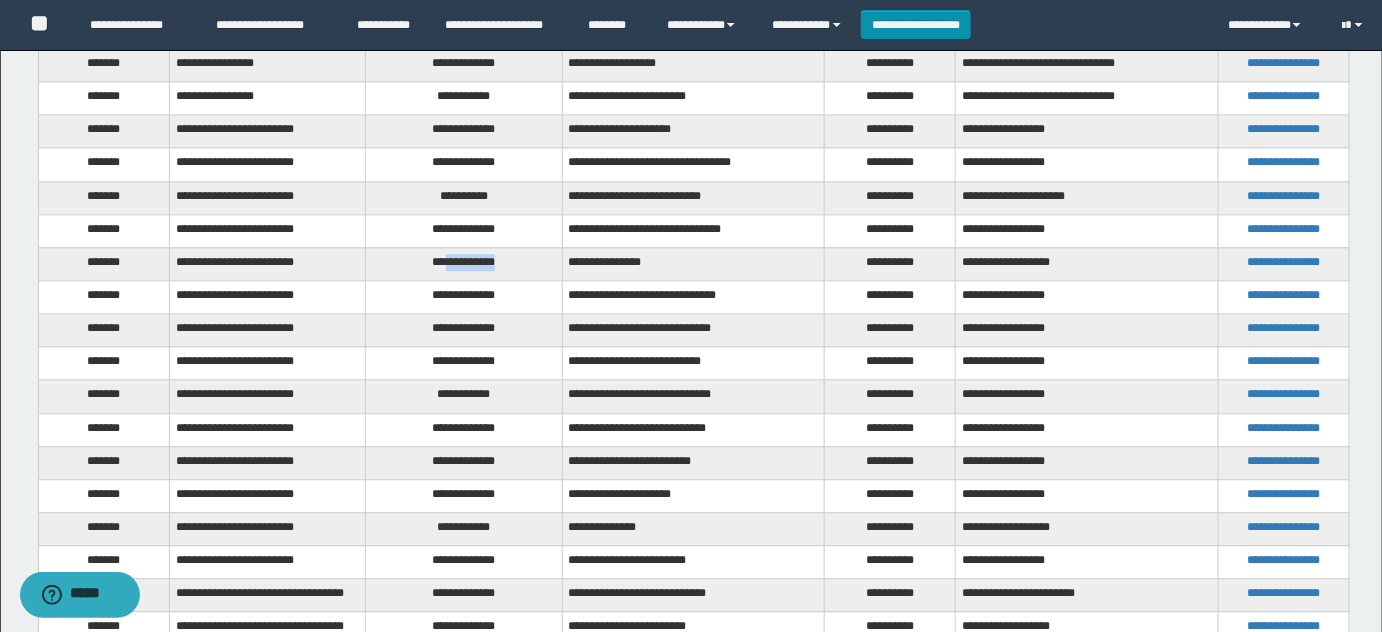 click on "**********" at bounding box center [464, 263] 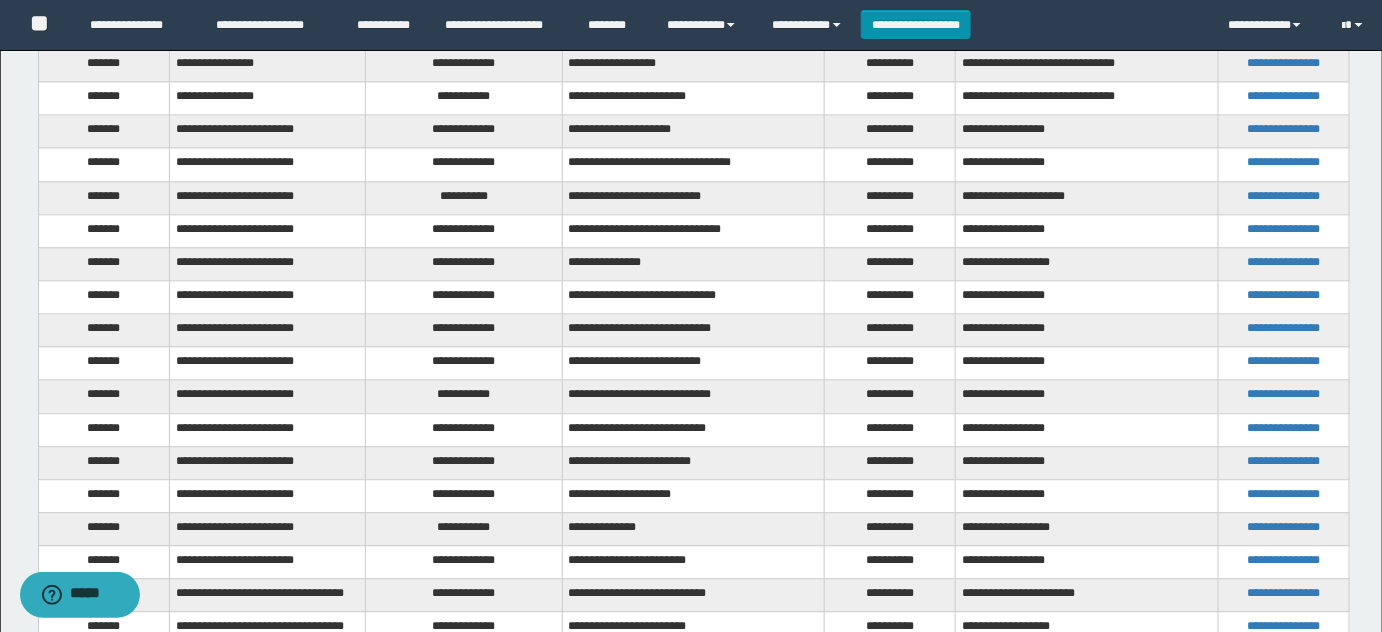 click on "**********" at bounding box center (464, 296) 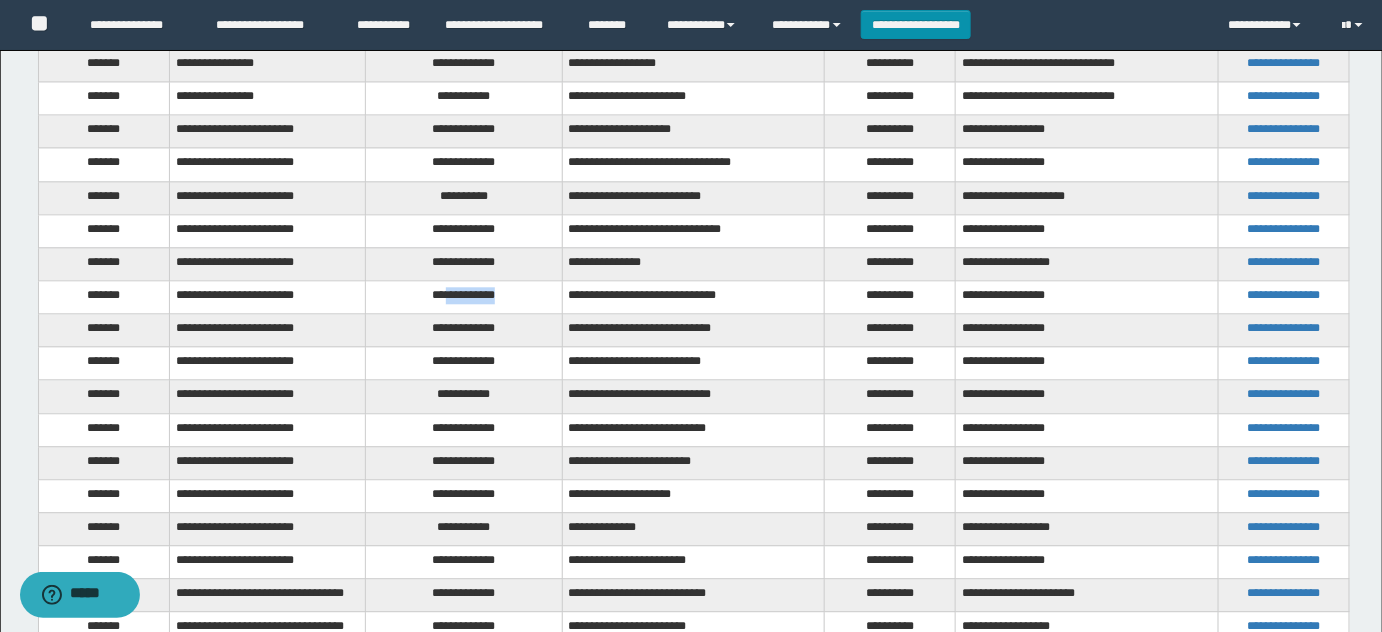click on "**********" at bounding box center [464, 296] 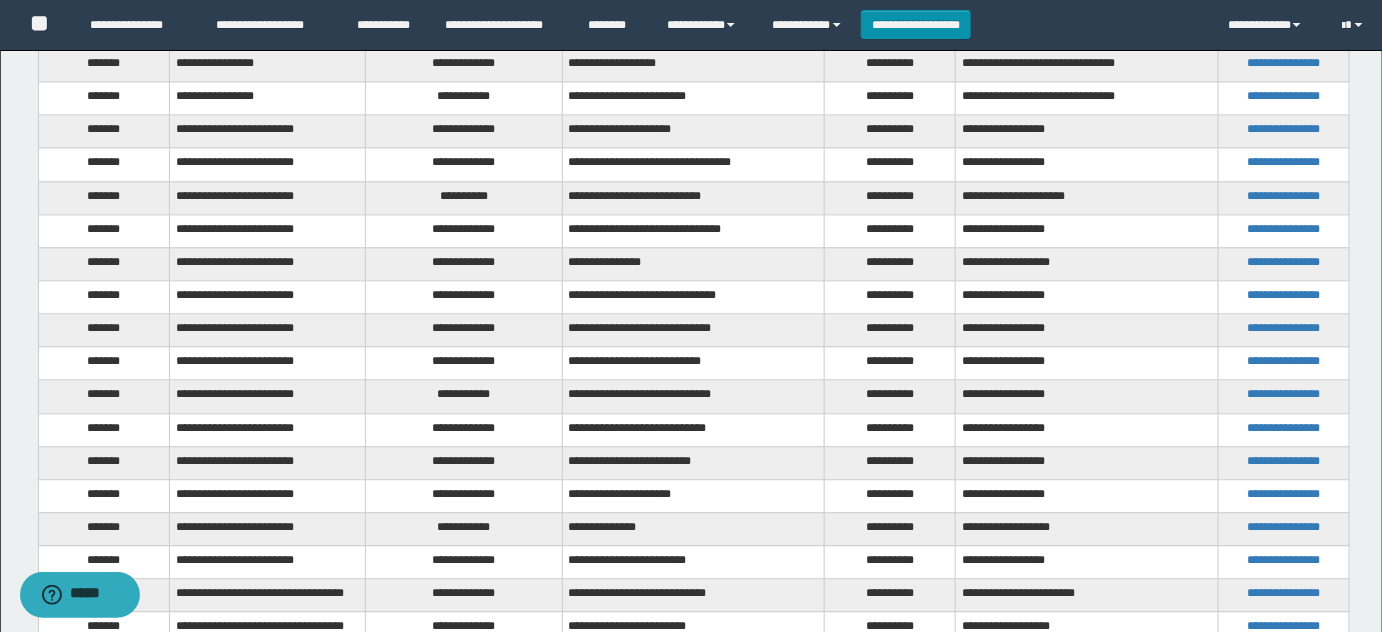 click on "**********" at bounding box center [693, 263] 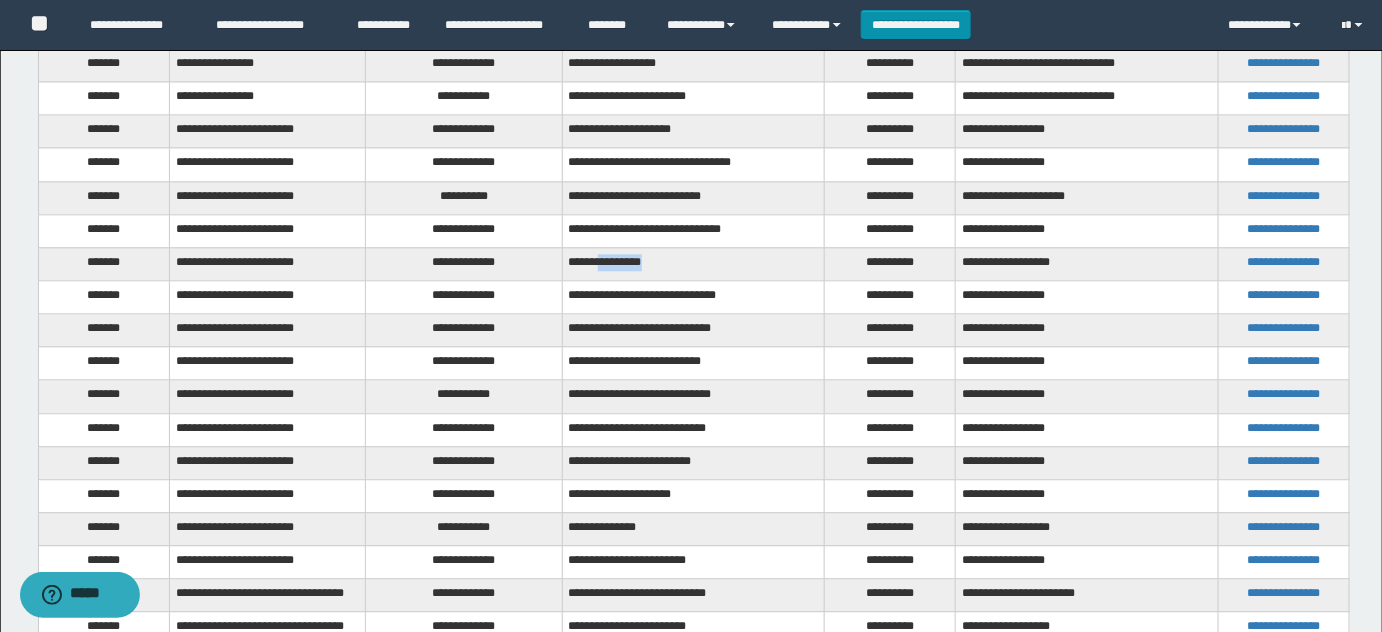 click on "**********" at bounding box center (693, 263) 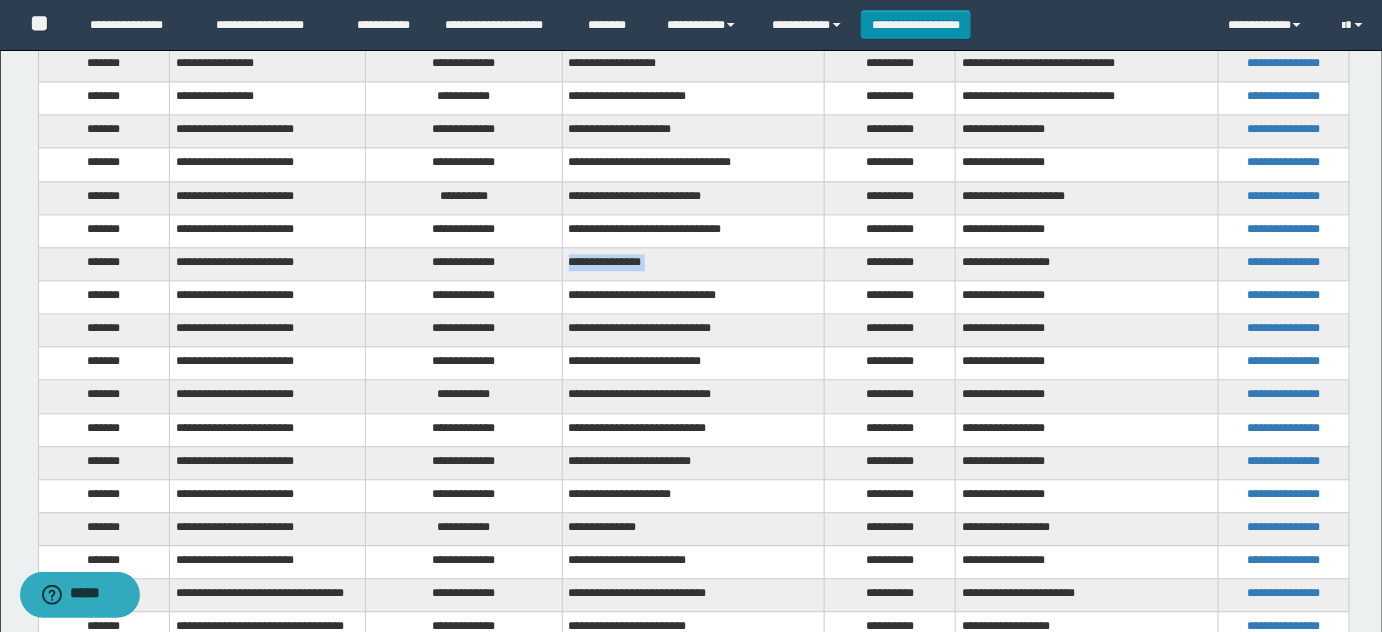 click on "**********" at bounding box center (693, 263) 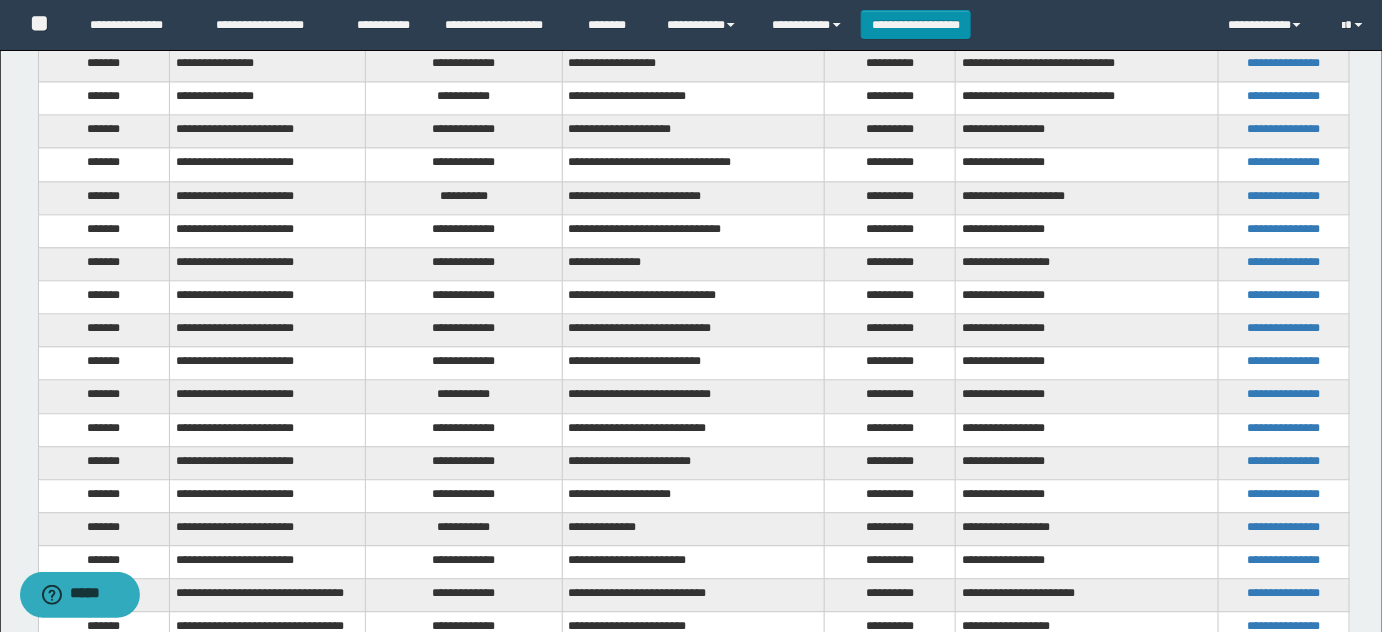 click on "**********" at bounding box center (464, 296) 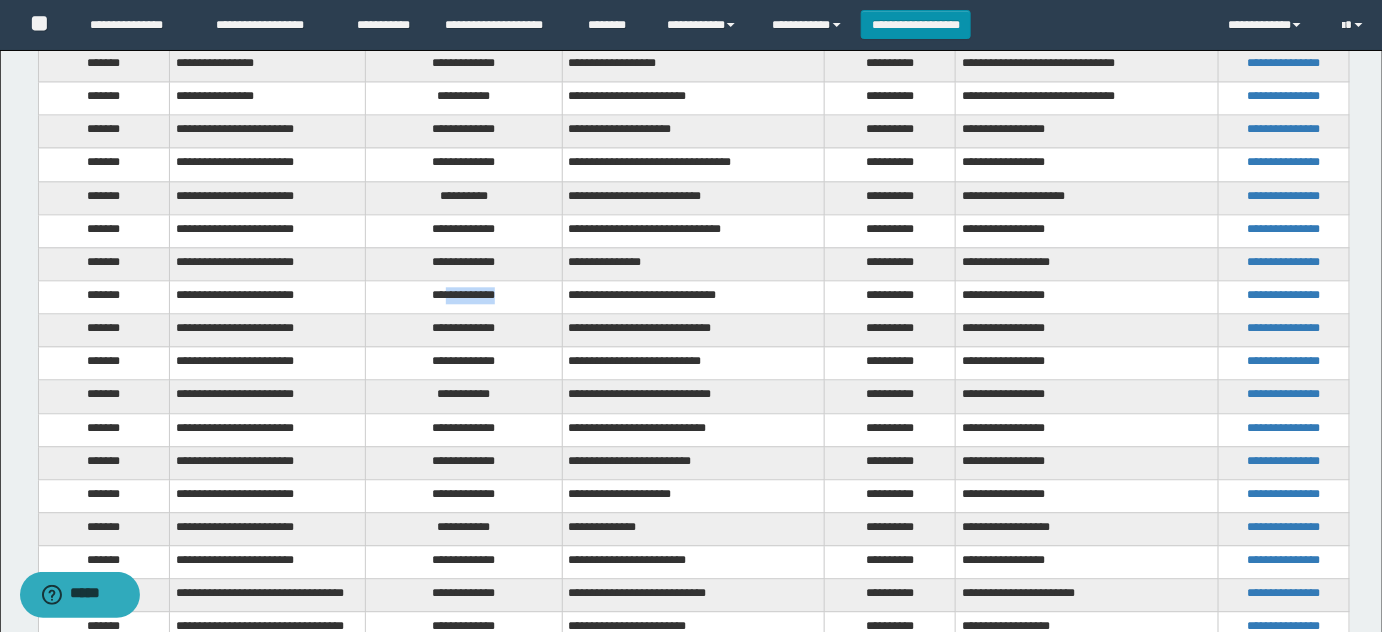 click on "**********" at bounding box center (464, 296) 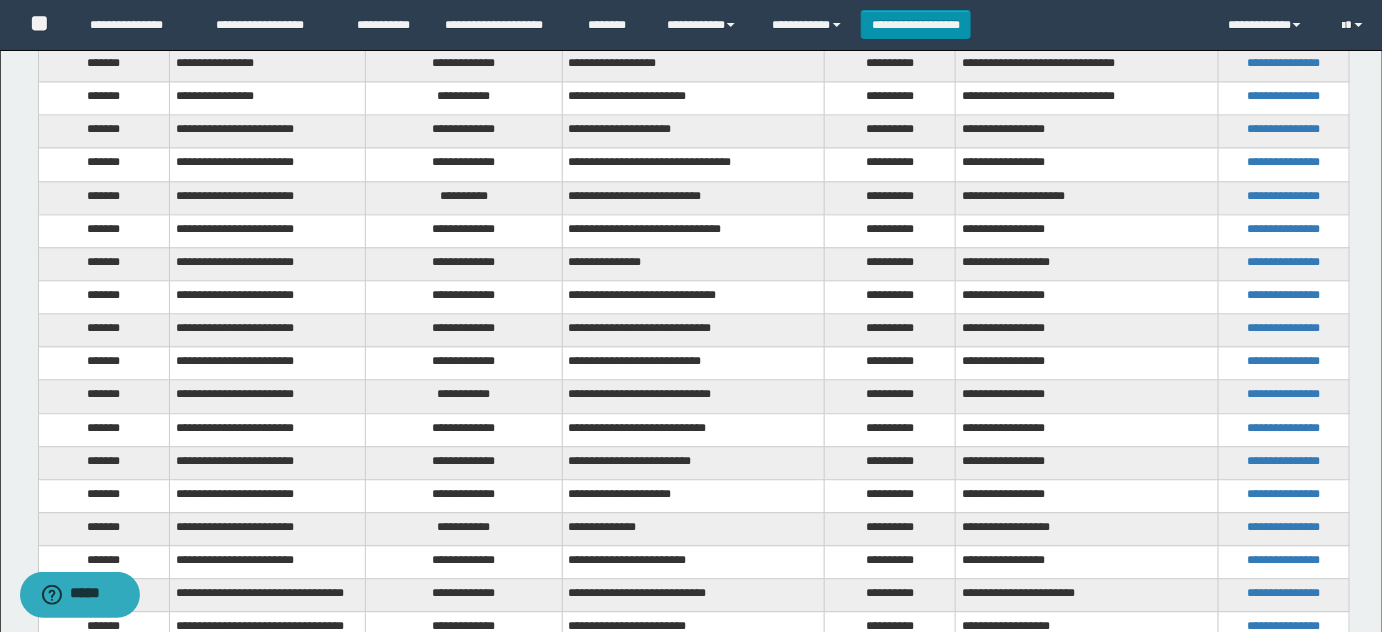 click on "**********" at bounding box center (464, 330) 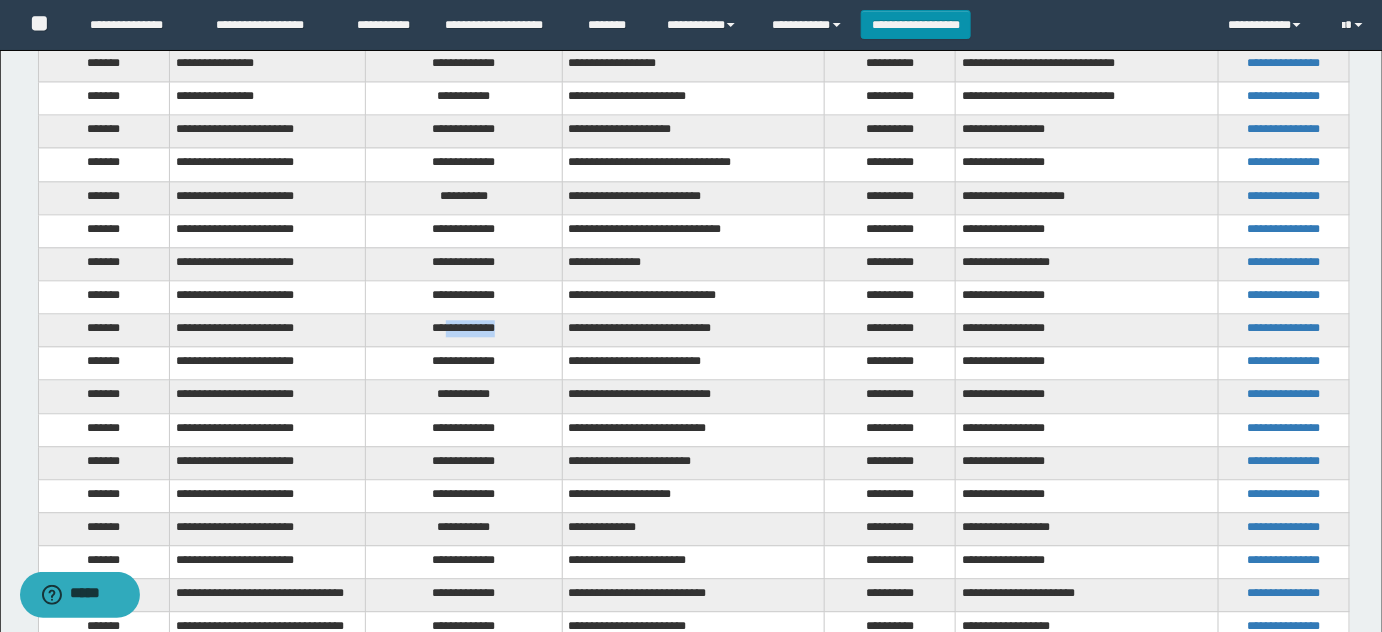 click on "**********" at bounding box center [464, 330] 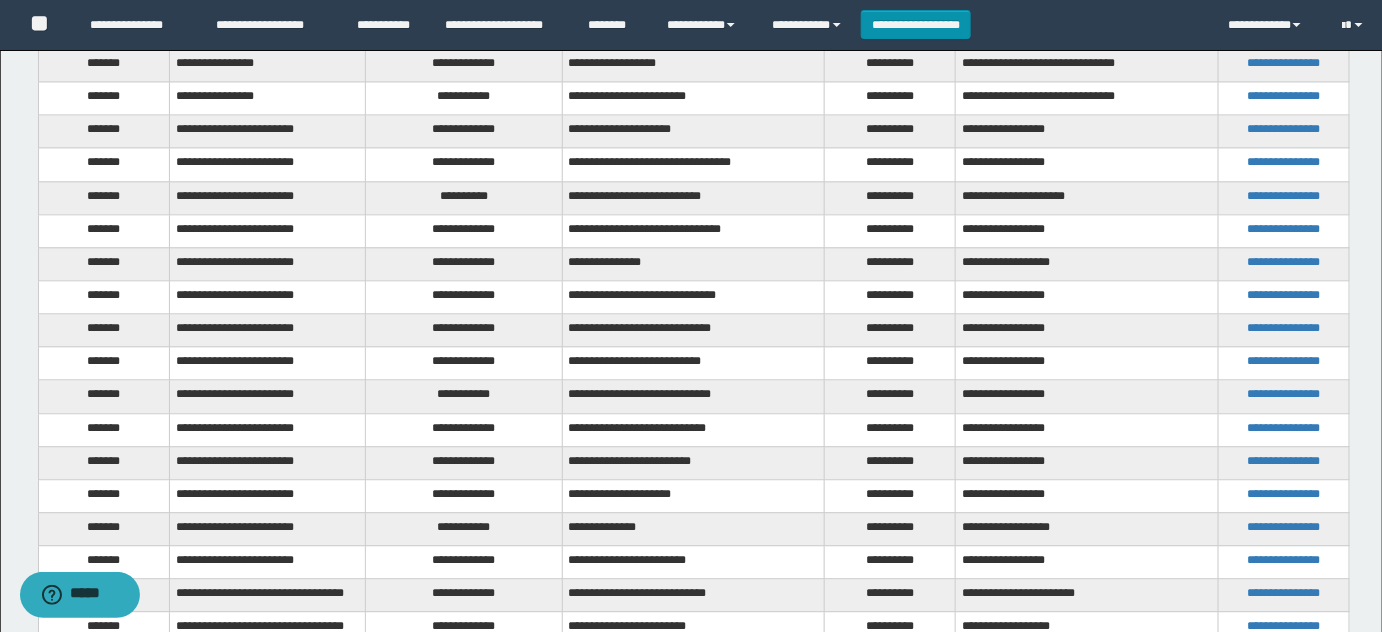 click on "**********" at bounding box center [464, 363] 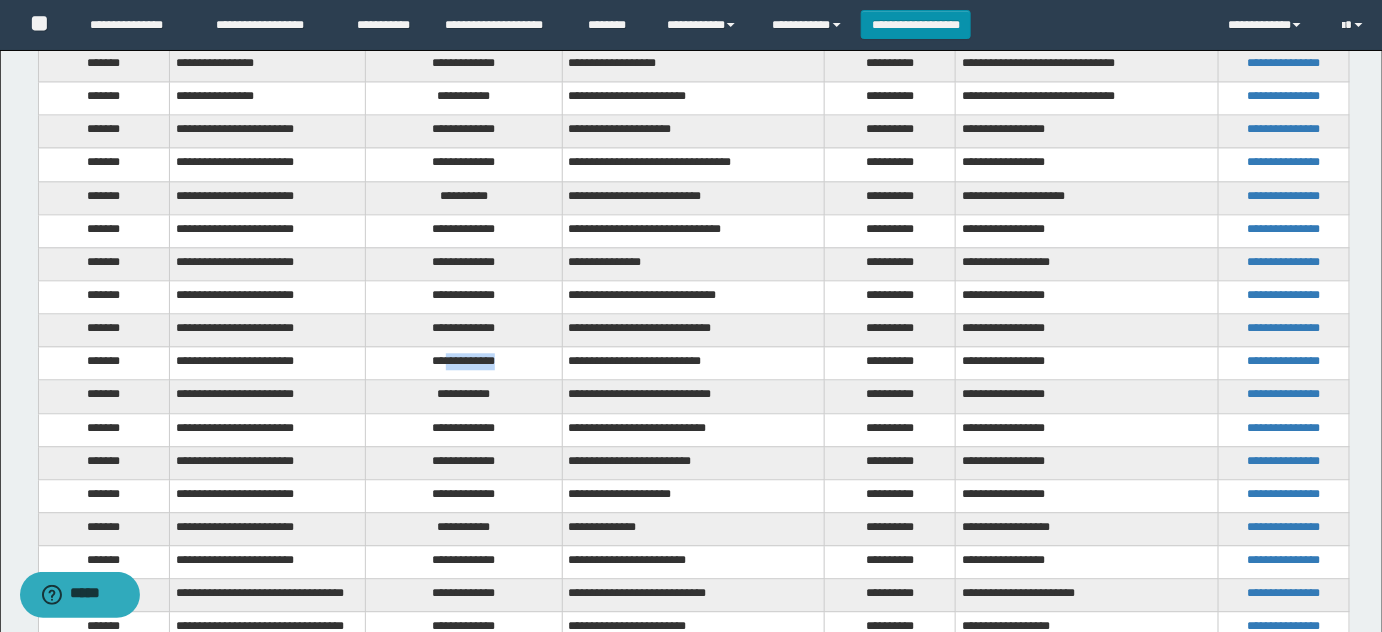 click on "**********" at bounding box center (464, 363) 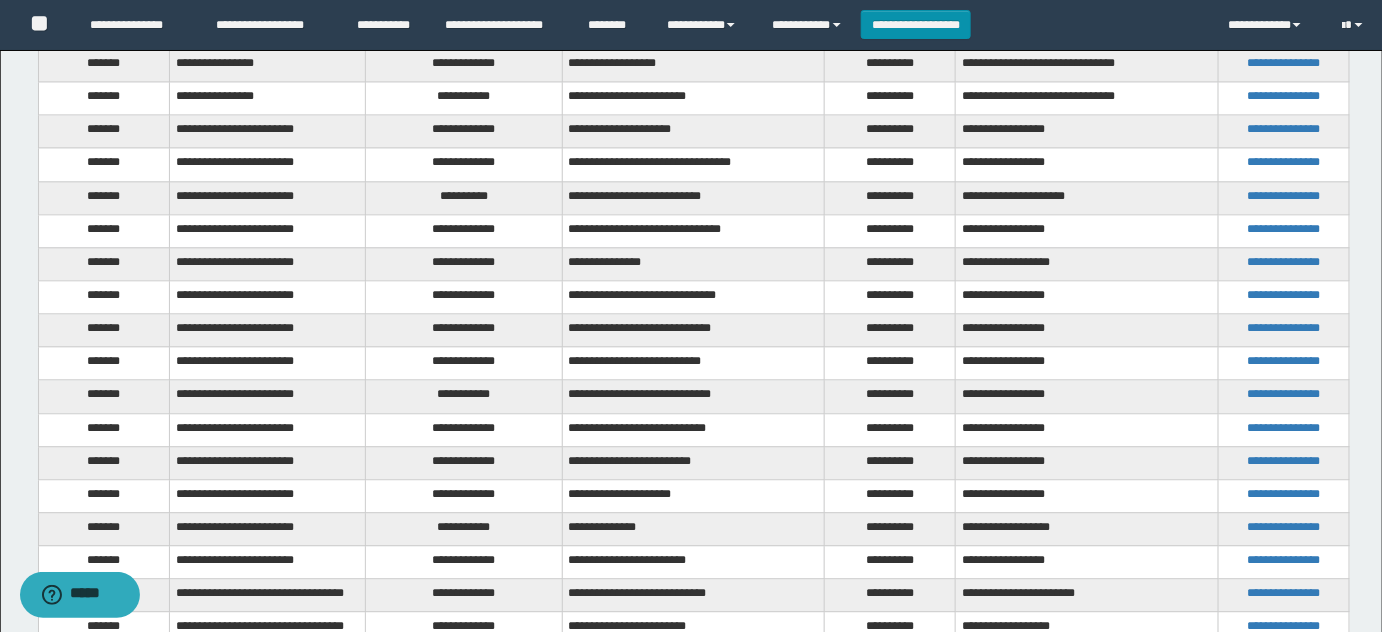 click on "**********" at bounding box center (464, 396) 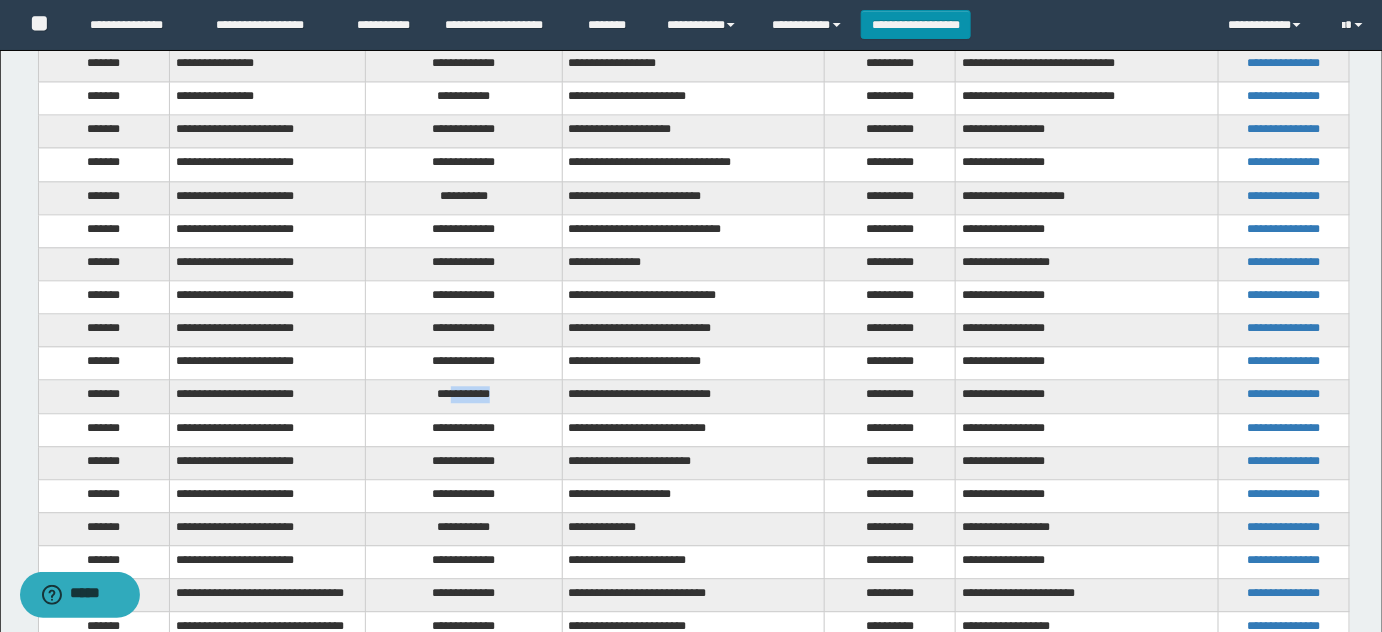 click on "**********" at bounding box center [464, 396] 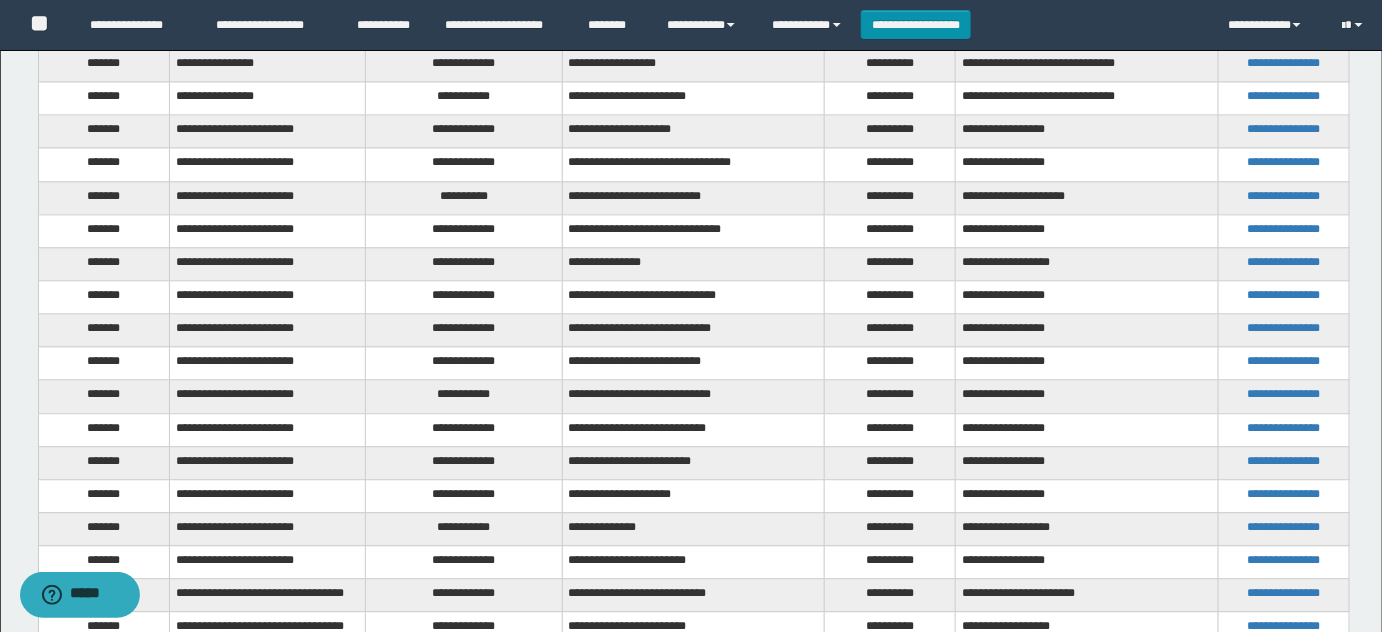 click on "**********" at bounding box center (464, 429) 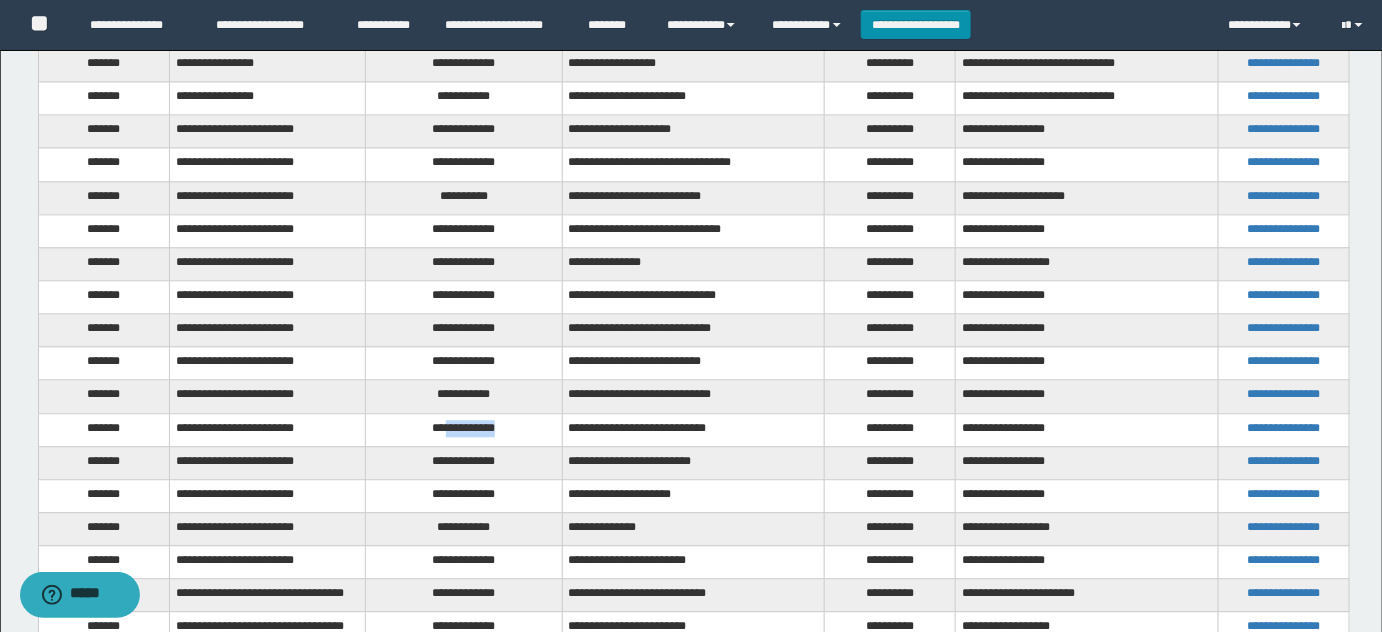 click on "**********" at bounding box center (464, 429) 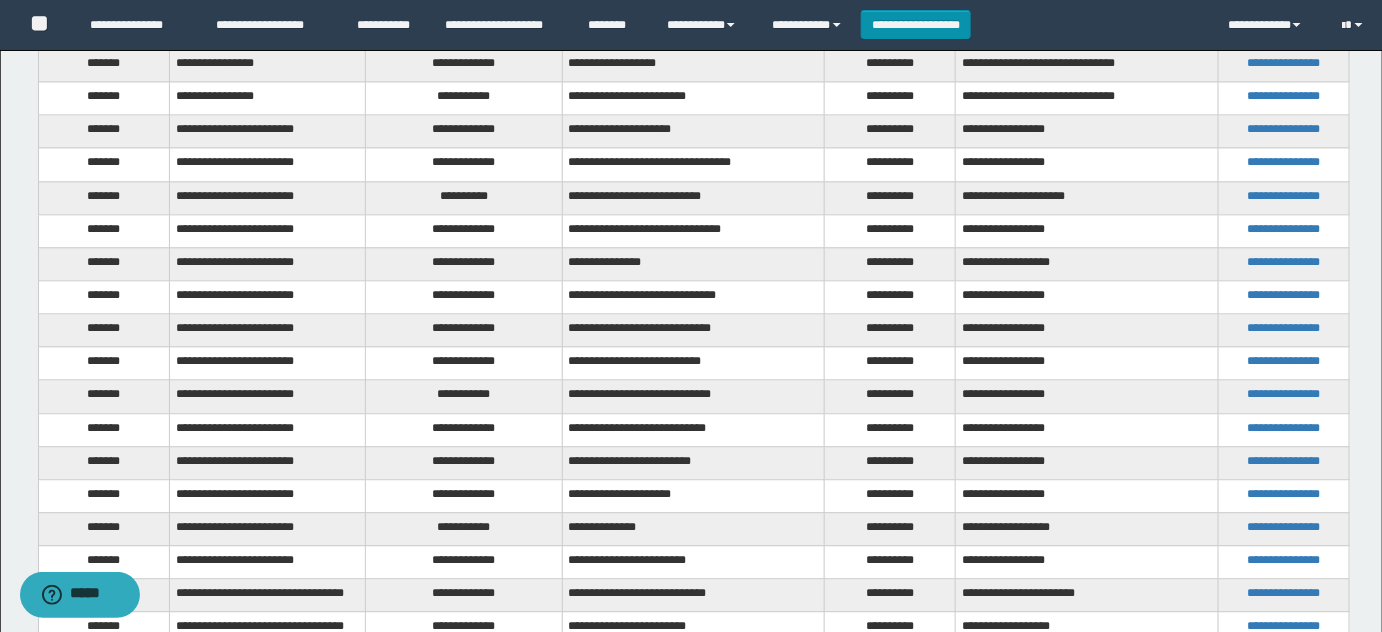 click on "**********" at bounding box center (464, 462) 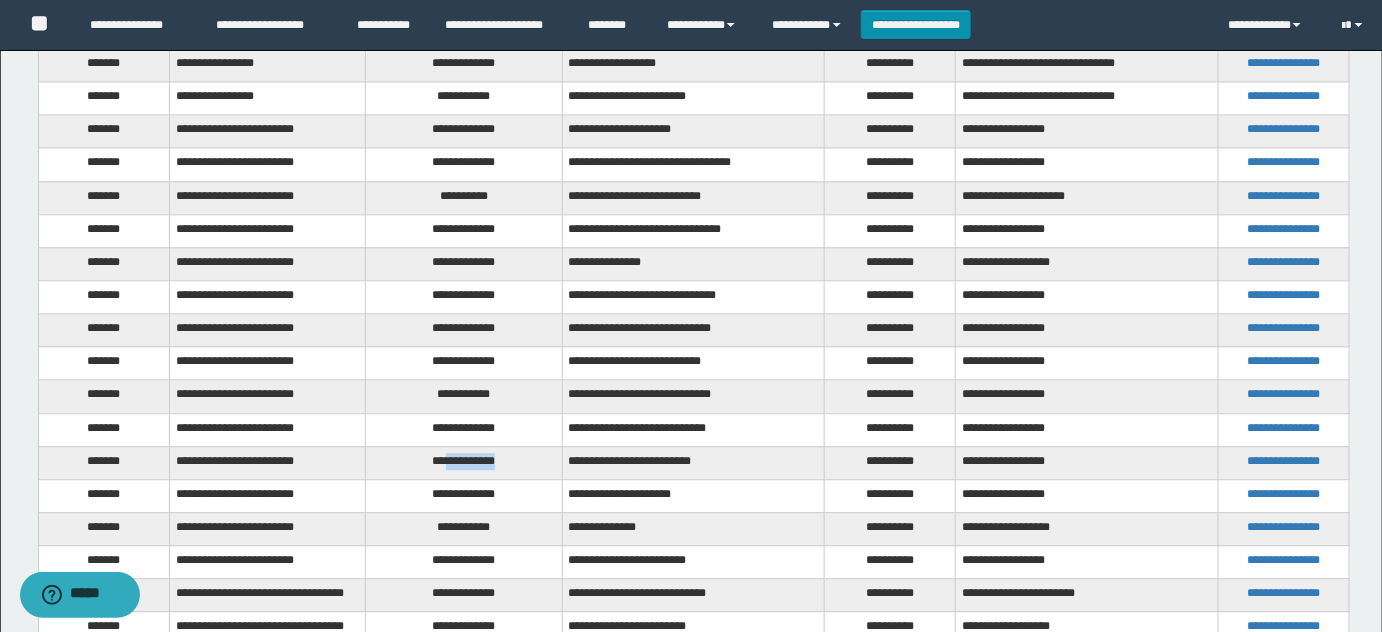 click on "**********" at bounding box center [464, 462] 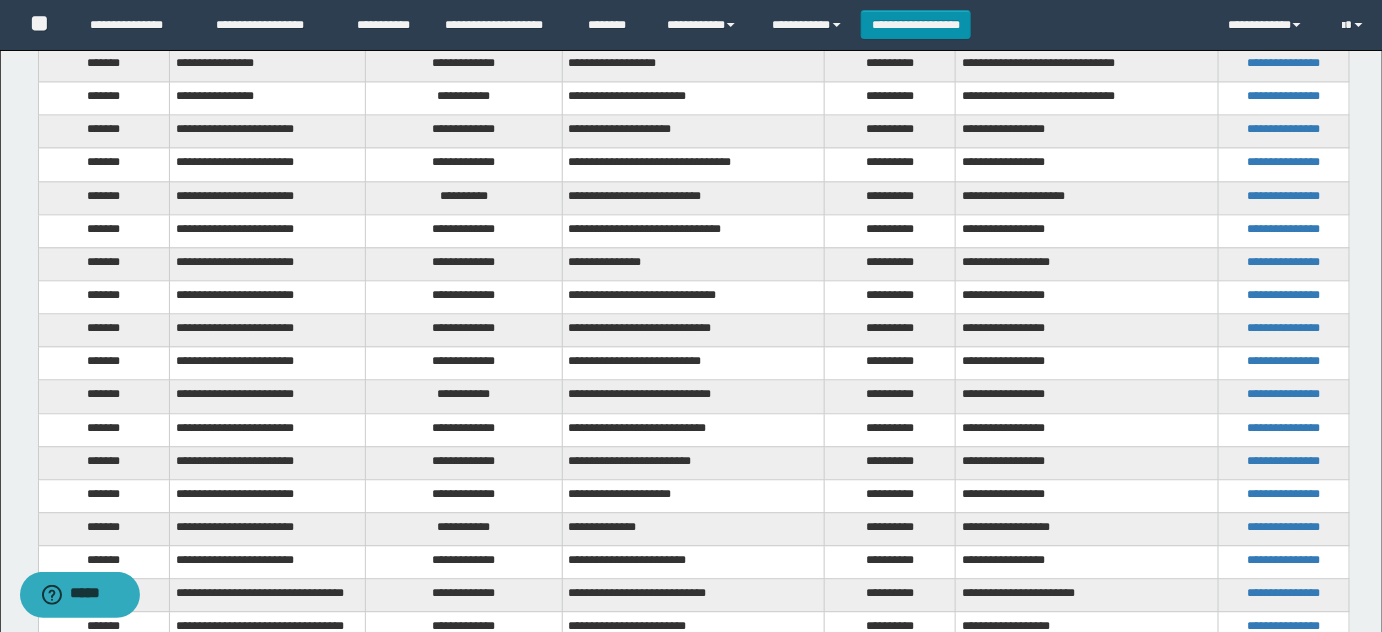 click on "**********" at bounding box center (464, 495) 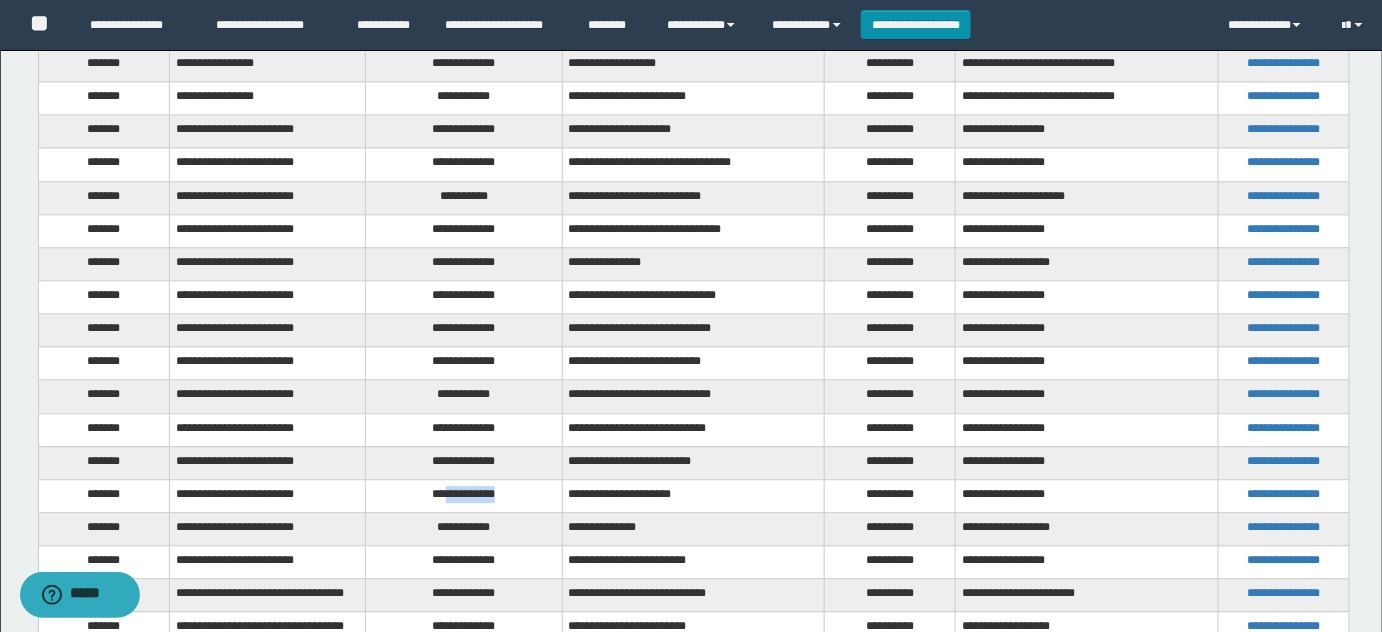 click on "**********" at bounding box center (464, 495) 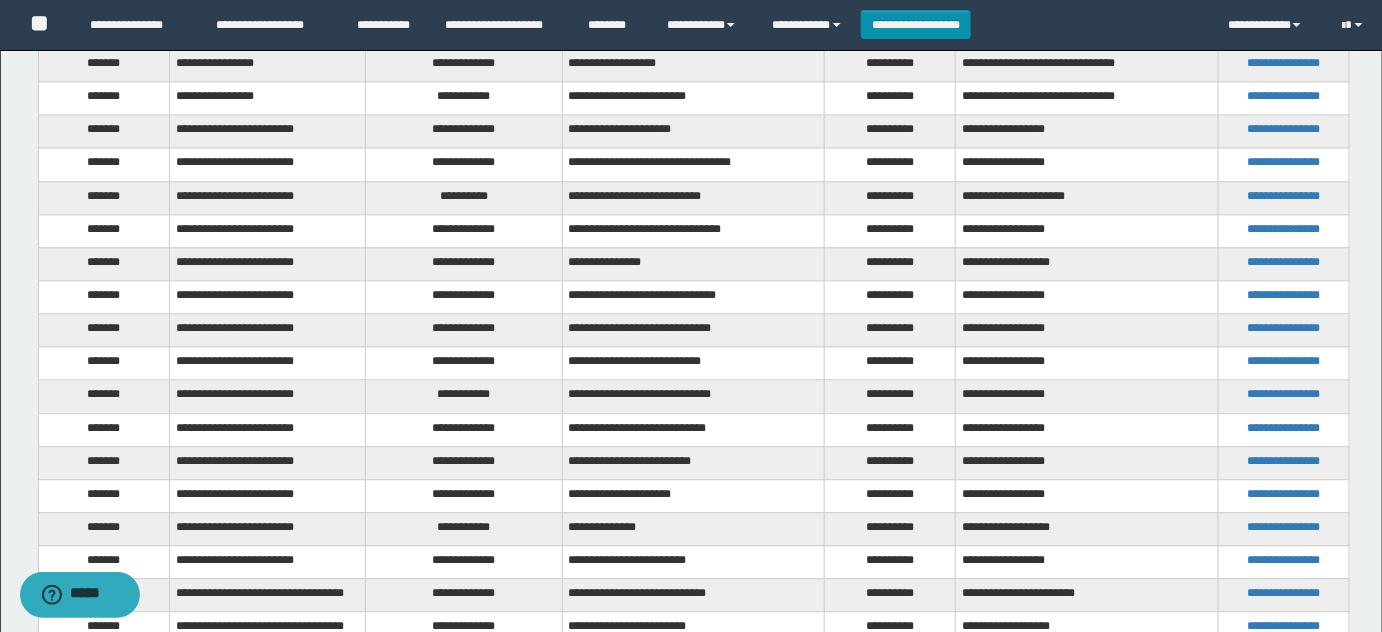 click on "**********" at bounding box center [464, 528] 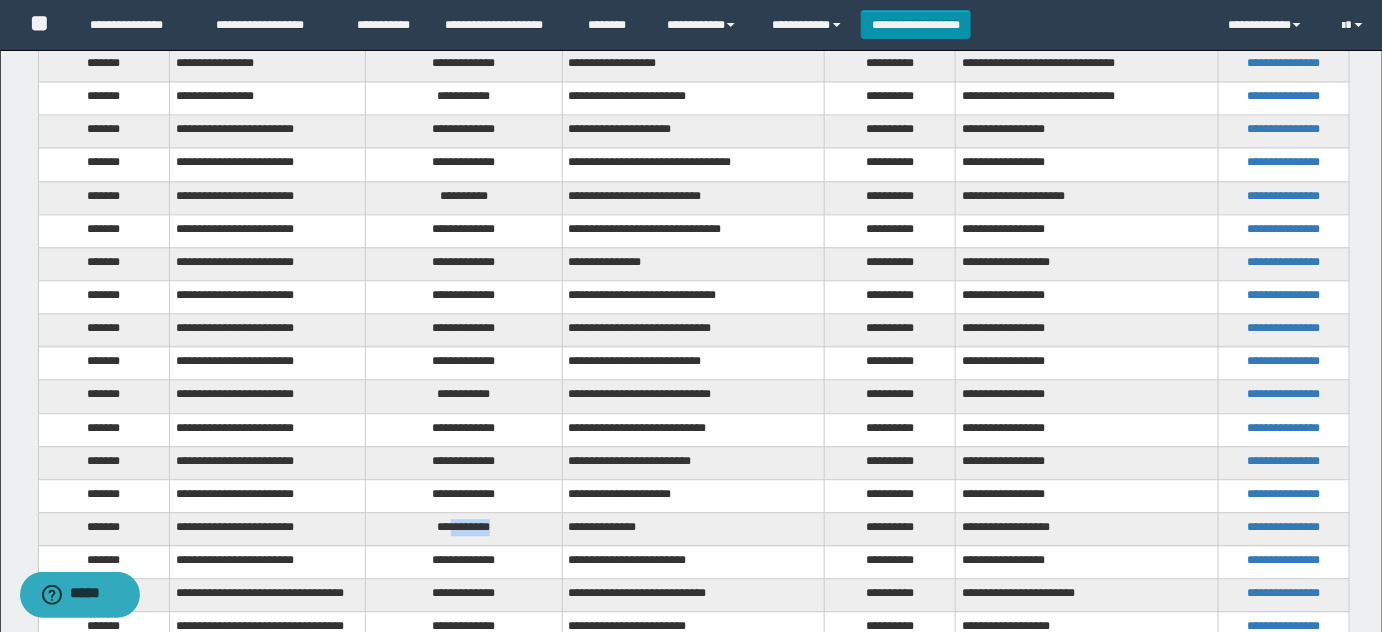 click on "**********" at bounding box center (464, 528) 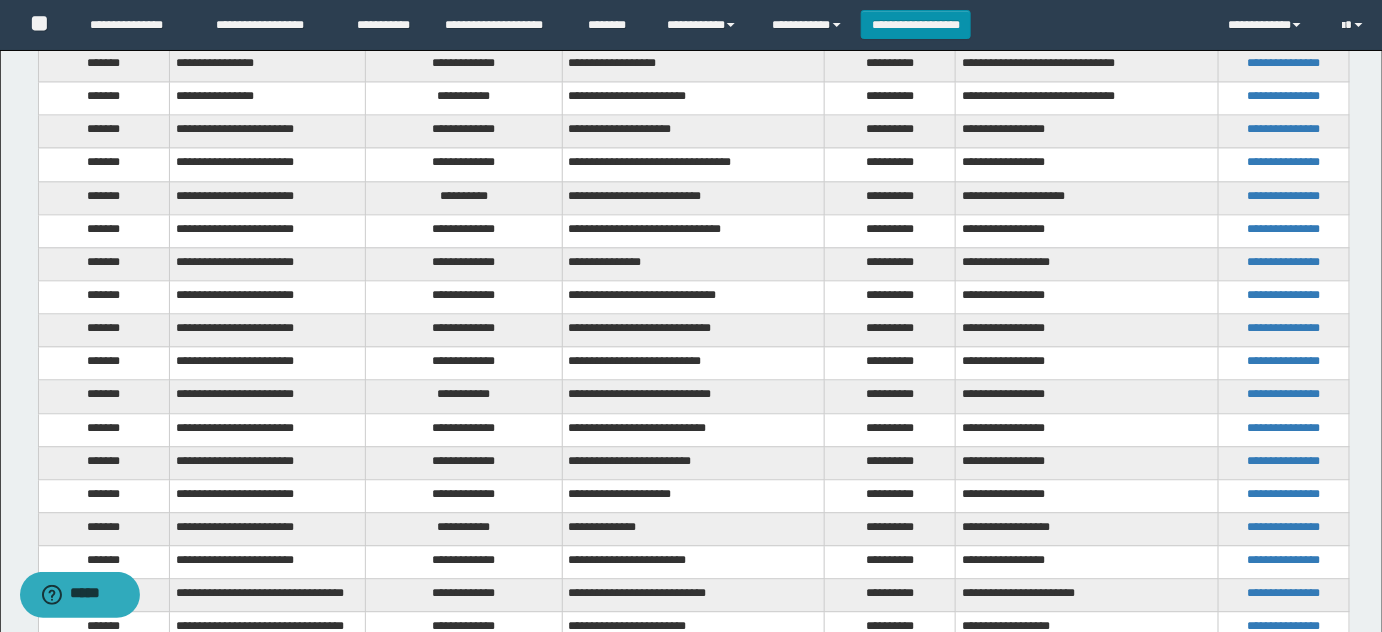 click on "**********" at bounding box center (693, 495) 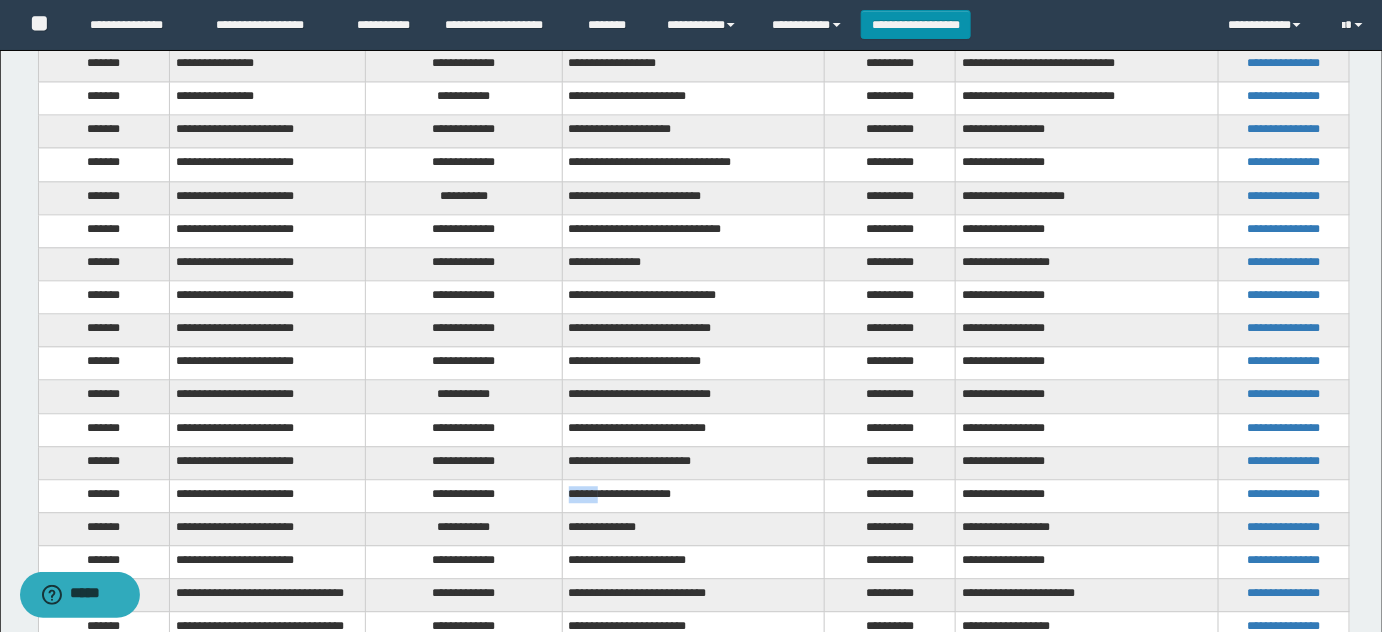 click on "**********" at bounding box center (693, 495) 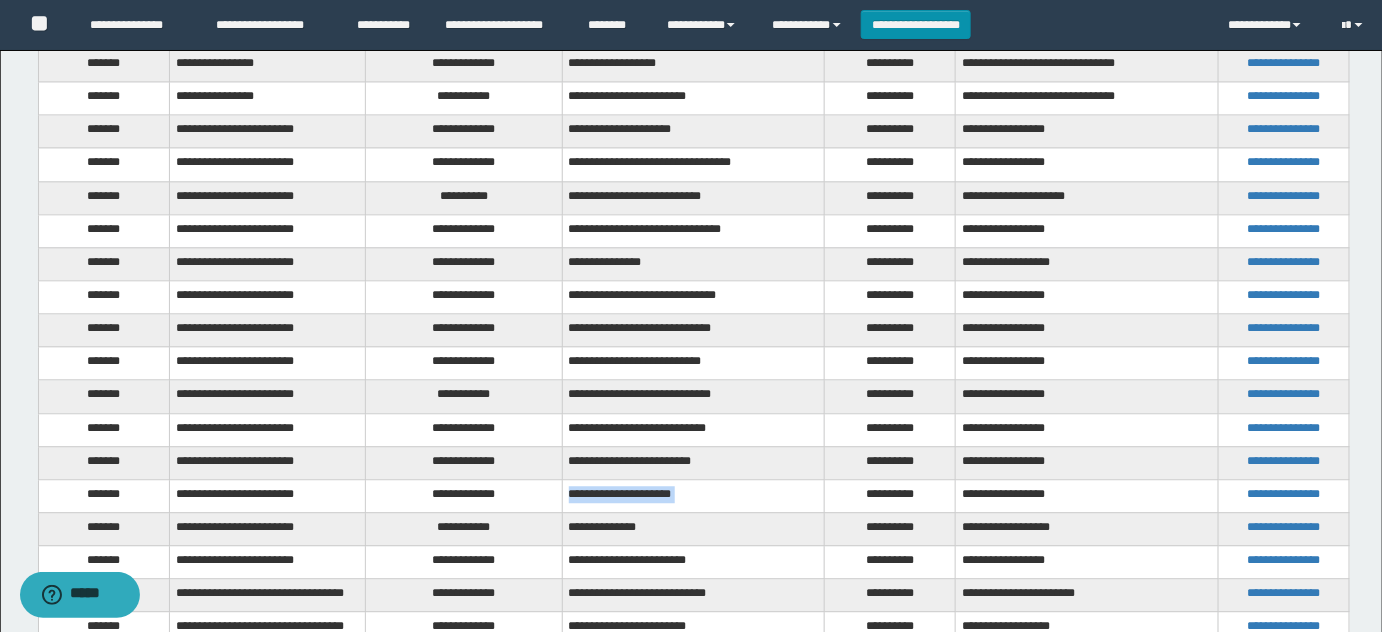 click on "**********" at bounding box center [693, 495] 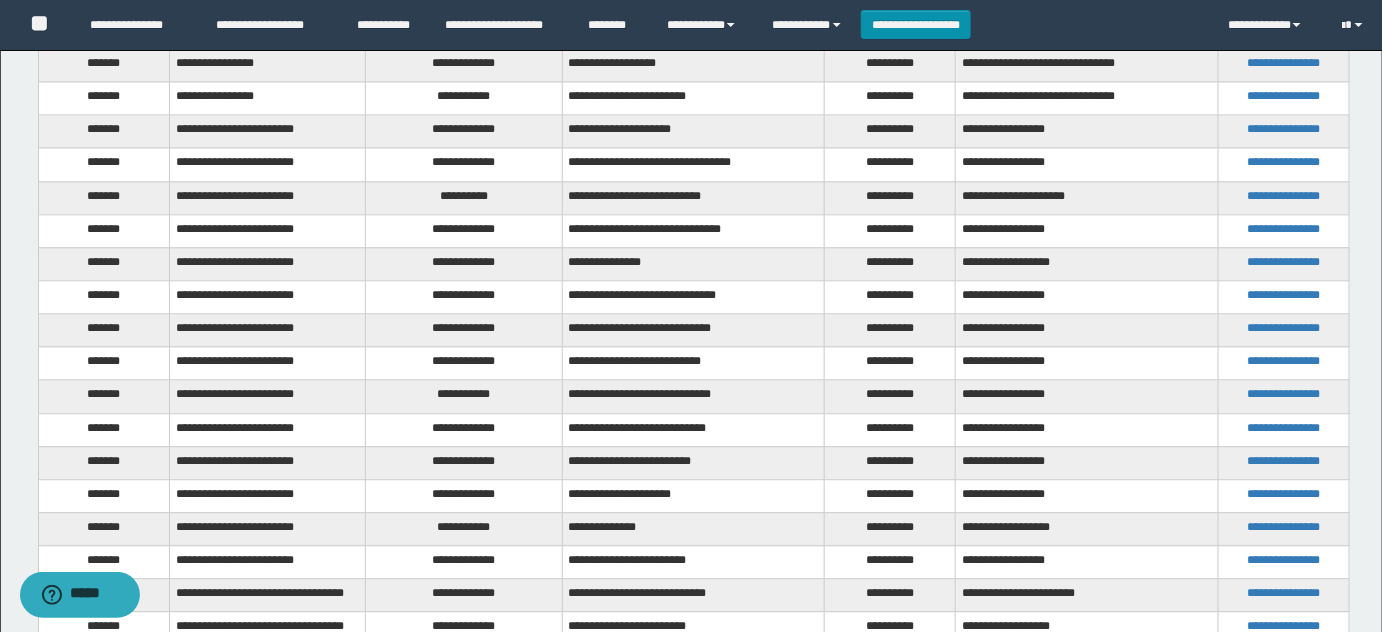 click on "**********" at bounding box center (464, 528) 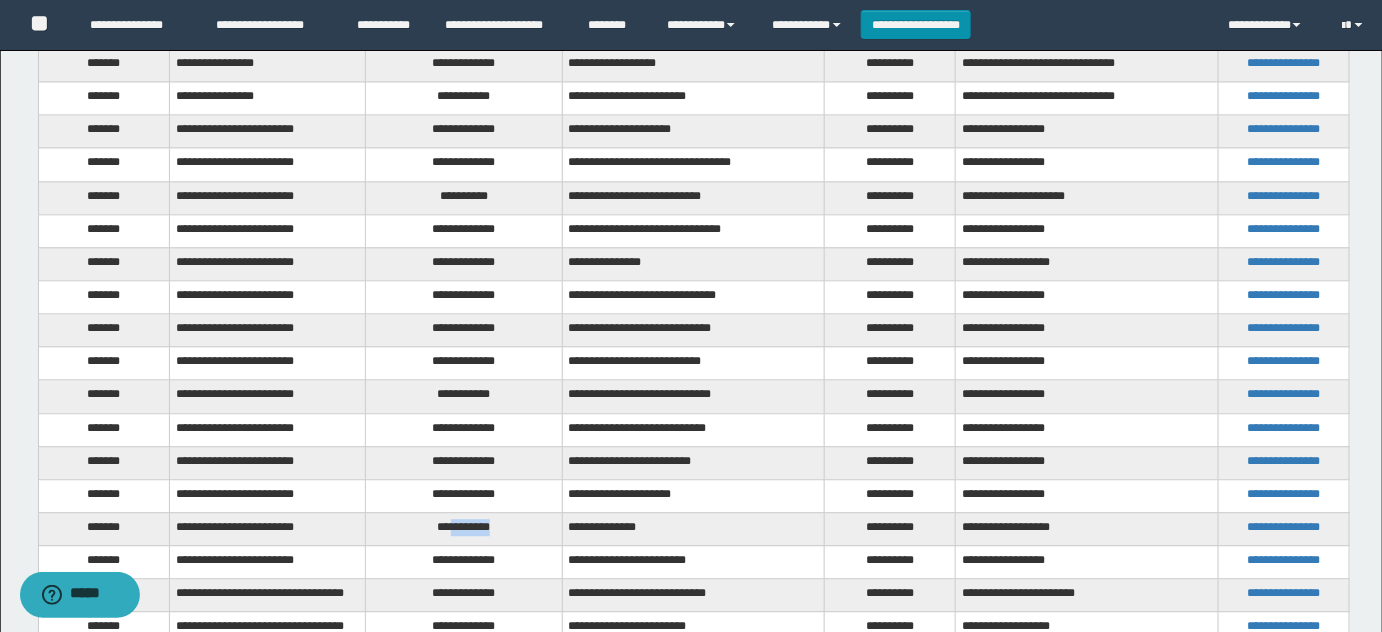 click on "**********" at bounding box center [464, 528] 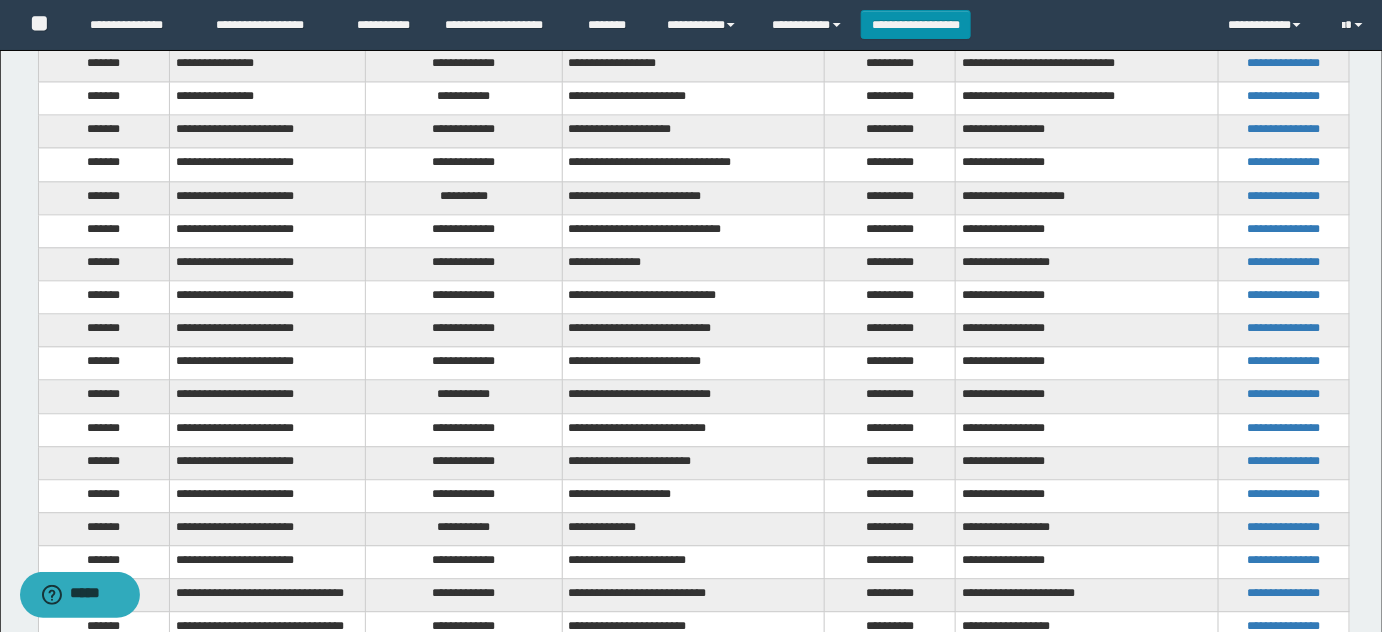 click on "**********" at bounding box center [693, 528] 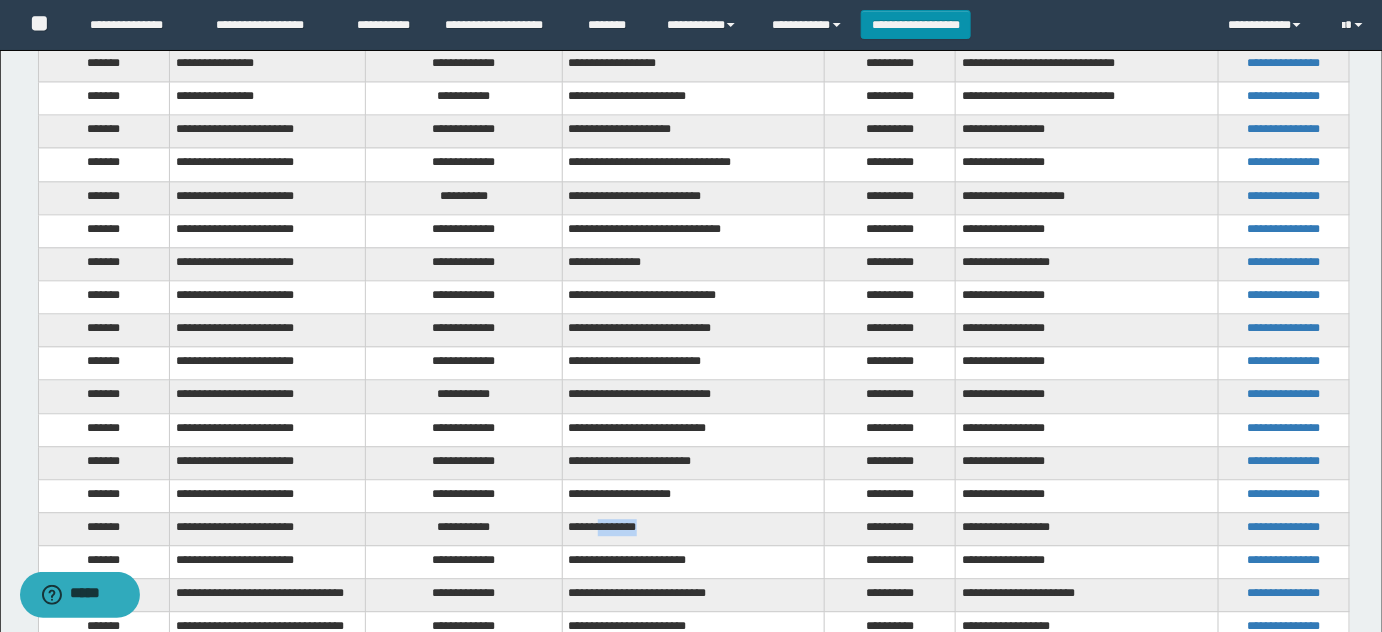 click on "**********" at bounding box center [693, 528] 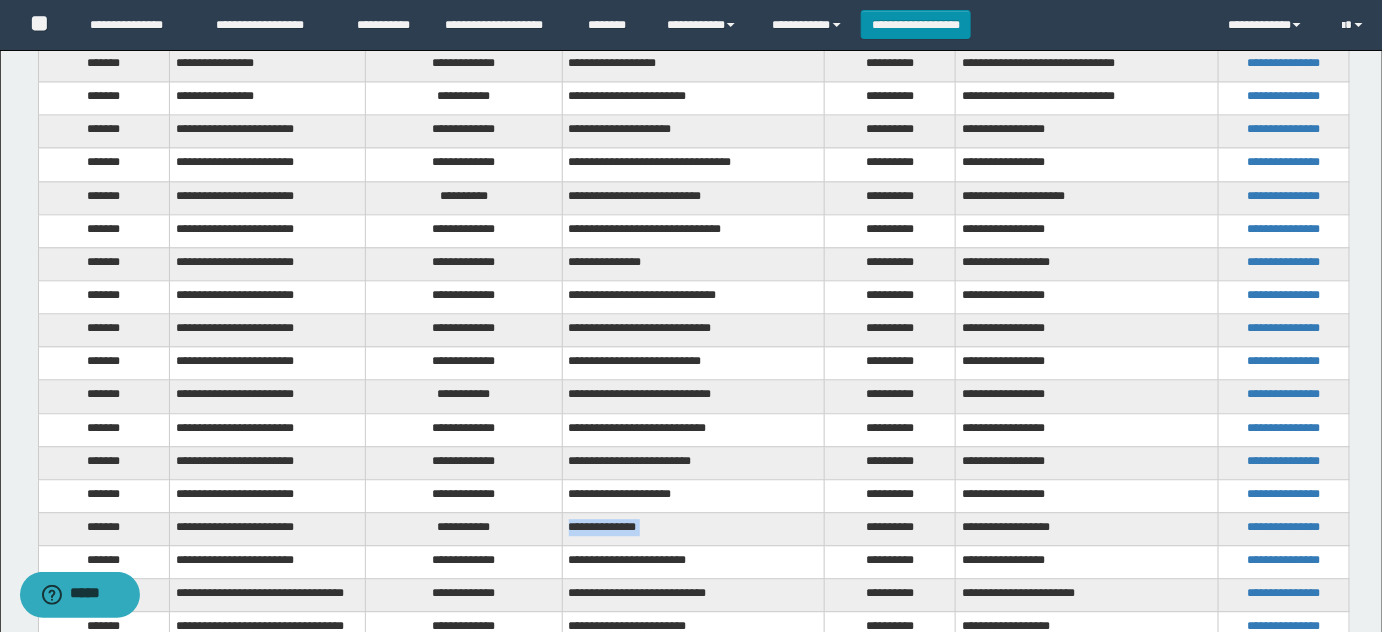 click on "**********" at bounding box center (693, 528) 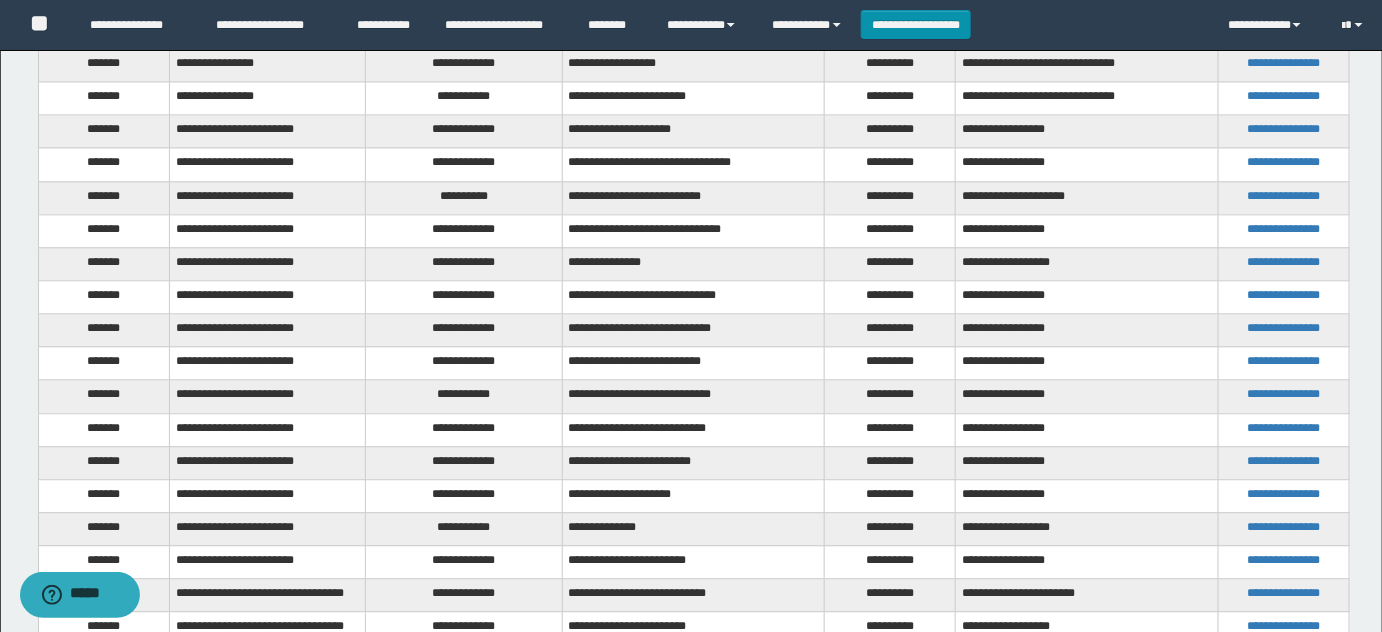 click on "**********" at bounding box center [464, 528] 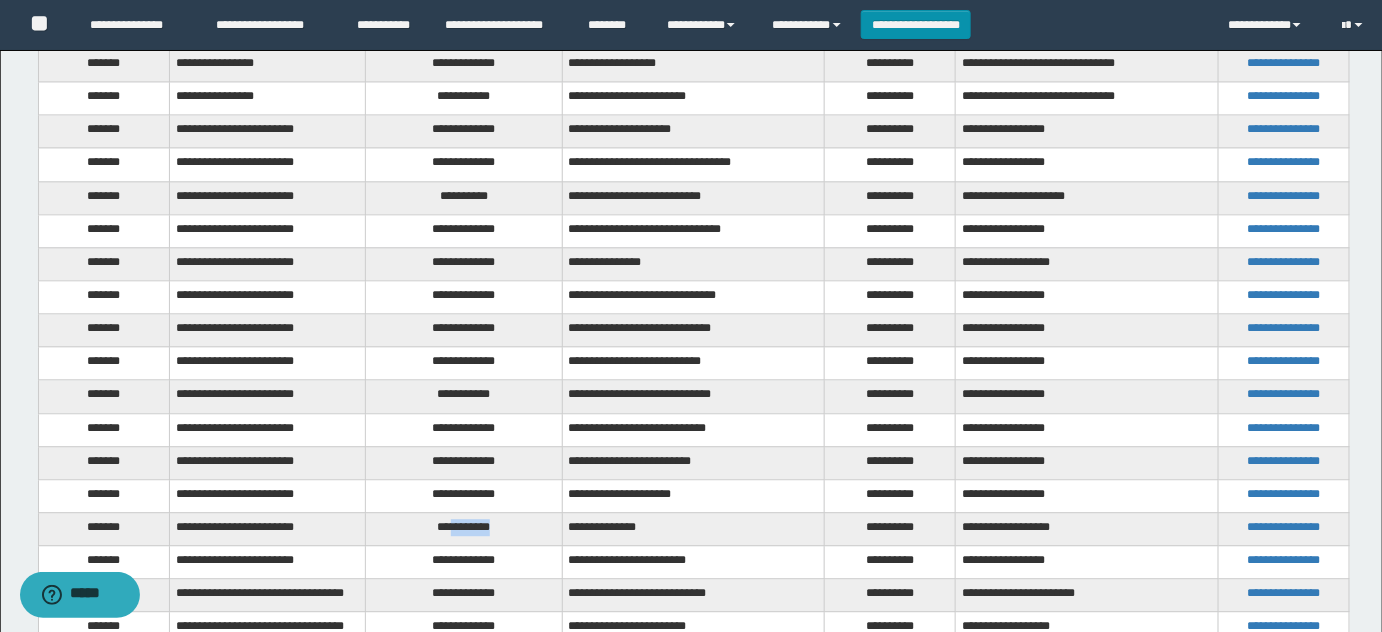 click on "**********" at bounding box center [464, 528] 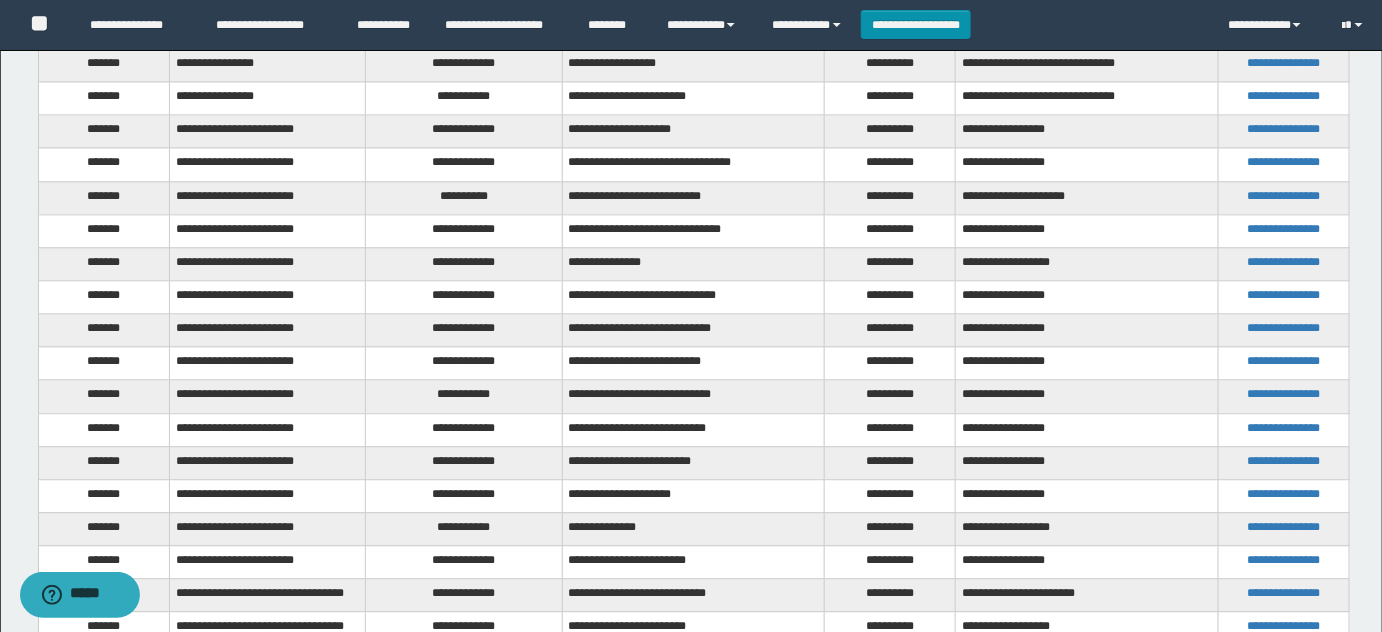 click on "**********" at bounding box center (464, 562) 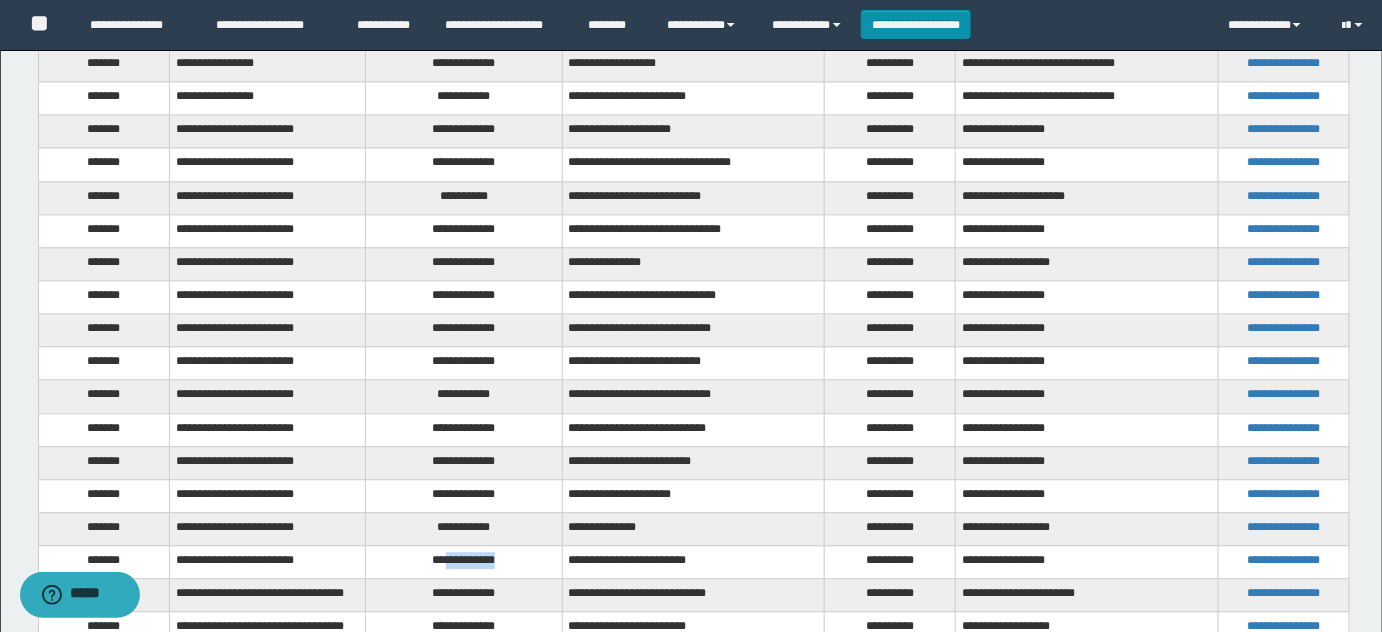click on "**********" at bounding box center (464, 562) 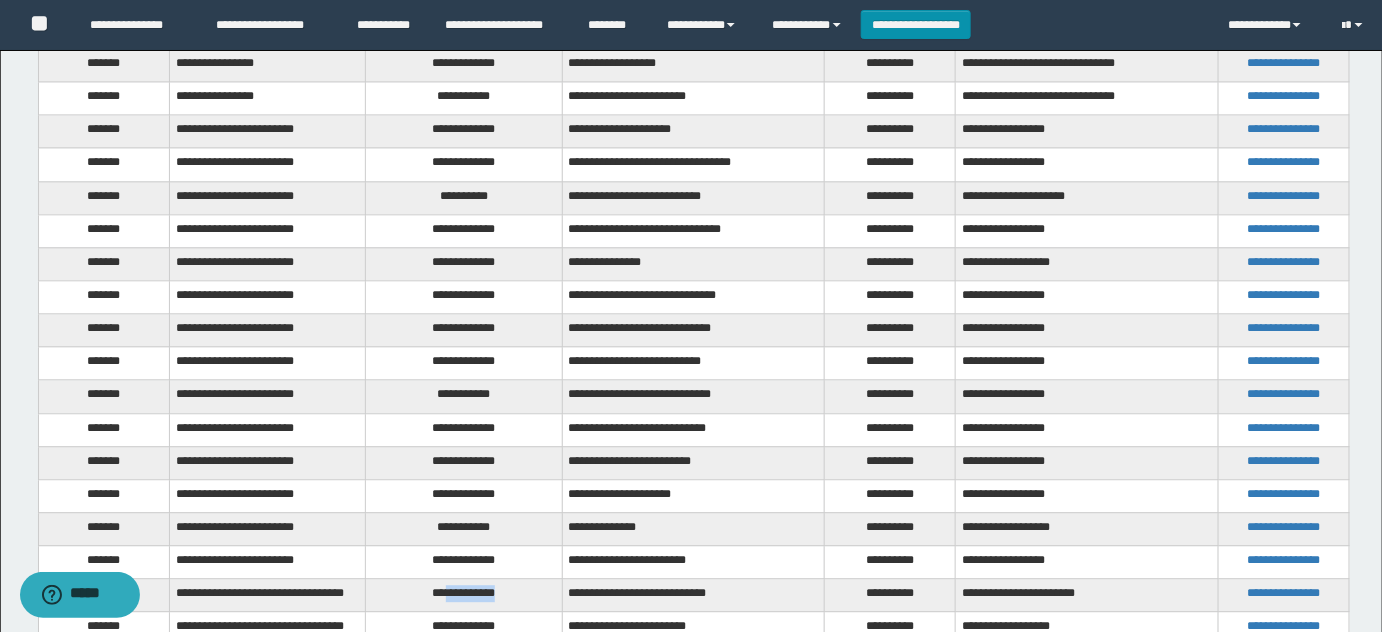 click on "**********" at bounding box center [464, 595] 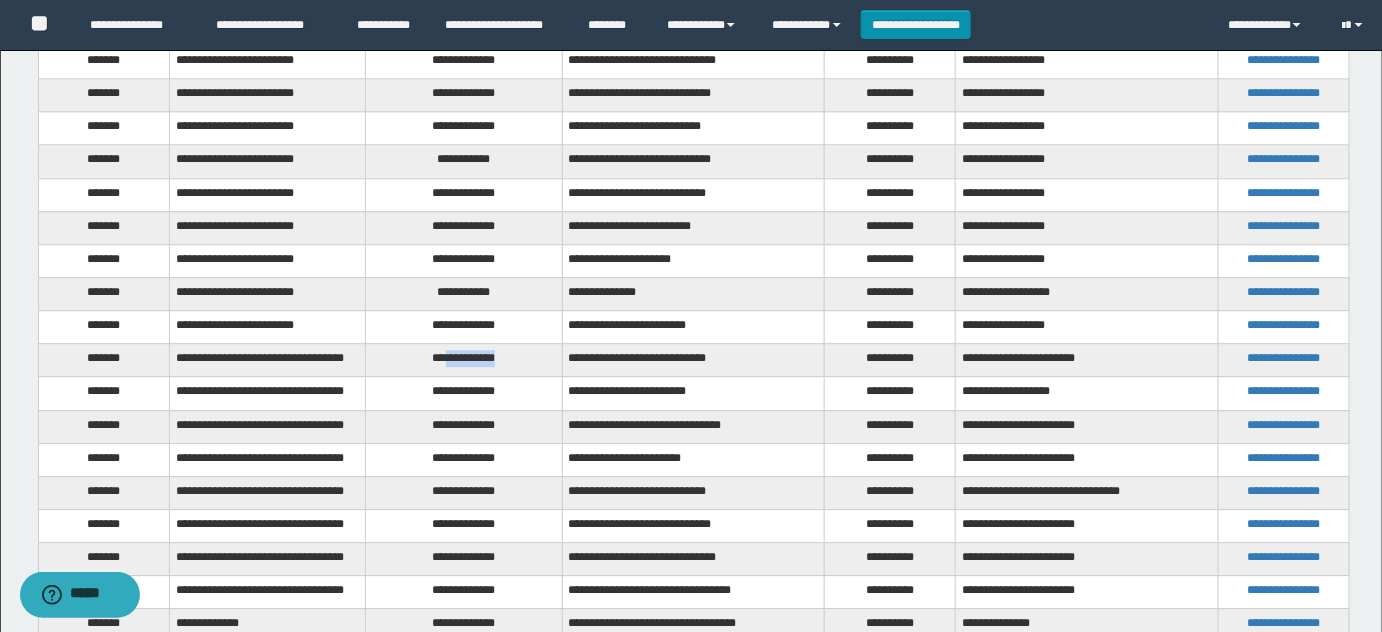 scroll, scrollTop: 1853, scrollLeft: 0, axis: vertical 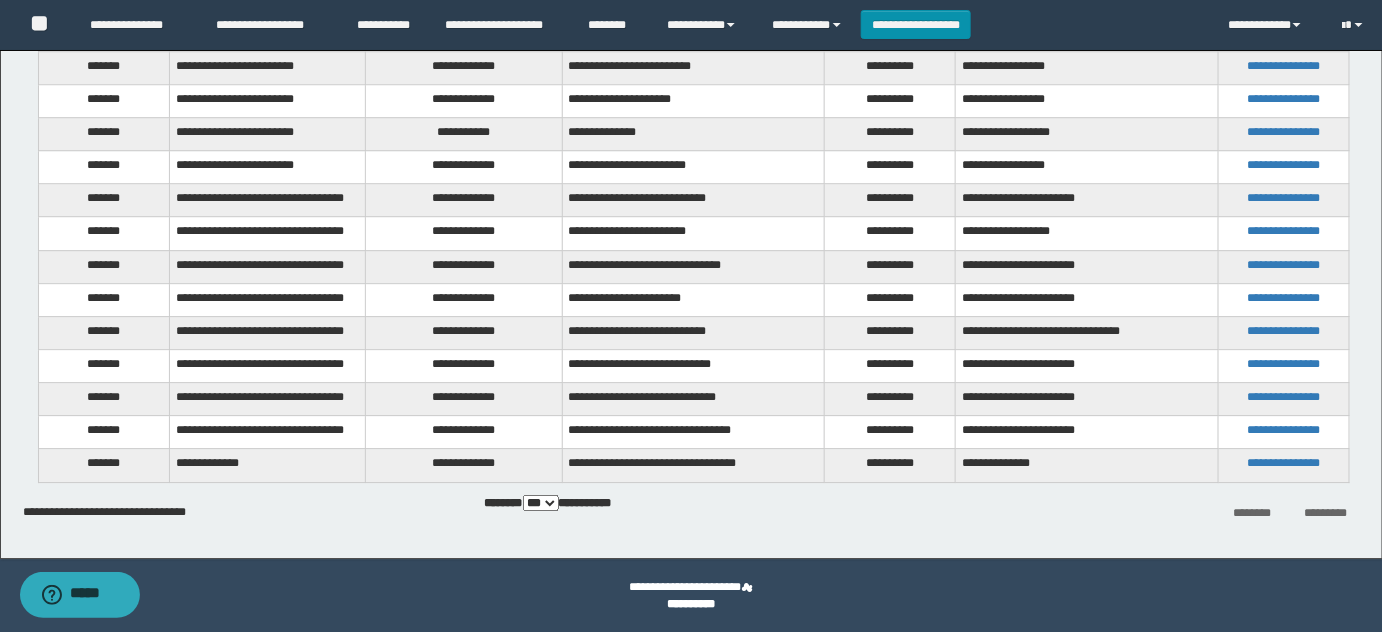 click on "**********" at bounding box center [693, 200] 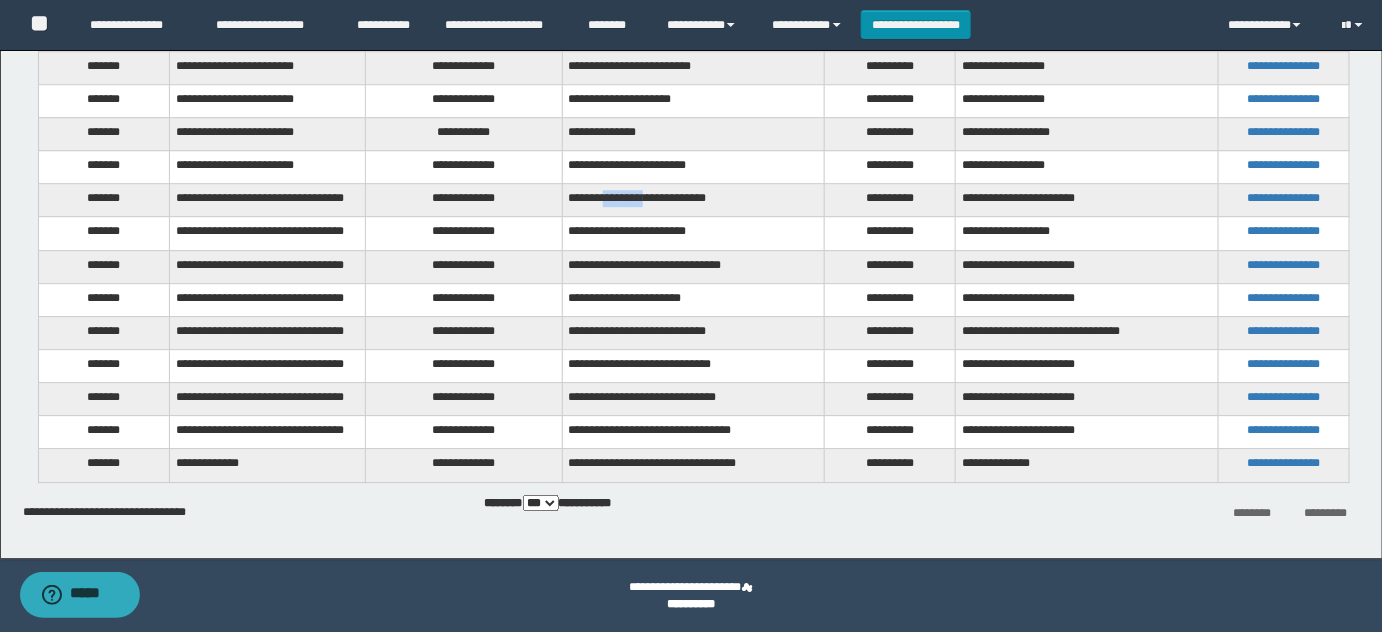 click on "**********" at bounding box center [693, 200] 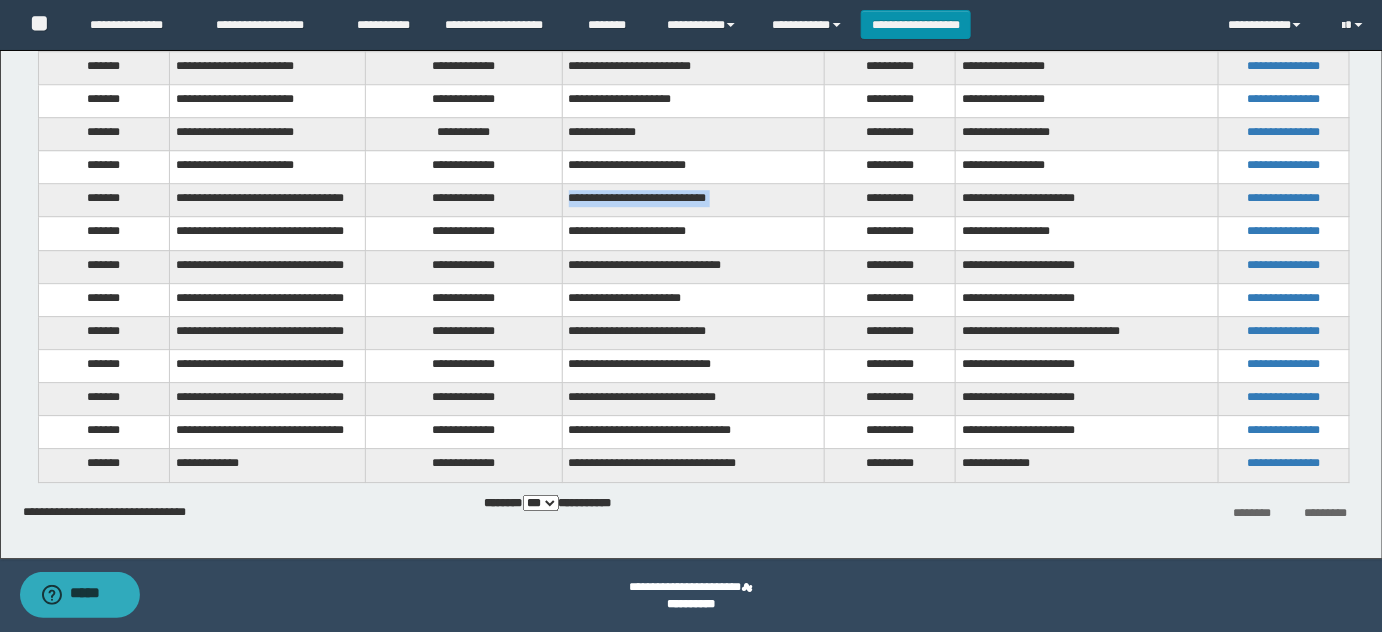 click on "**********" at bounding box center (693, 200) 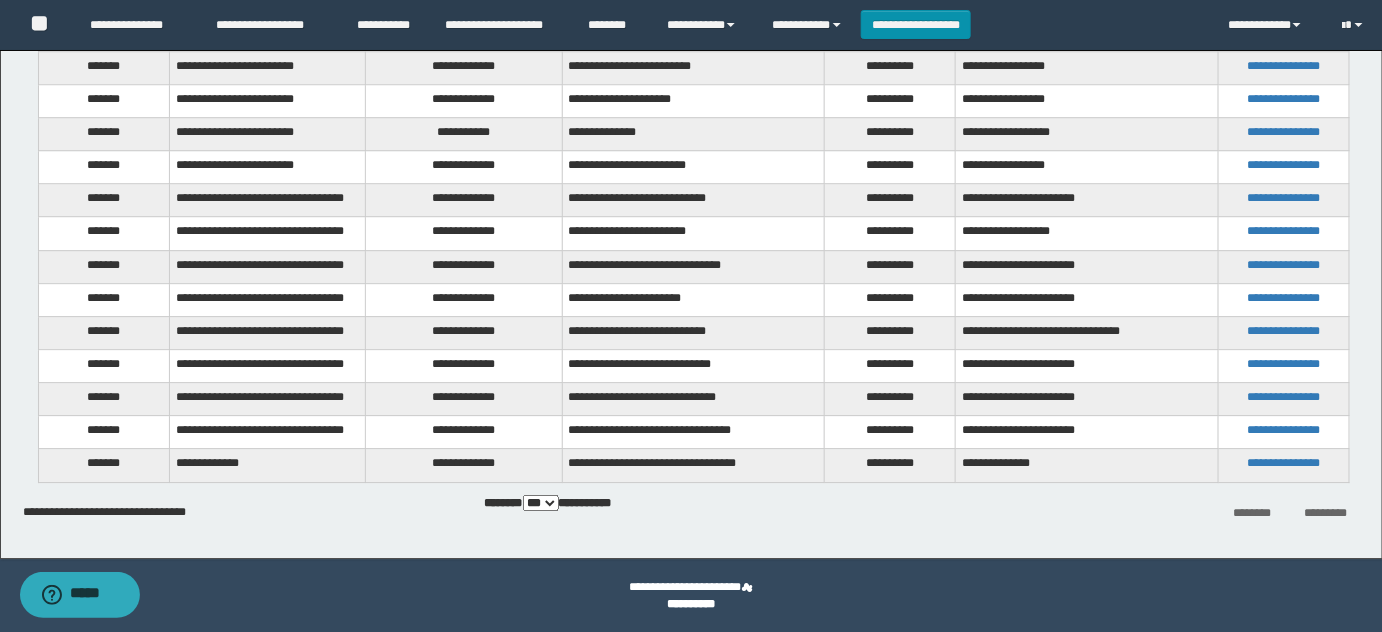 click on "**********" at bounding box center [464, 233] 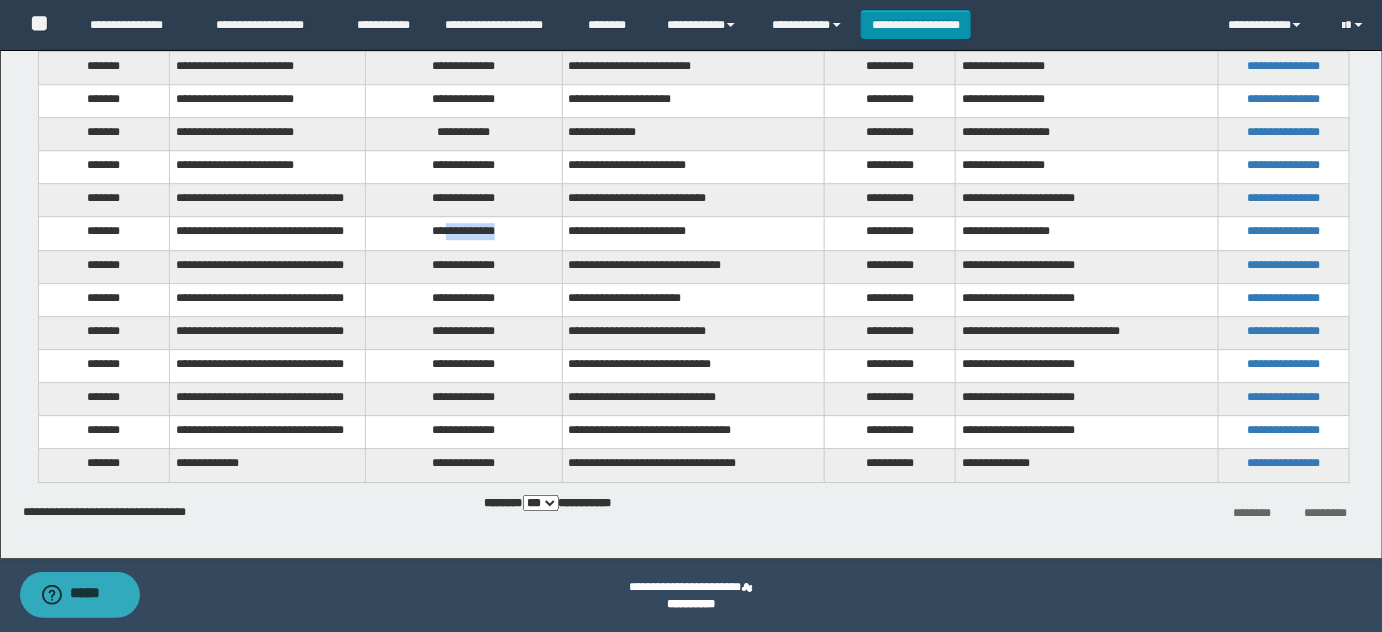 click on "**********" at bounding box center [464, 233] 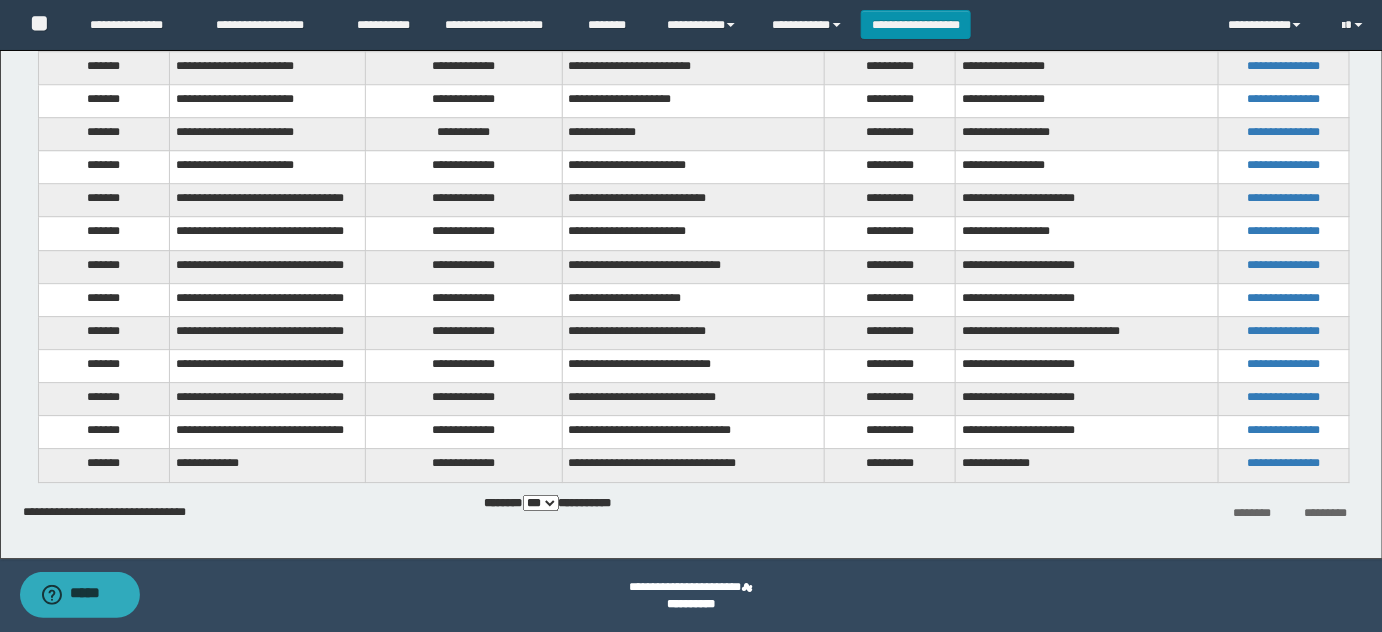 click on "**********" at bounding box center [693, 233] 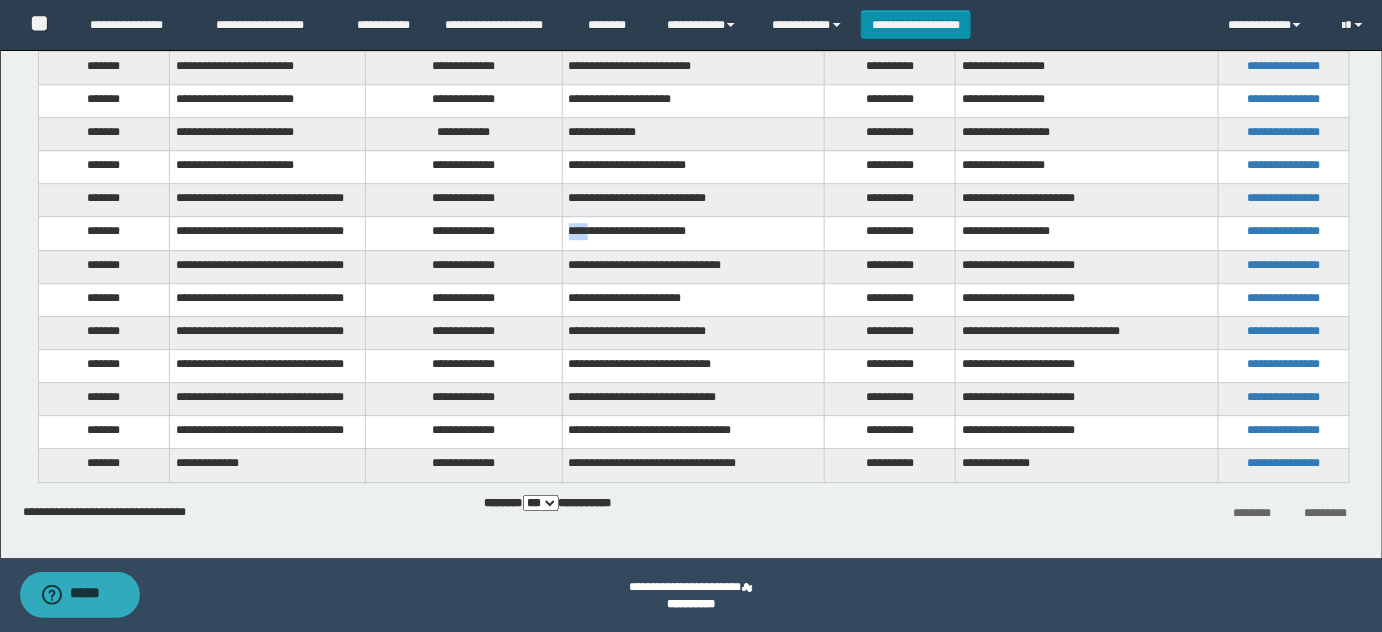 click on "**********" at bounding box center [693, 233] 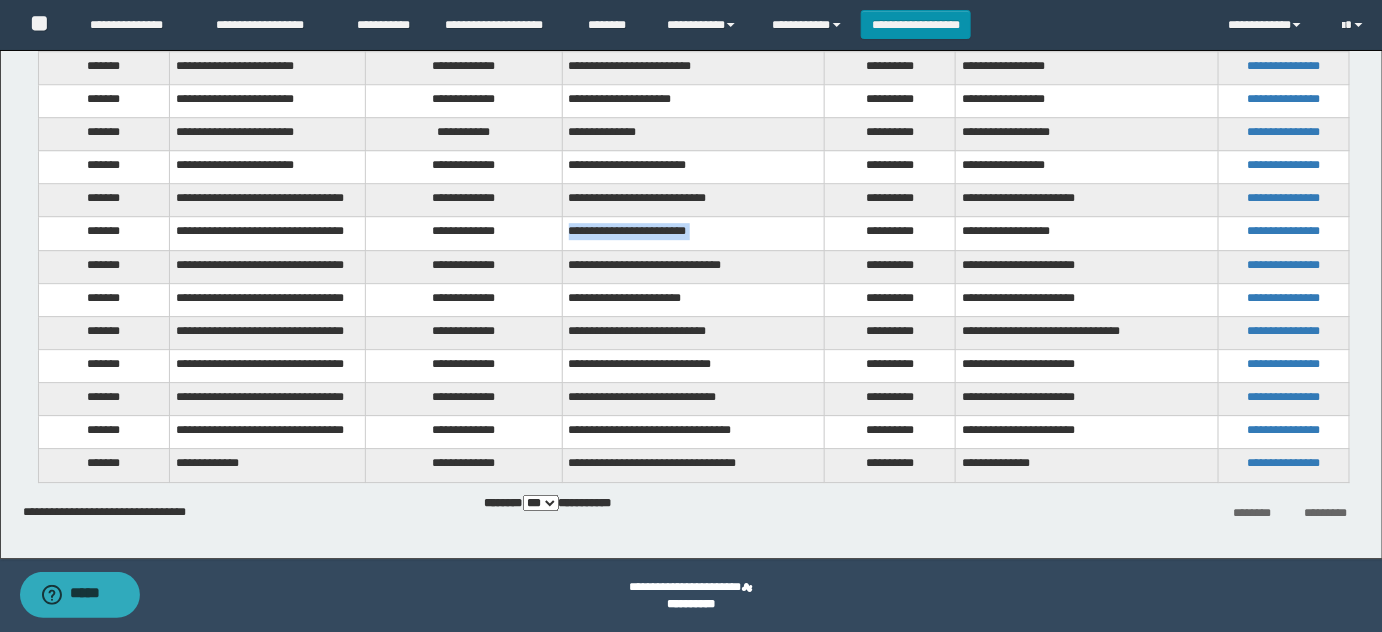 click on "**********" at bounding box center [693, 233] 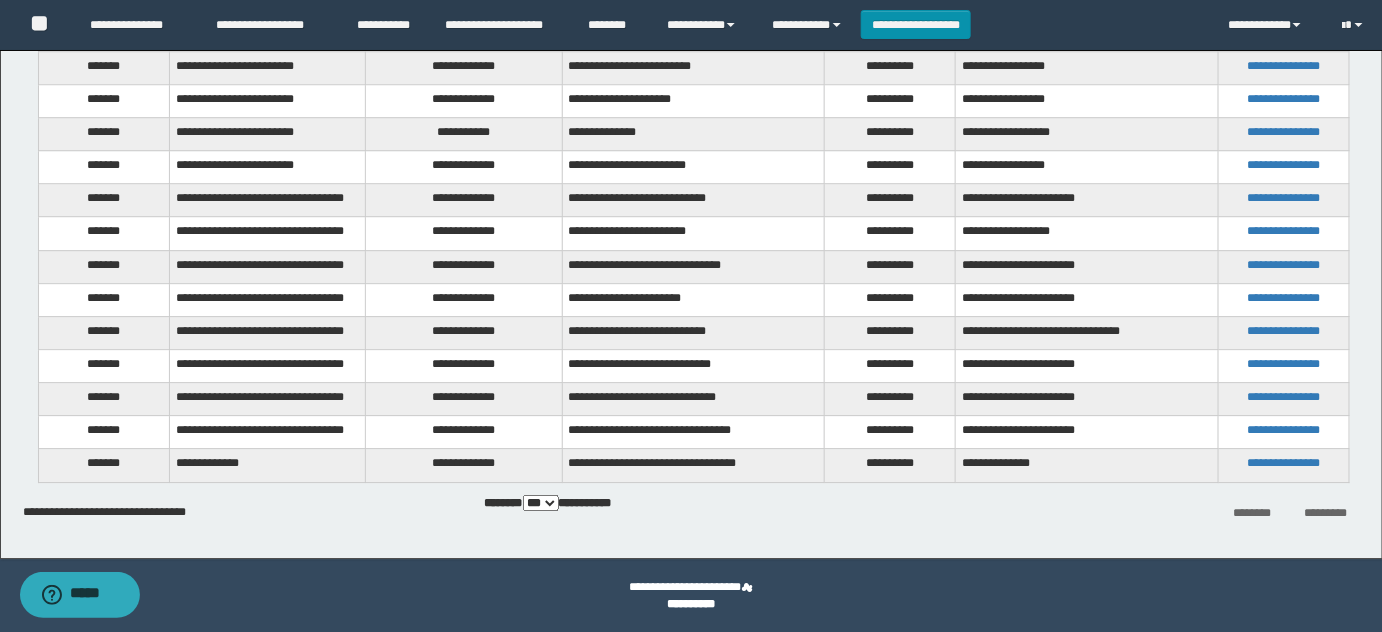 click on "**********" at bounding box center [464, 233] 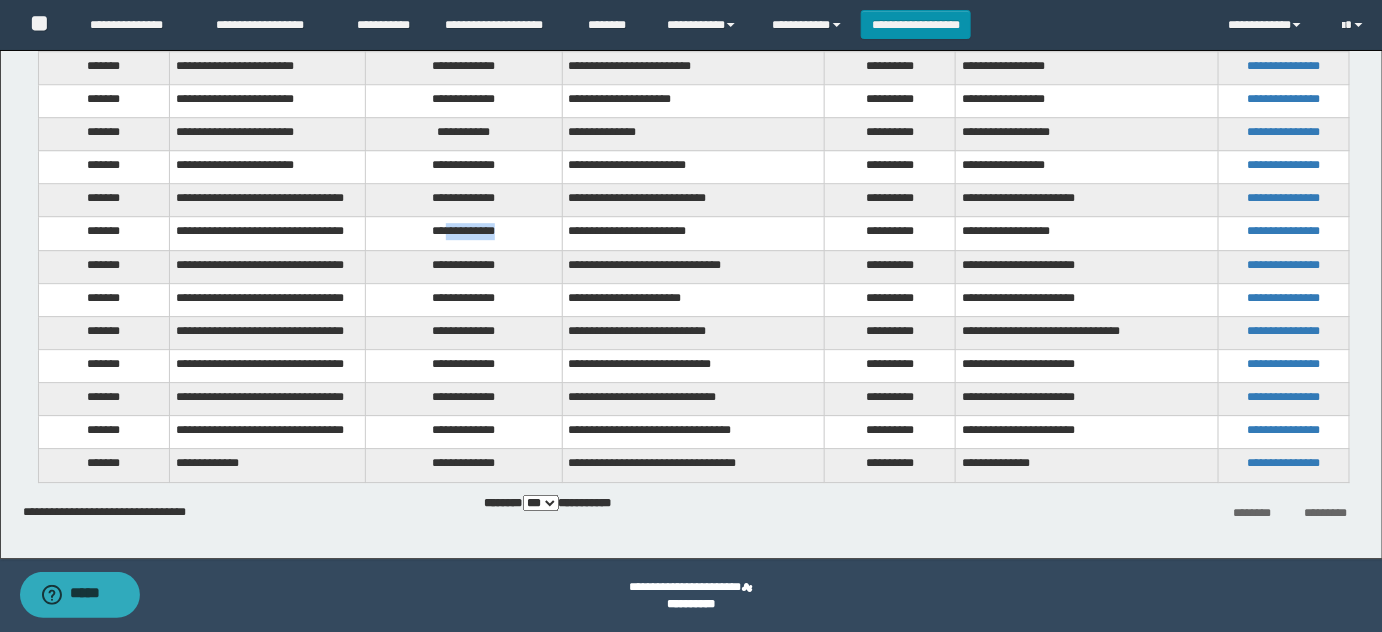 click on "**********" at bounding box center (464, 233) 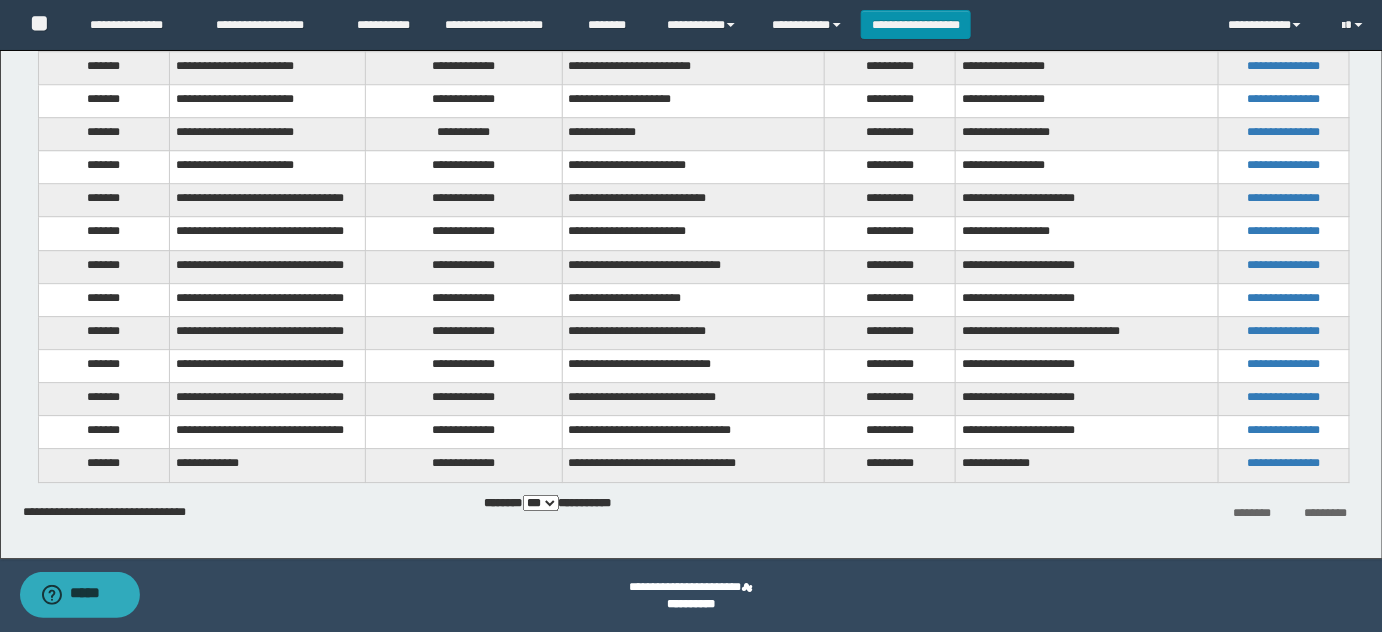 click on "**********" at bounding box center (464, 266) 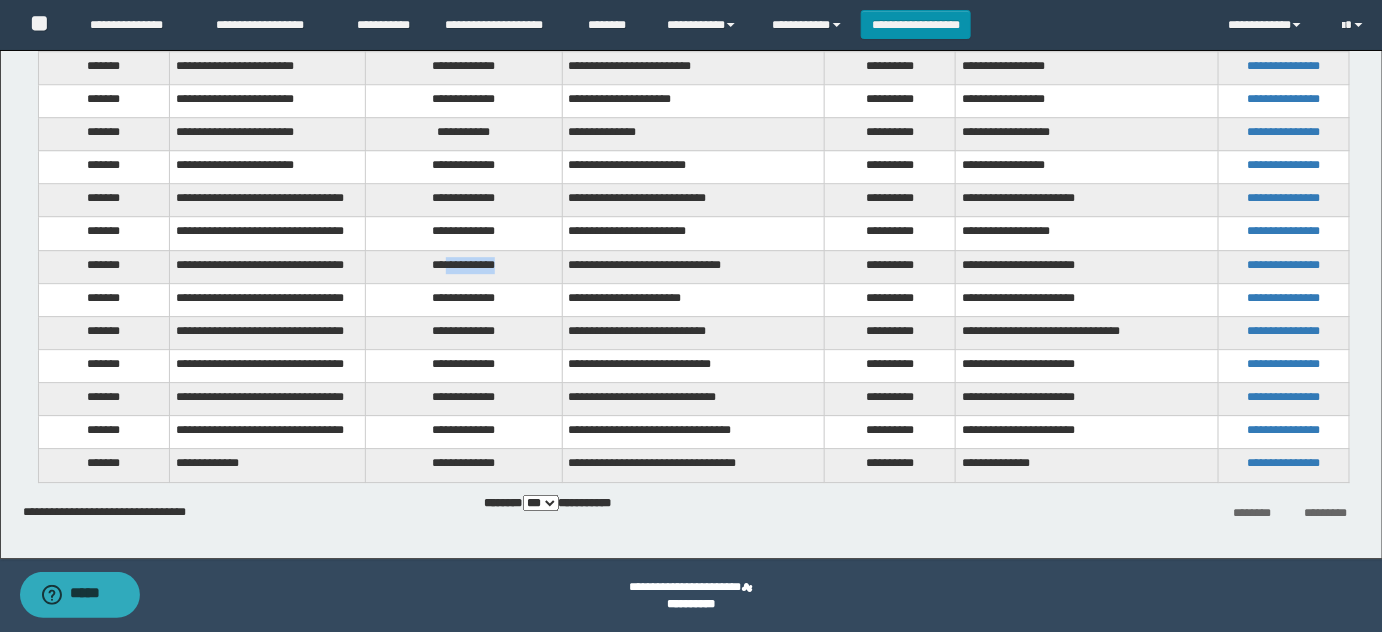 click on "**********" at bounding box center (464, 266) 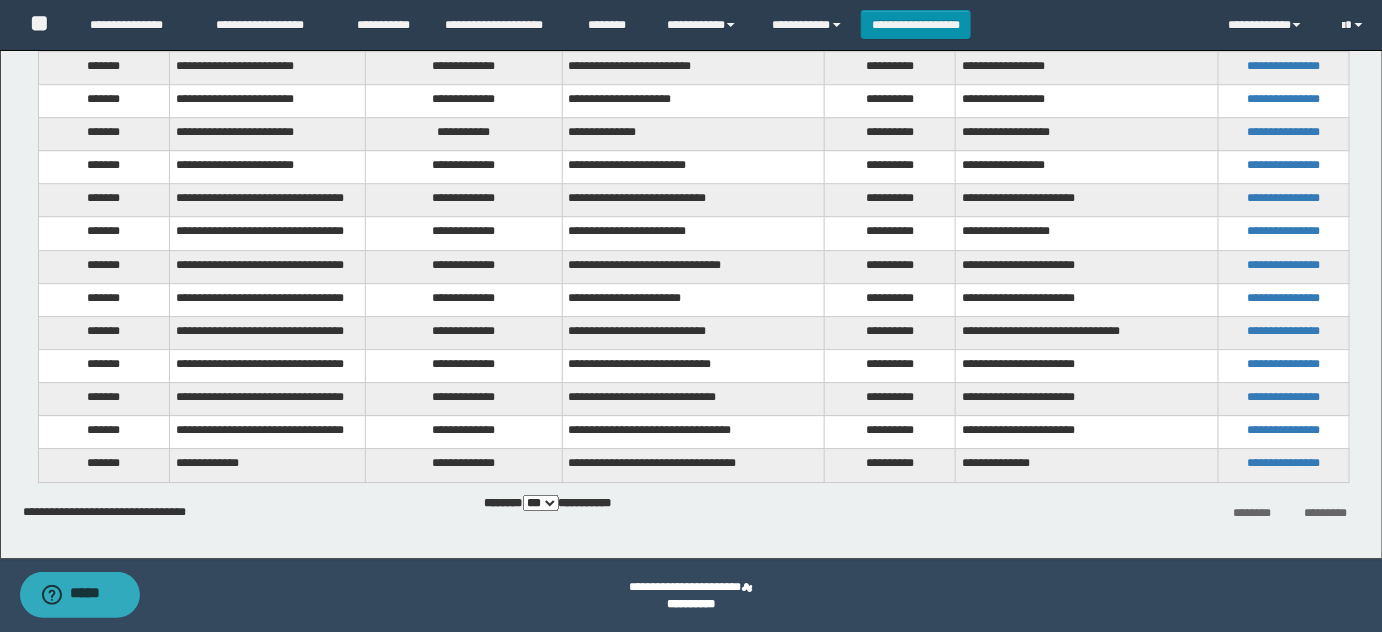 click on "**********" at bounding box center (693, 266) 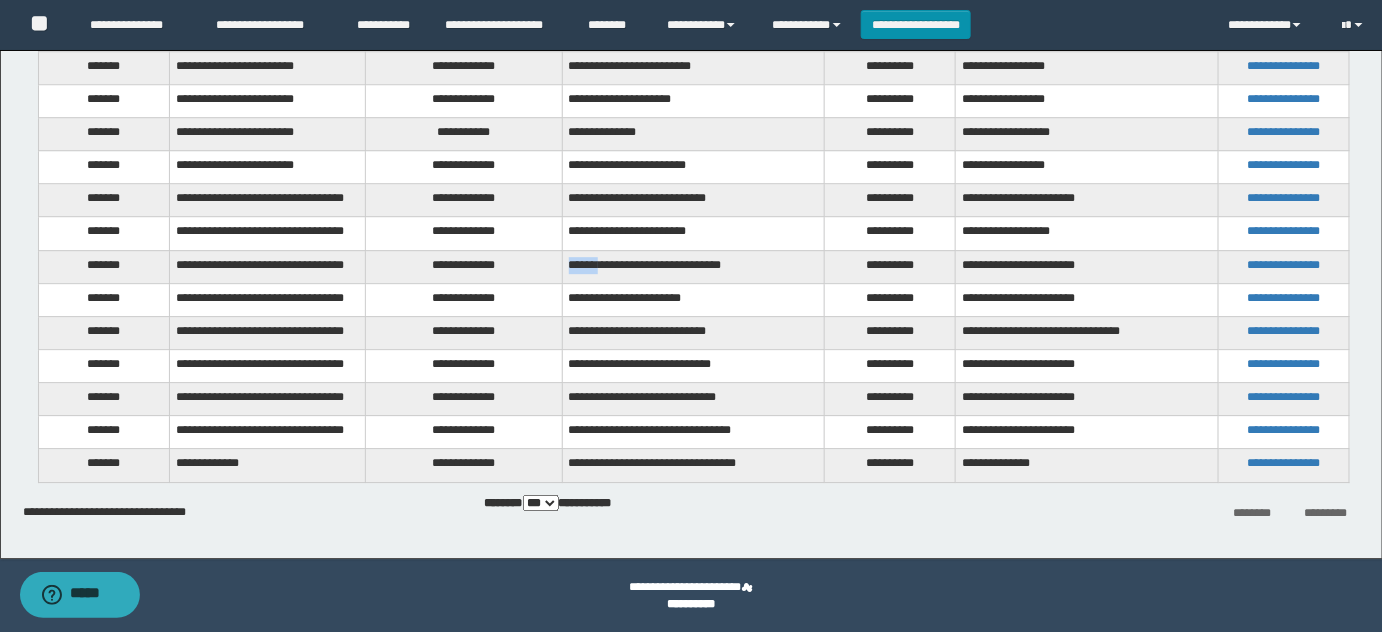 click on "**********" at bounding box center (693, 266) 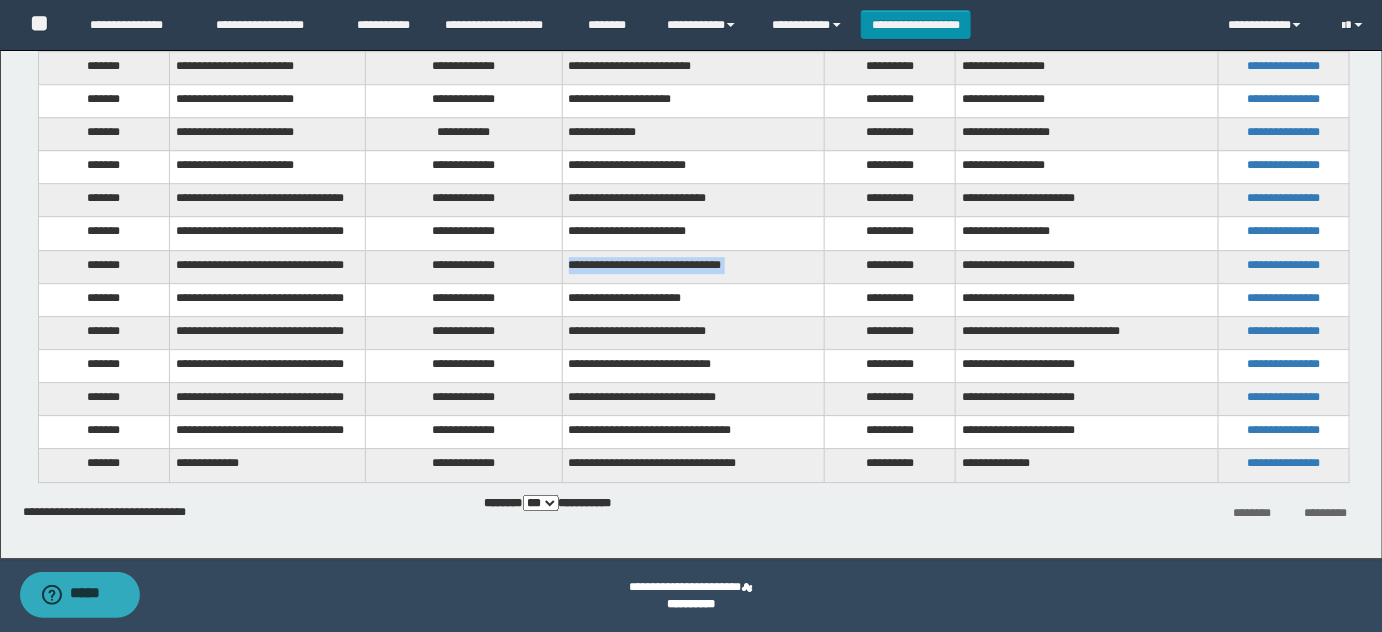click on "**********" at bounding box center [693, 266] 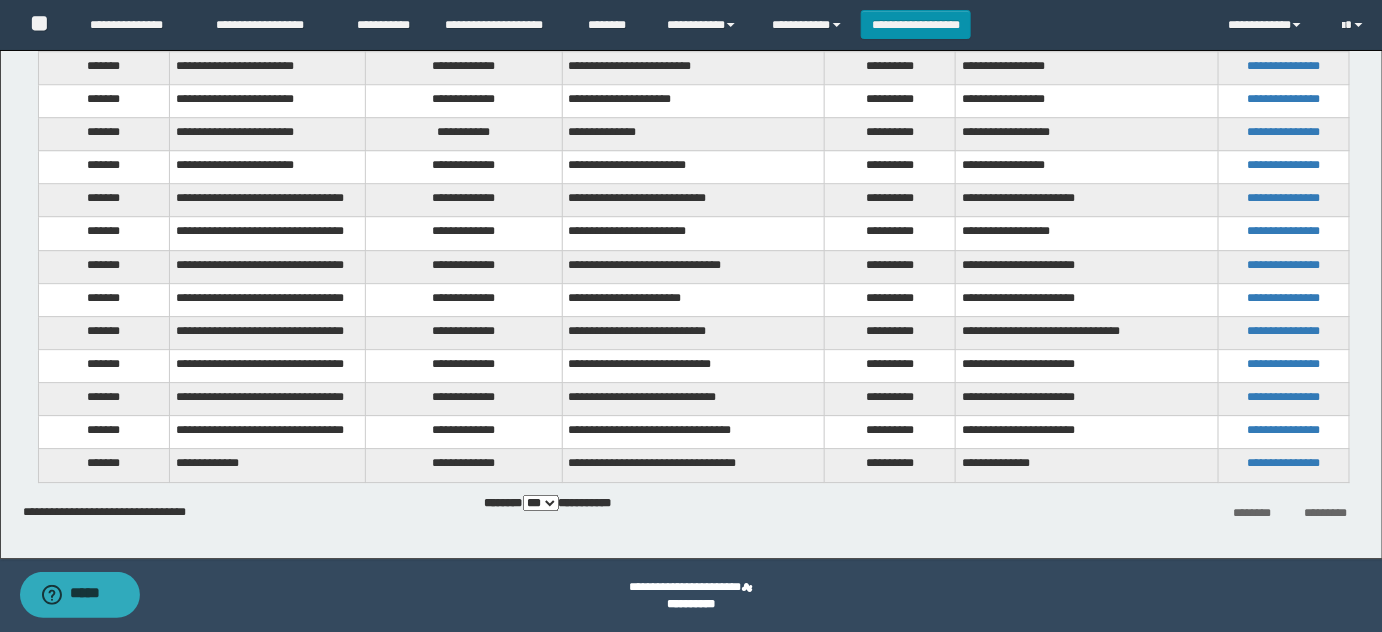 click on "**********" at bounding box center (464, 299) 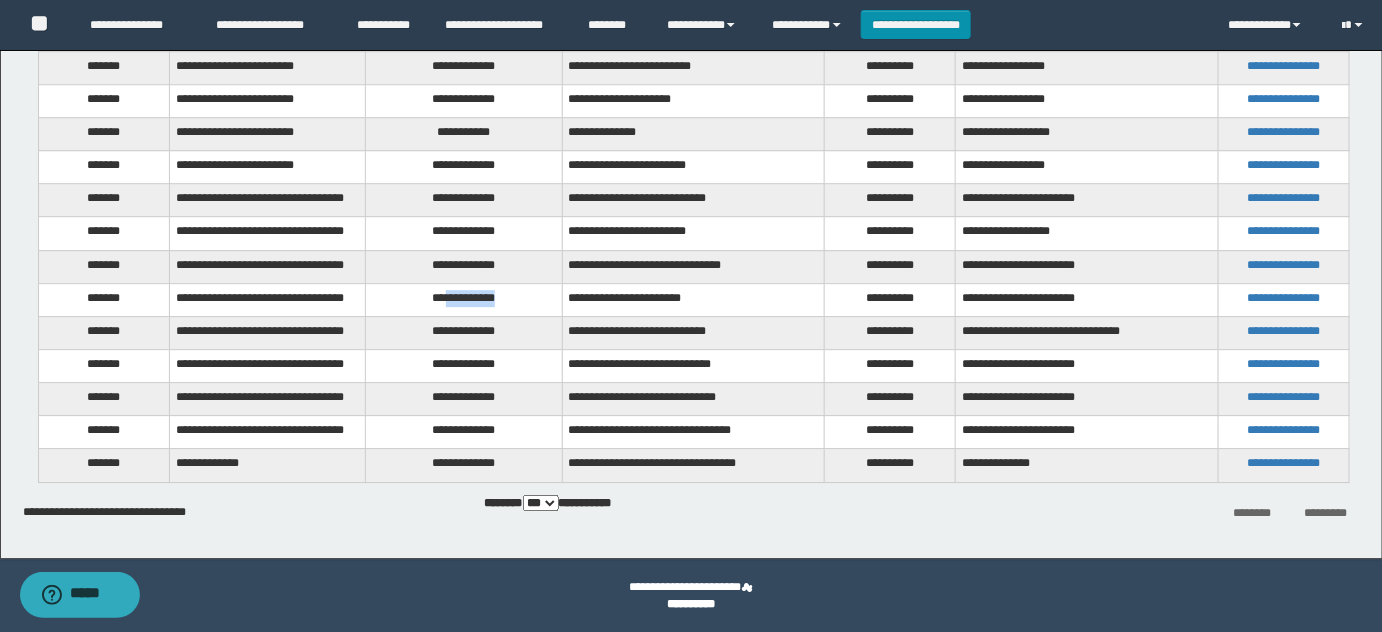click on "**********" at bounding box center [464, 299] 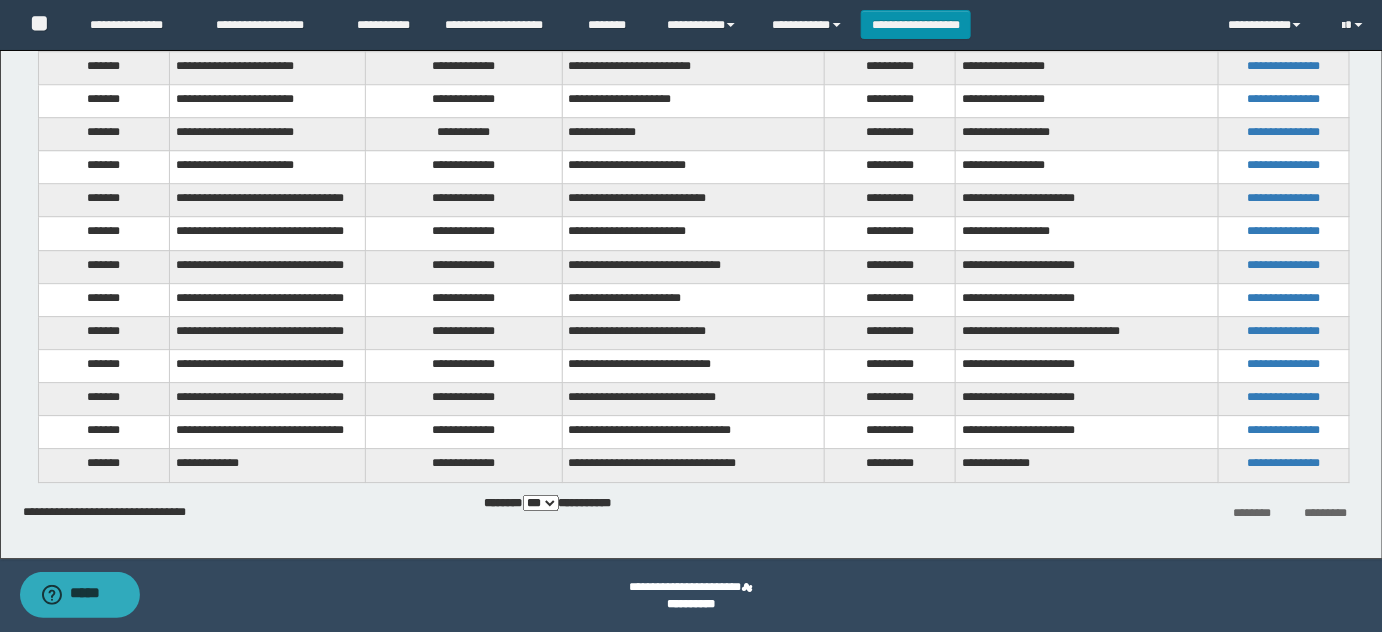 click on "**********" at bounding box center [693, 299] 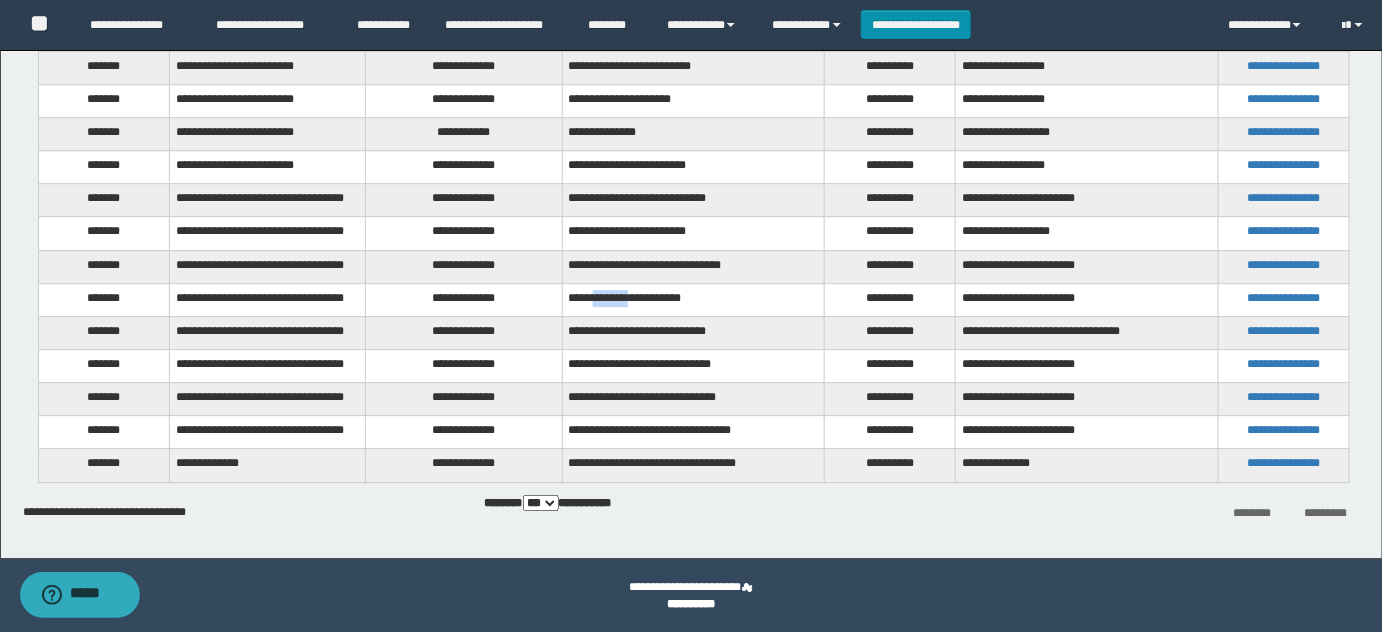 click on "**********" at bounding box center (693, 299) 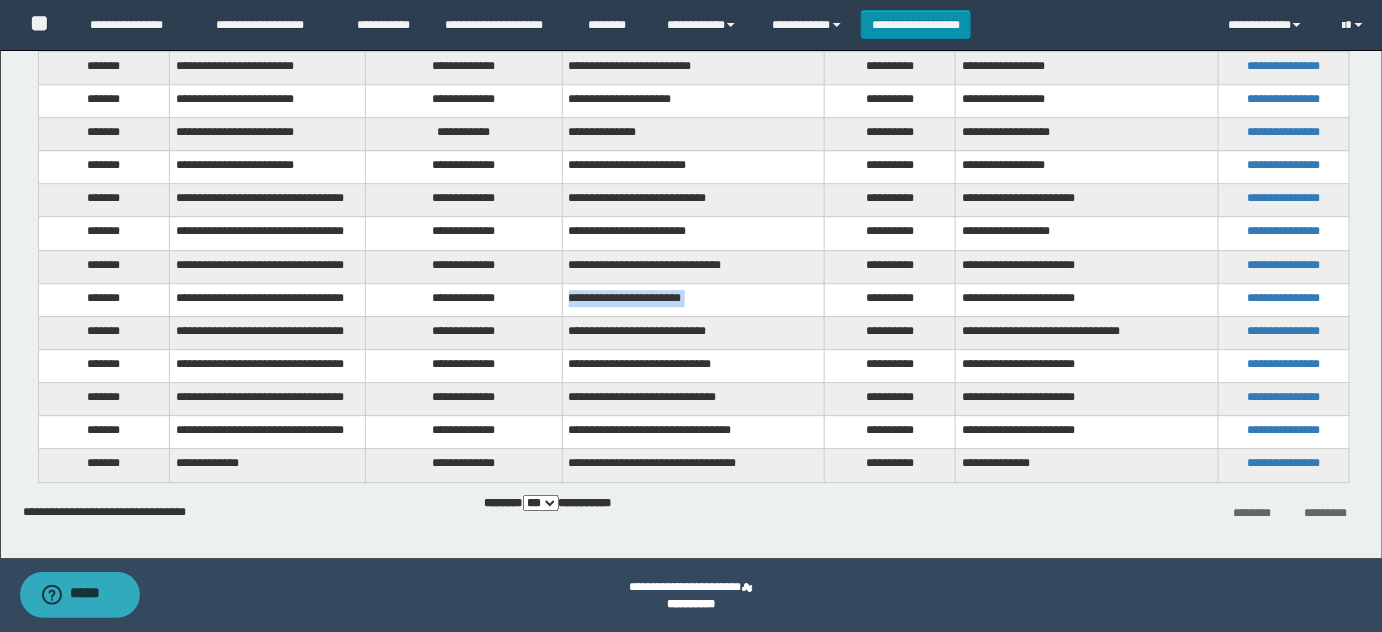 click on "**********" at bounding box center [693, 299] 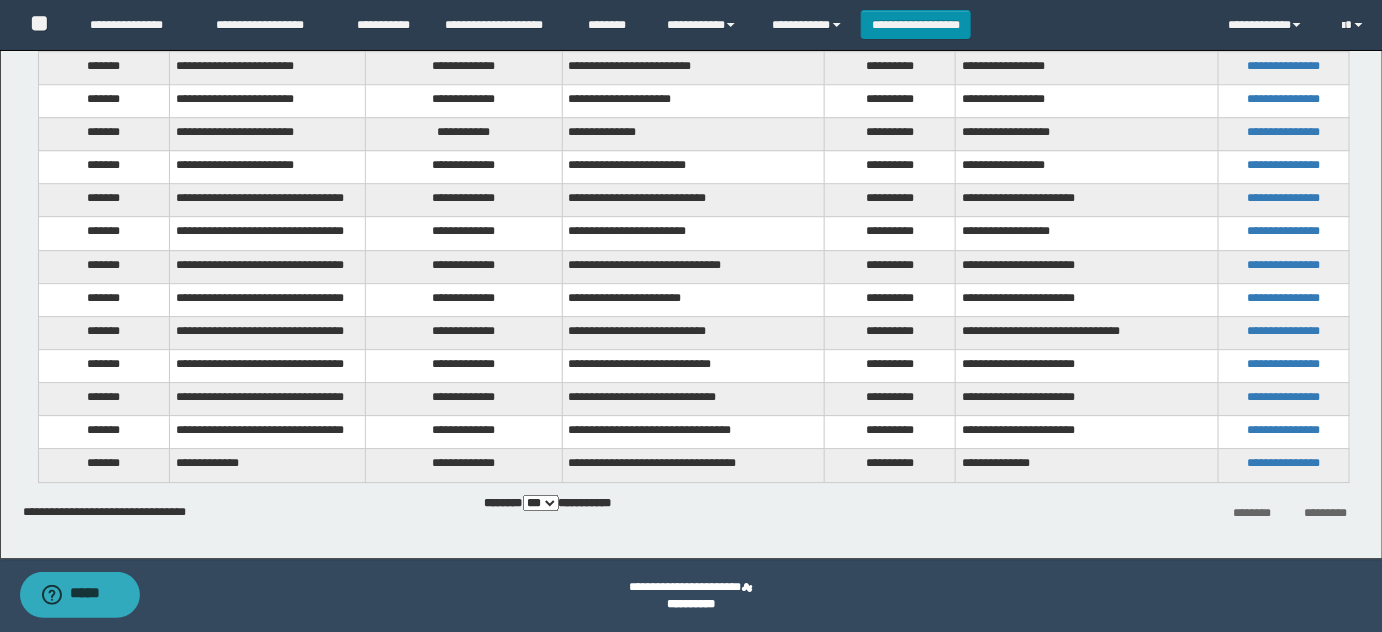 click on "**********" at bounding box center [464, 332] 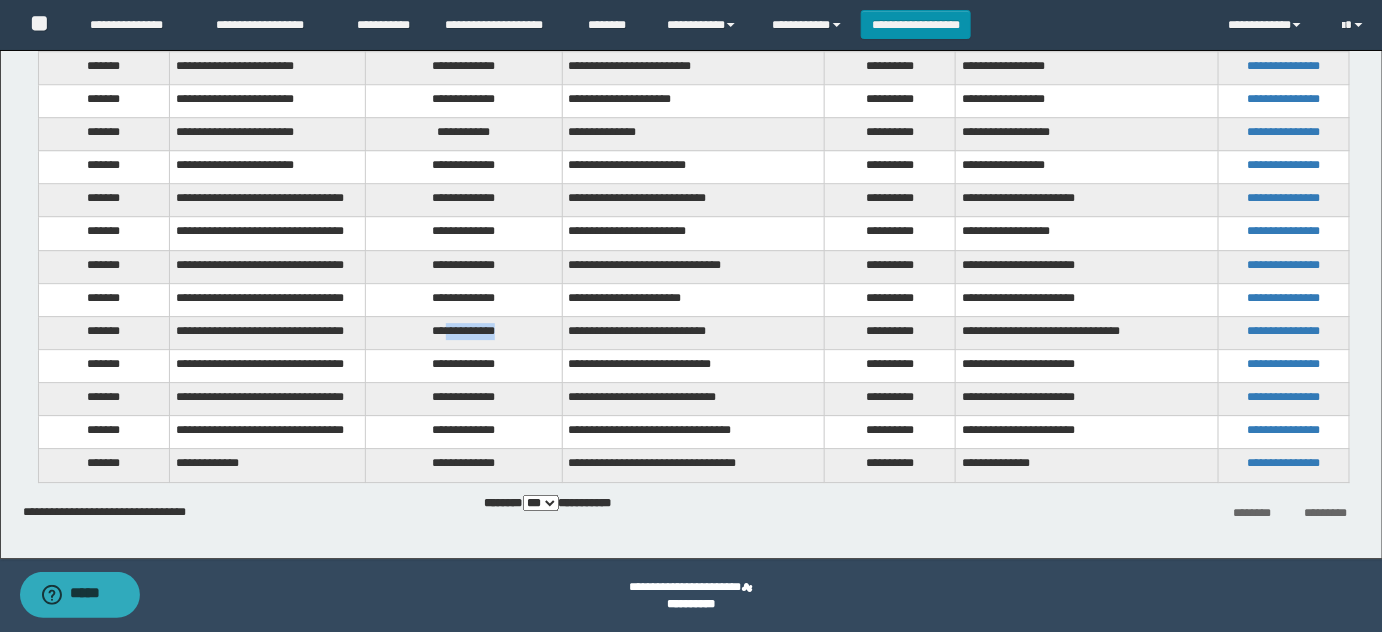 click on "**********" at bounding box center (464, 332) 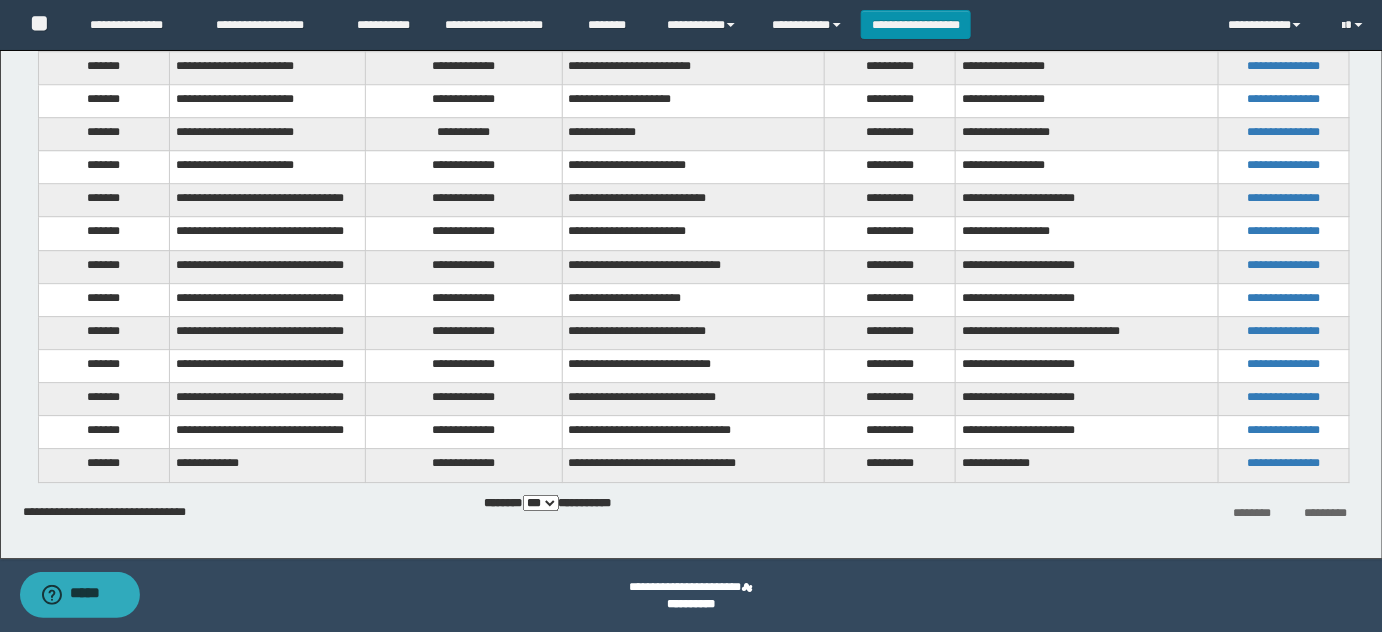 click on "**********" at bounding box center (464, 365) 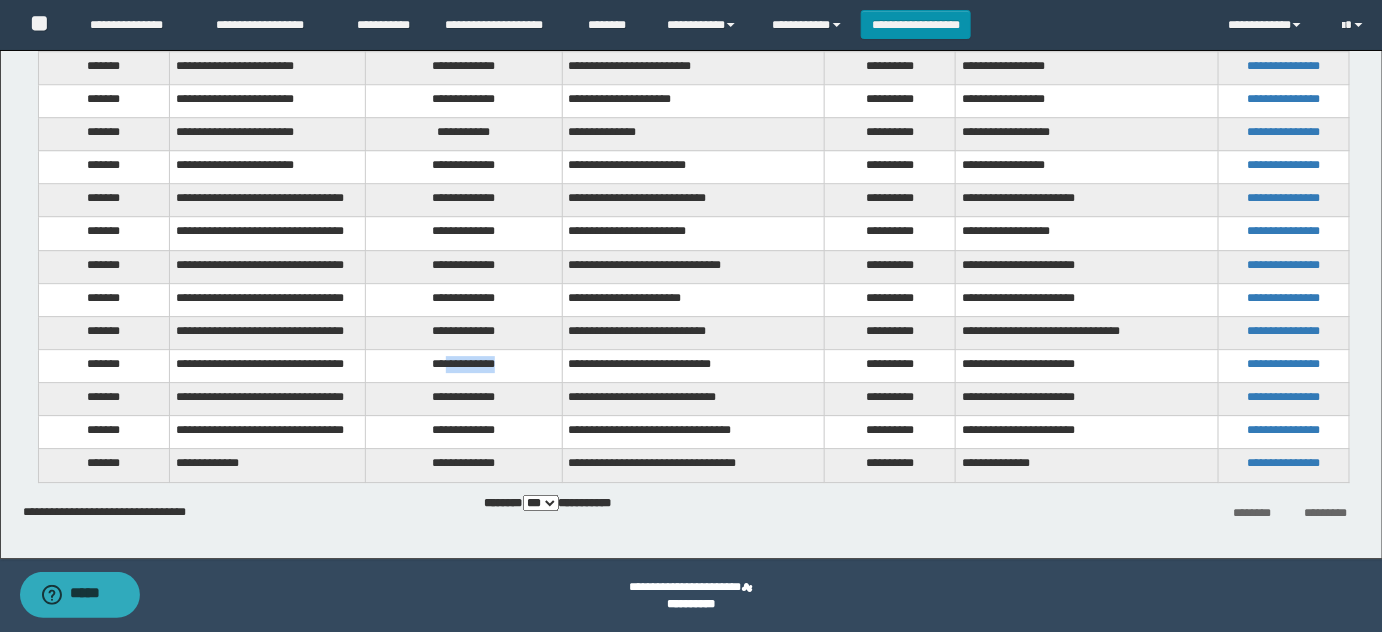 click on "**********" at bounding box center [464, 365] 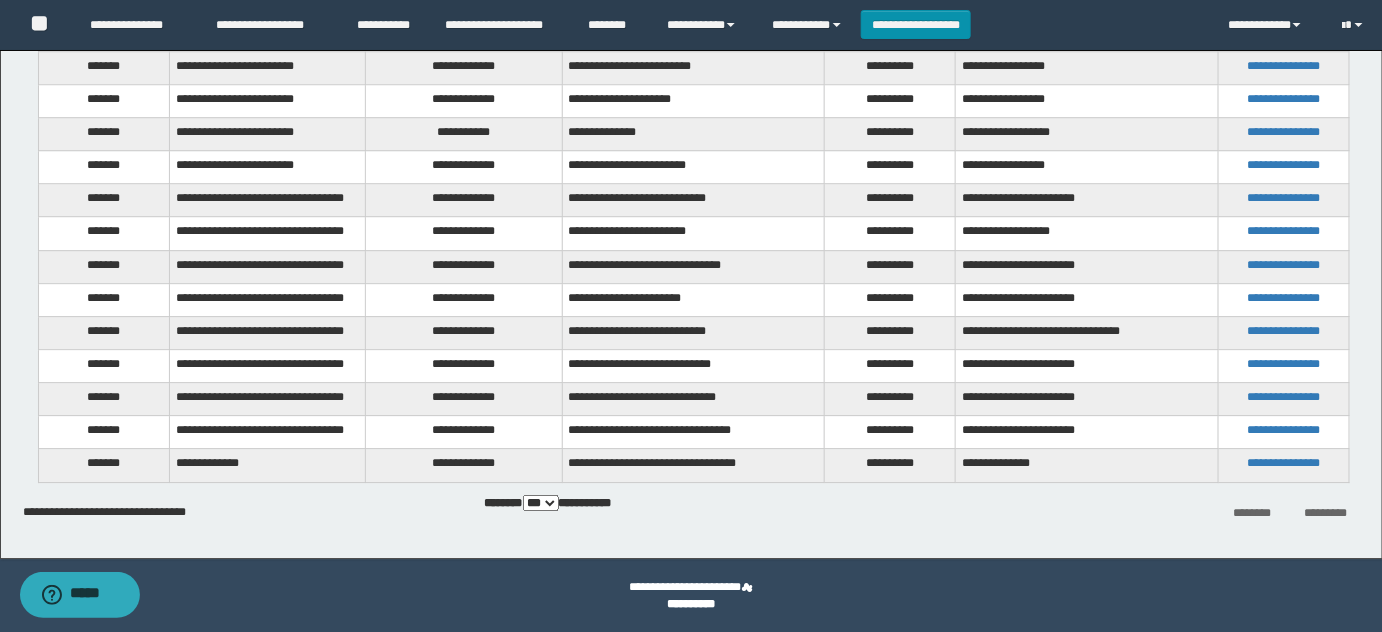 click on "**********" at bounding box center (693, 365) 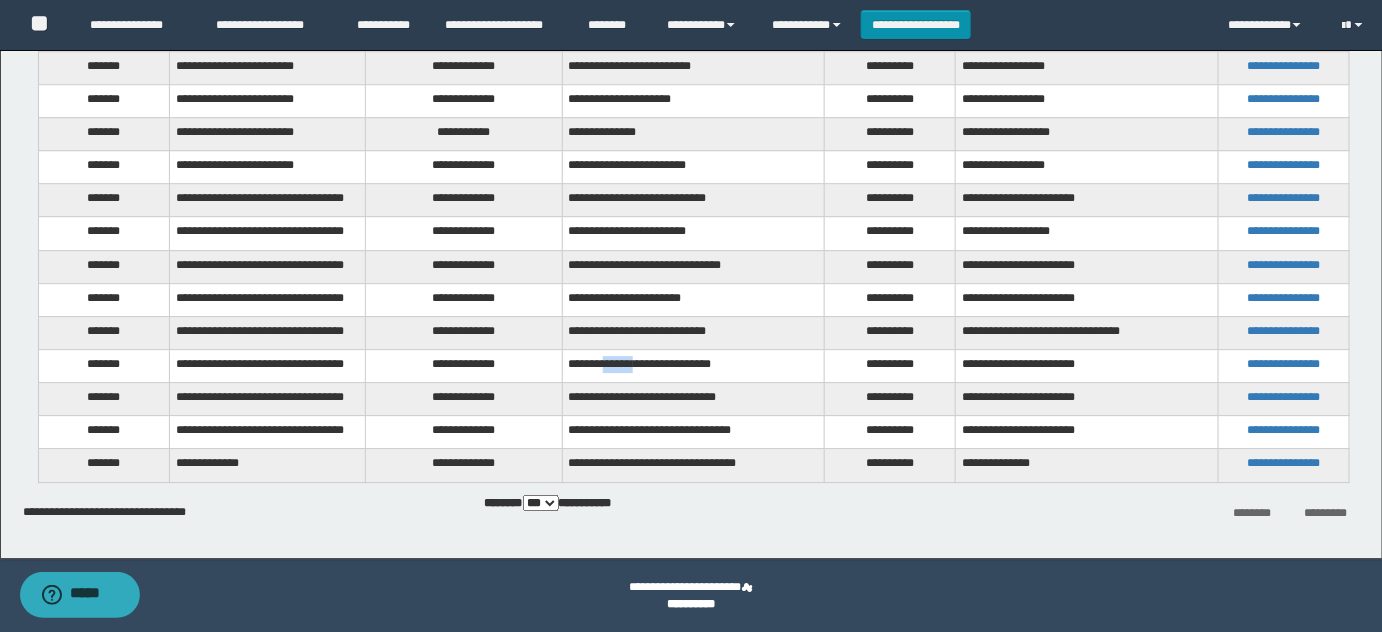 click on "**********" at bounding box center [693, 365] 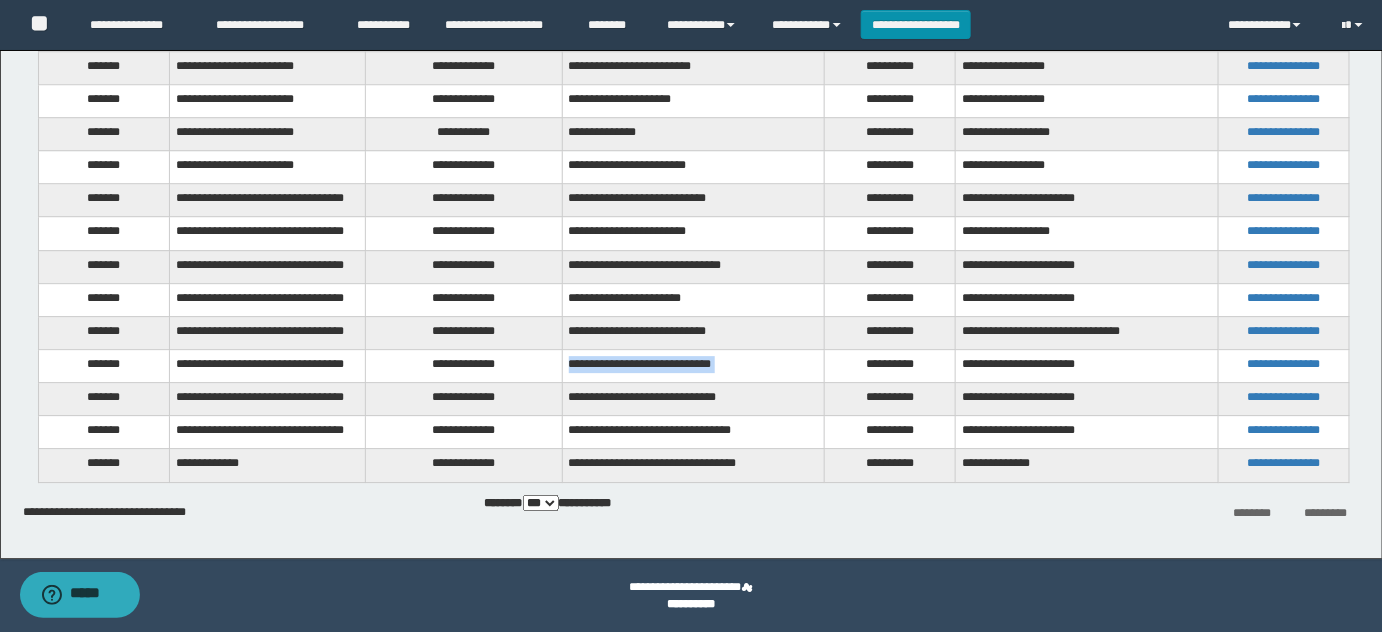 click on "**********" at bounding box center [693, 365] 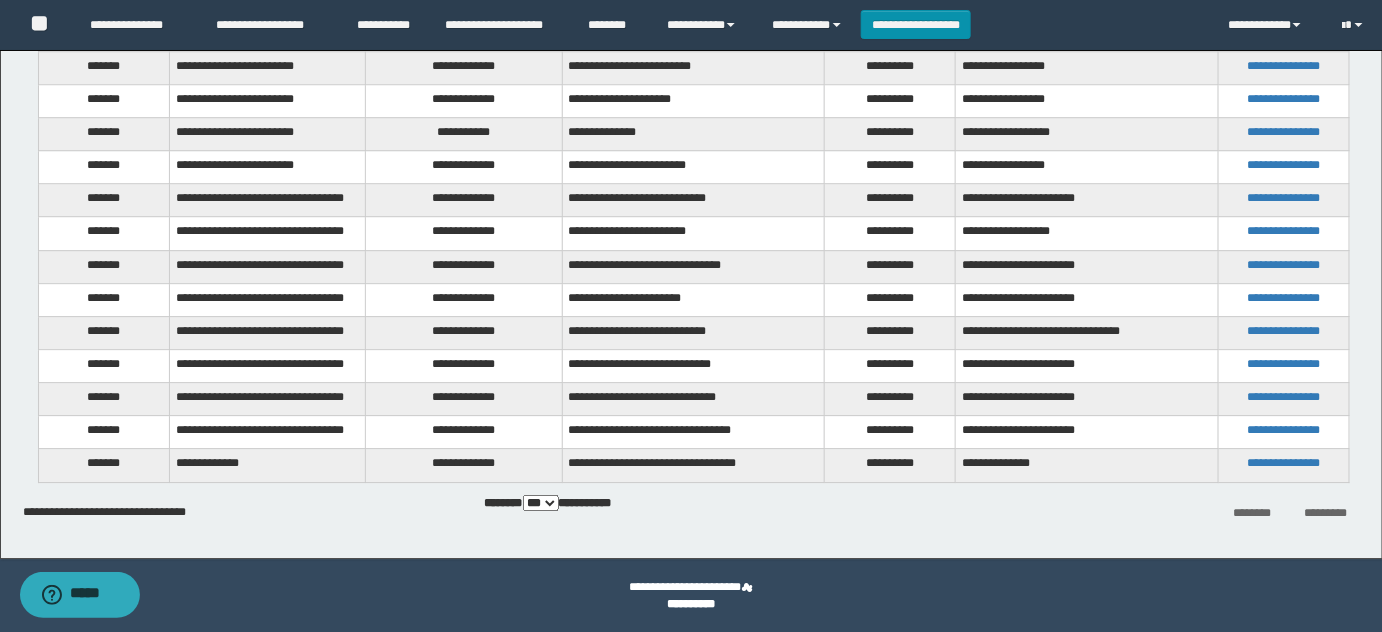 click on "**********" at bounding box center [464, 399] 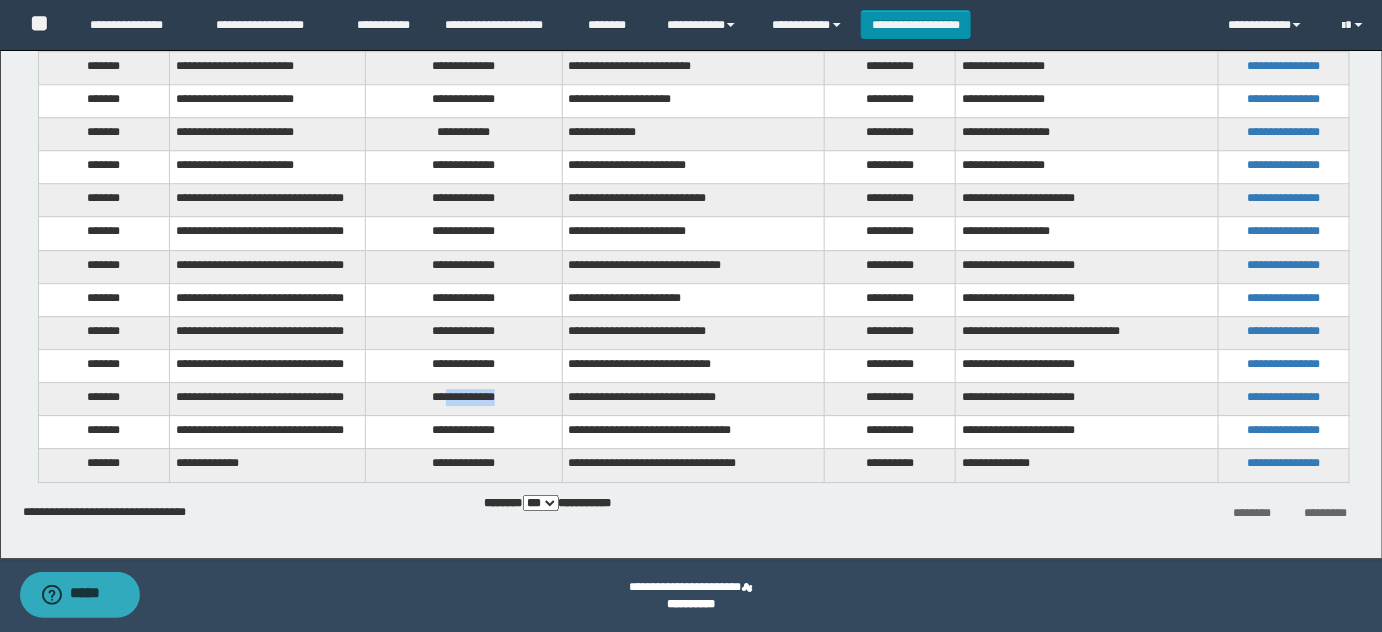 click on "**********" at bounding box center [464, 399] 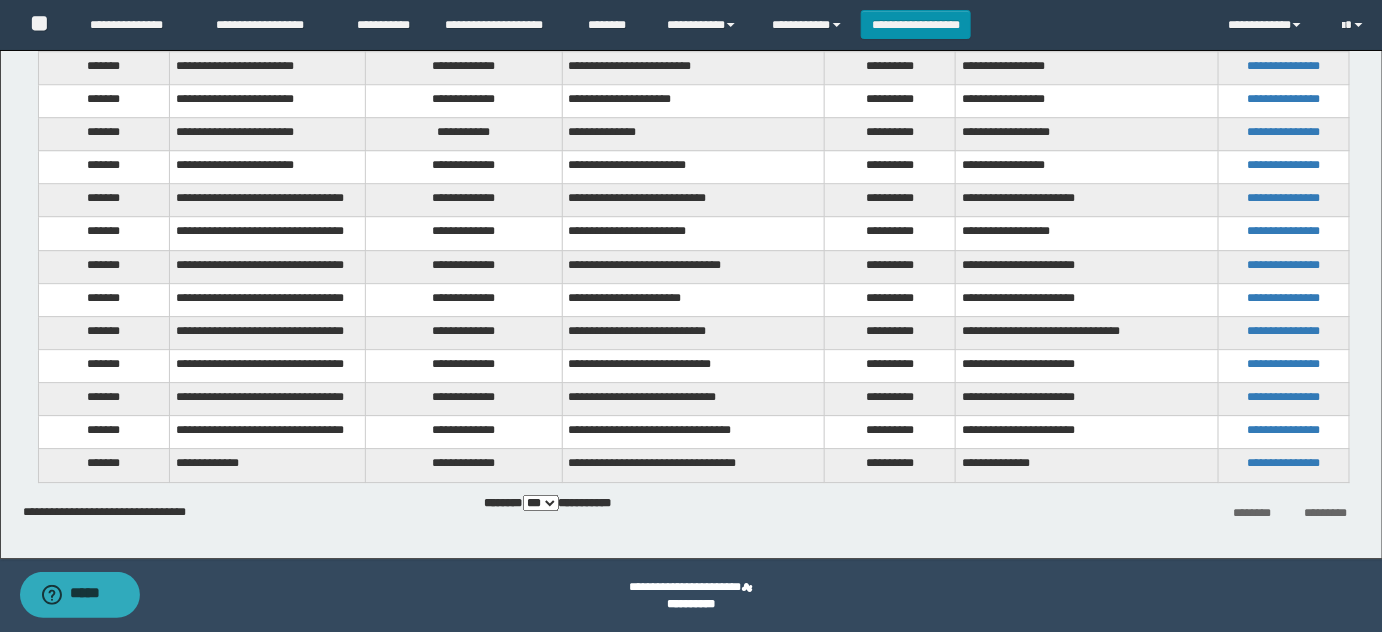click on "**********" at bounding box center [693, 399] 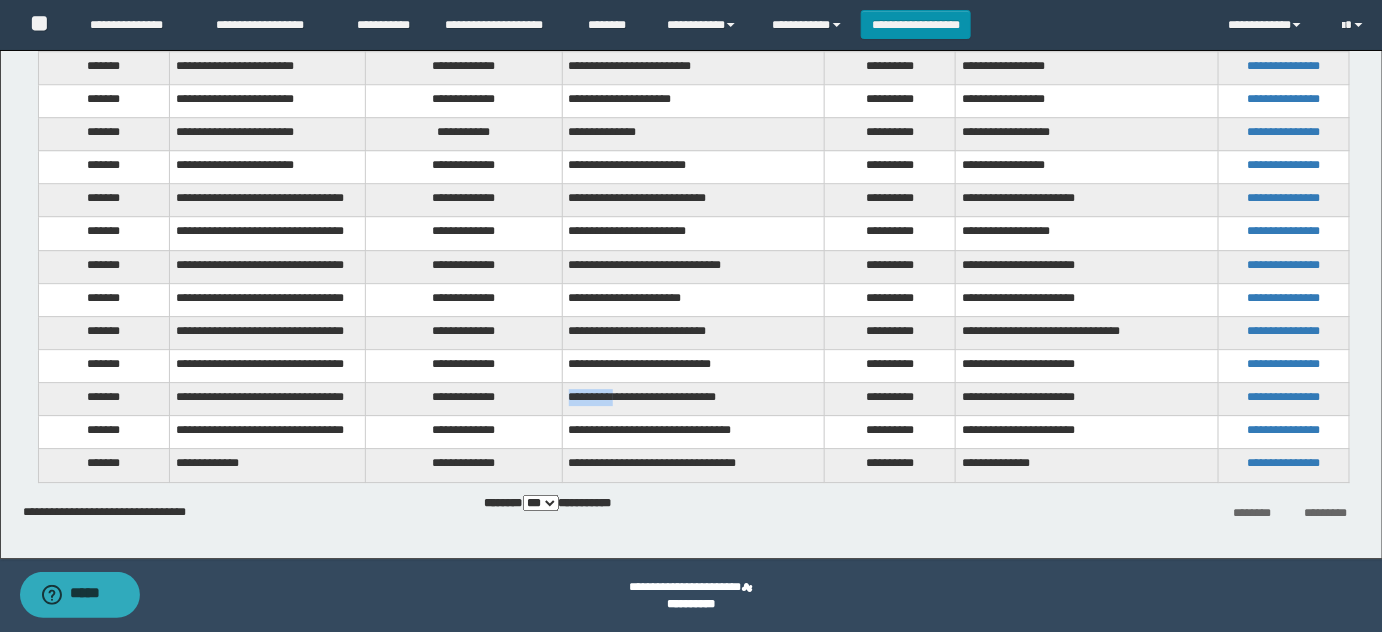 click on "**********" at bounding box center [693, 399] 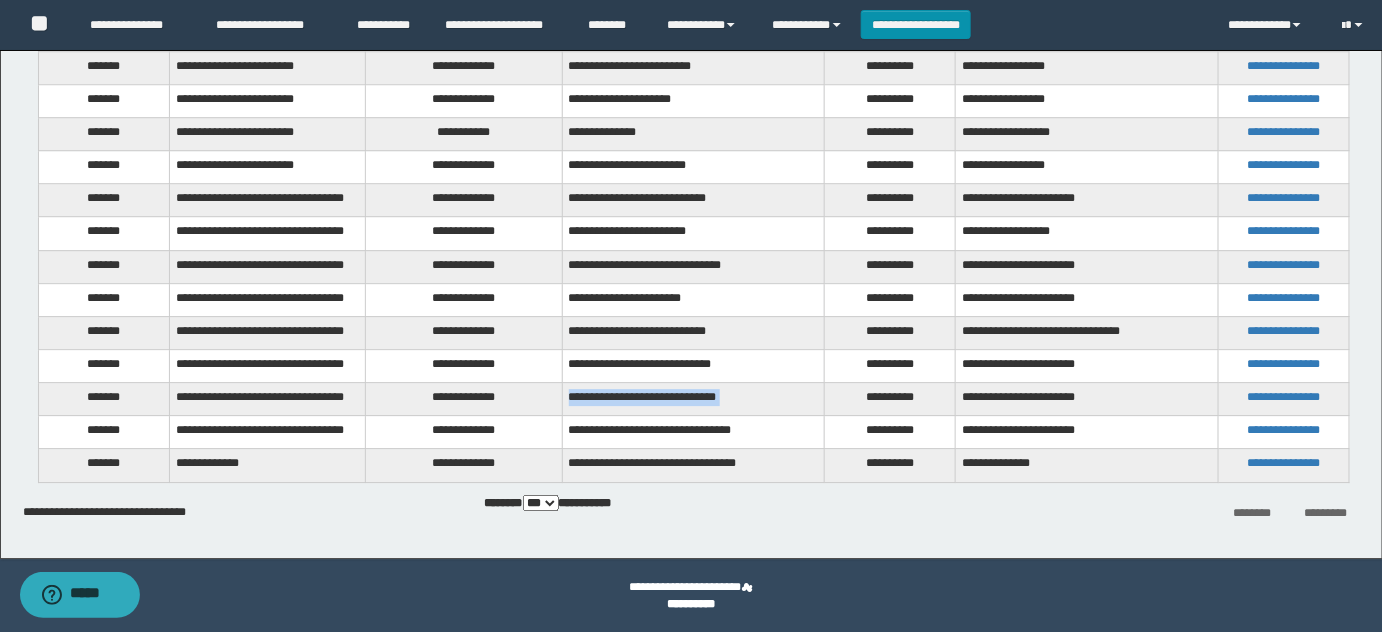 click on "**********" at bounding box center (693, 399) 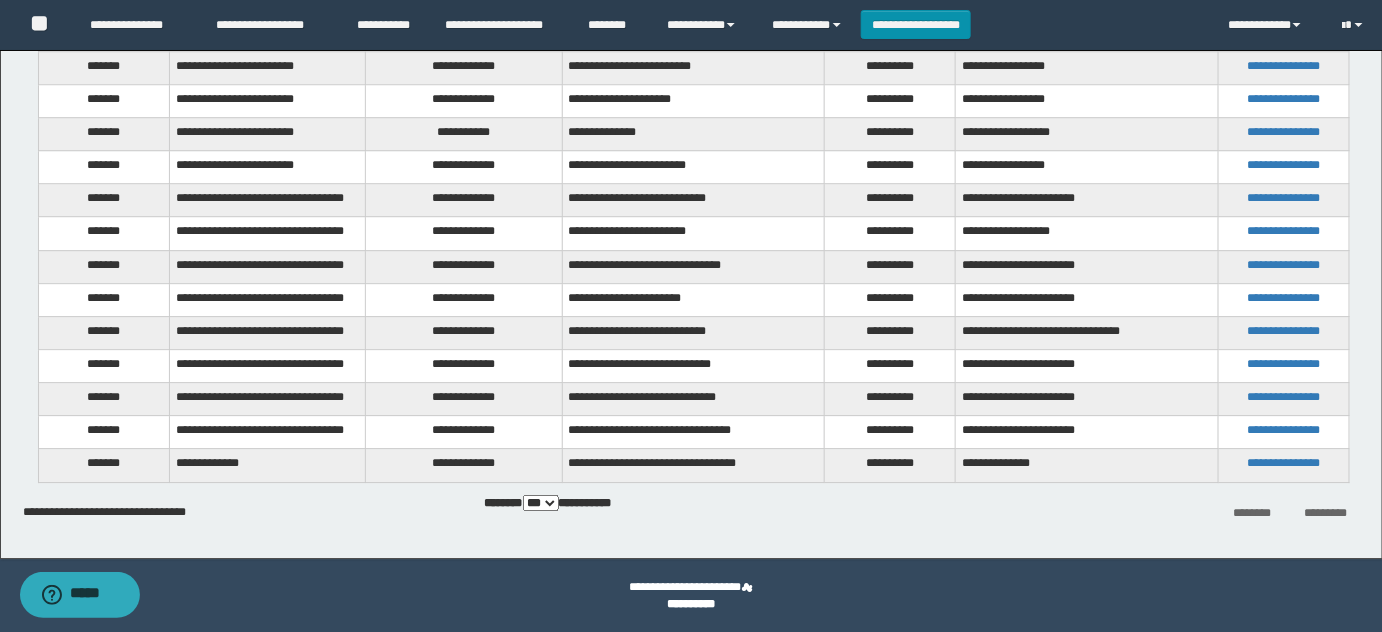 click on "**********" at bounding box center (464, 432) 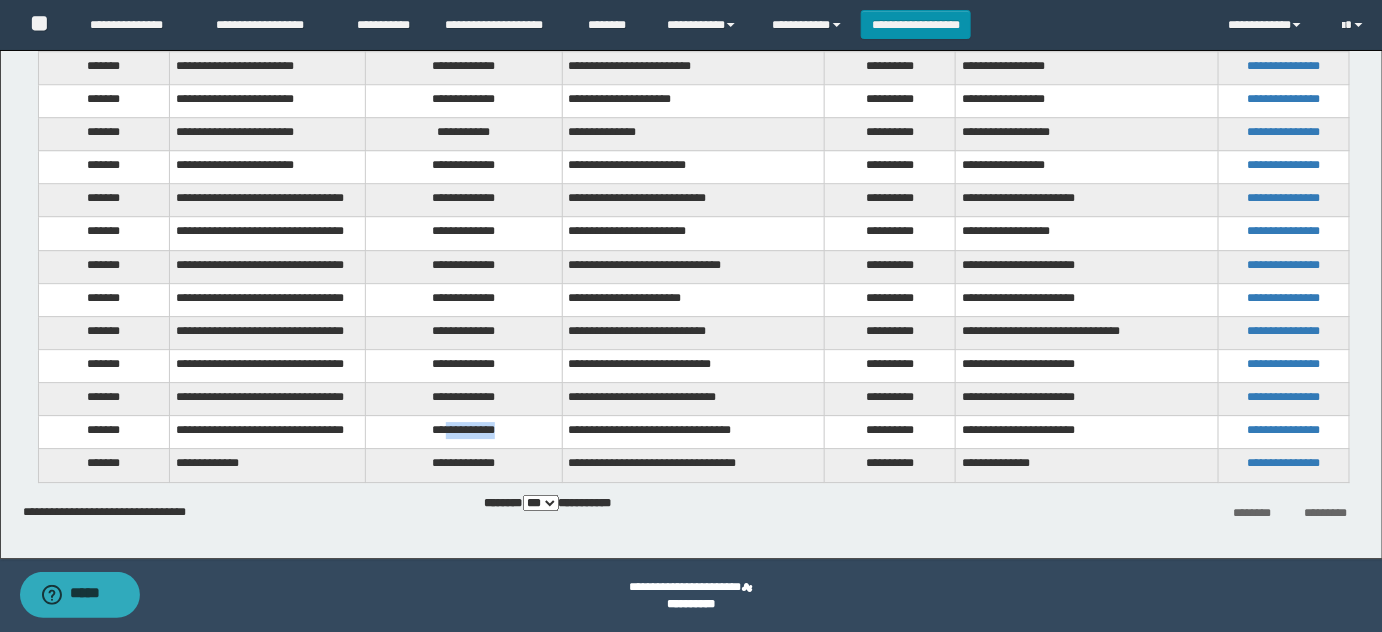 click on "**********" at bounding box center (464, 432) 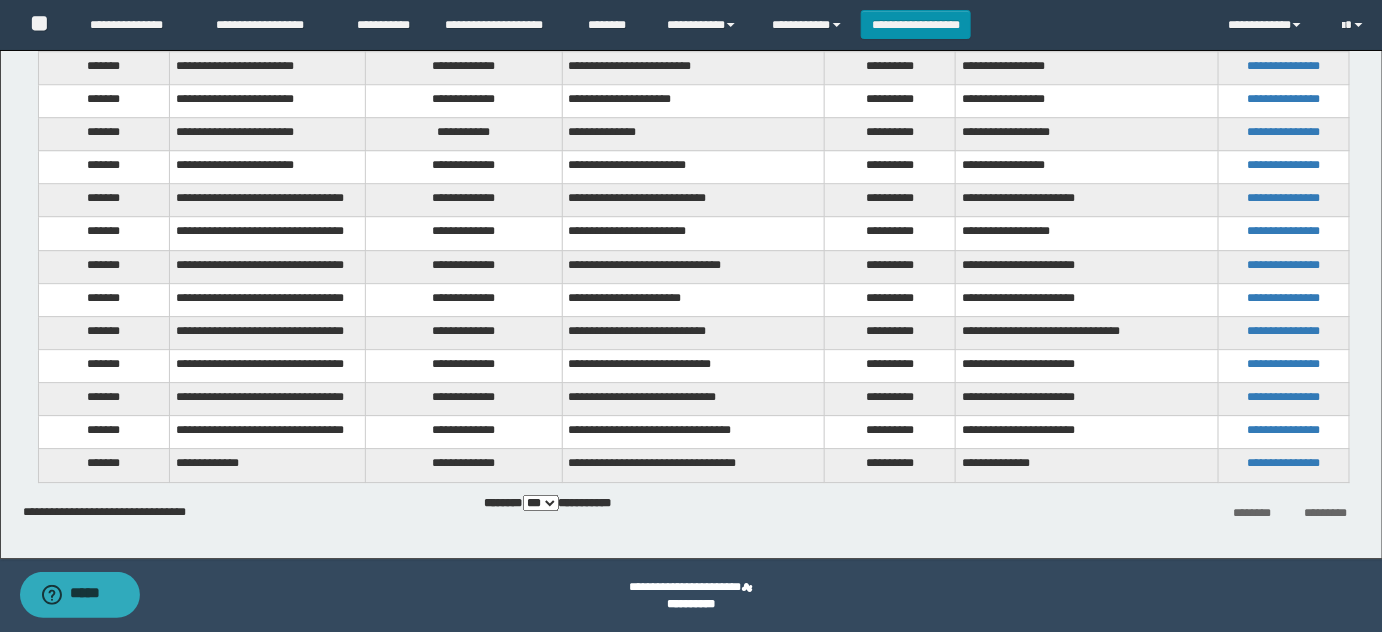 click on "**********" at bounding box center (693, 432) 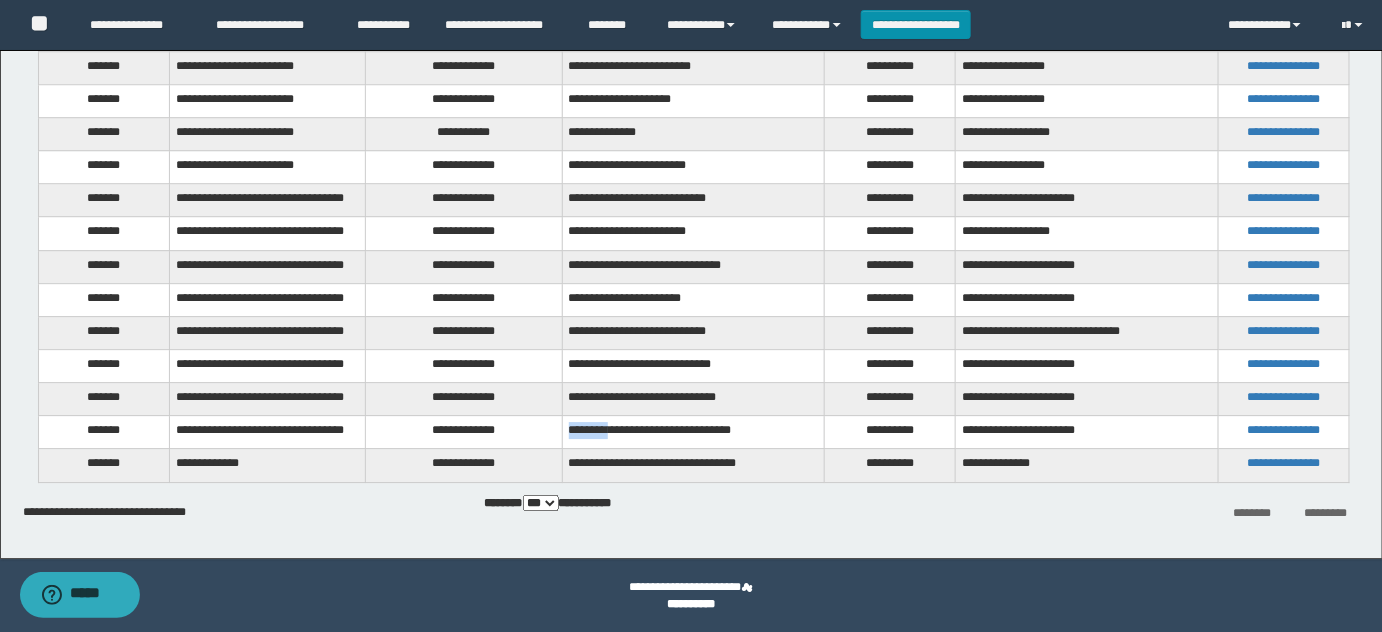 click on "**********" at bounding box center [693, 432] 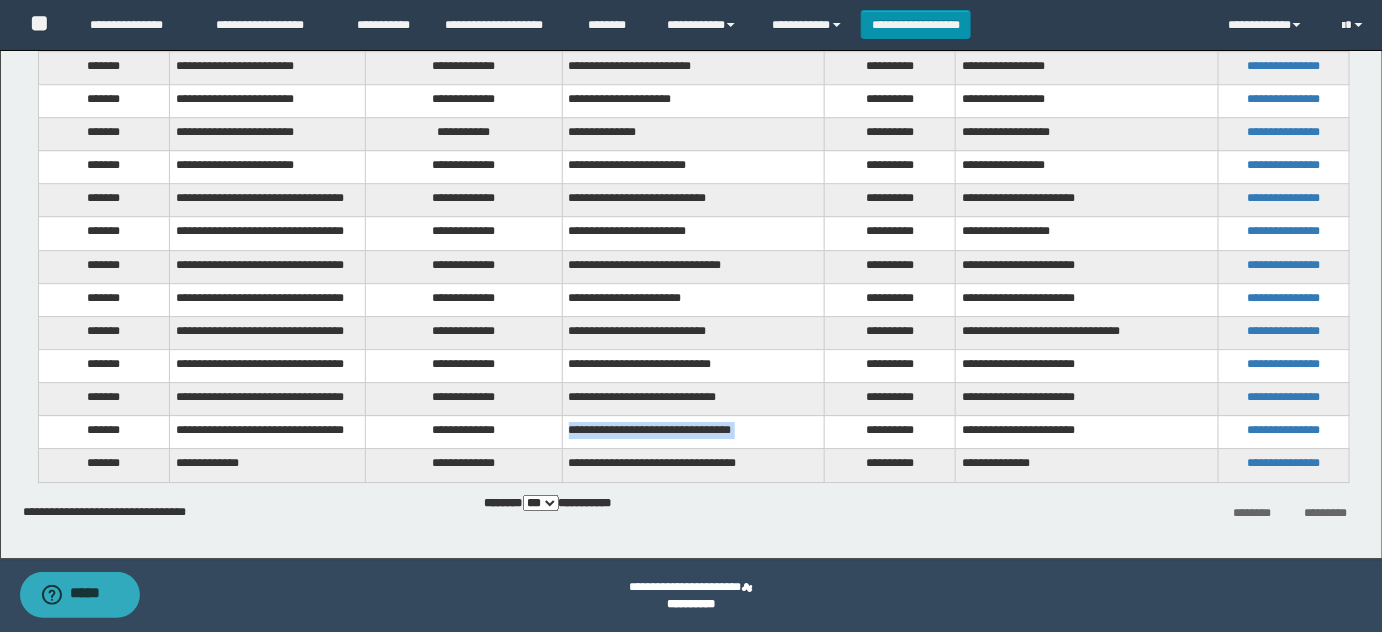click on "**********" at bounding box center (693, 432) 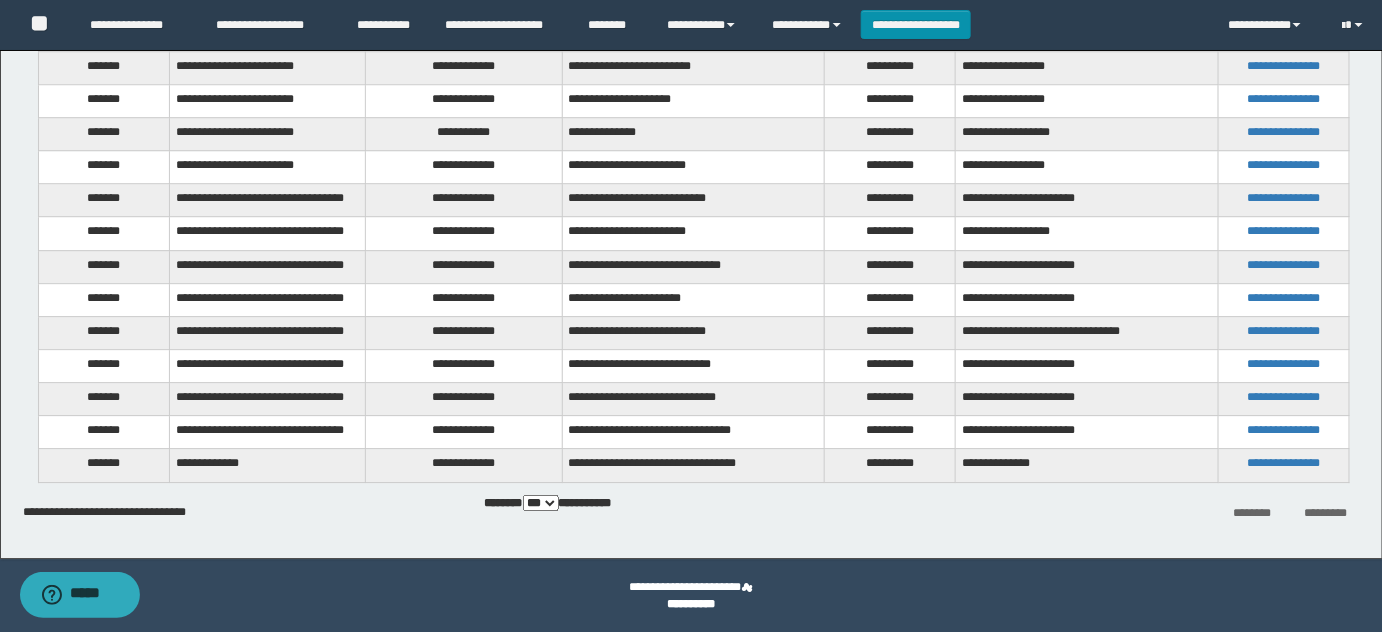 click on "**********" at bounding box center [464, 465] 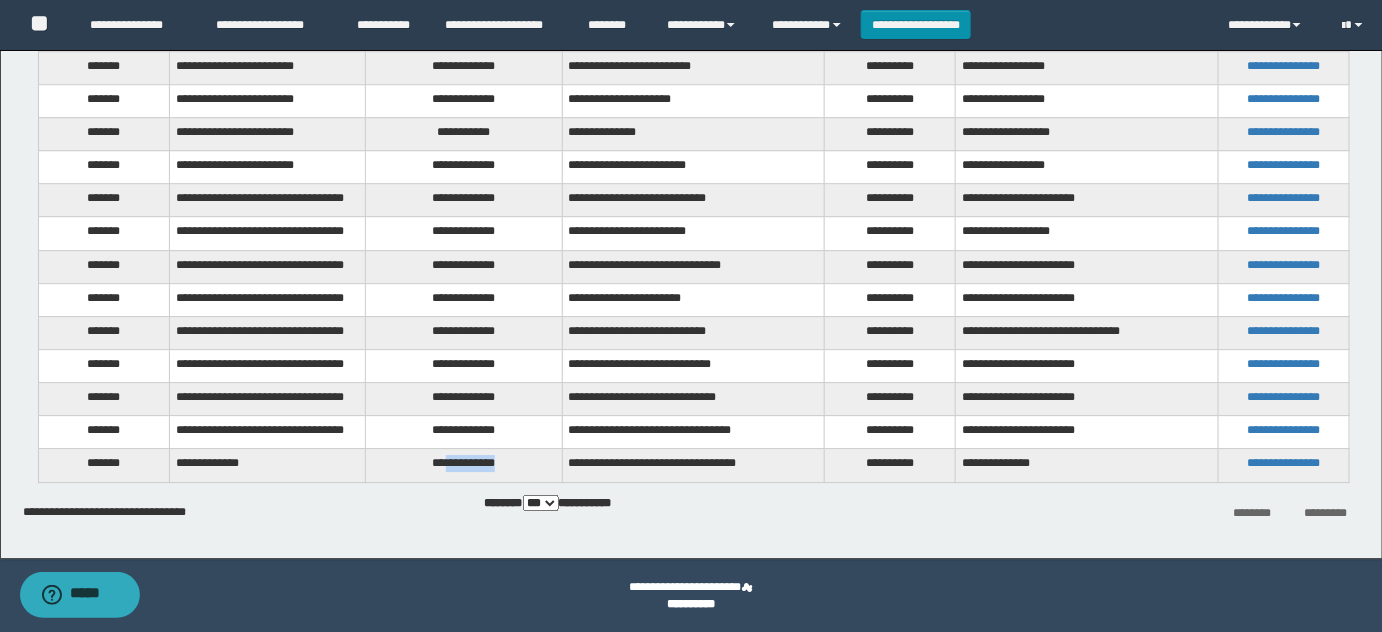 click on "**********" at bounding box center (464, 465) 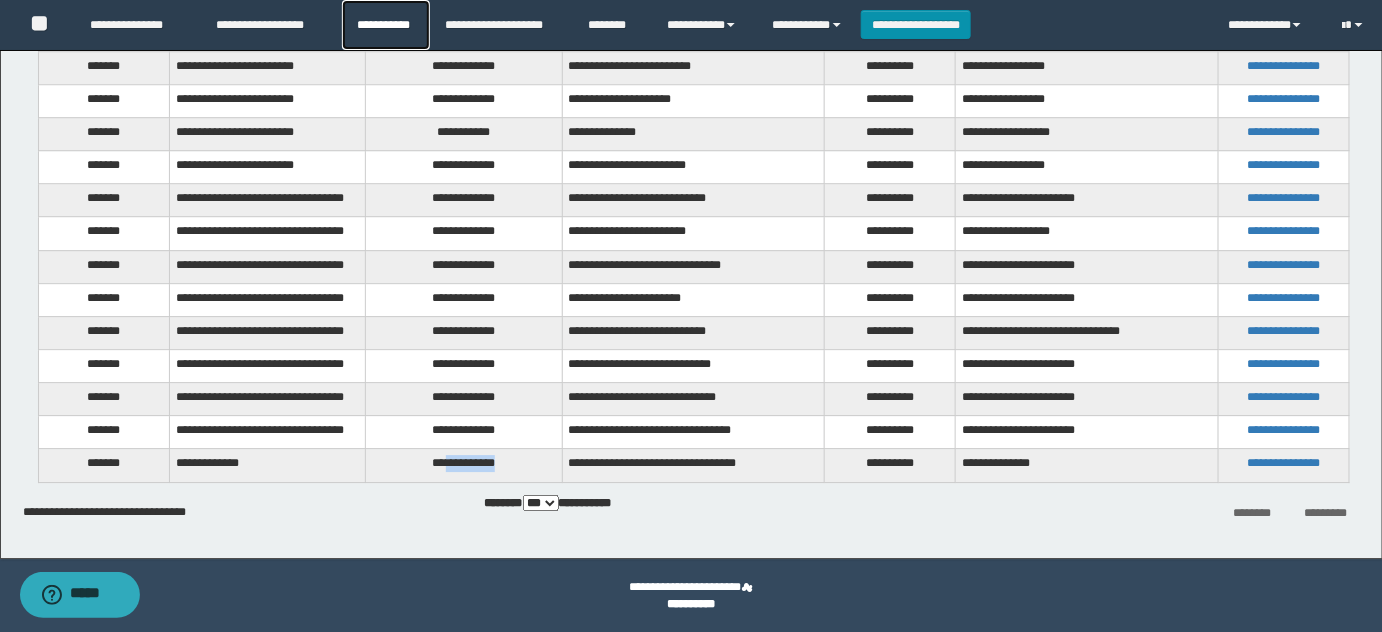 click on "**********" at bounding box center (386, 25) 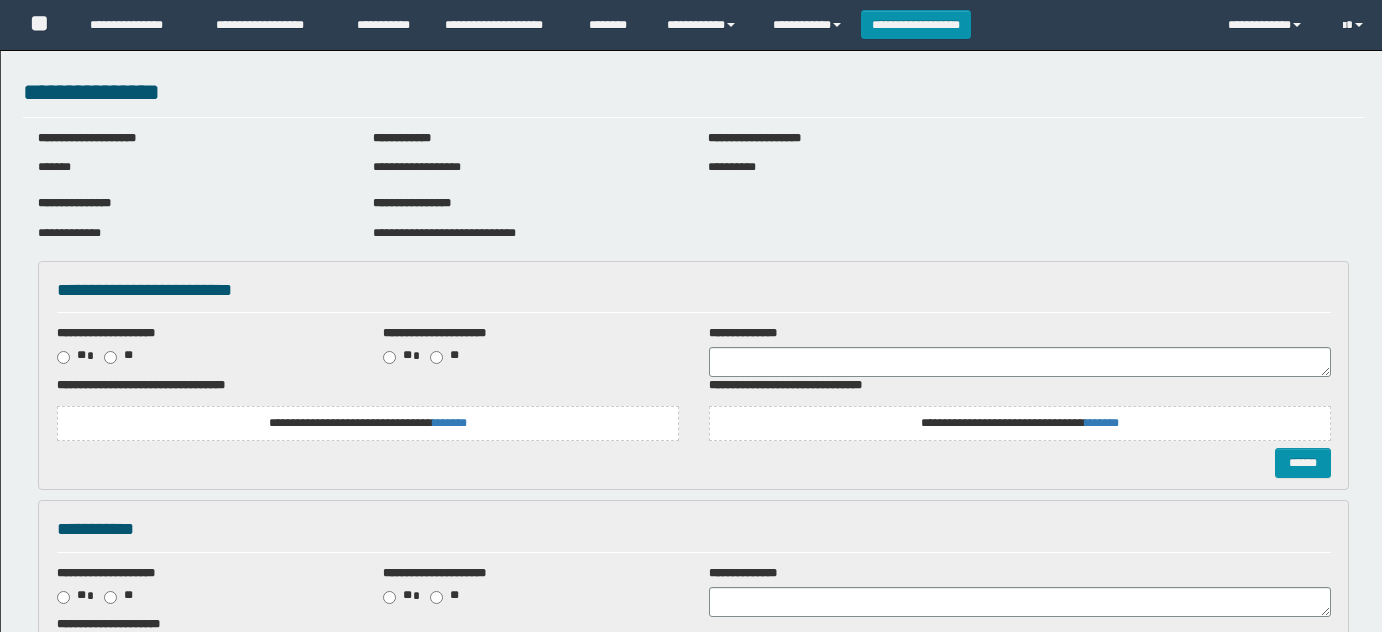scroll, scrollTop: 0, scrollLeft: 0, axis: both 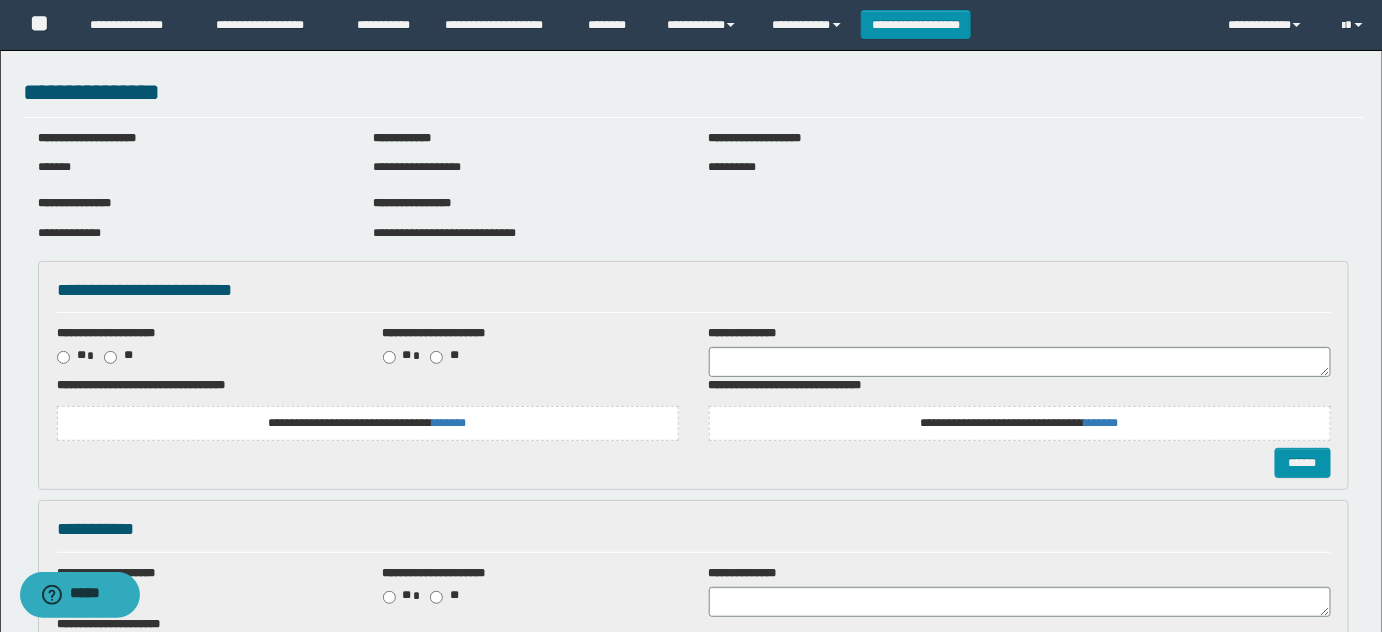 click on "**********" at bounding box center (368, 423) 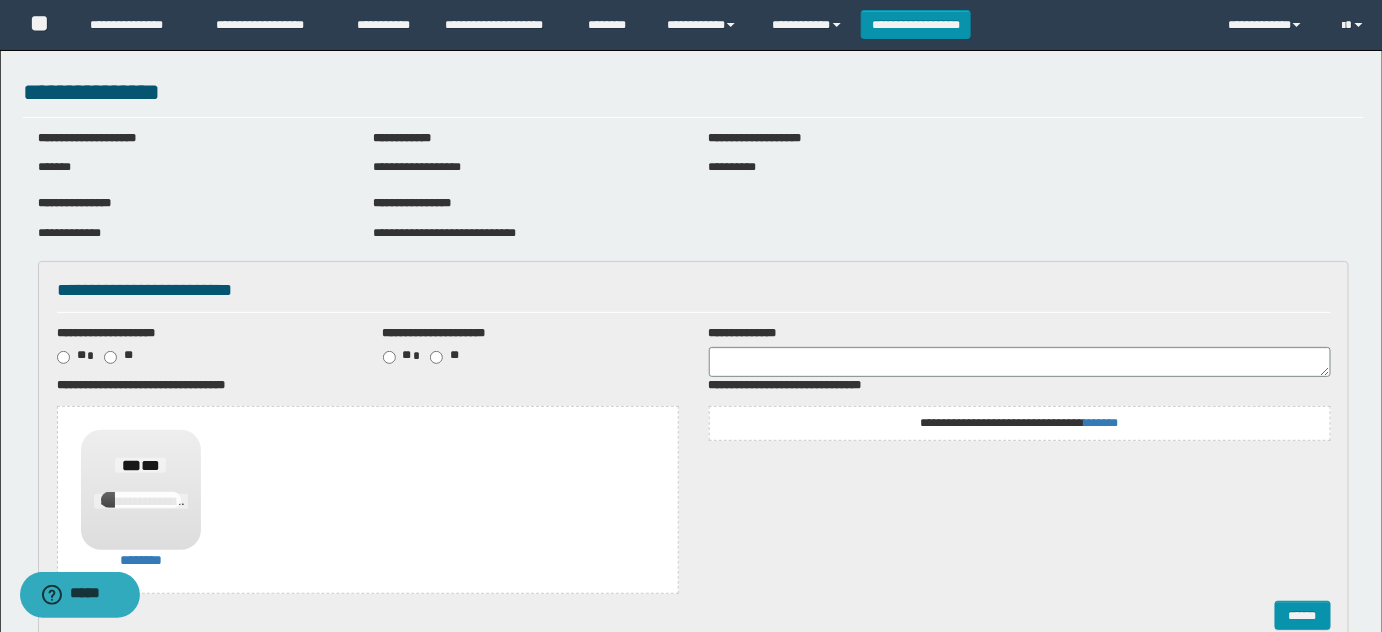 click on "**********" at bounding box center (694, 489) 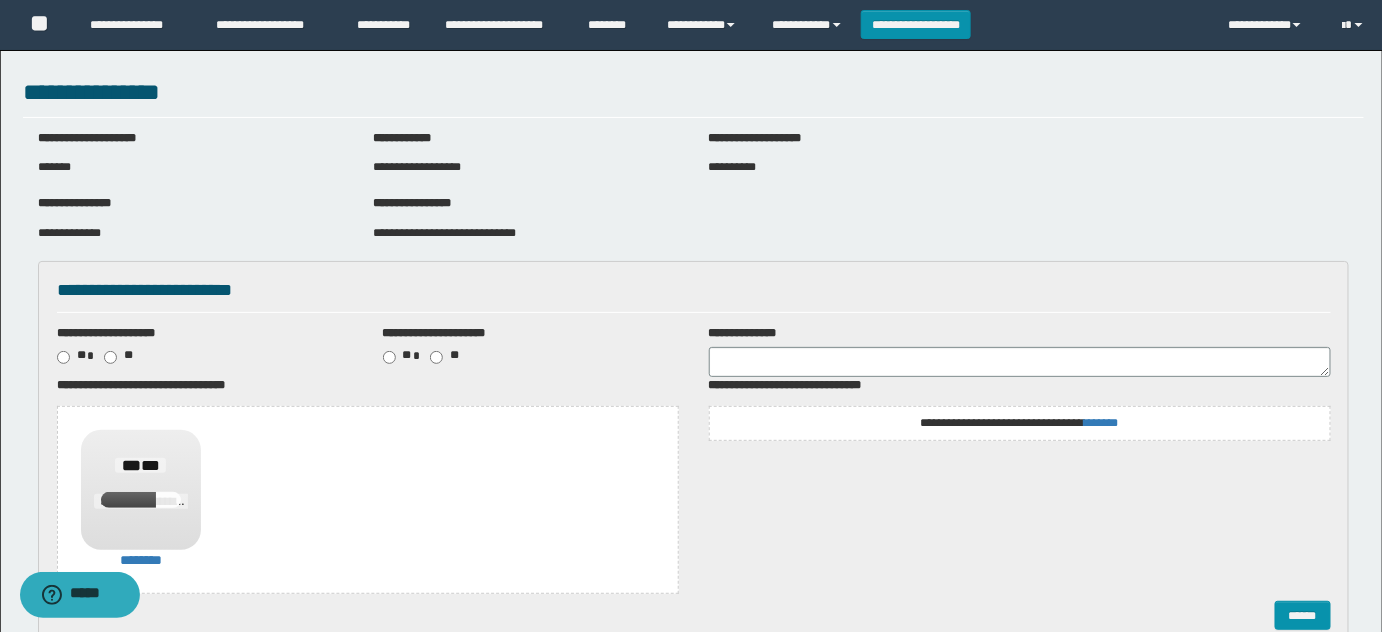 click on "**********" at bounding box center [1020, 423] 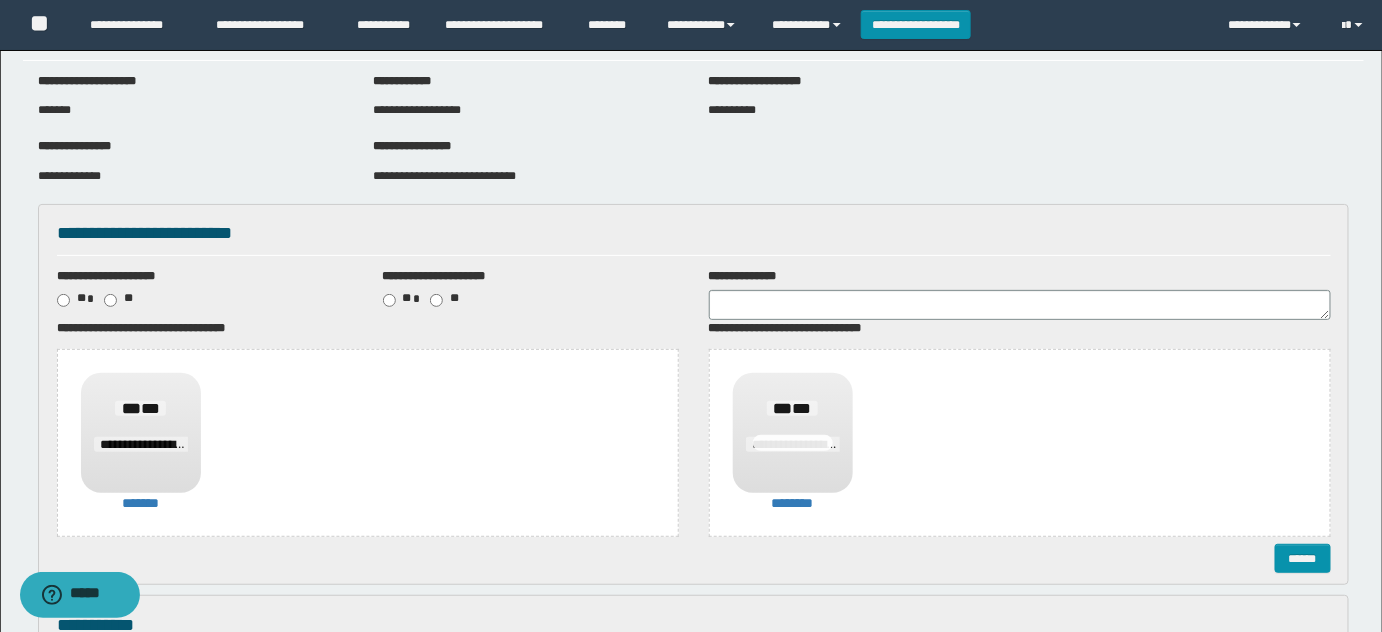 scroll, scrollTop: 272, scrollLeft: 0, axis: vertical 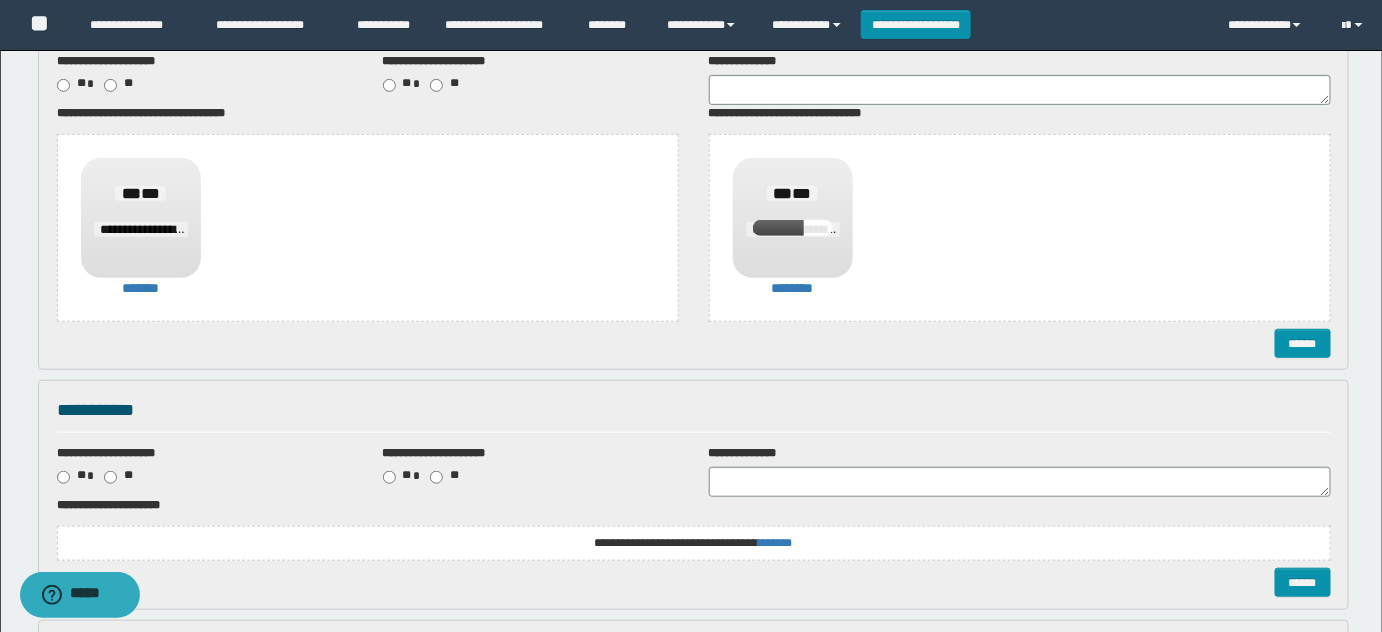 click on "**********" at bounding box center [693, 543] 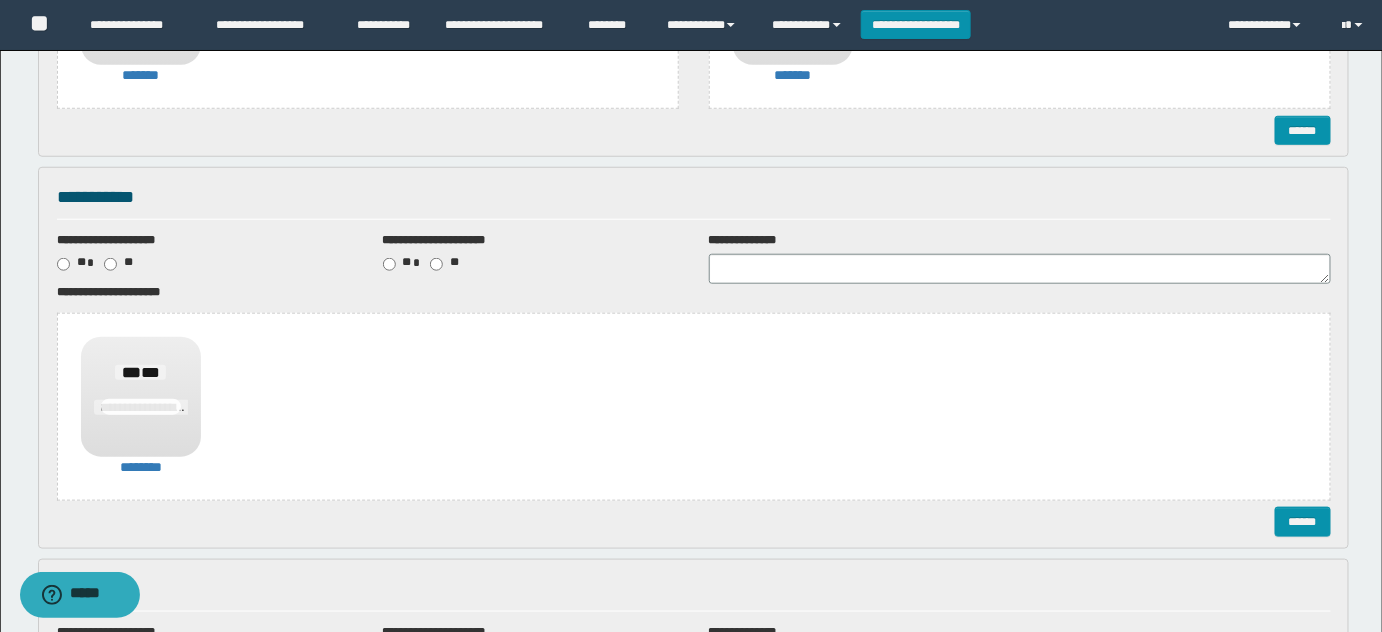 scroll, scrollTop: 727, scrollLeft: 0, axis: vertical 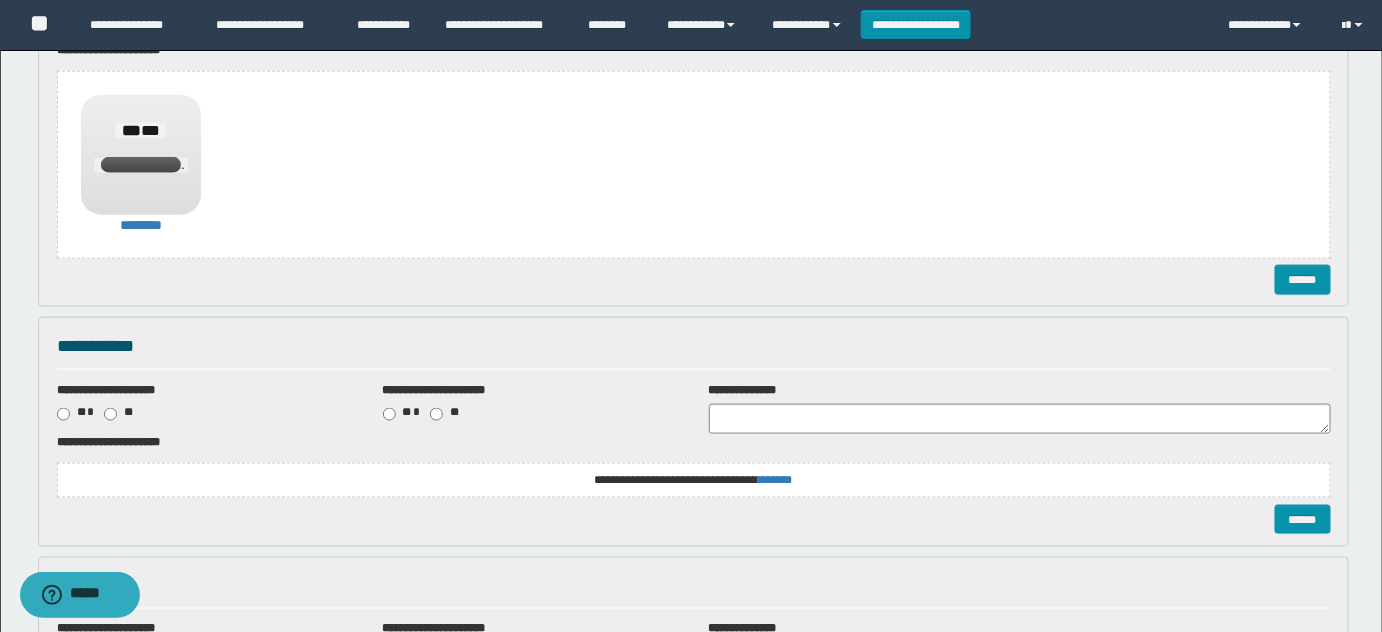 click on "**********" at bounding box center (0, 0) 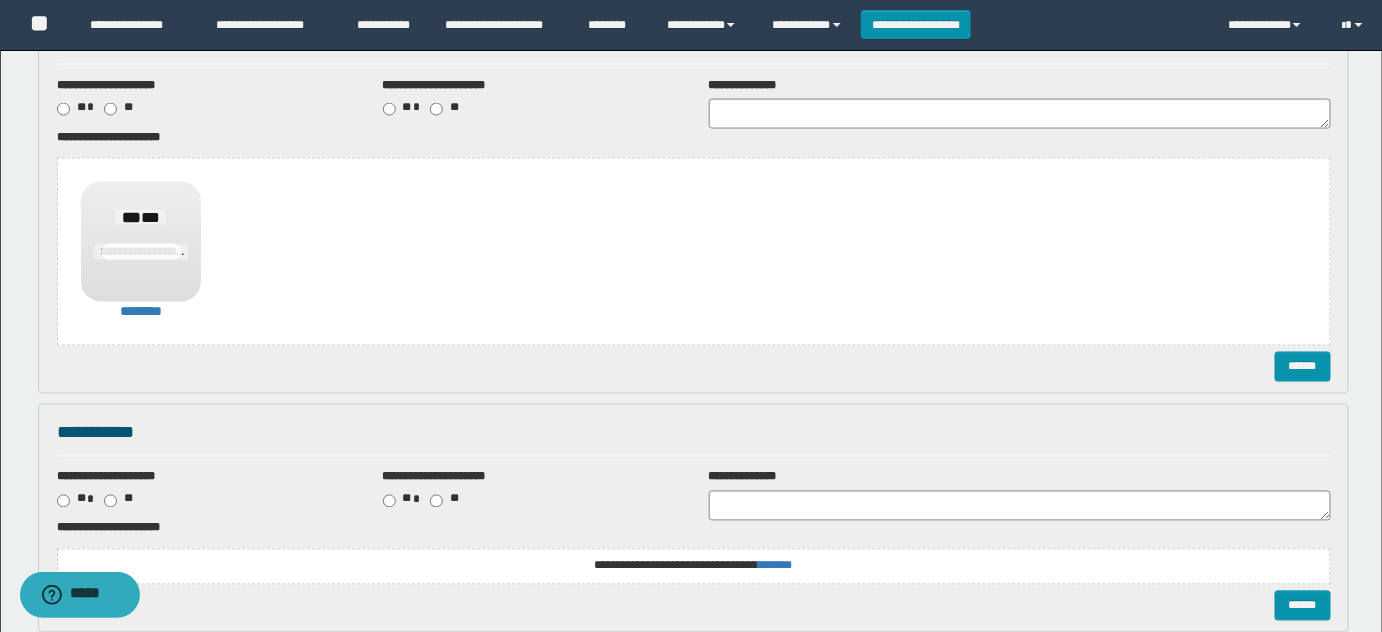 scroll, scrollTop: 1090, scrollLeft: 0, axis: vertical 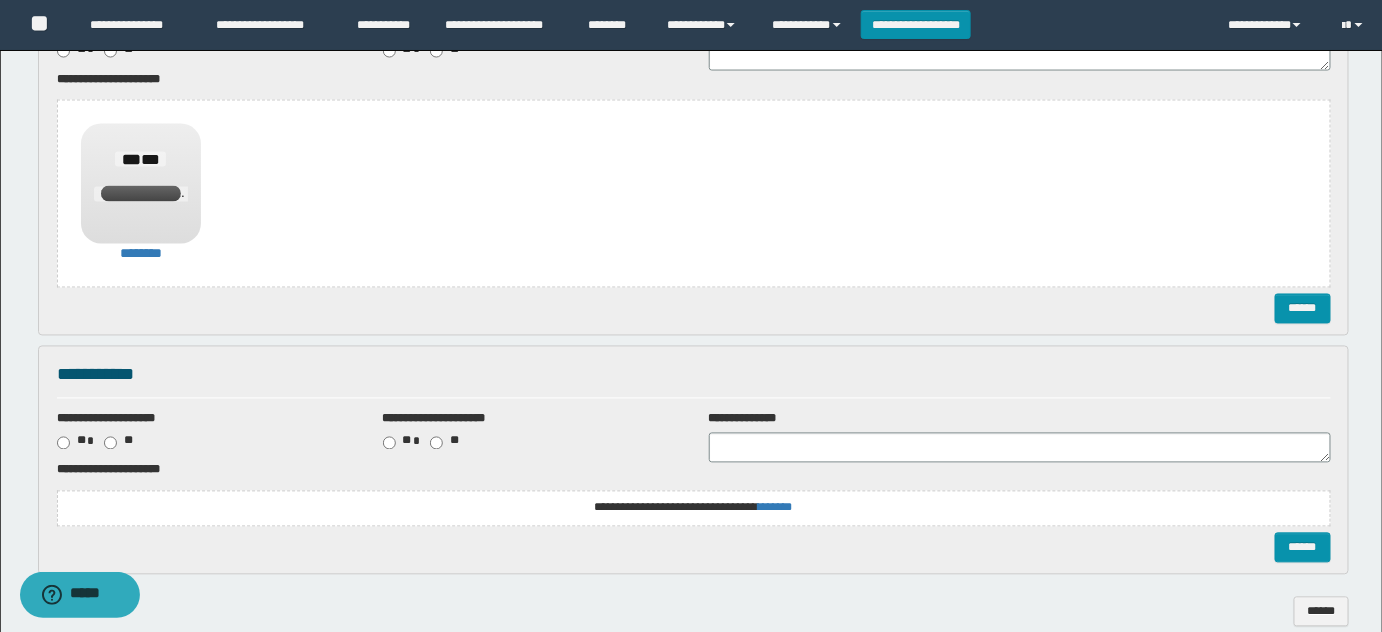 click on "**********" at bounding box center [0, 0] 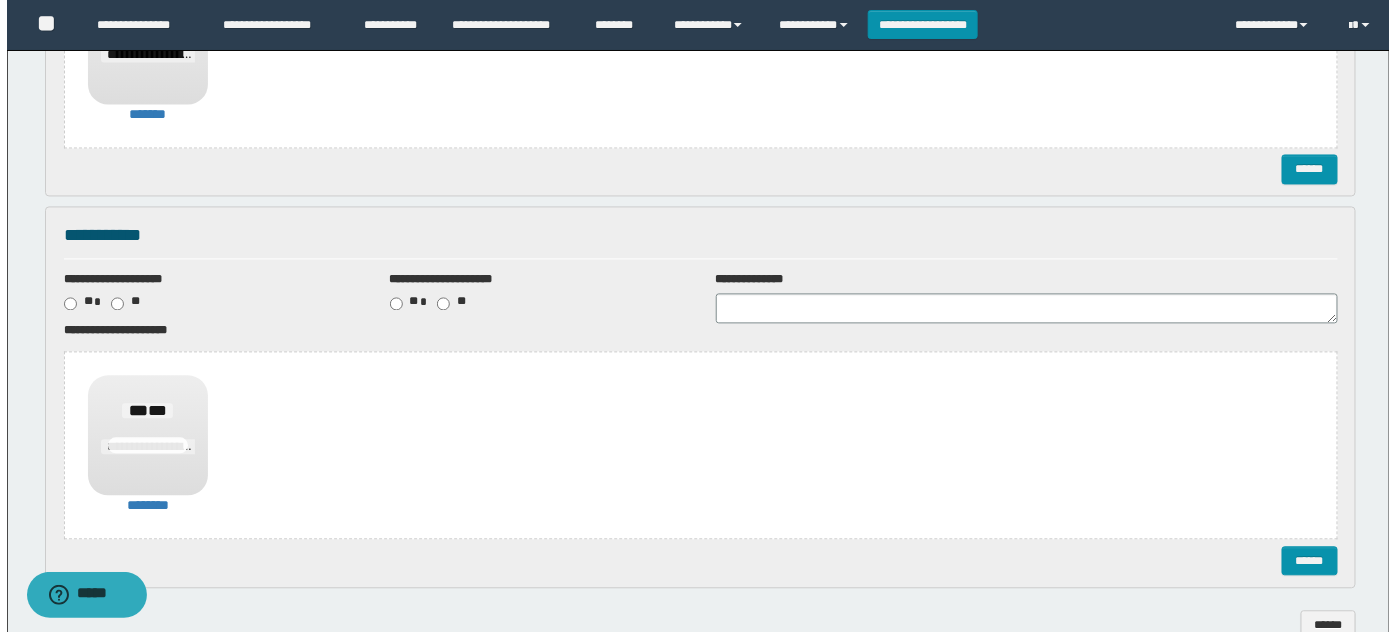 scroll, scrollTop: 1341, scrollLeft: 0, axis: vertical 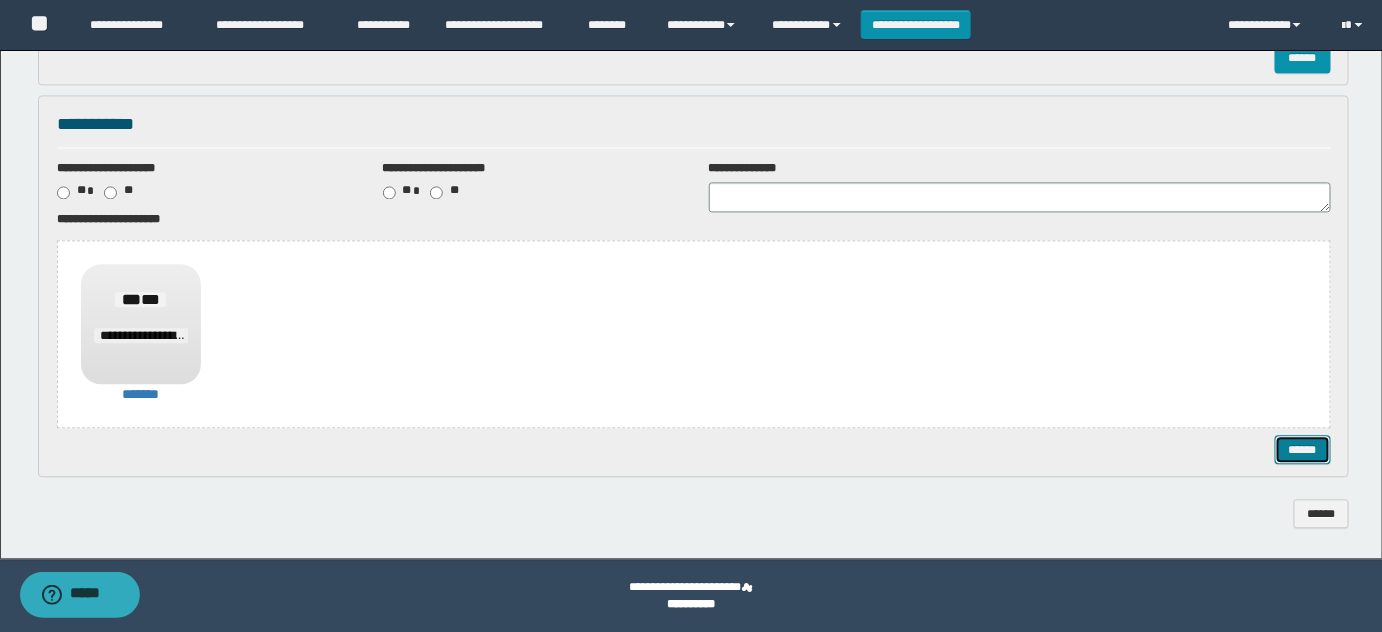 click on "******" at bounding box center [1302, 449] 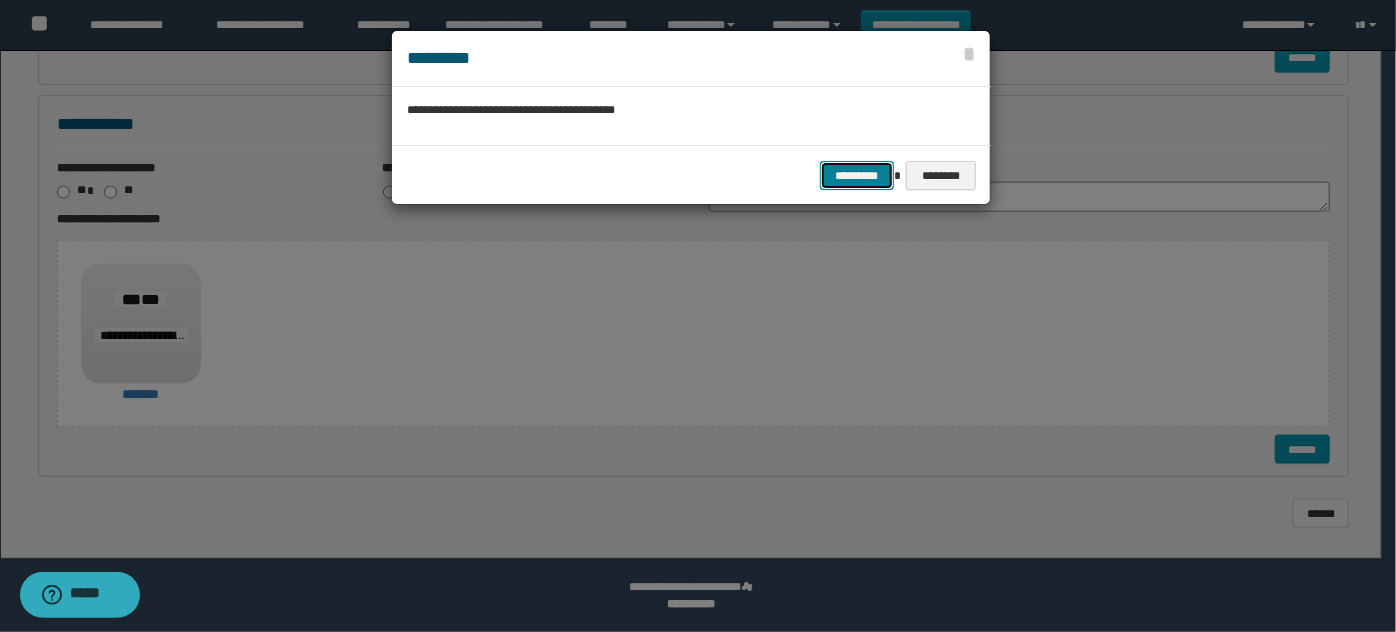 click on "*********" at bounding box center [857, 175] 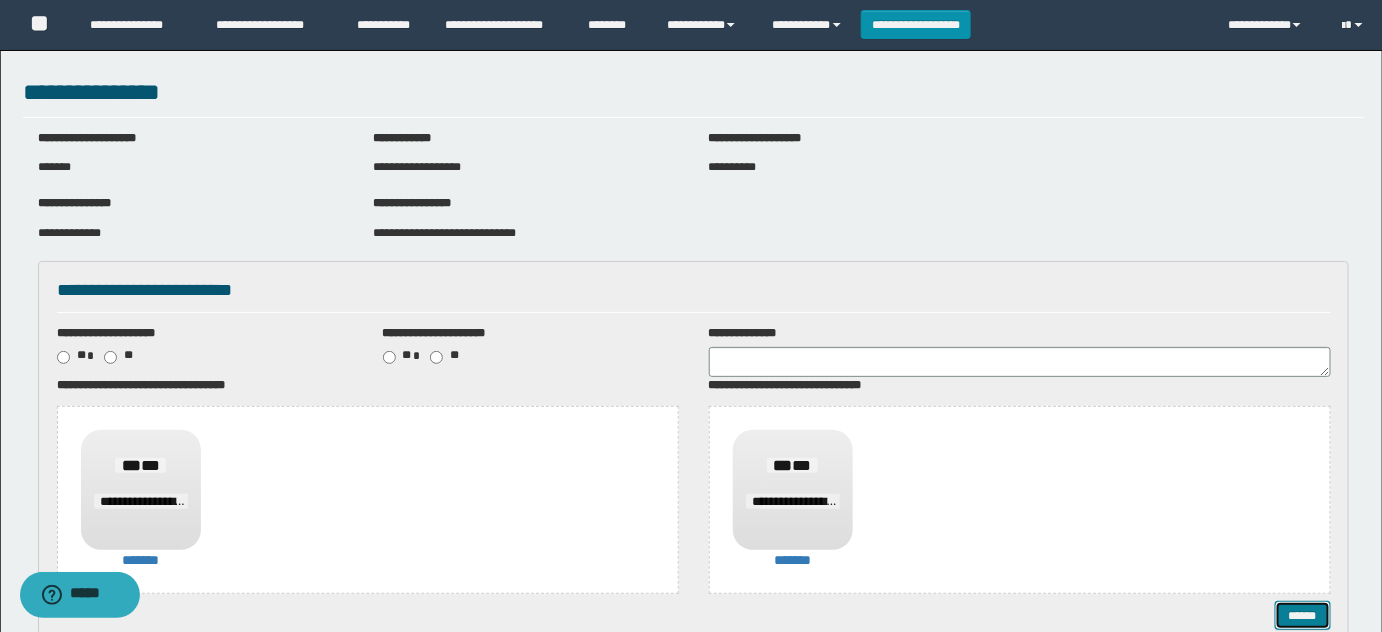 click on "******" at bounding box center [1302, 615] 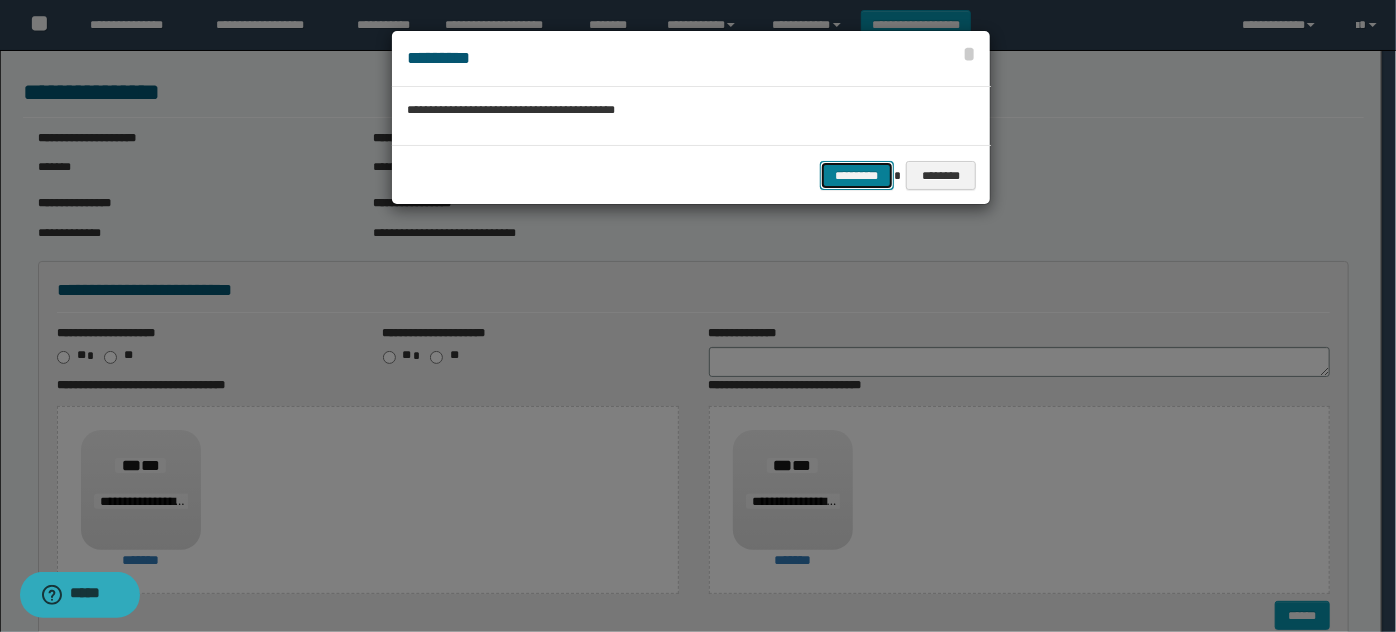 click on "*********" at bounding box center (857, 175) 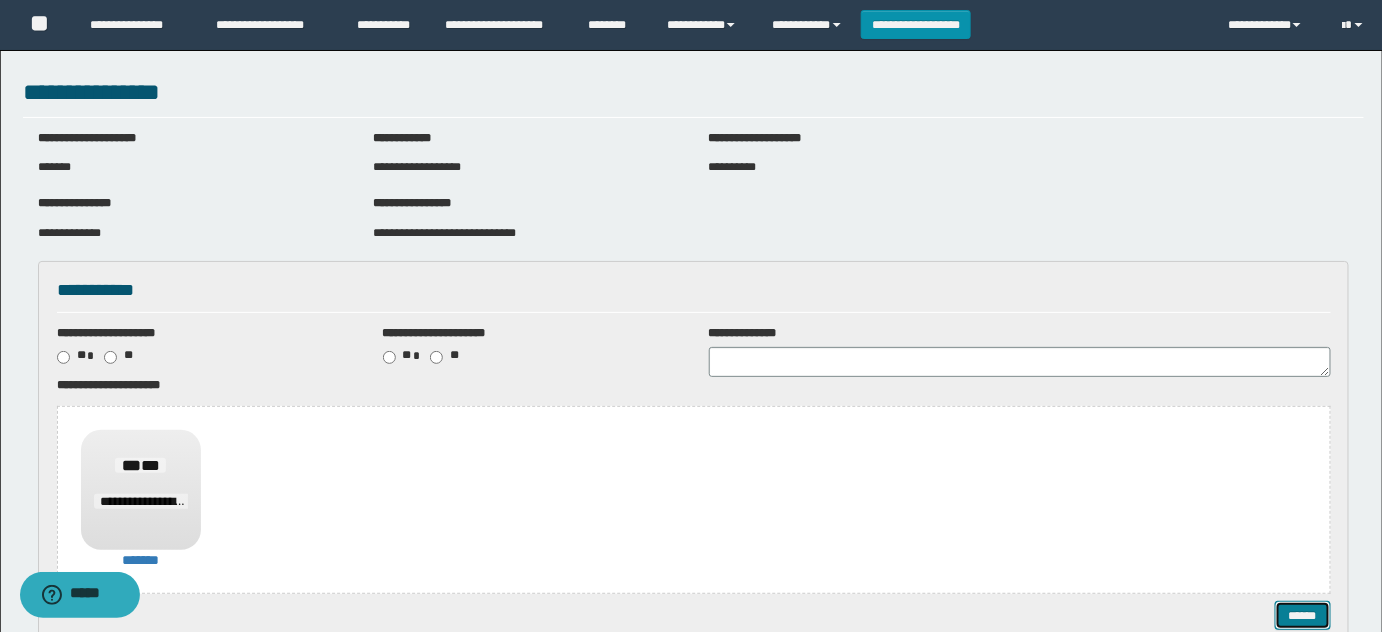 click on "******" at bounding box center (1302, 615) 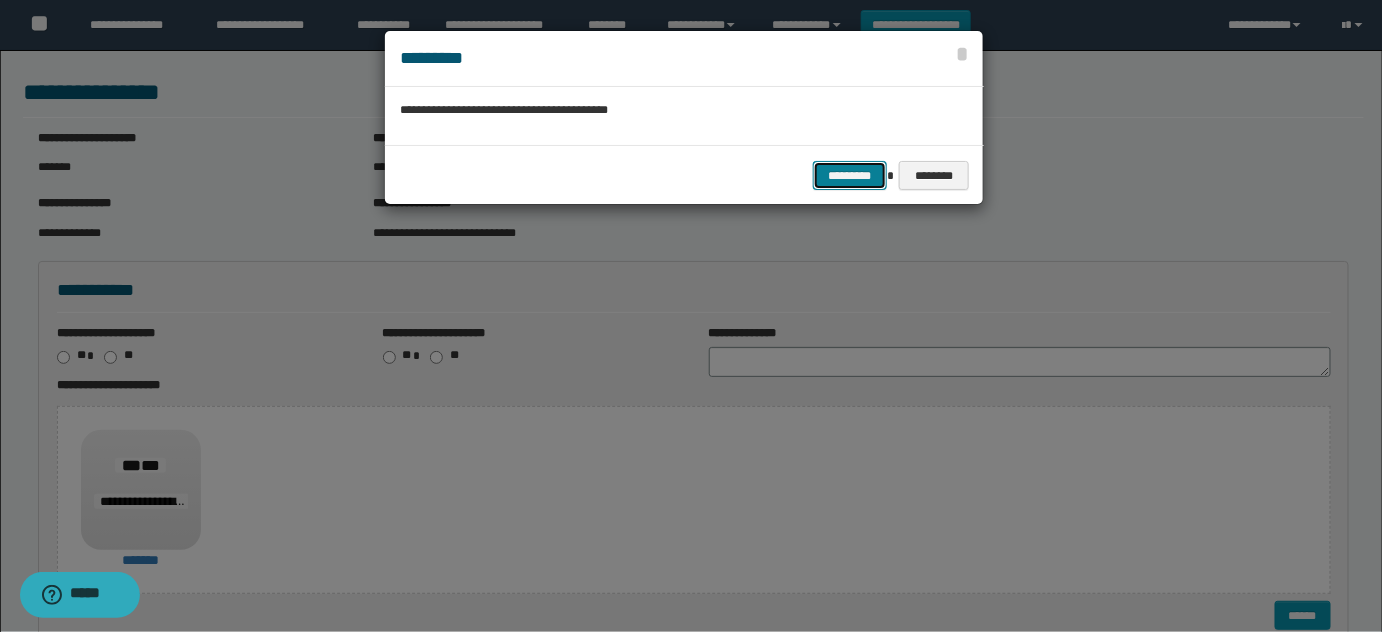 click on "*********" at bounding box center (850, 175) 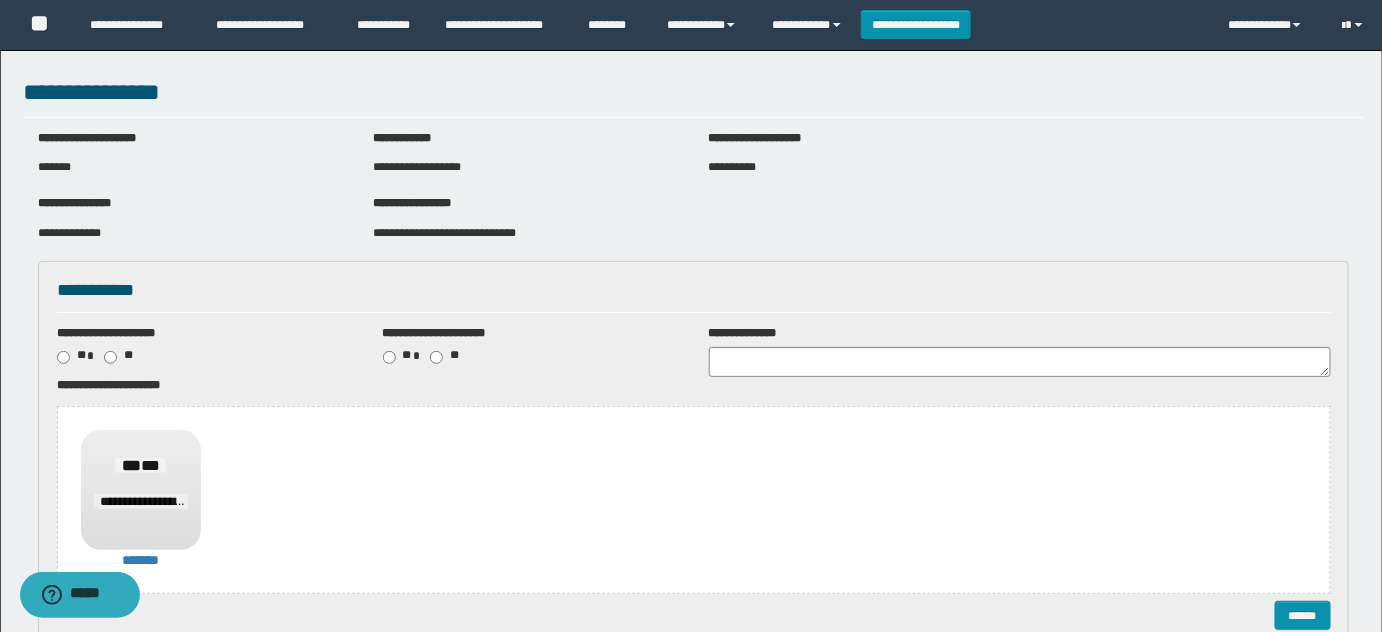 click on "**********" at bounding box center (694, 489) 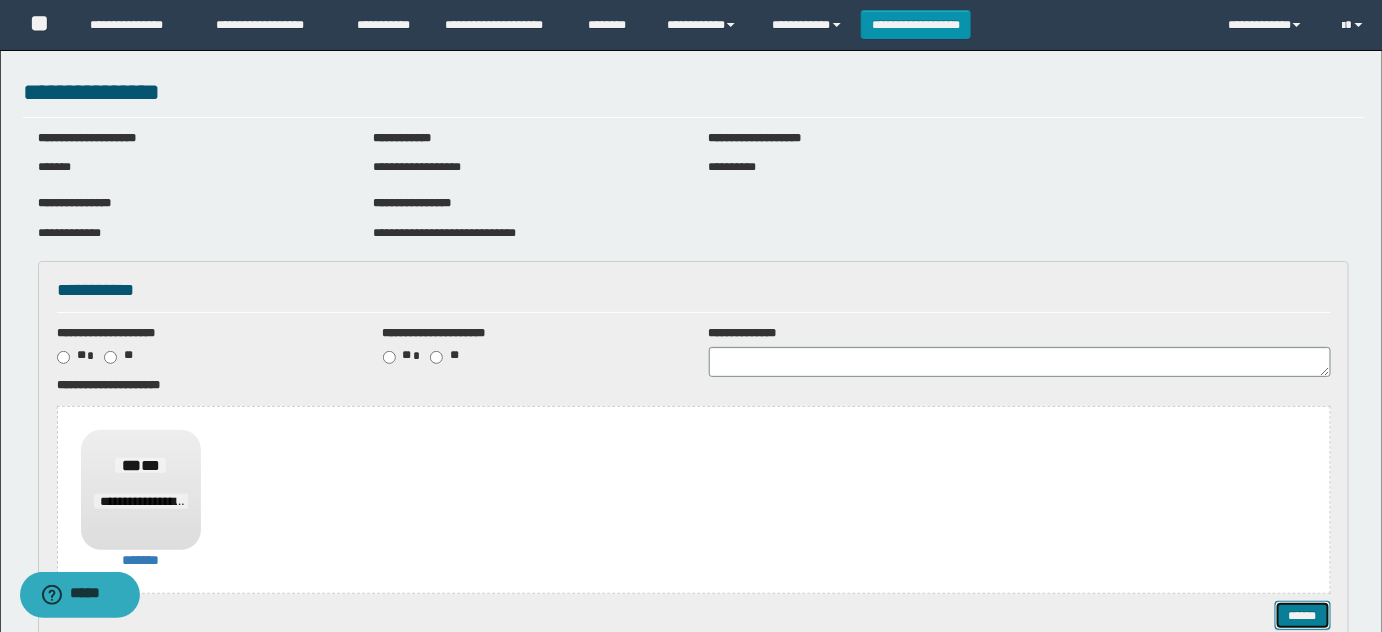 click on "******" at bounding box center (1302, 615) 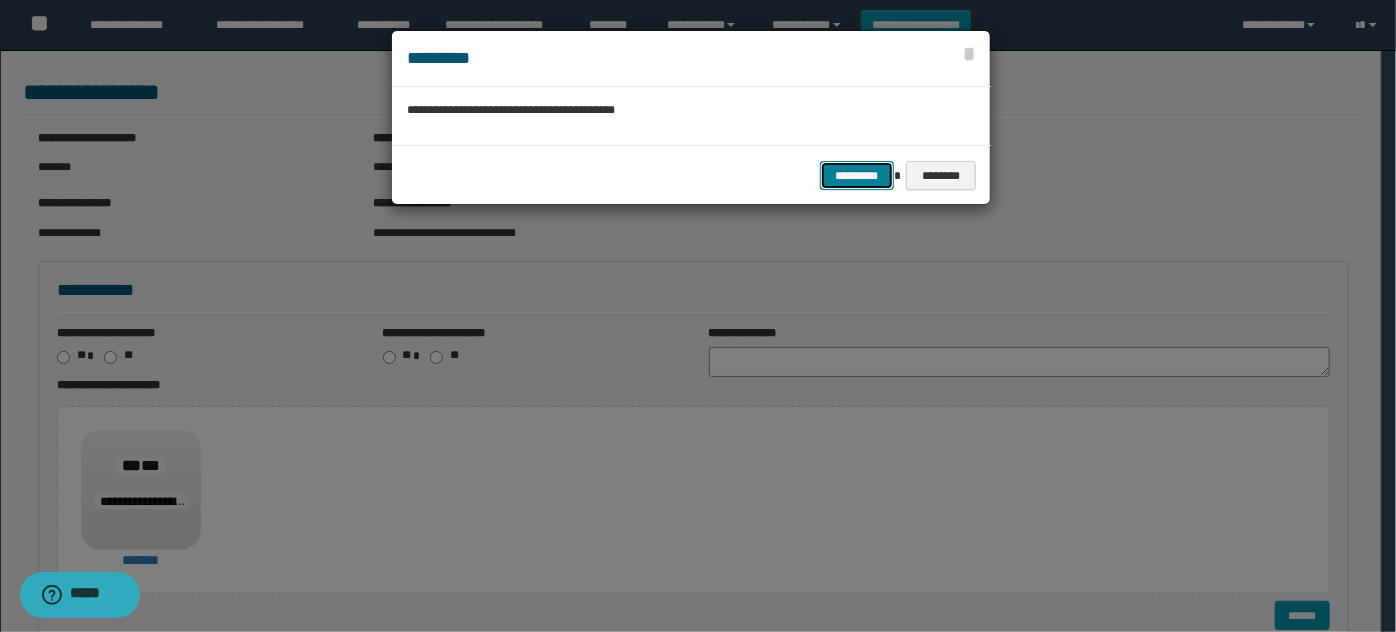 click on "*********" at bounding box center [857, 175] 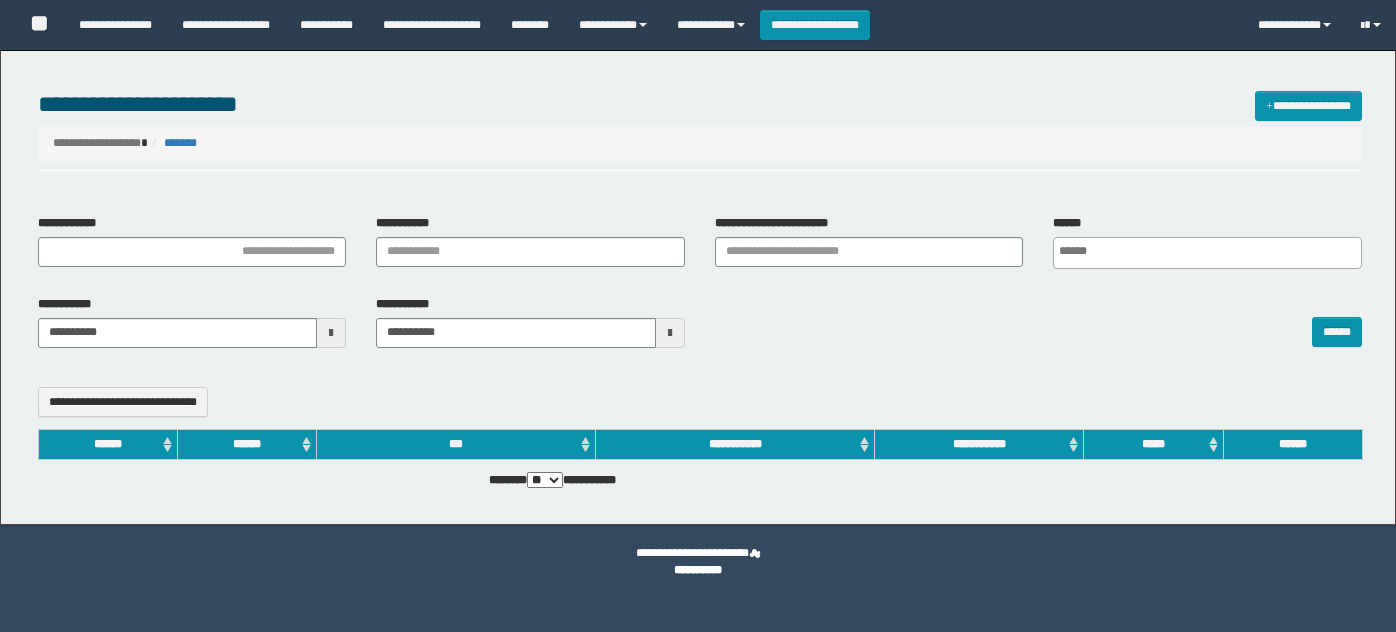 select 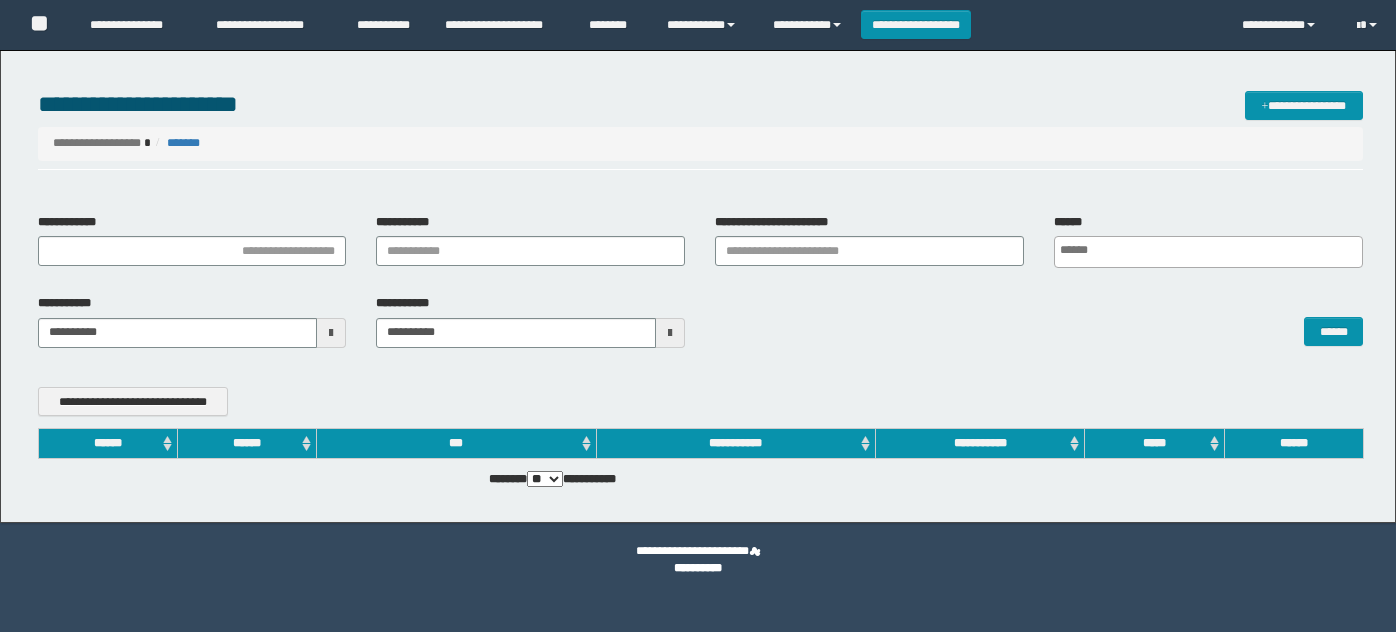 scroll, scrollTop: 0, scrollLeft: 0, axis: both 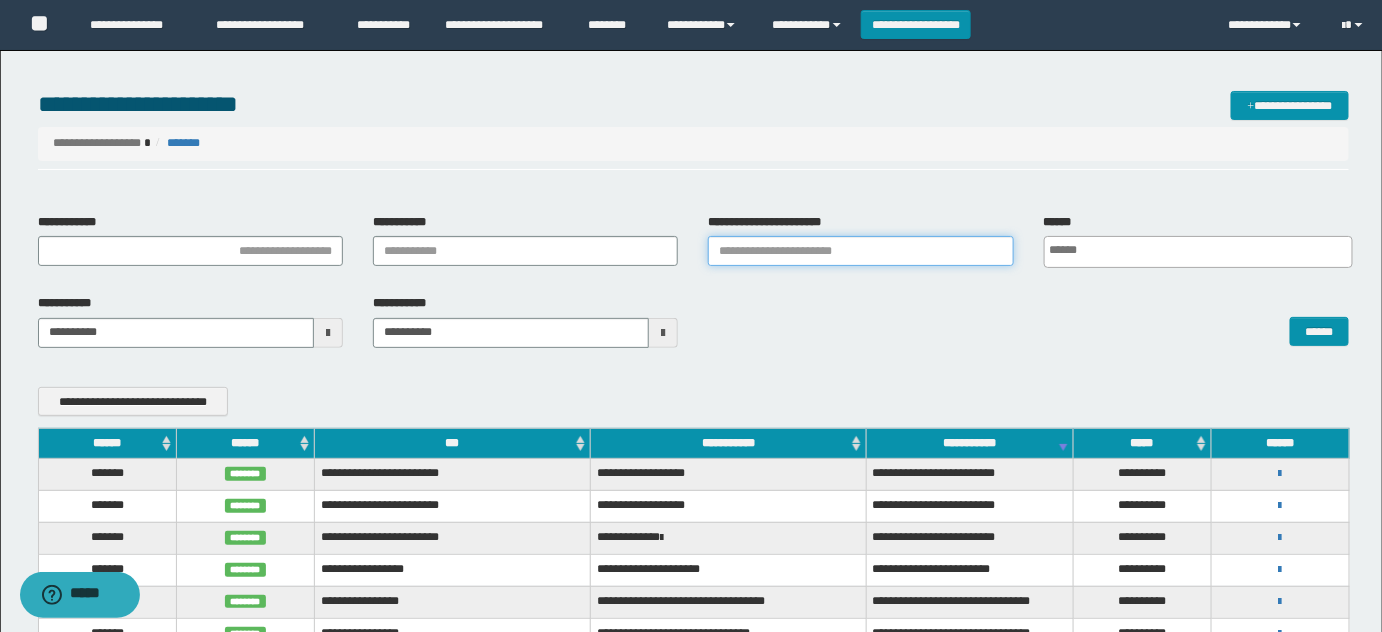 drag, startPoint x: 800, startPoint y: 245, endPoint x: 996, endPoint y: 277, distance: 198.59506 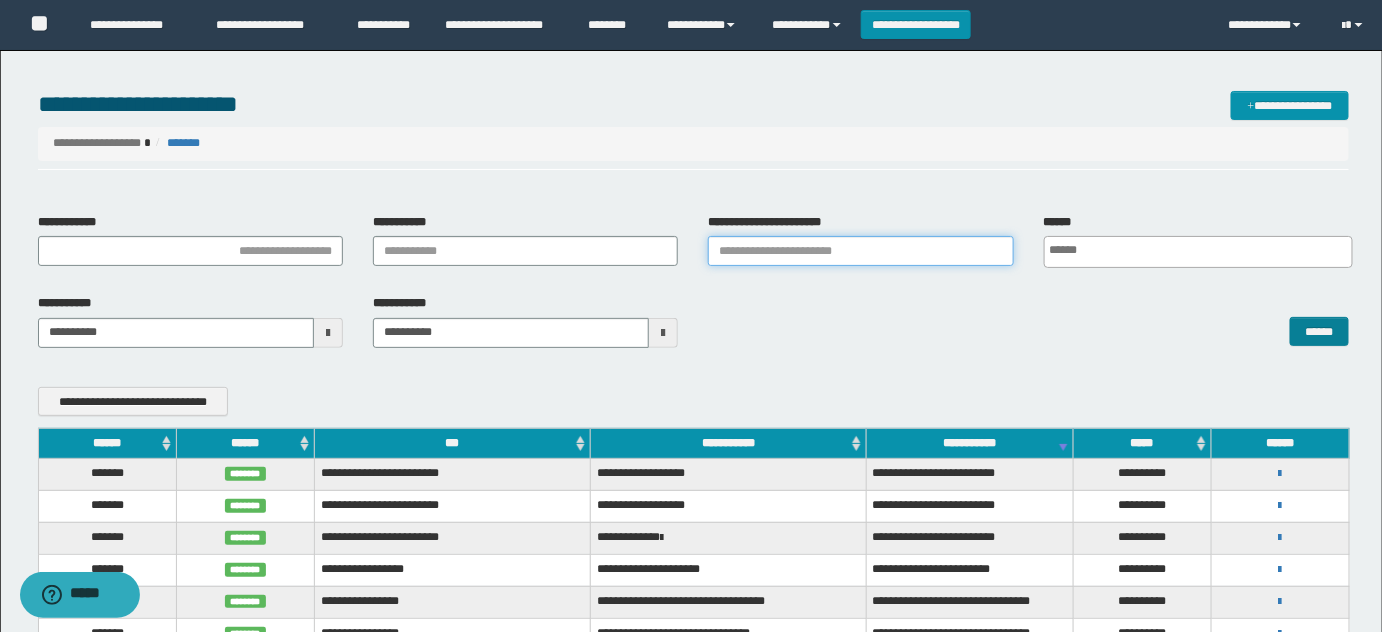 paste on "**********" 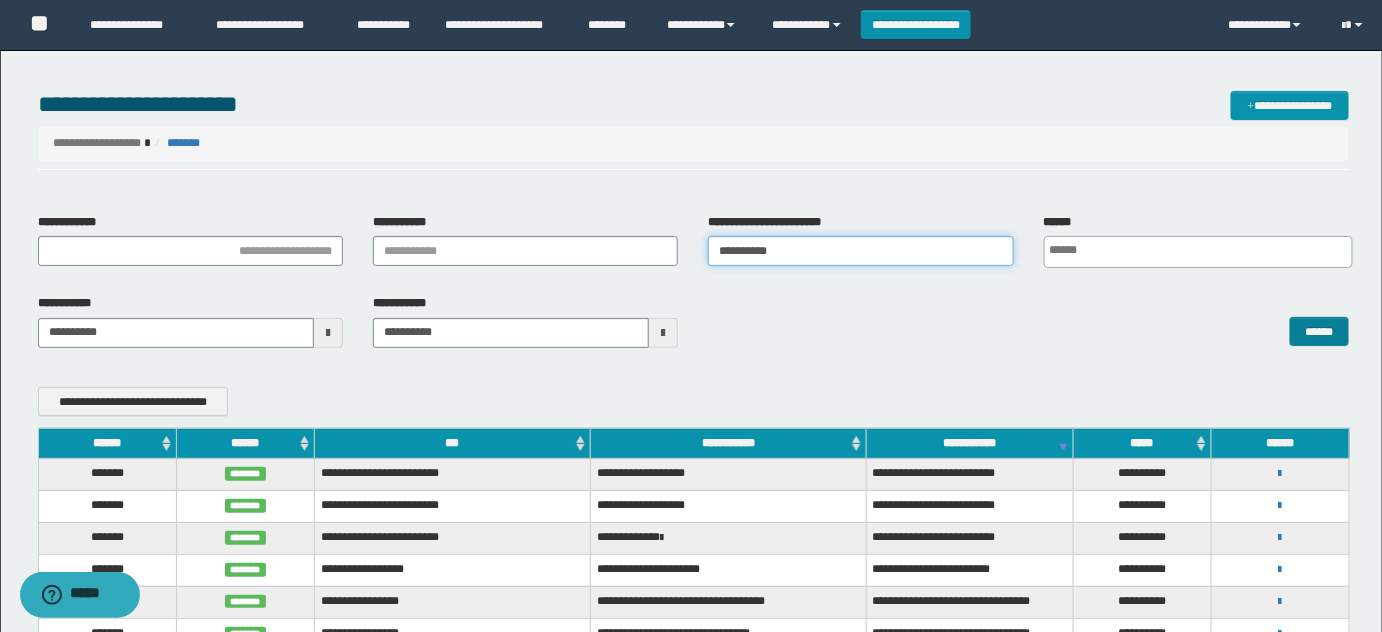 type on "**********" 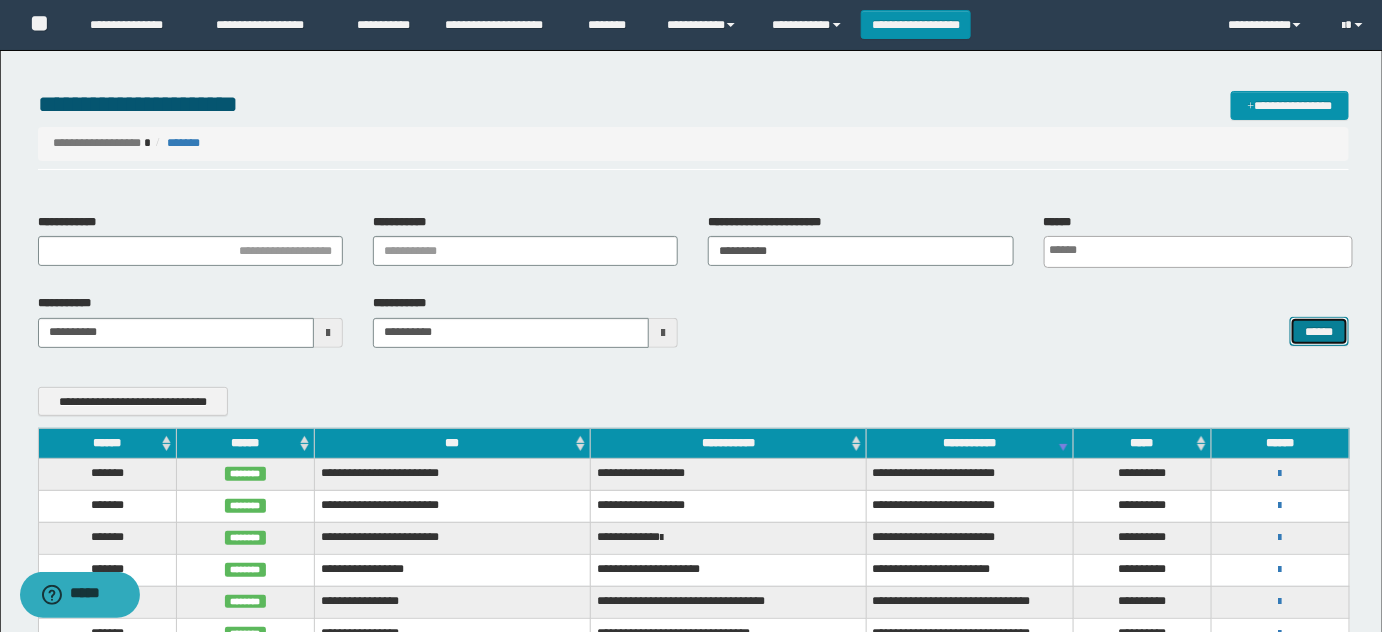 click on "******" at bounding box center [1319, 331] 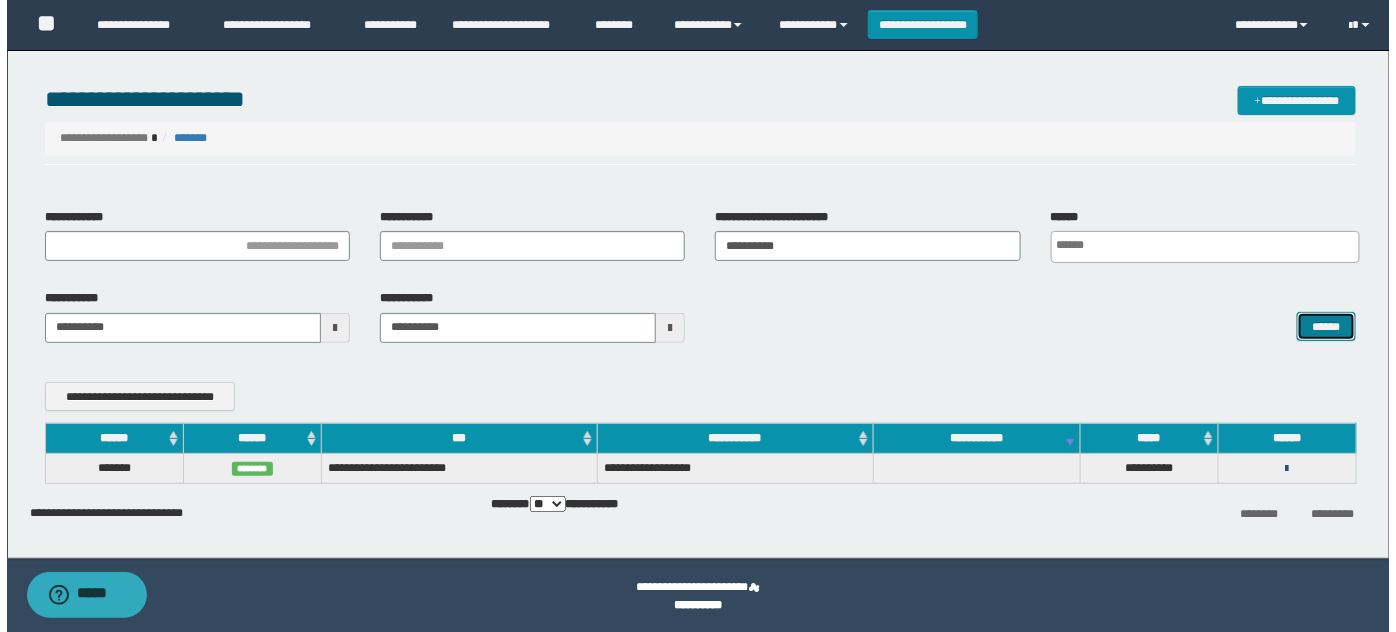 scroll, scrollTop: 6, scrollLeft: 0, axis: vertical 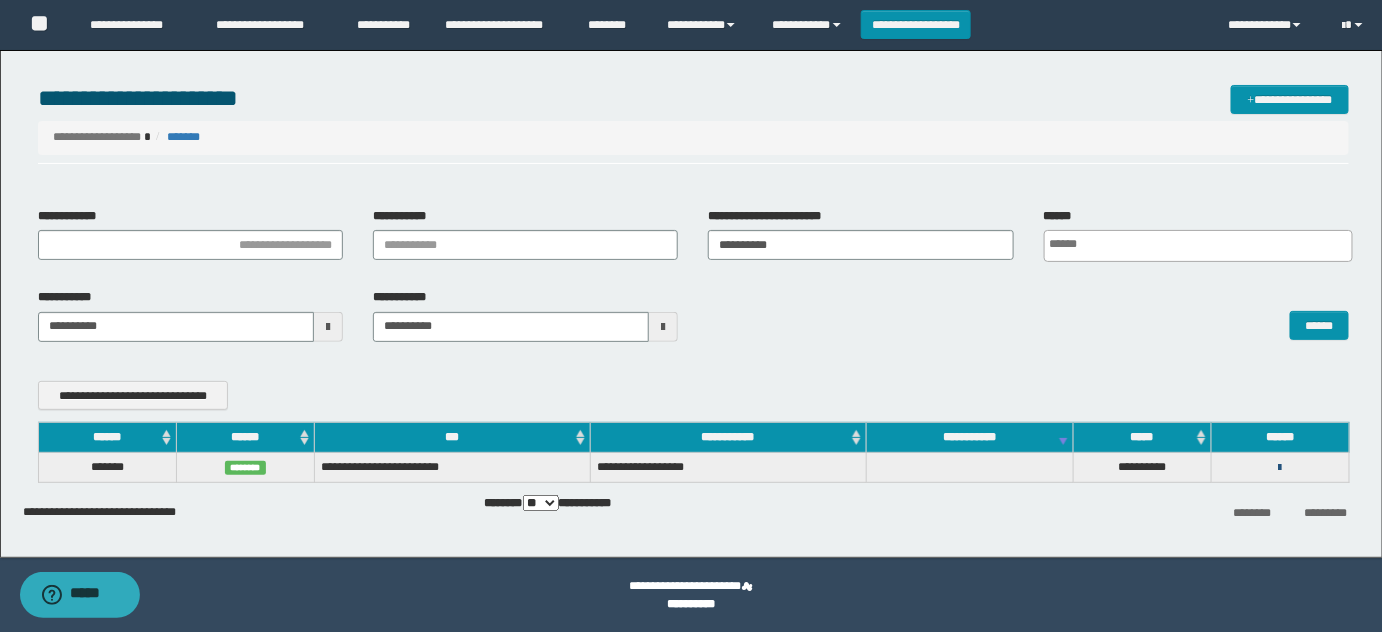 click at bounding box center [1280, 468] 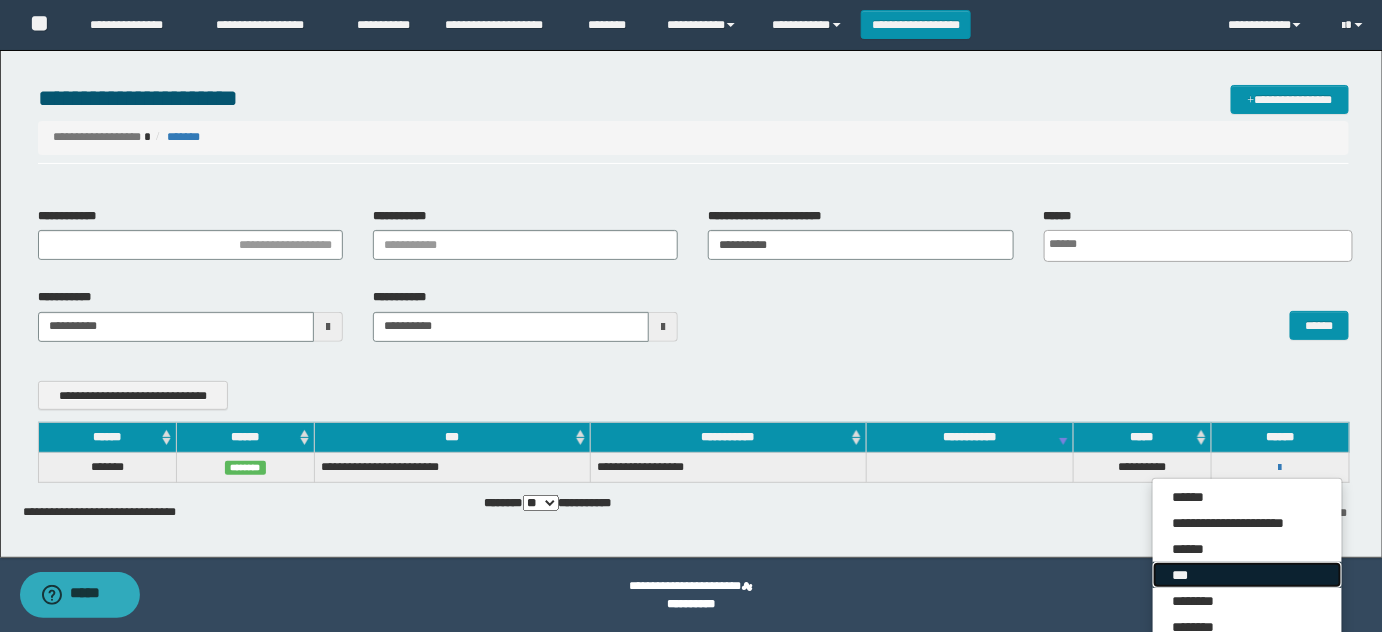 click on "***" at bounding box center (1247, 575) 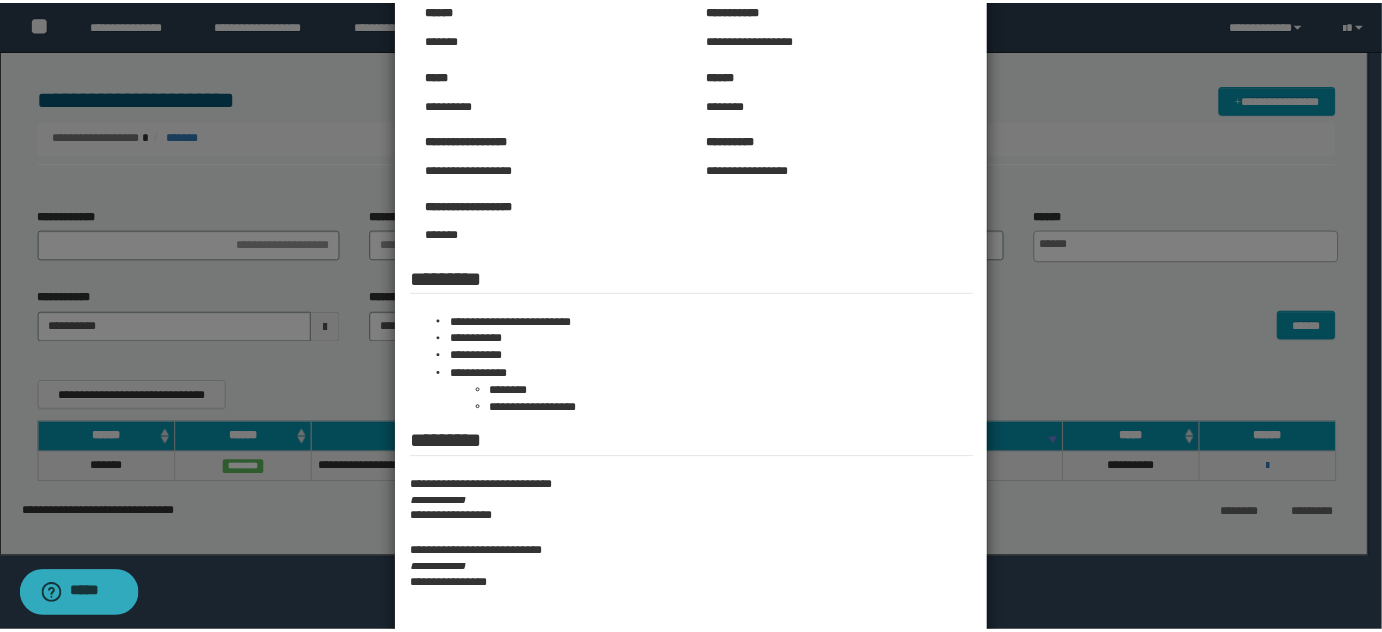 scroll, scrollTop: 217, scrollLeft: 0, axis: vertical 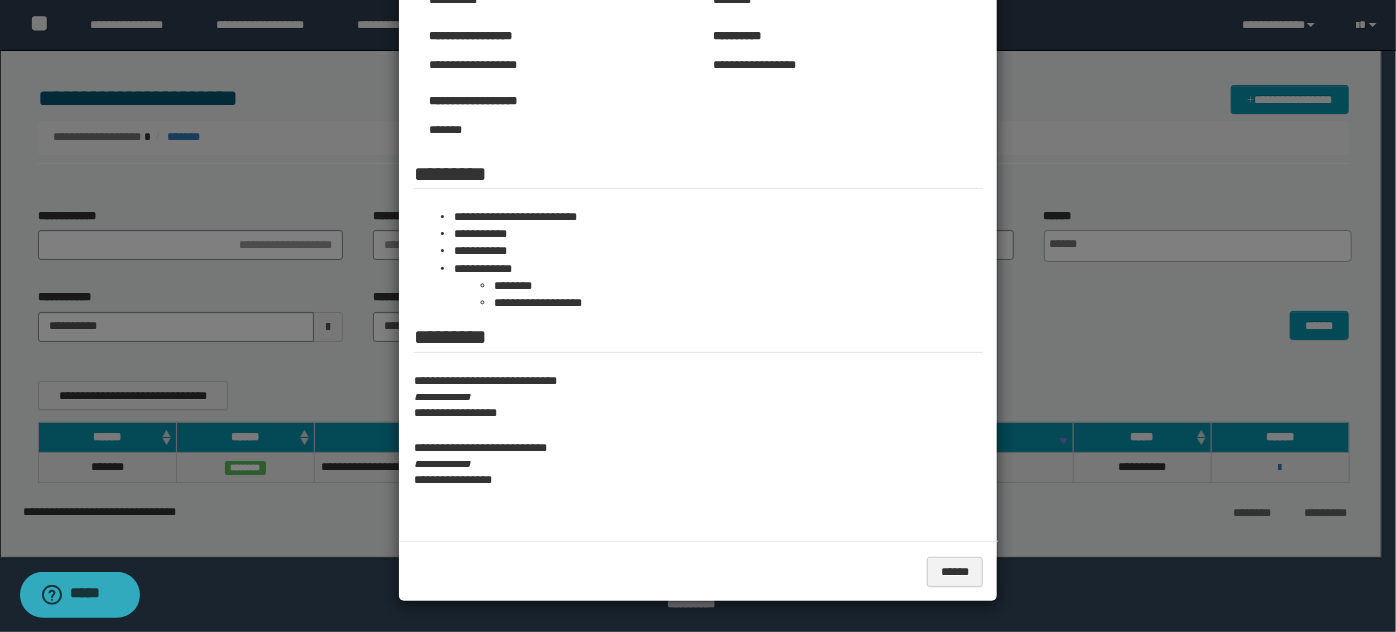 click on "**********" at bounding box center (698, 464) 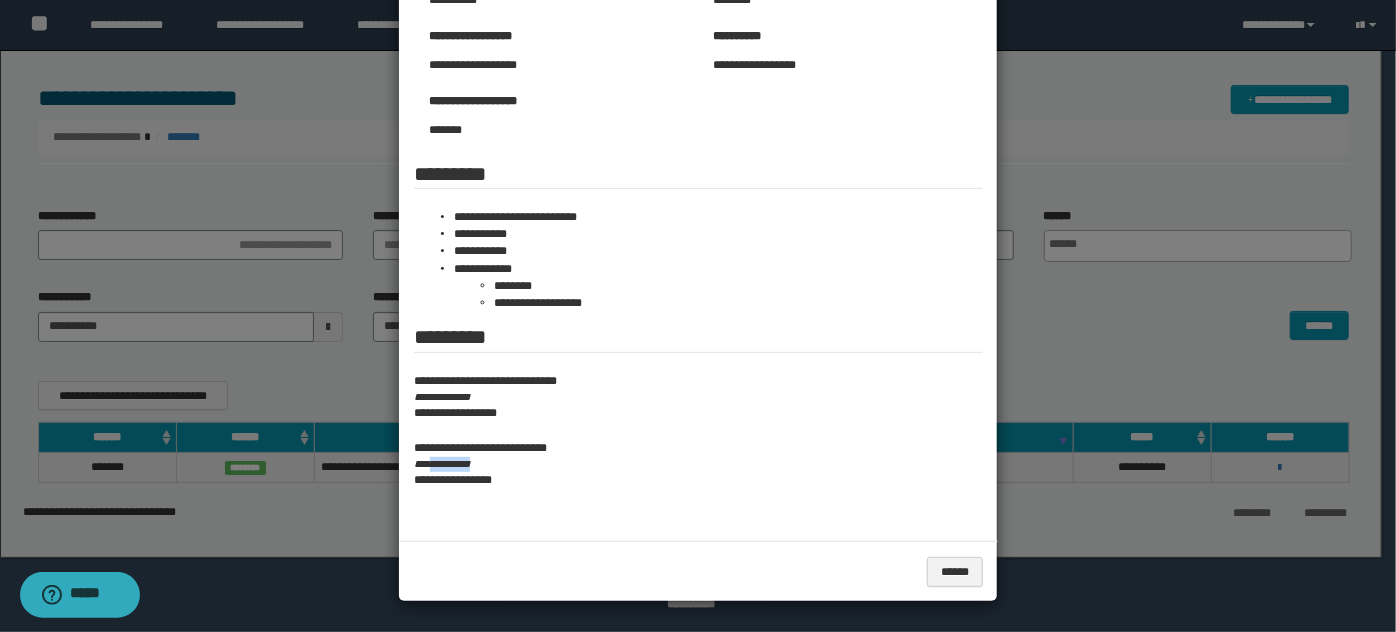click on "**********" at bounding box center (698, 464) 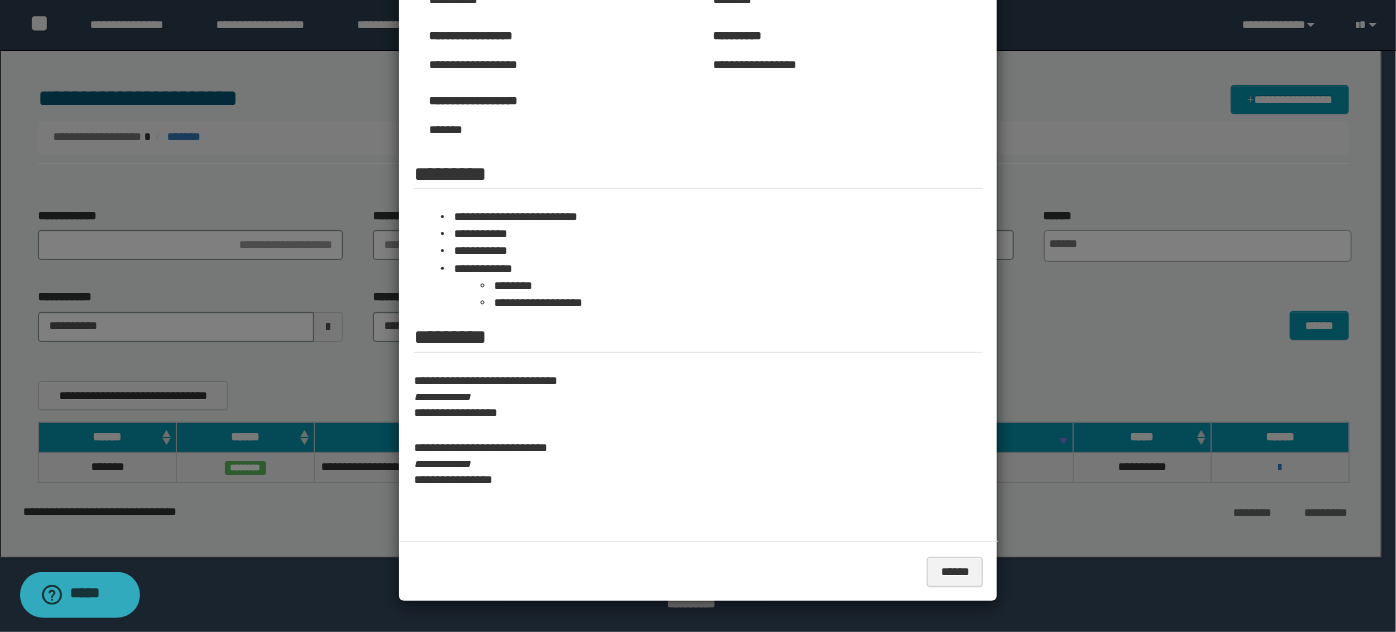 click at bounding box center [698, 207] 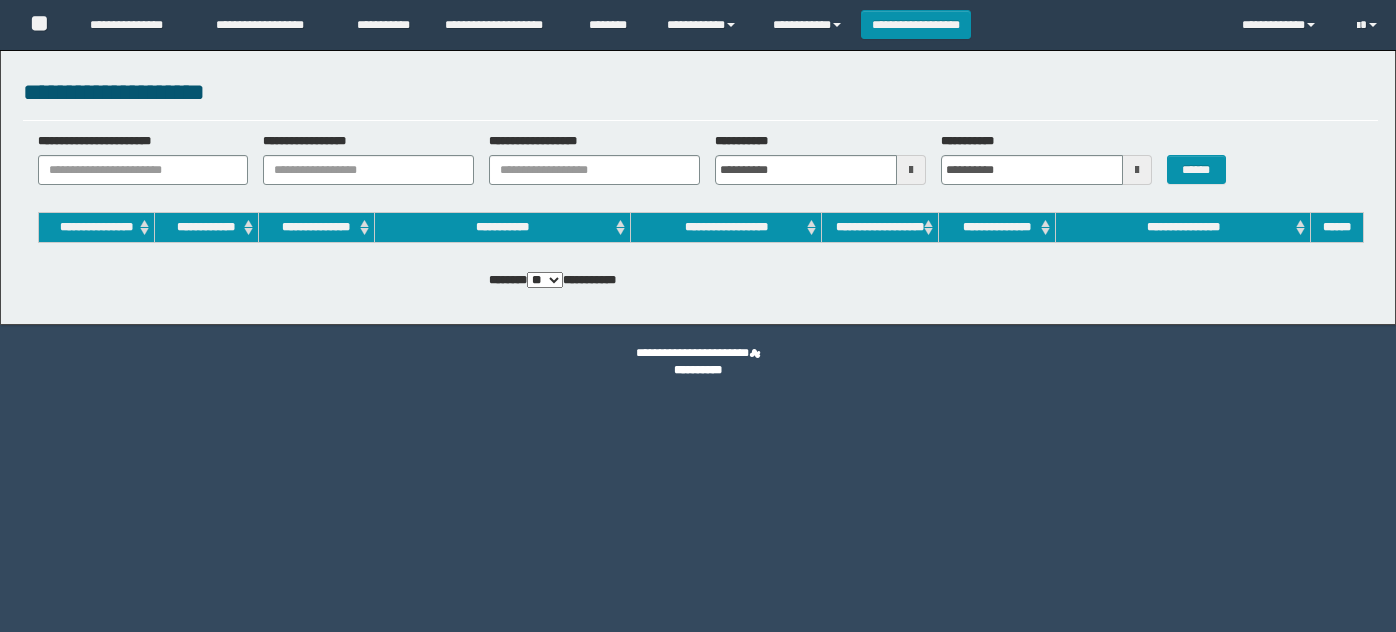 scroll, scrollTop: 0, scrollLeft: 0, axis: both 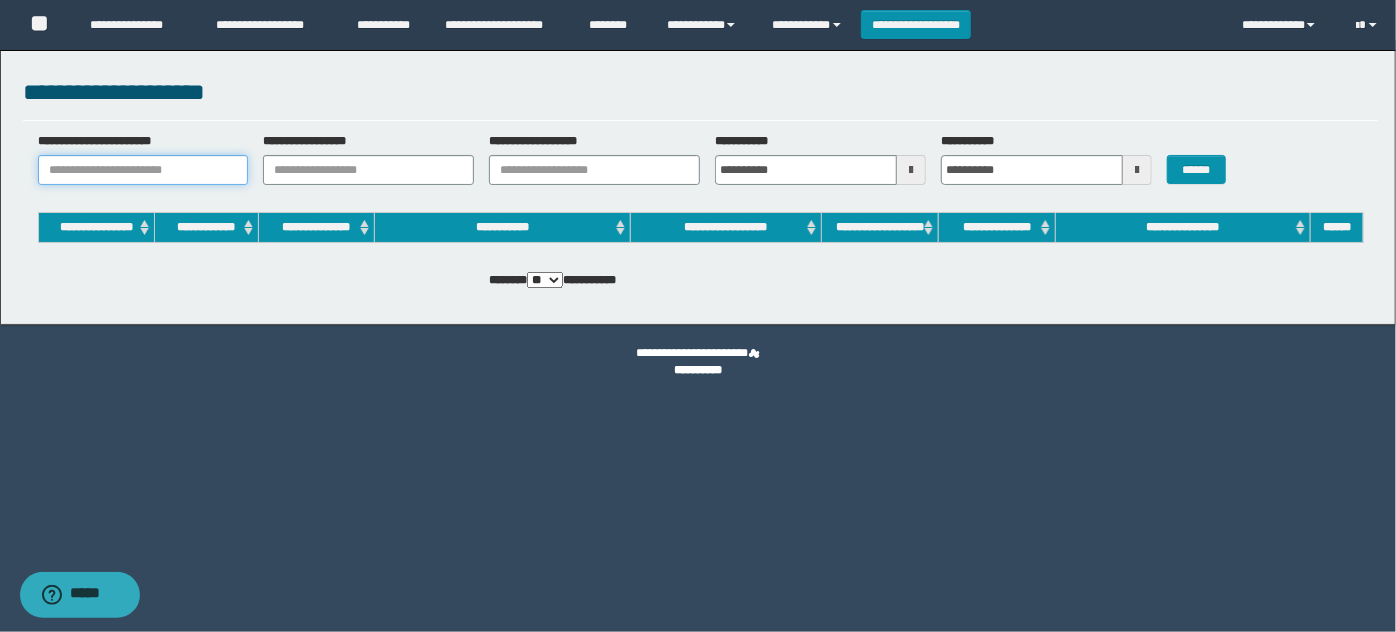 drag, startPoint x: 146, startPoint y: 155, endPoint x: 148, endPoint y: 165, distance: 10.198039 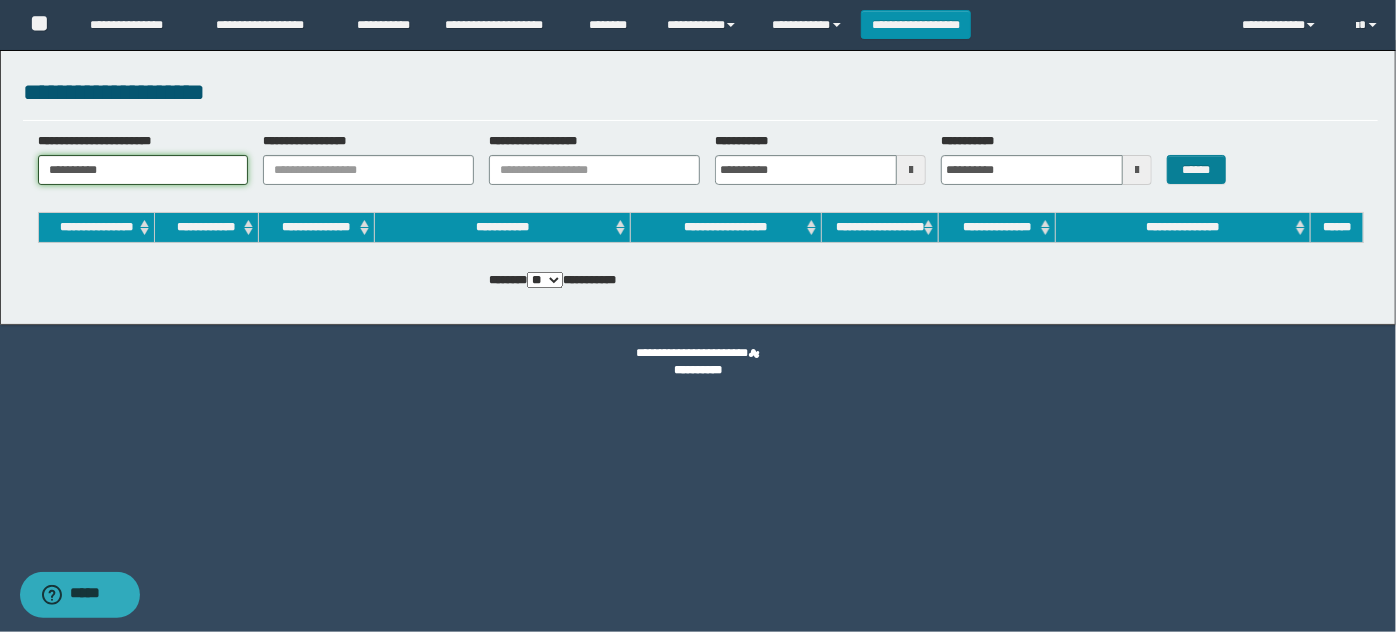 type on "**********" 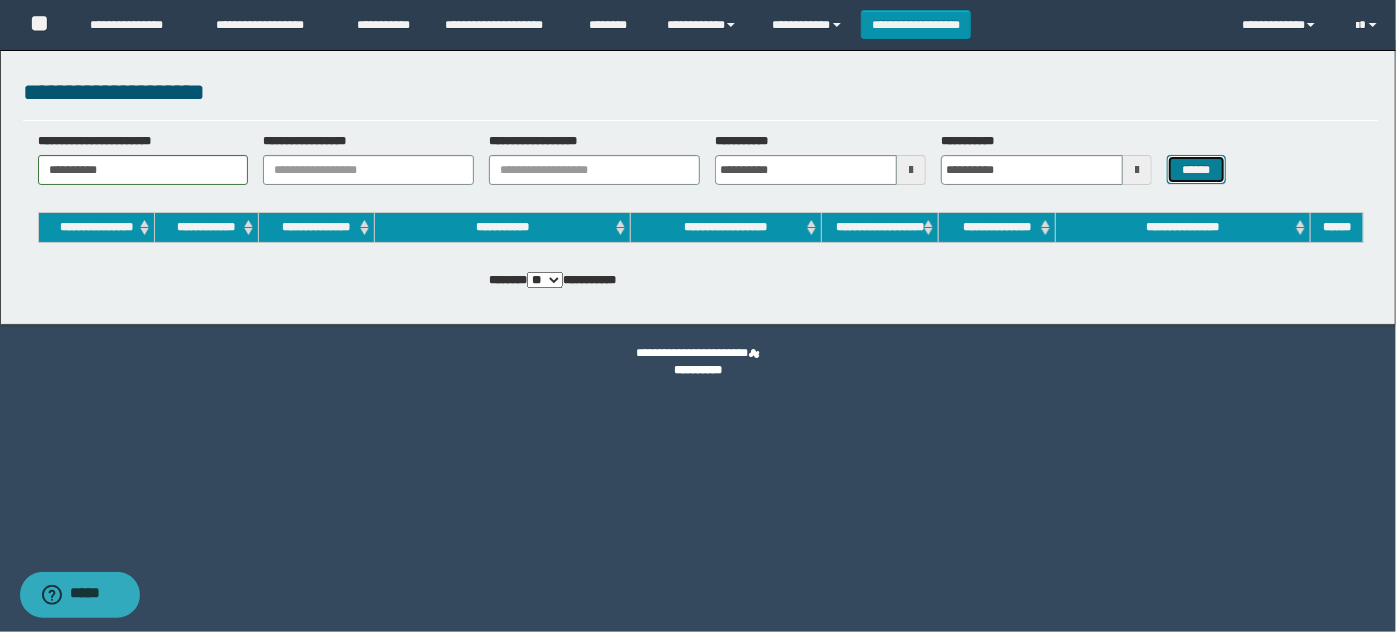 click on "******" at bounding box center (1196, 169) 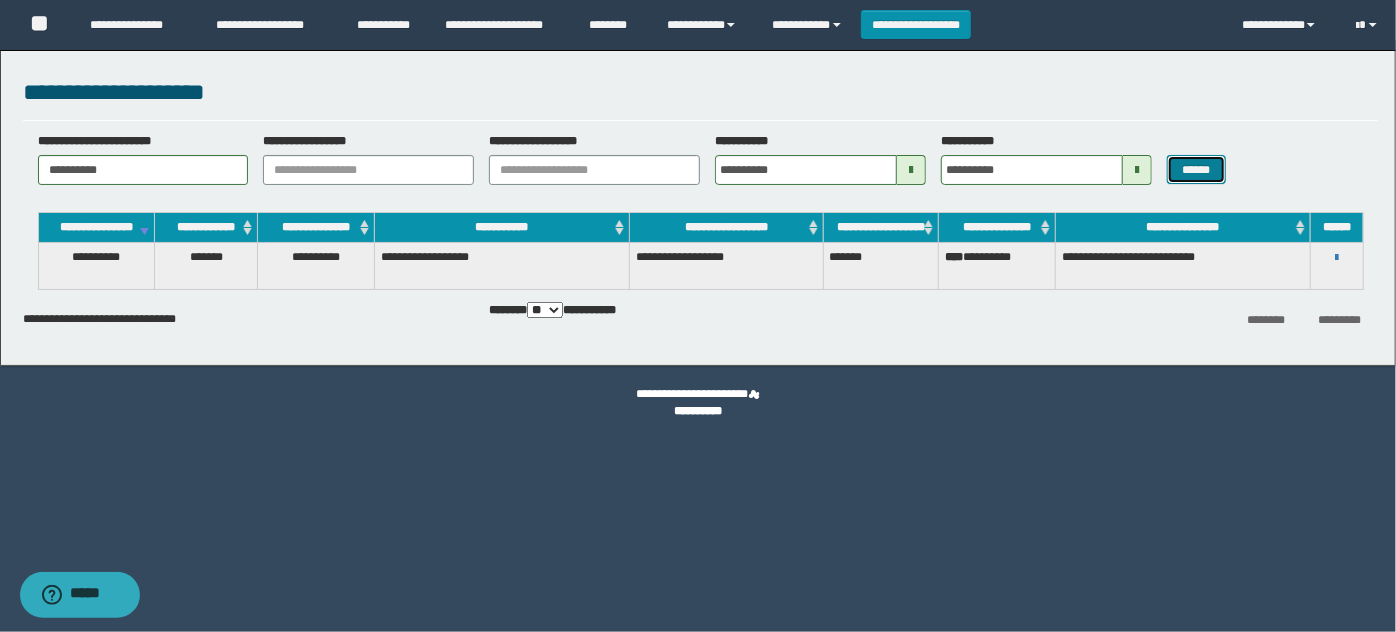 type 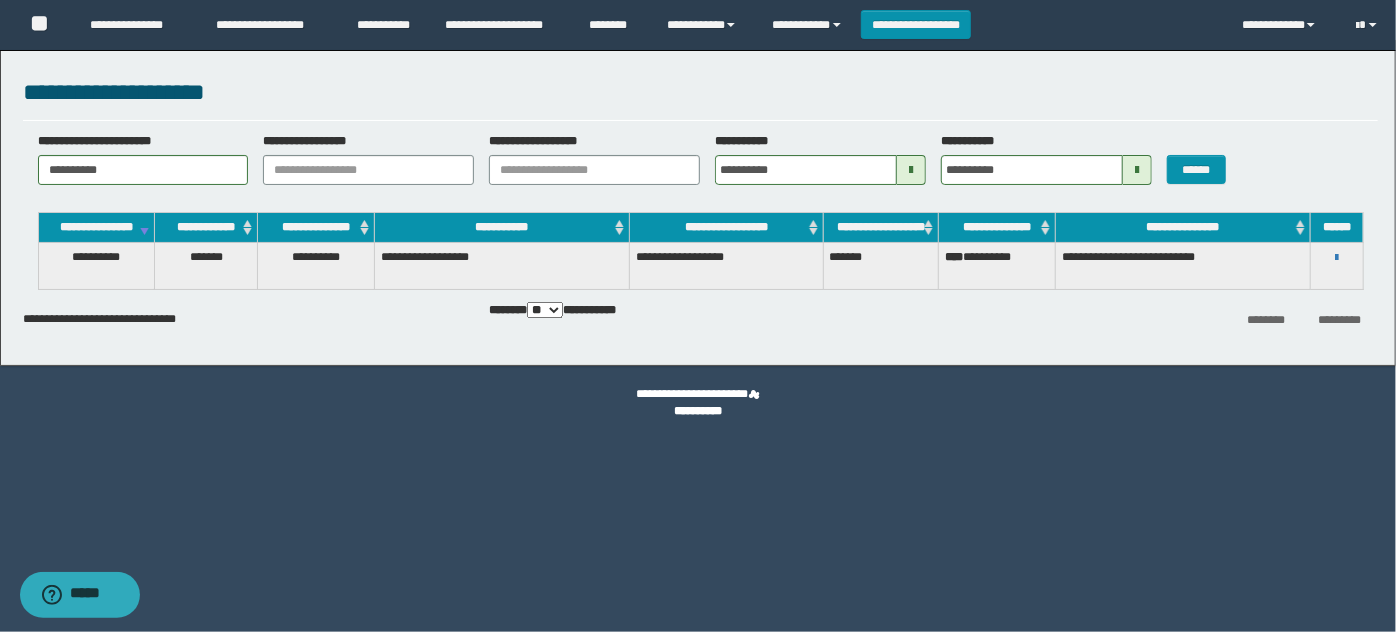 click on "**********" at bounding box center (1183, 266) 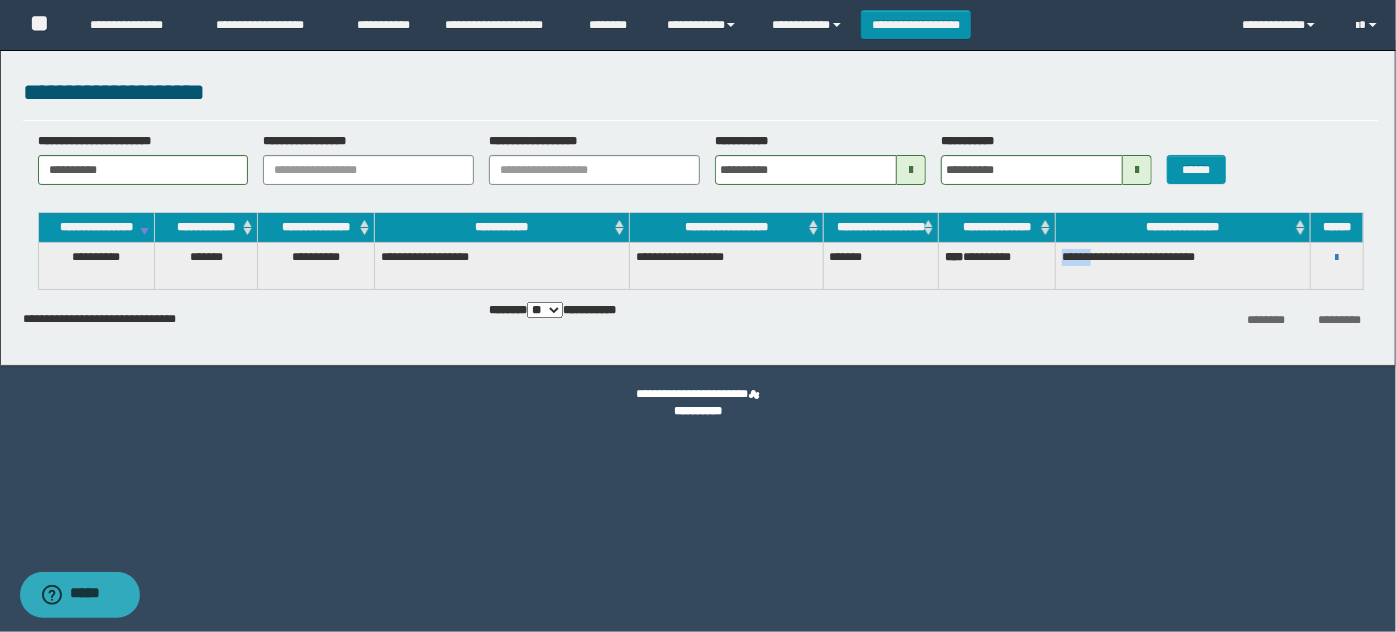 click on "**********" at bounding box center (1183, 266) 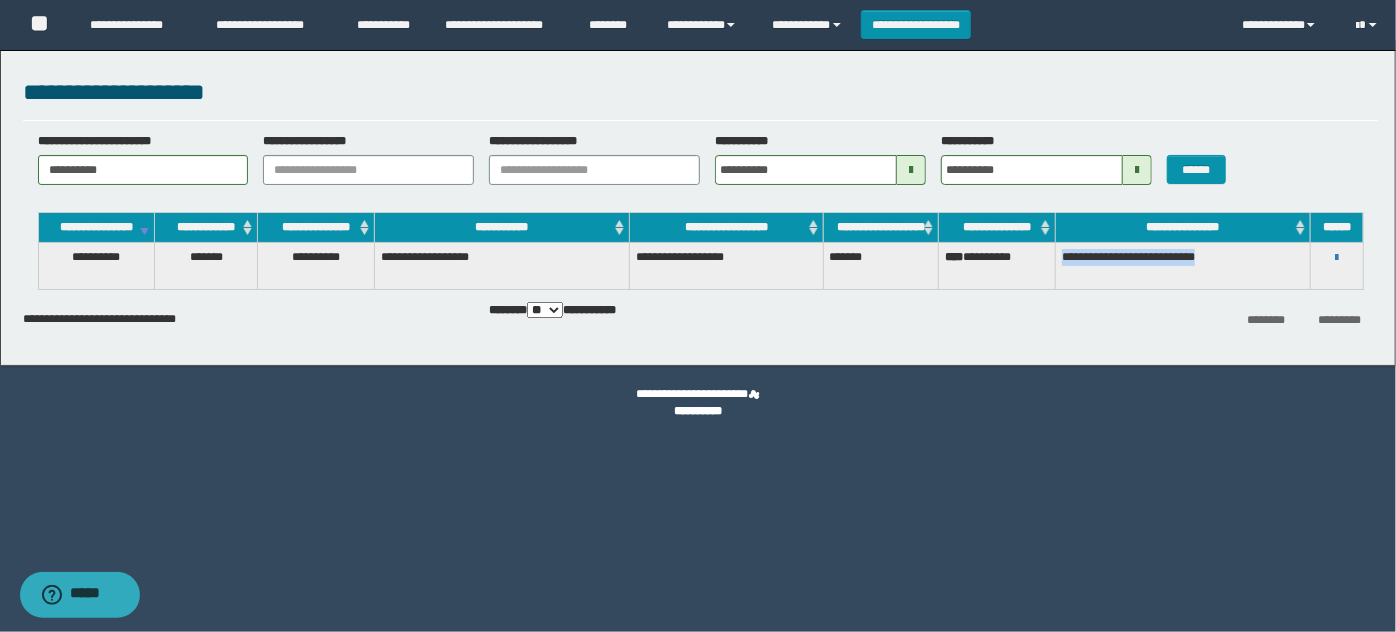 click on "**********" at bounding box center [1183, 266] 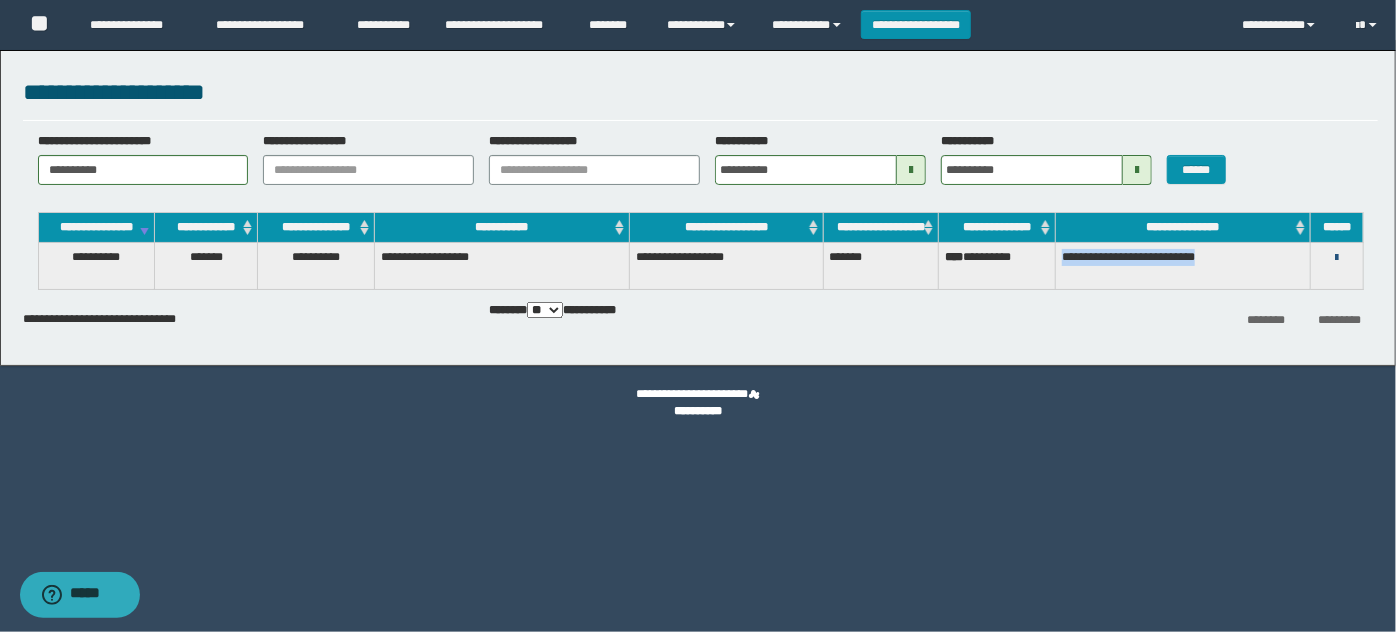 copy on "**********" 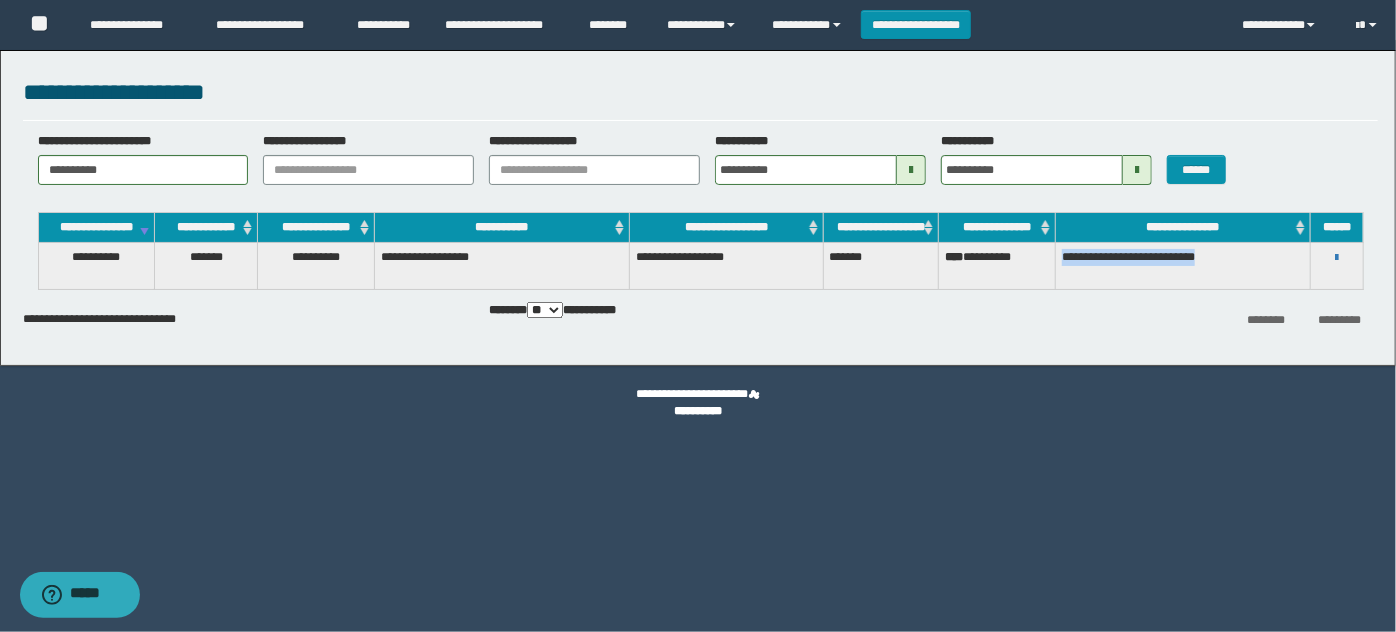 click on "**********" at bounding box center (1337, 257) 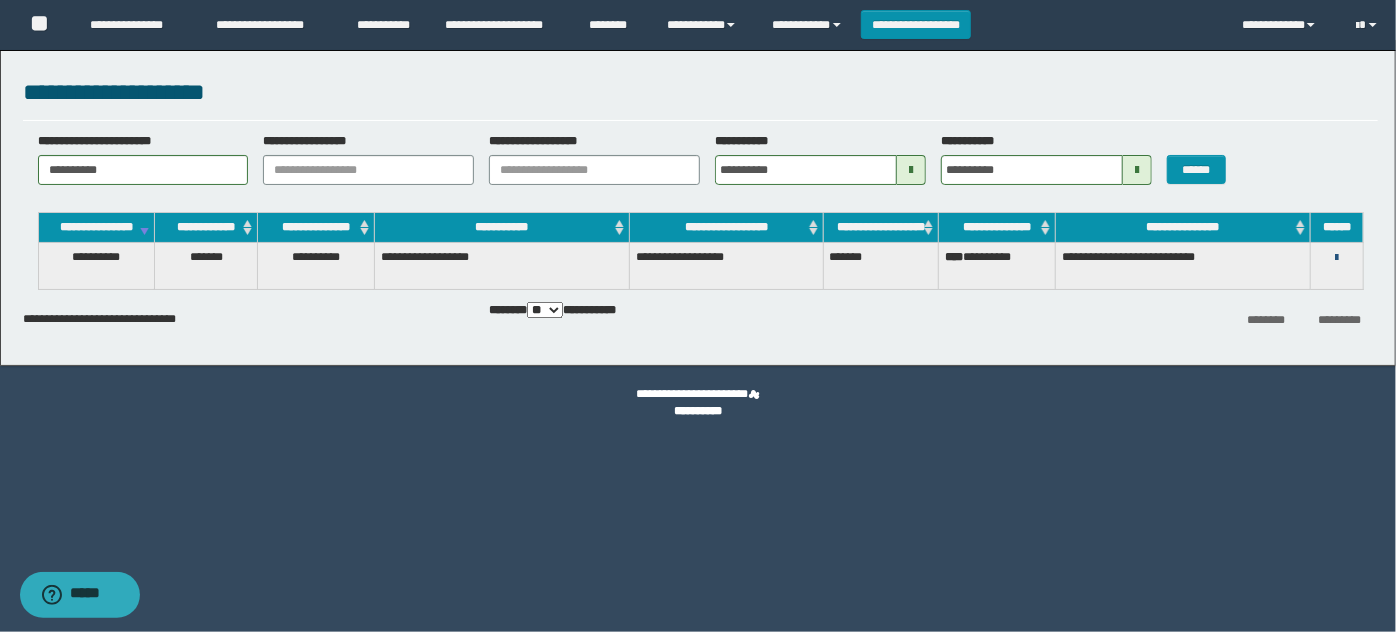 click at bounding box center [1336, 258] 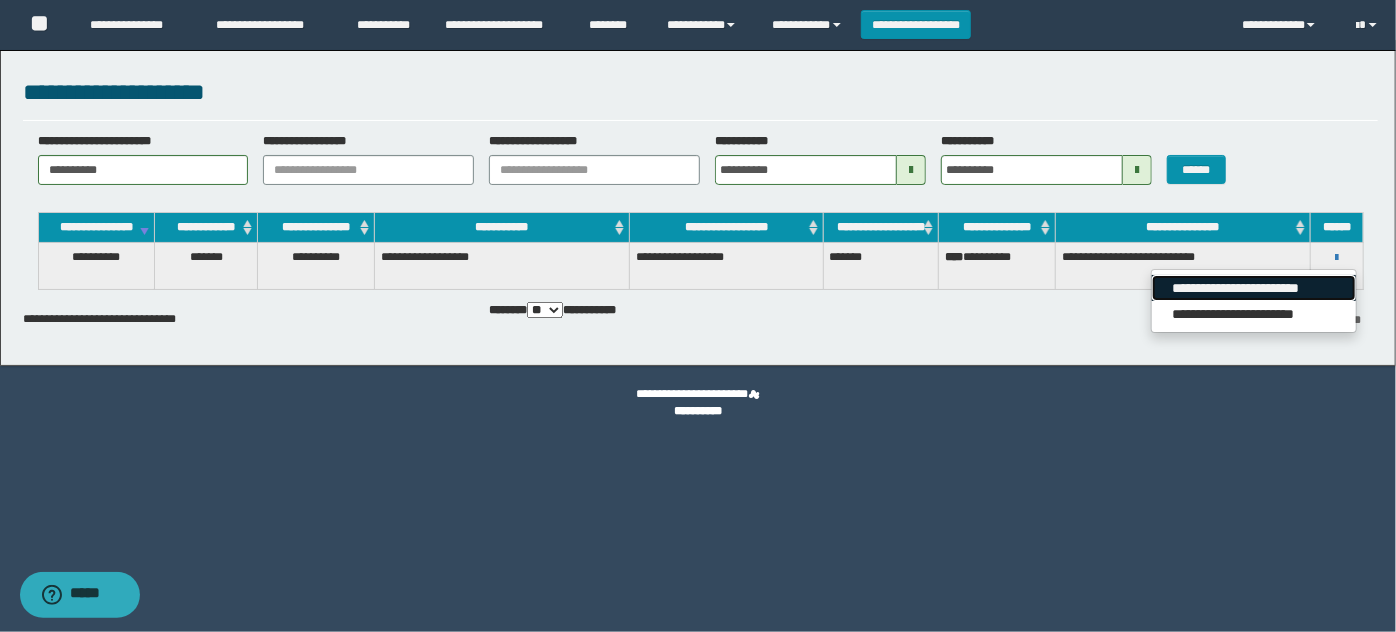 click on "**********" at bounding box center (1253, 288) 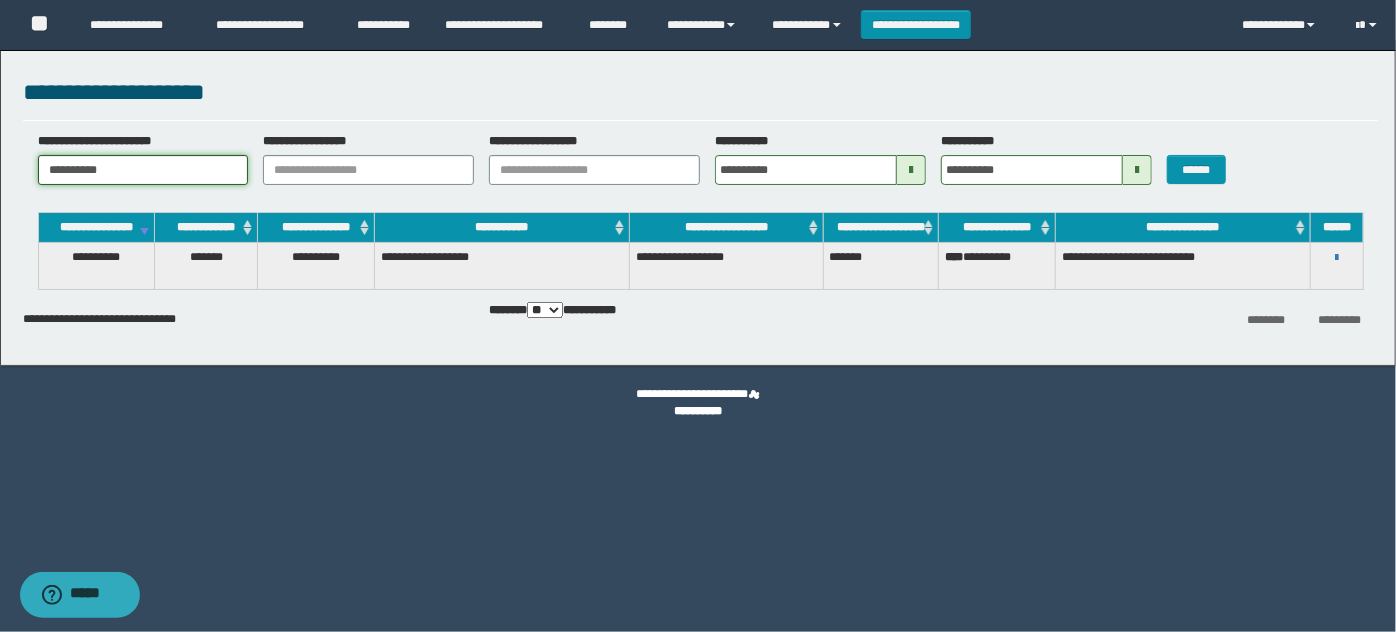 drag, startPoint x: 195, startPoint y: 171, endPoint x: 0, endPoint y: 170, distance: 195.00256 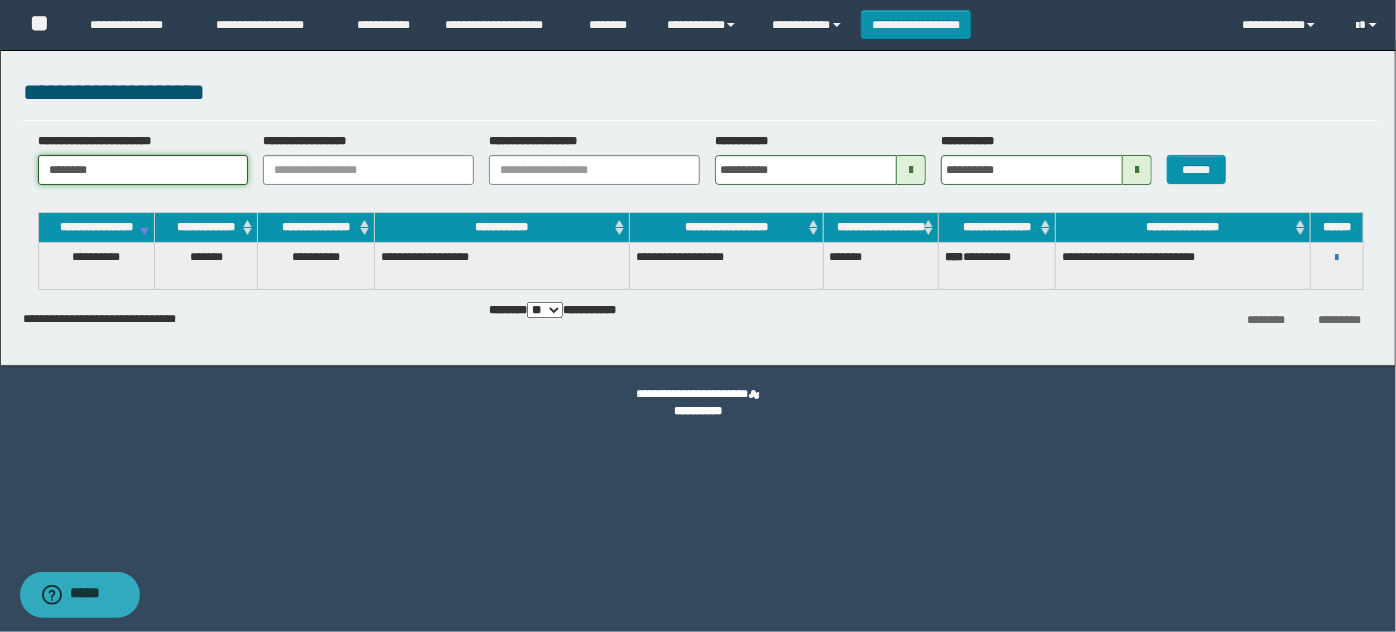 type on "********" 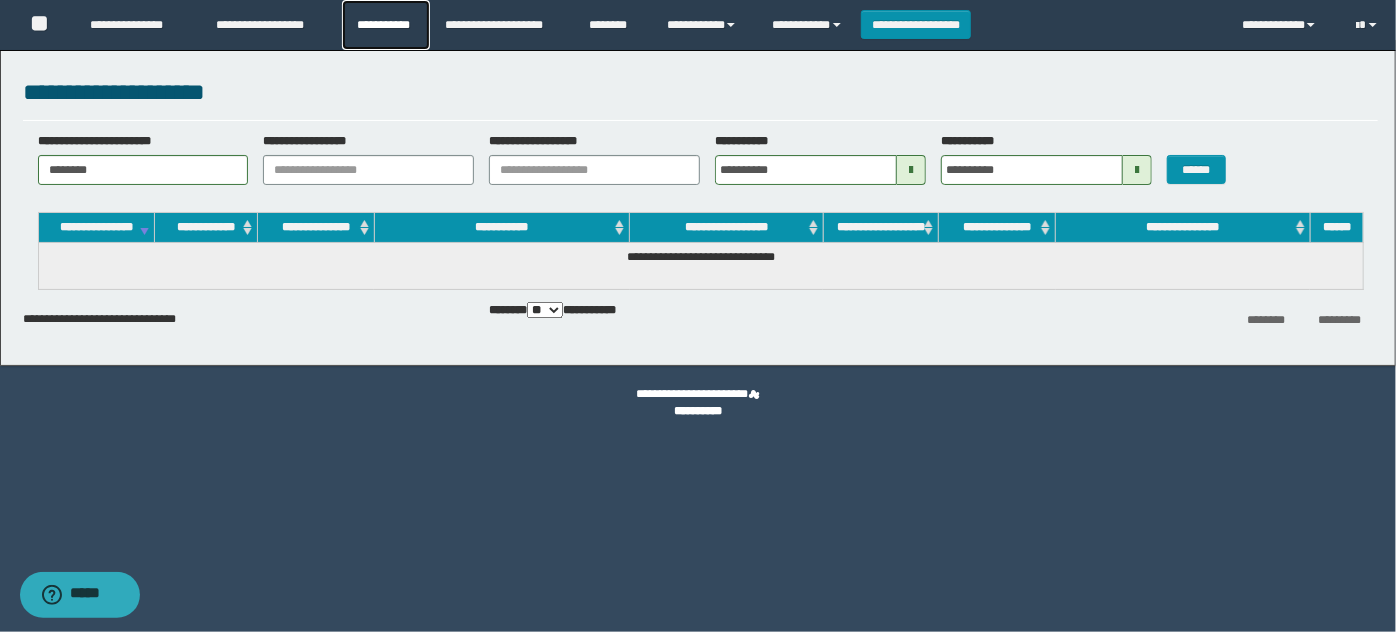 click on "**********" at bounding box center (386, 25) 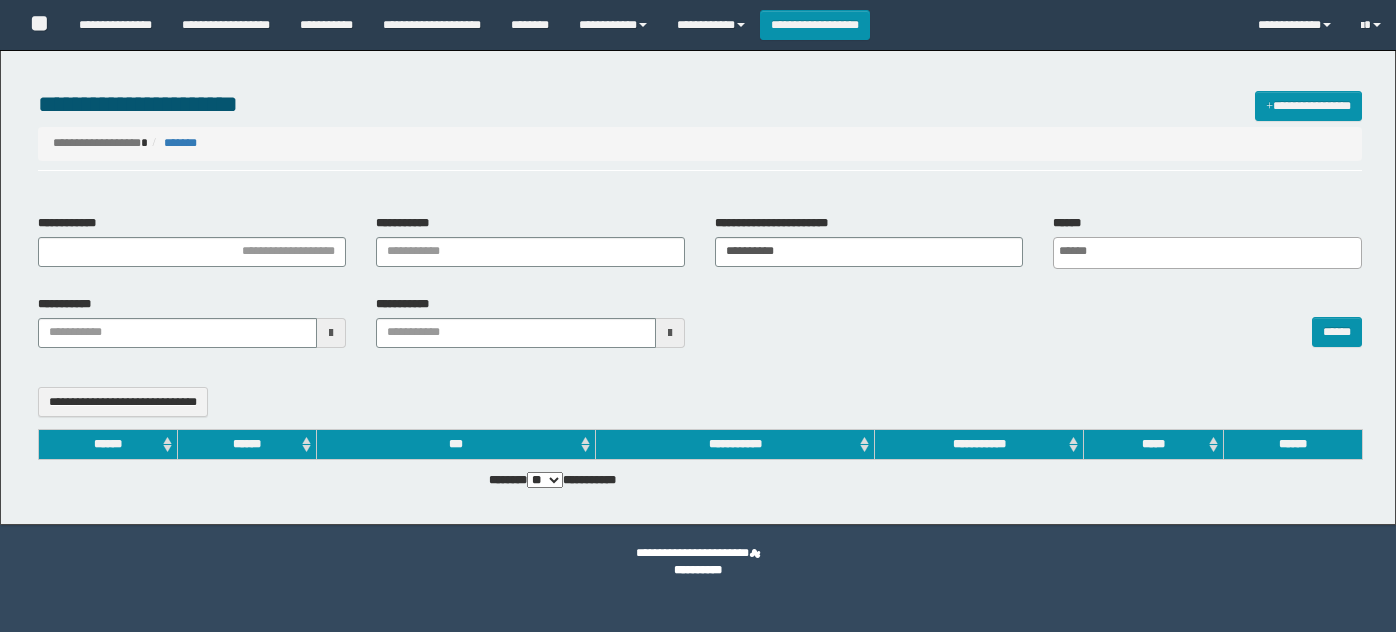 select 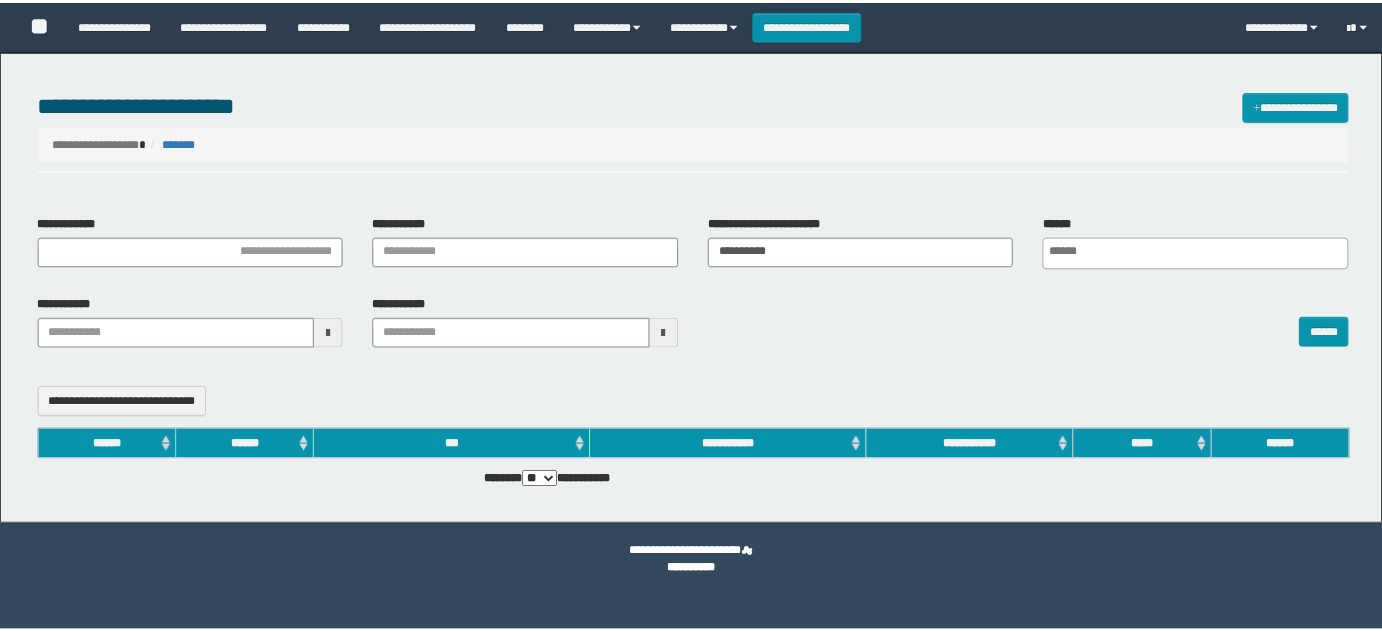 scroll, scrollTop: 0, scrollLeft: 0, axis: both 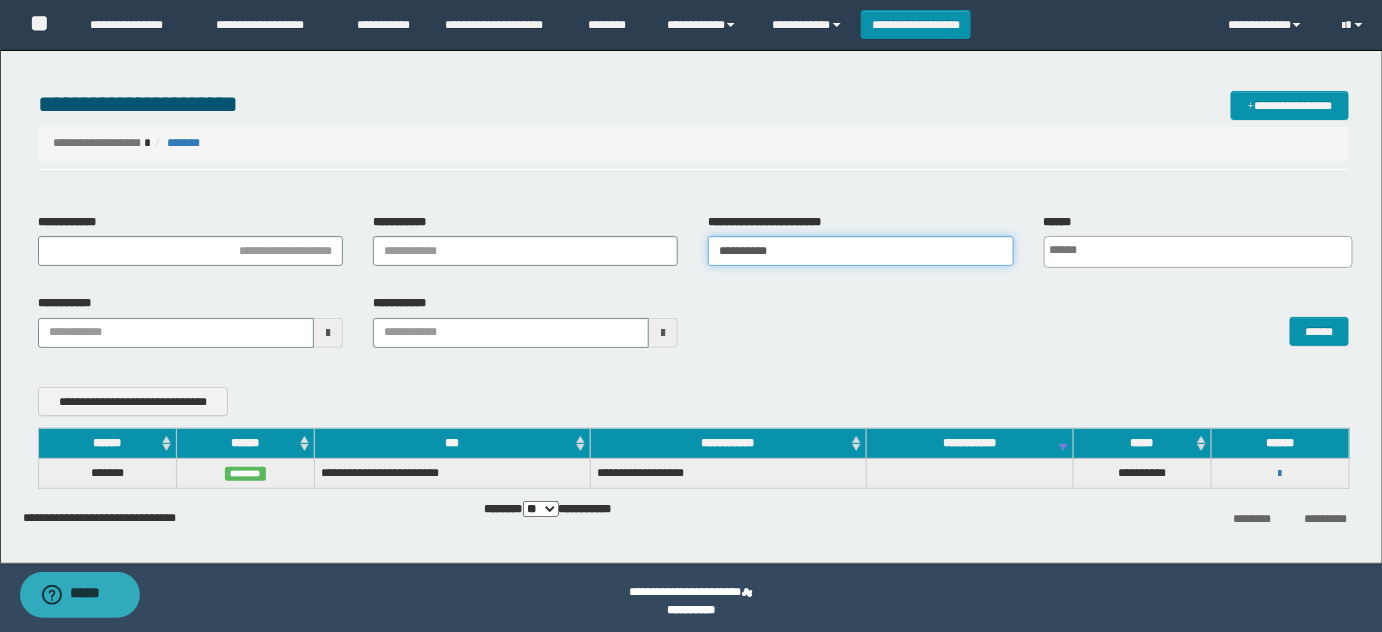 drag, startPoint x: 656, startPoint y: 243, endPoint x: 400, endPoint y: 253, distance: 256.19525 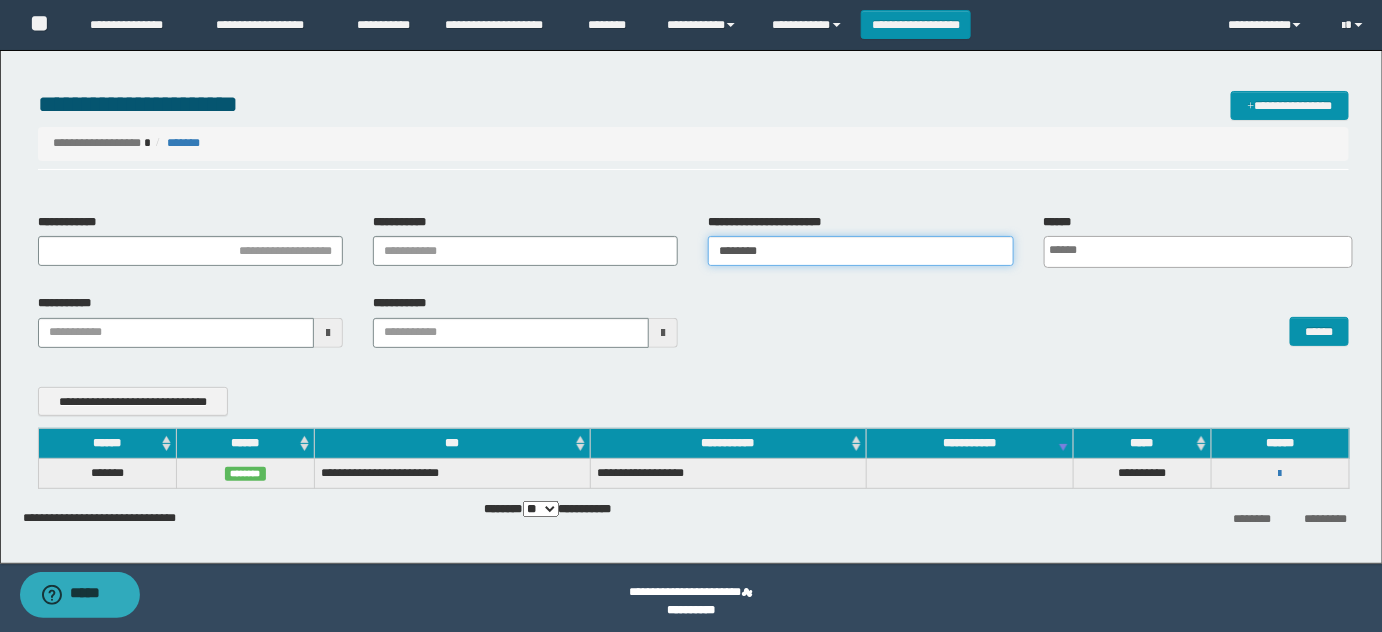 type on "********" 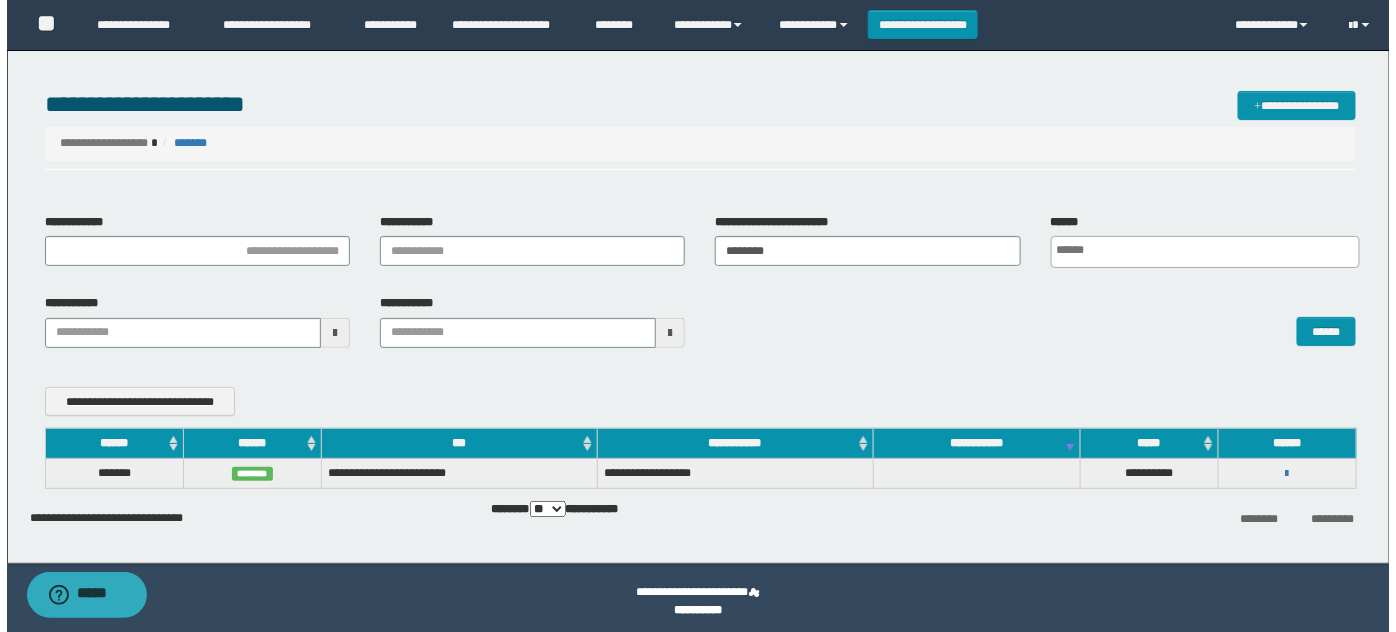 scroll, scrollTop: 0, scrollLeft: 5, axis: horizontal 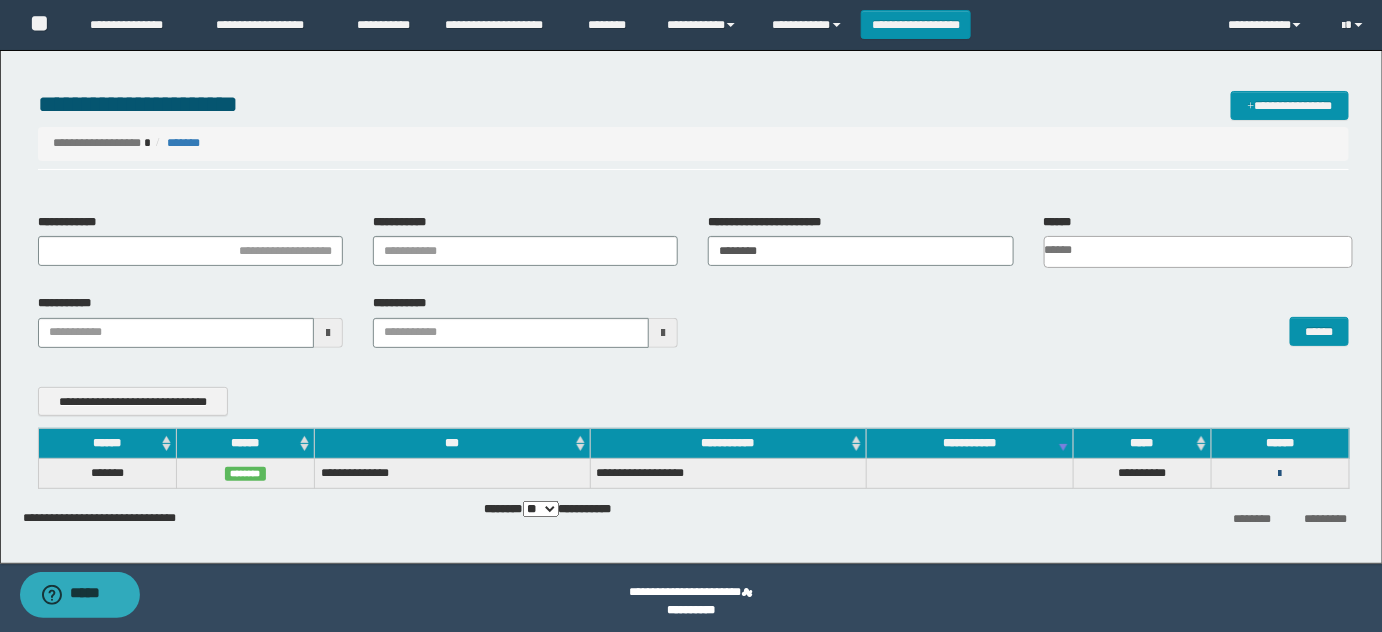 click at bounding box center [1280, 474] 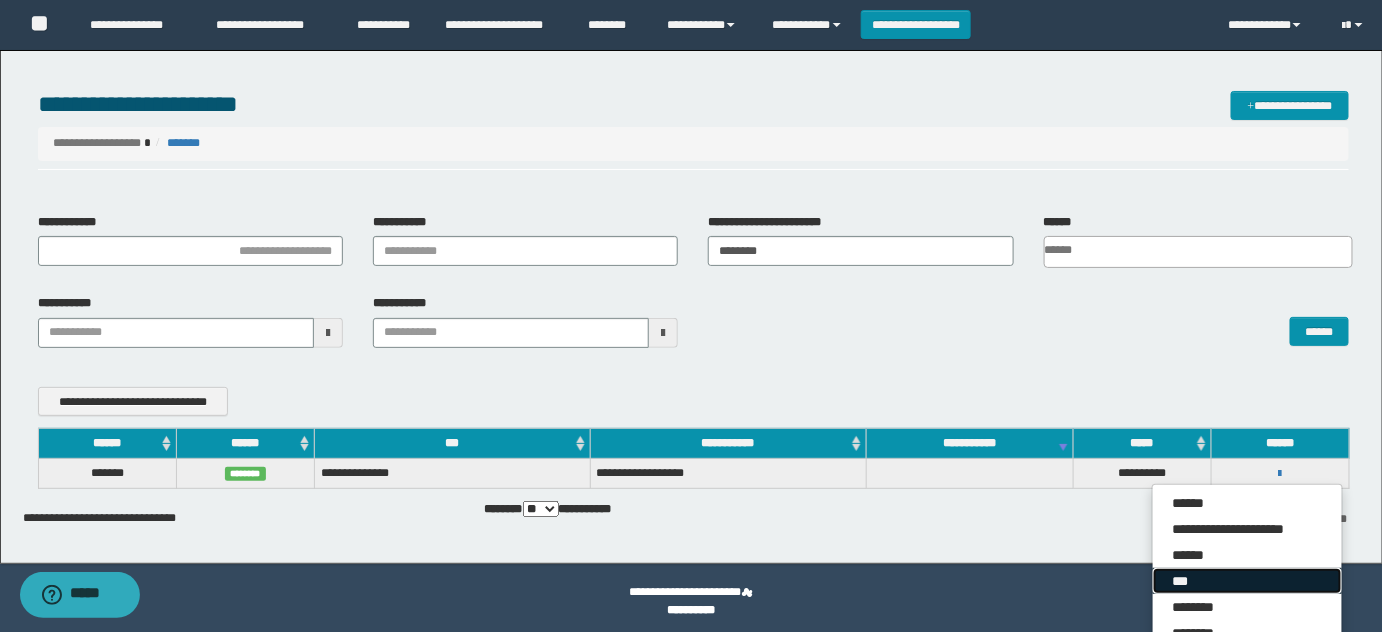 click on "***" at bounding box center [1247, 581] 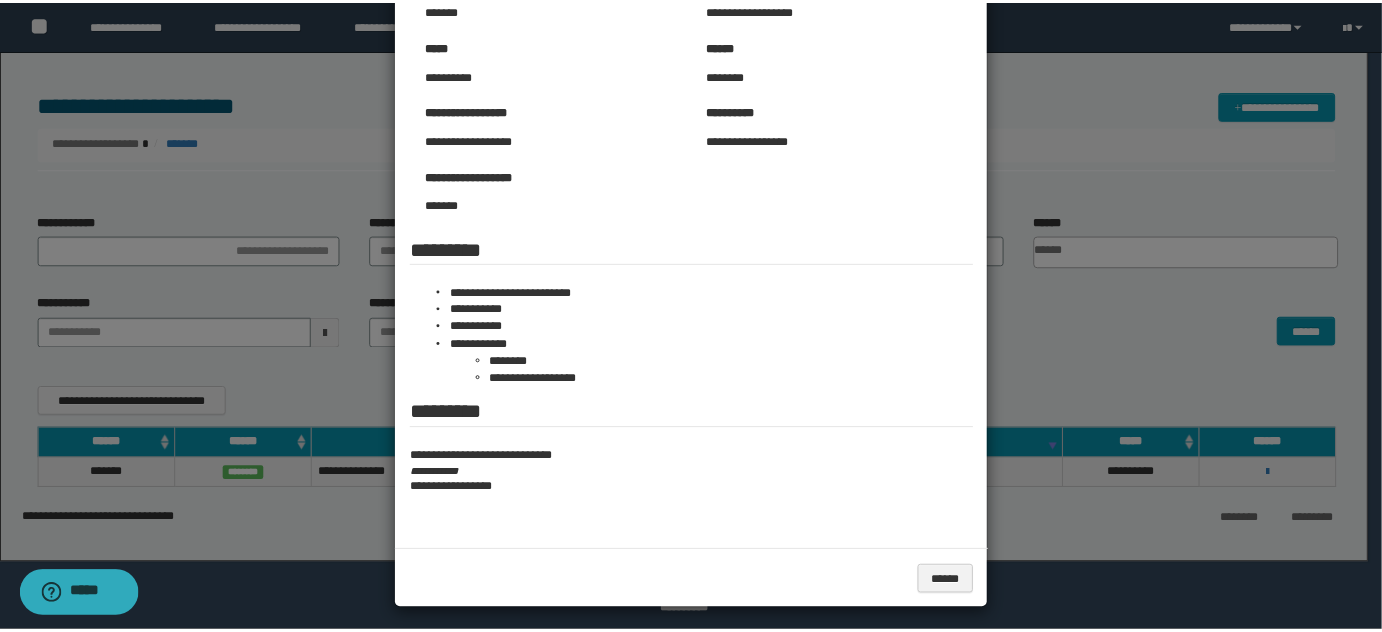 scroll, scrollTop: 150, scrollLeft: 0, axis: vertical 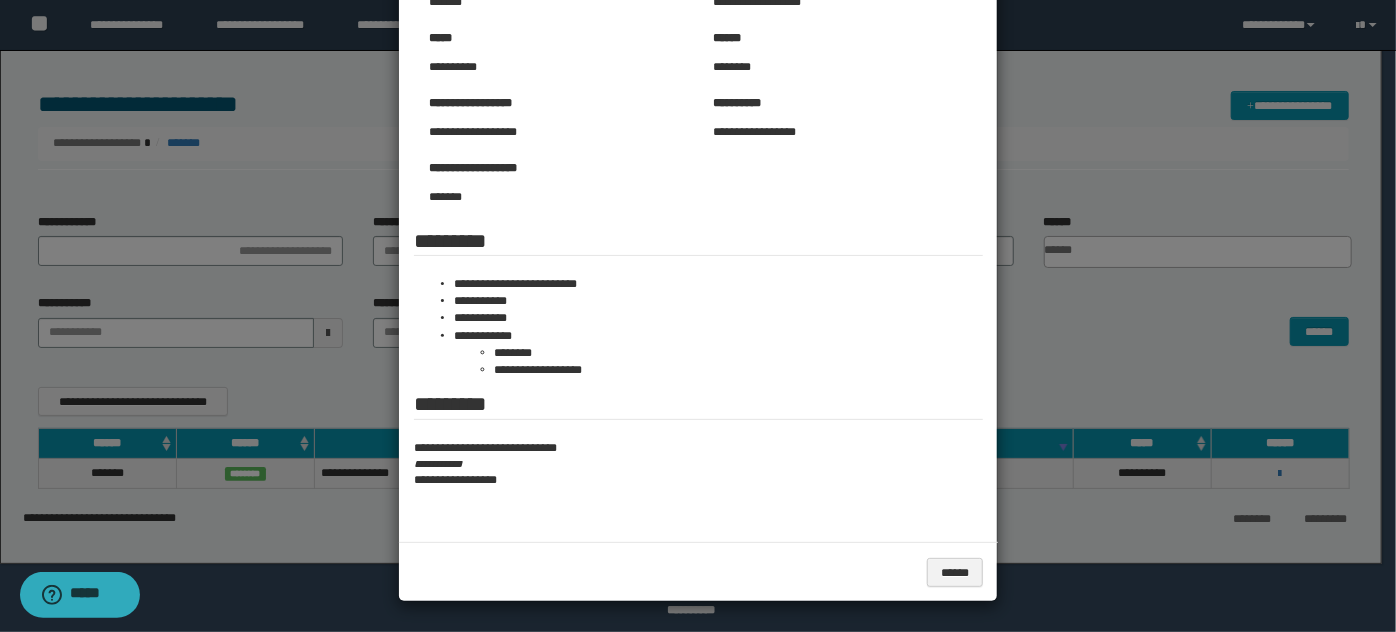 click at bounding box center [698, 241] 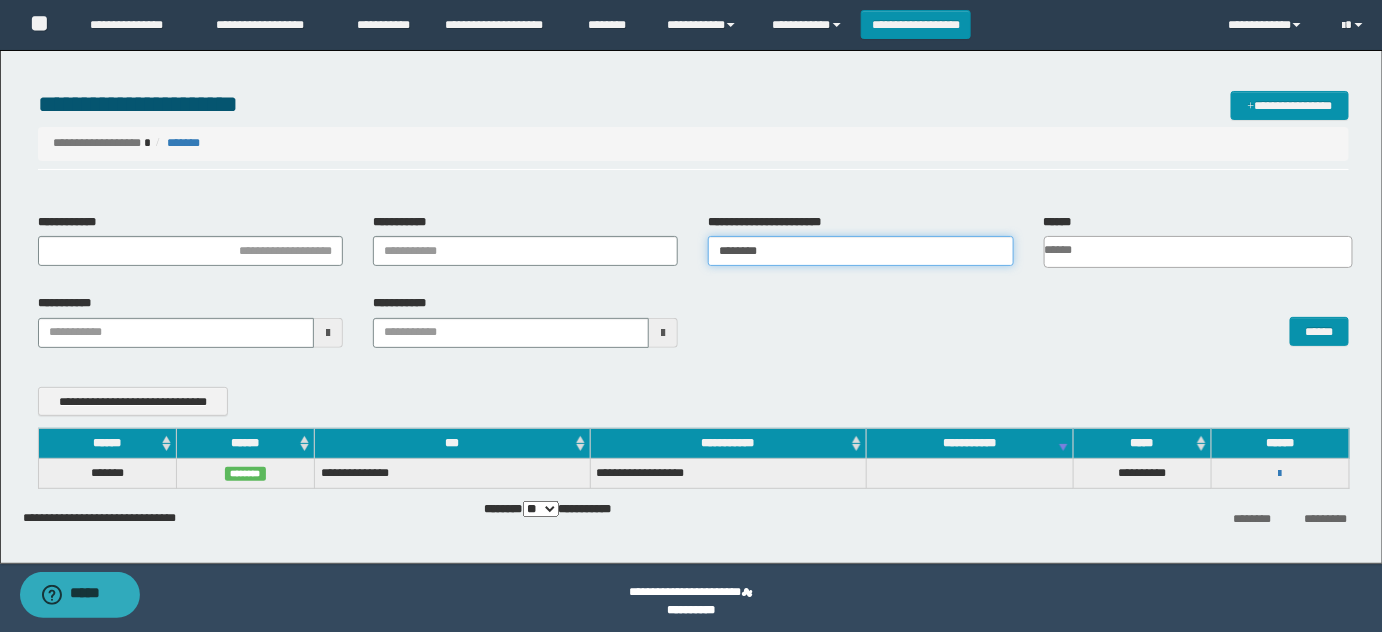 drag, startPoint x: 792, startPoint y: 260, endPoint x: 524, endPoint y: 242, distance: 268.6038 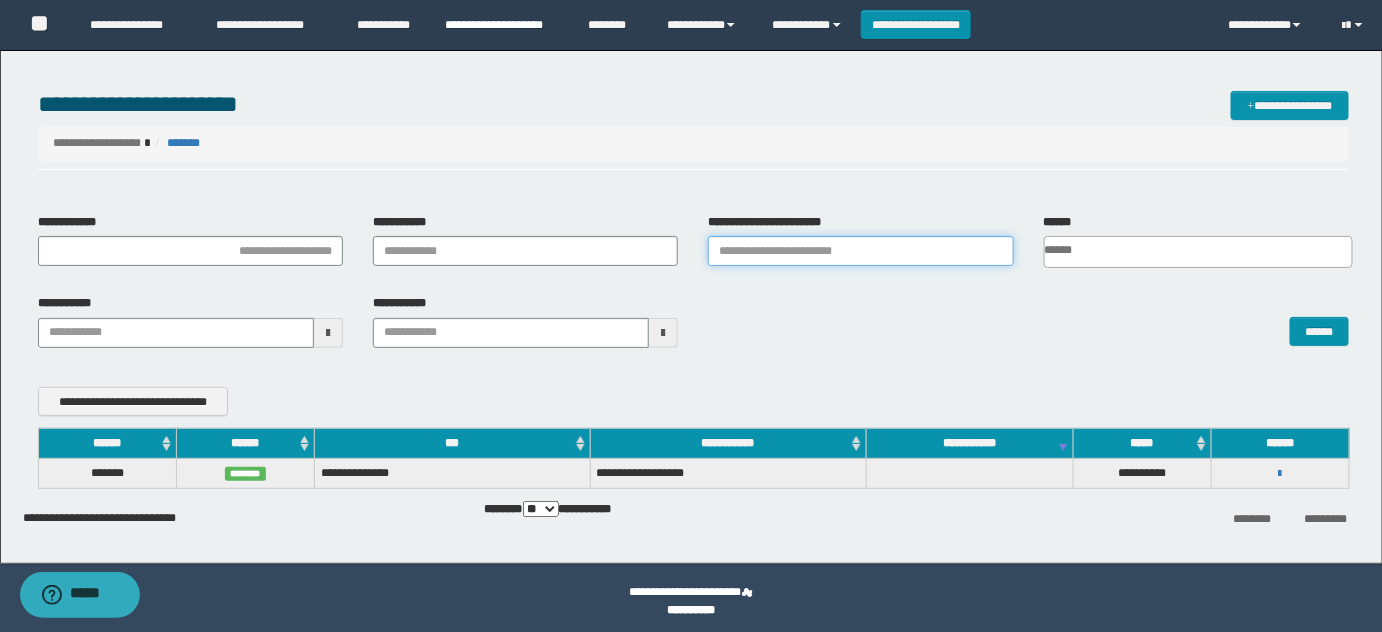 type 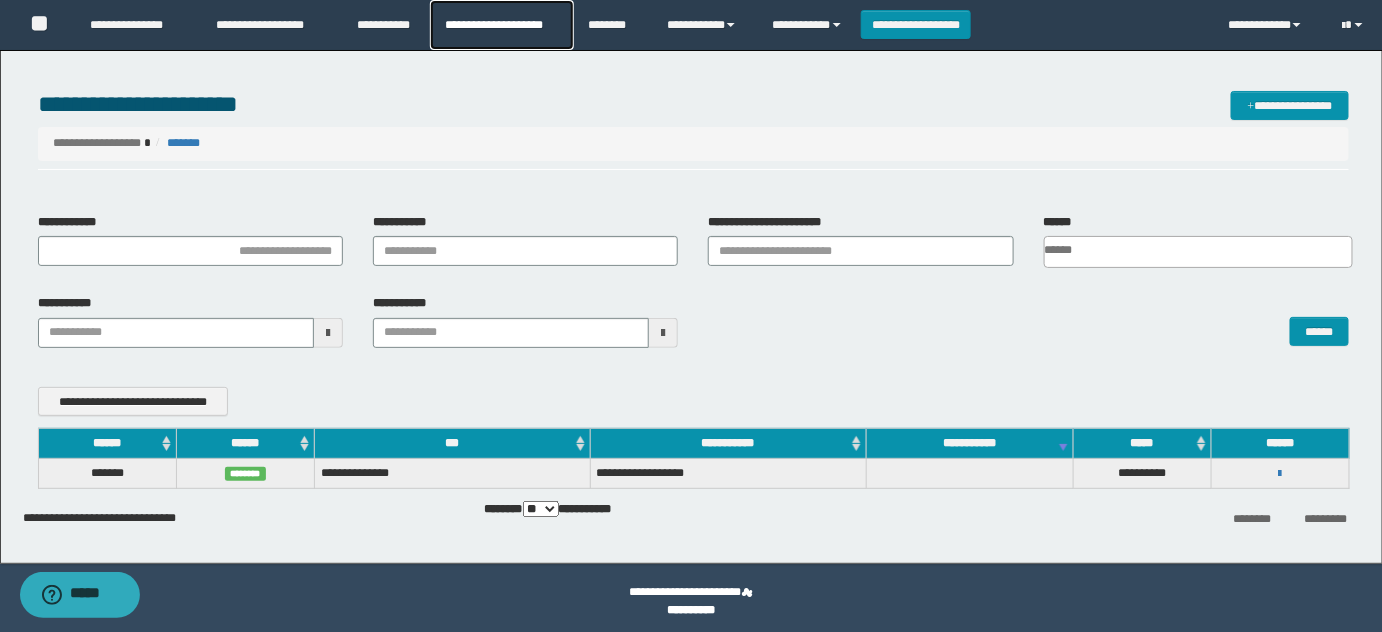 click on "**********" at bounding box center (501, 25) 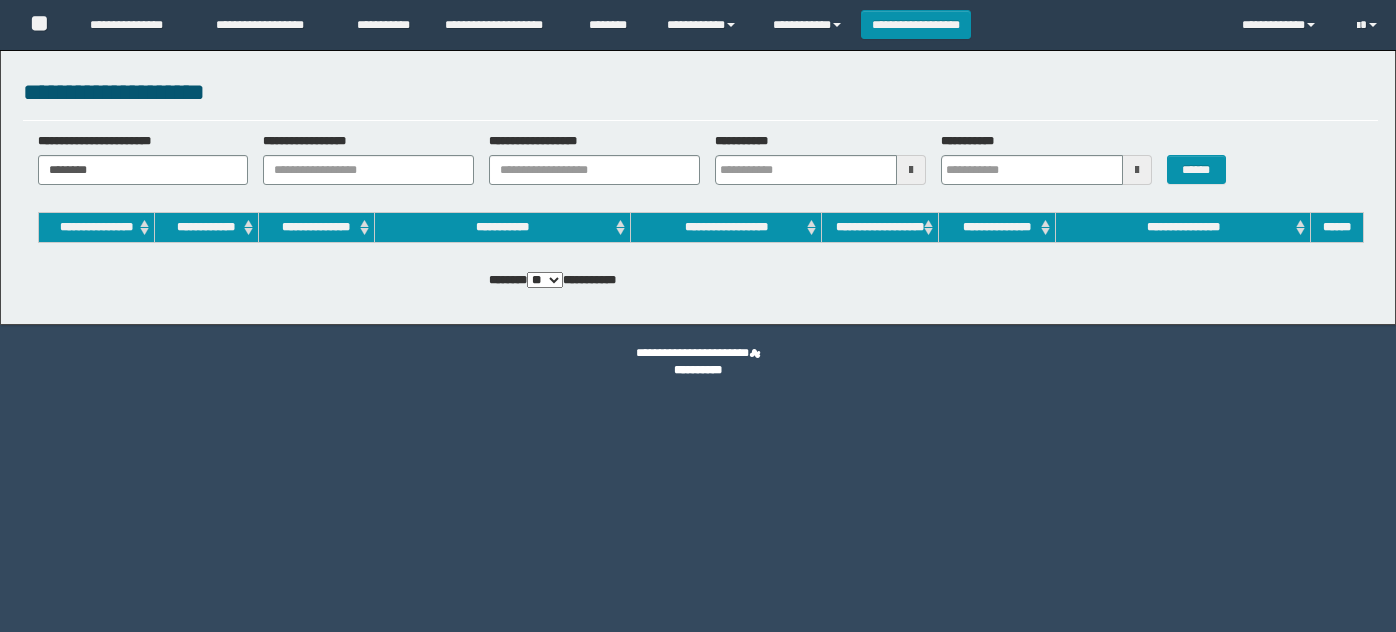 scroll, scrollTop: 0, scrollLeft: 0, axis: both 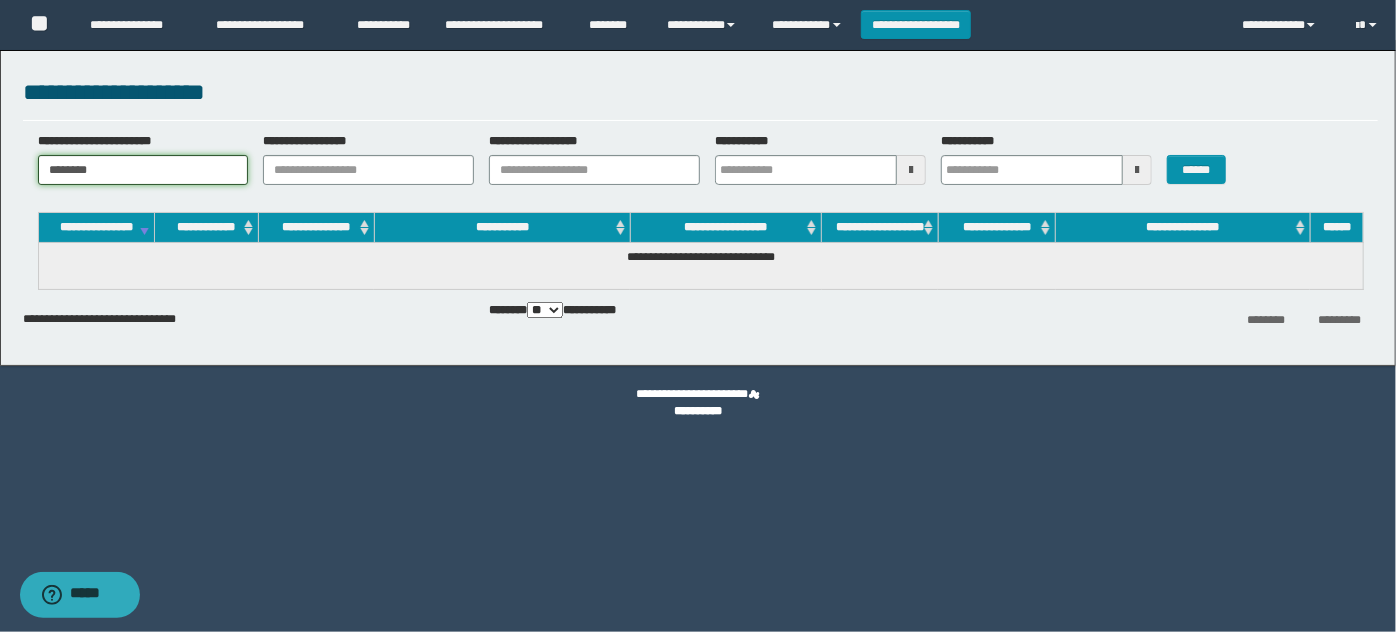 drag, startPoint x: 112, startPoint y: 168, endPoint x: 0, endPoint y: 158, distance: 112.44554 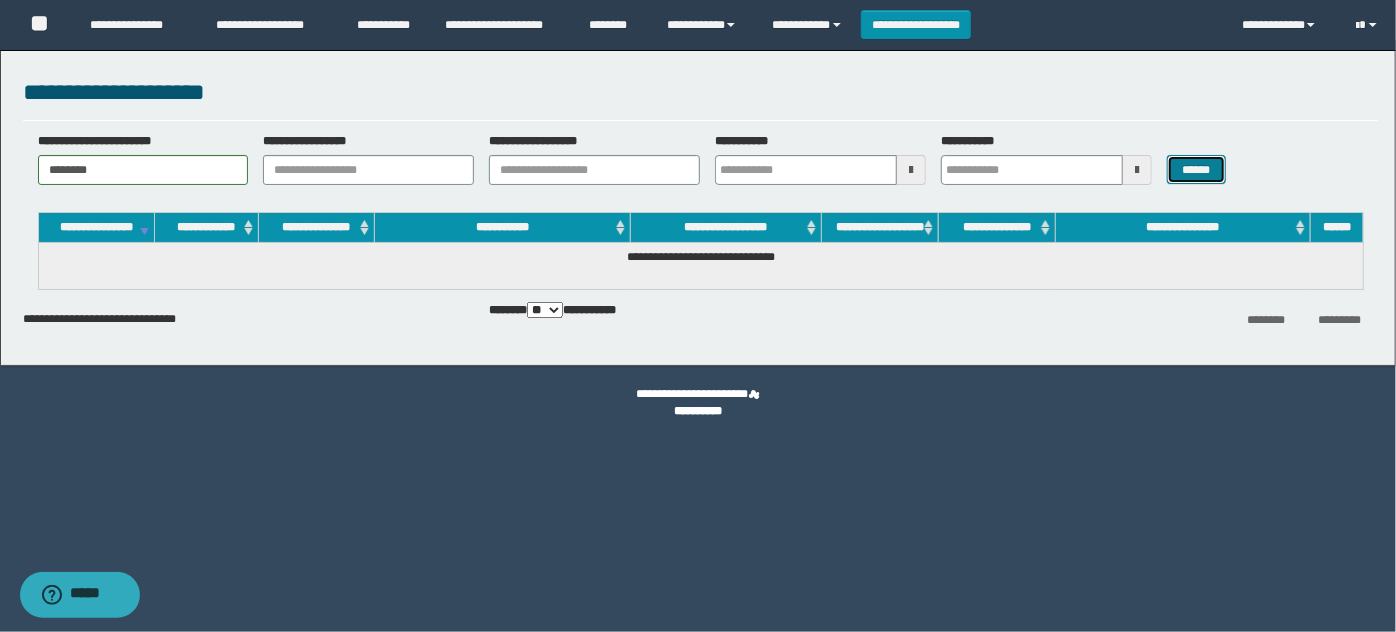 click on "******" at bounding box center [1196, 169] 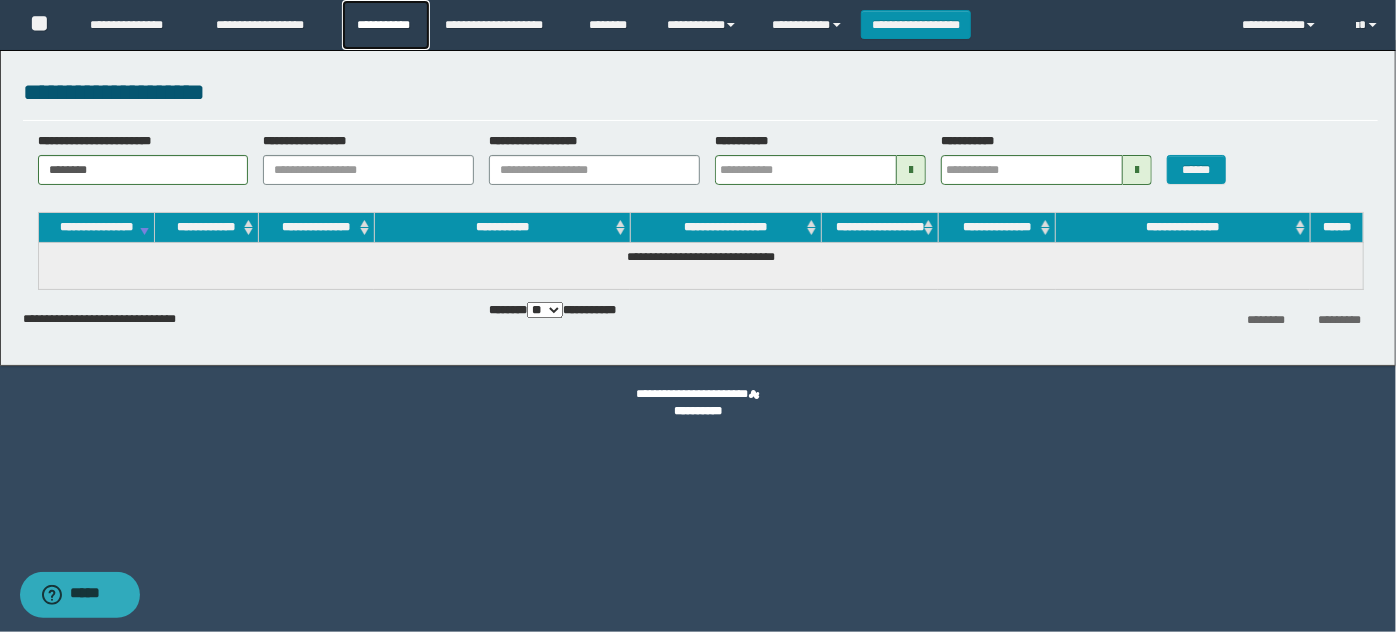 click on "**********" at bounding box center [386, 25] 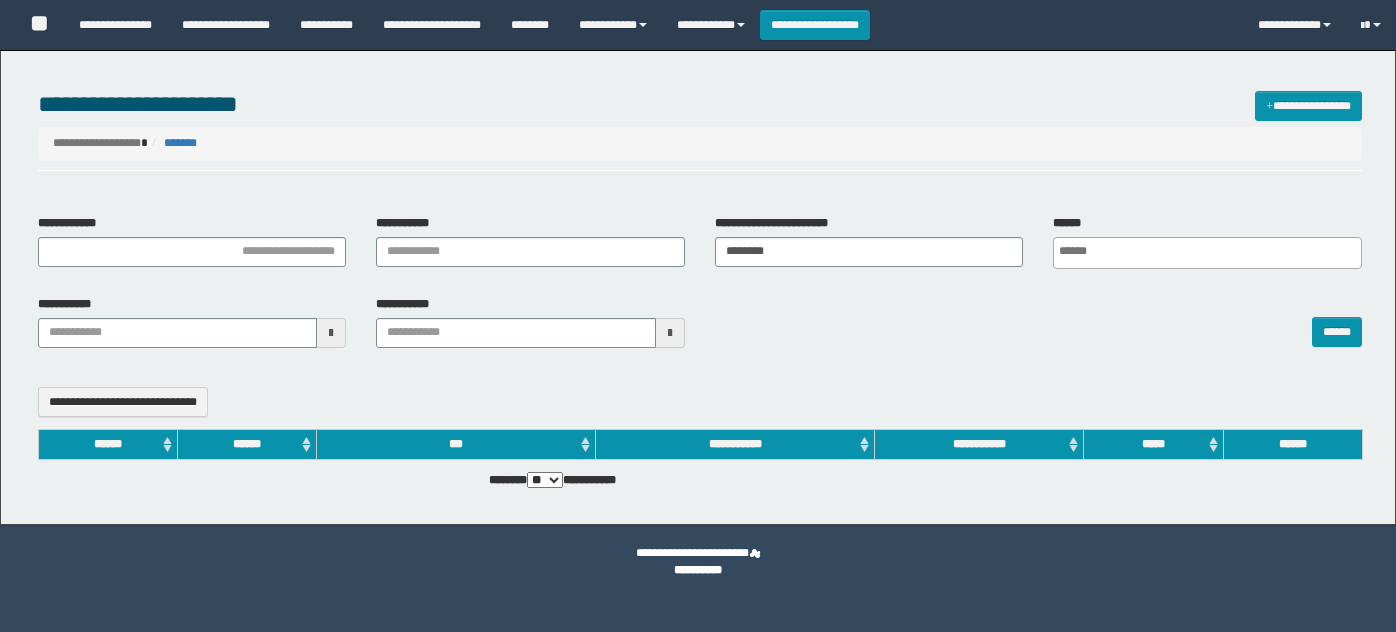 select 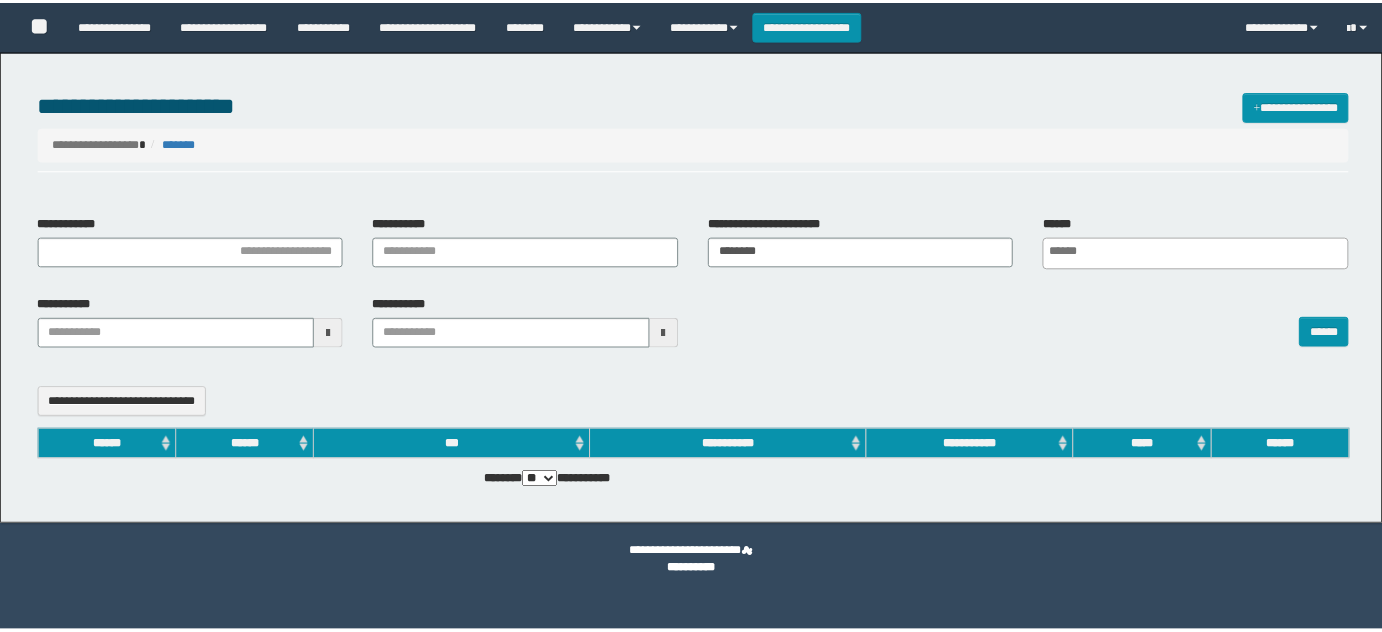 scroll, scrollTop: 0, scrollLeft: 0, axis: both 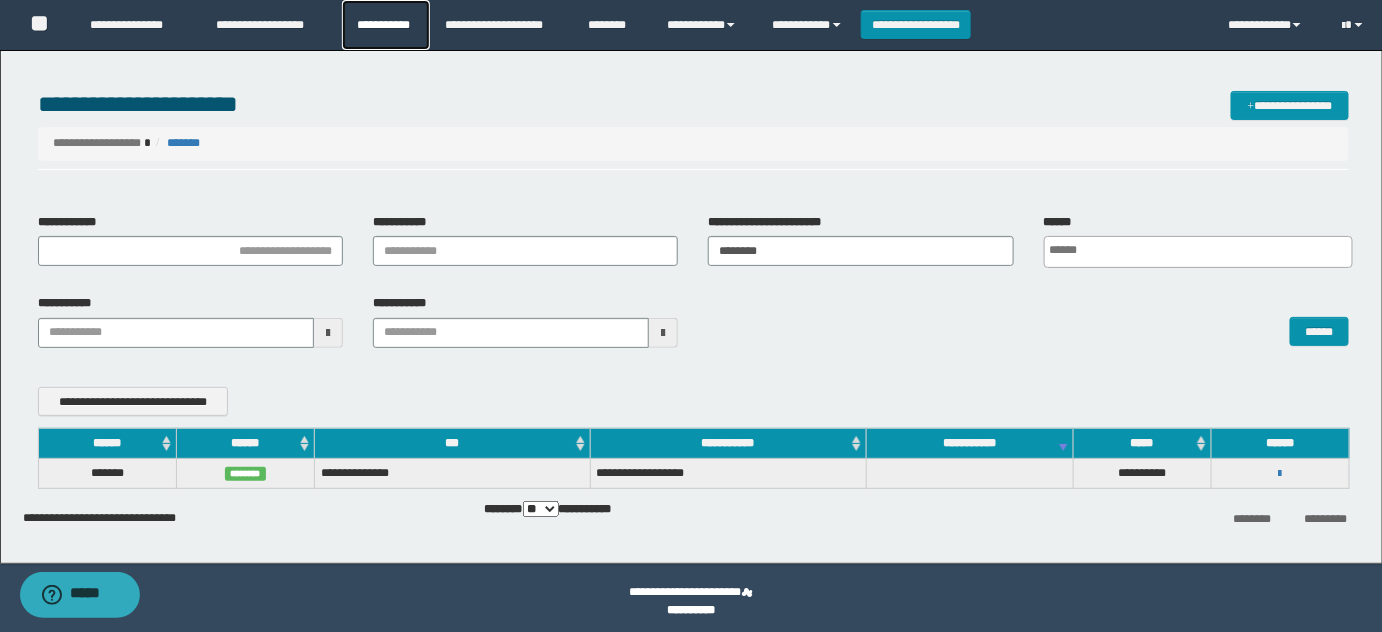 click on "**********" at bounding box center [386, 25] 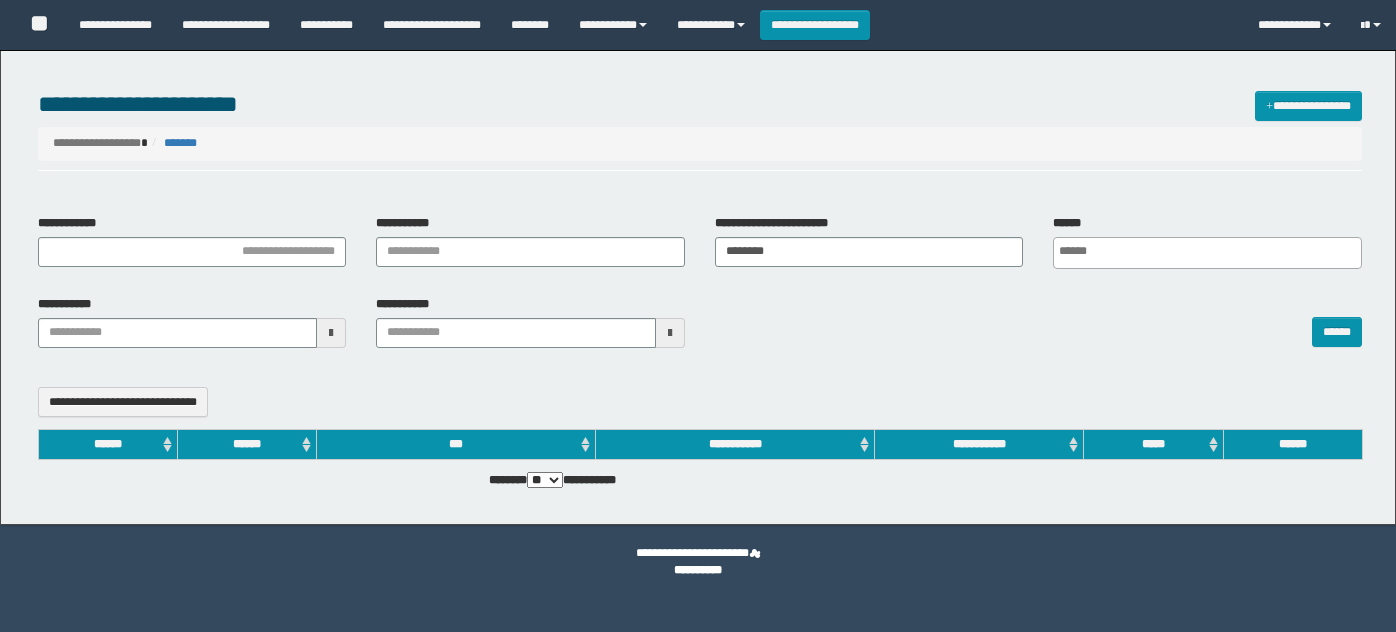 select 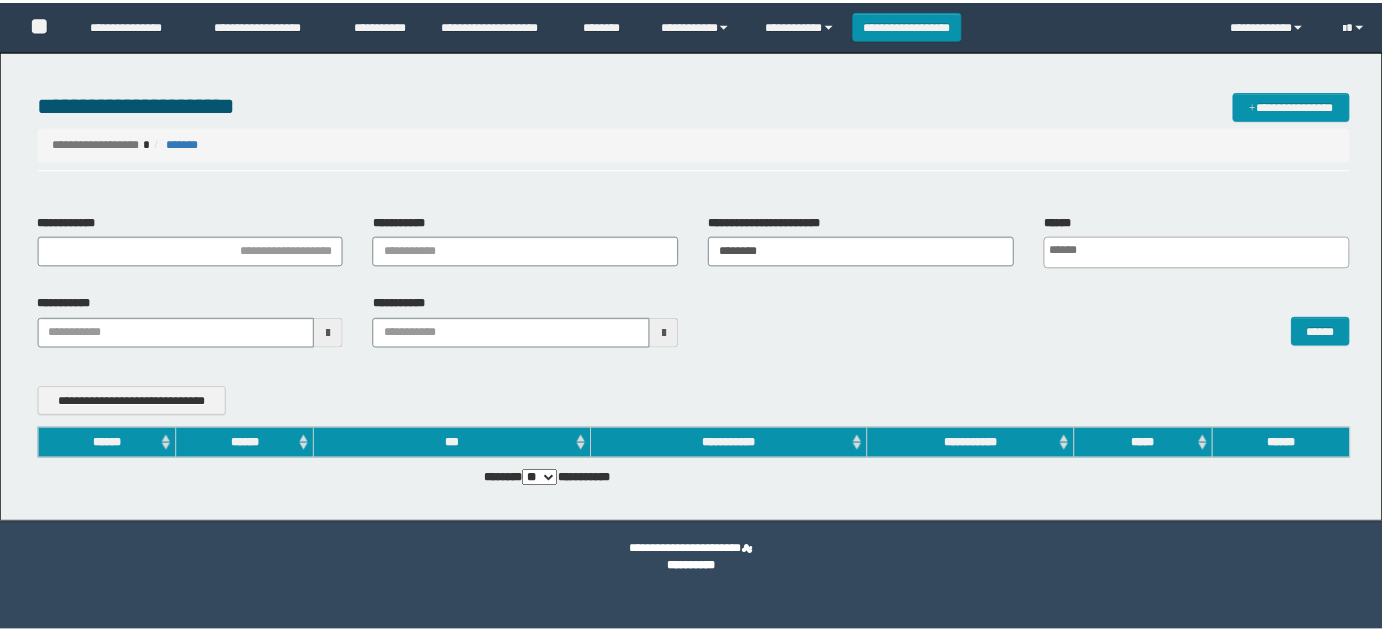 scroll, scrollTop: 0, scrollLeft: 0, axis: both 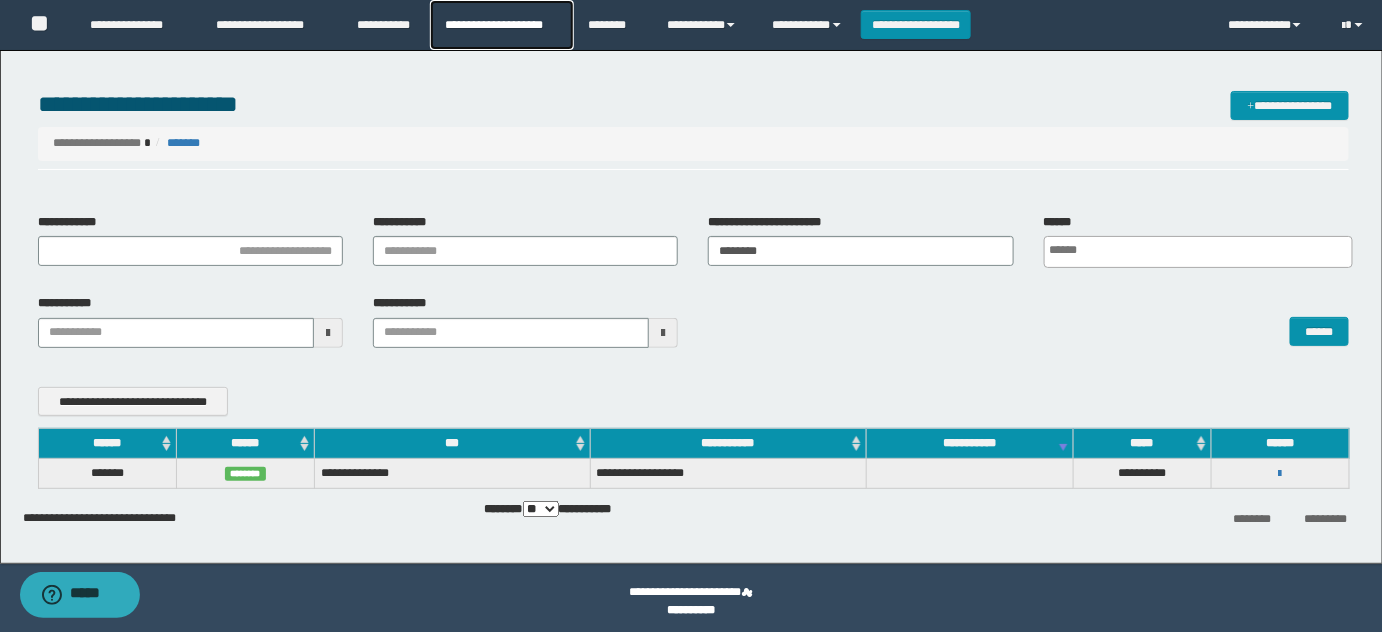 click on "**********" at bounding box center (501, 25) 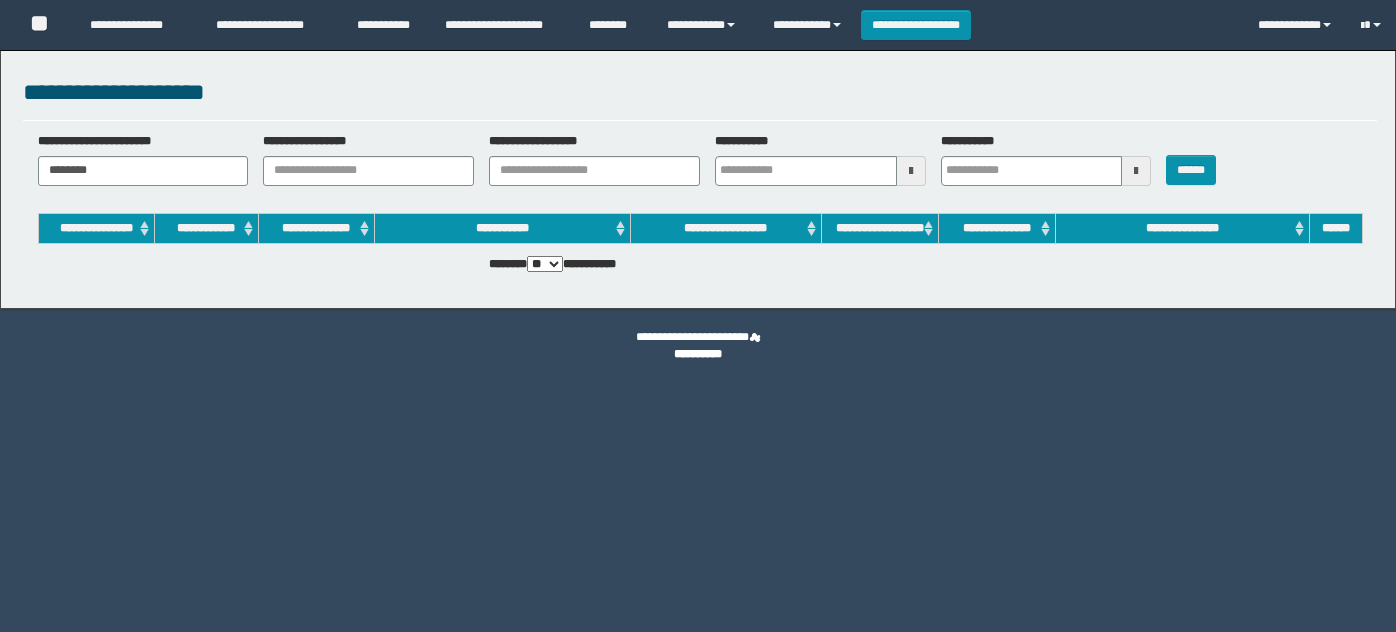 scroll, scrollTop: 0, scrollLeft: 0, axis: both 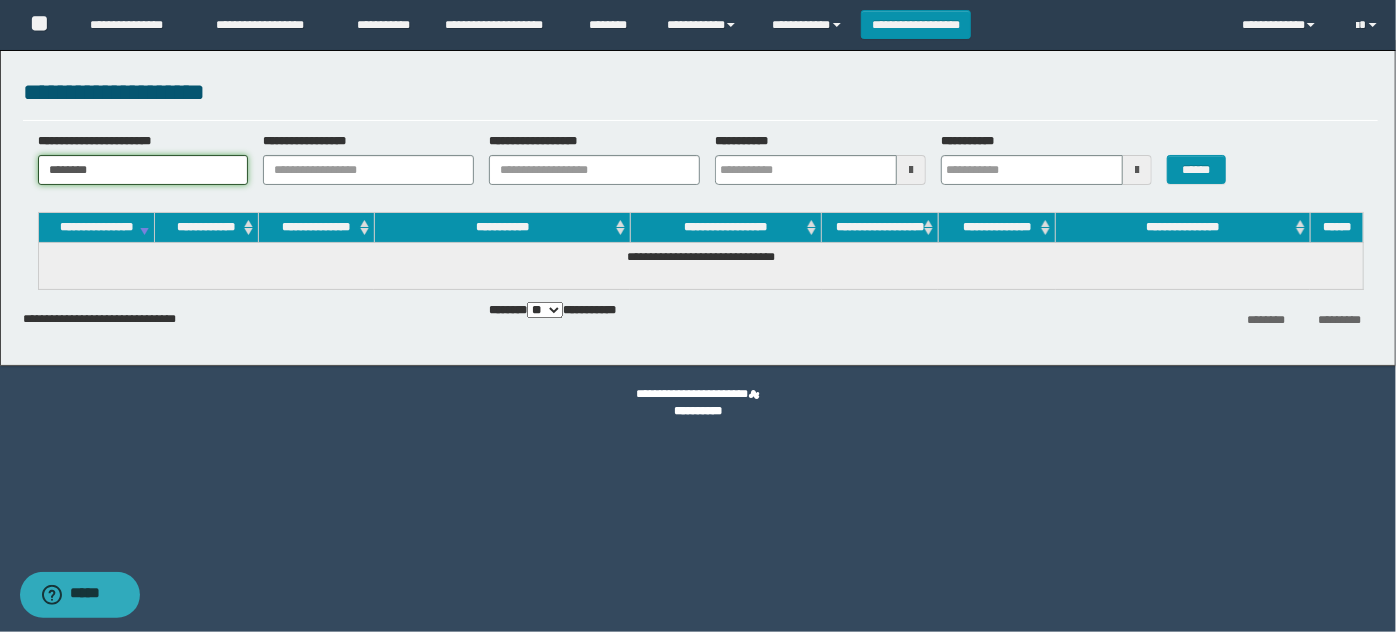 click on "********" at bounding box center [143, 170] 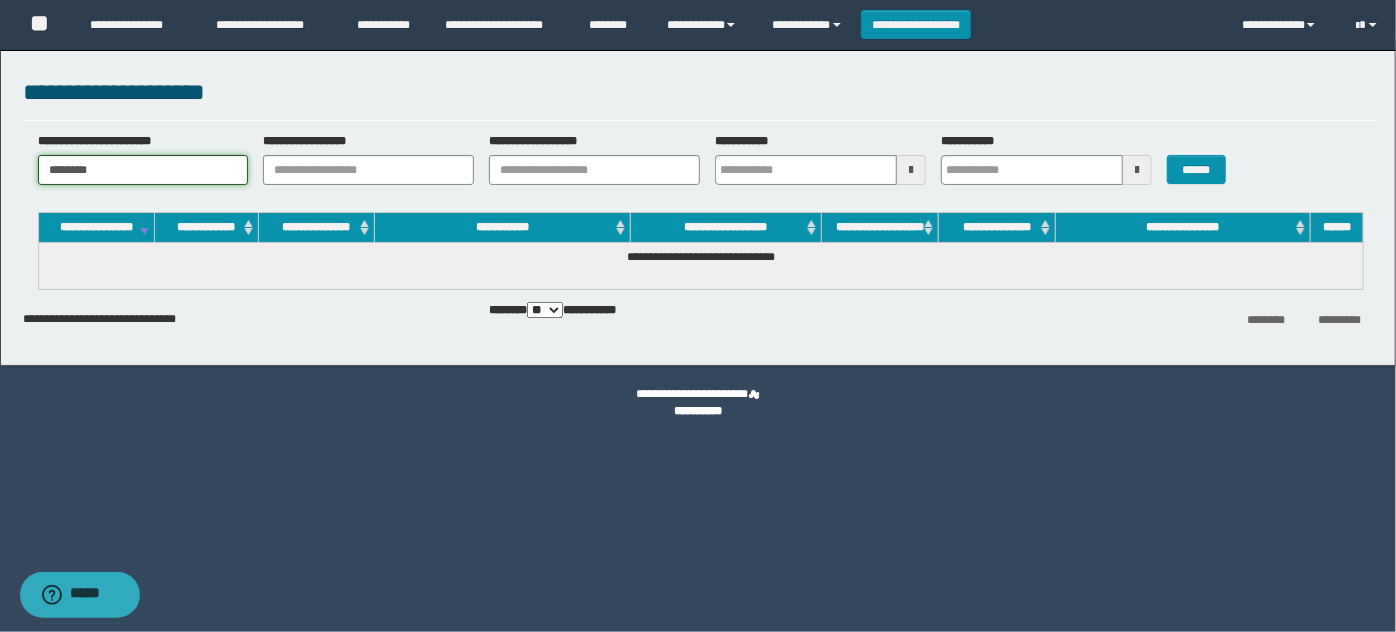 drag, startPoint x: 192, startPoint y: 166, endPoint x: 0, endPoint y: 175, distance: 192.21082 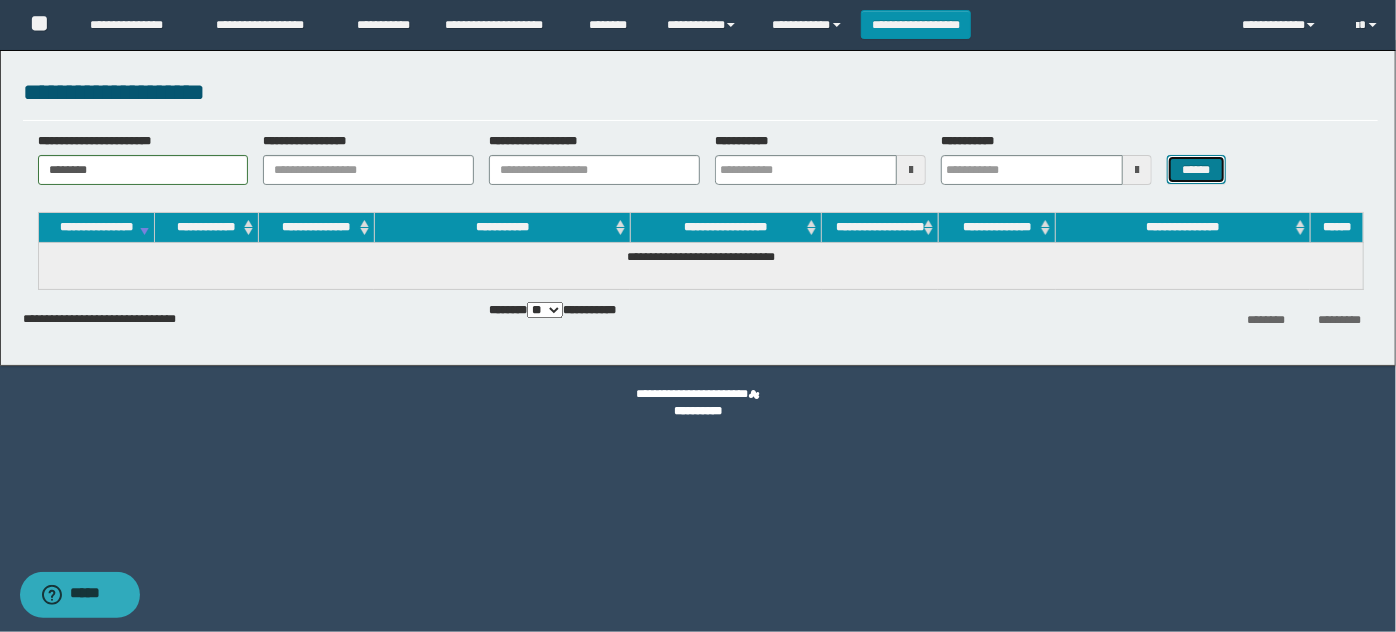 click on "******" at bounding box center [1196, 169] 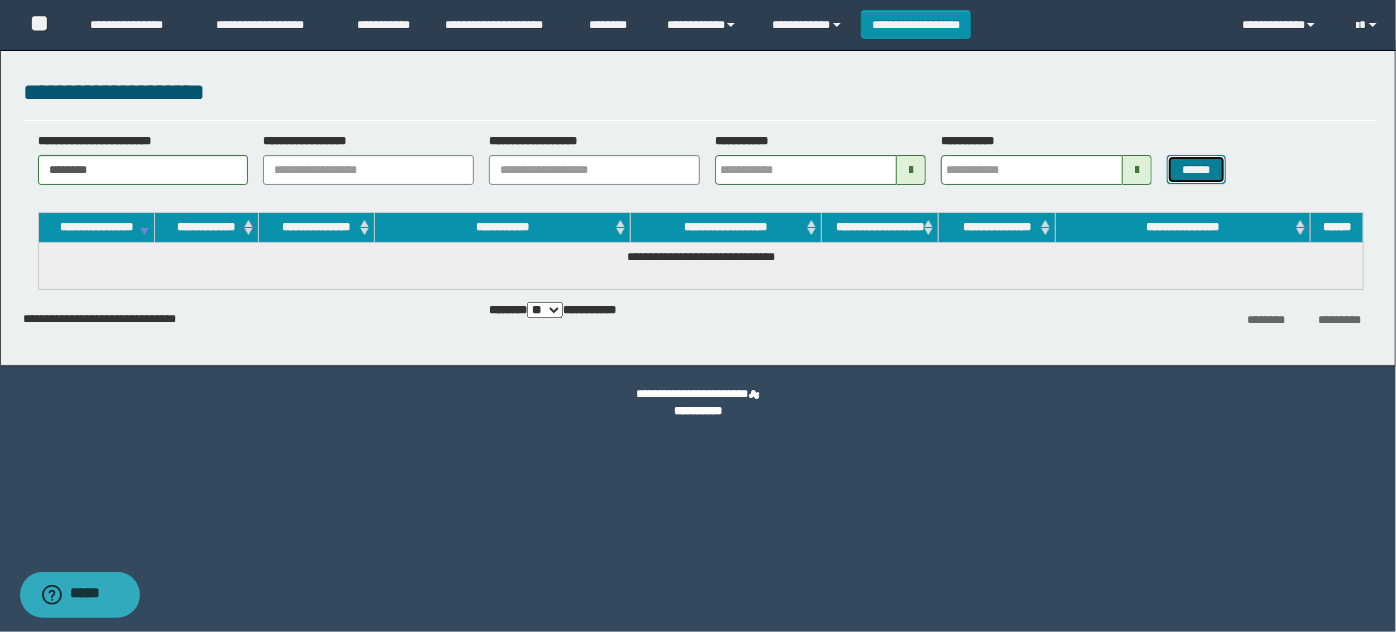 type 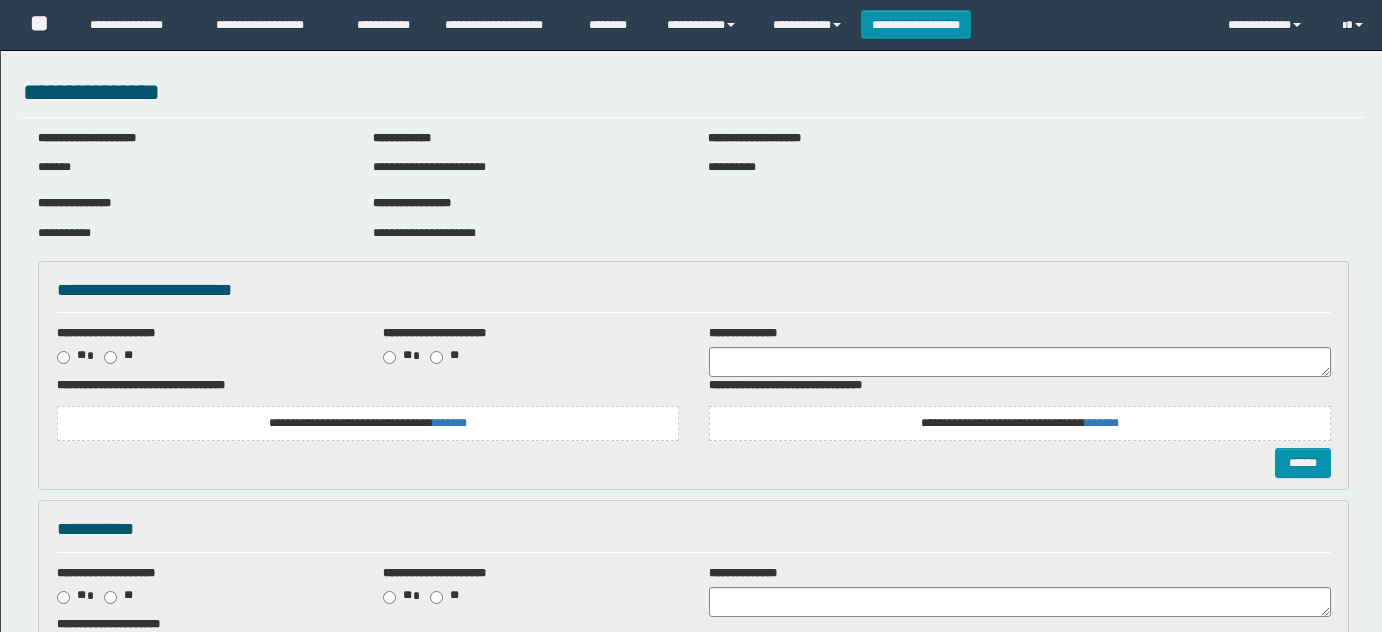 scroll, scrollTop: 0, scrollLeft: 0, axis: both 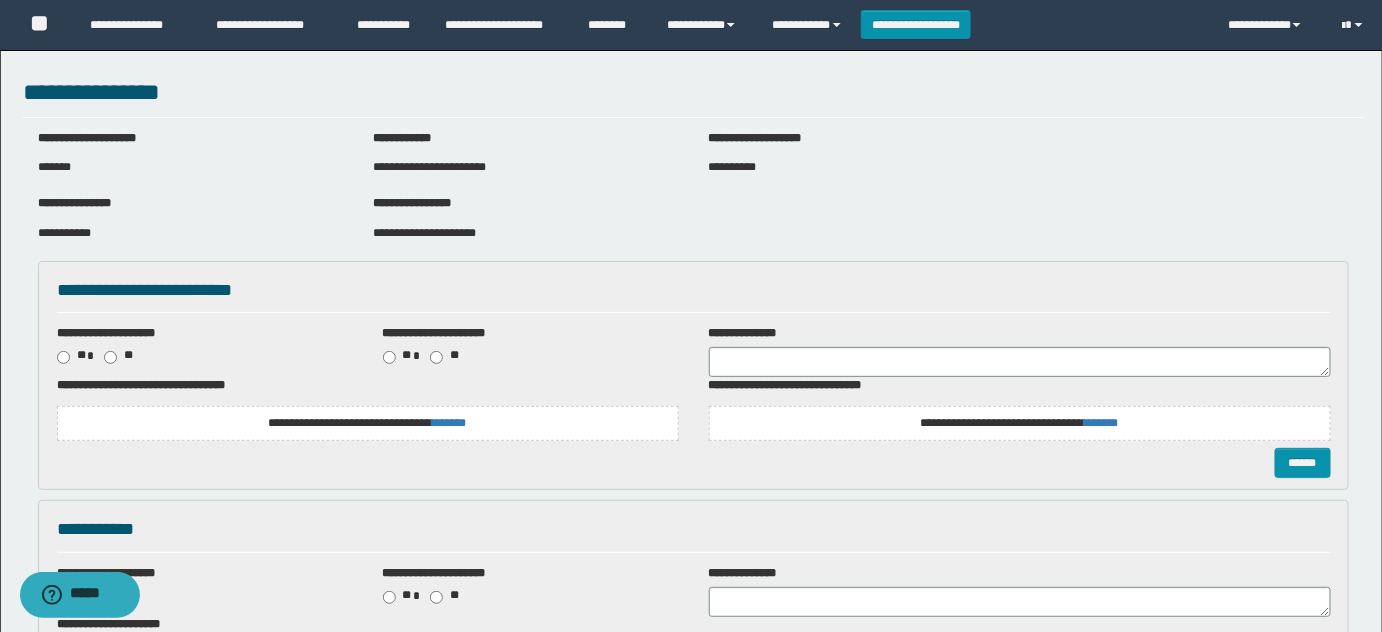 click on "**********" at bounding box center [525, 233] 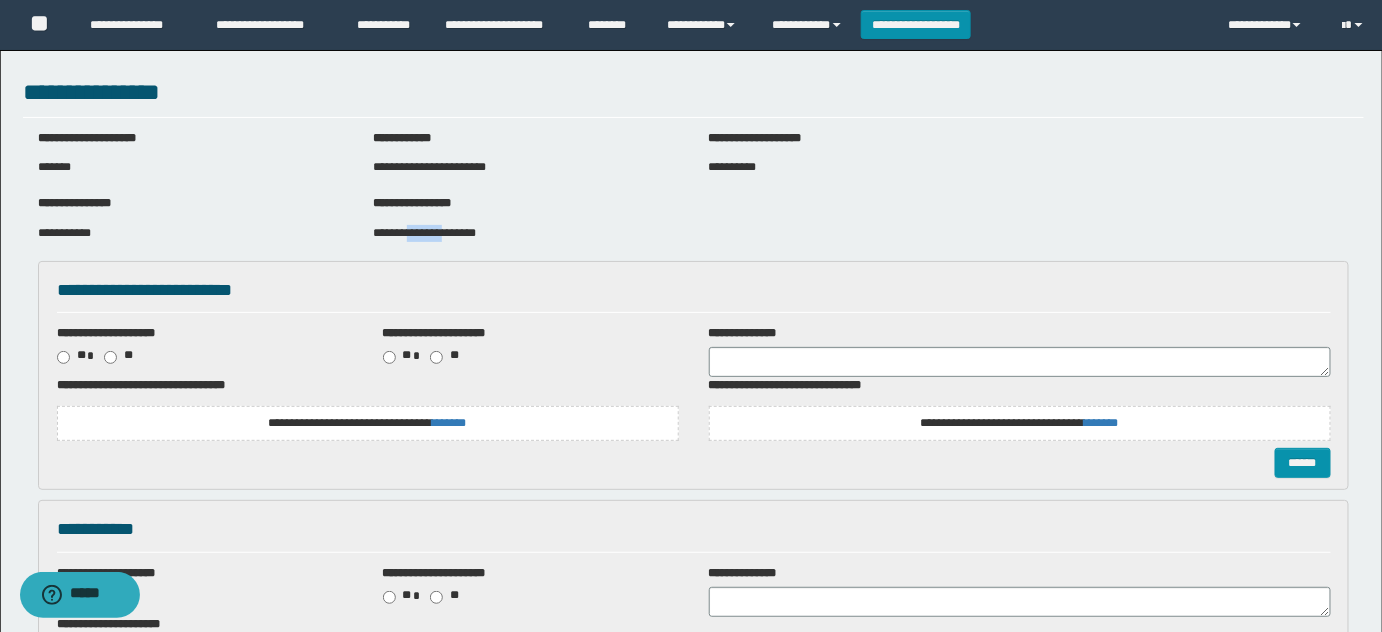 click on "**********" at bounding box center [525, 233] 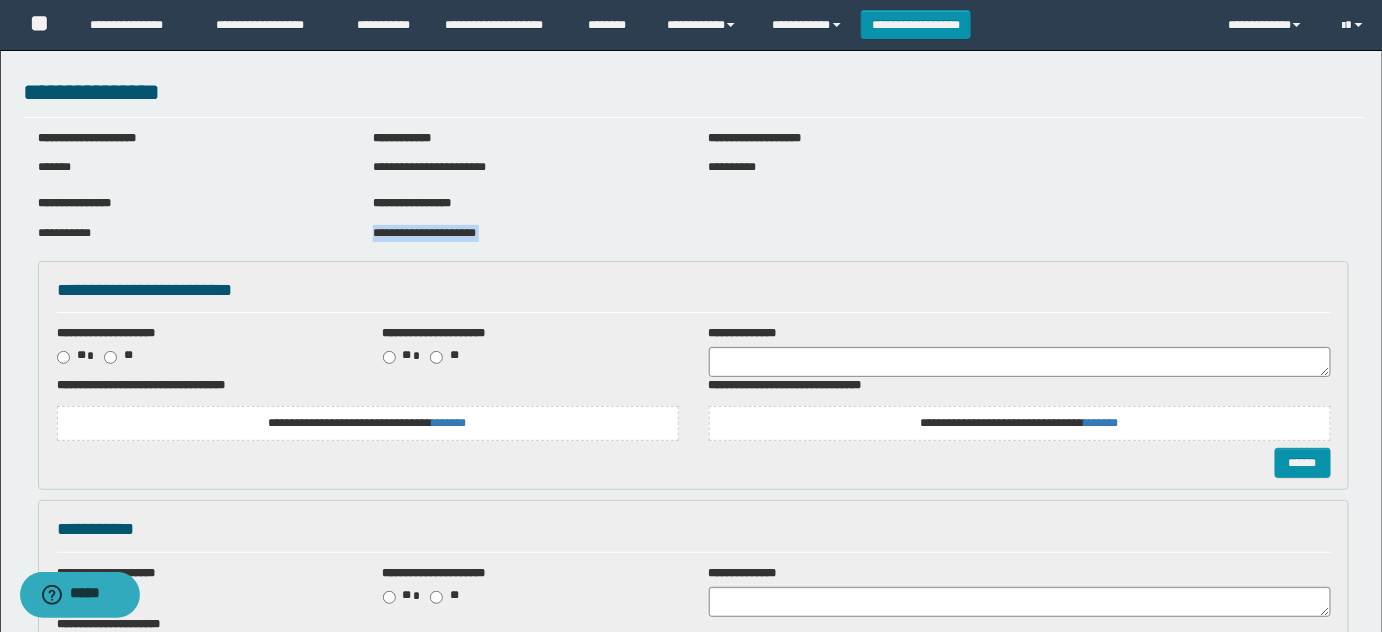 click on "**********" at bounding box center [525, 233] 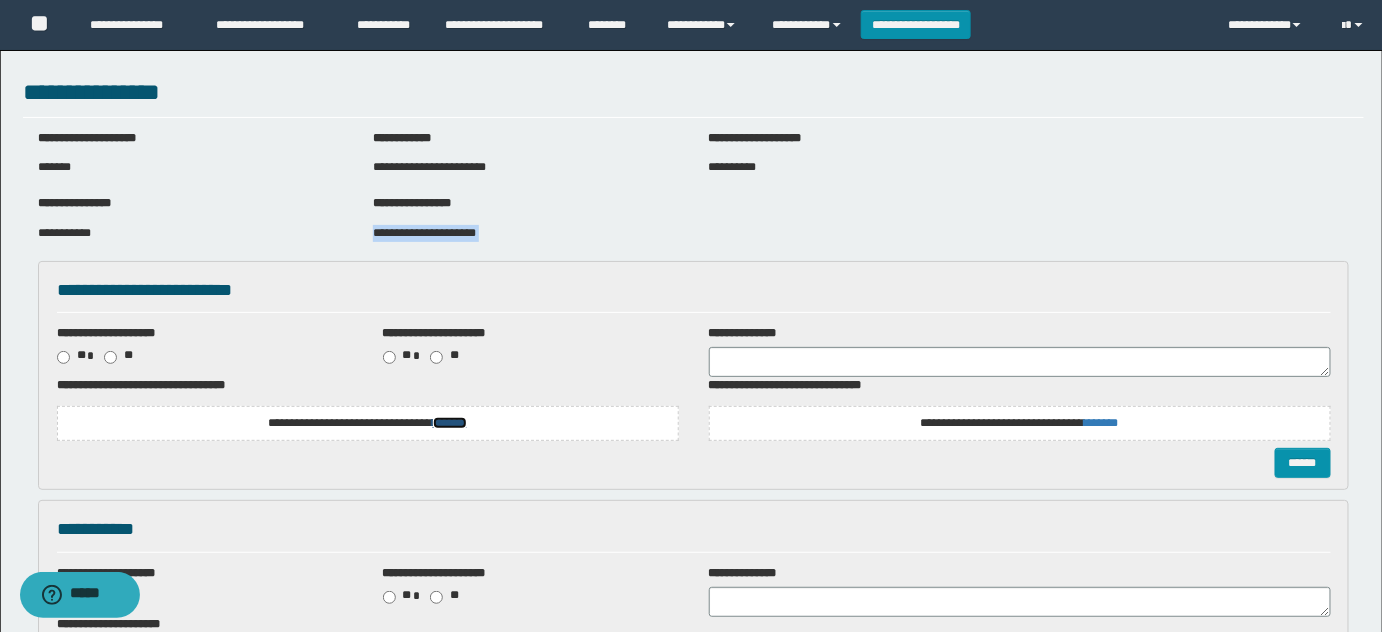 click on "*******" at bounding box center (450, 423) 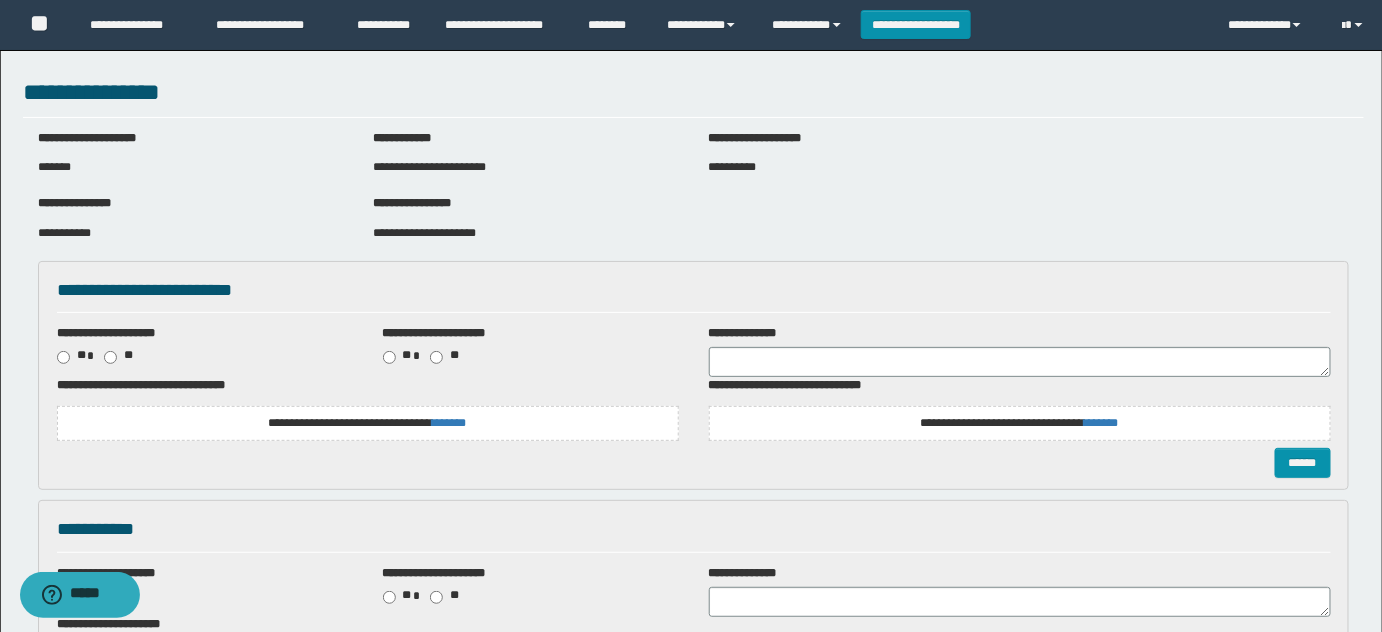 click on "**********" at bounding box center (368, 412) 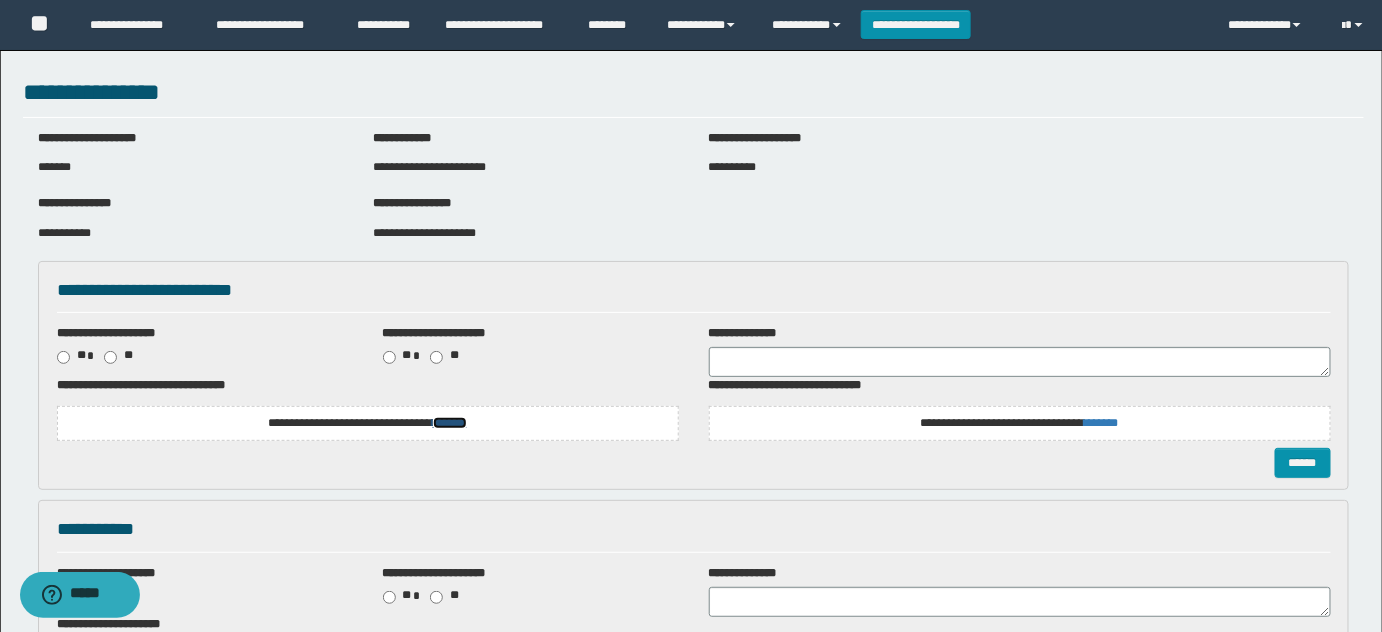 click on "*******" at bounding box center (450, 423) 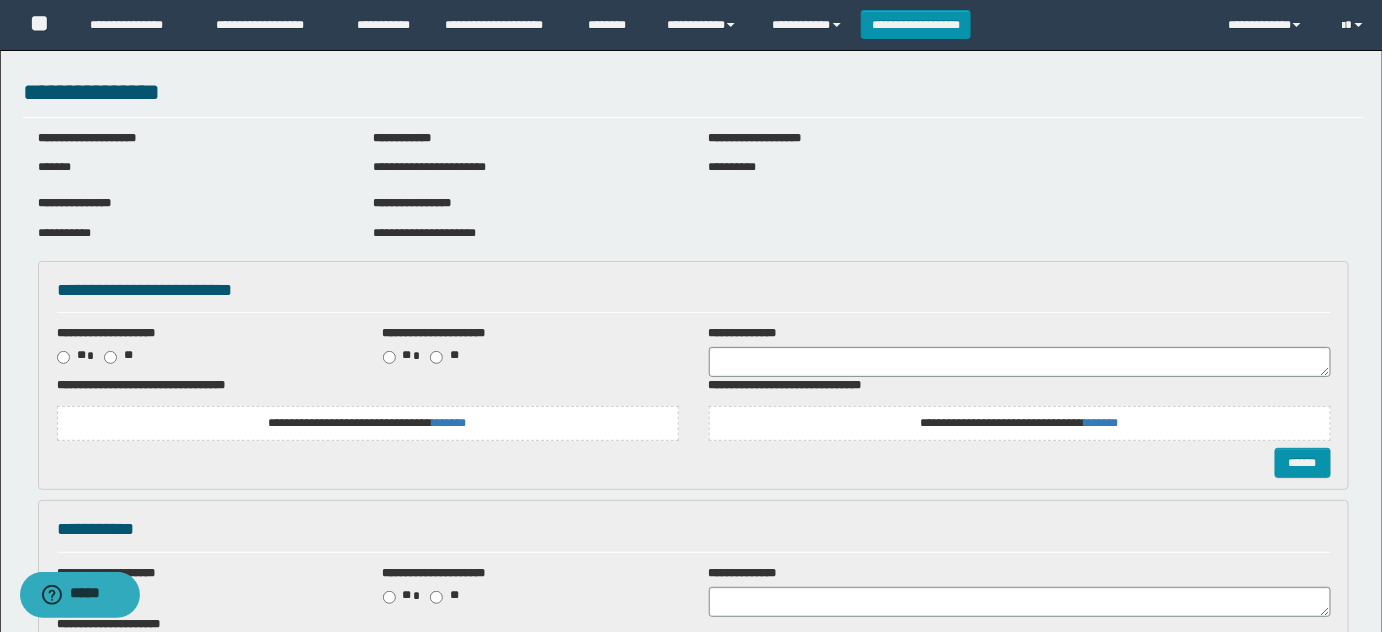 click on "**********" at bounding box center [424, 233] 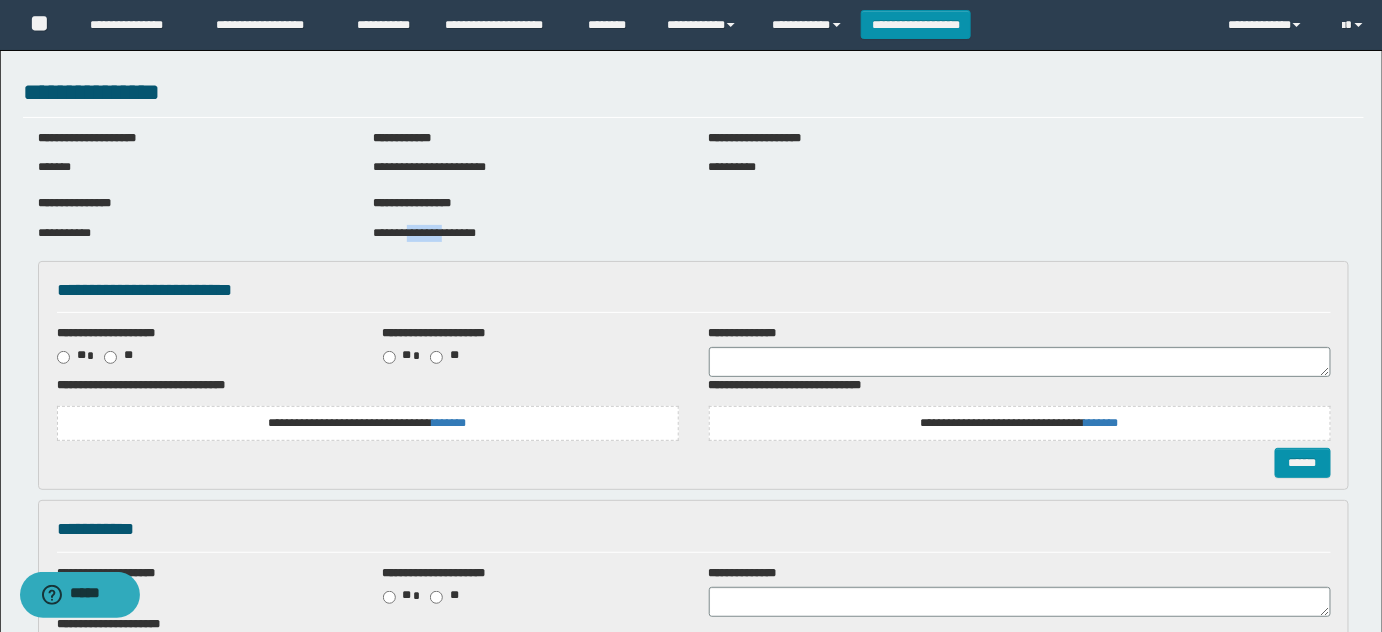 click on "**********" at bounding box center (424, 233) 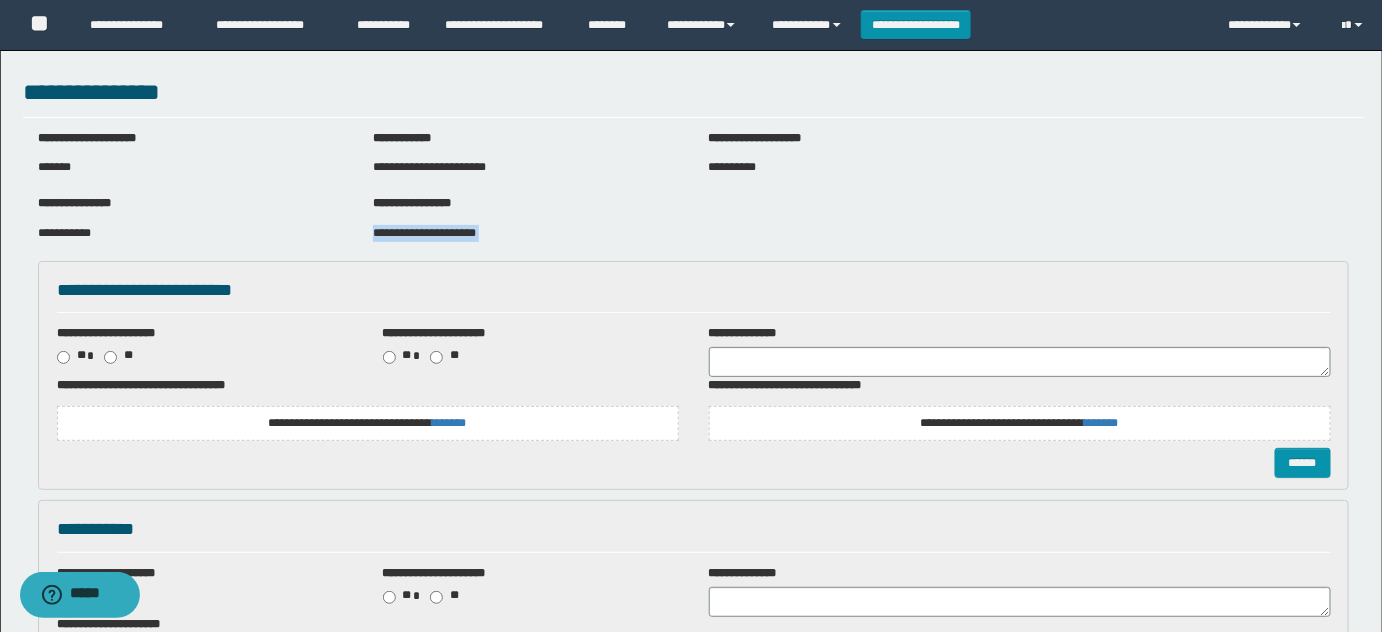 click on "**********" at bounding box center (424, 233) 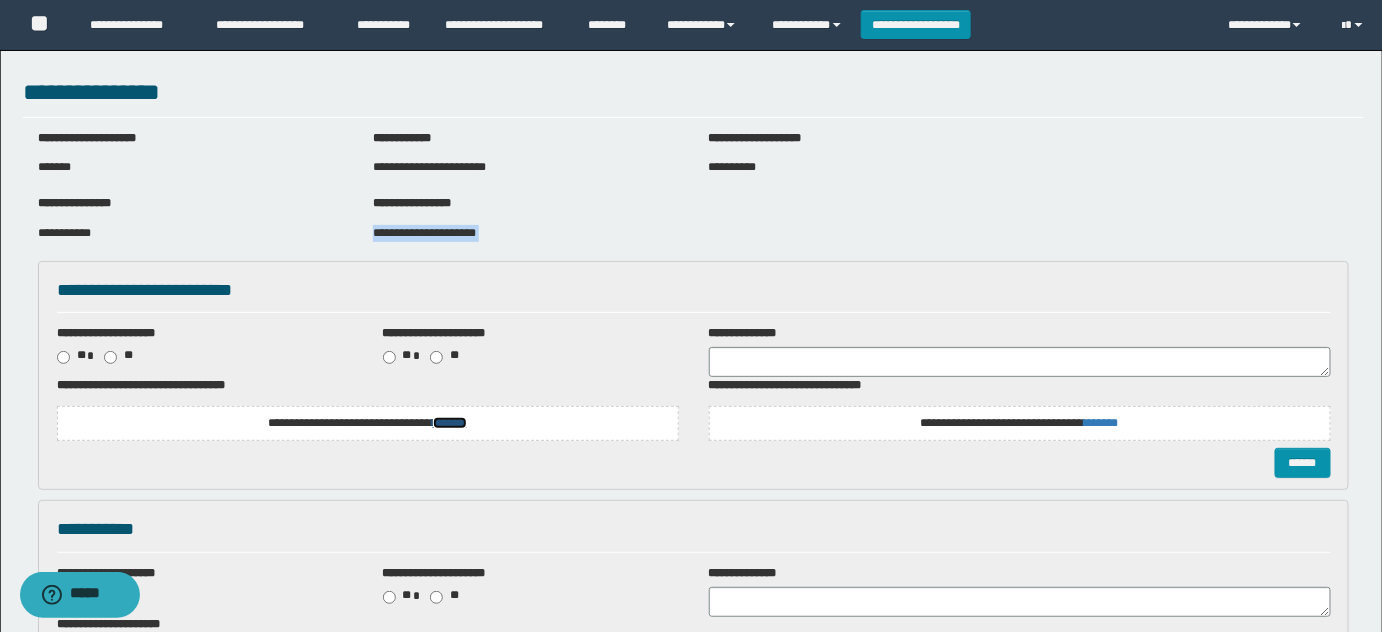 click on "*******" at bounding box center [450, 423] 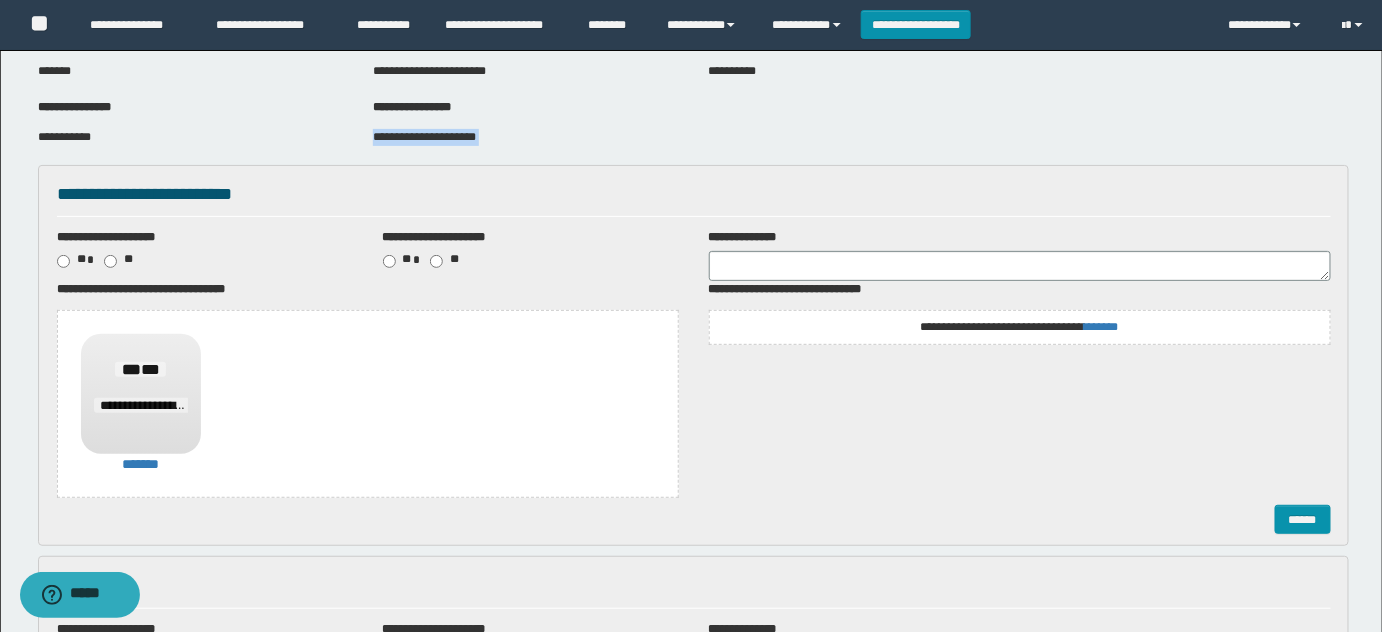 scroll, scrollTop: 181, scrollLeft: 0, axis: vertical 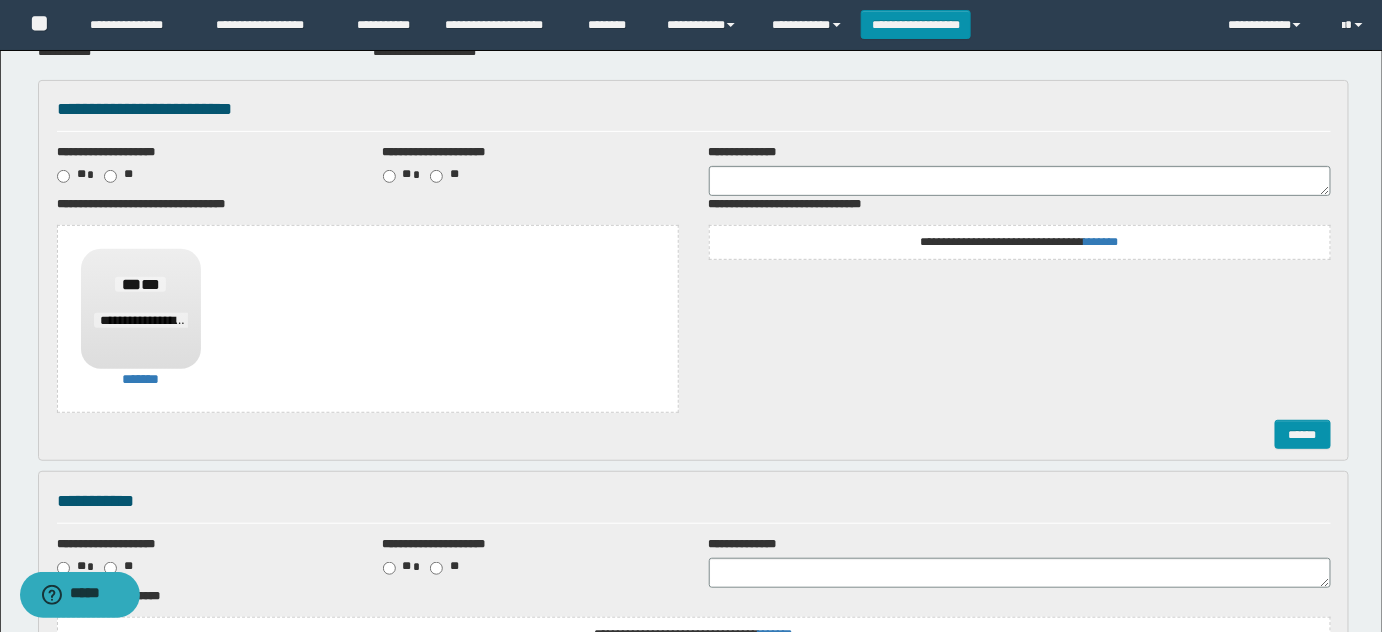 click on "**********" at bounding box center (694, 308) 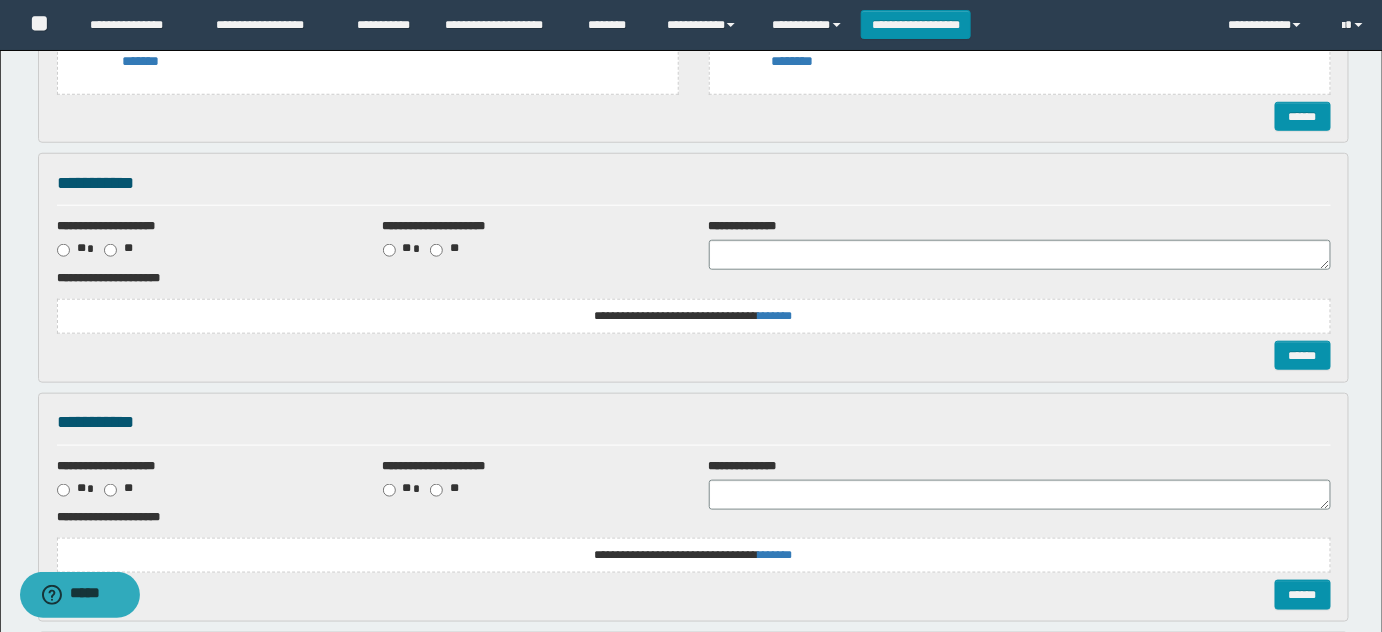scroll, scrollTop: 545, scrollLeft: 0, axis: vertical 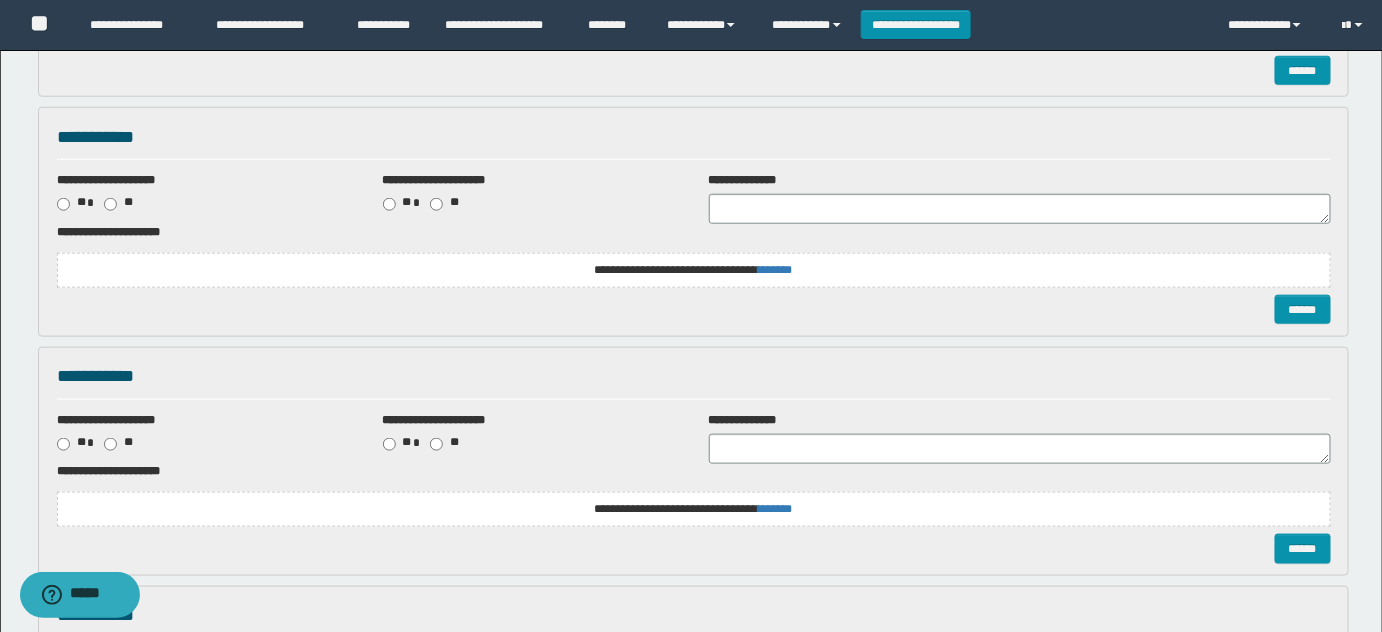 click on "**********" at bounding box center (694, 270) 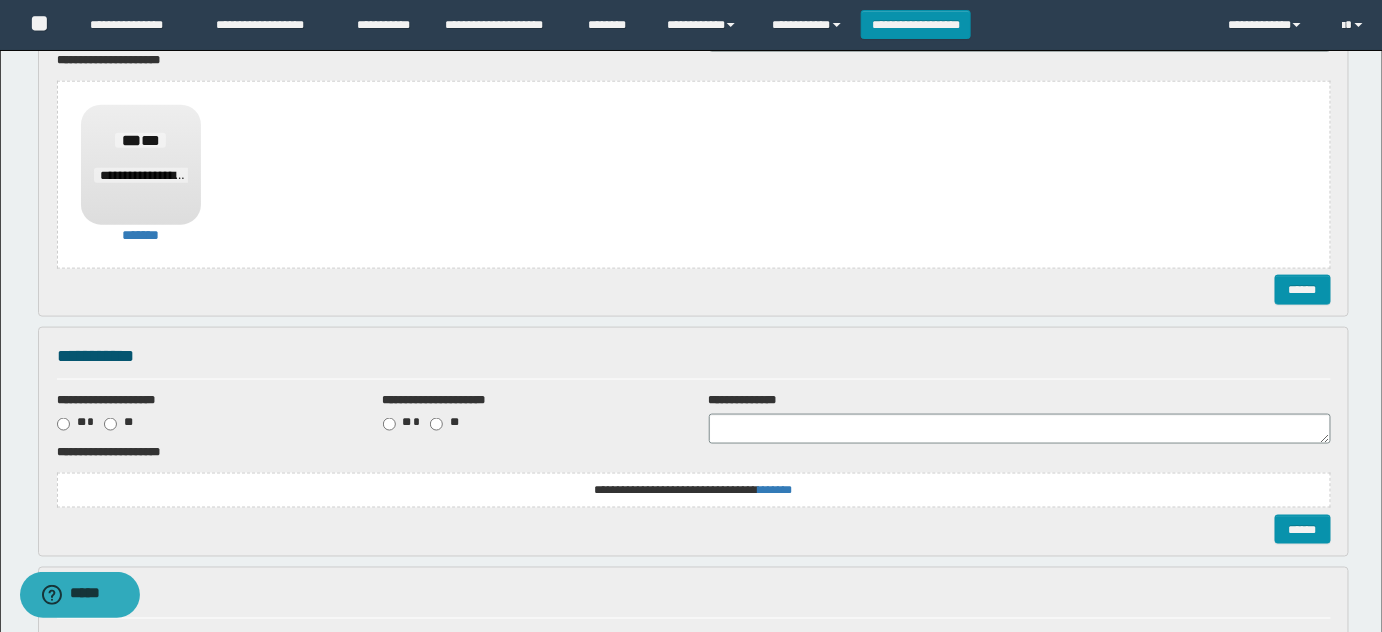 scroll, scrollTop: 818, scrollLeft: 0, axis: vertical 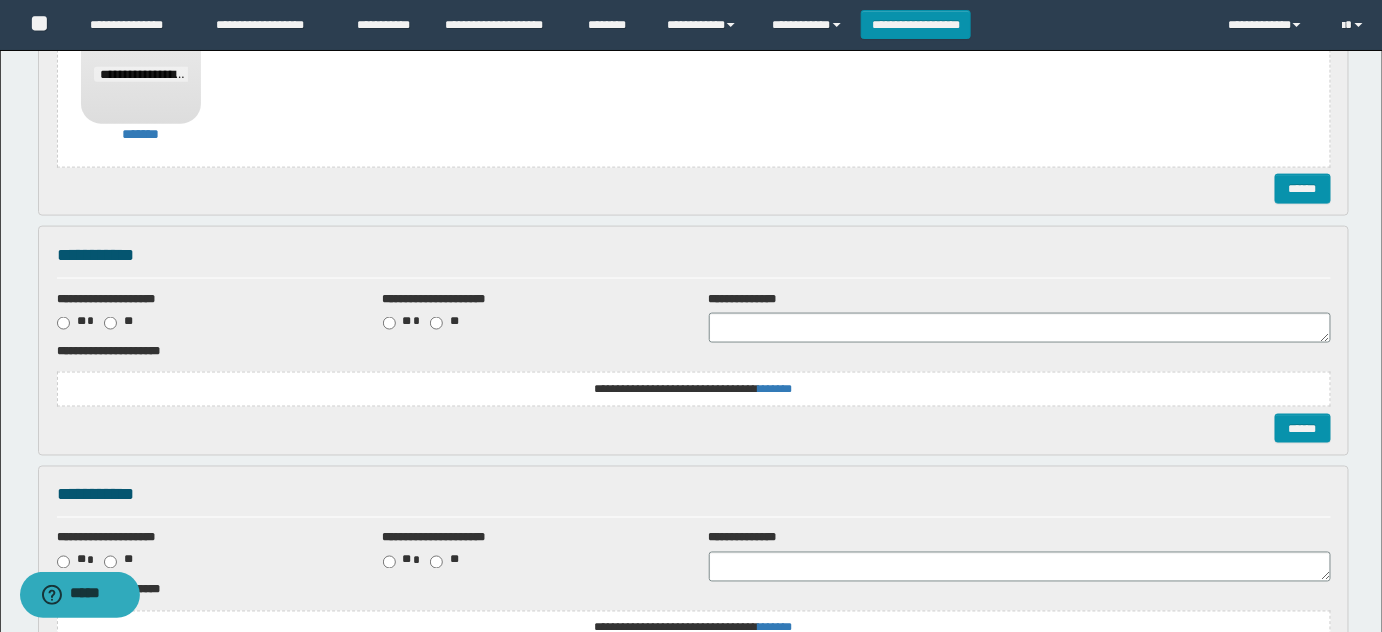 click on "**********" at bounding box center (0, 0) 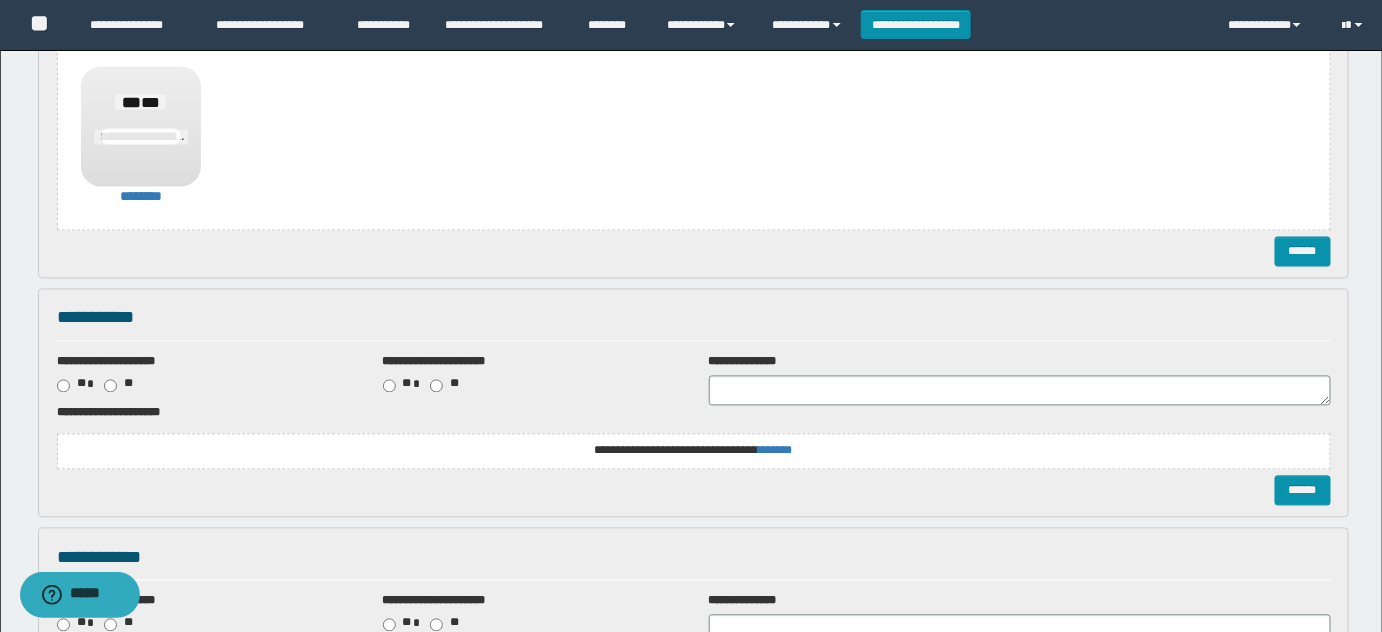 scroll, scrollTop: 1181, scrollLeft: 0, axis: vertical 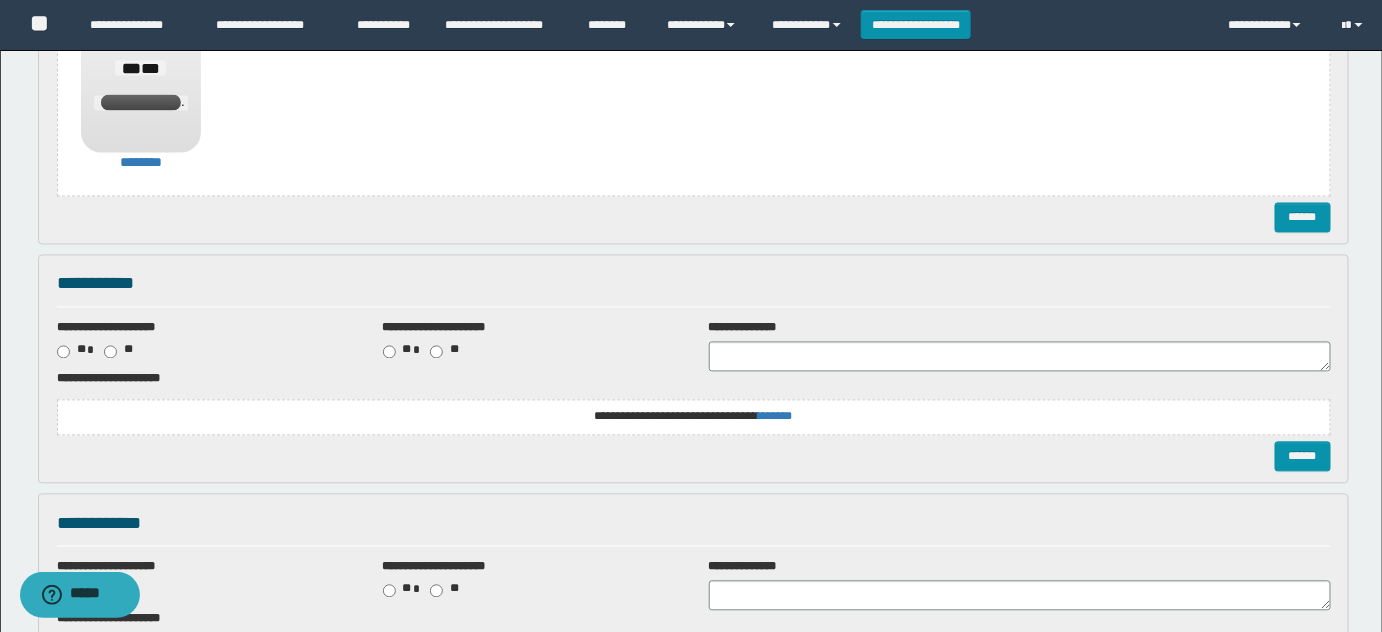 click on "**********" at bounding box center (0, 0) 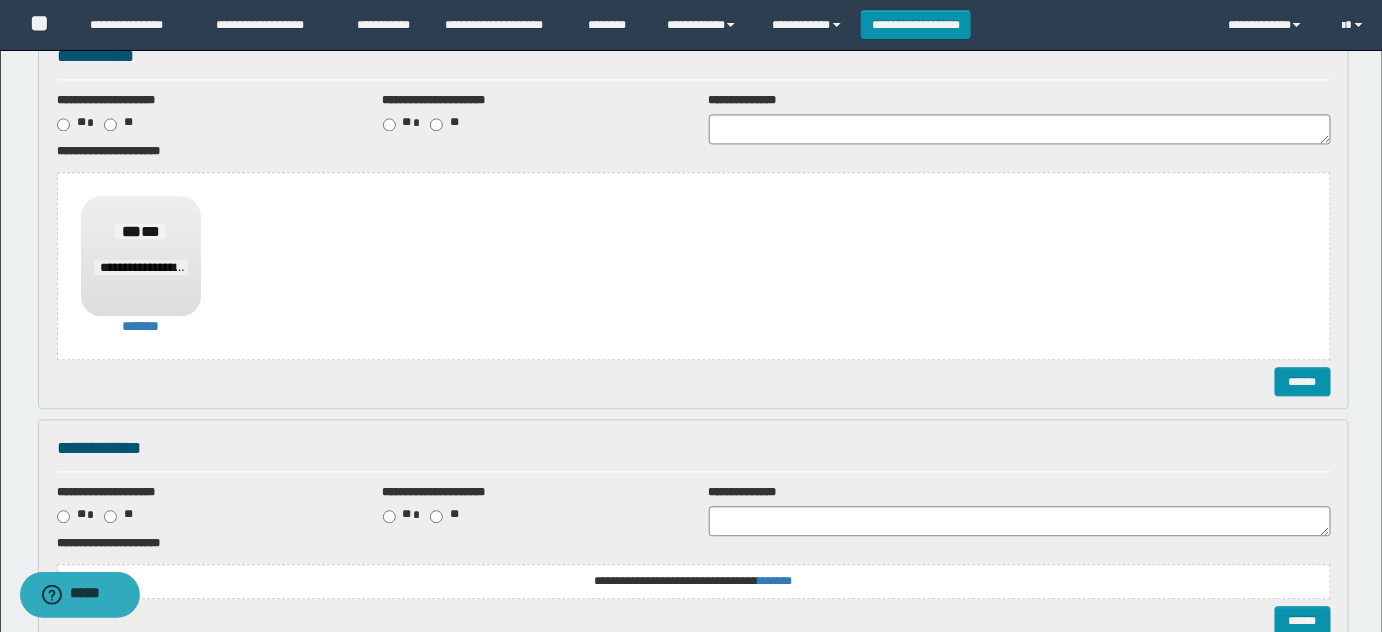 scroll, scrollTop: 1545, scrollLeft: 0, axis: vertical 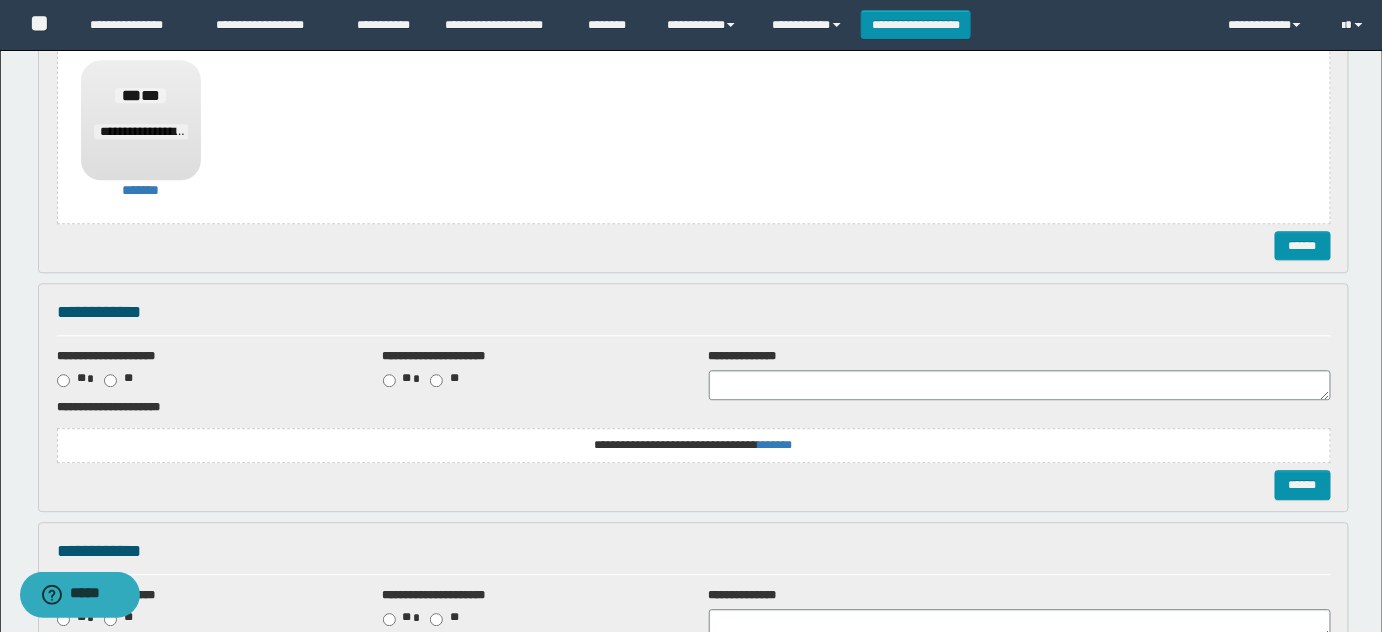 click on "**********" at bounding box center (694, -653) 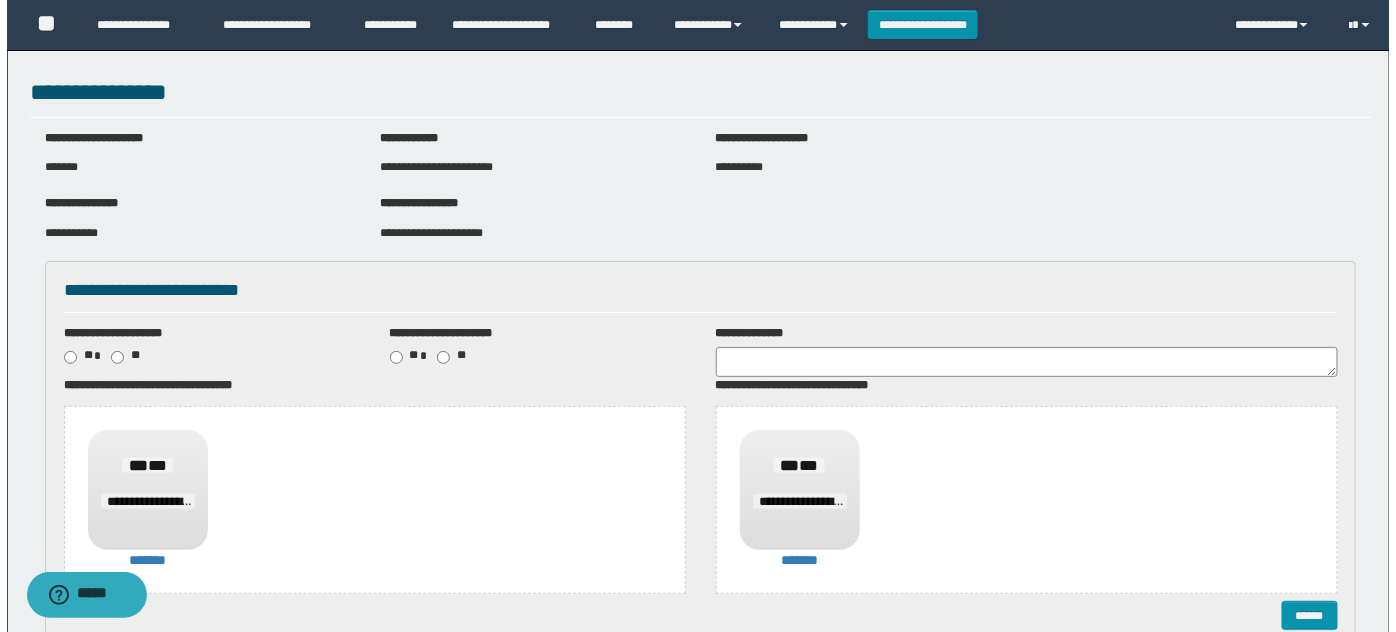 scroll, scrollTop: 0, scrollLeft: 0, axis: both 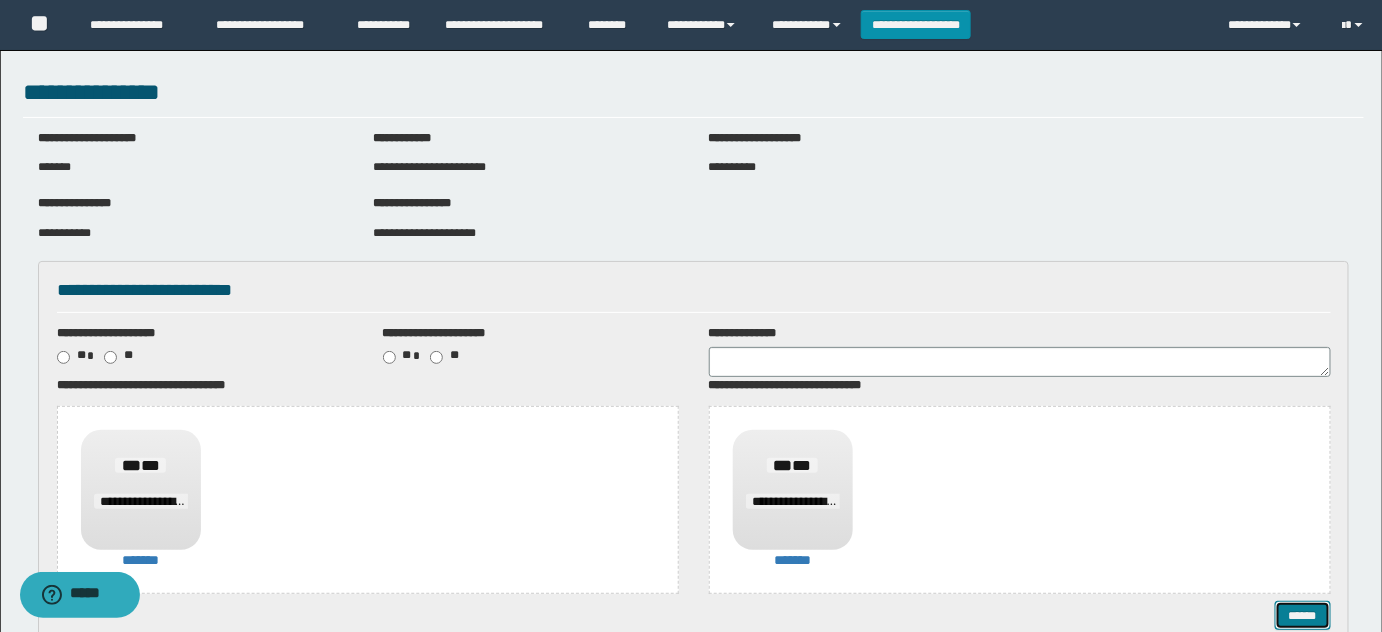 click on "******" at bounding box center (1302, 615) 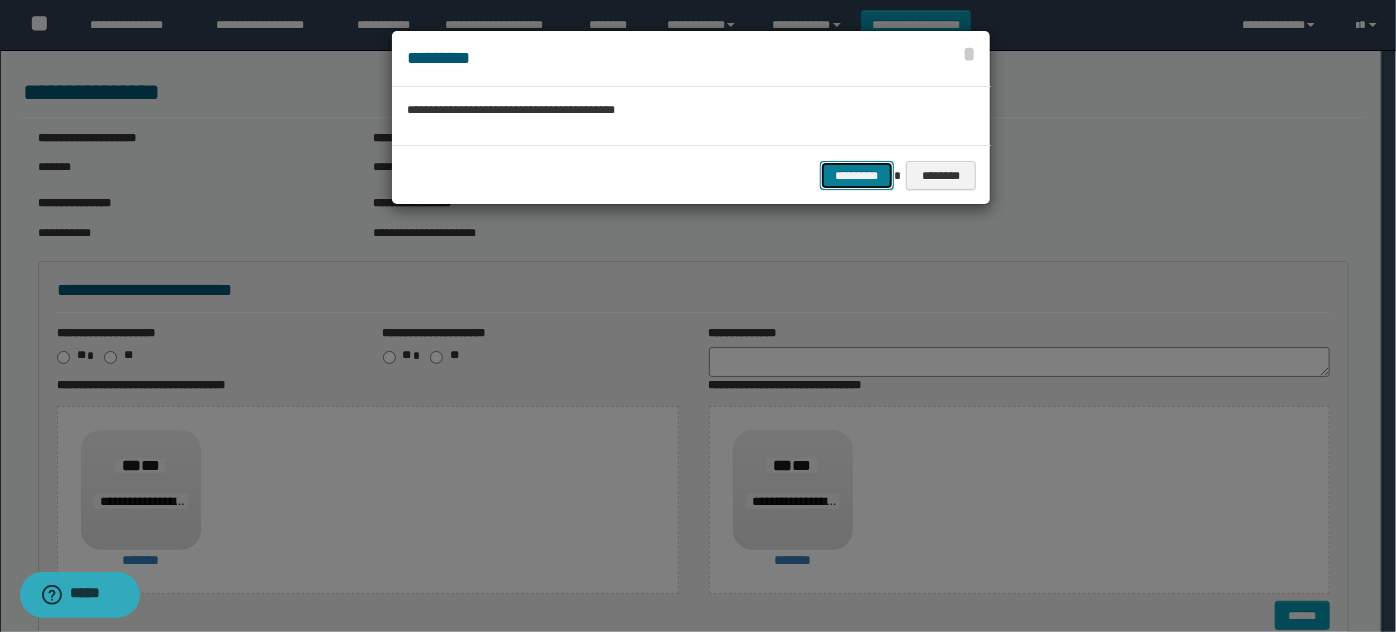 click on "*********" at bounding box center [857, 175] 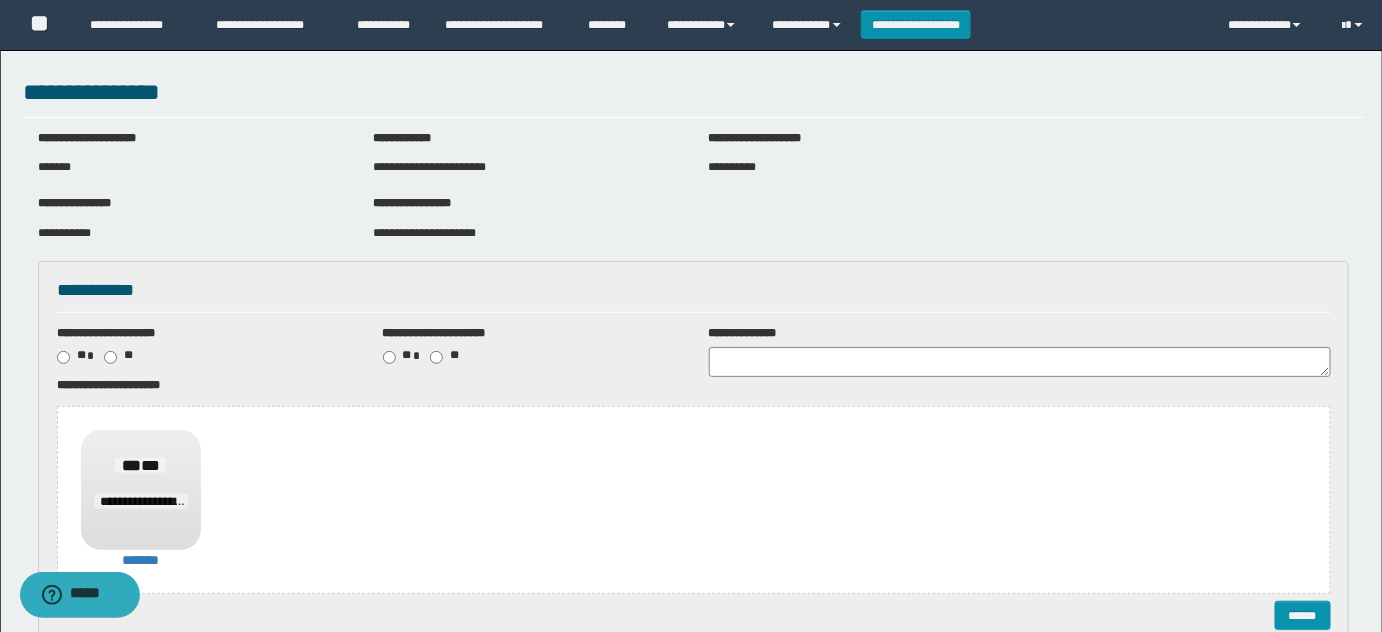click on "******" at bounding box center (694, 615) 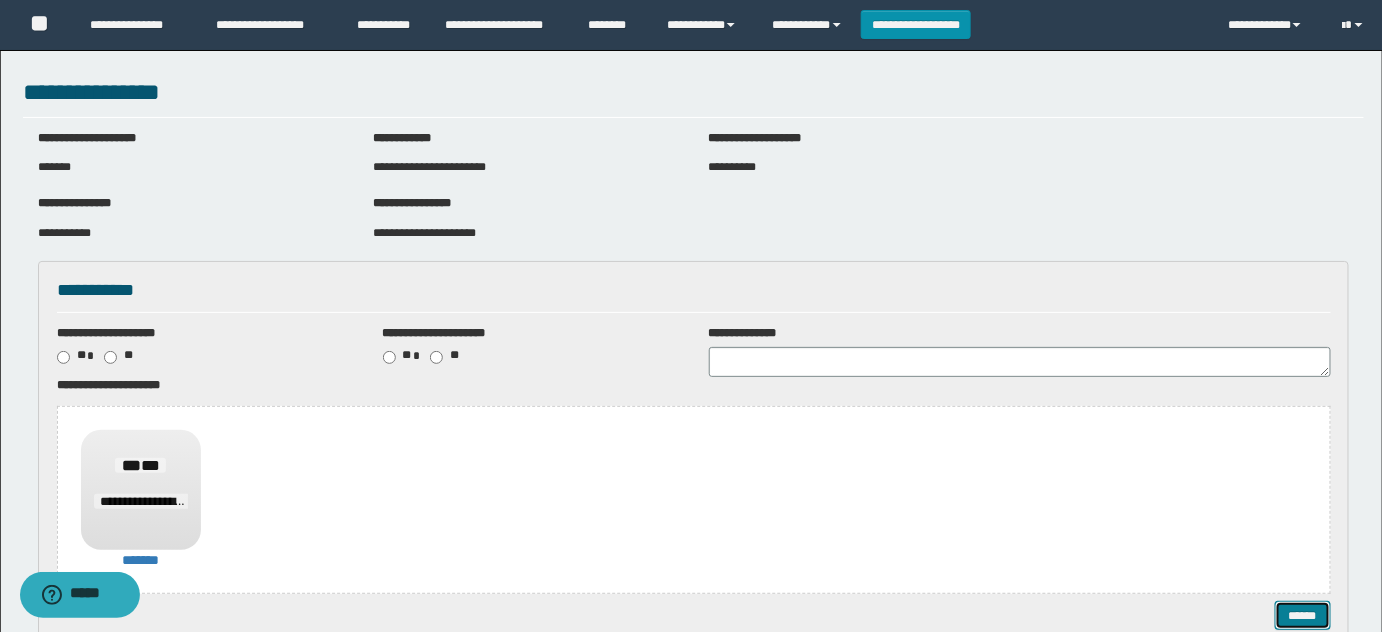 click on "******" at bounding box center (1302, 615) 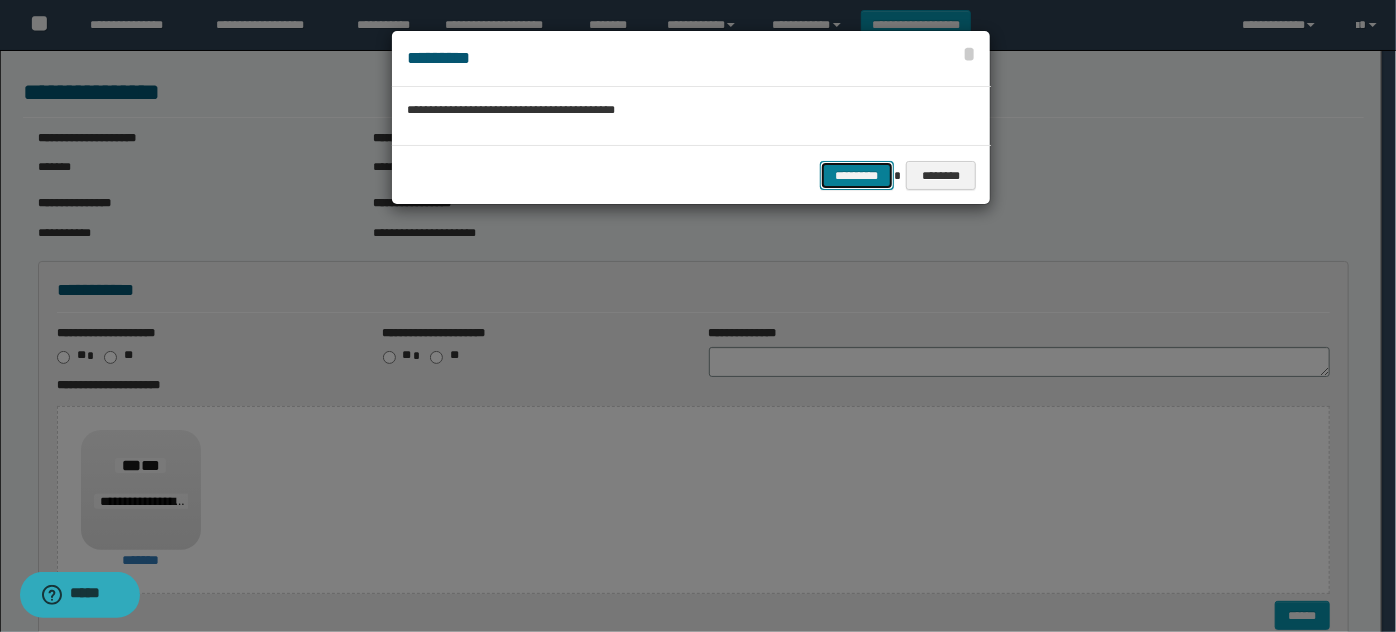 click on "*********" at bounding box center [857, 175] 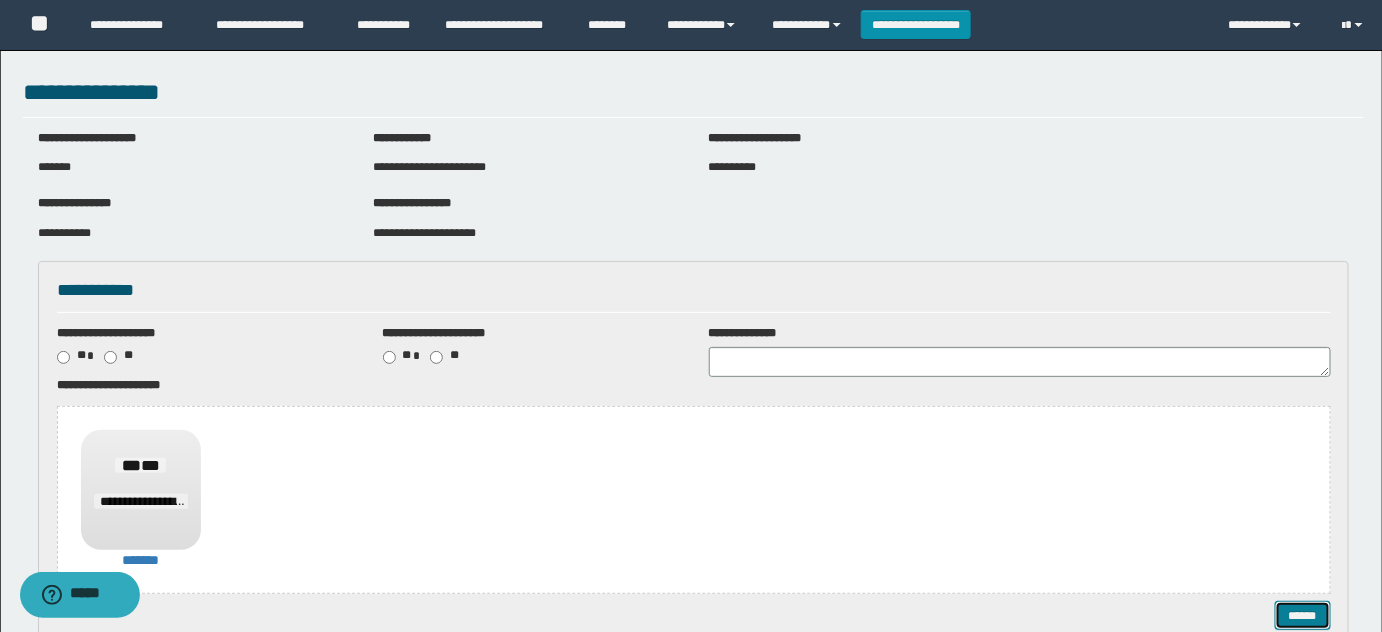 click on "******" at bounding box center [1302, 615] 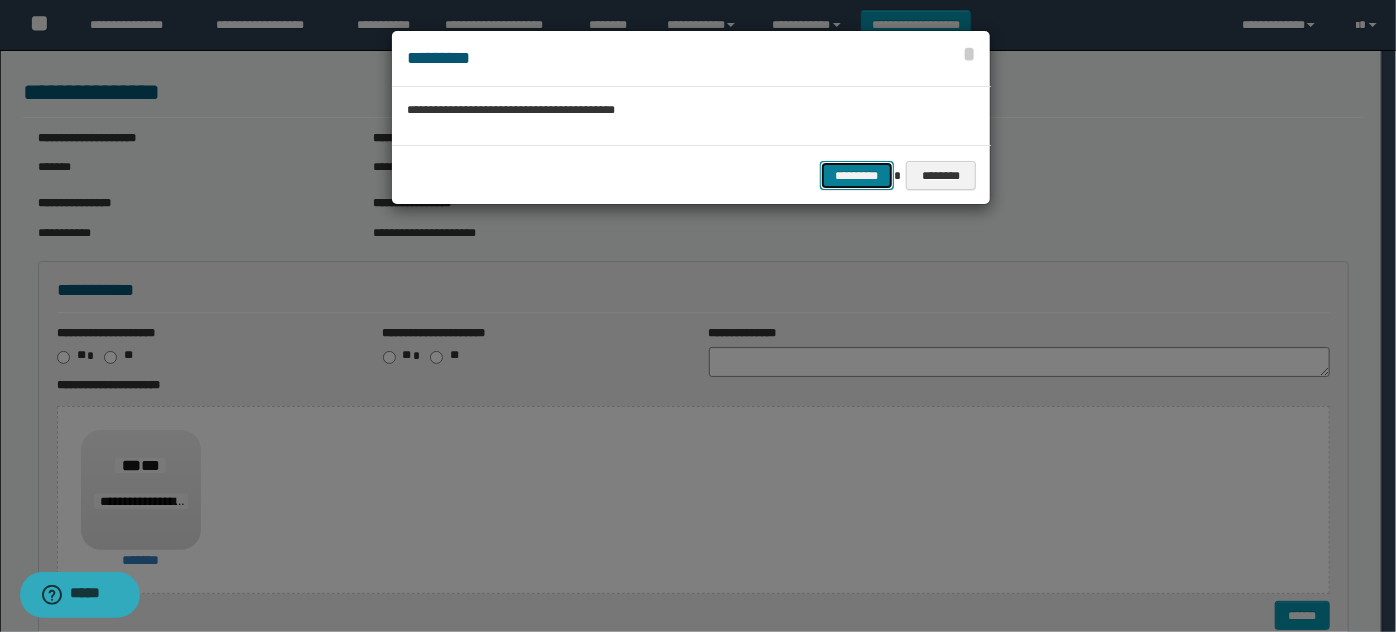 click on "*********" at bounding box center [857, 175] 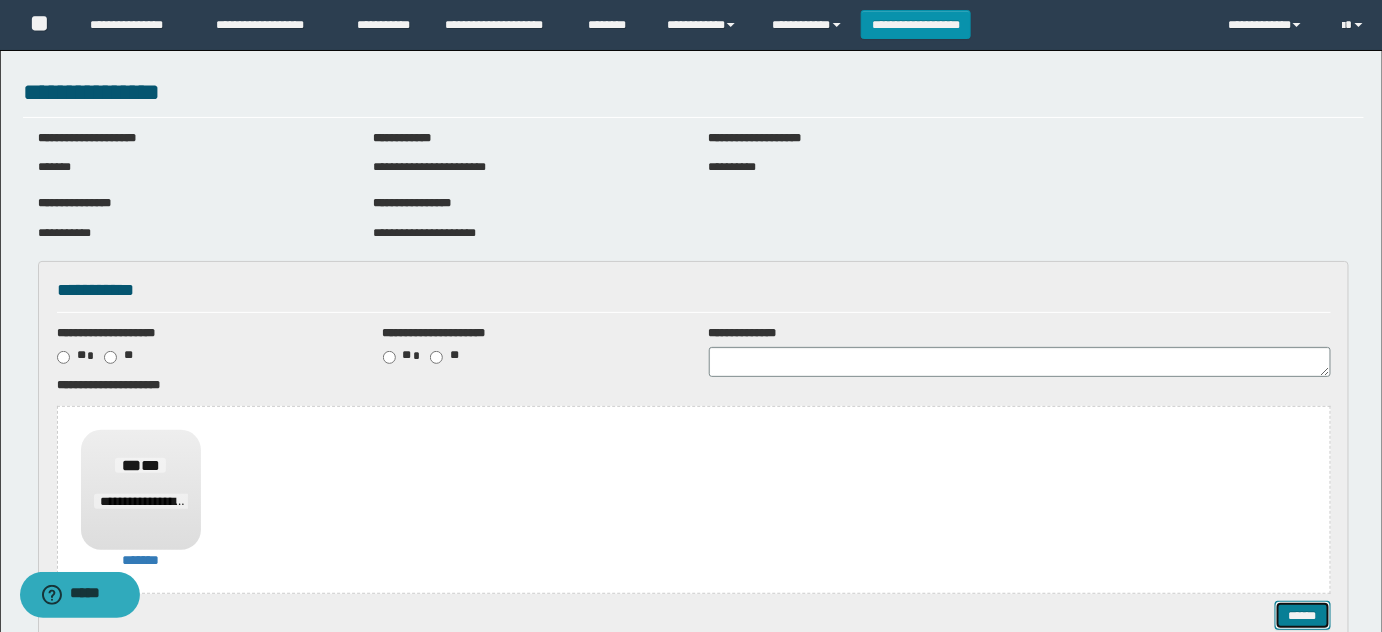 click on "******" at bounding box center (1302, 615) 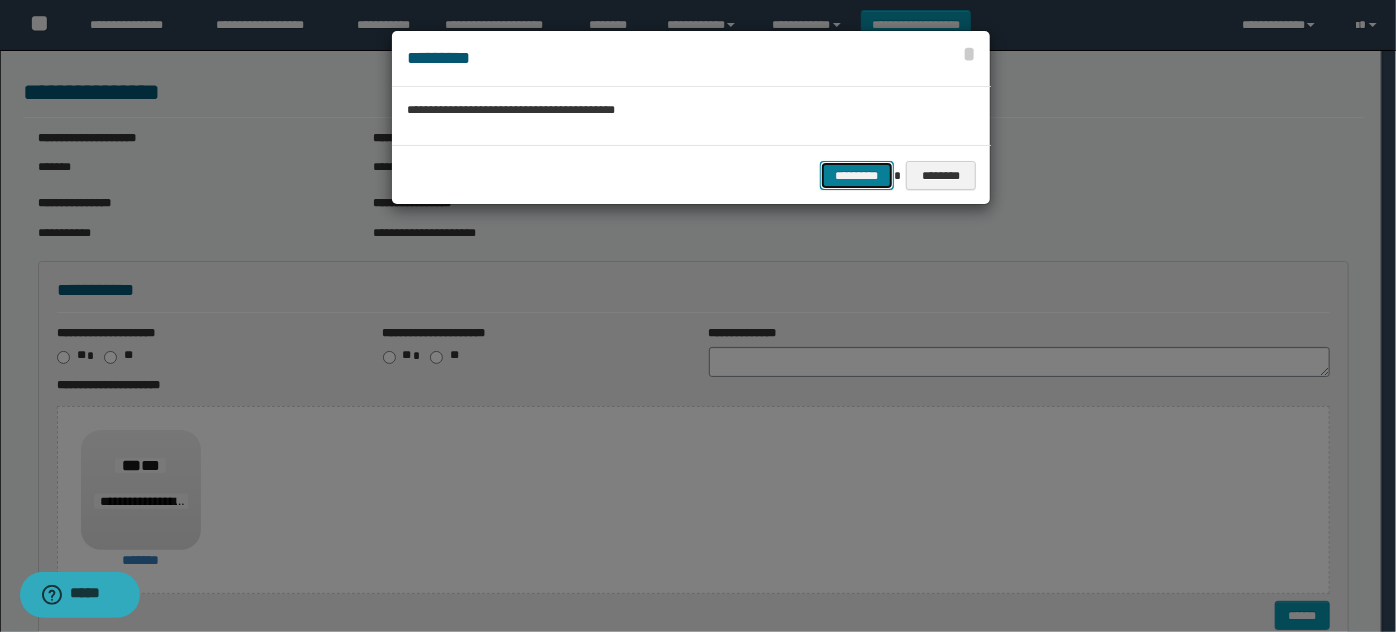 click on "*********" at bounding box center (857, 175) 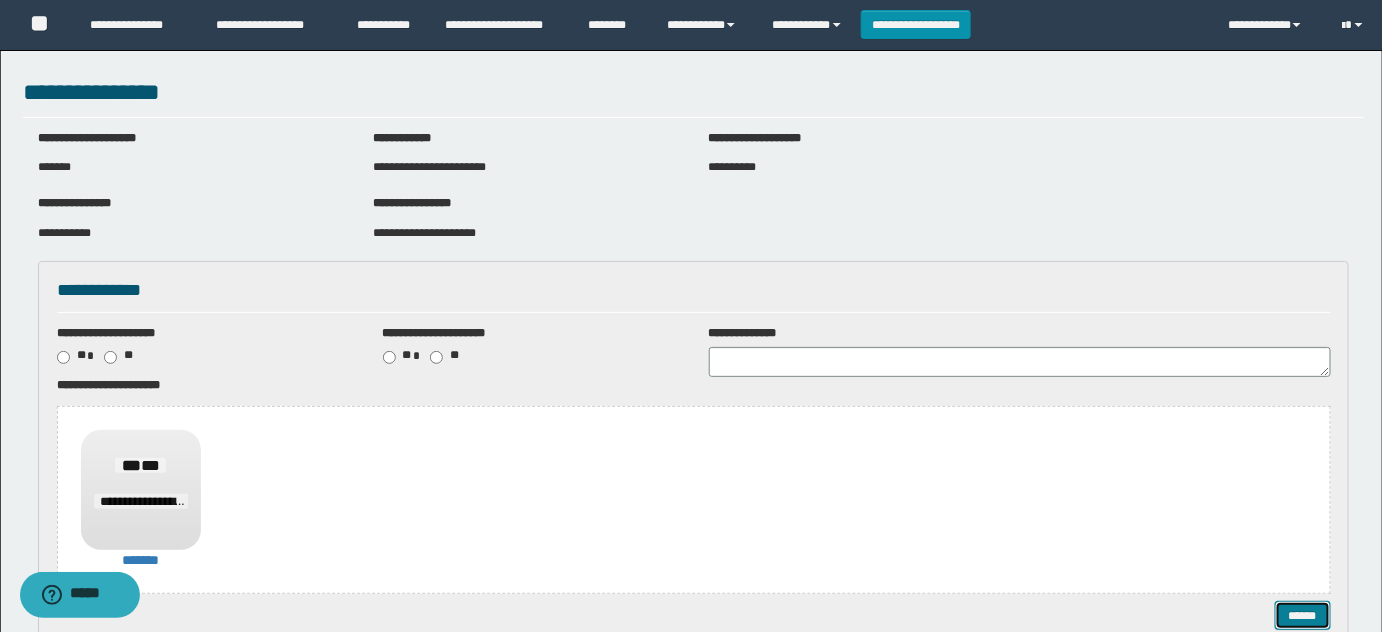 click on "******" at bounding box center (1302, 615) 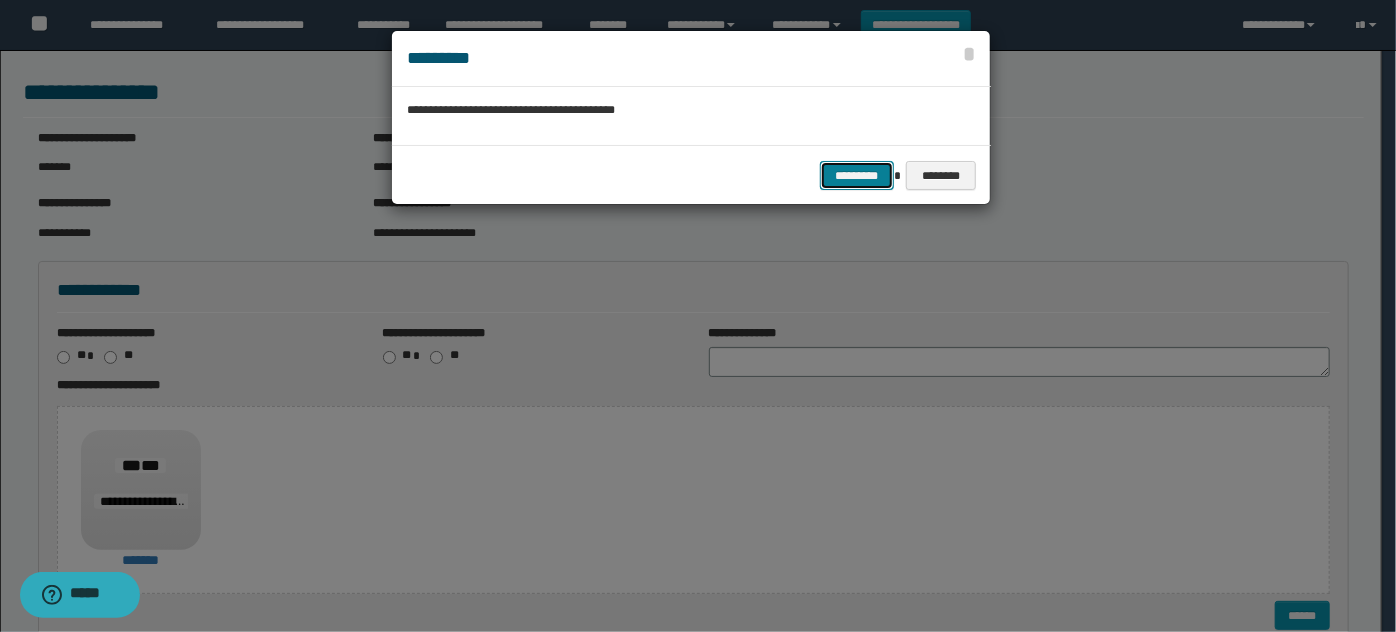 click on "*********" at bounding box center [857, 175] 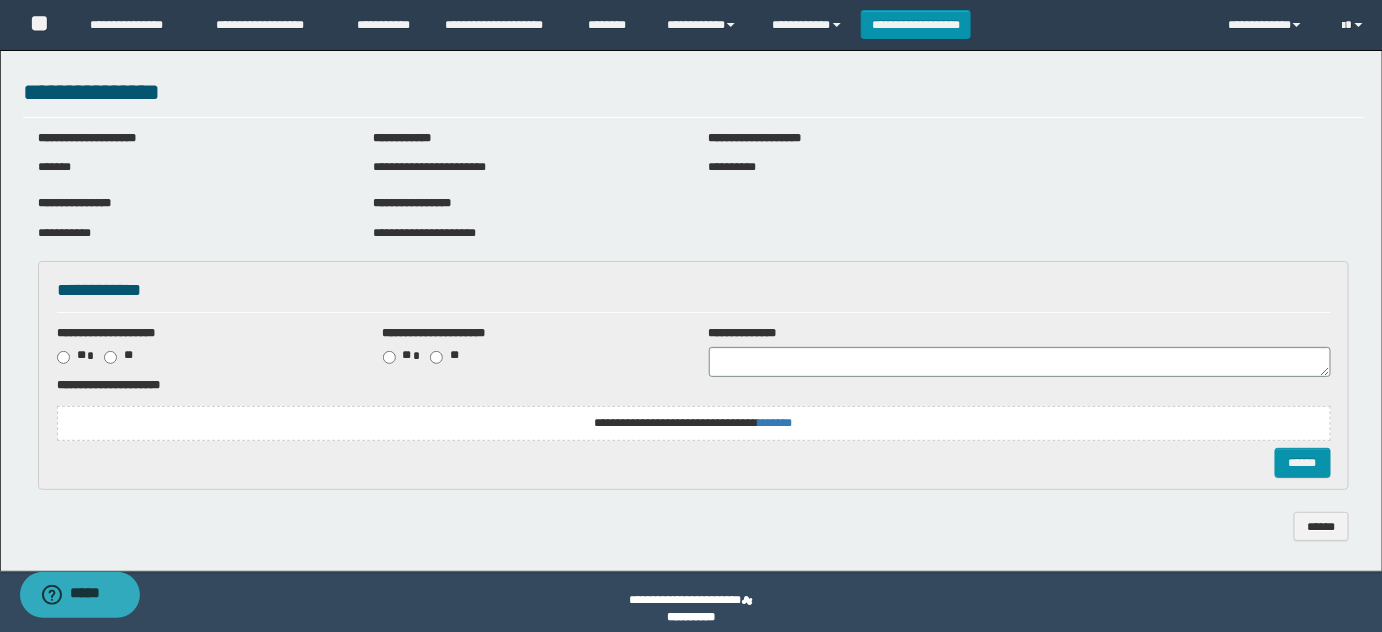 click on "**********" at bounding box center [694, 423] 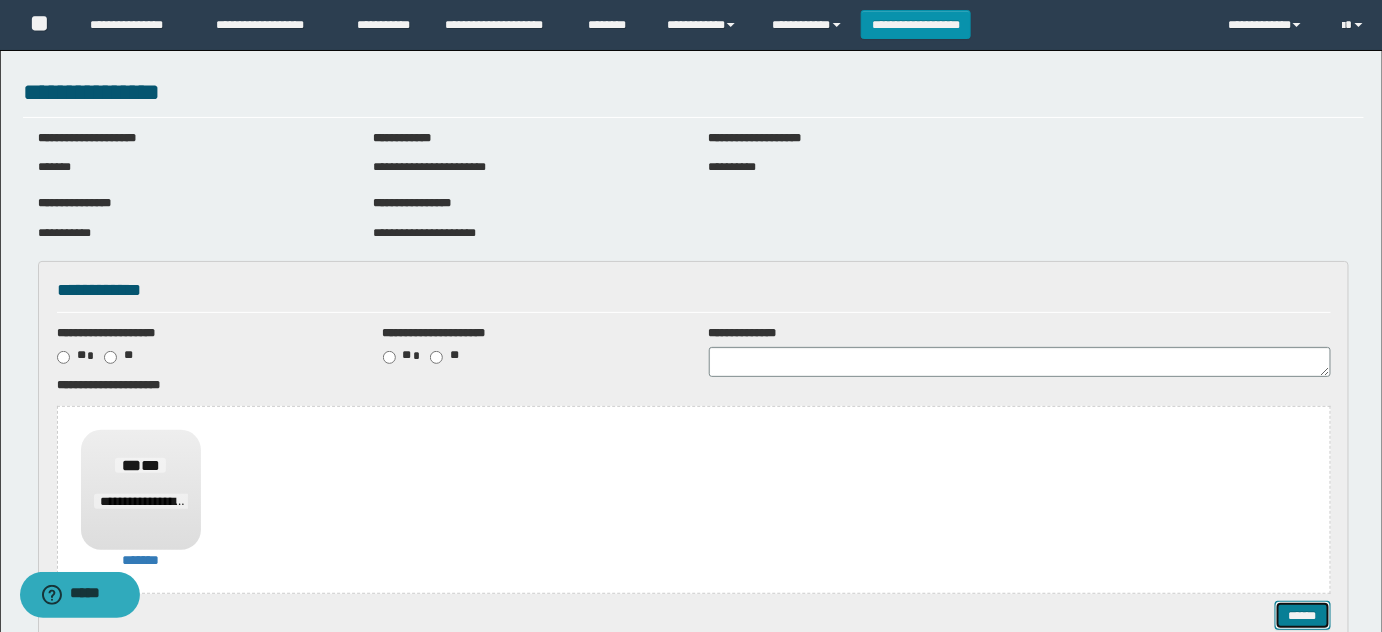 click on "******" at bounding box center (1302, 615) 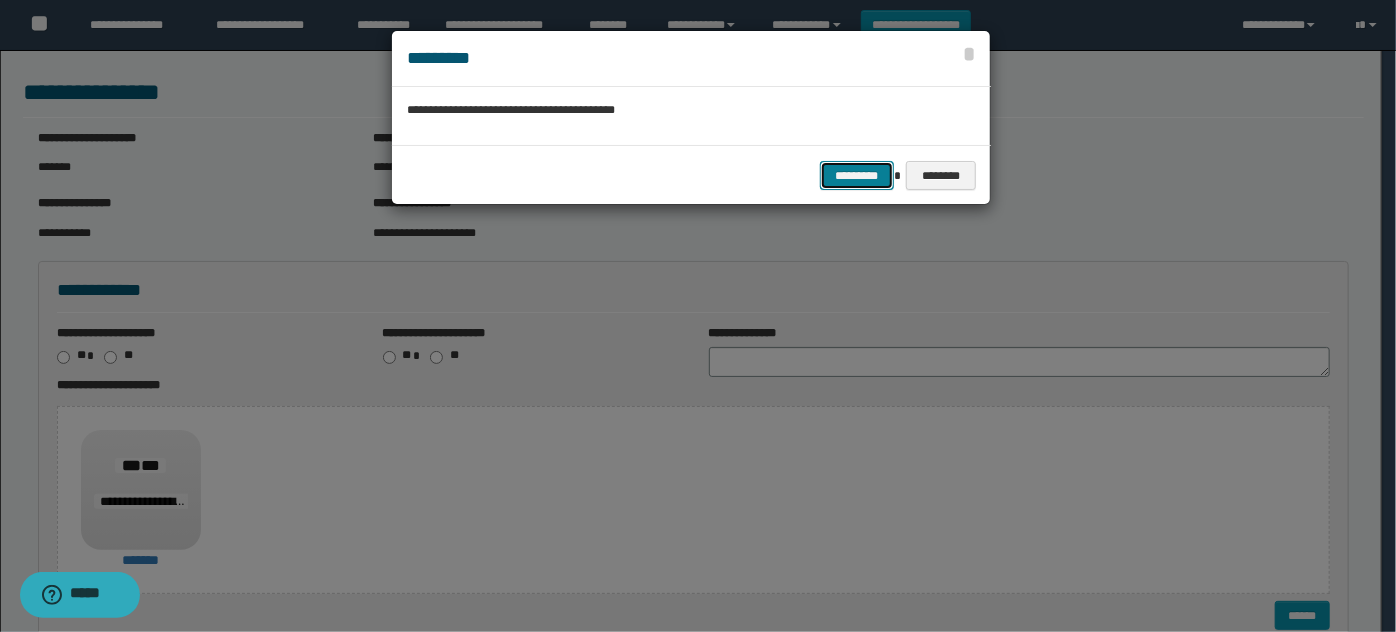 click on "*********" at bounding box center (857, 175) 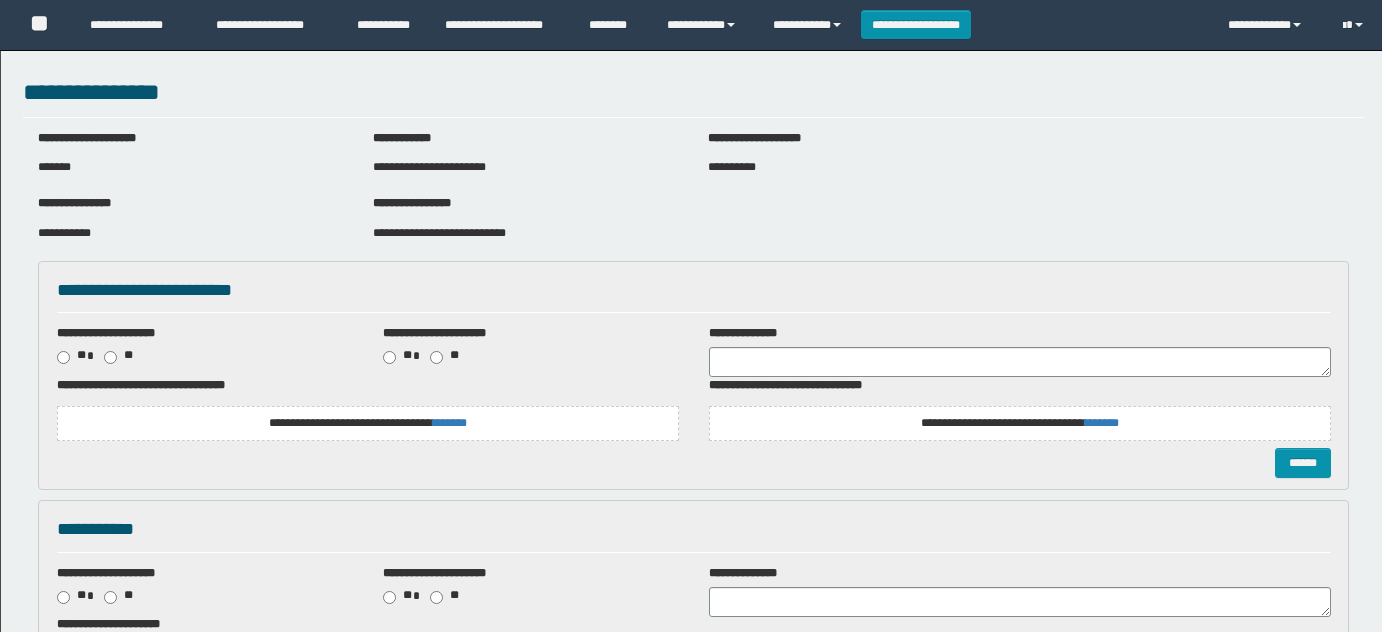 scroll, scrollTop: 0, scrollLeft: 0, axis: both 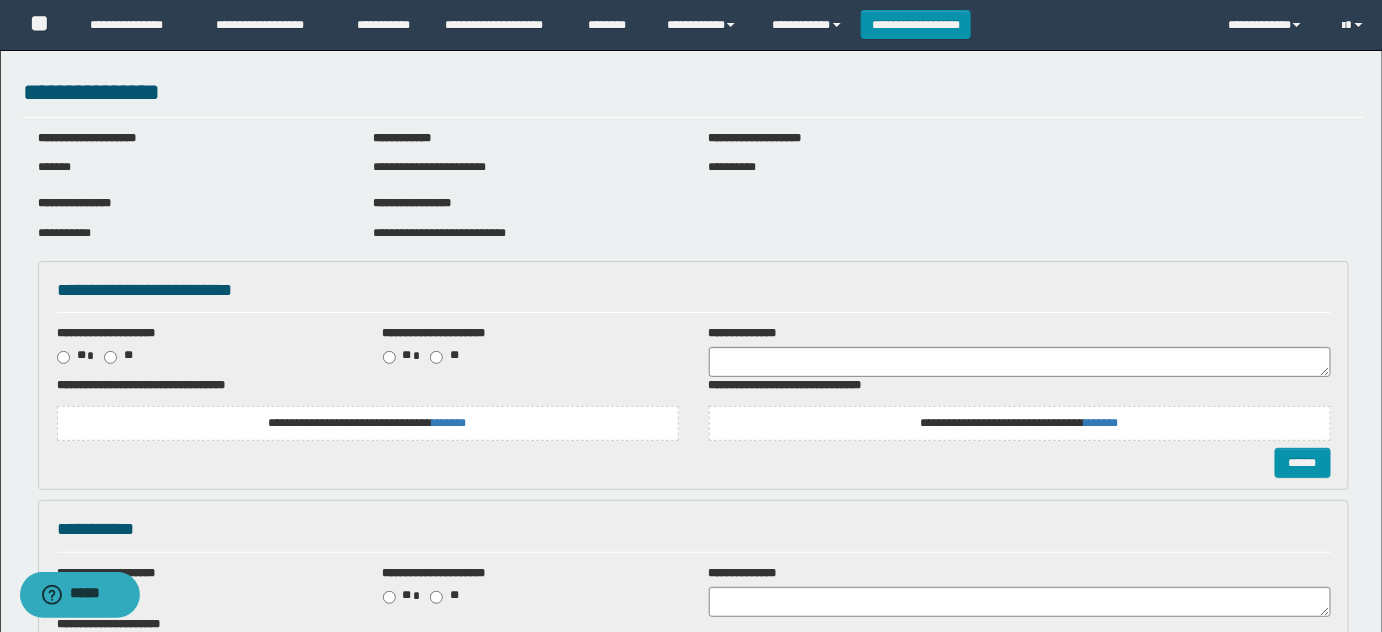 click on "**********" at bounding box center [439, 233] 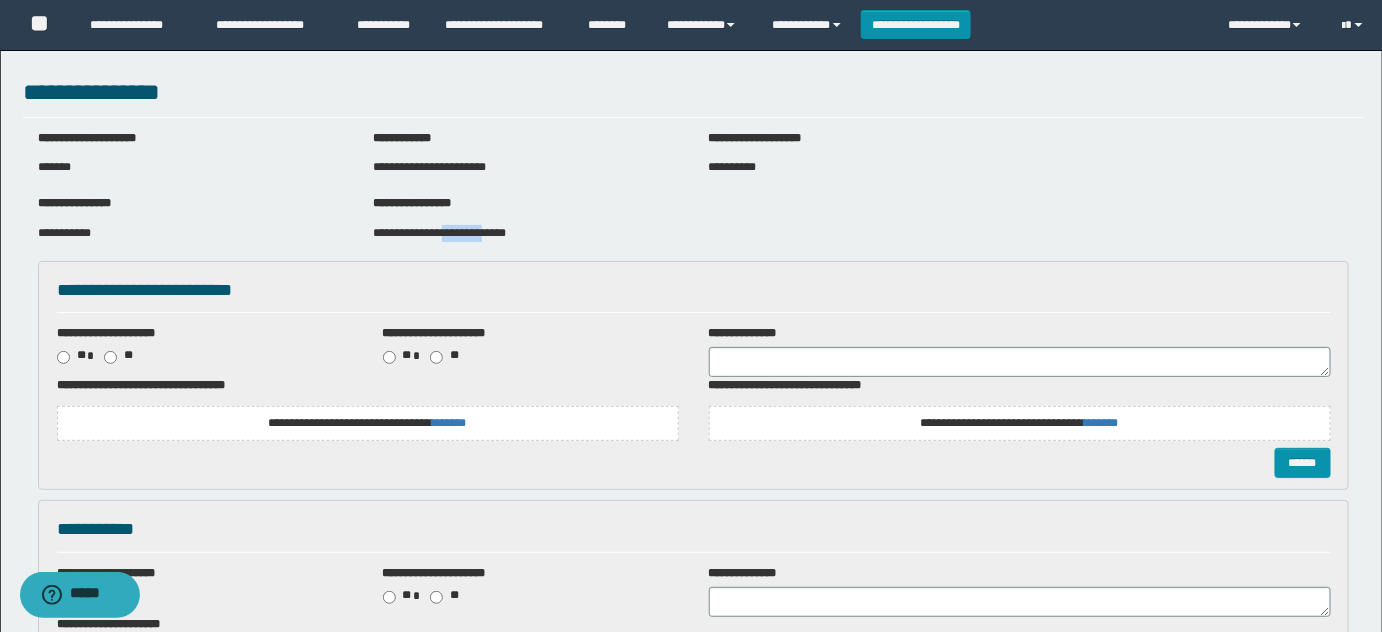 click on "**********" at bounding box center (439, 233) 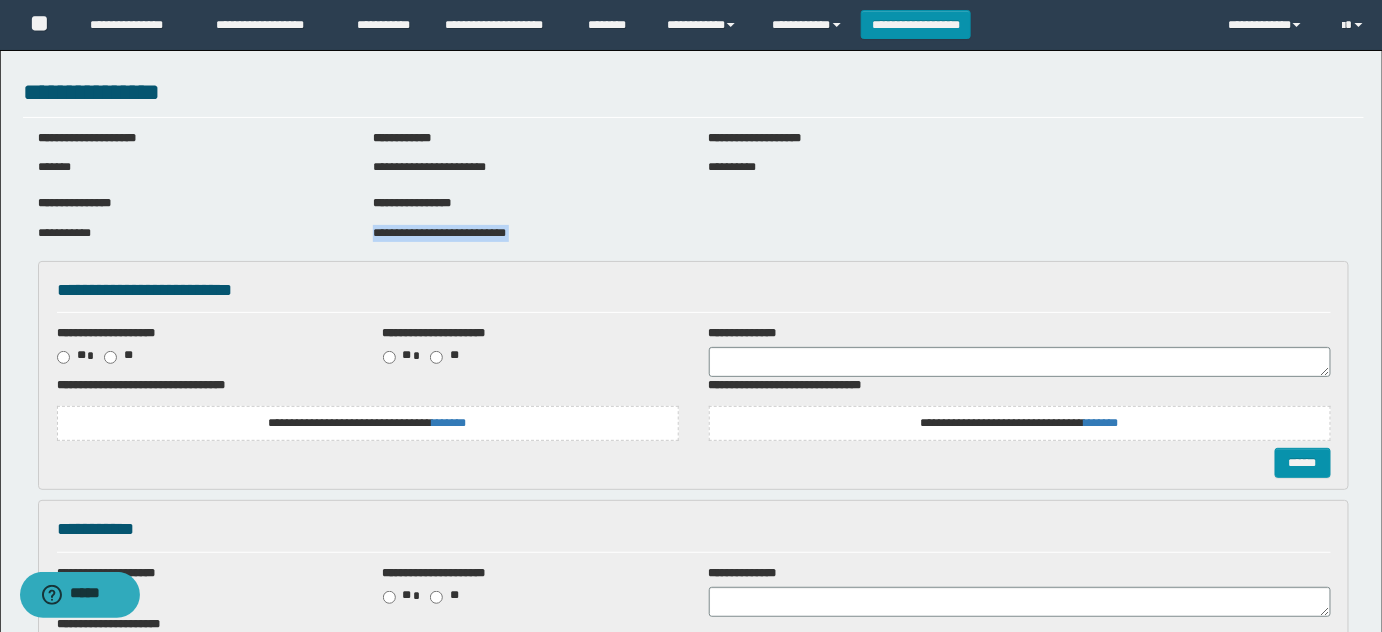 click on "**********" at bounding box center (439, 233) 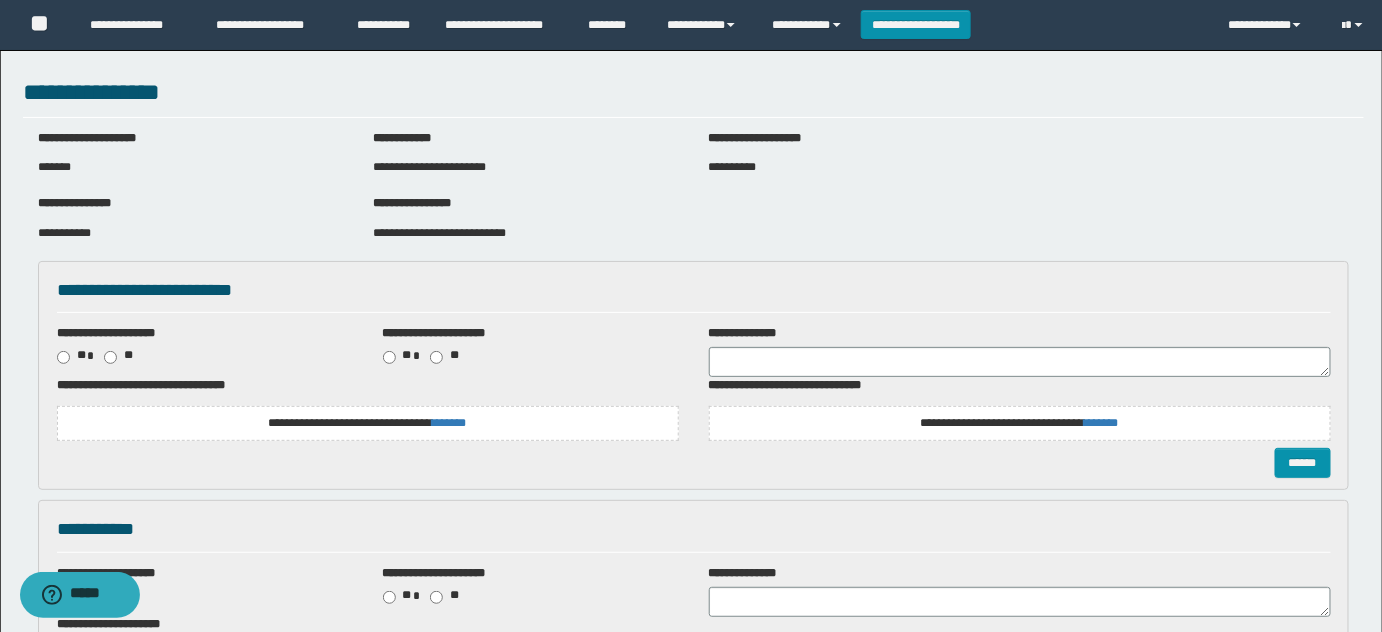 click on "**********" at bounding box center (368, 423) 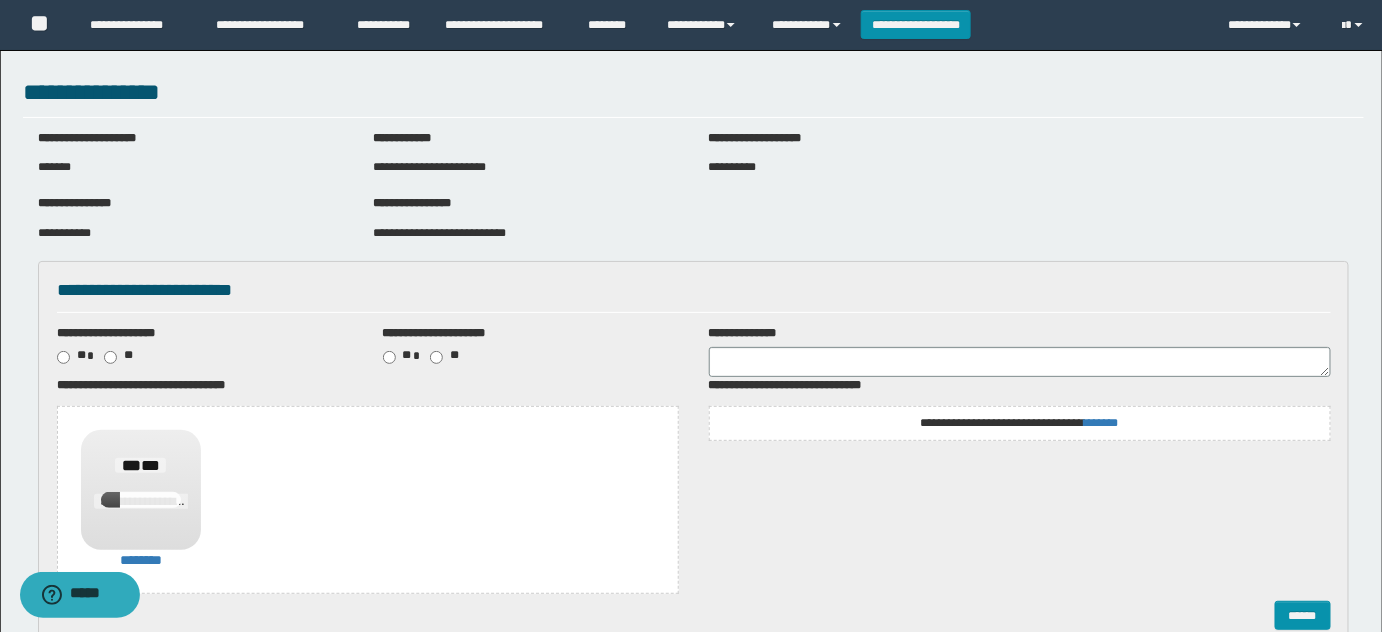 click on "**********" at bounding box center (1020, 412) 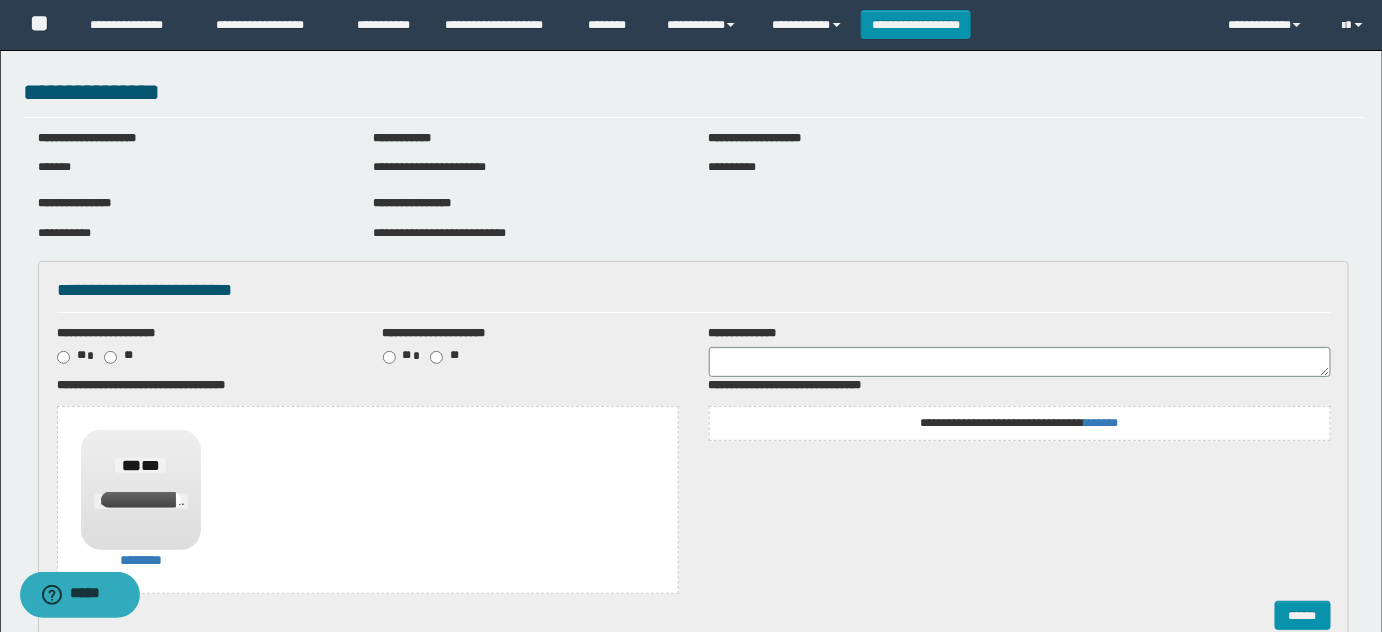 click on "**********" at bounding box center [1019, 423] 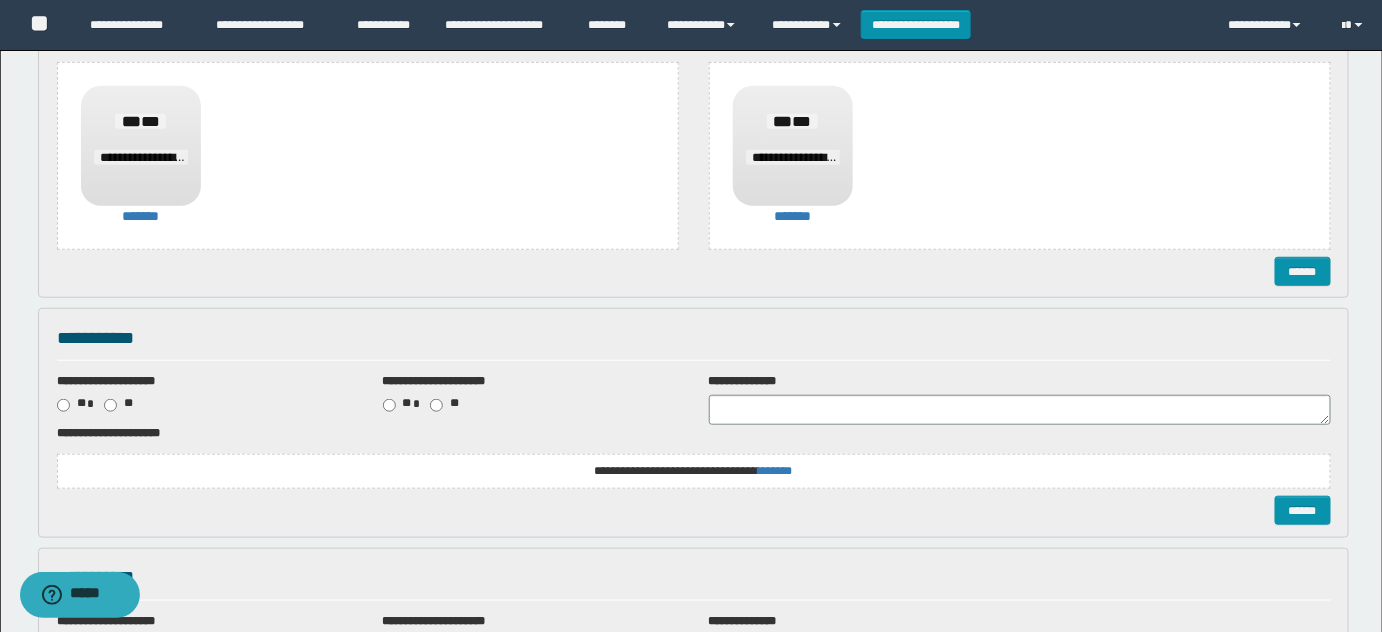 scroll, scrollTop: 363, scrollLeft: 0, axis: vertical 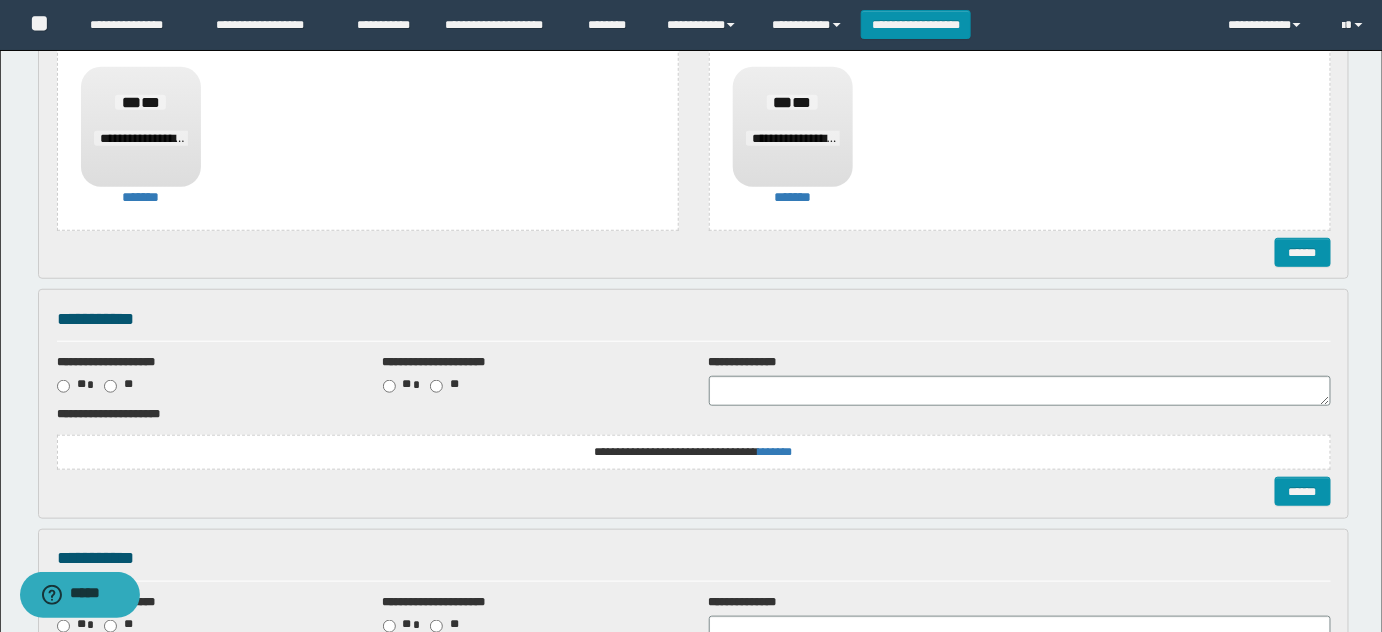 click on "**********" at bounding box center [694, 452] 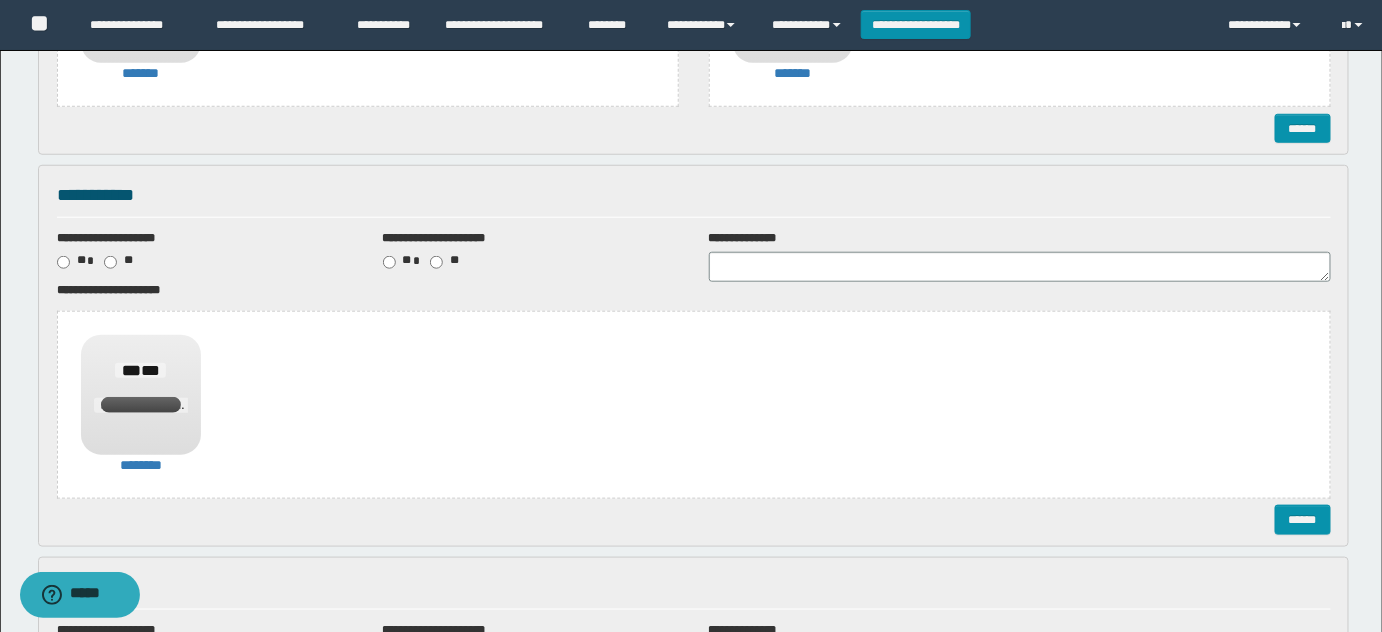 scroll, scrollTop: 636, scrollLeft: 0, axis: vertical 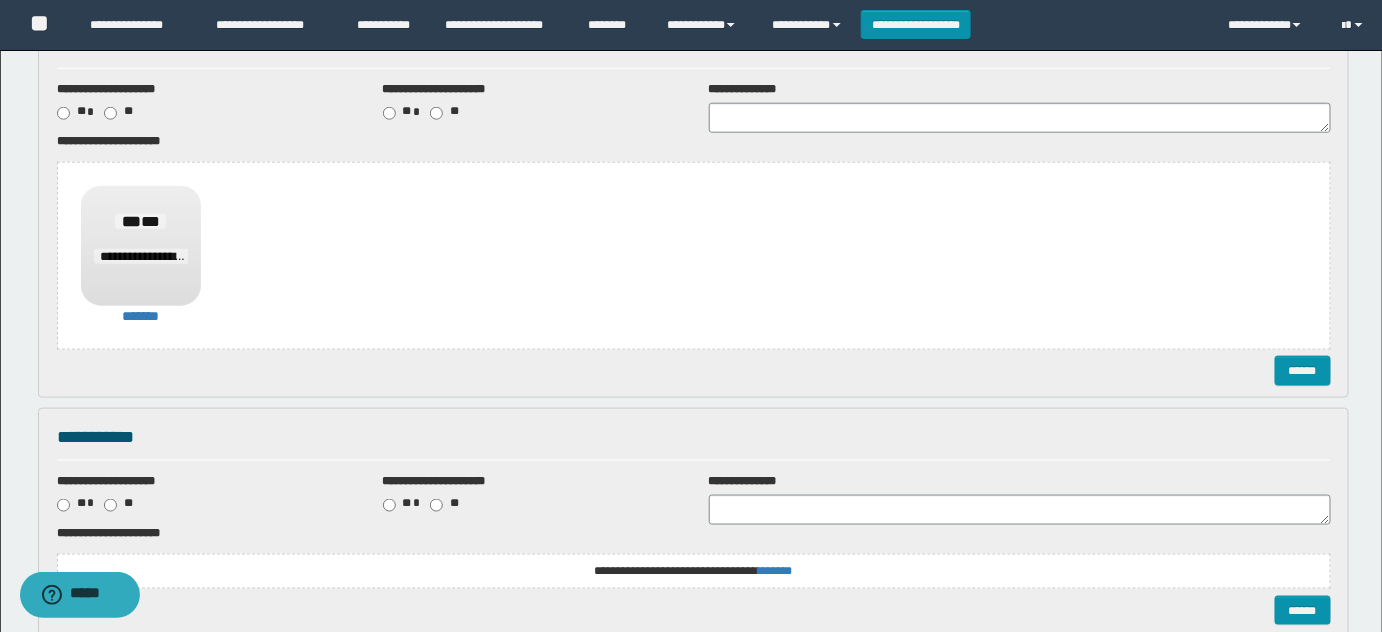 click on "**********" at bounding box center [0, 0] 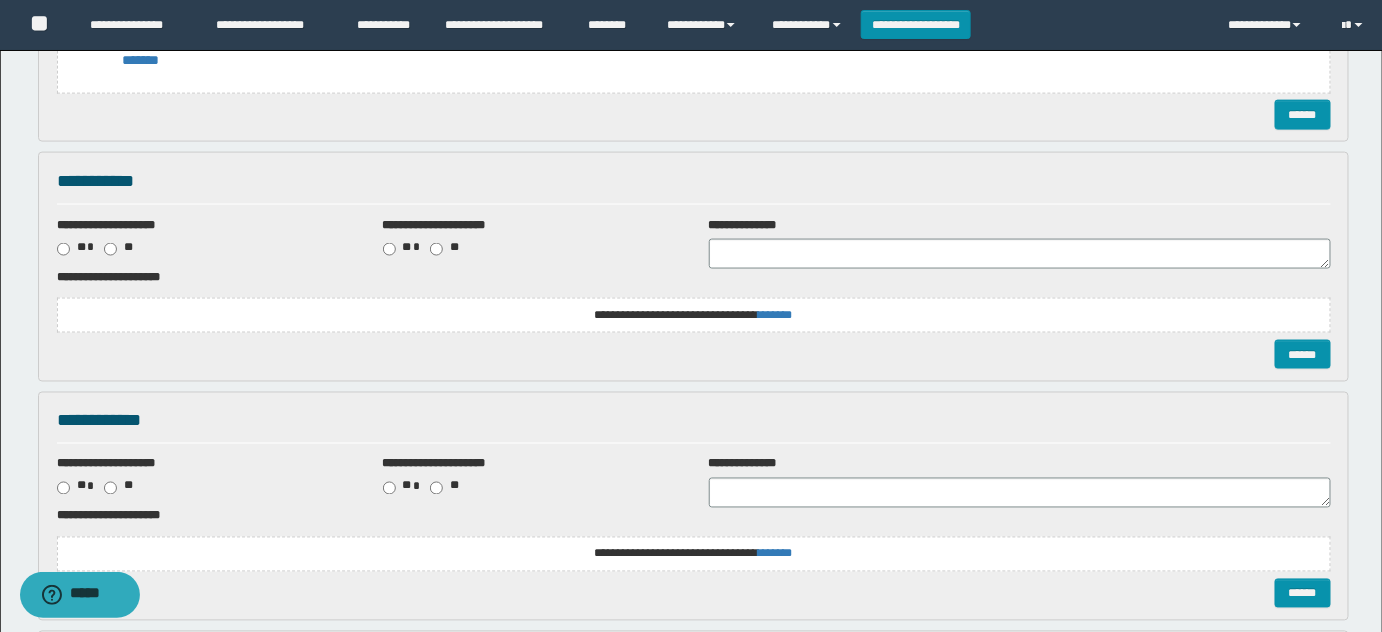 scroll, scrollTop: 1000, scrollLeft: 0, axis: vertical 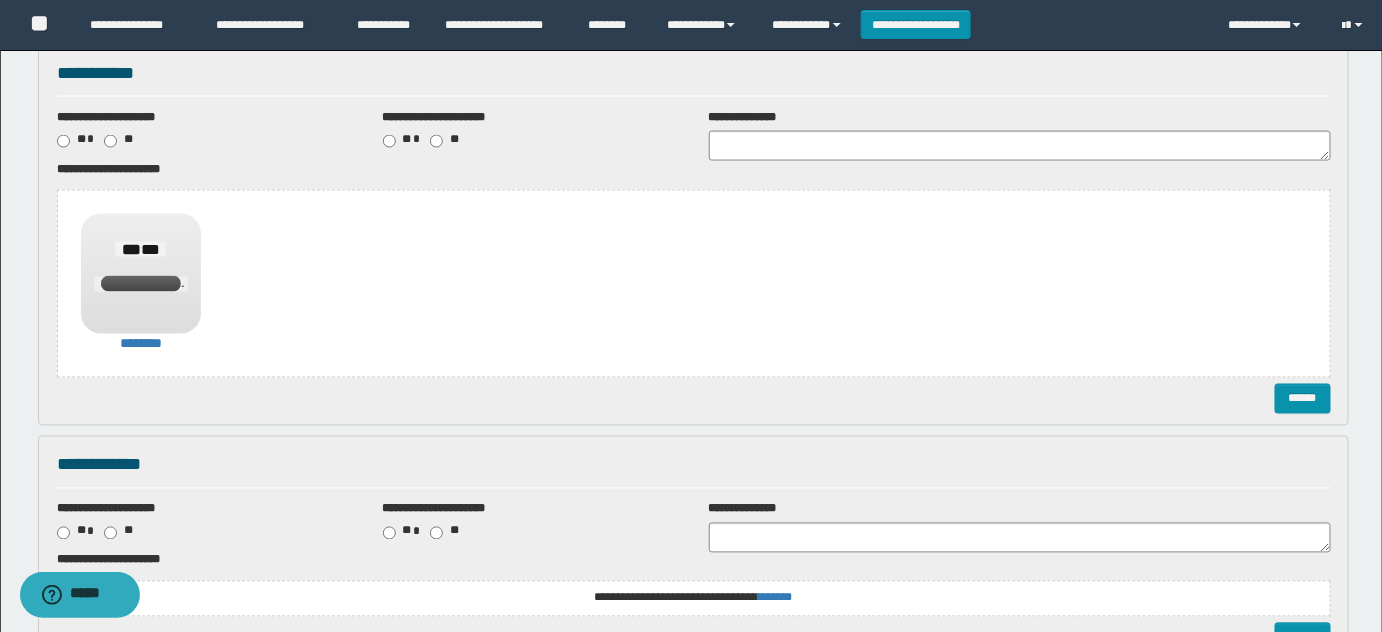 click on "**********" at bounding box center (694, 472) 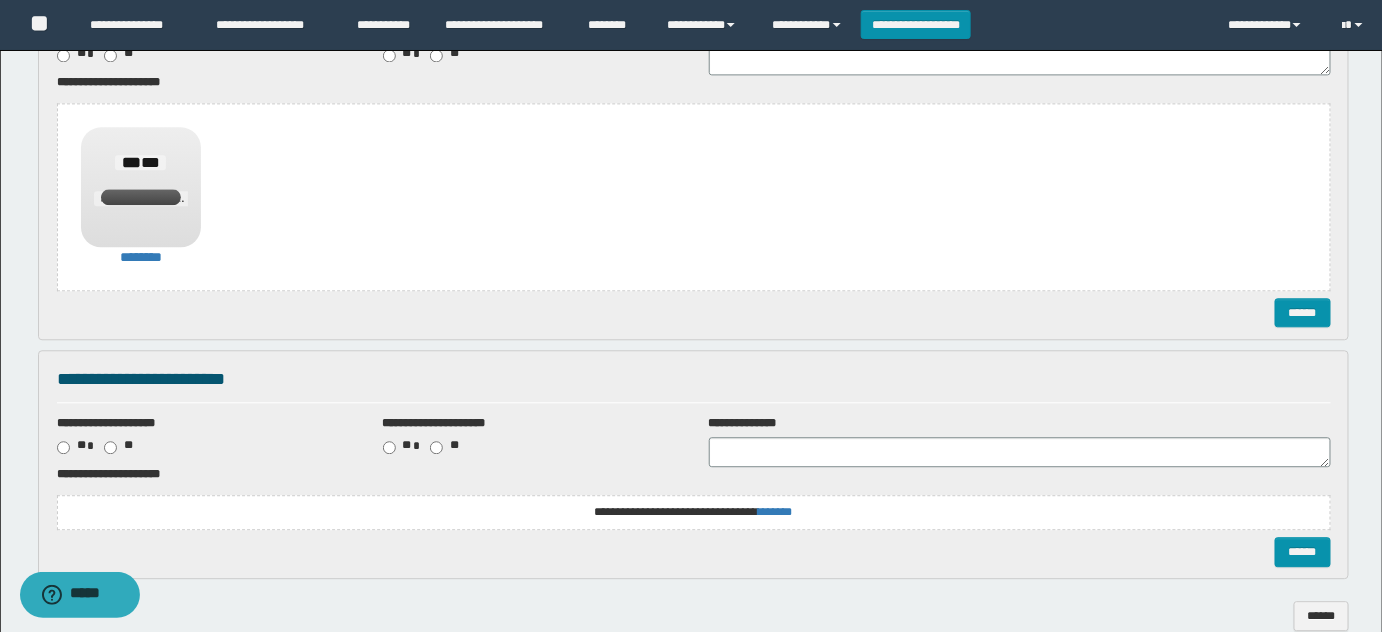 scroll, scrollTop: 1581, scrollLeft: 0, axis: vertical 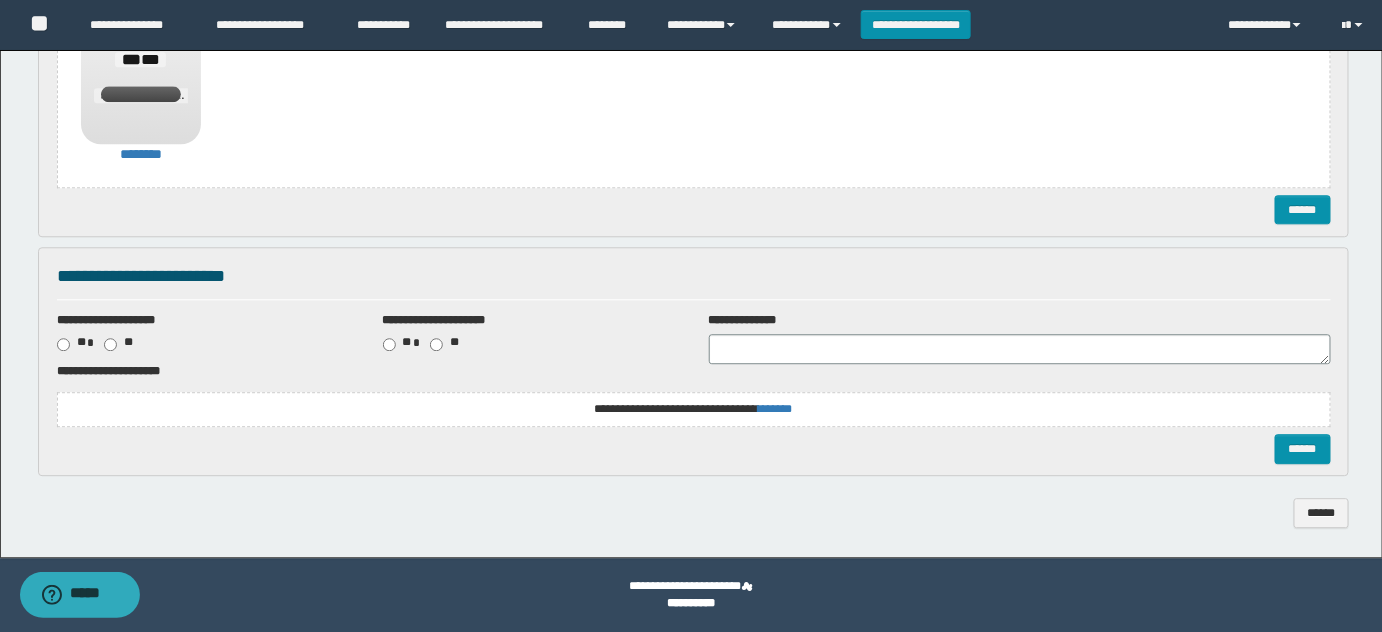 click on "******" at bounding box center (694, 448) 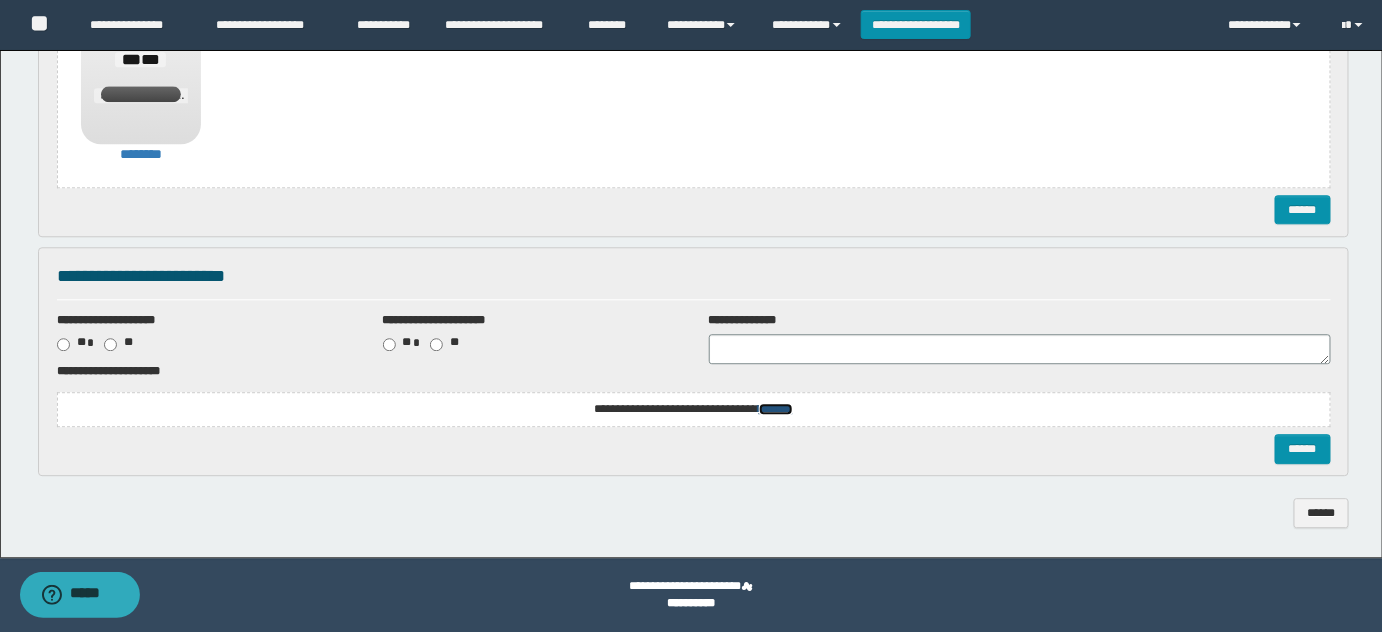 click on "*******" at bounding box center (0, 0) 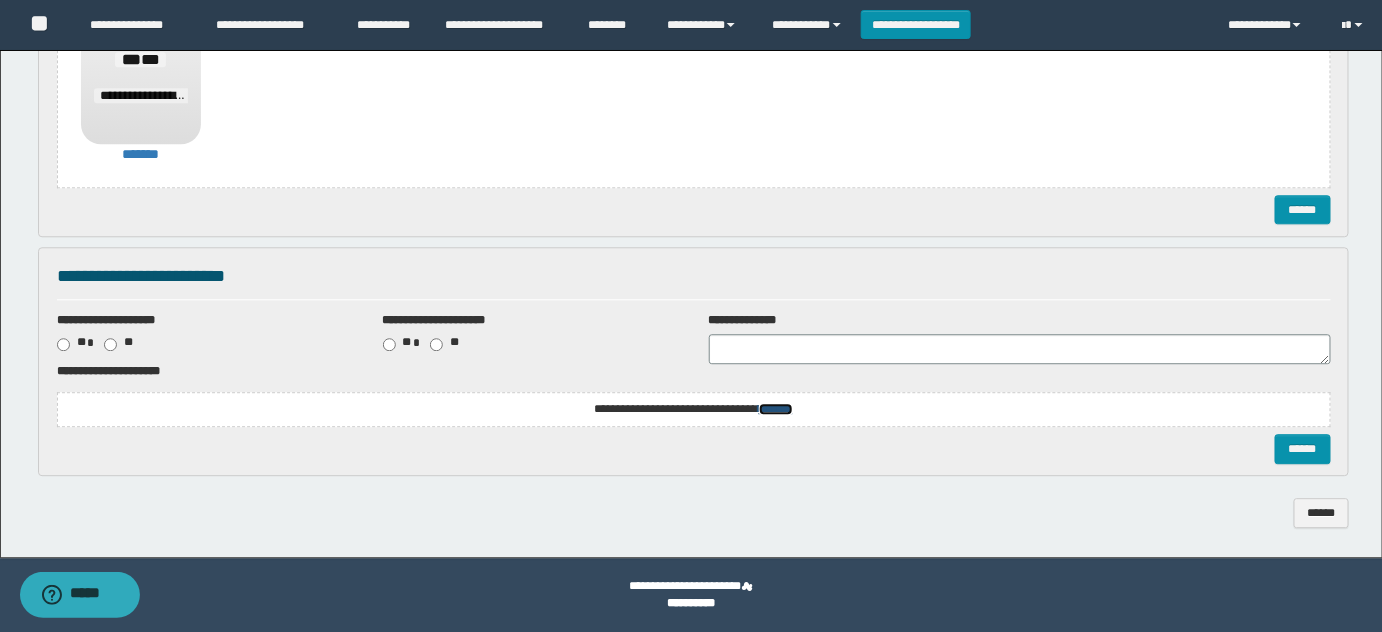 scroll, scrollTop: 0, scrollLeft: 0, axis: both 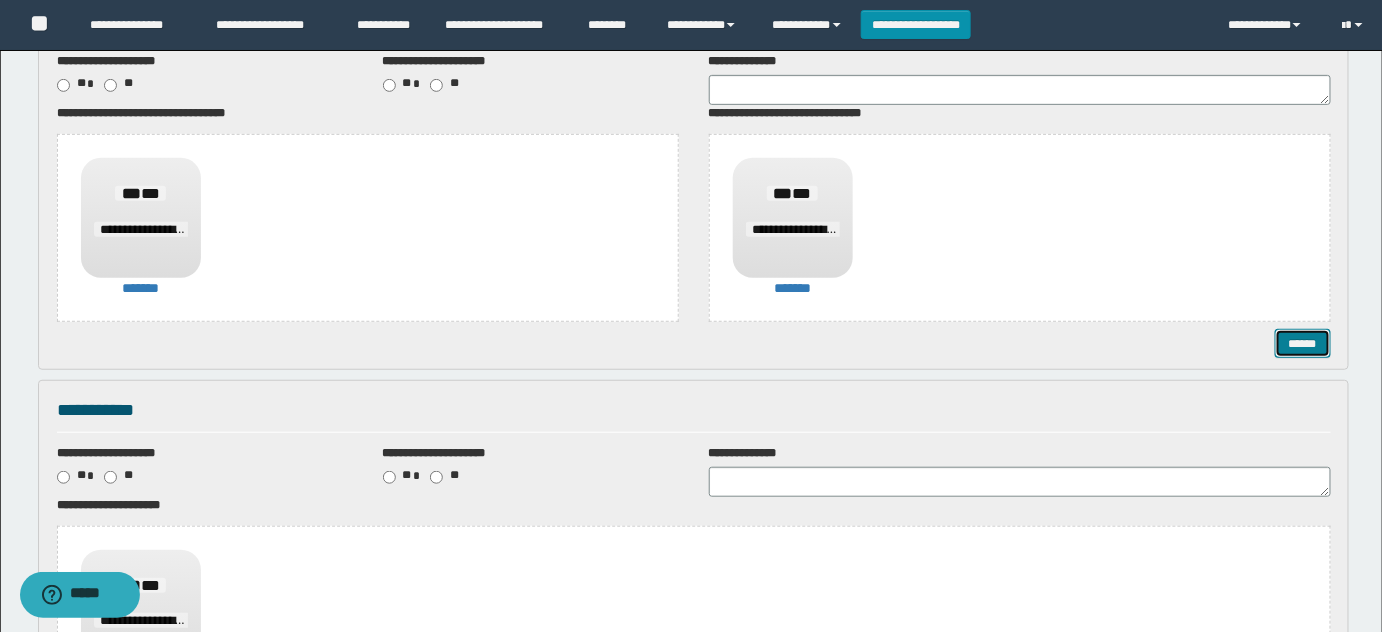 click on "******" at bounding box center (1302, 343) 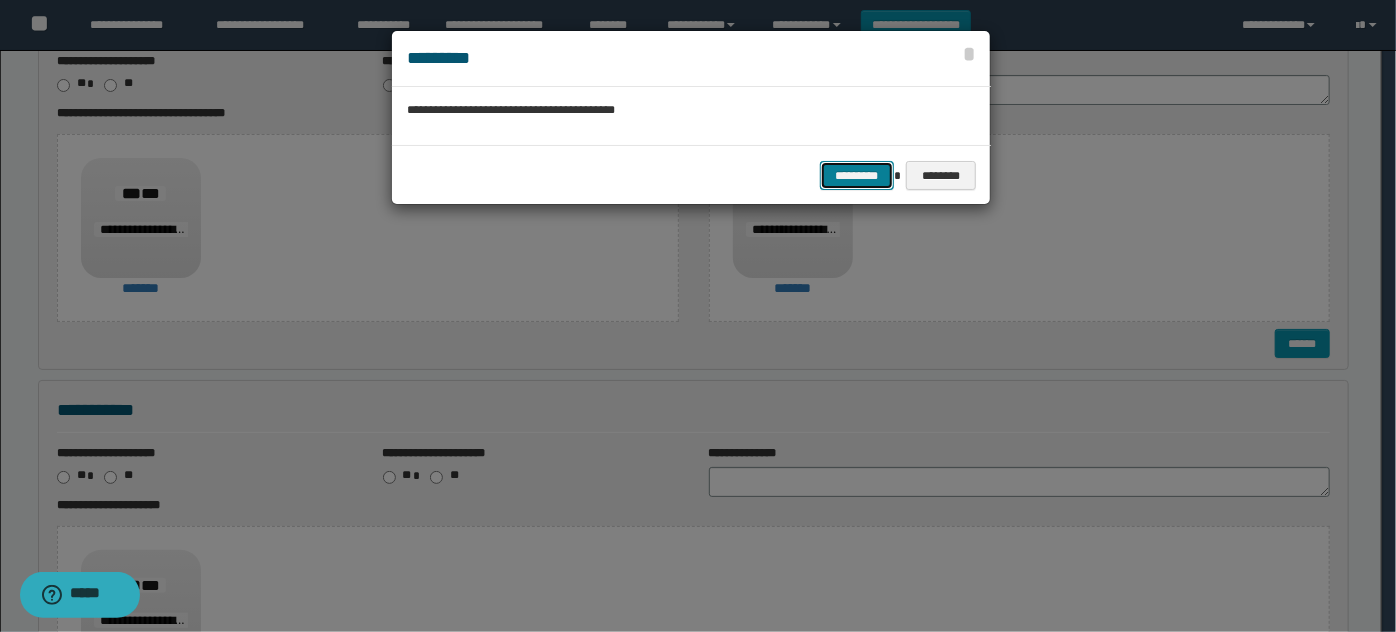 click on "*********" at bounding box center (857, 175) 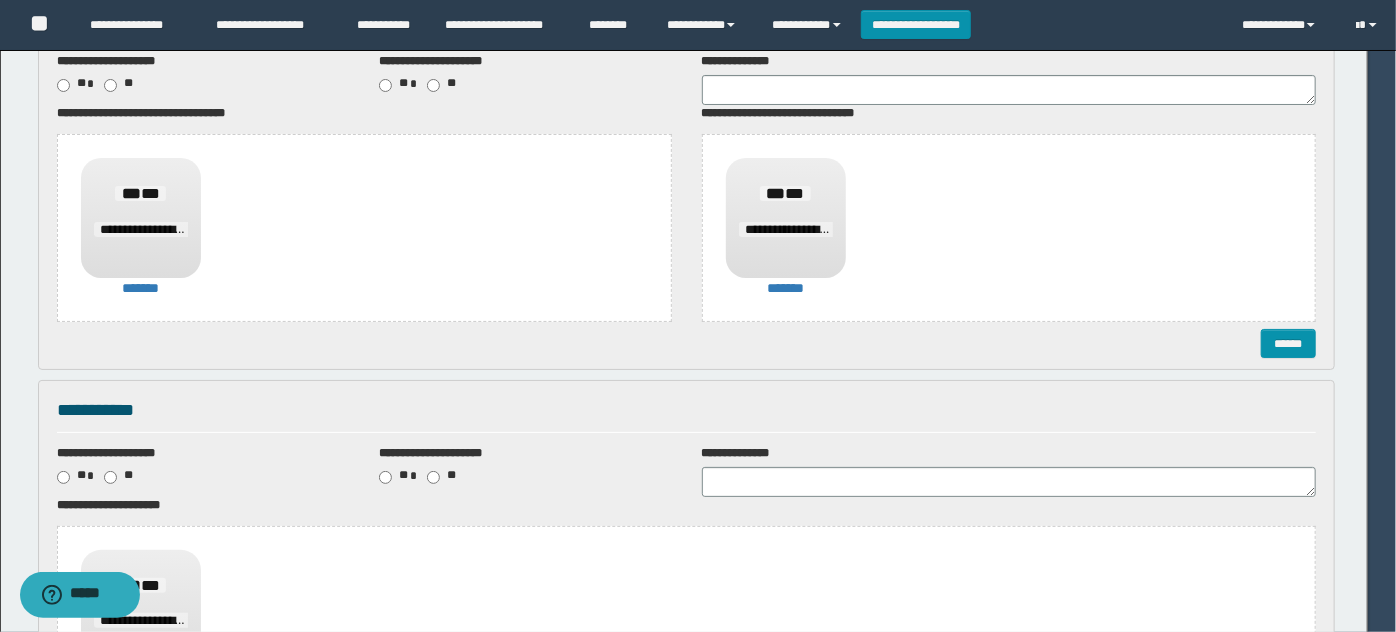 scroll, scrollTop: 0, scrollLeft: 0, axis: both 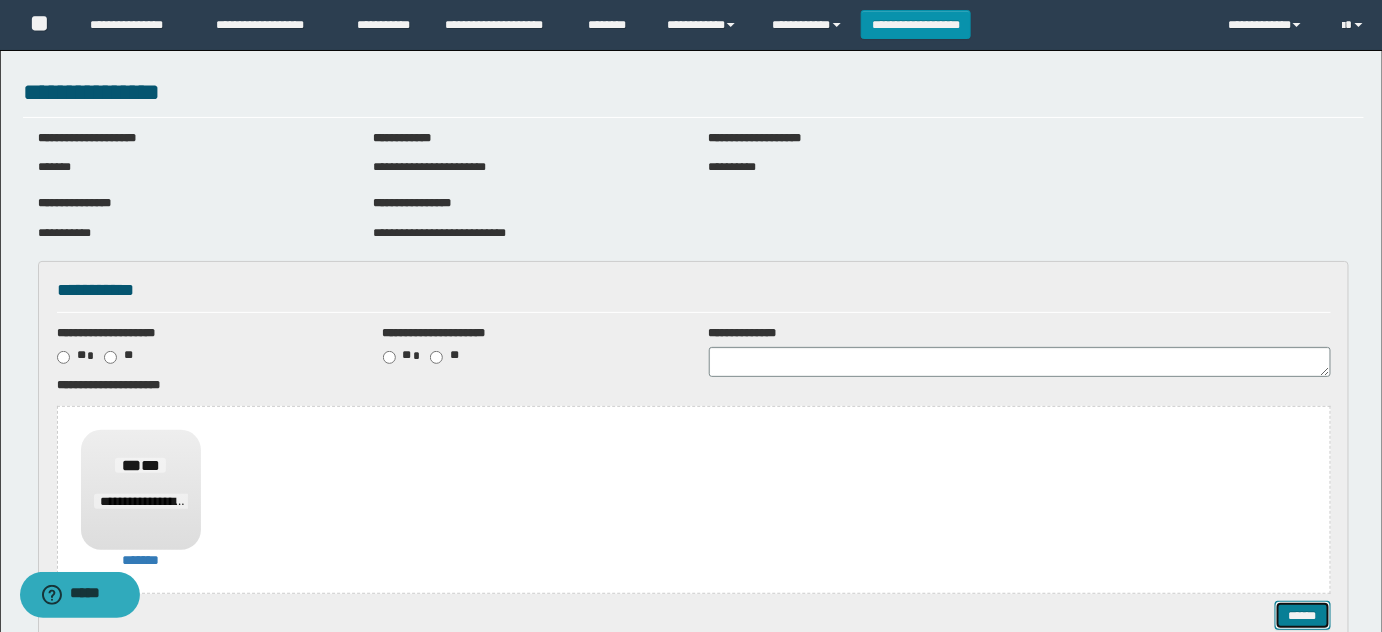 click on "******" at bounding box center [1302, 615] 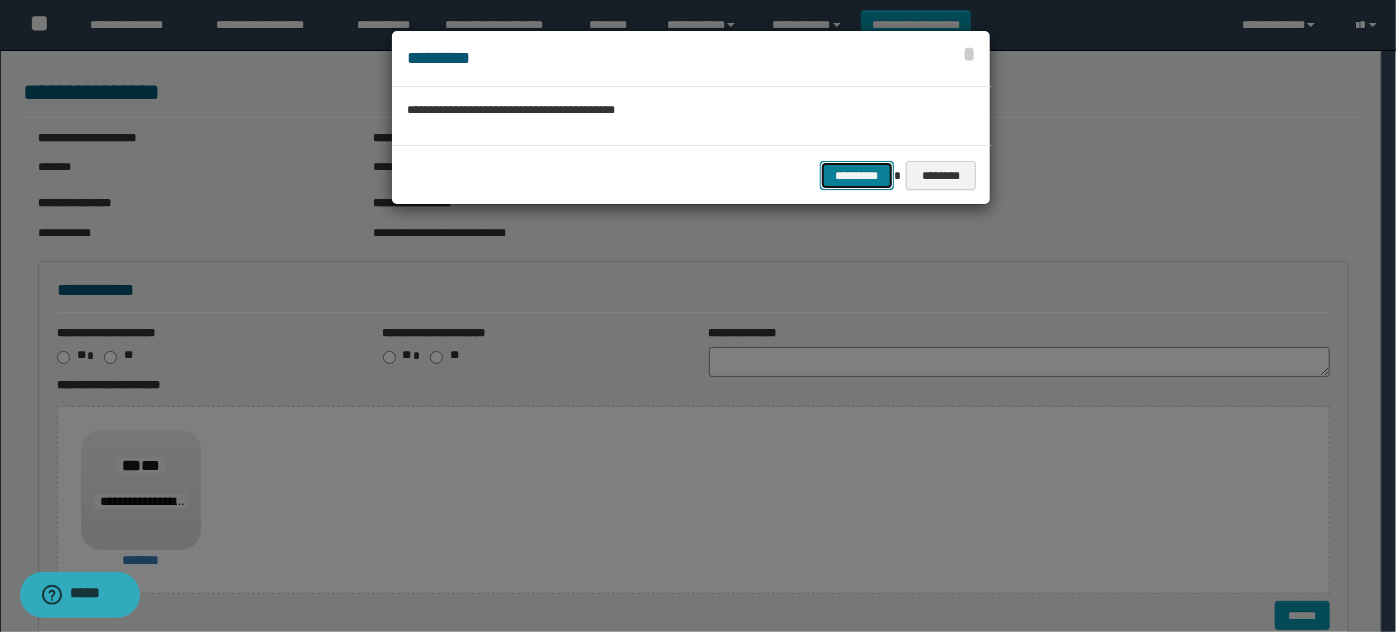 click on "*********" at bounding box center (857, 175) 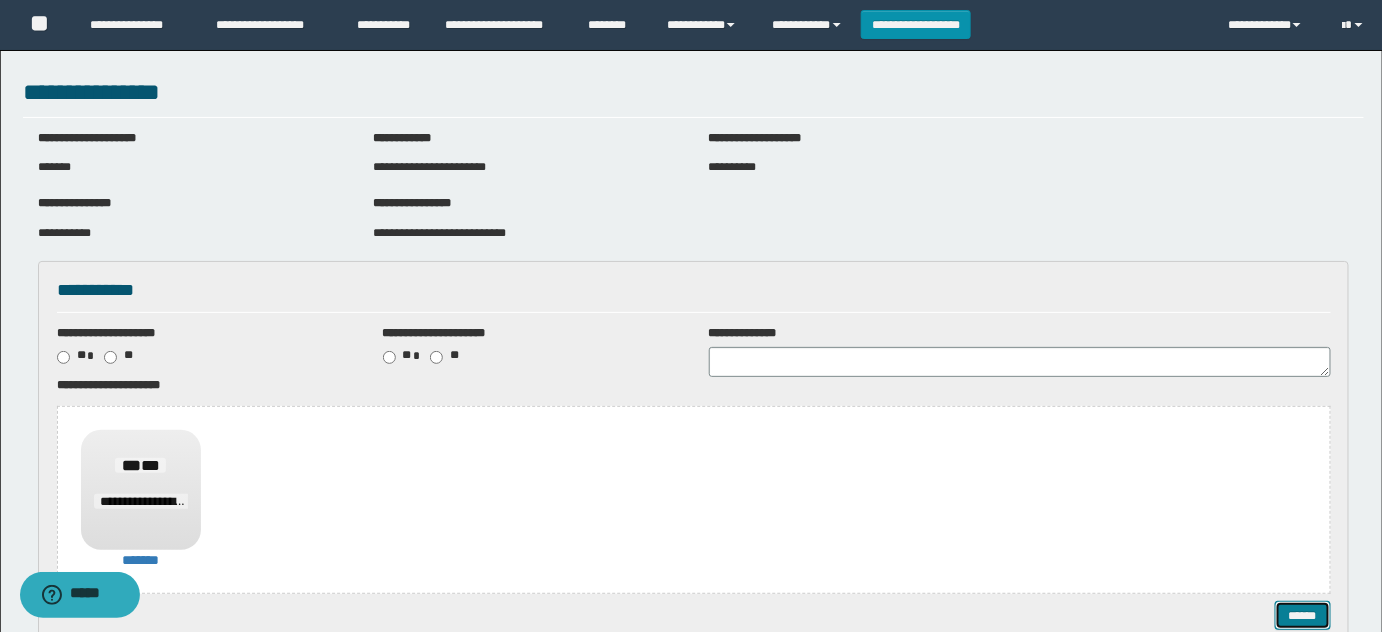 click on "******" at bounding box center [1302, 615] 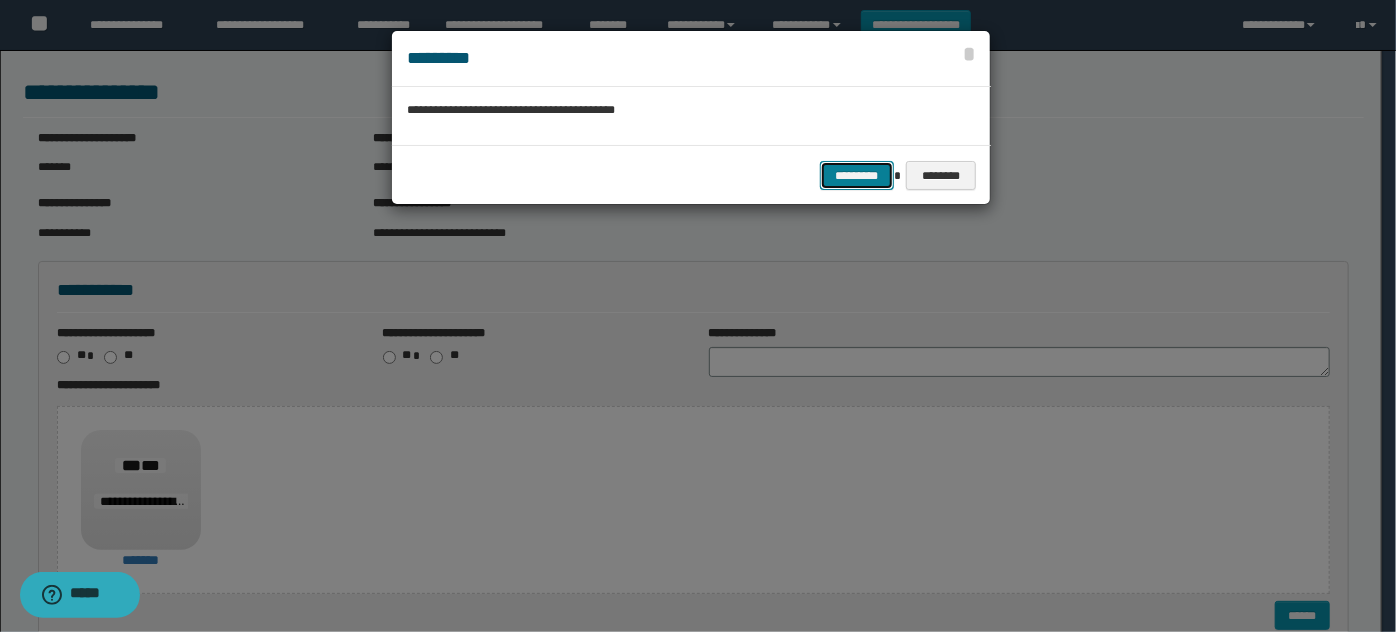 click on "*********" at bounding box center (857, 175) 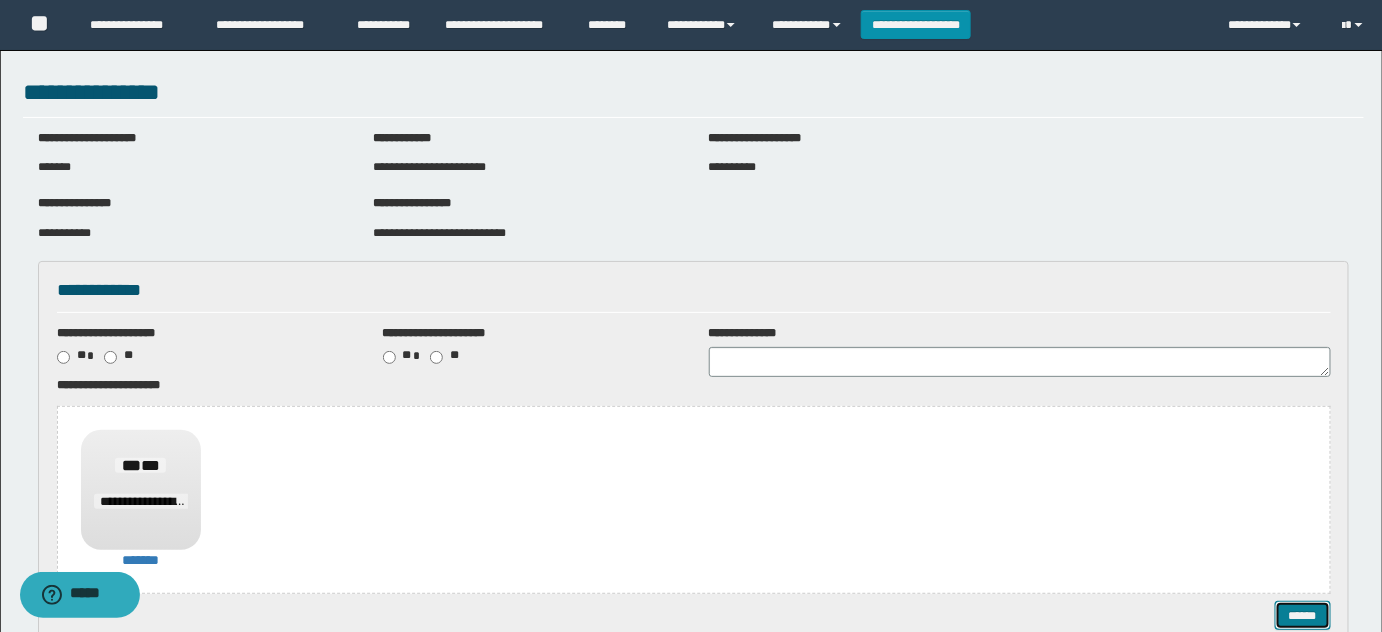 click on "******" at bounding box center (1302, 615) 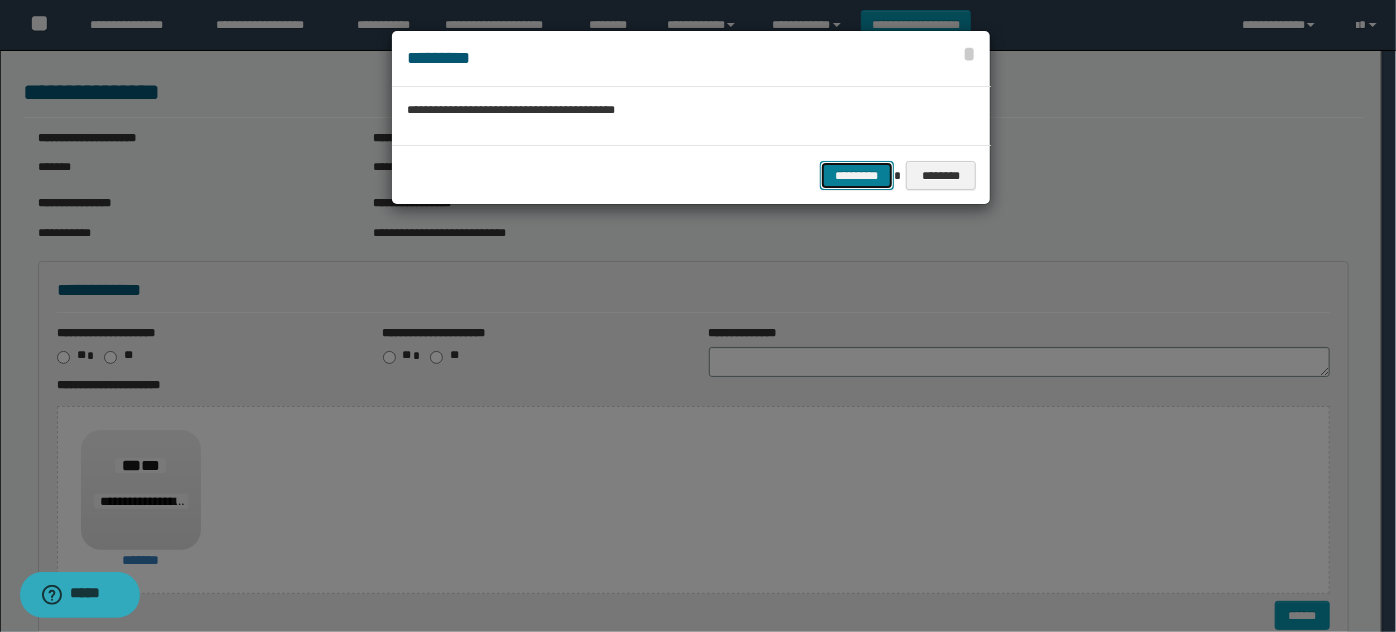 click on "*********" at bounding box center (857, 175) 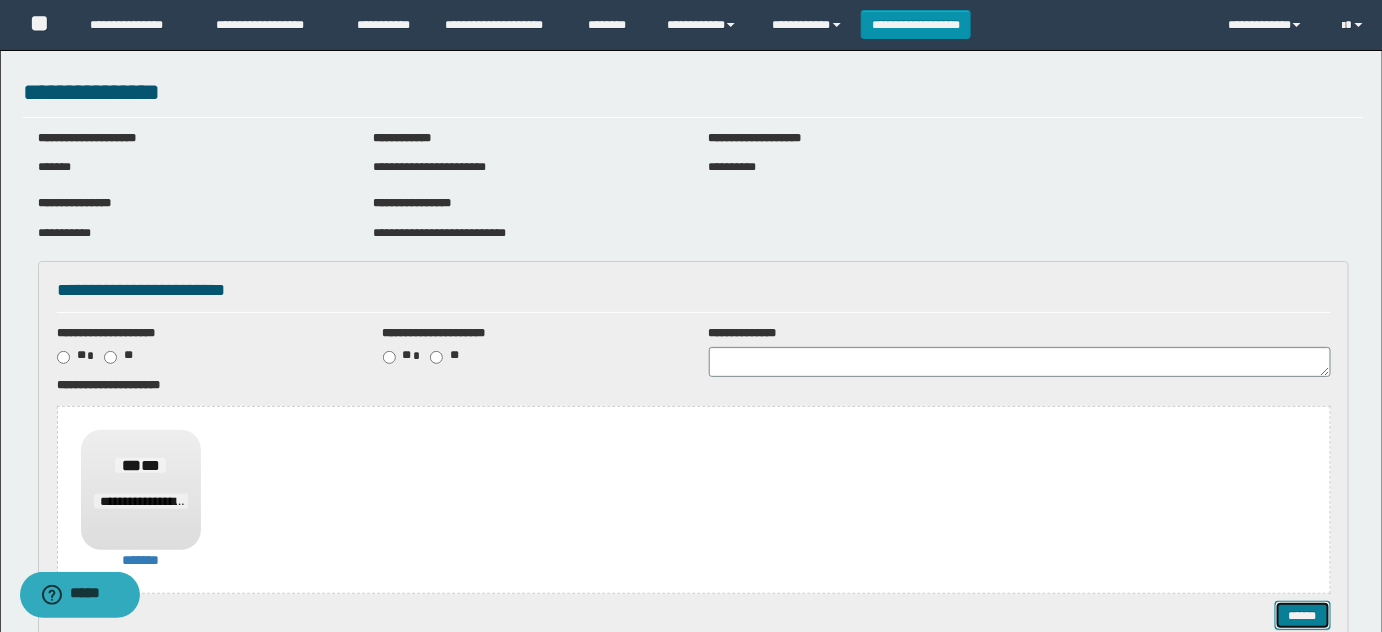 click on "******" at bounding box center (1302, 615) 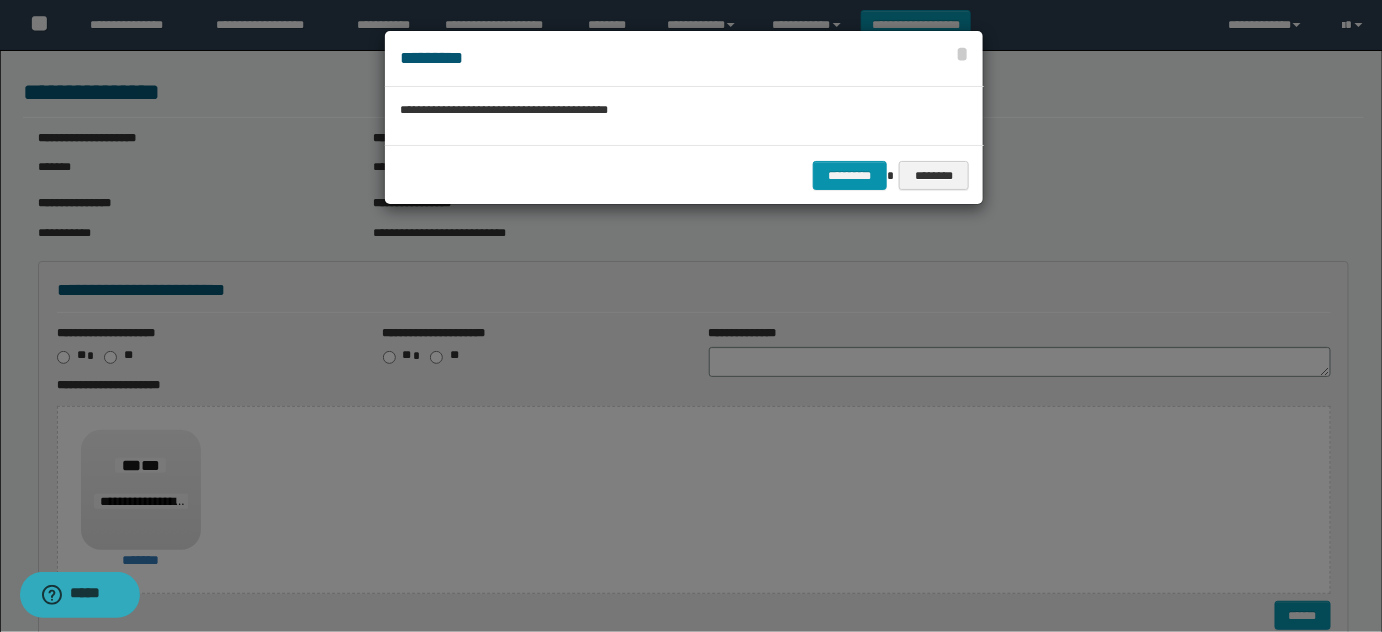 click on "*********
********" at bounding box center (684, 175) 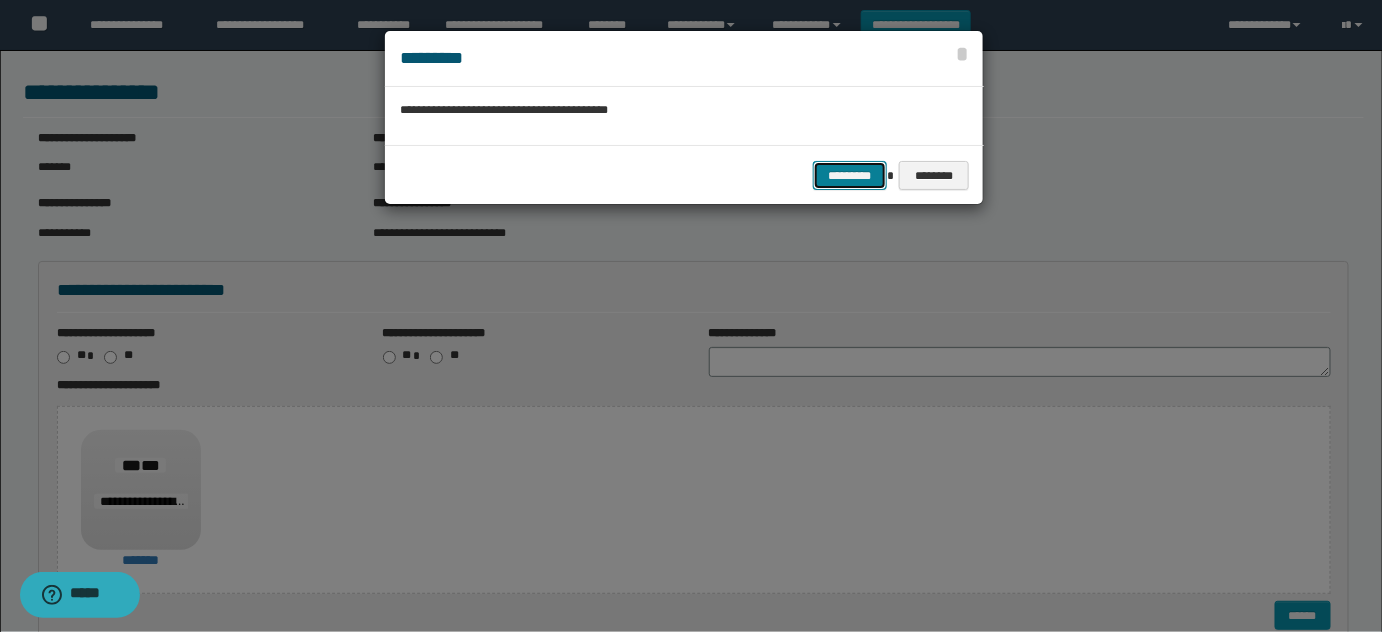 click on "*********" at bounding box center (850, 175) 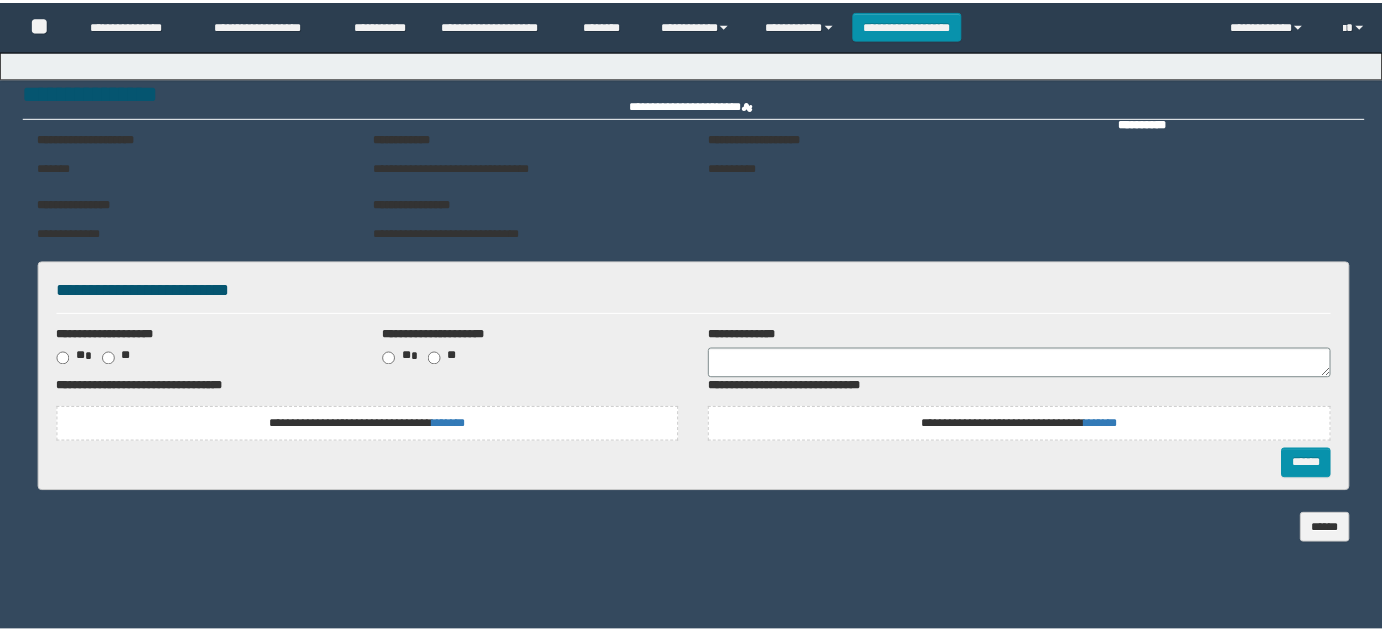 scroll, scrollTop: 0, scrollLeft: 0, axis: both 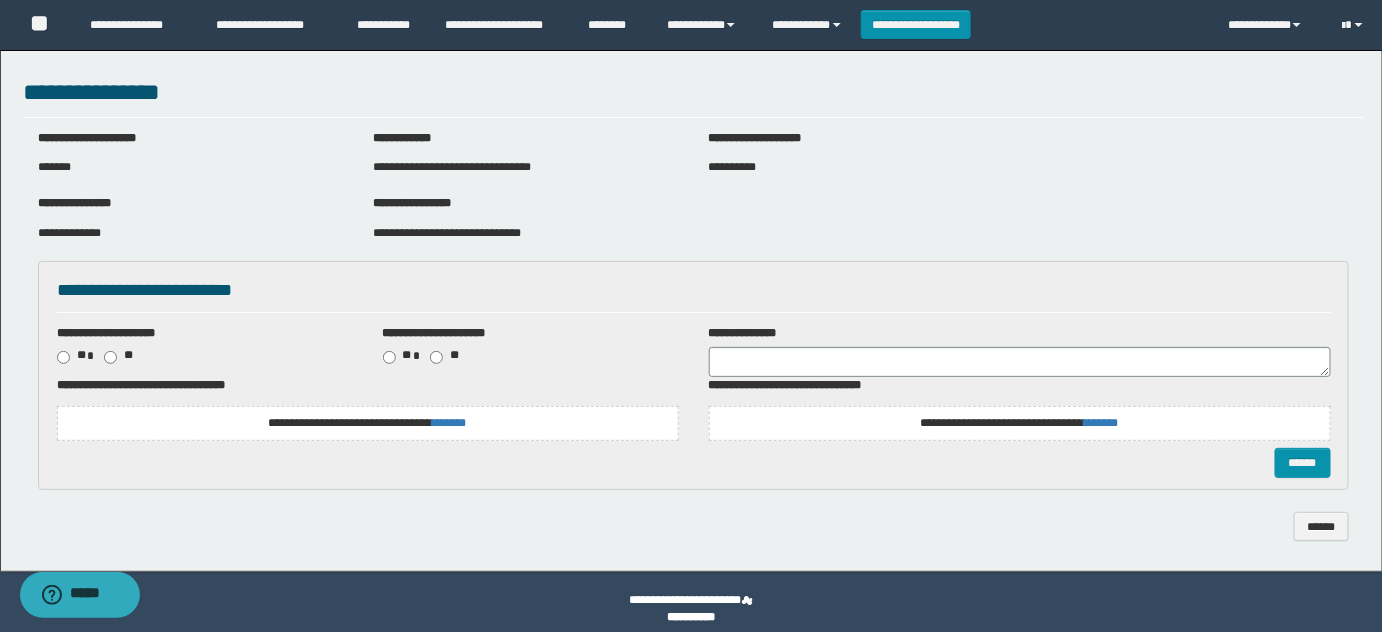 click on "**********" at bounding box center (368, 423) 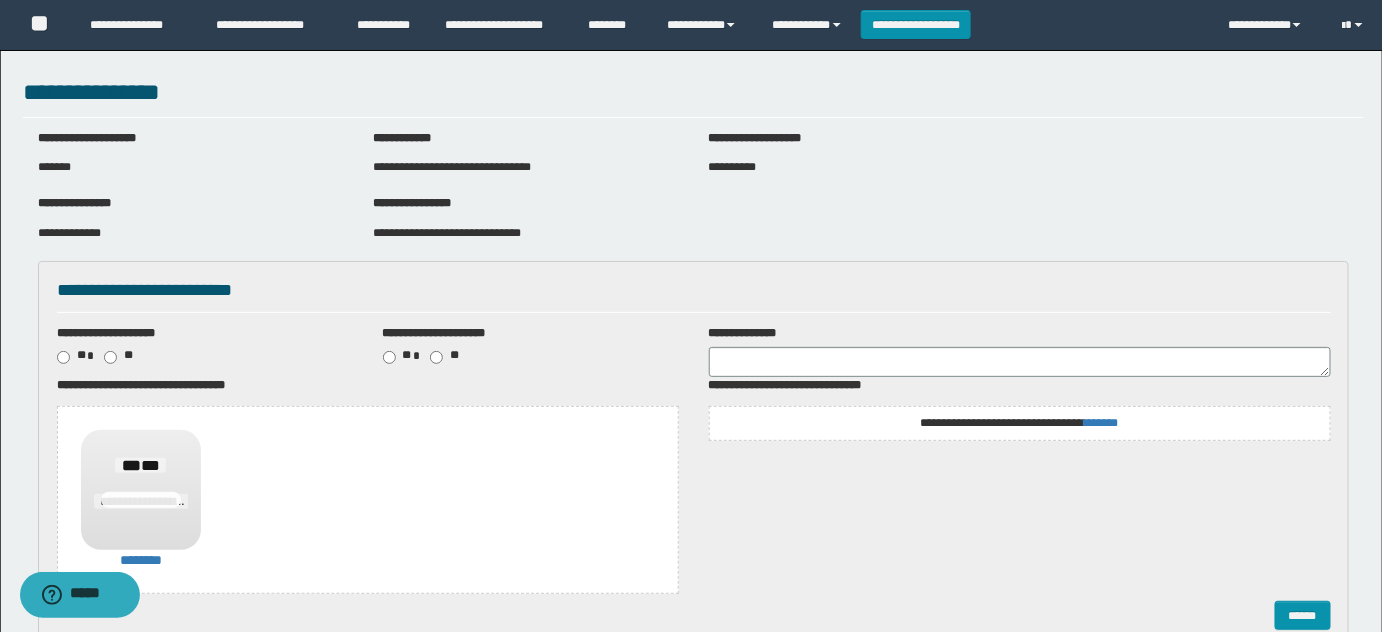 click on "**********" at bounding box center (1020, 412) 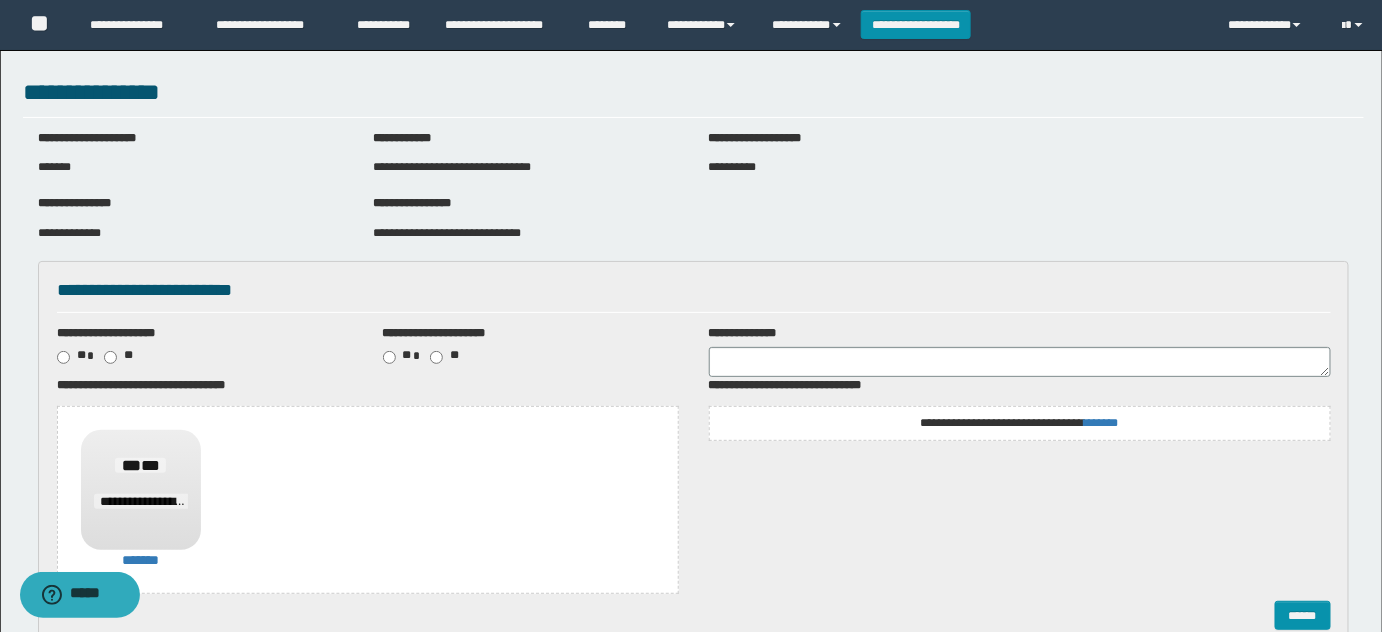 click on "**********" at bounding box center (1019, 423) 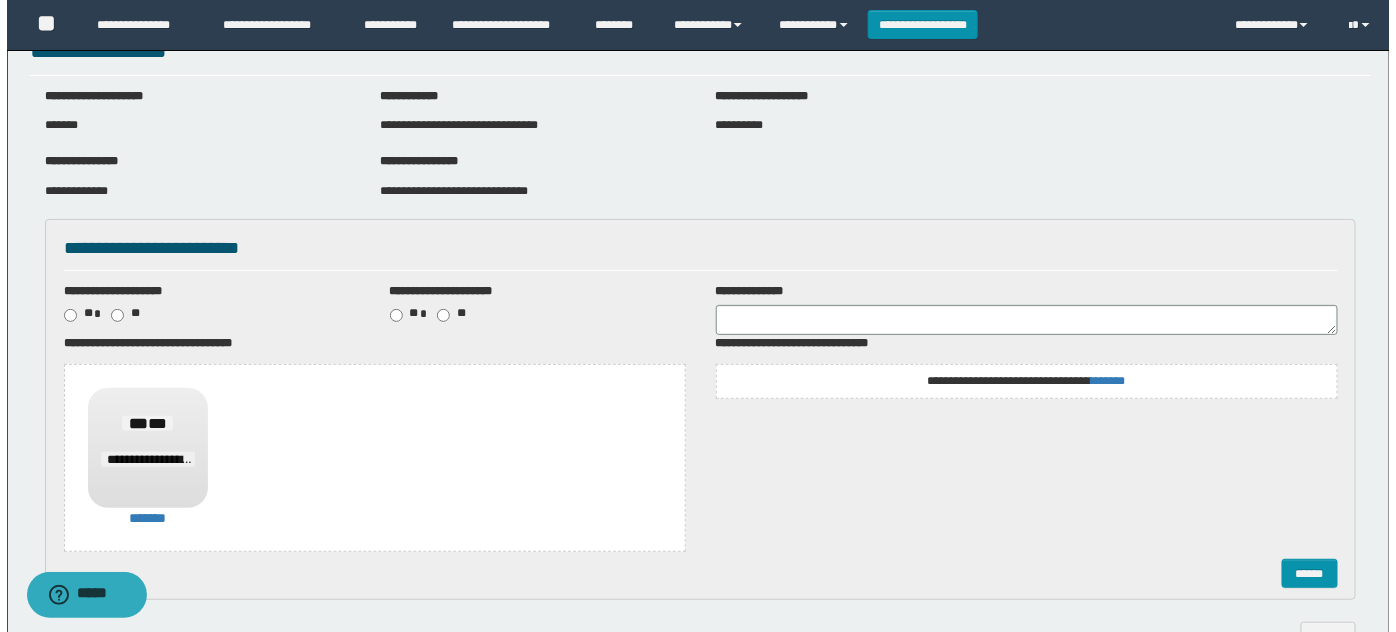 scroll, scrollTop: 166, scrollLeft: 0, axis: vertical 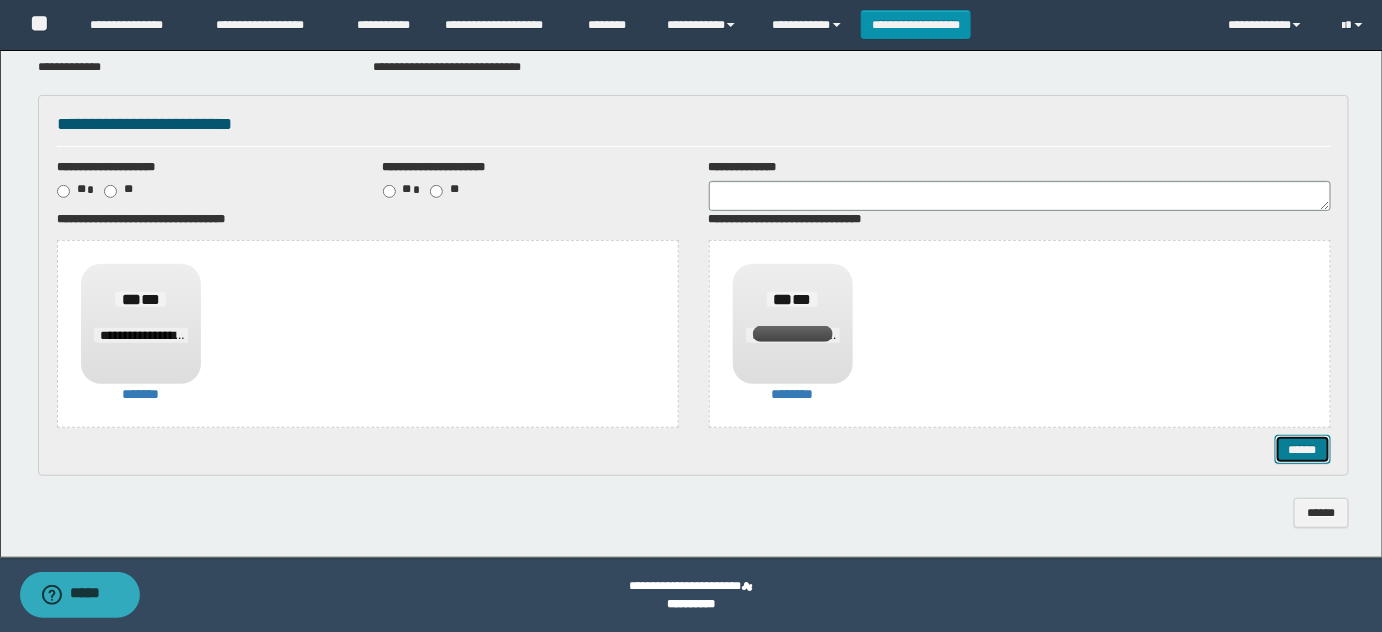 click on "******" at bounding box center (1302, 449) 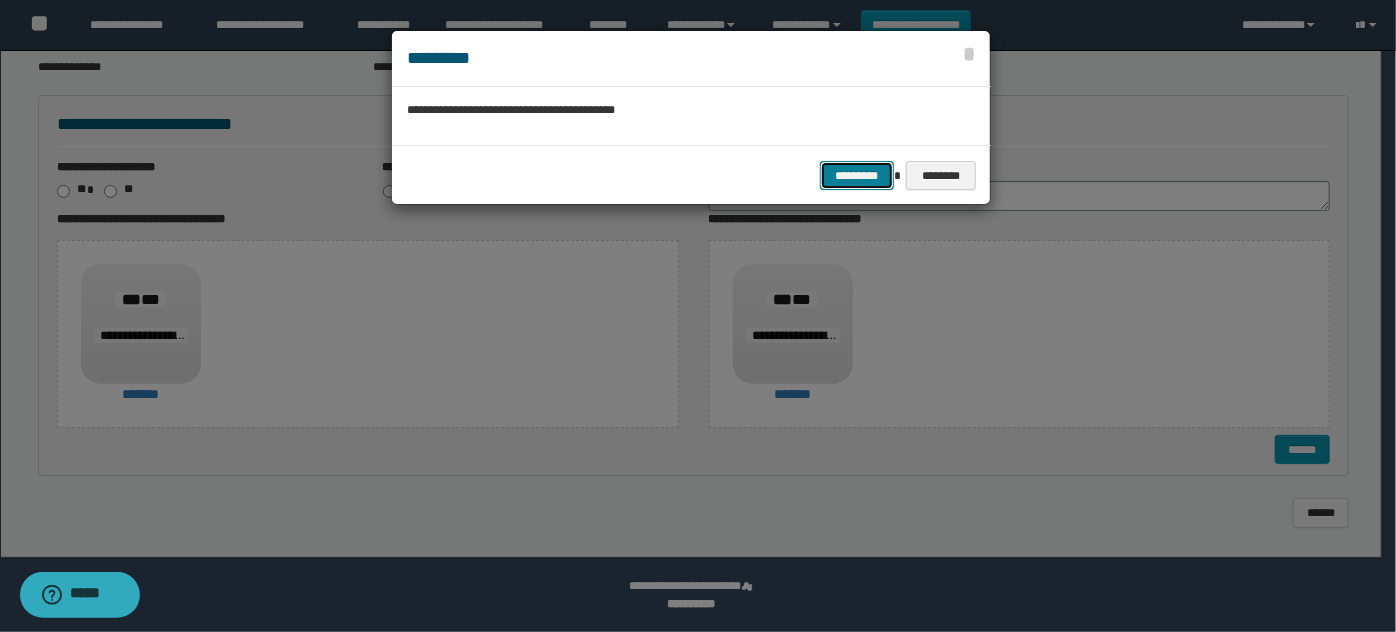 click on "*********" at bounding box center (857, 175) 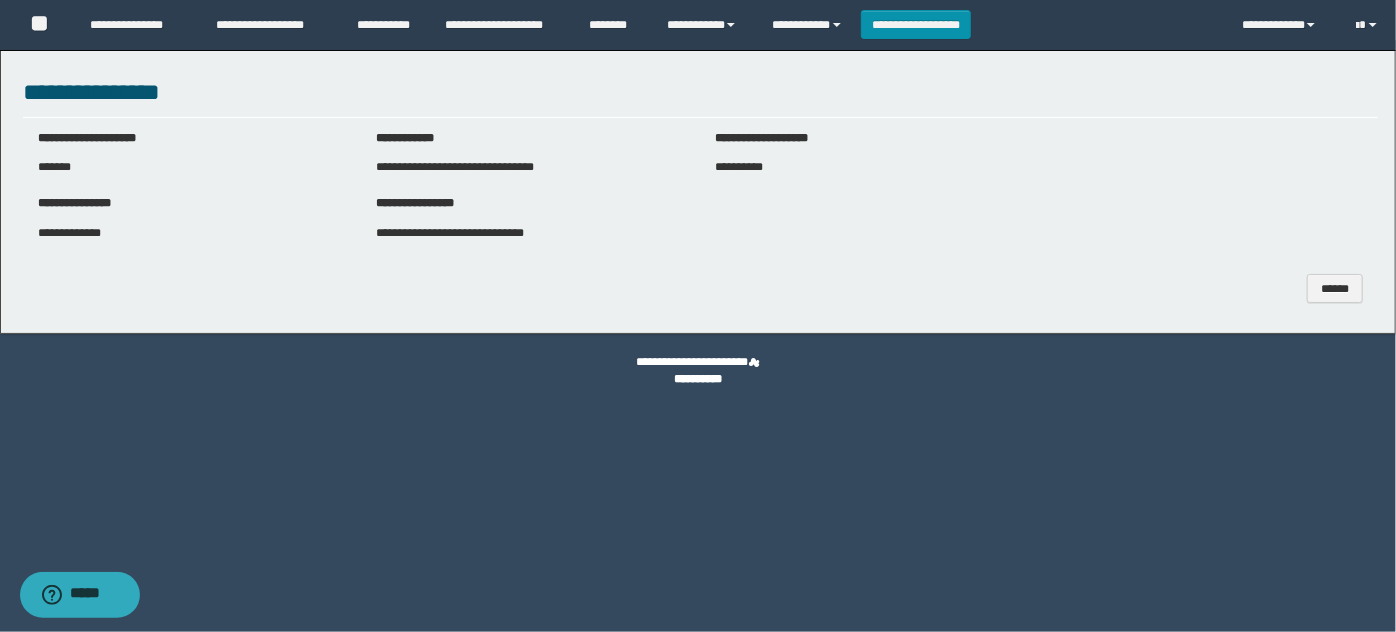 click on "**********" at bounding box center (192, 233) 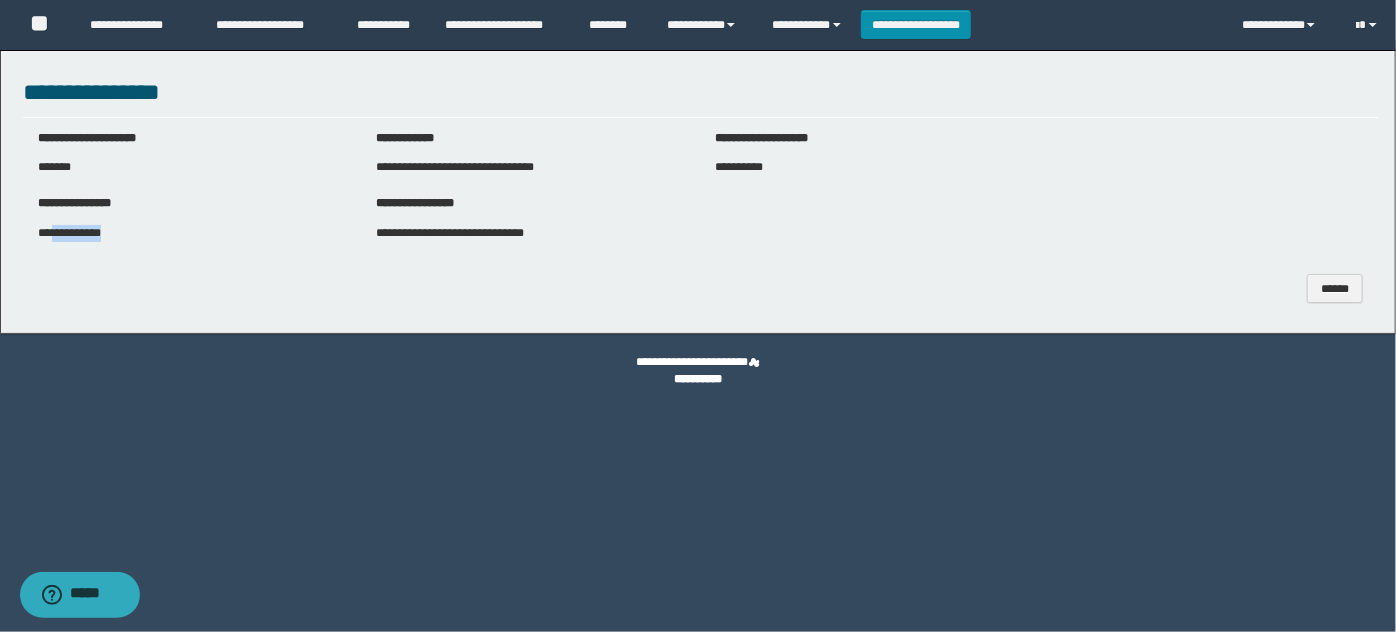 click on "**********" at bounding box center [192, 233] 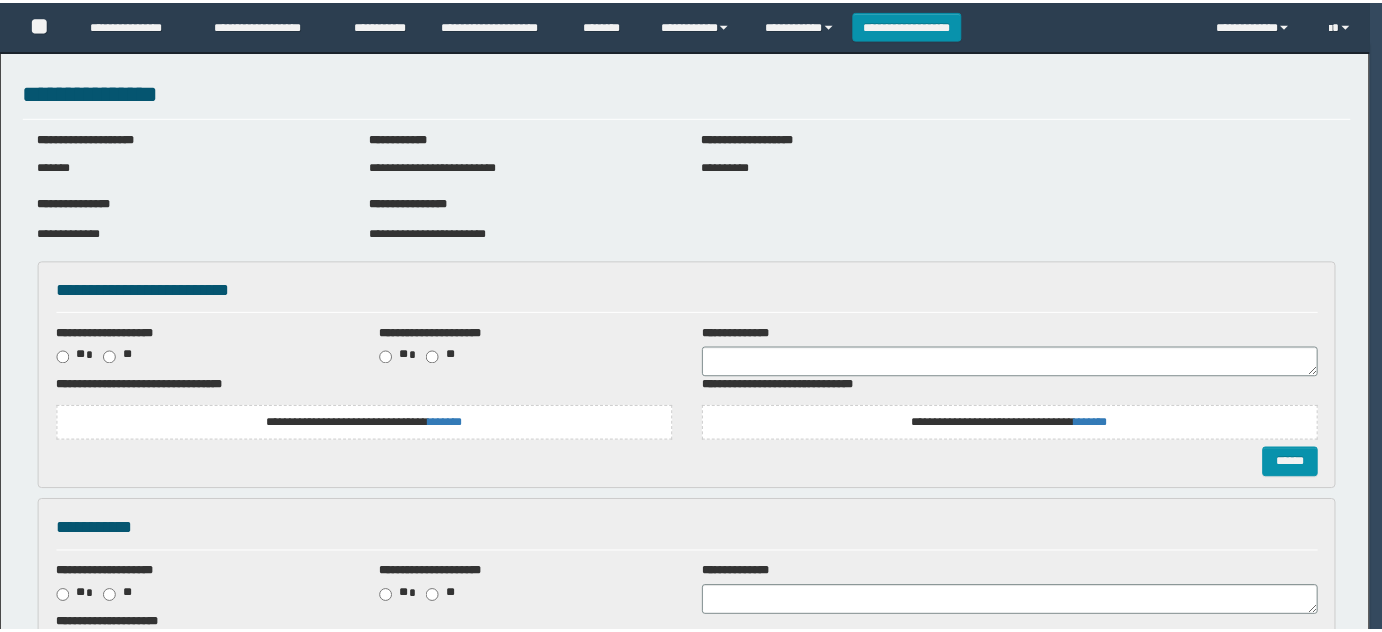 scroll, scrollTop: 0, scrollLeft: 0, axis: both 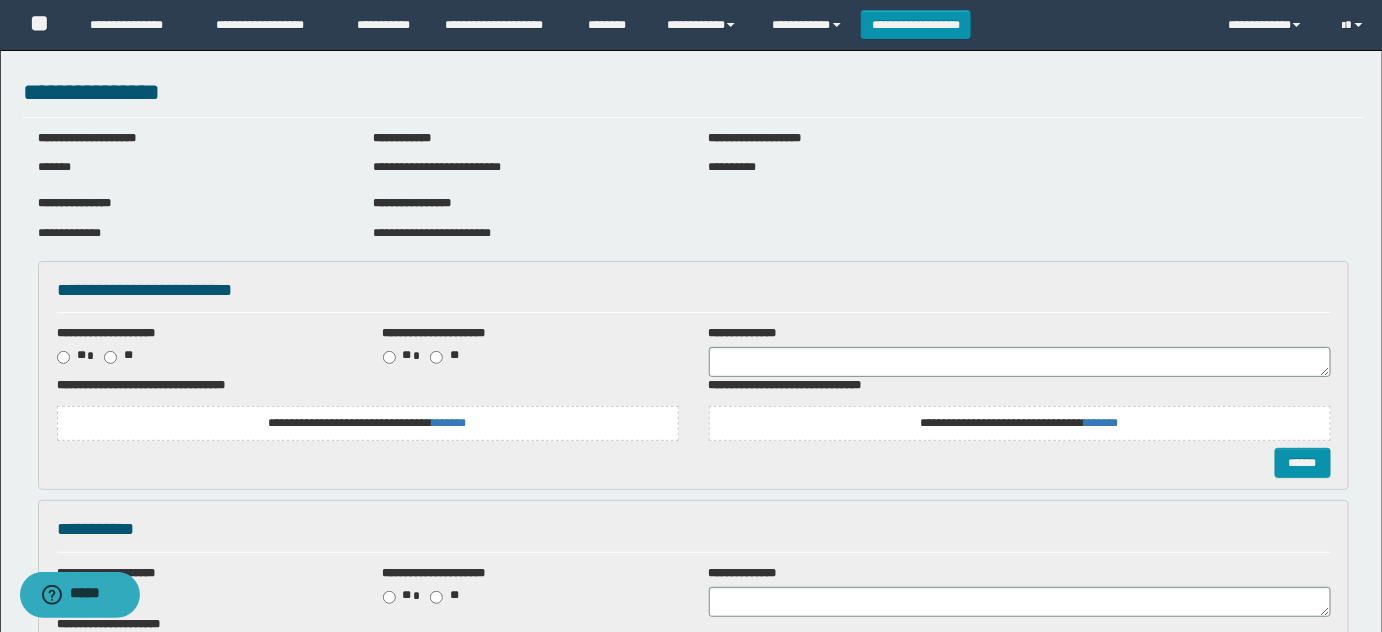 click on "**********" at bounding box center (367, 423) 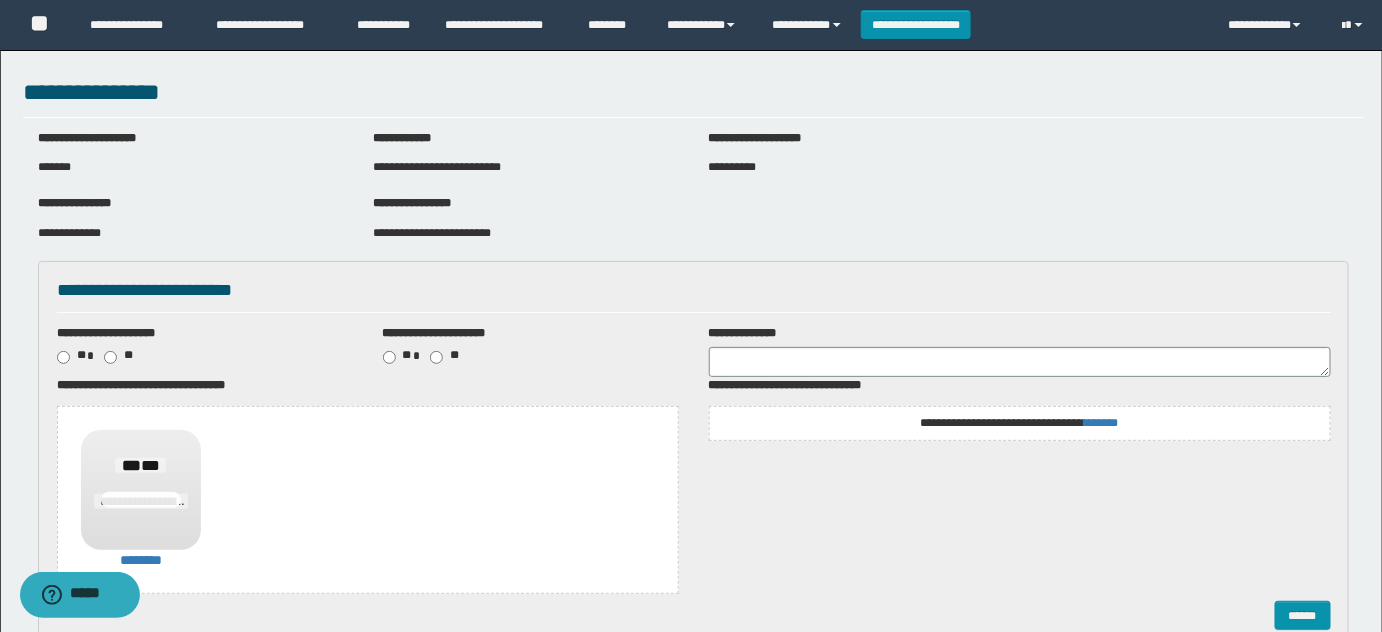 click on "**********" at bounding box center [1019, 423] 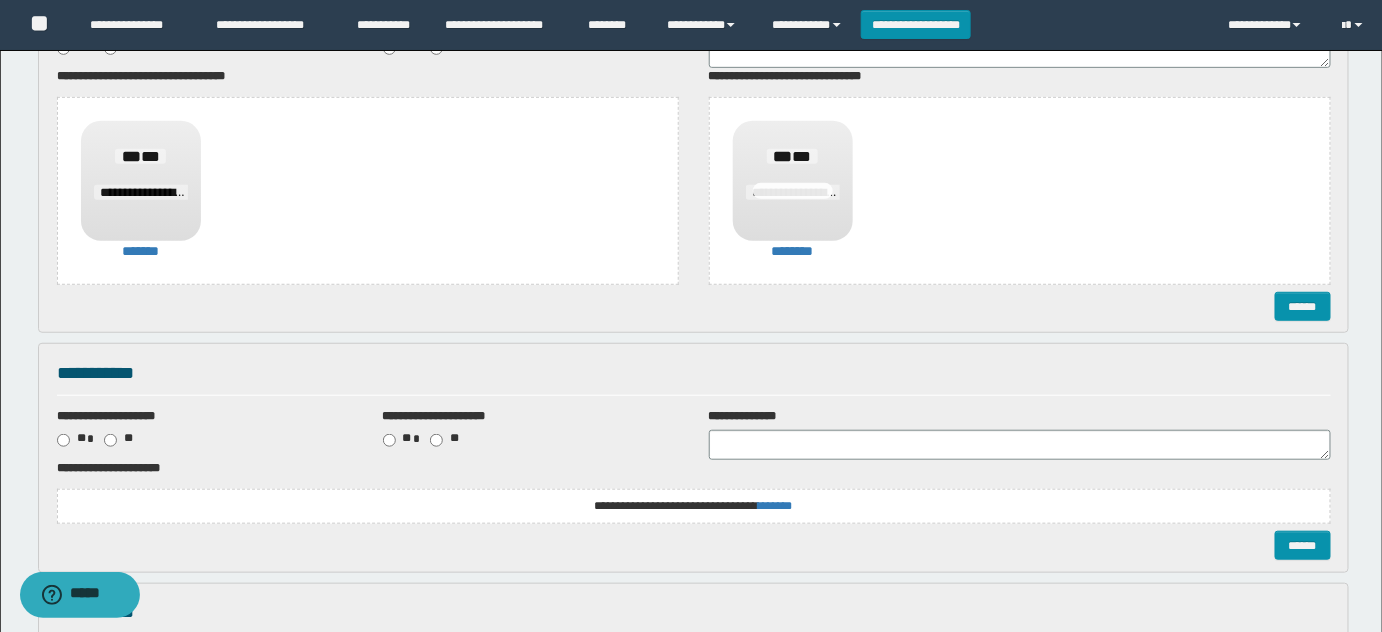 scroll, scrollTop: 363, scrollLeft: 0, axis: vertical 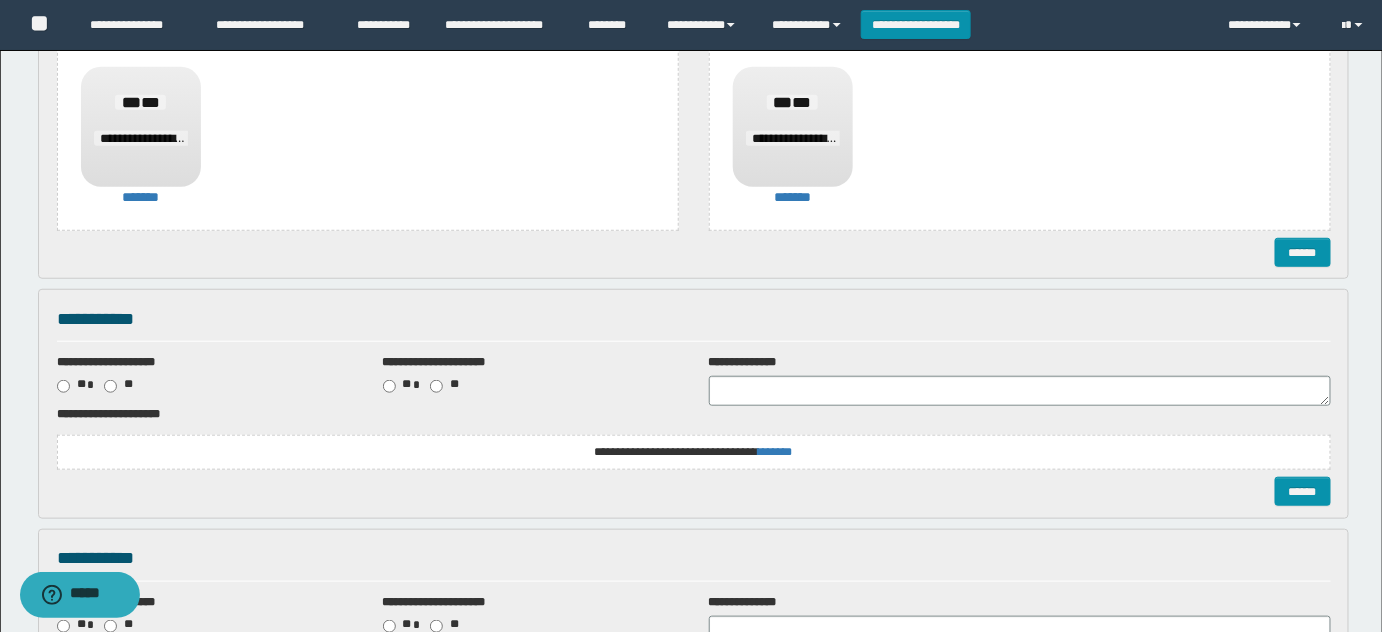 click on "**********" at bounding box center (694, 452) 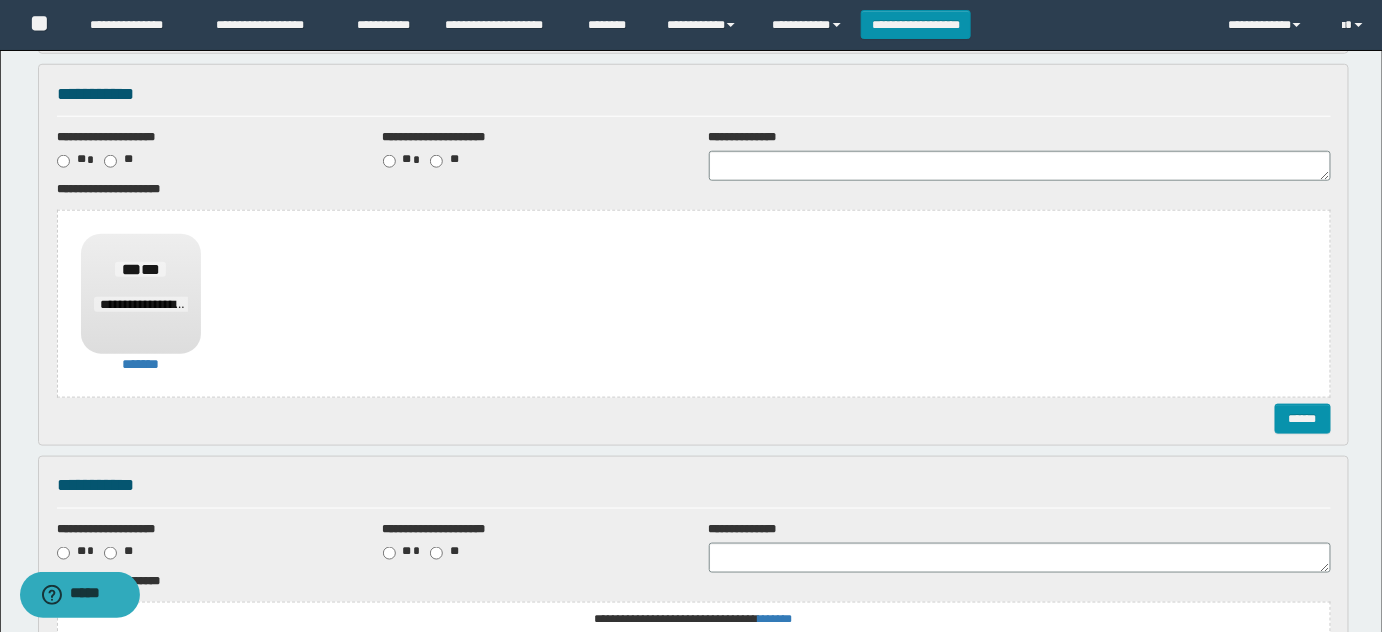 scroll, scrollTop: 727, scrollLeft: 0, axis: vertical 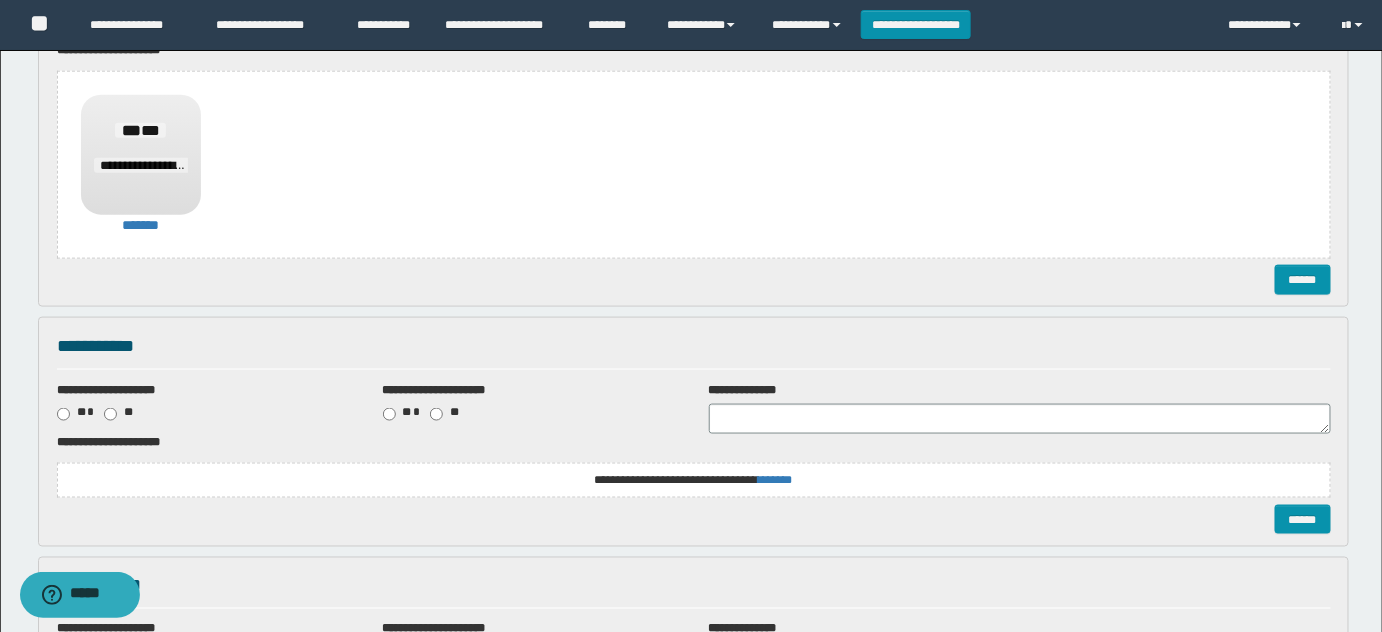click on "**********" at bounding box center (694, 165) 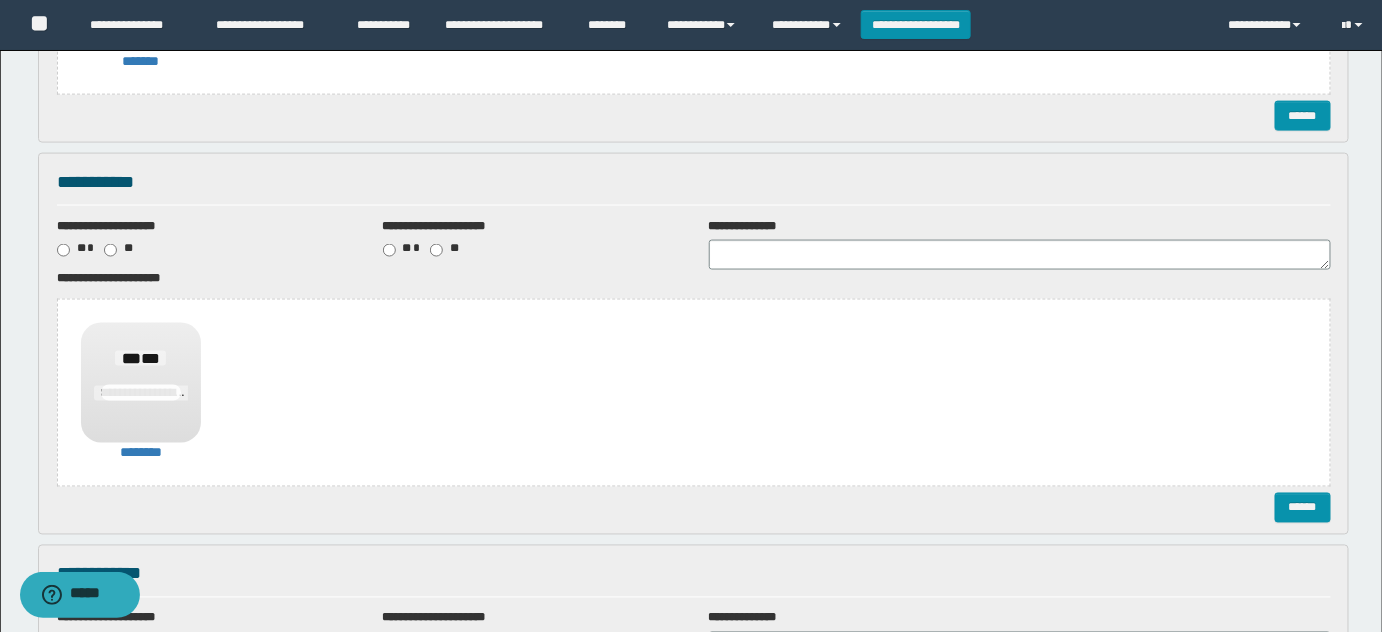 scroll, scrollTop: 1090, scrollLeft: 0, axis: vertical 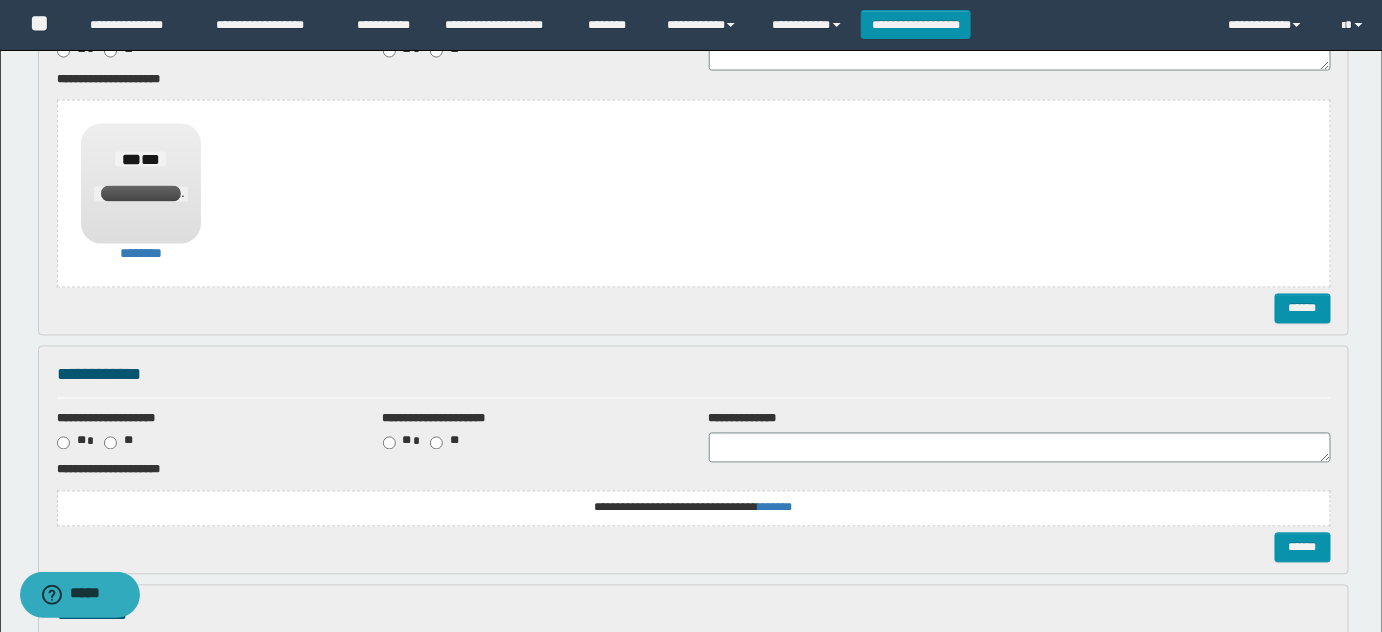 click on "**********" at bounding box center (0, 0) 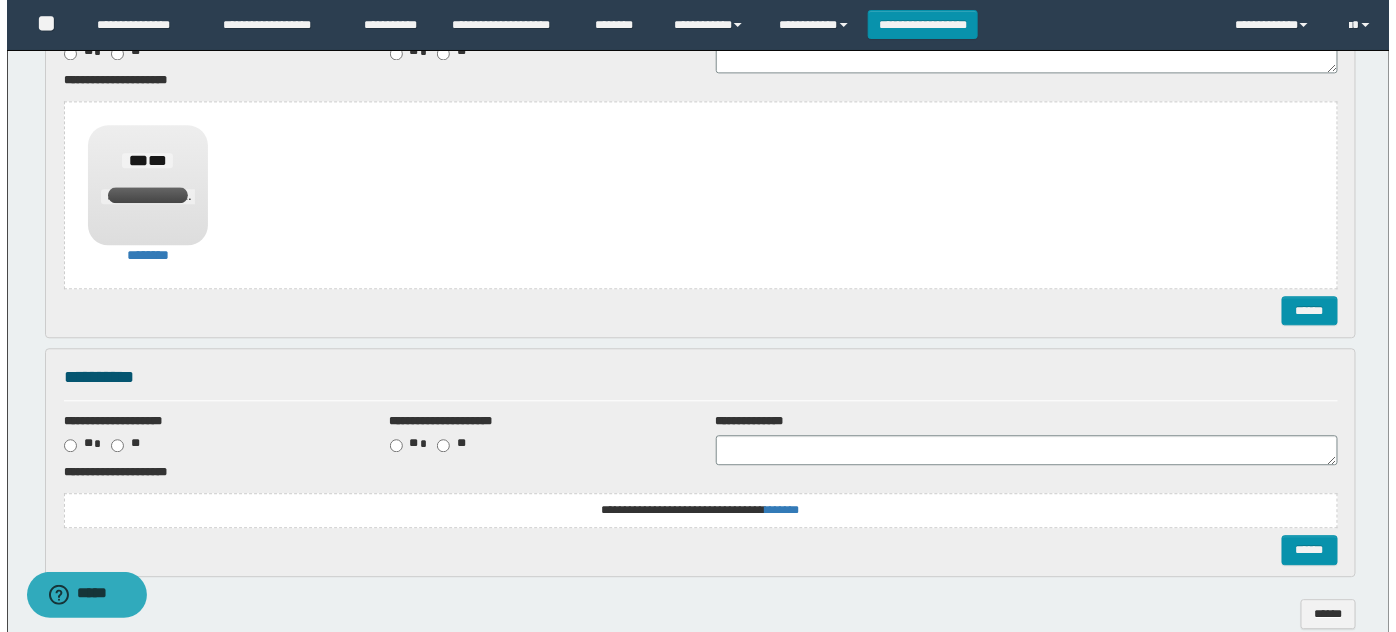 scroll, scrollTop: 1581, scrollLeft: 0, axis: vertical 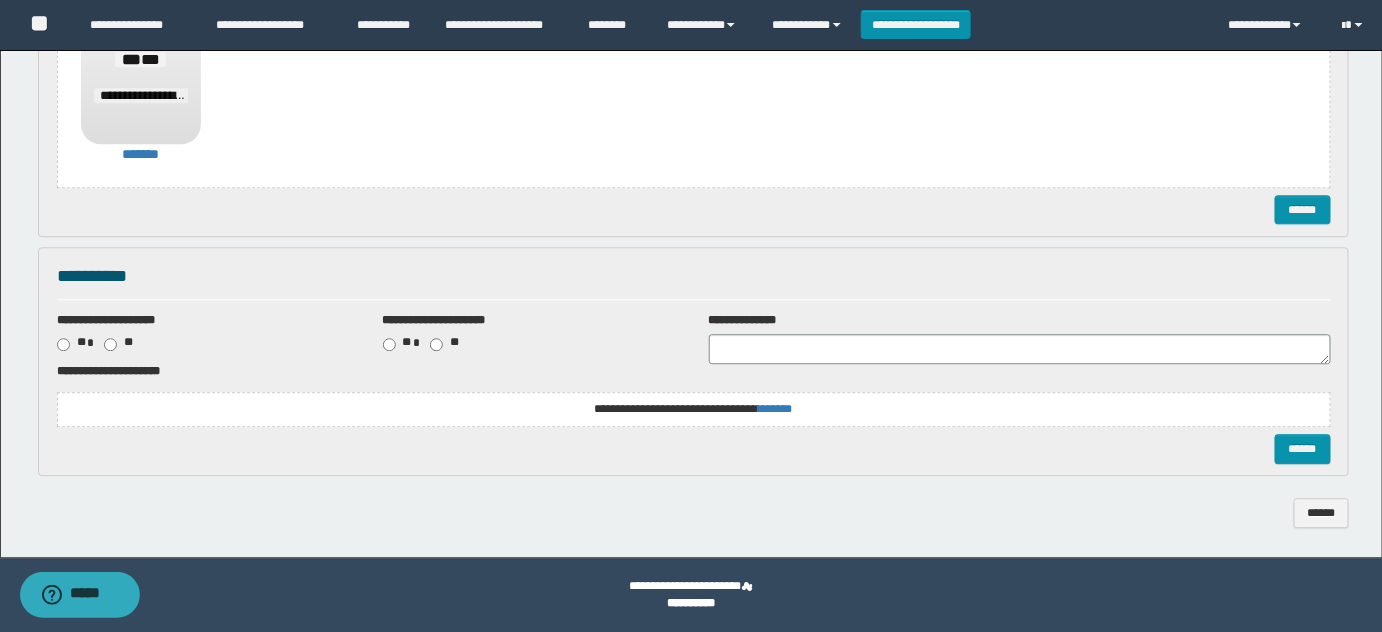 click on "**********" at bounding box center (694, 398) 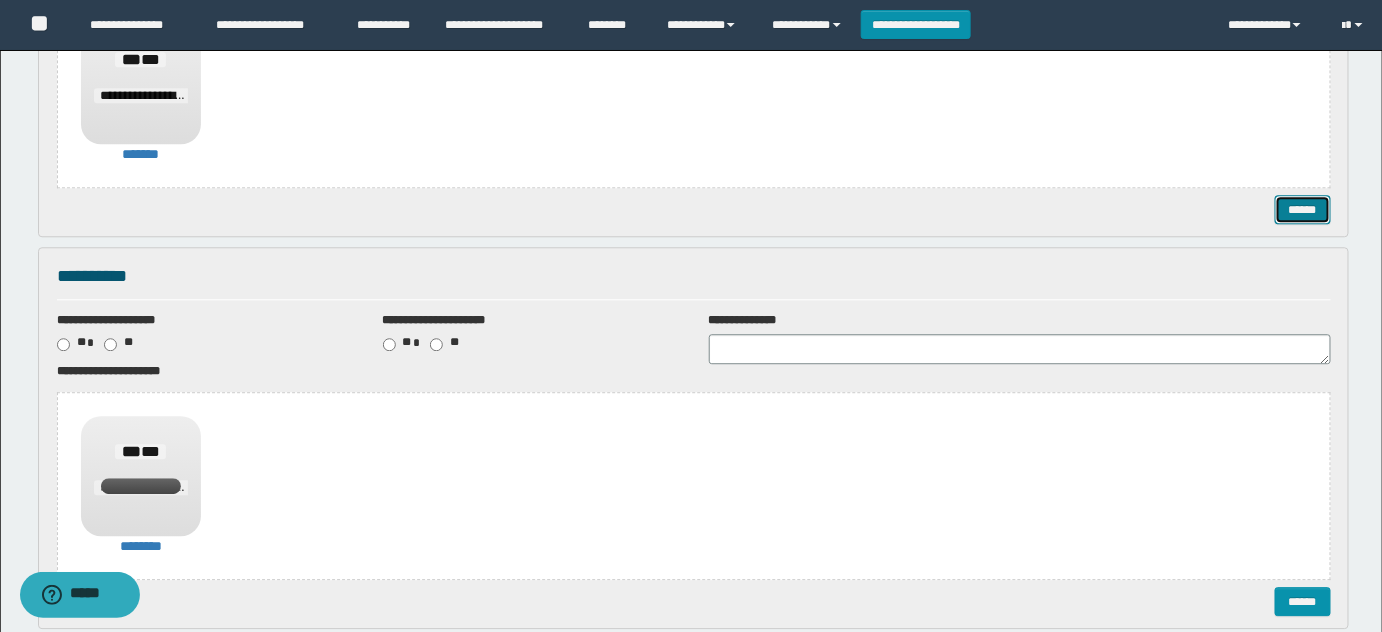 click on "******" at bounding box center (1302, 209) 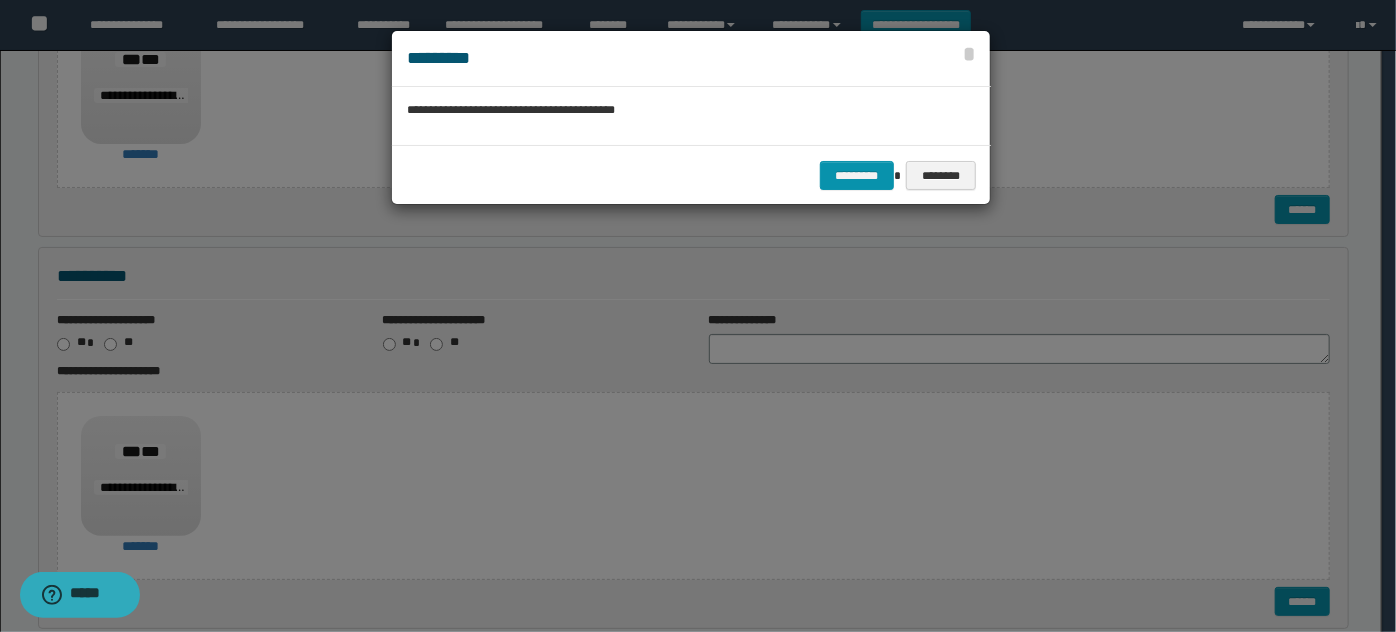 click on "*********
********" at bounding box center [691, 175] 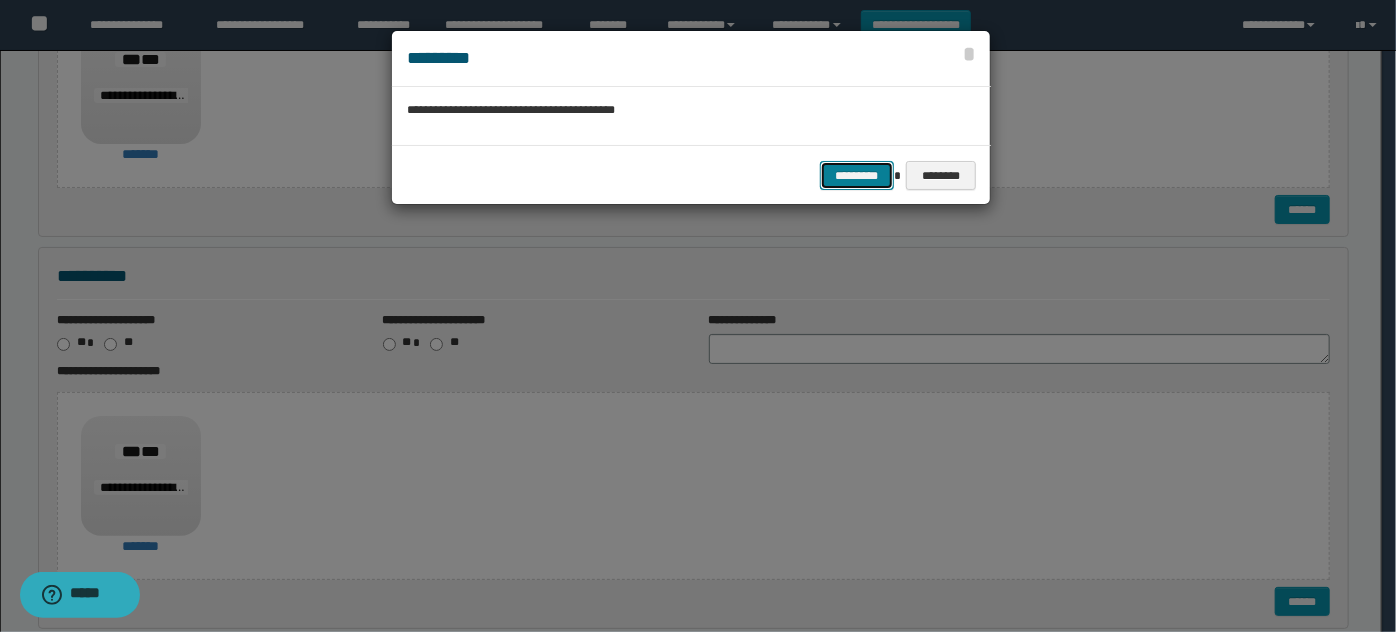 click on "*********" at bounding box center (857, 175) 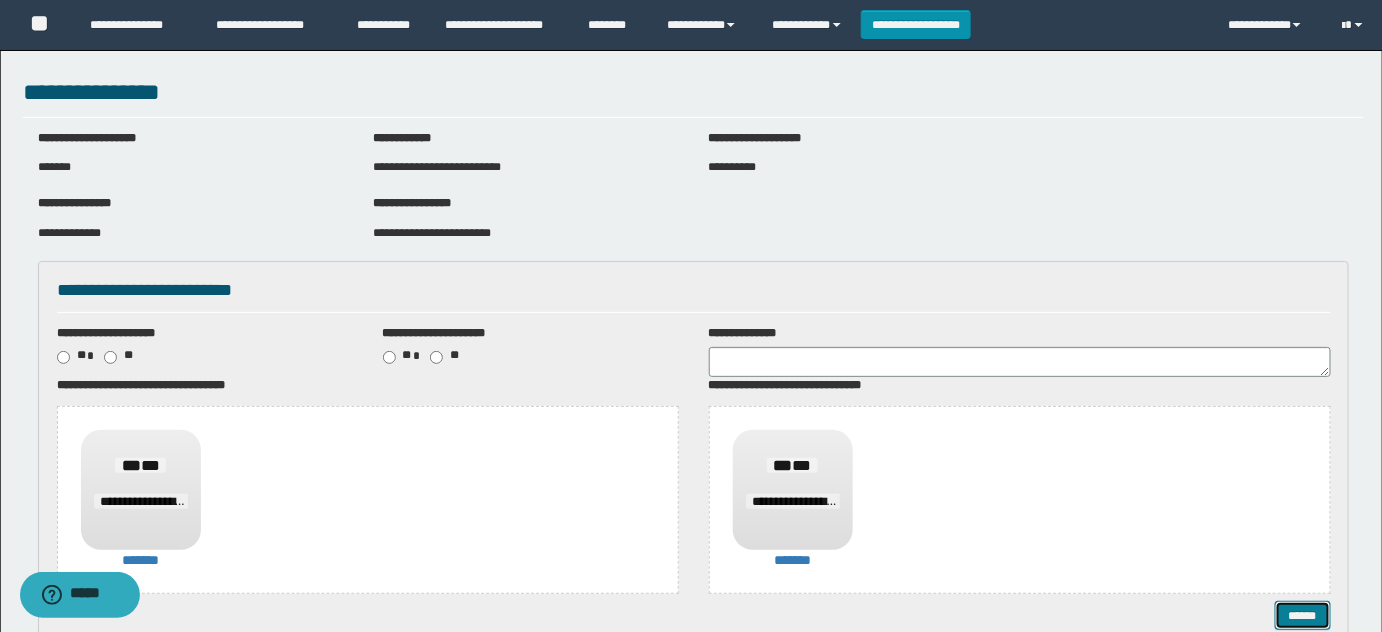 click on "******" at bounding box center (1302, 615) 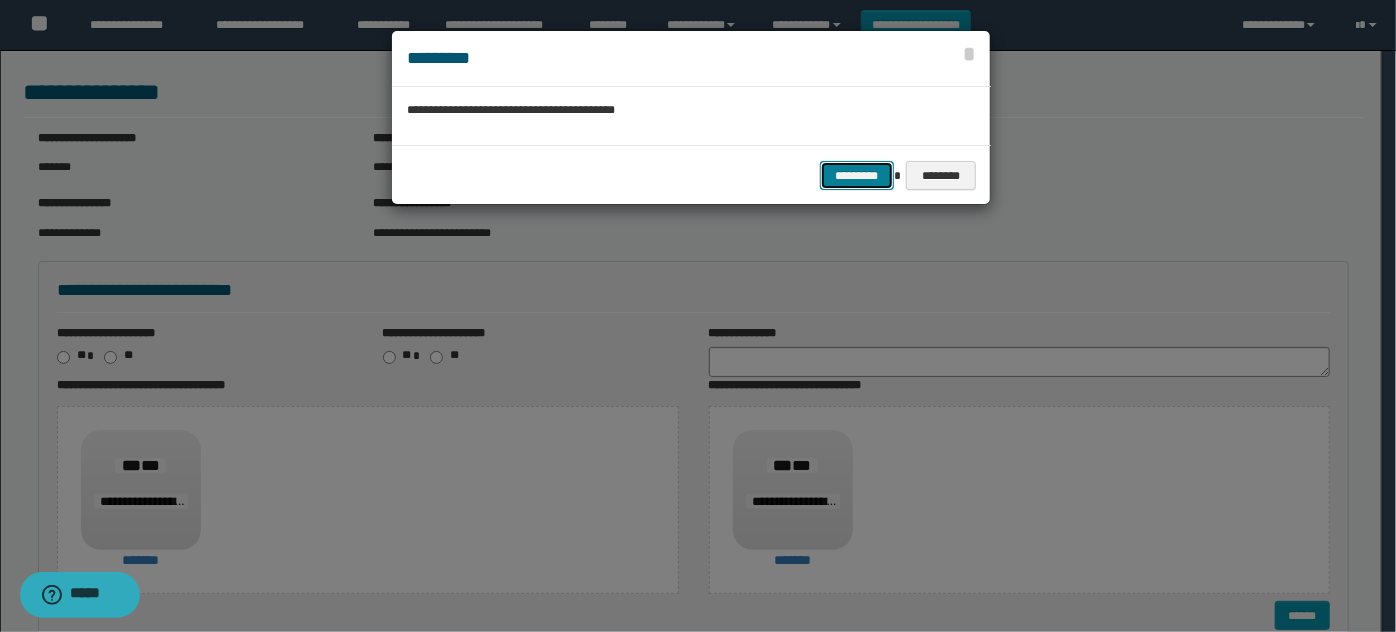 click on "*********" at bounding box center [857, 175] 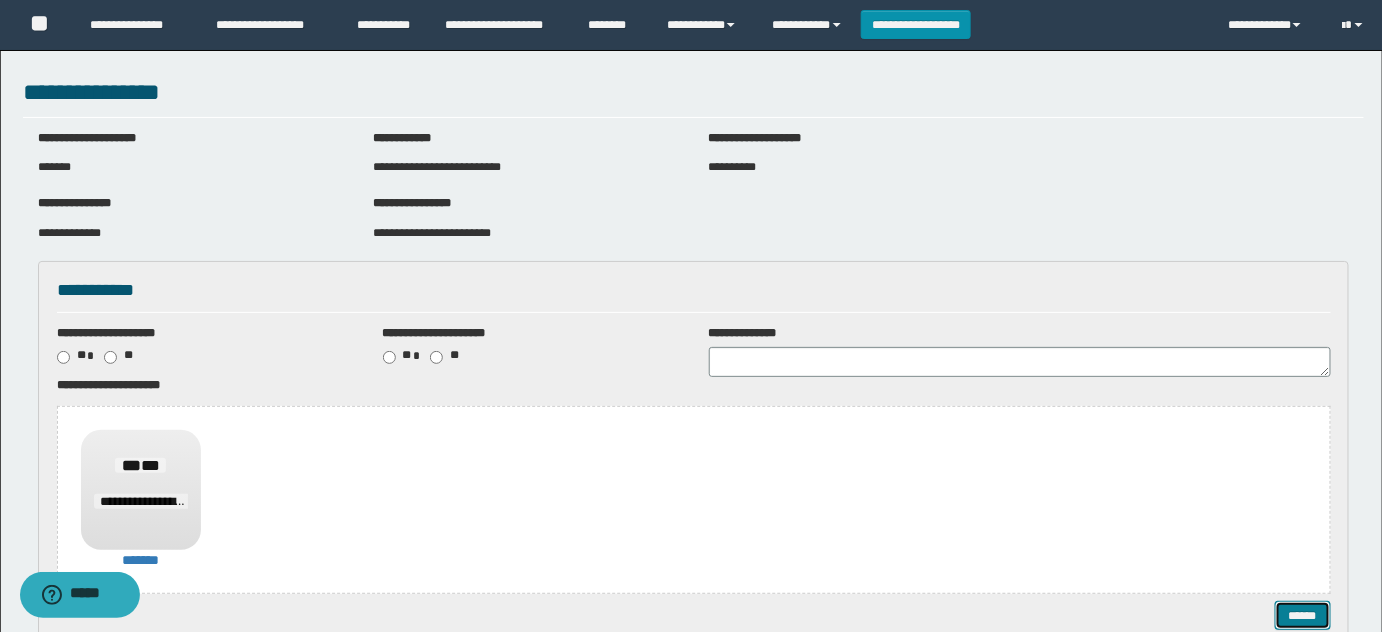 click on "******" at bounding box center (1302, 615) 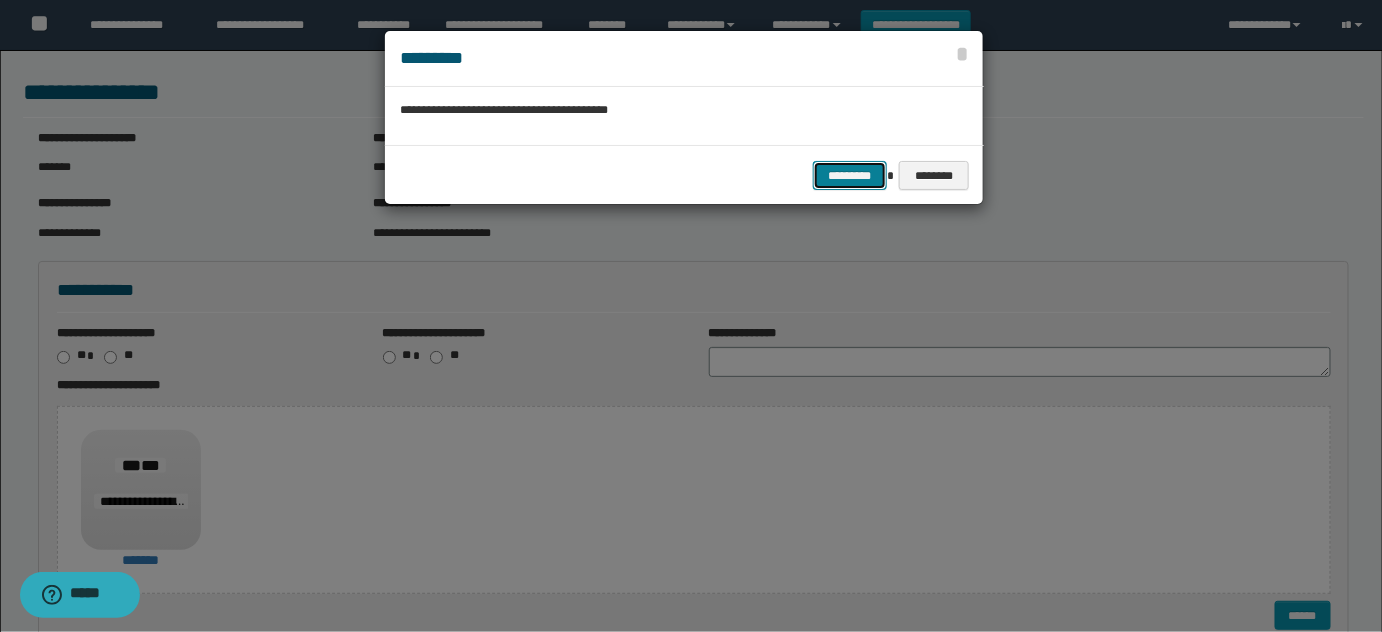 click on "*********" at bounding box center [850, 175] 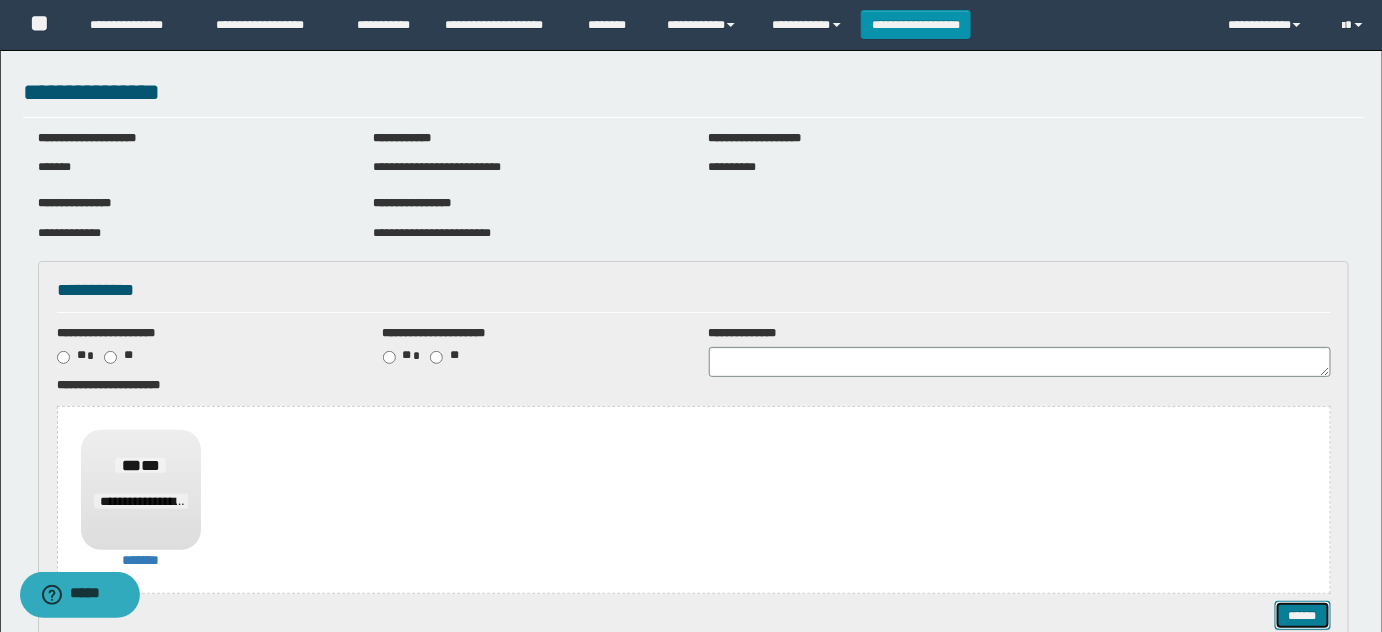 click on "******" at bounding box center (1302, 615) 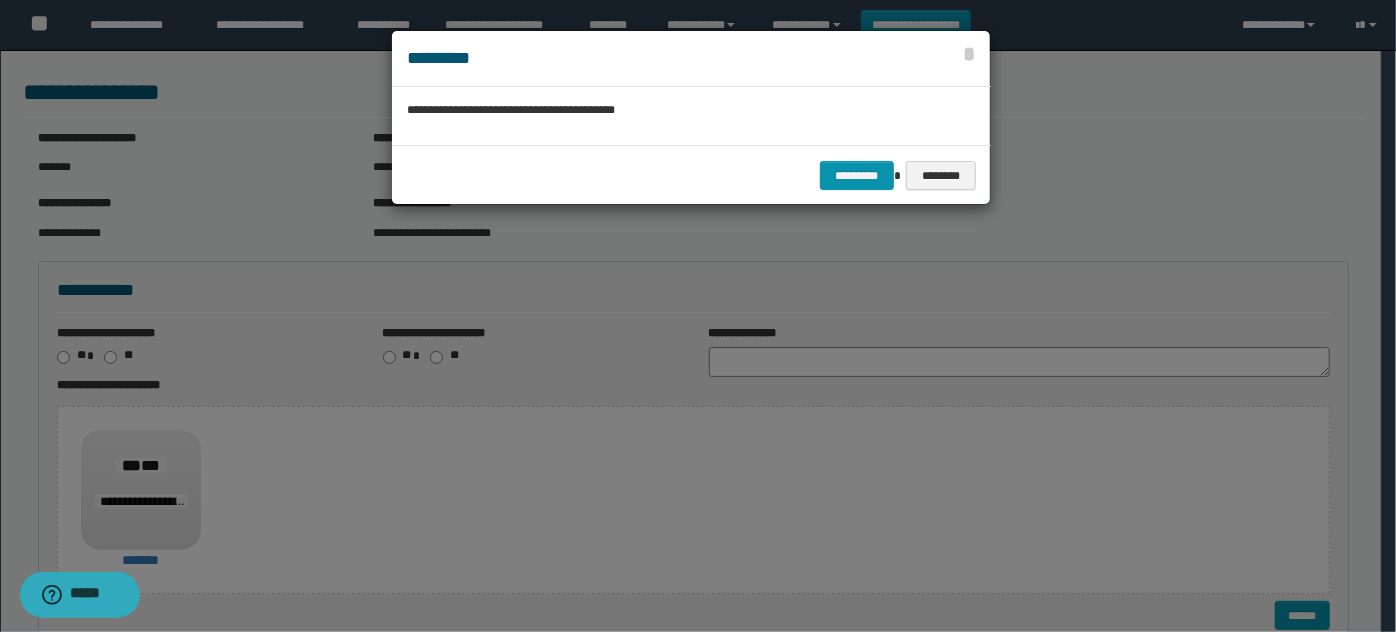 click on "**********" at bounding box center (691, 115) 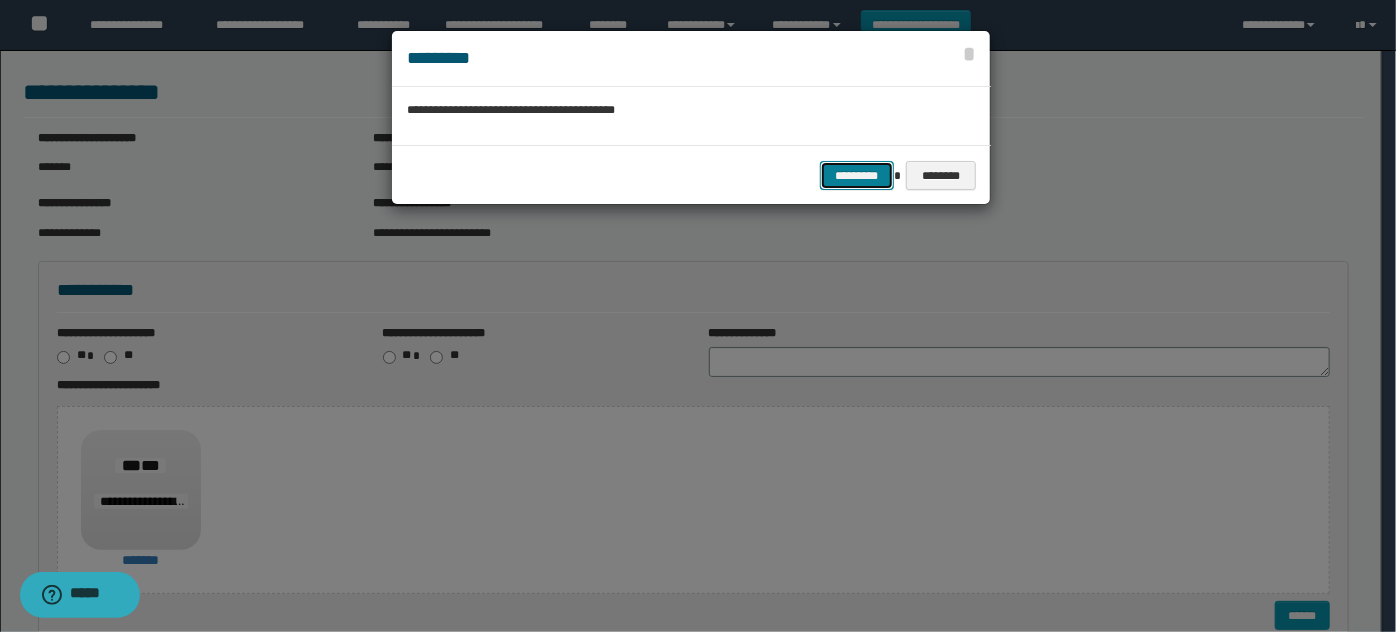 click on "*********" at bounding box center (857, 175) 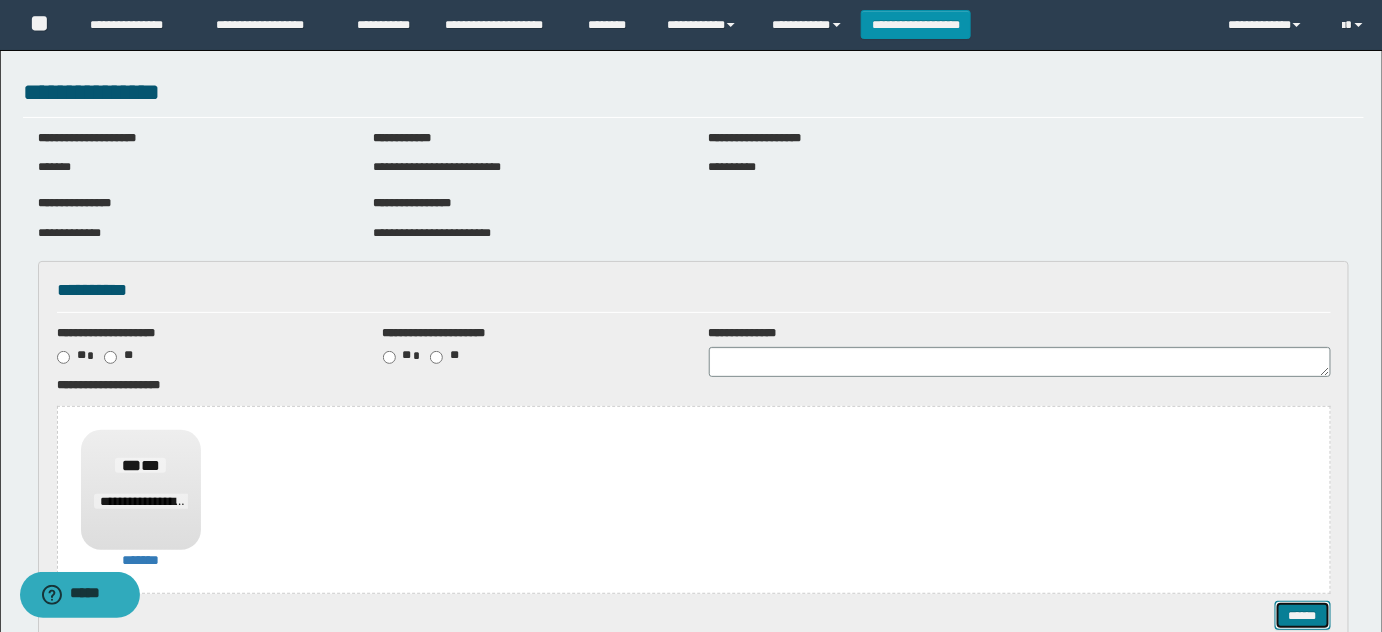 click on "******" at bounding box center [1302, 615] 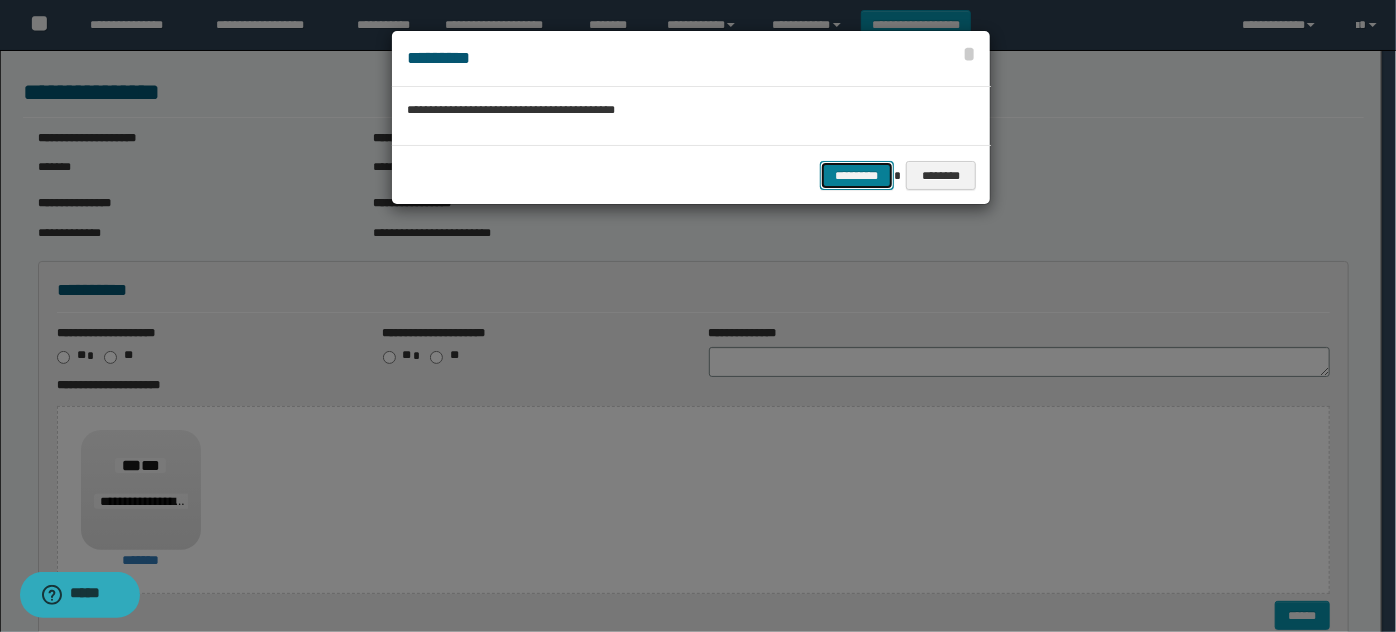 click on "*********" at bounding box center (857, 175) 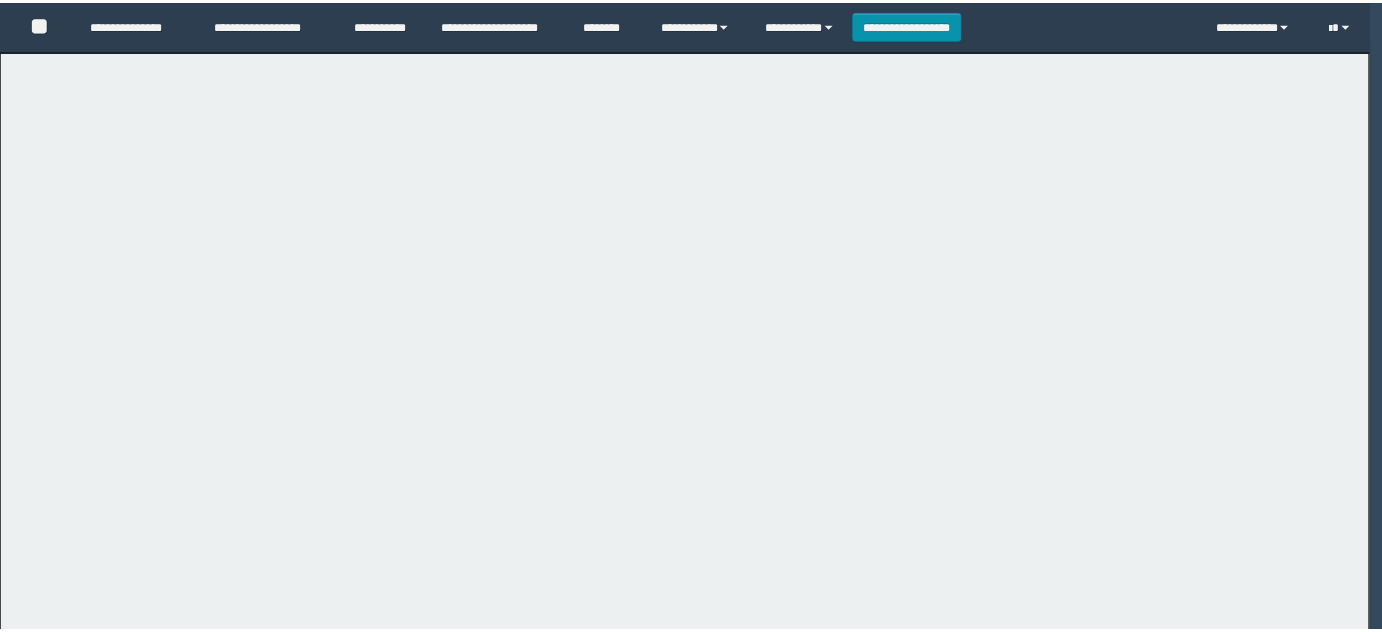 scroll, scrollTop: 0, scrollLeft: 0, axis: both 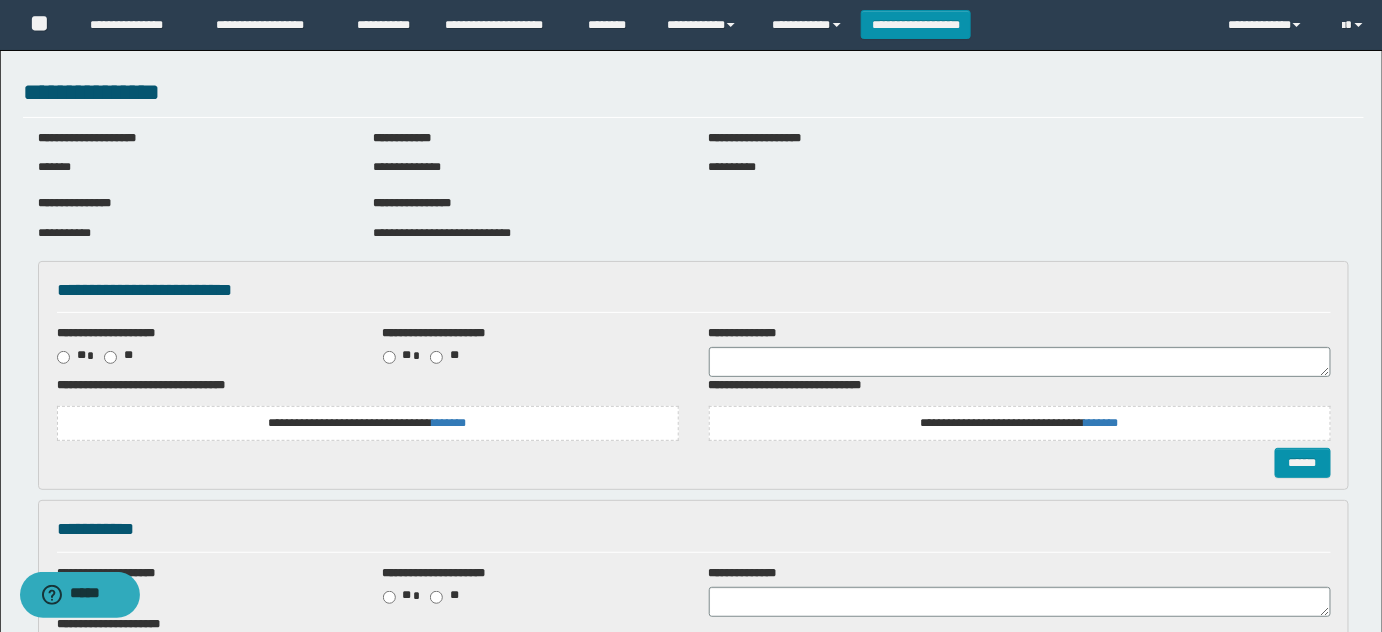 click on "**********" at bounding box center [442, 233] 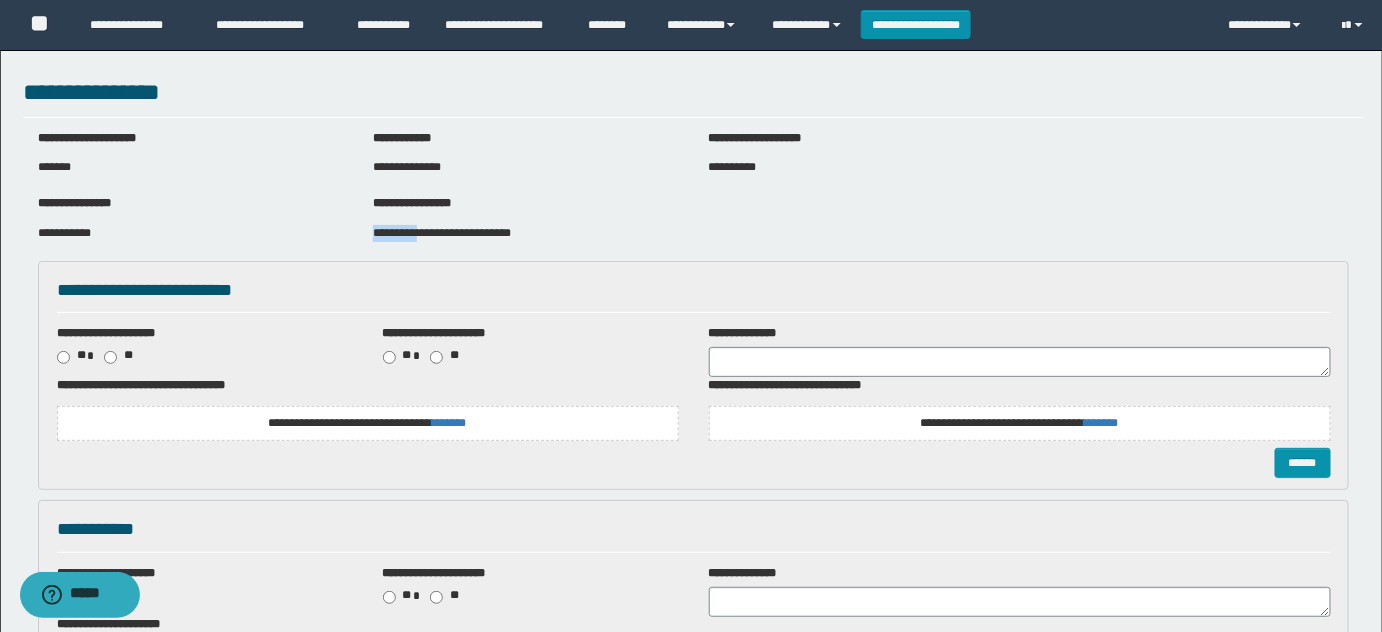 click on "**********" at bounding box center (442, 233) 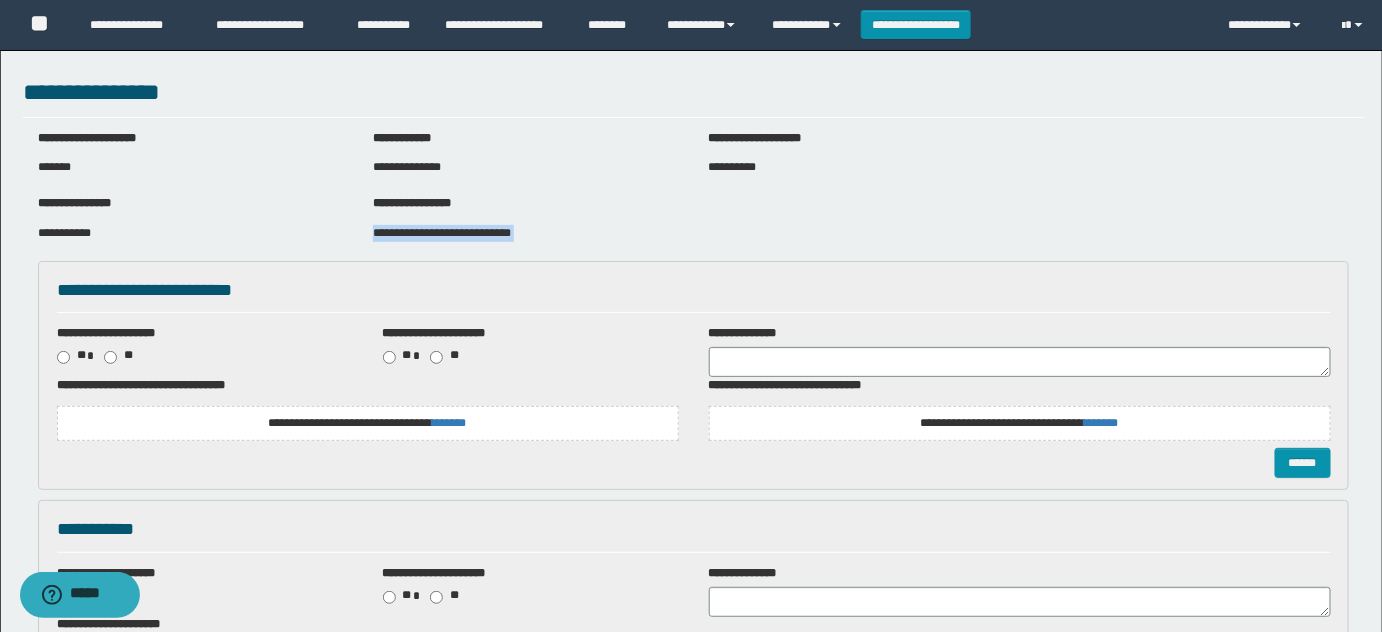 click on "**********" at bounding box center [442, 233] 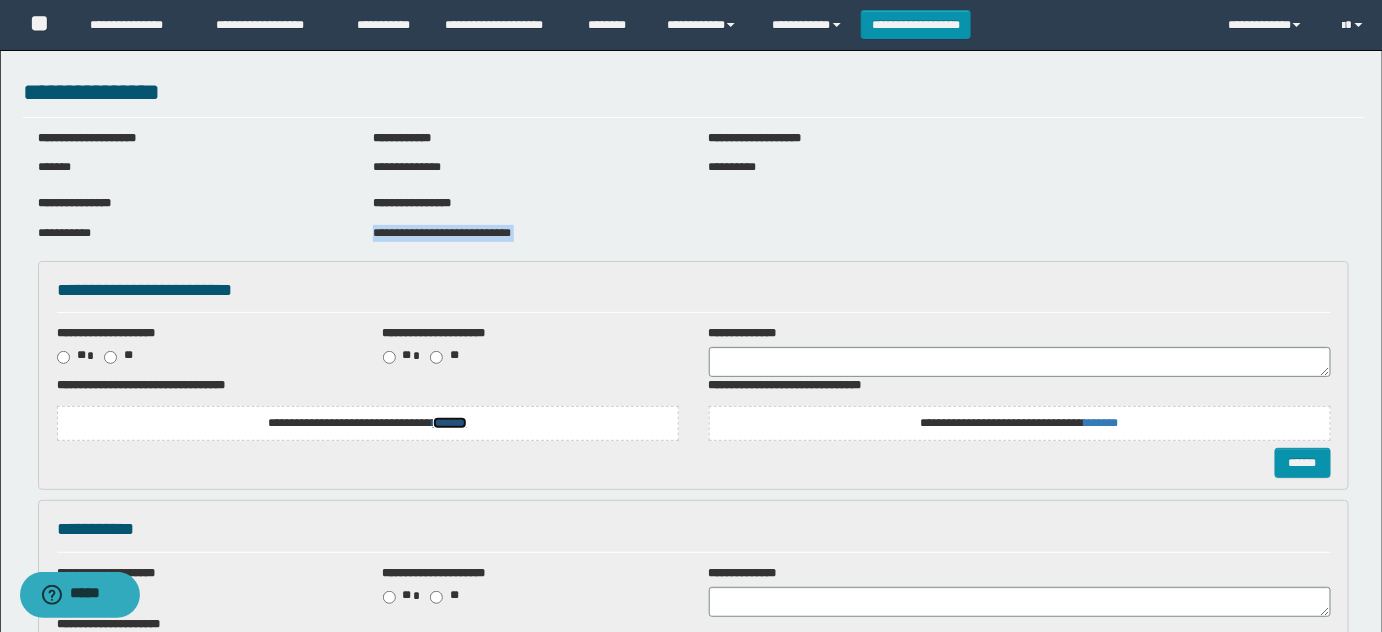 click on "*******" at bounding box center [450, 423] 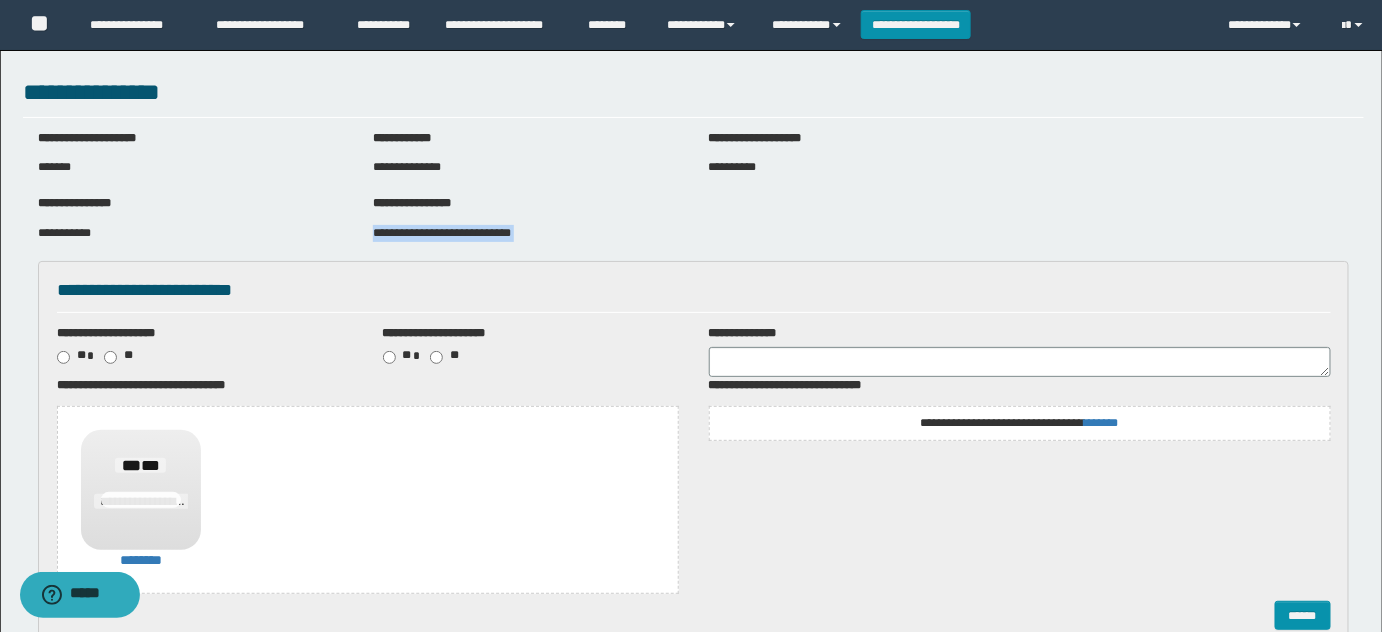 click on "**********" at bounding box center [1019, 423] 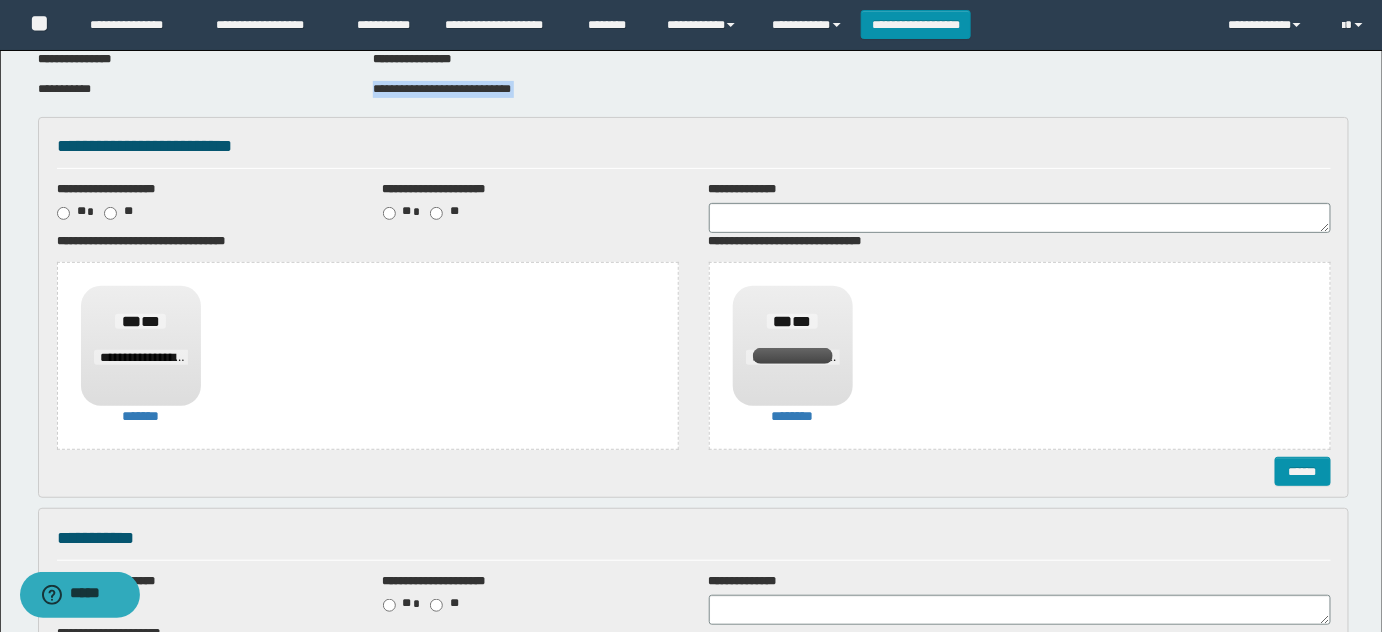 scroll, scrollTop: 363, scrollLeft: 0, axis: vertical 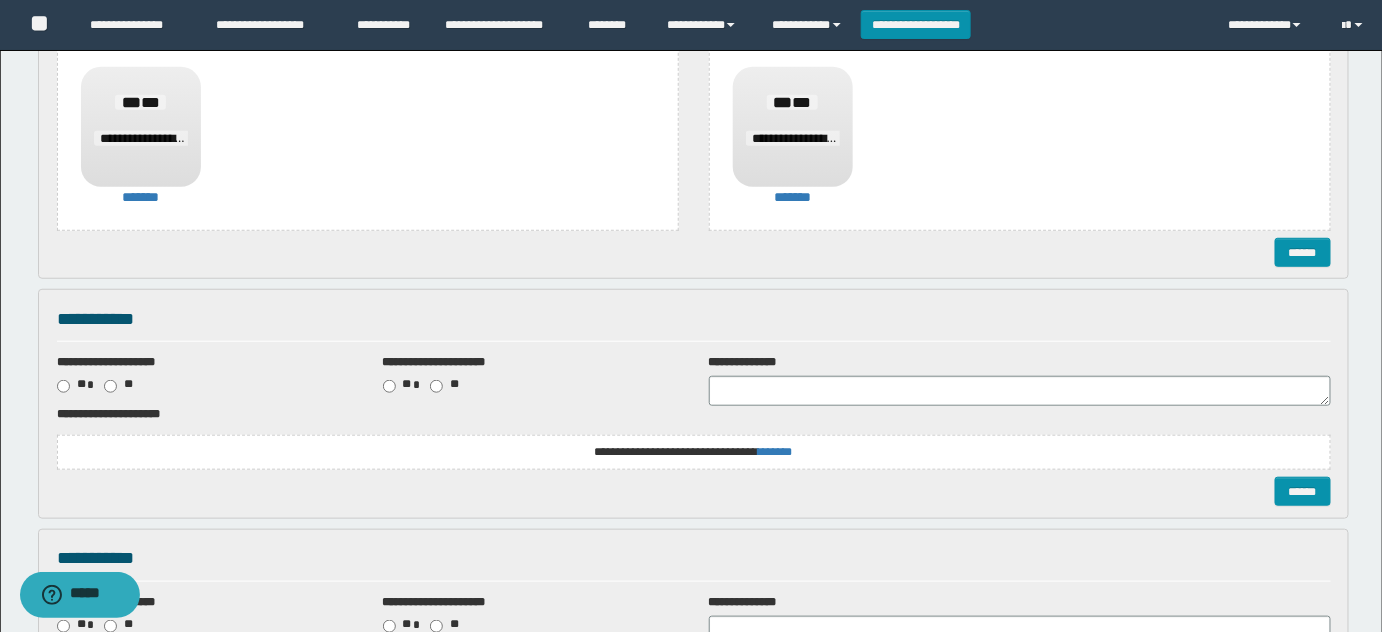 click on "**********" at bounding box center (694, 452) 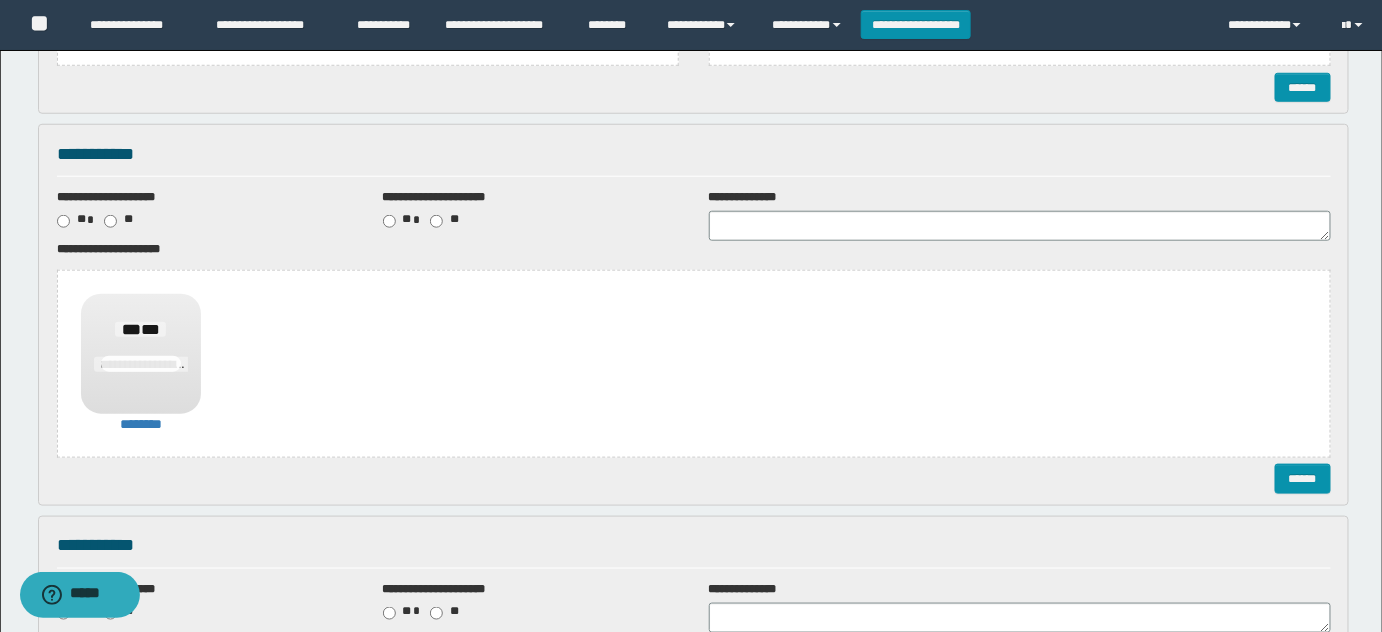 scroll, scrollTop: 727, scrollLeft: 0, axis: vertical 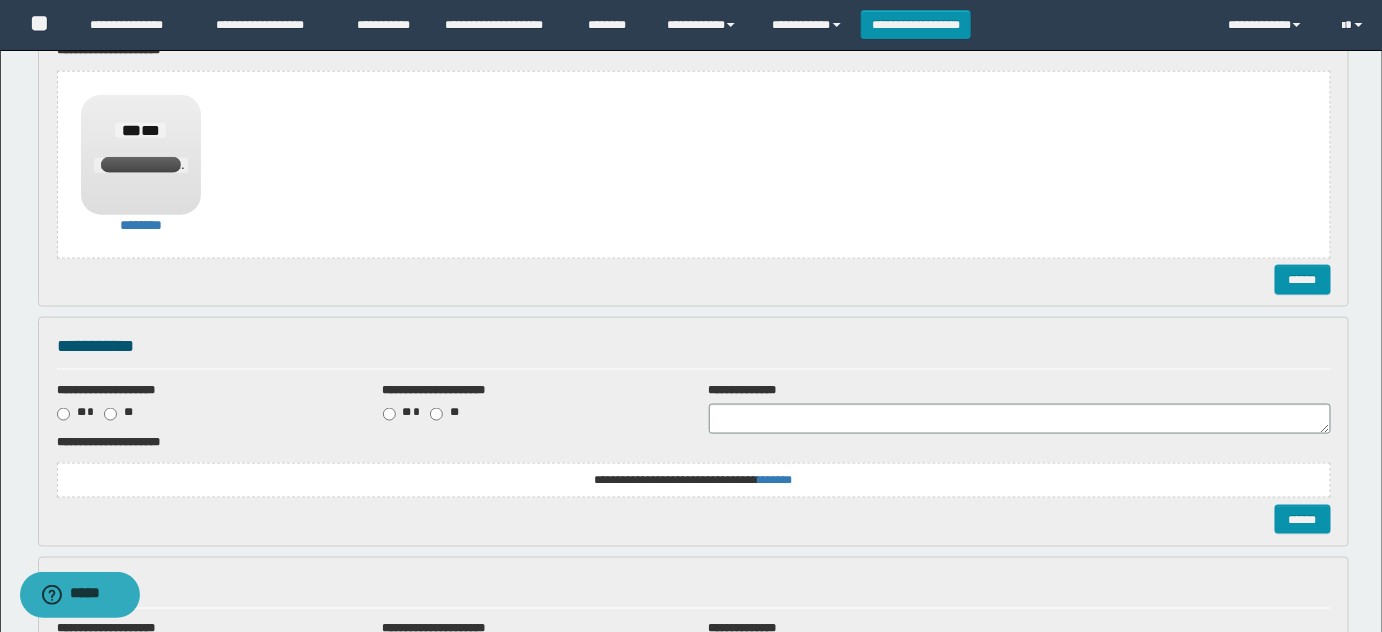 click on "**********" at bounding box center (694, 165) 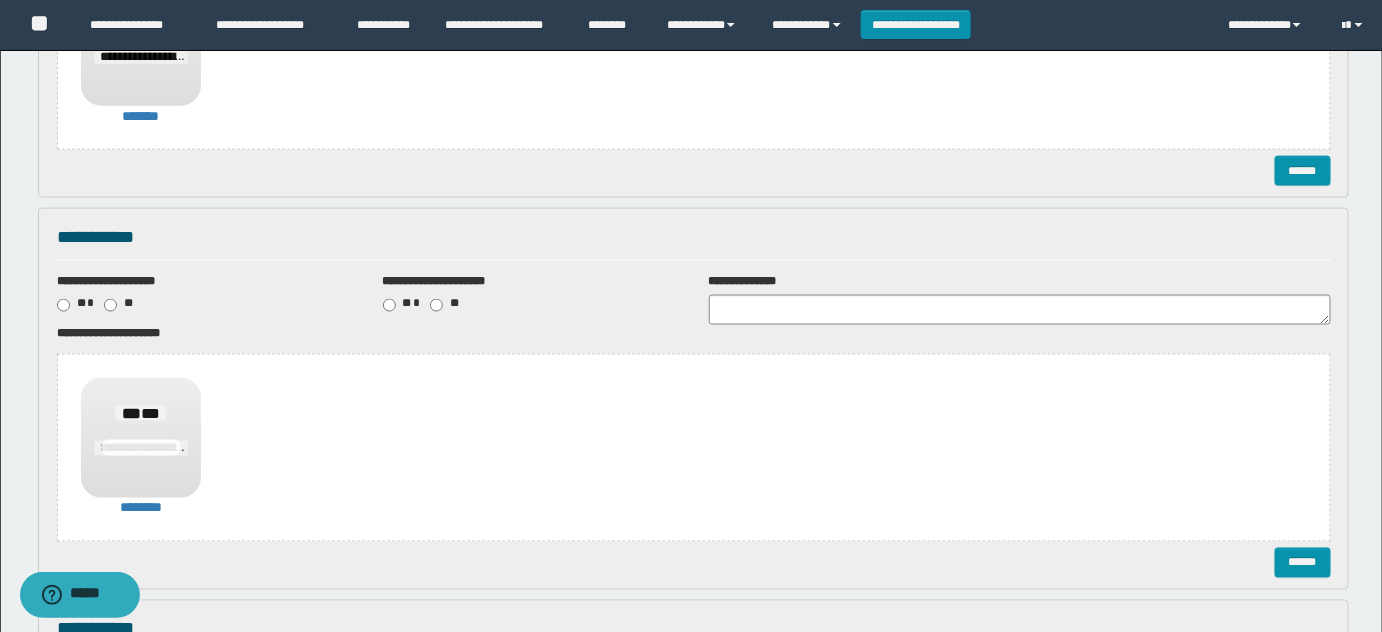 scroll, scrollTop: 1000, scrollLeft: 0, axis: vertical 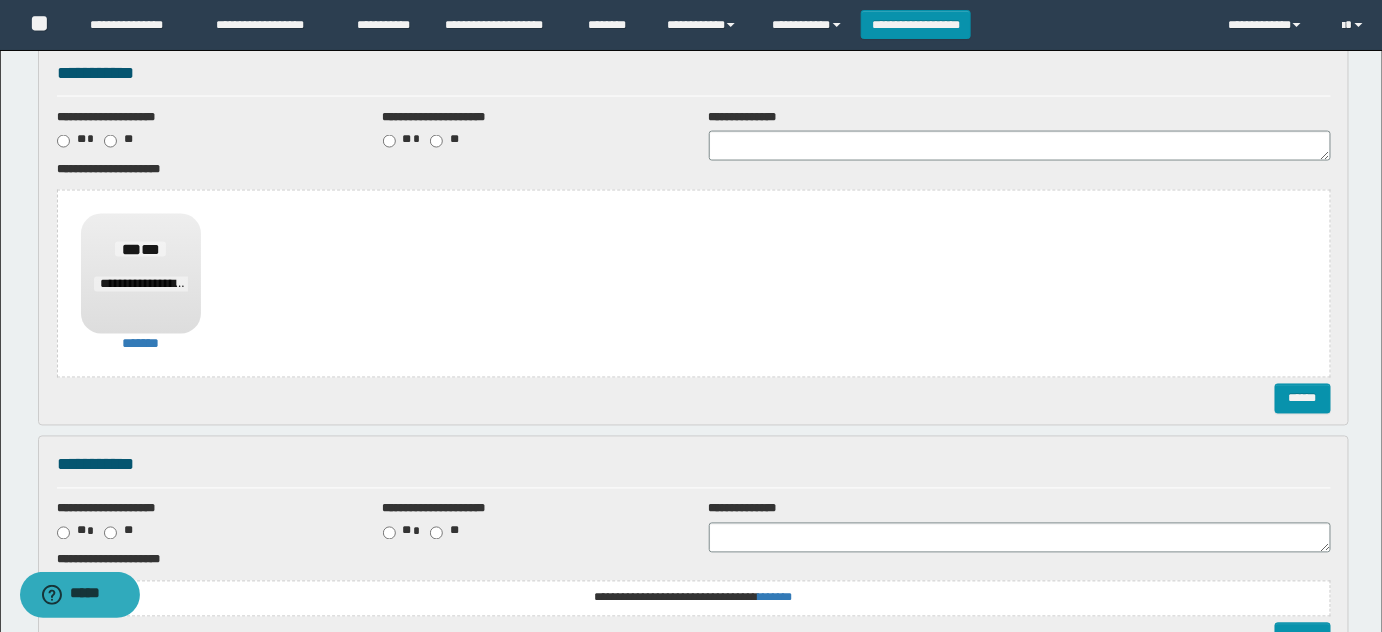 click on "**********" at bounding box center [0, 0] 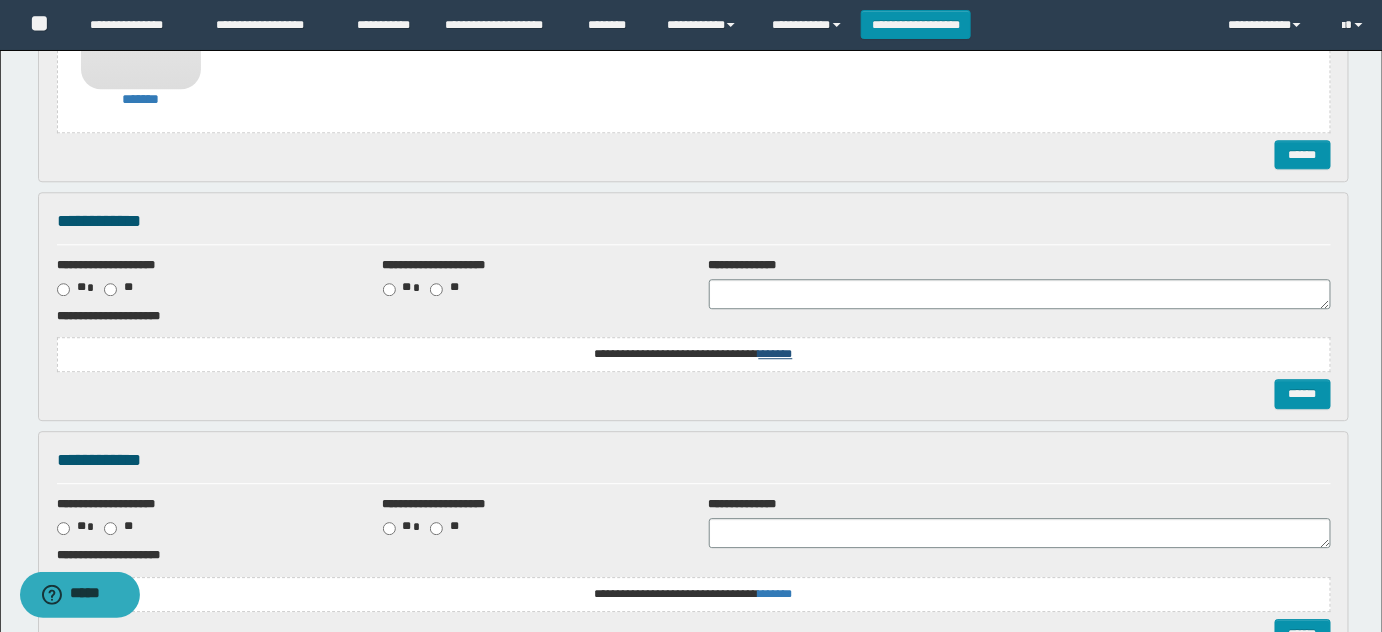 scroll, scrollTop: 1821, scrollLeft: 0, axis: vertical 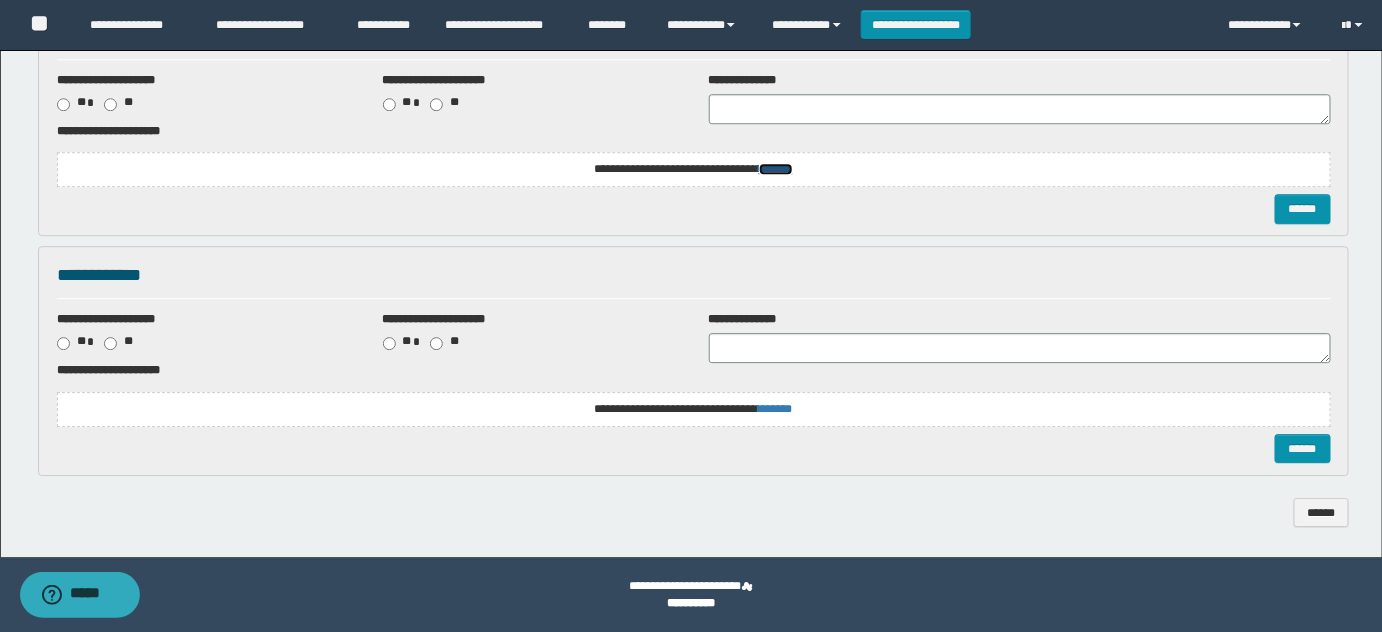click on "*******" at bounding box center [0, 0] 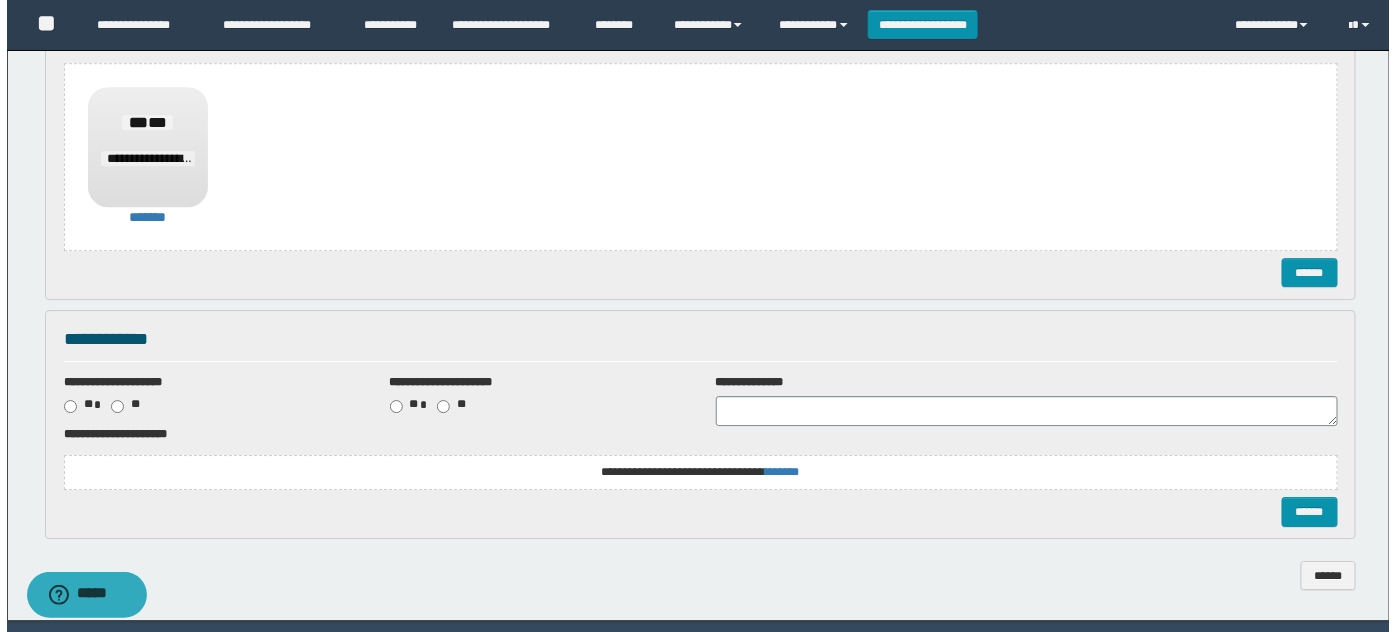 scroll, scrollTop: 1973, scrollLeft: 0, axis: vertical 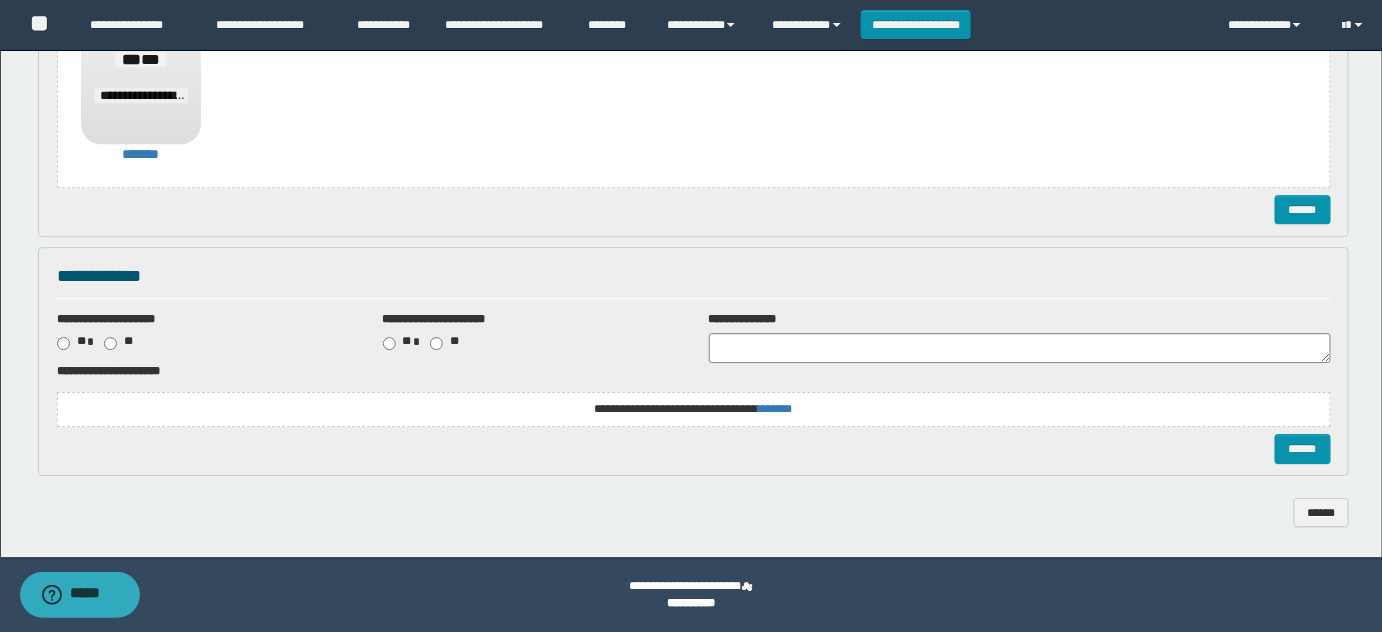click on "**********" at bounding box center [694, 398] 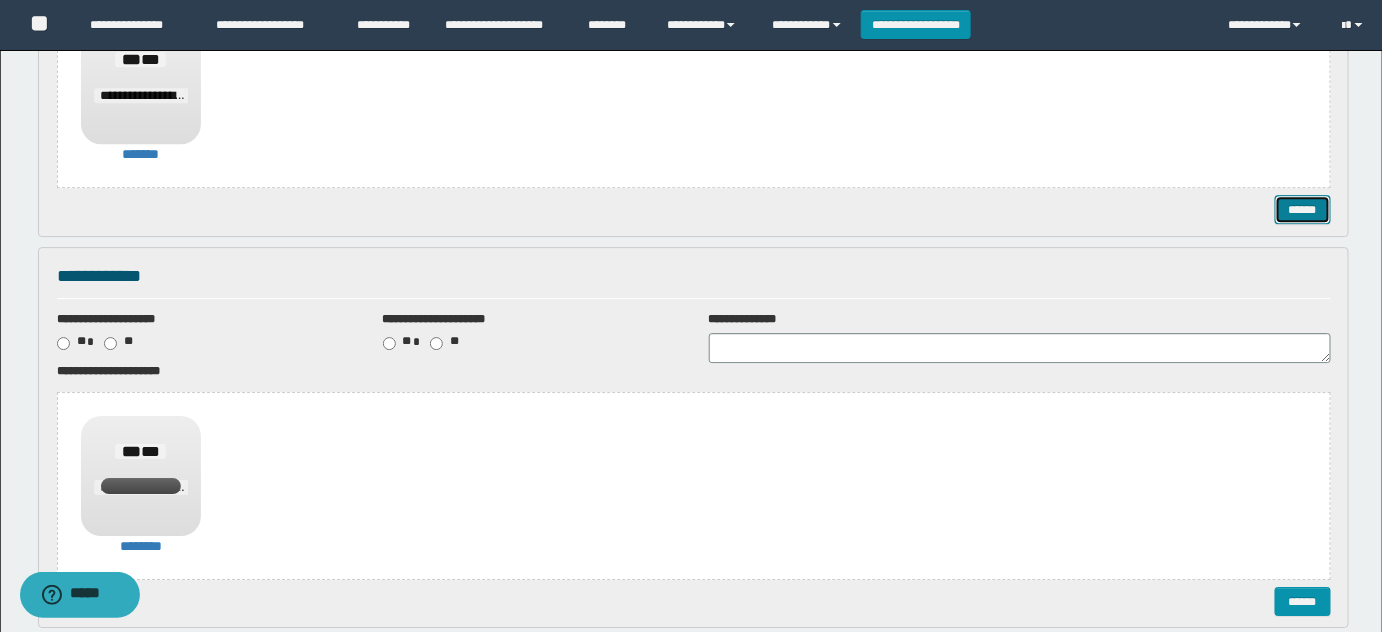 click on "******" at bounding box center (1302, 209) 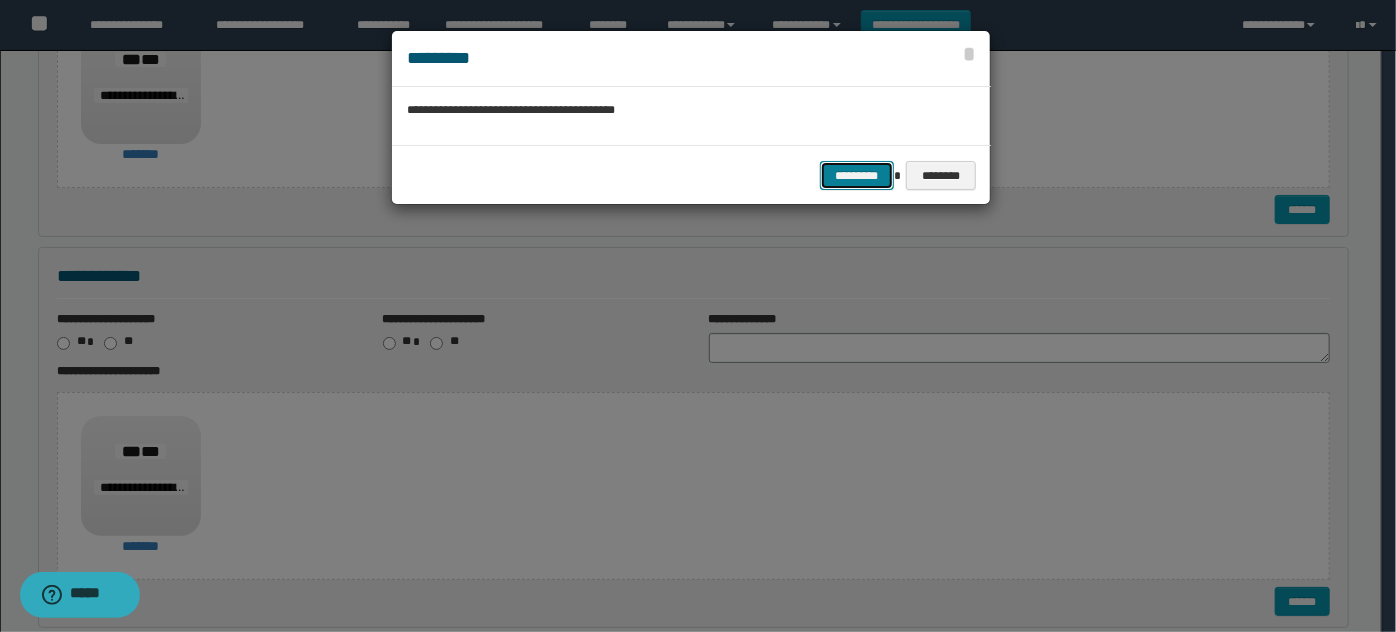 click on "*********" at bounding box center [857, 175] 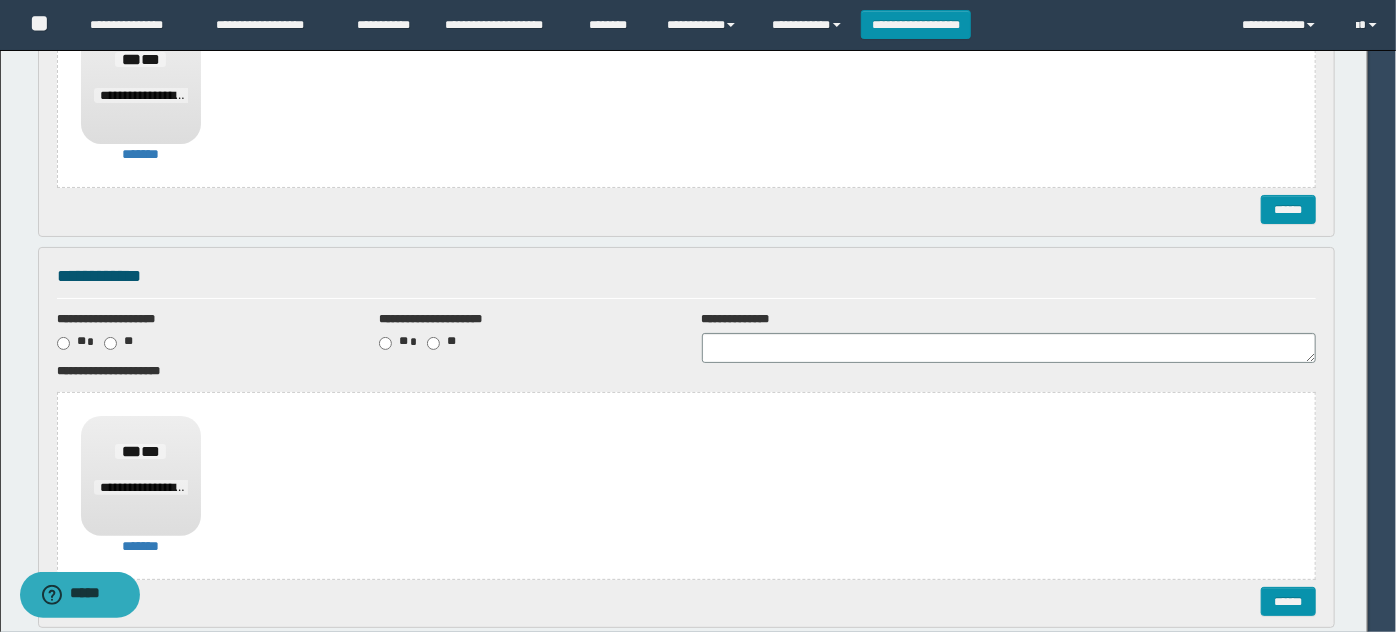 scroll, scrollTop: 0, scrollLeft: 0, axis: both 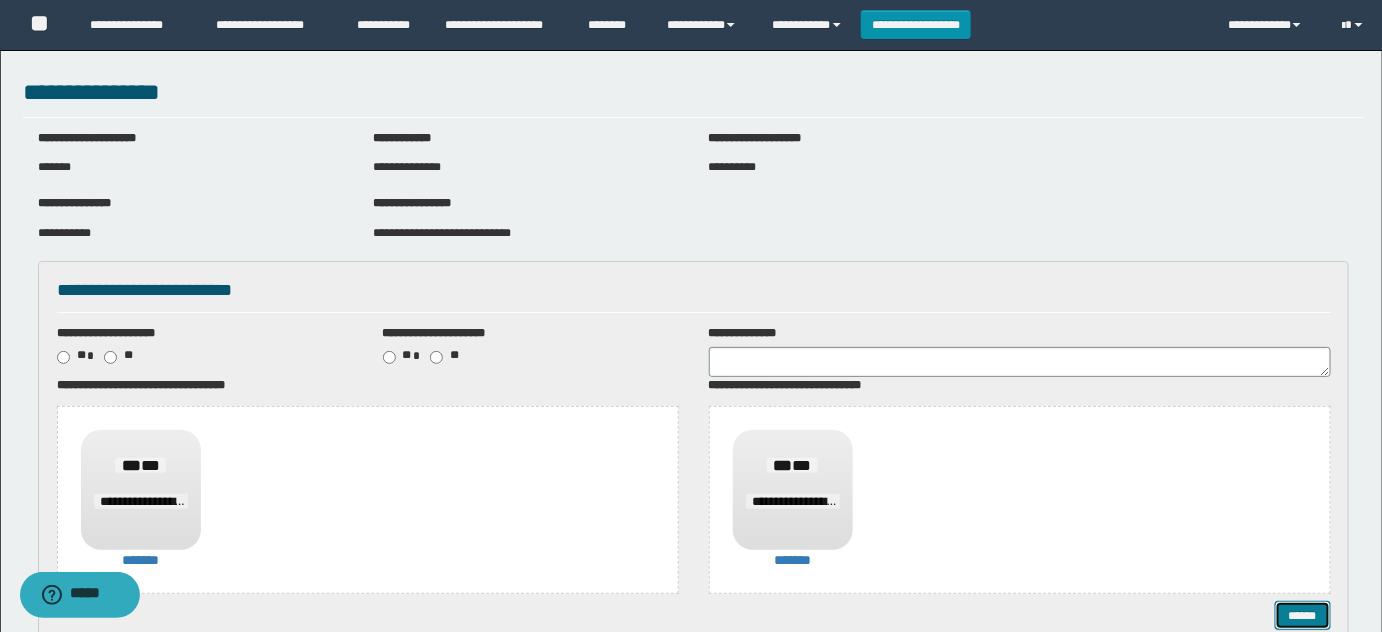 click on "******" at bounding box center (1302, 615) 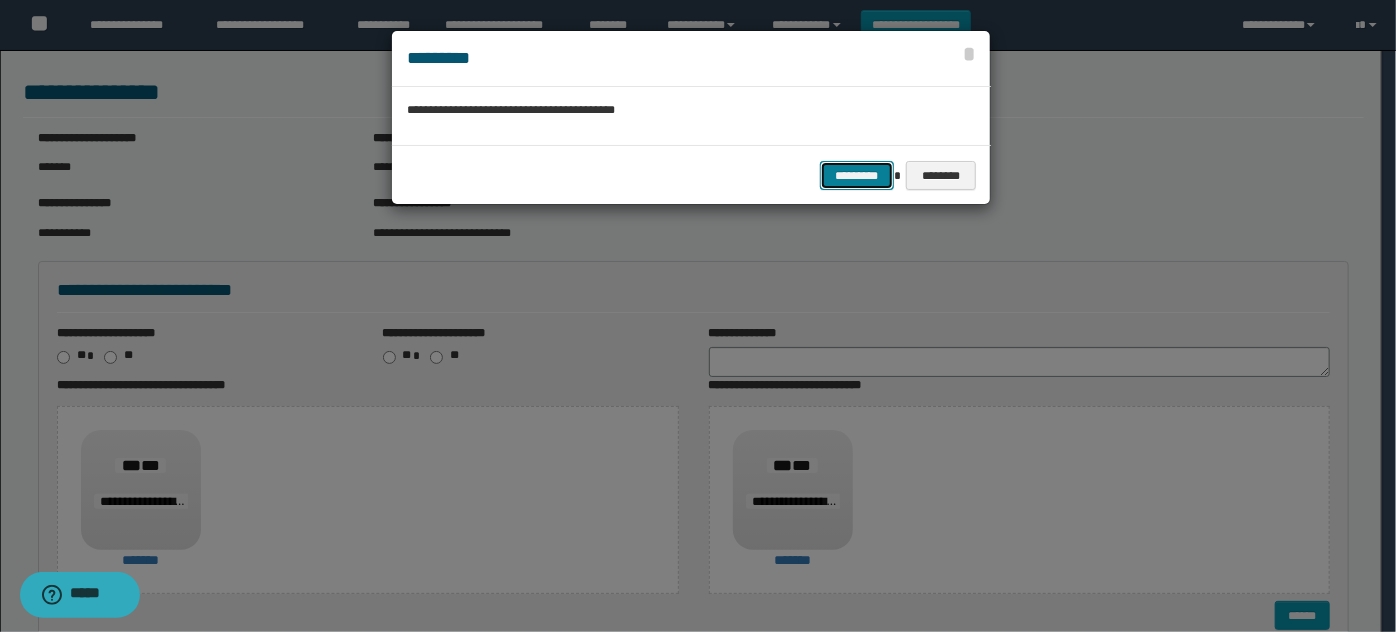 click on "*********" at bounding box center (857, 175) 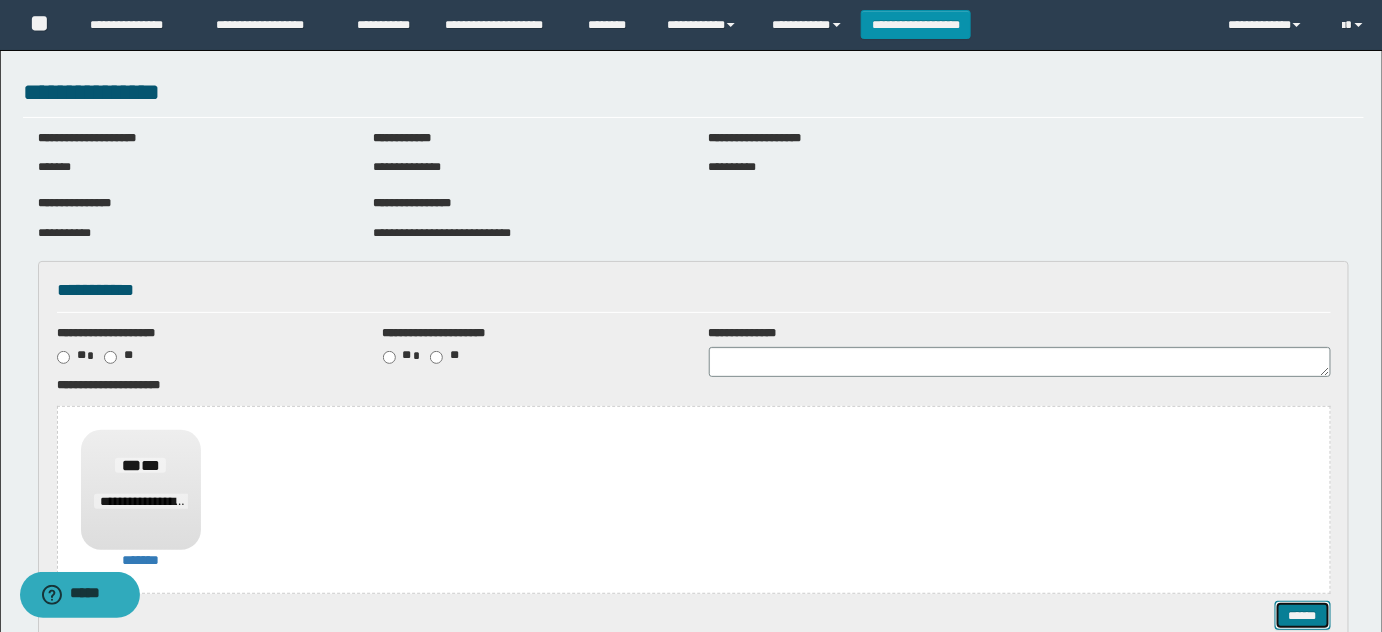 click on "******" at bounding box center (1302, 615) 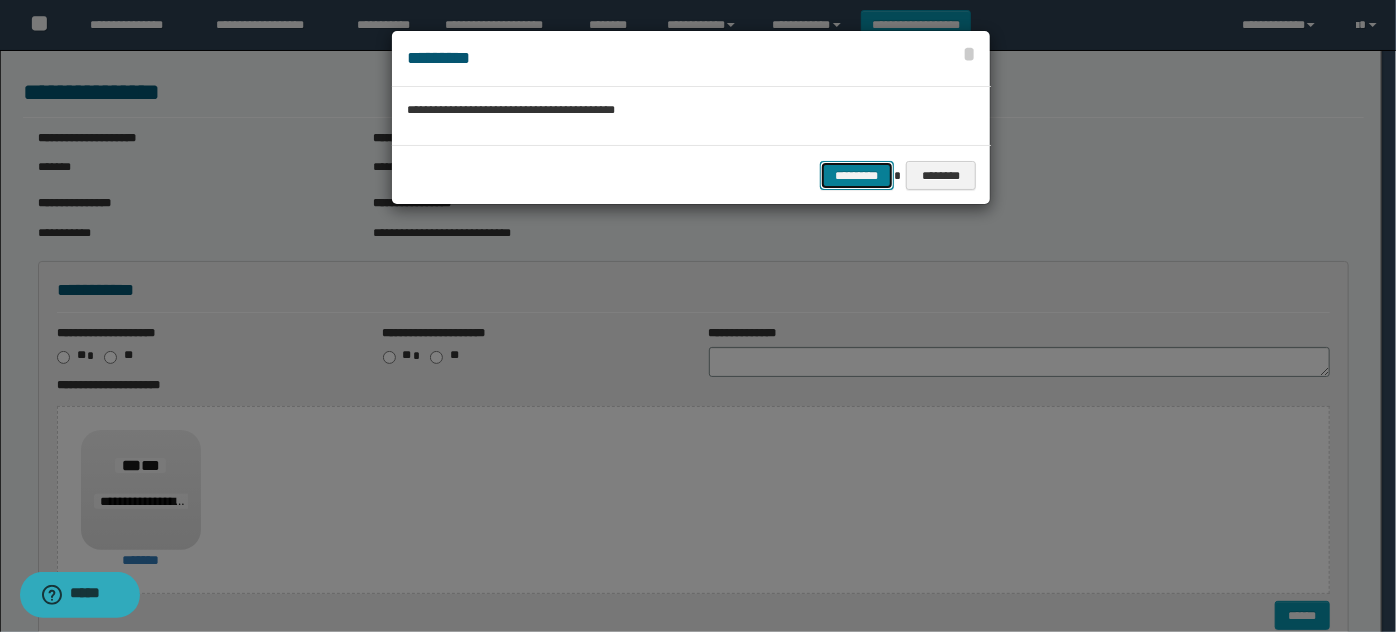click on "*********" at bounding box center (857, 175) 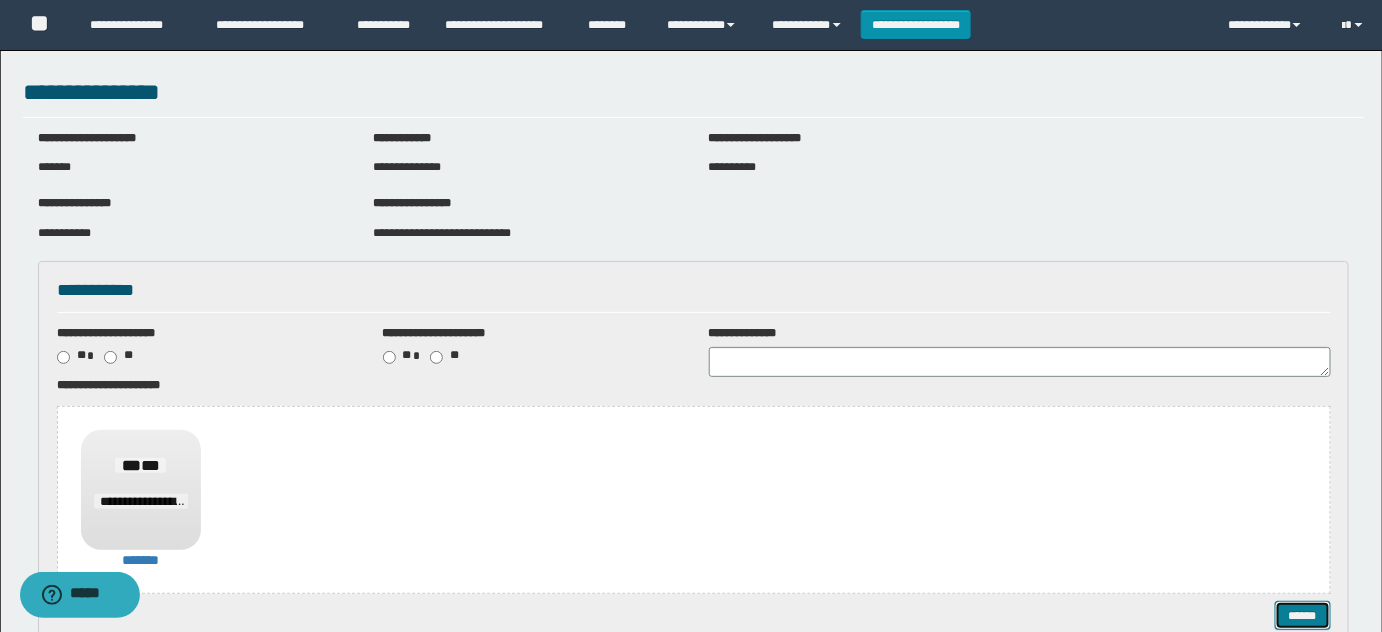 click on "******" at bounding box center (1302, 615) 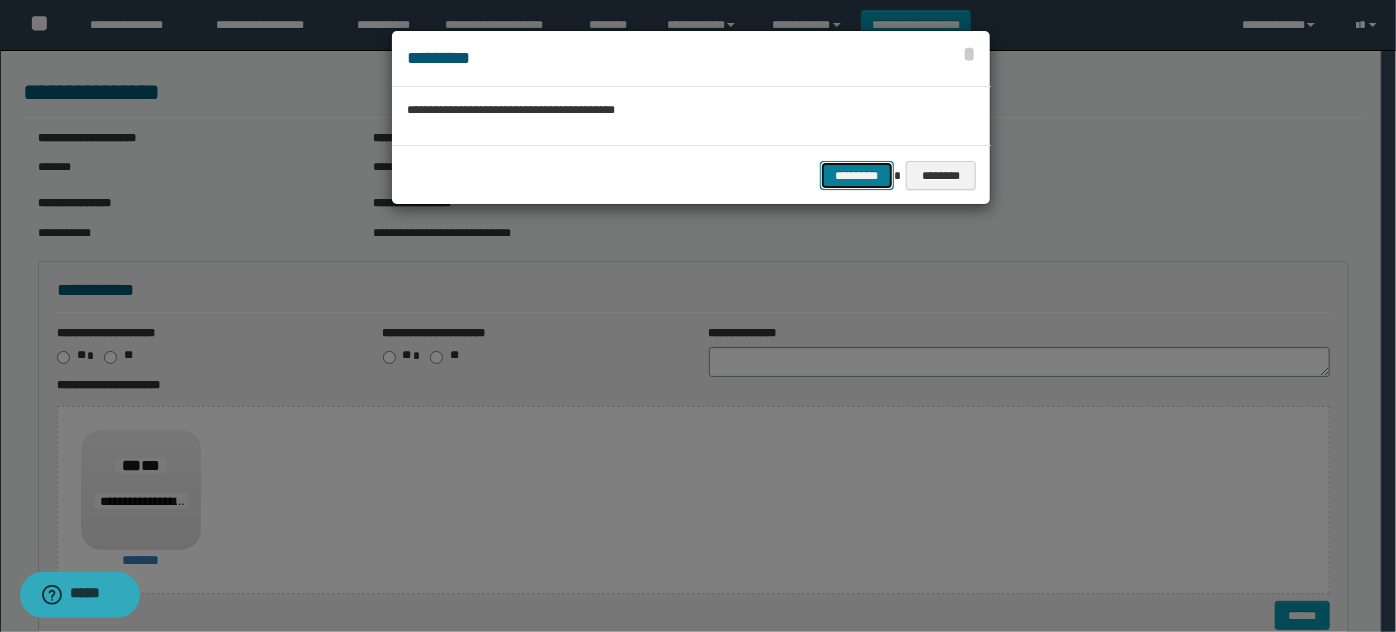 click on "*********" at bounding box center (857, 175) 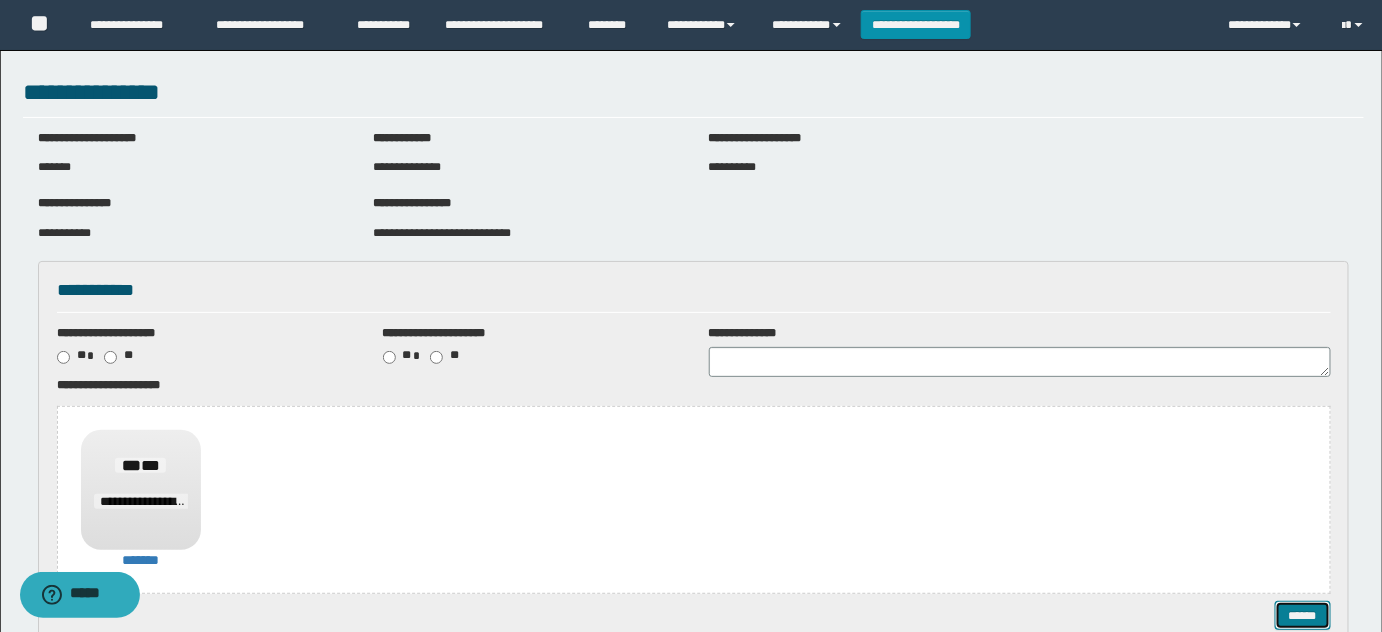 click on "******" at bounding box center [1302, 615] 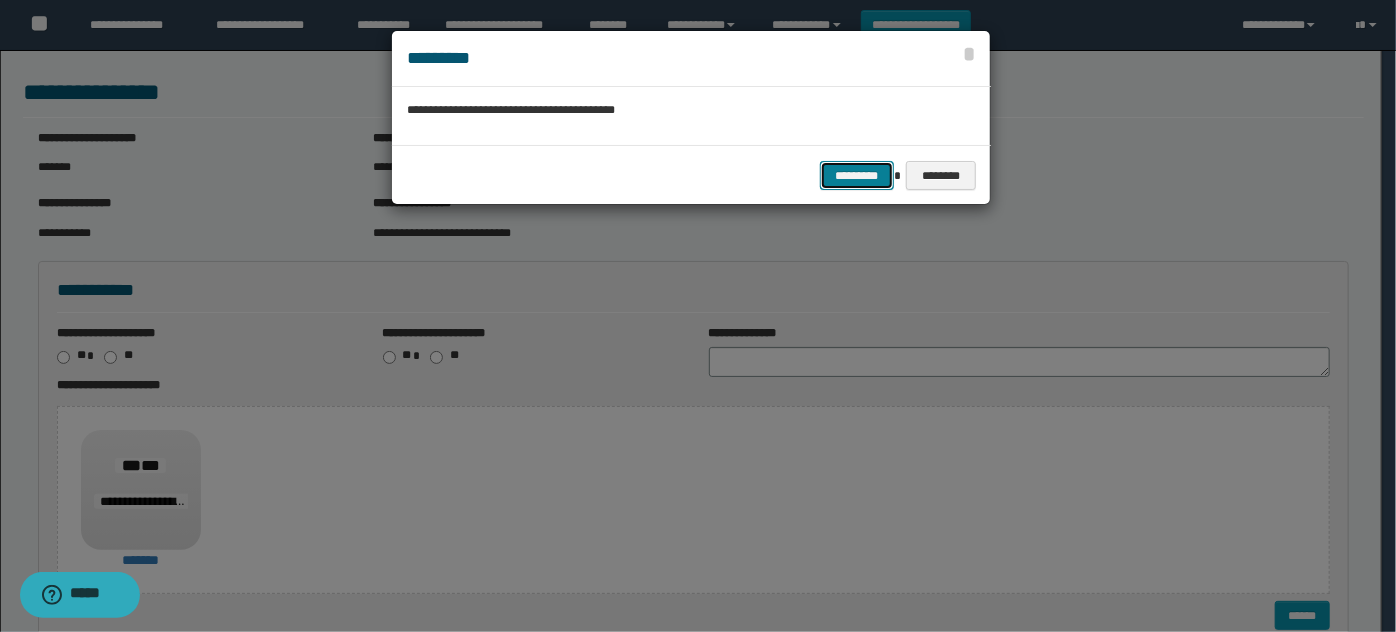 click on "*********" at bounding box center [857, 175] 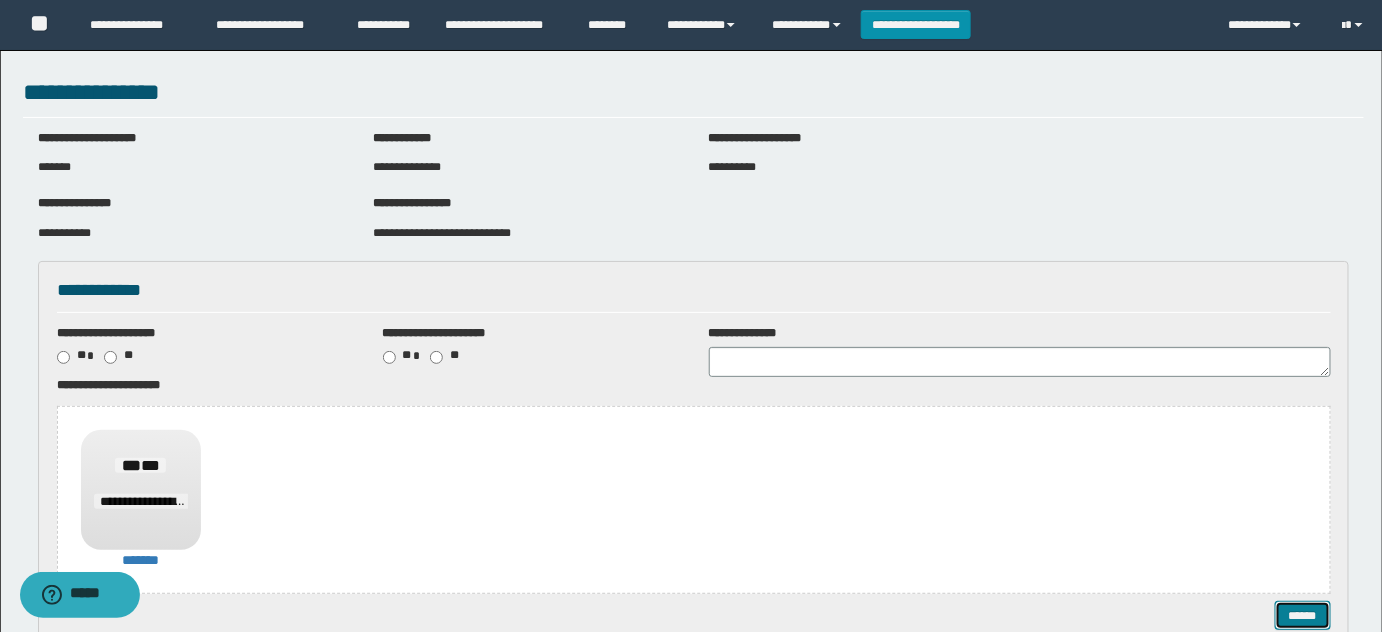 click on "******" at bounding box center (1302, 615) 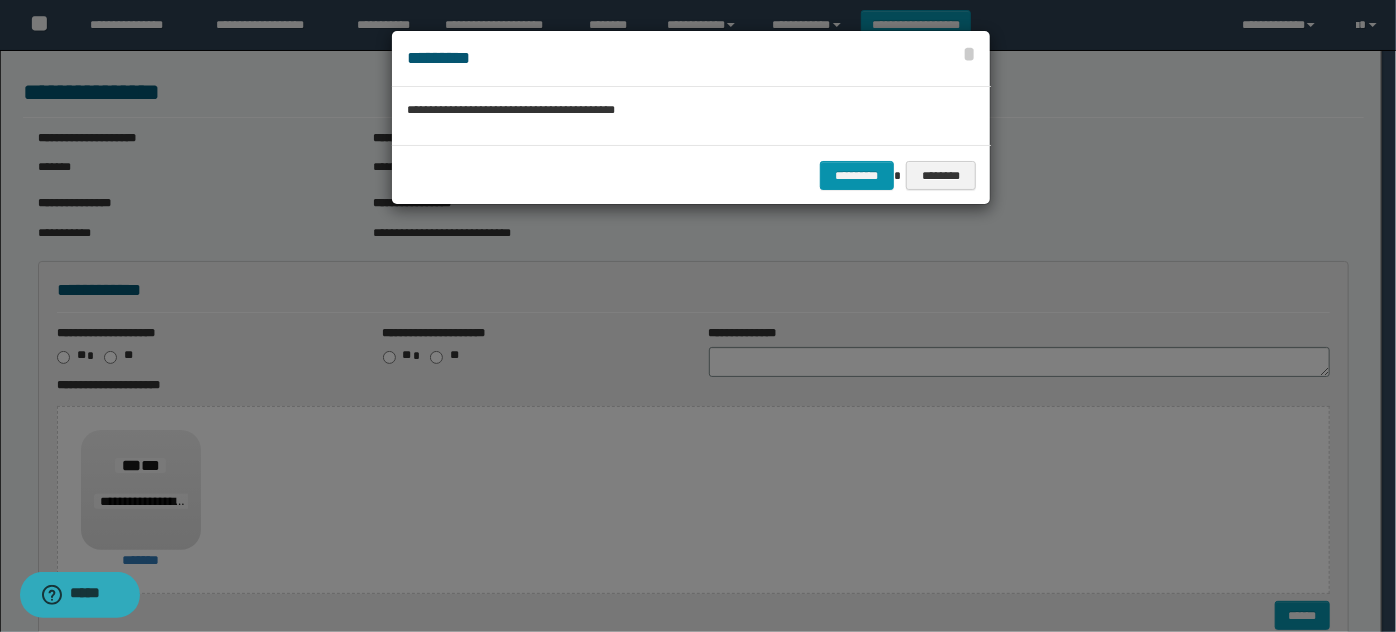click on "*********
********" at bounding box center (691, 175) 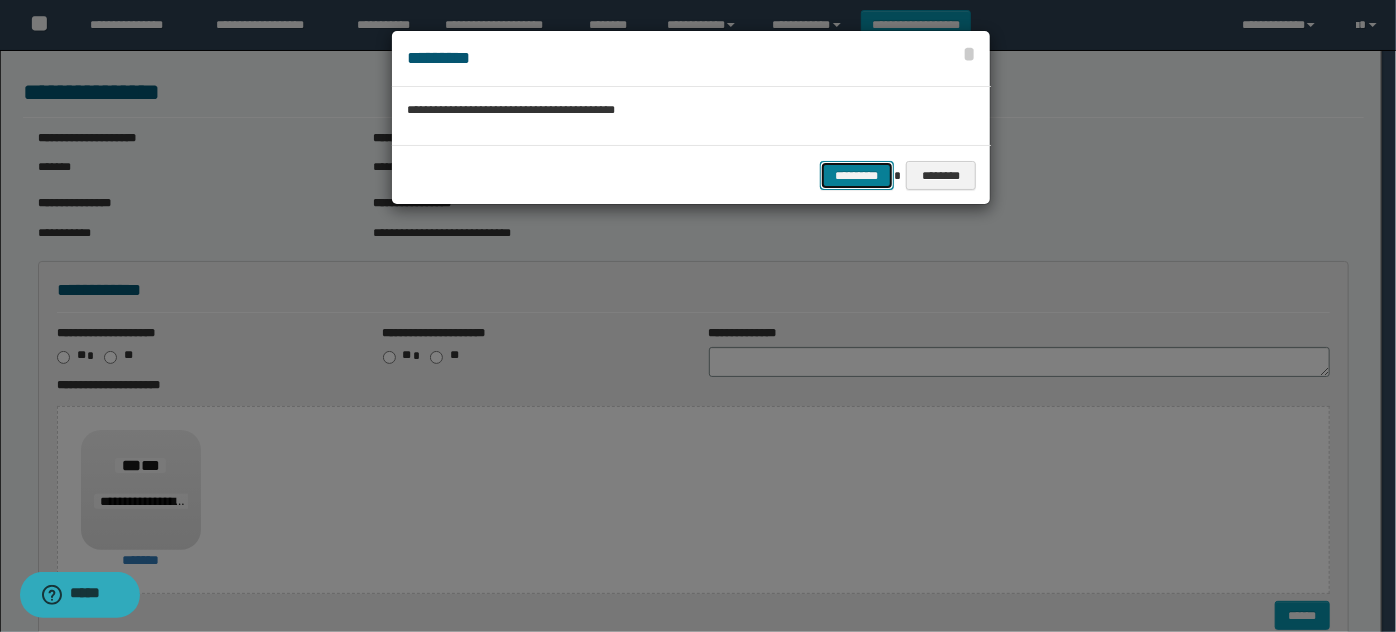 click on "*********" at bounding box center [857, 175] 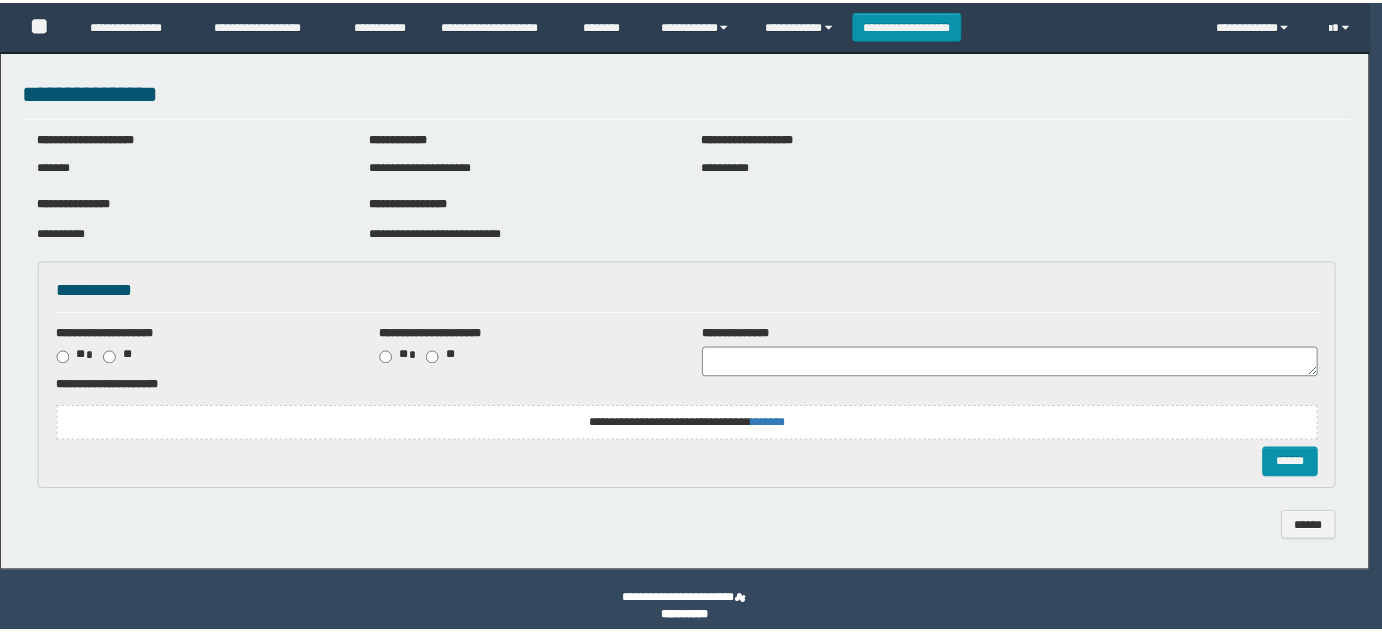 scroll, scrollTop: 0, scrollLeft: 0, axis: both 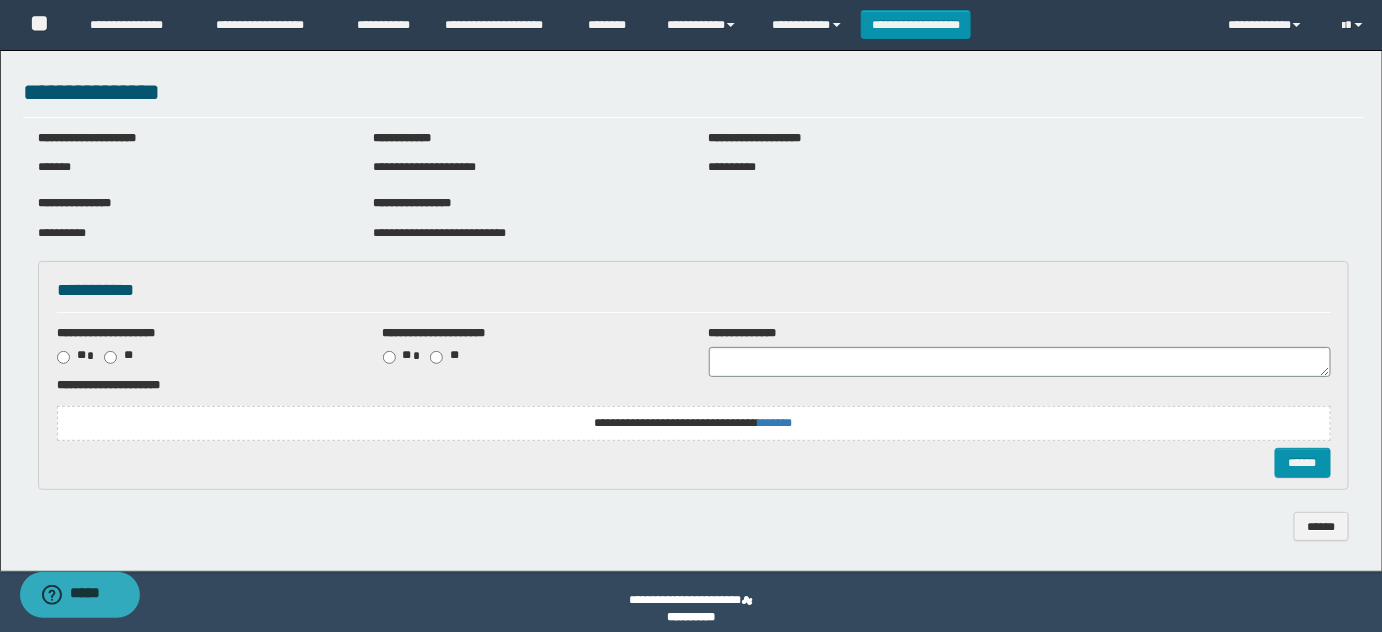 click on "**********" at bounding box center [694, 412] 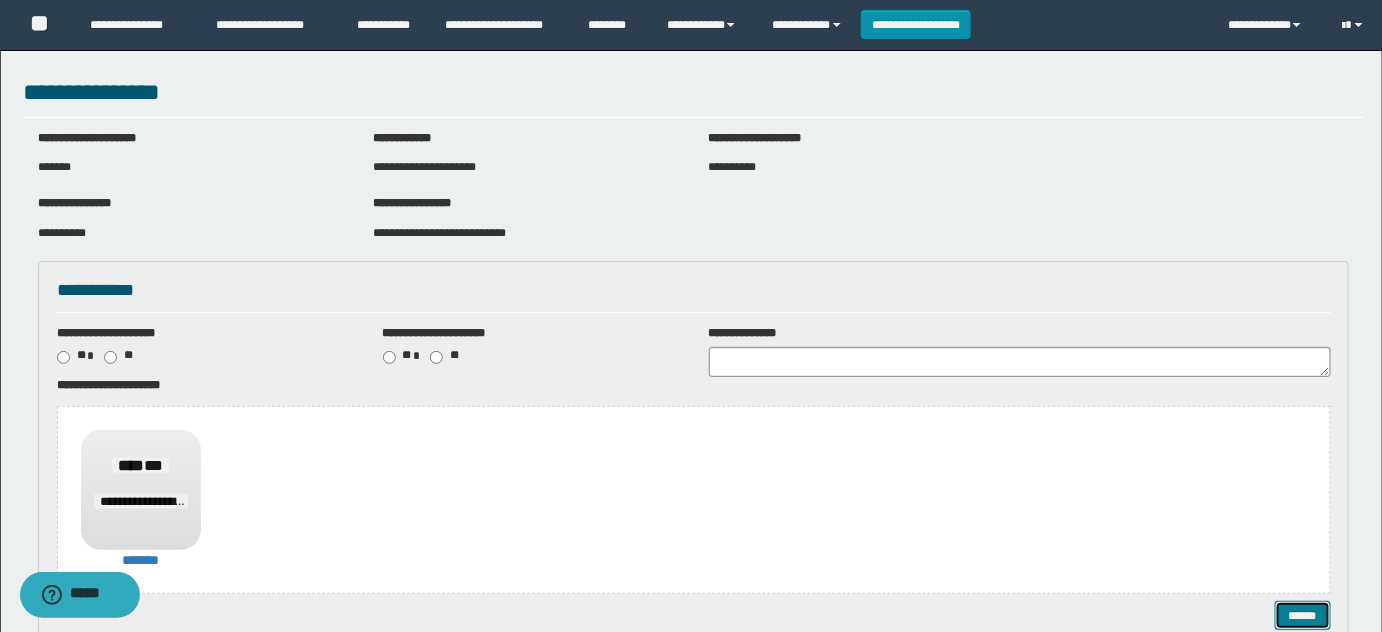click on "******" at bounding box center [1302, 615] 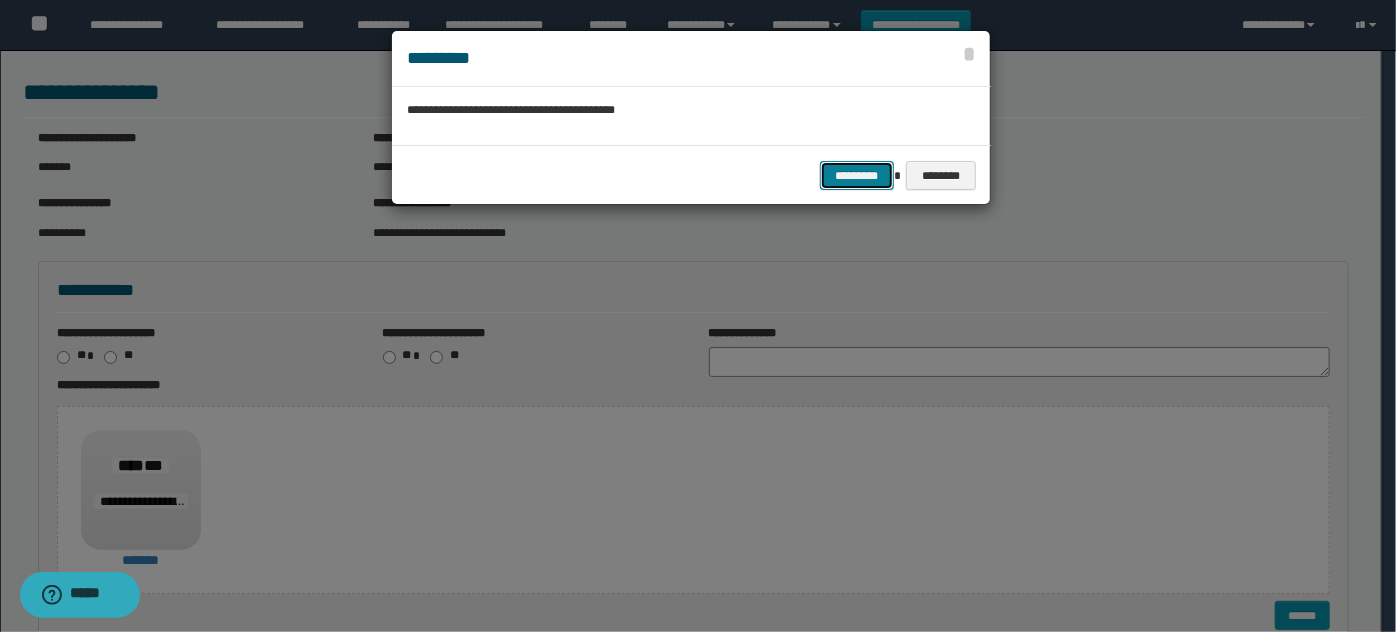 click on "*********" at bounding box center [857, 175] 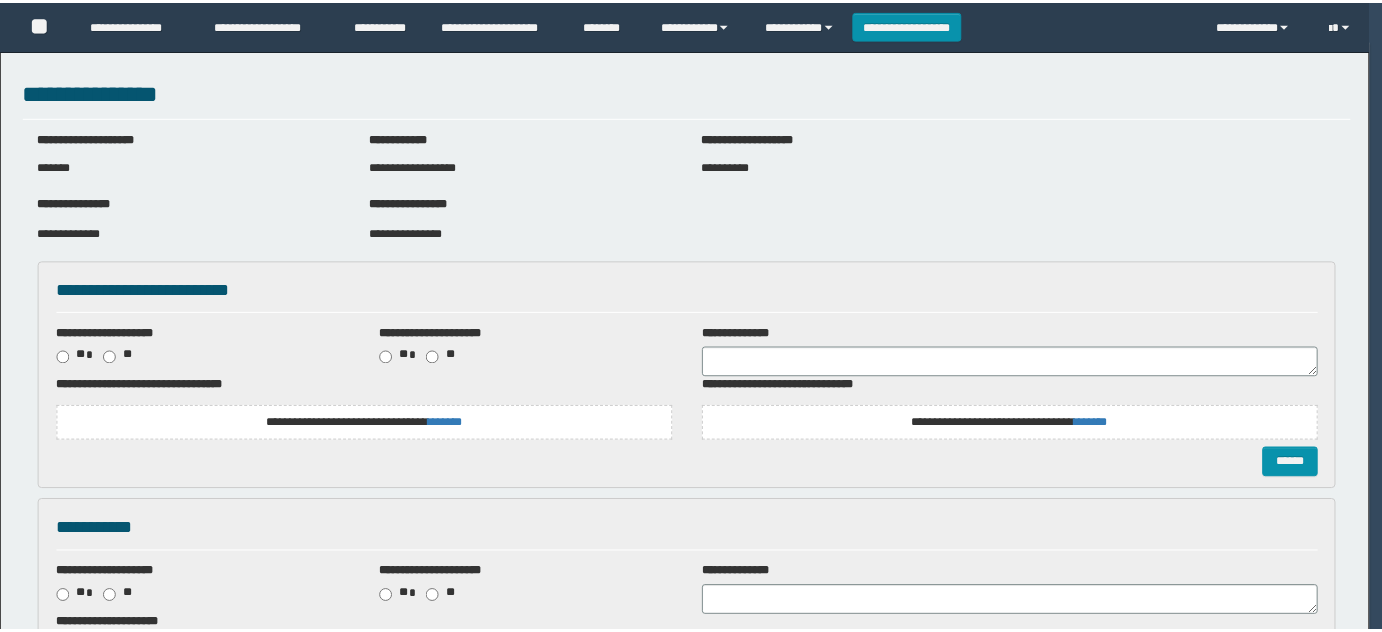 scroll, scrollTop: 0, scrollLeft: 0, axis: both 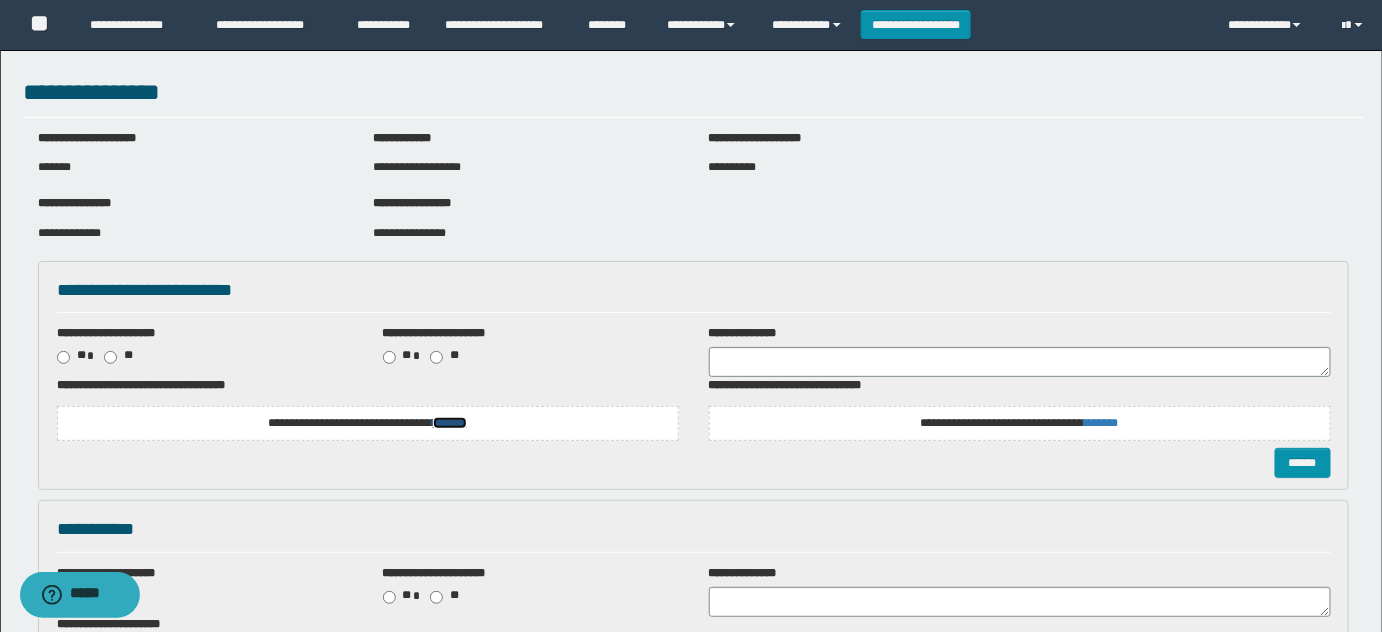 click on "*******" at bounding box center [450, 423] 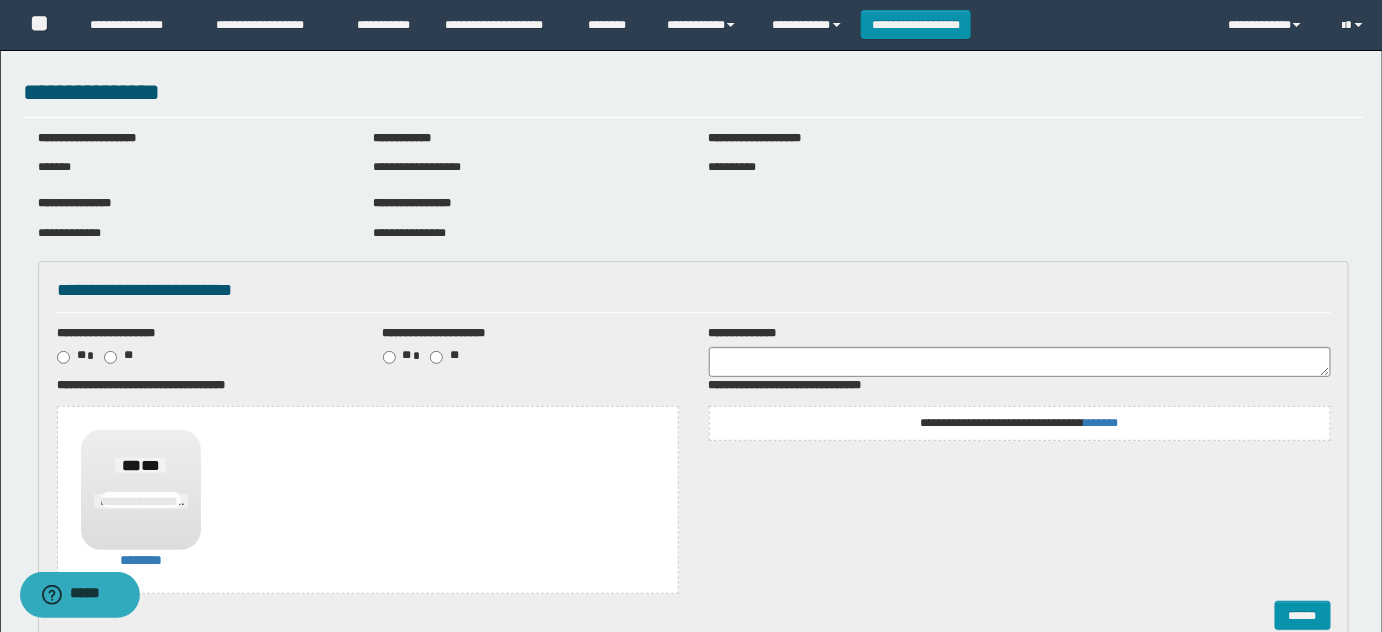 scroll, scrollTop: 272, scrollLeft: 0, axis: vertical 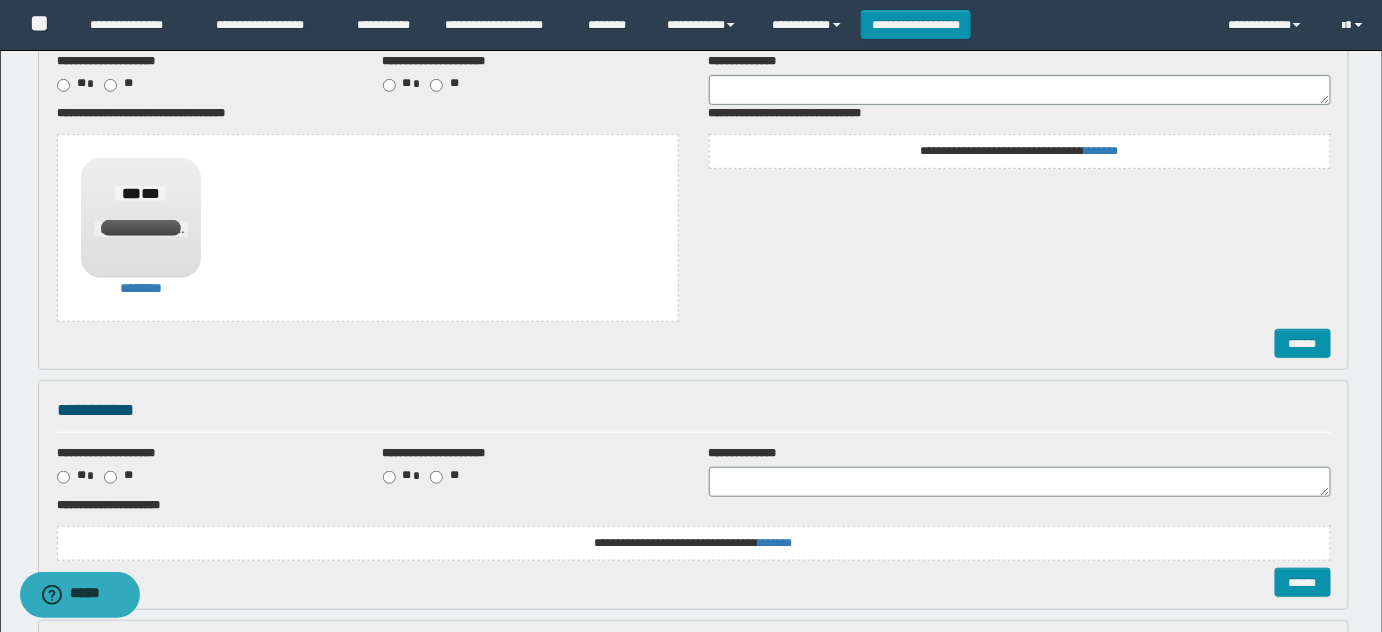 click on "**********" at bounding box center [693, 543] 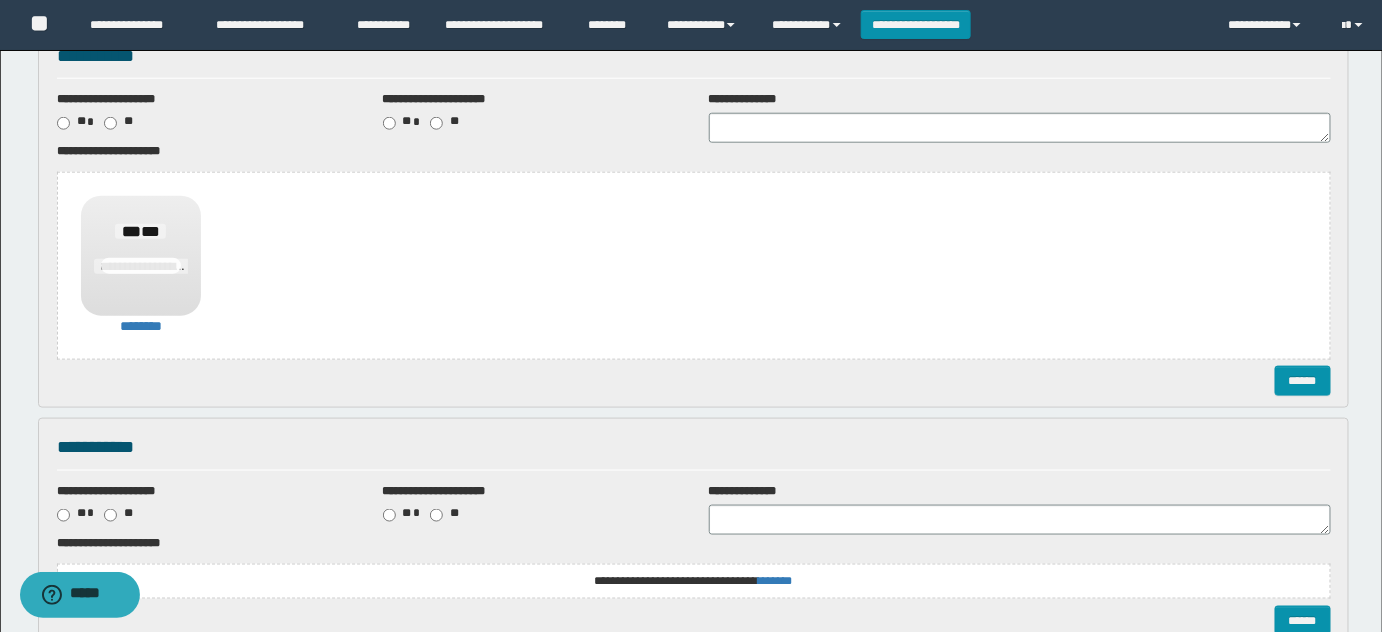scroll, scrollTop: 636, scrollLeft: 0, axis: vertical 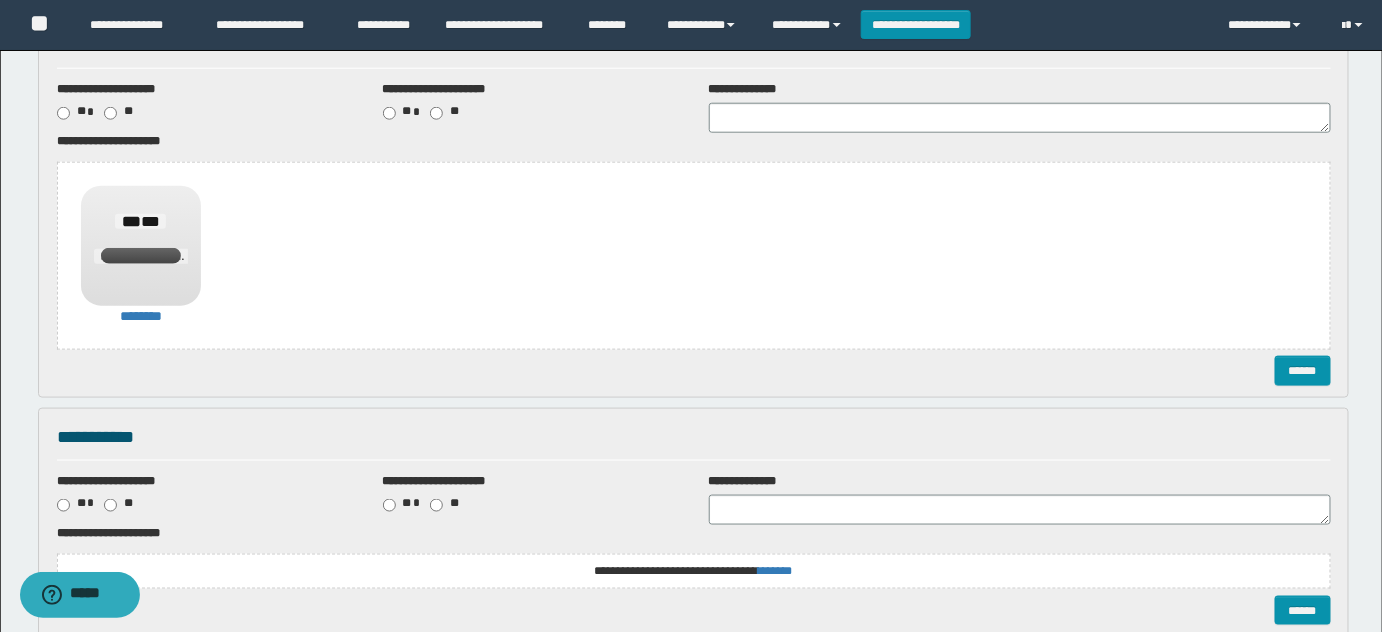 click on "**********" at bounding box center [694, 256] 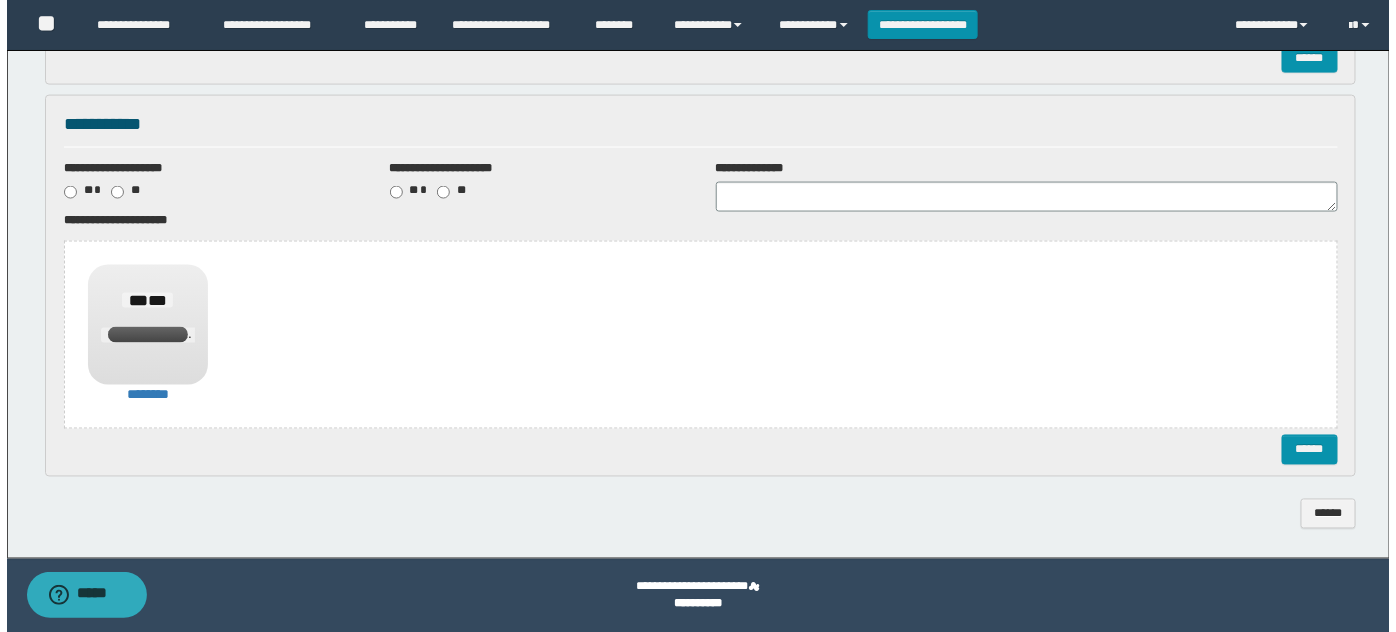 scroll, scrollTop: 950, scrollLeft: 0, axis: vertical 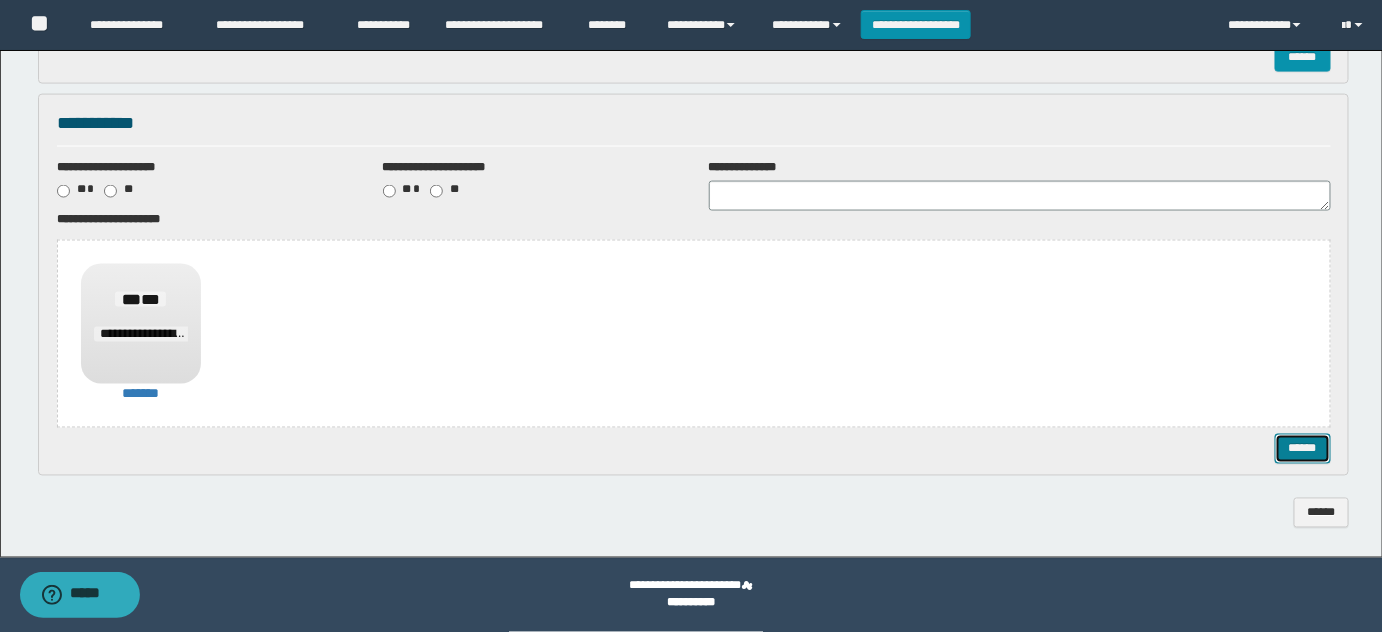 click on "******" at bounding box center [1302, 448] 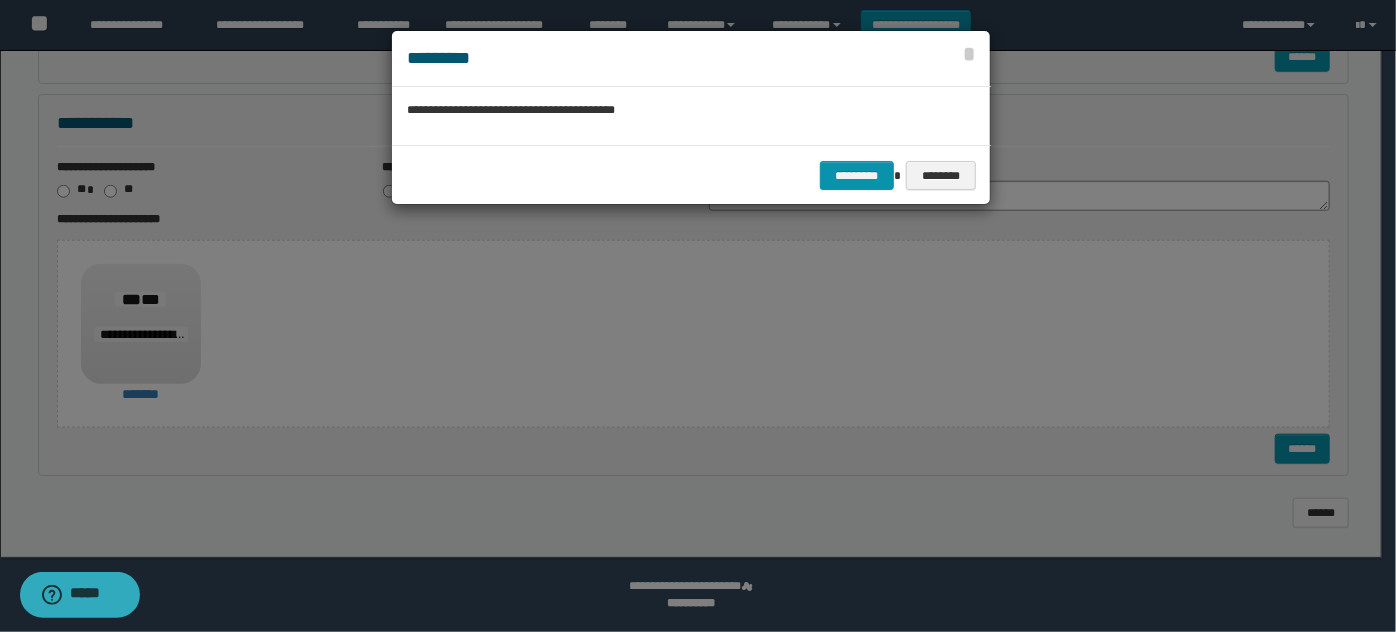 click on "**********" at bounding box center [691, 115] 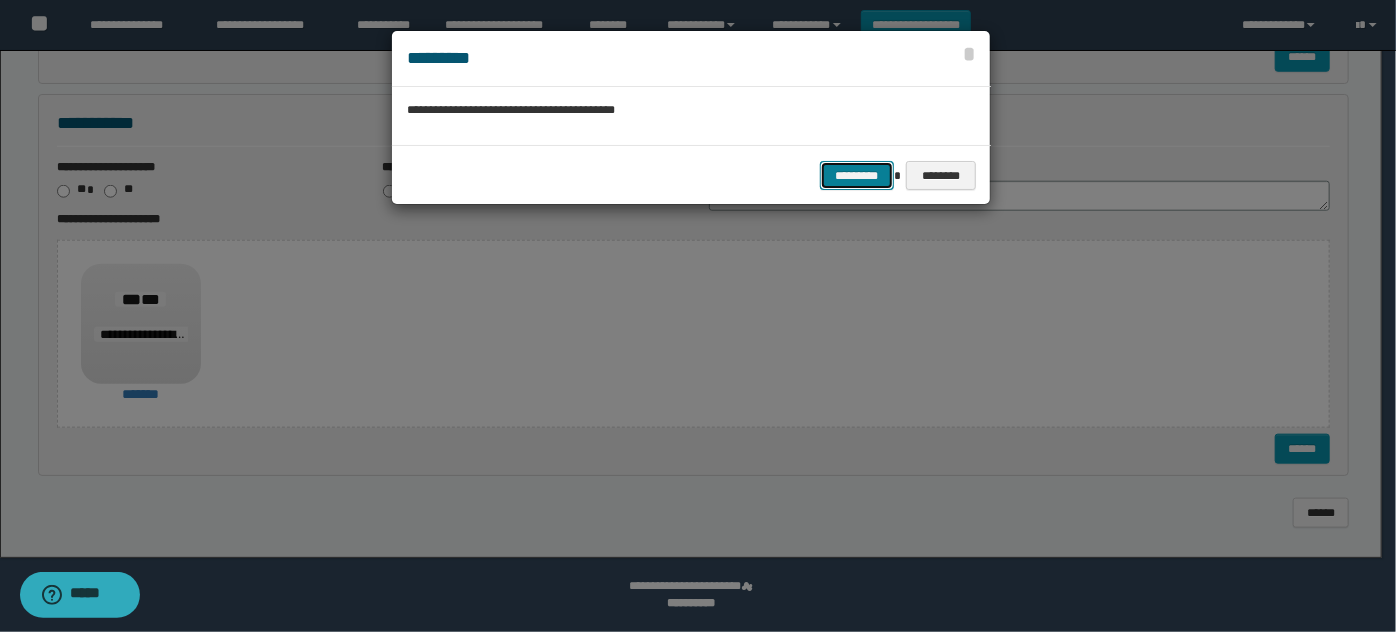 click on "*********" at bounding box center (857, 175) 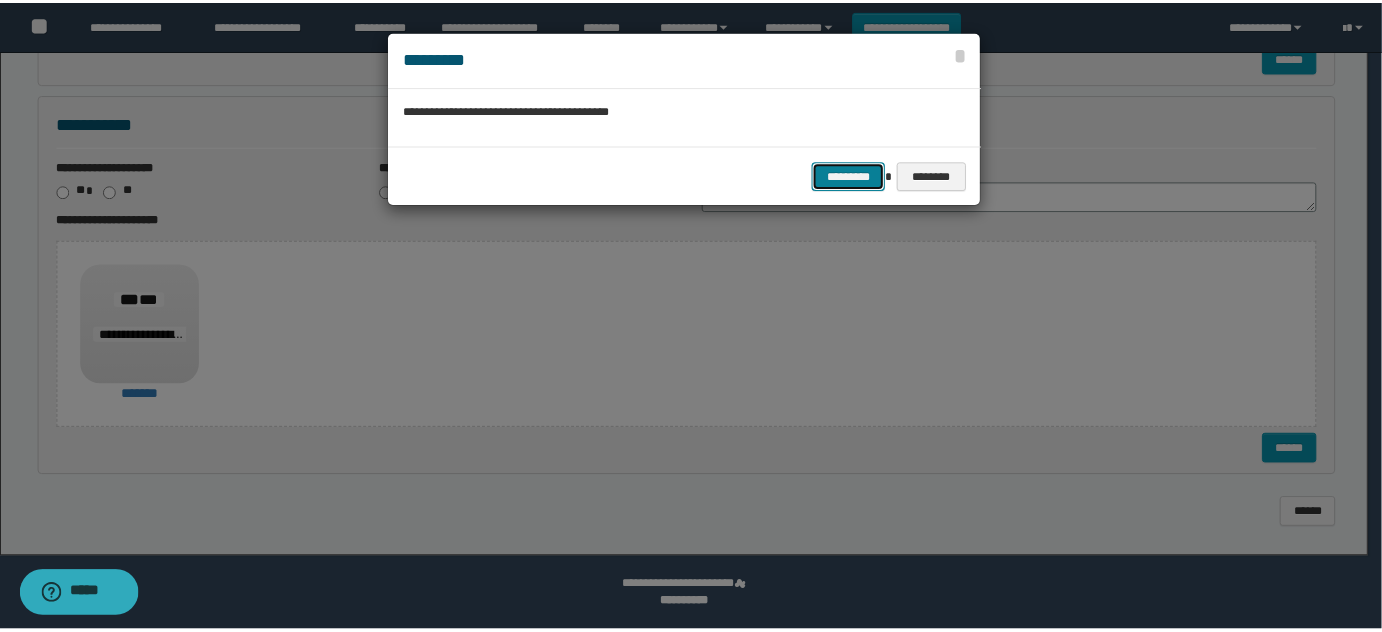 scroll, scrollTop: 0, scrollLeft: 0, axis: both 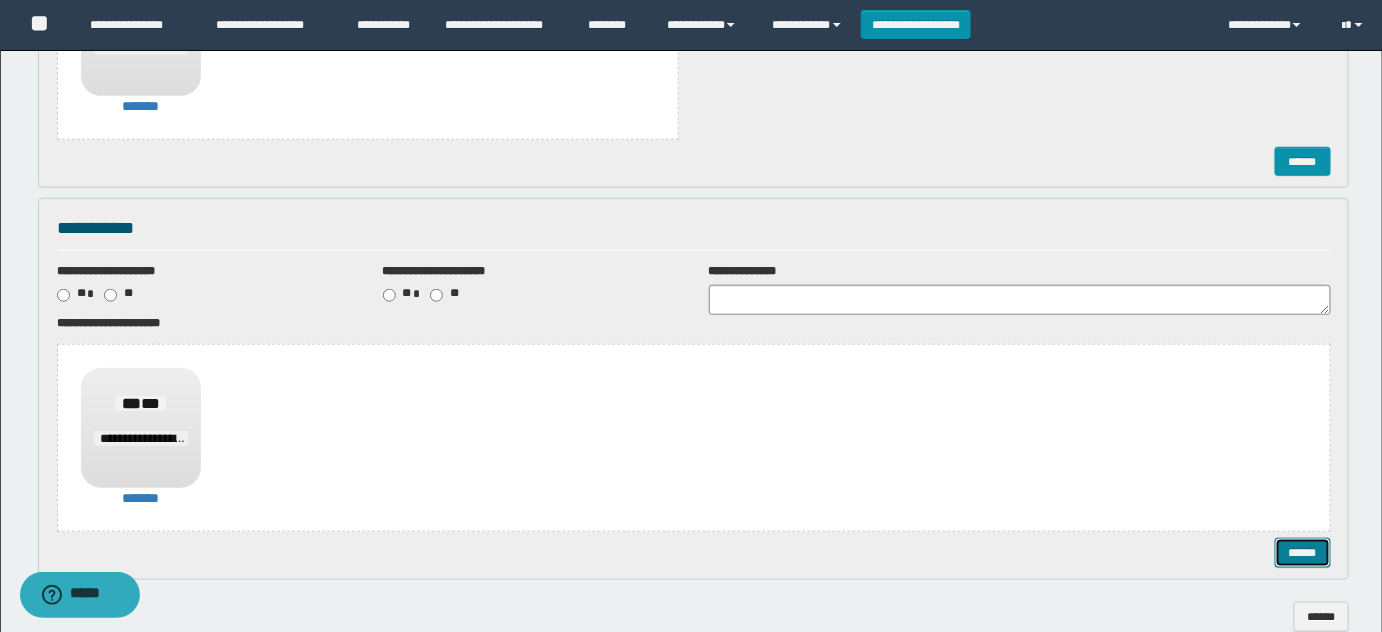 click on "******" at bounding box center [1302, 552] 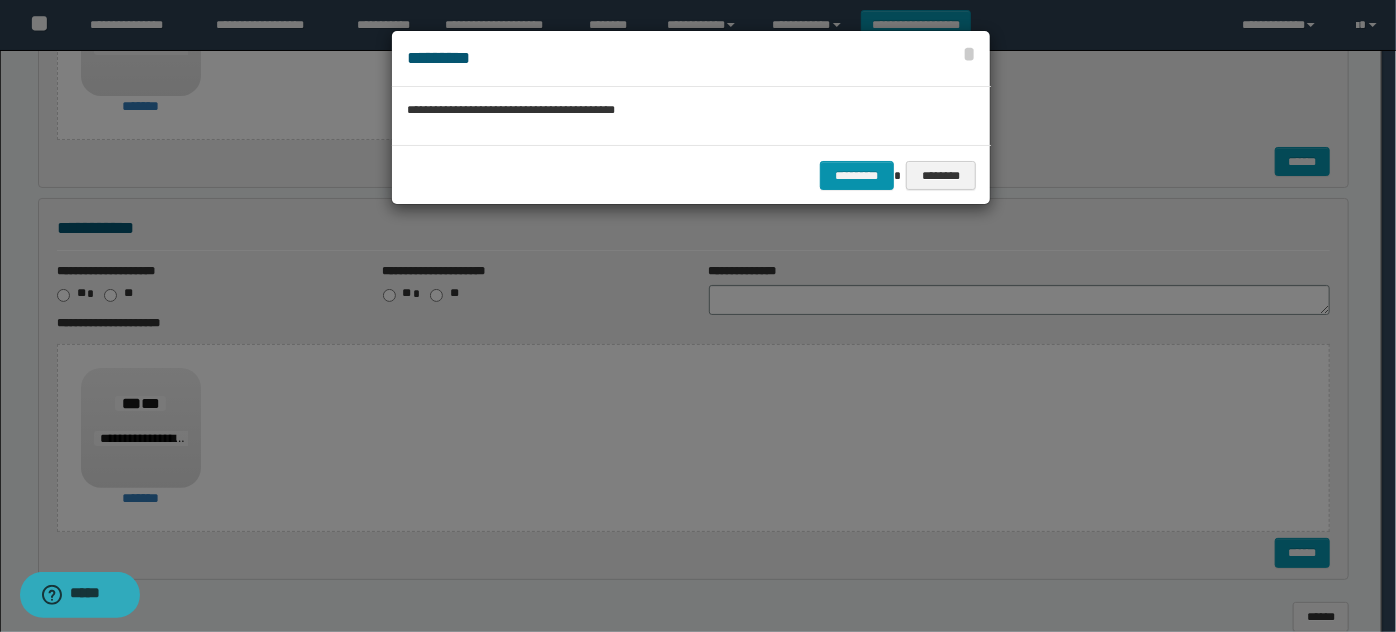 click on "*********
********" at bounding box center (691, 175) 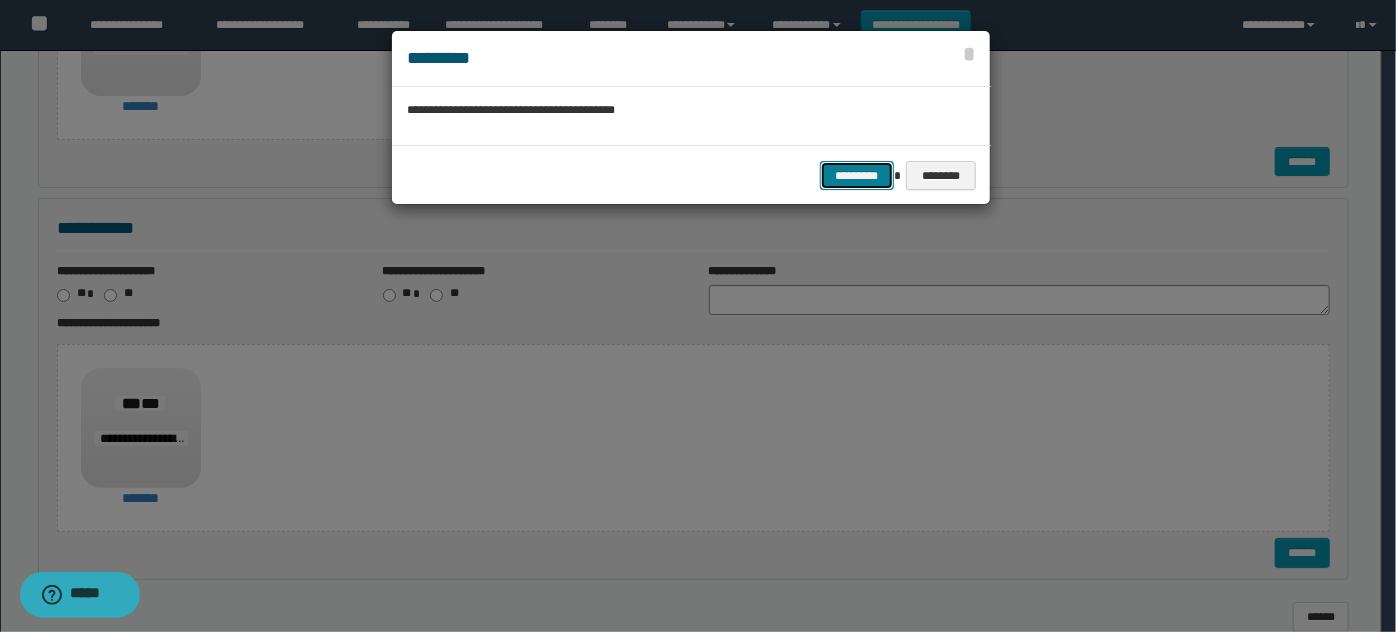 click on "*********" at bounding box center [857, 175] 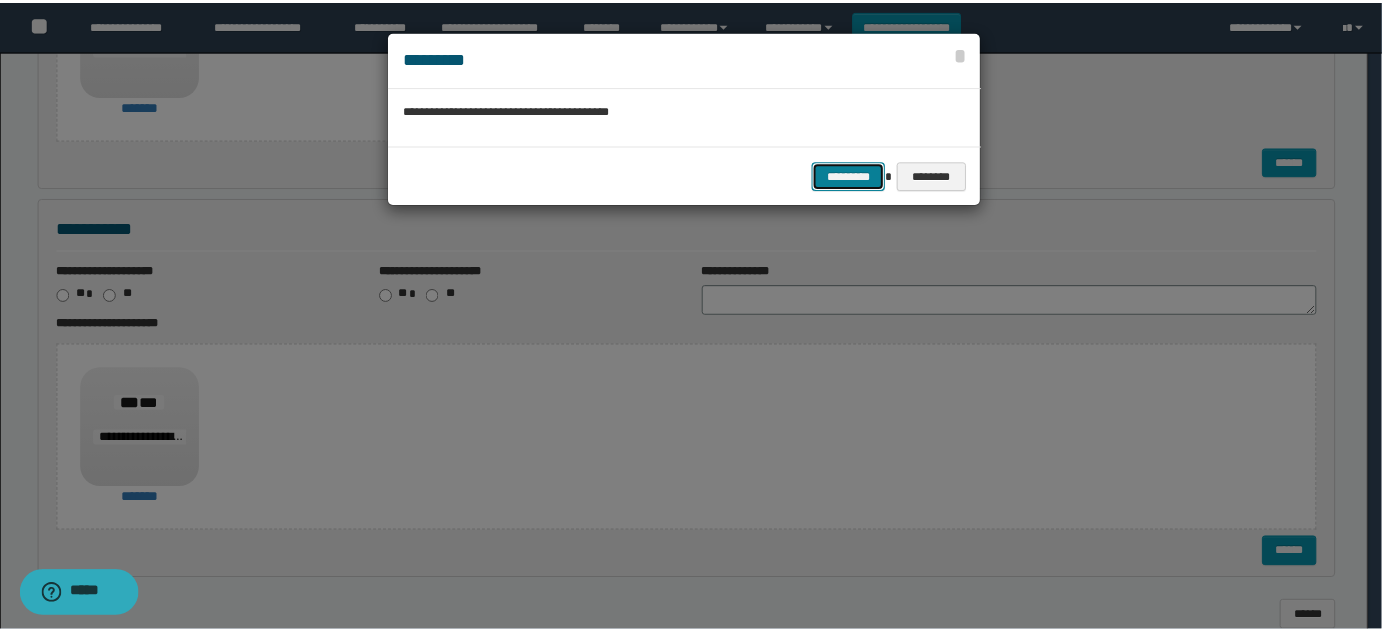 scroll, scrollTop: 0, scrollLeft: 0, axis: both 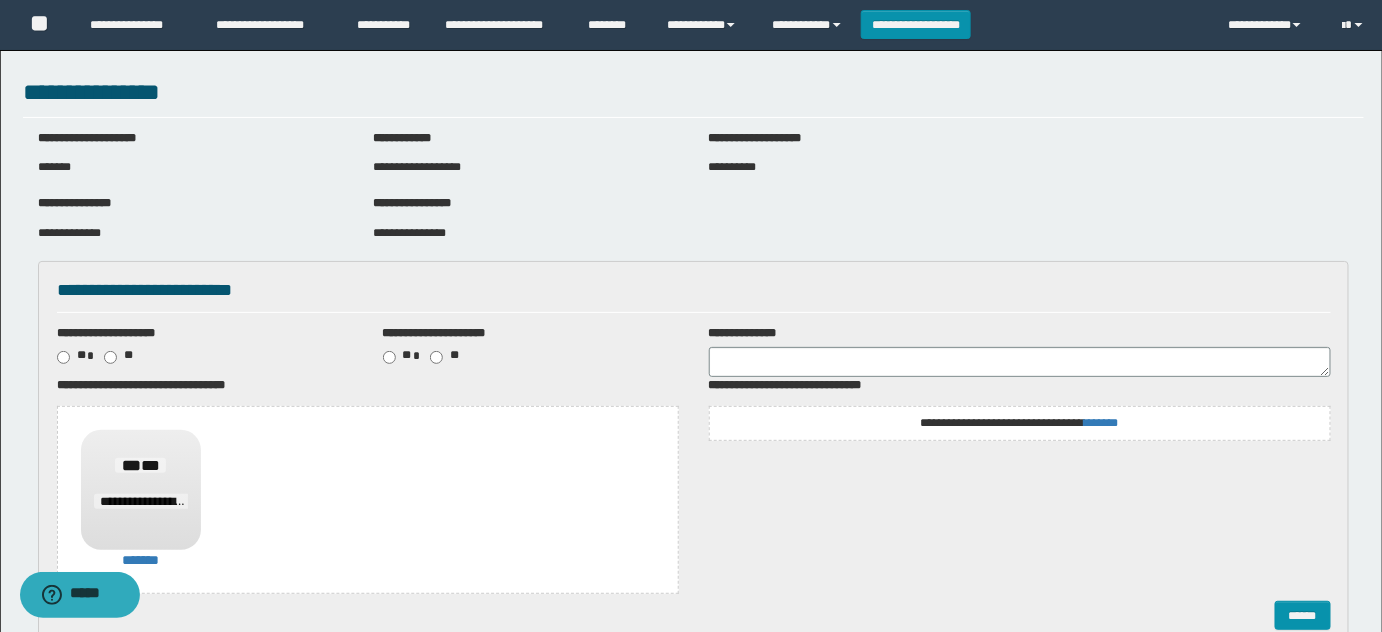 click on "**********" at bounding box center [1019, 423] 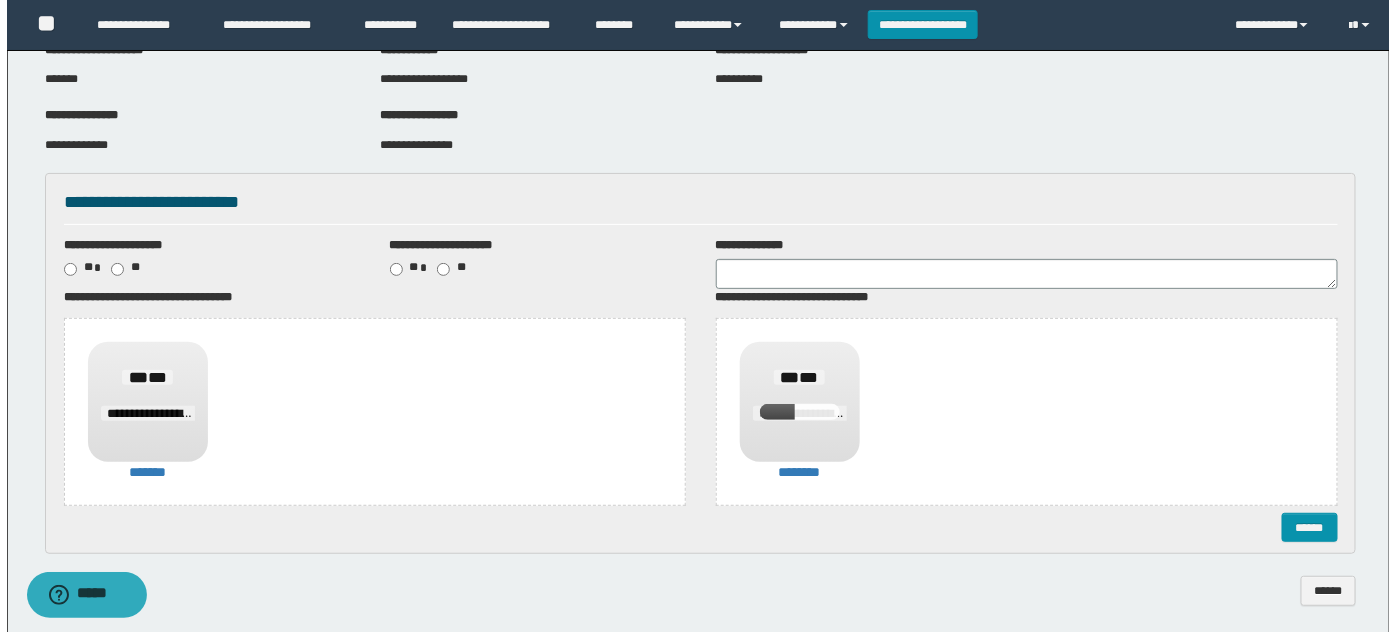 scroll, scrollTop: 166, scrollLeft: 0, axis: vertical 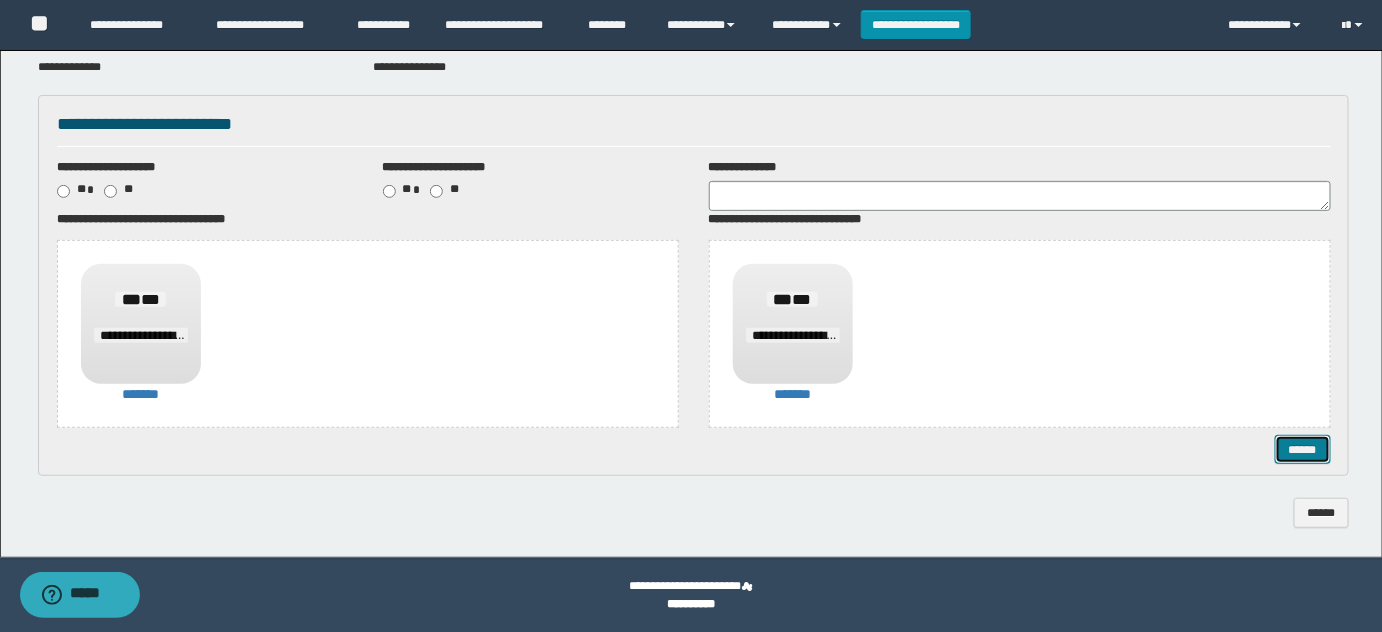 click on "******" at bounding box center [1302, 449] 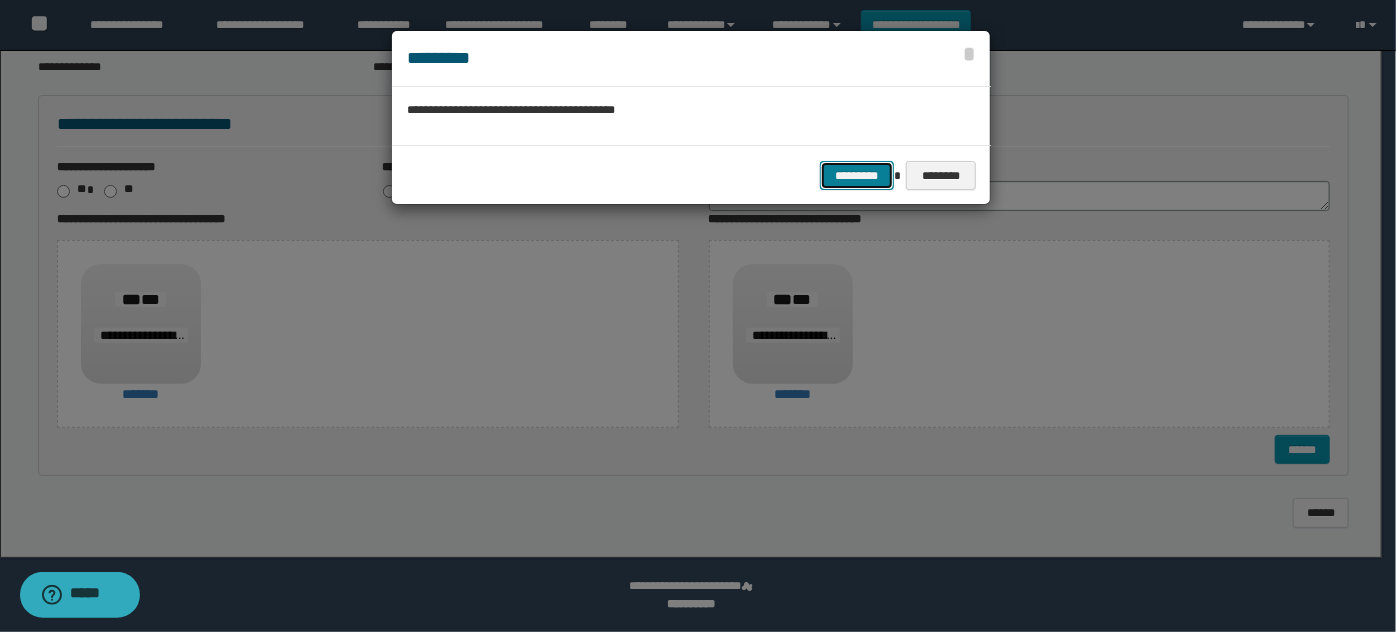 click on "*********" at bounding box center [857, 175] 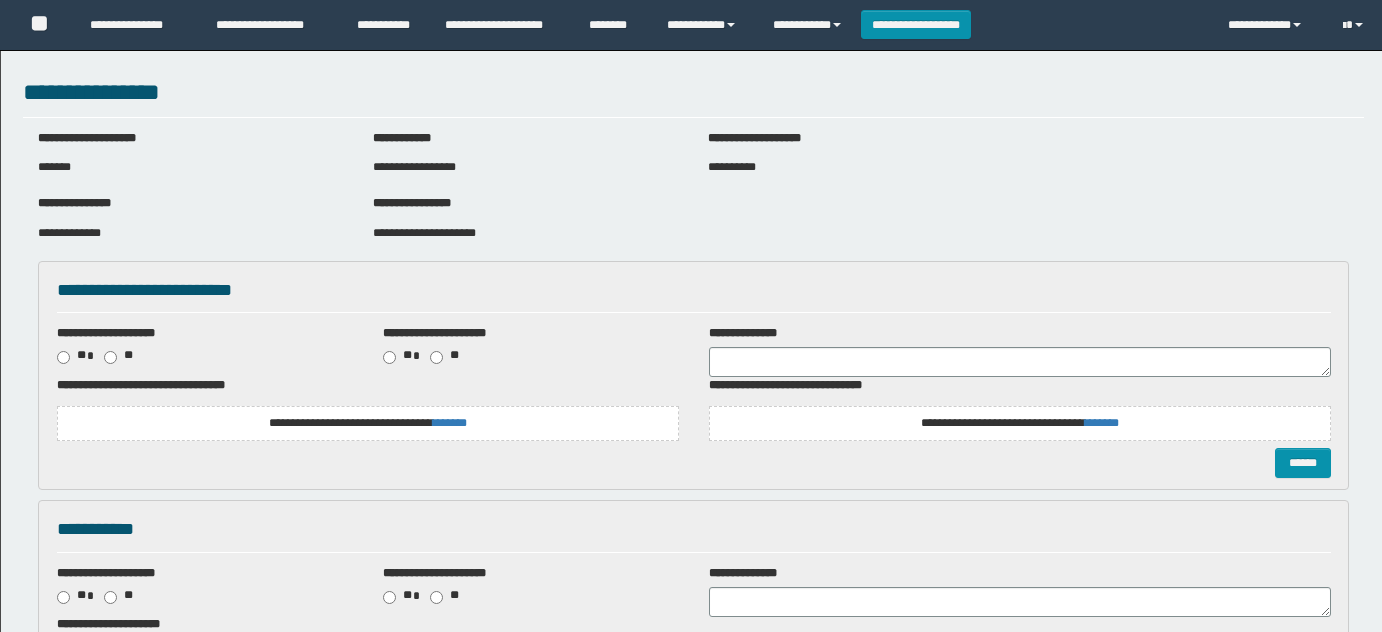 scroll, scrollTop: 0, scrollLeft: 0, axis: both 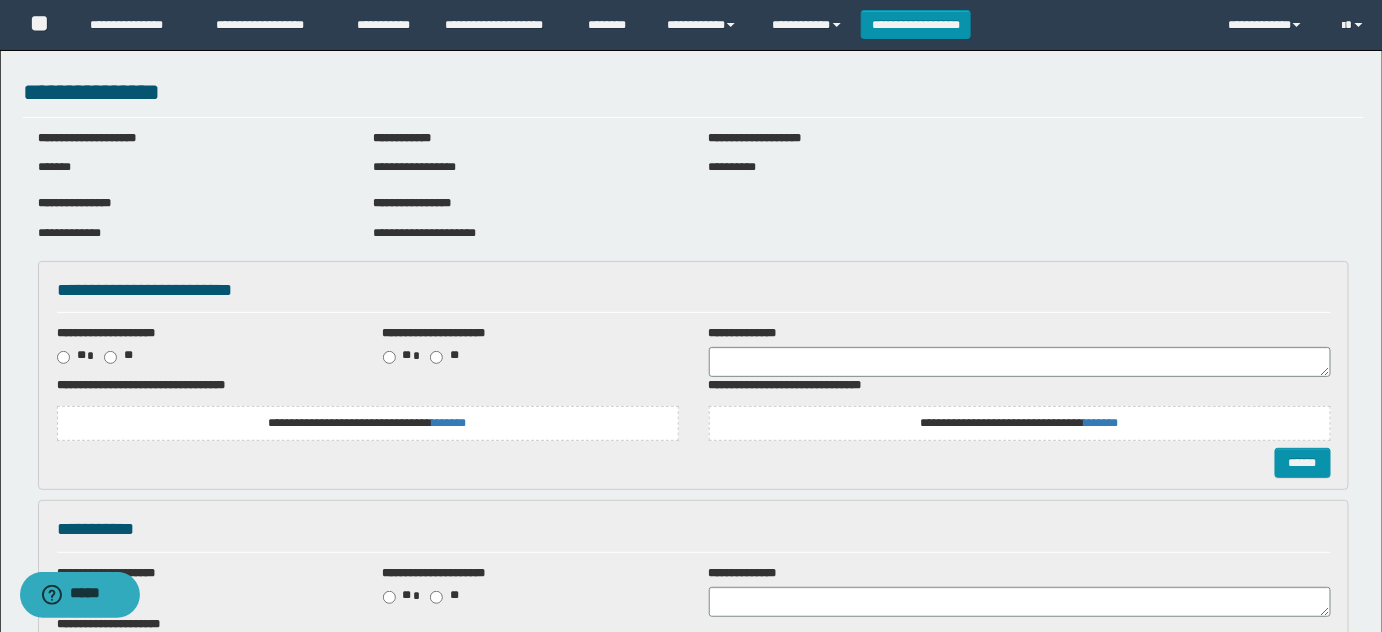 click on "**********" at bounding box center (368, 423) 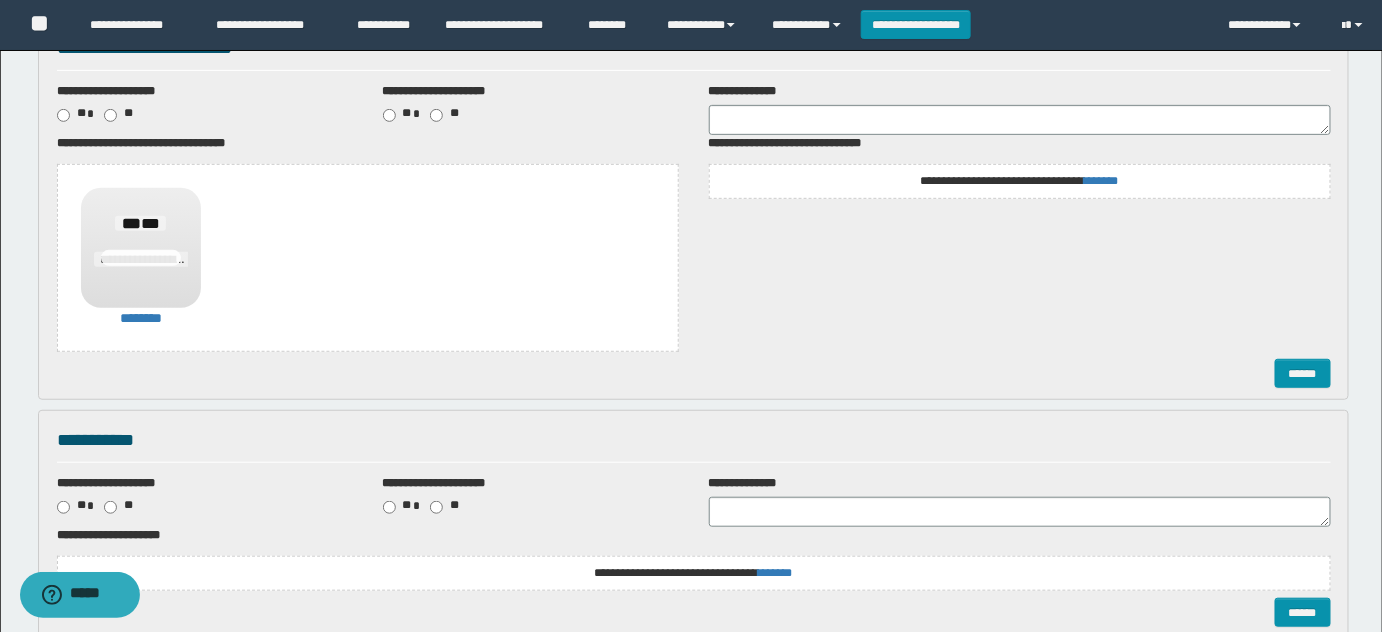 scroll, scrollTop: 363, scrollLeft: 0, axis: vertical 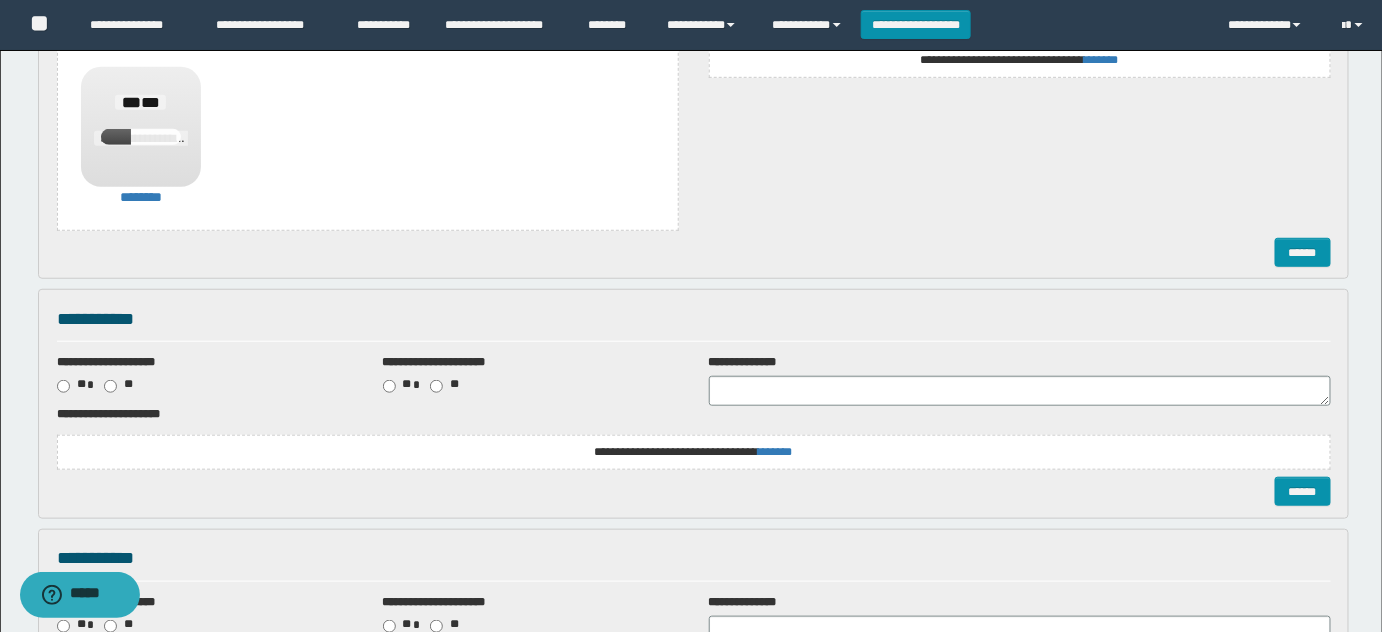 click on "**********" at bounding box center [693, 452] 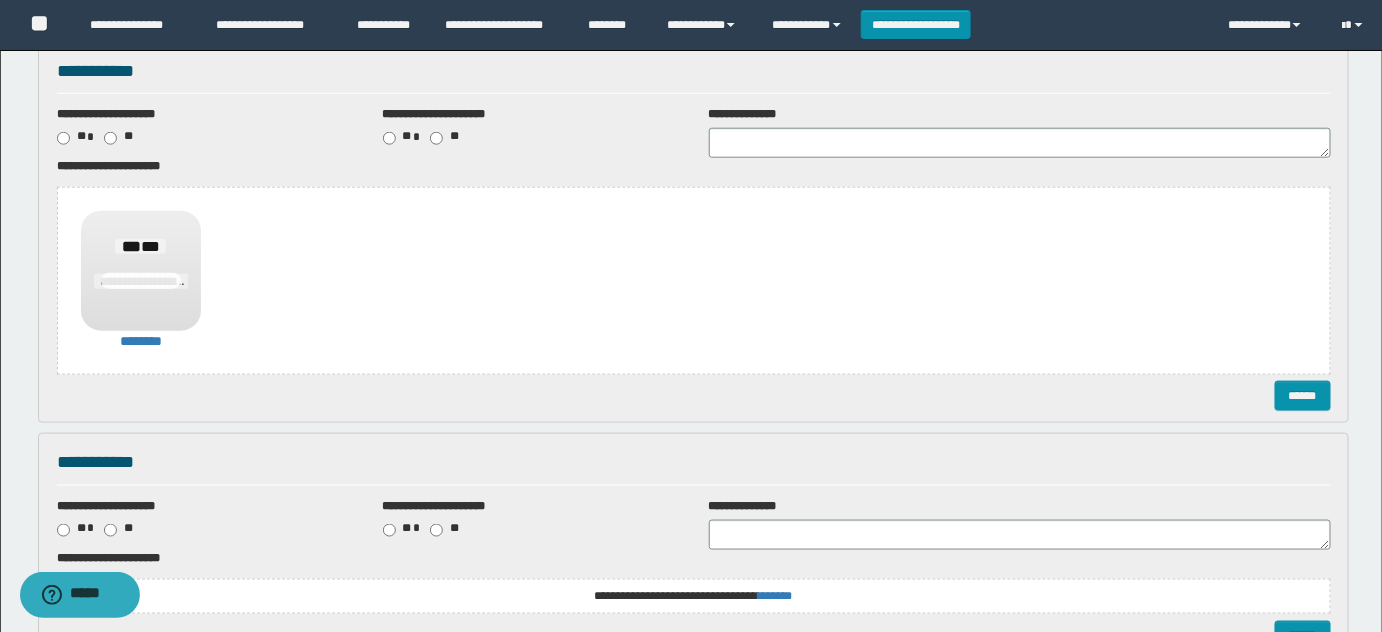 scroll, scrollTop: 727, scrollLeft: 0, axis: vertical 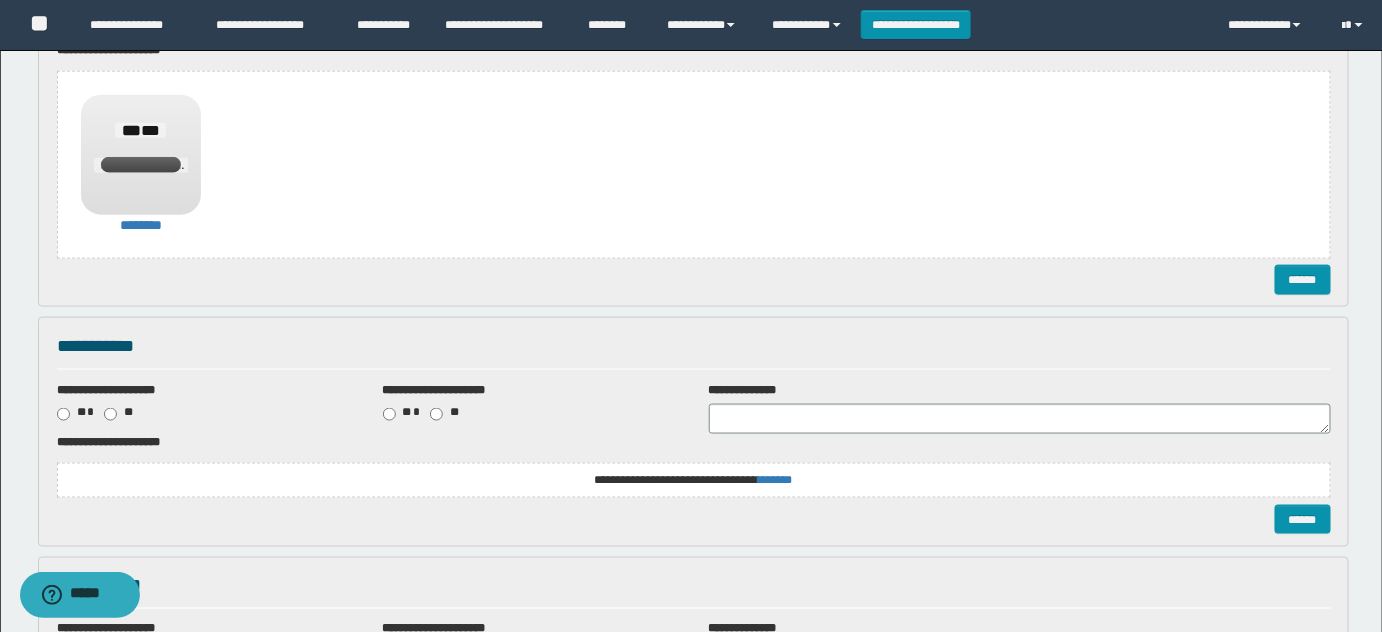 click on "**********" at bounding box center [0, 0] 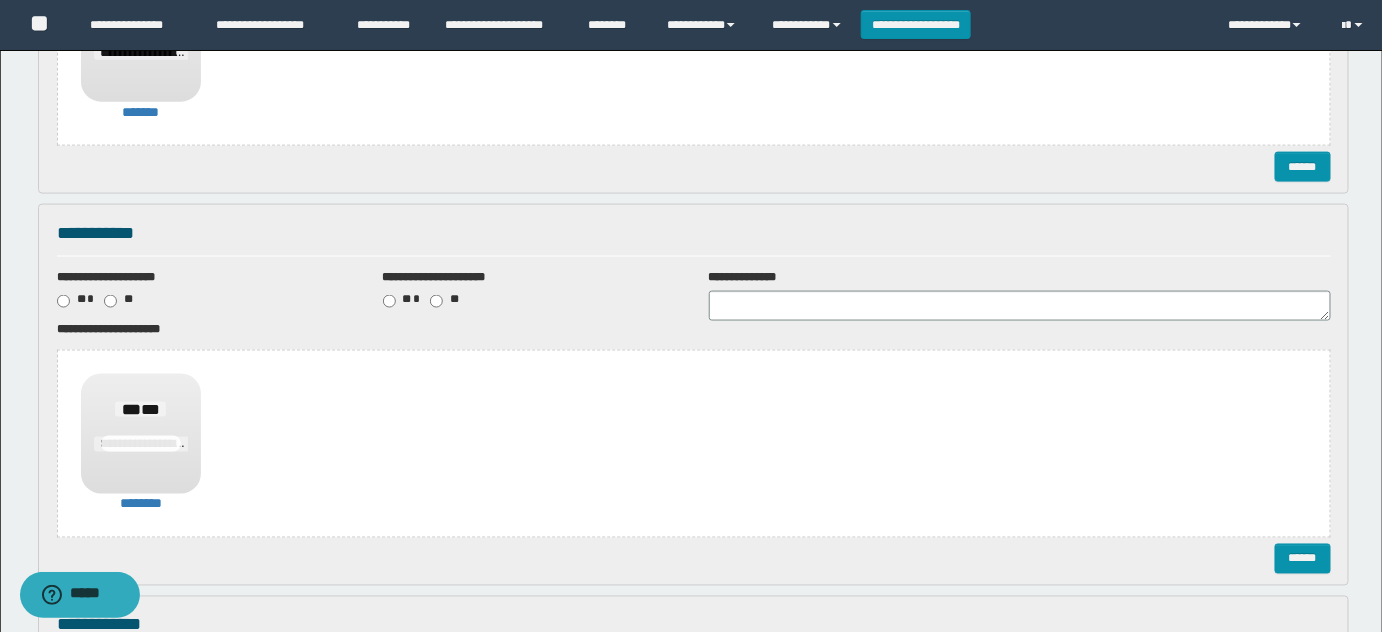 scroll, scrollTop: 1090, scrollLeft: 0, axis: vertical 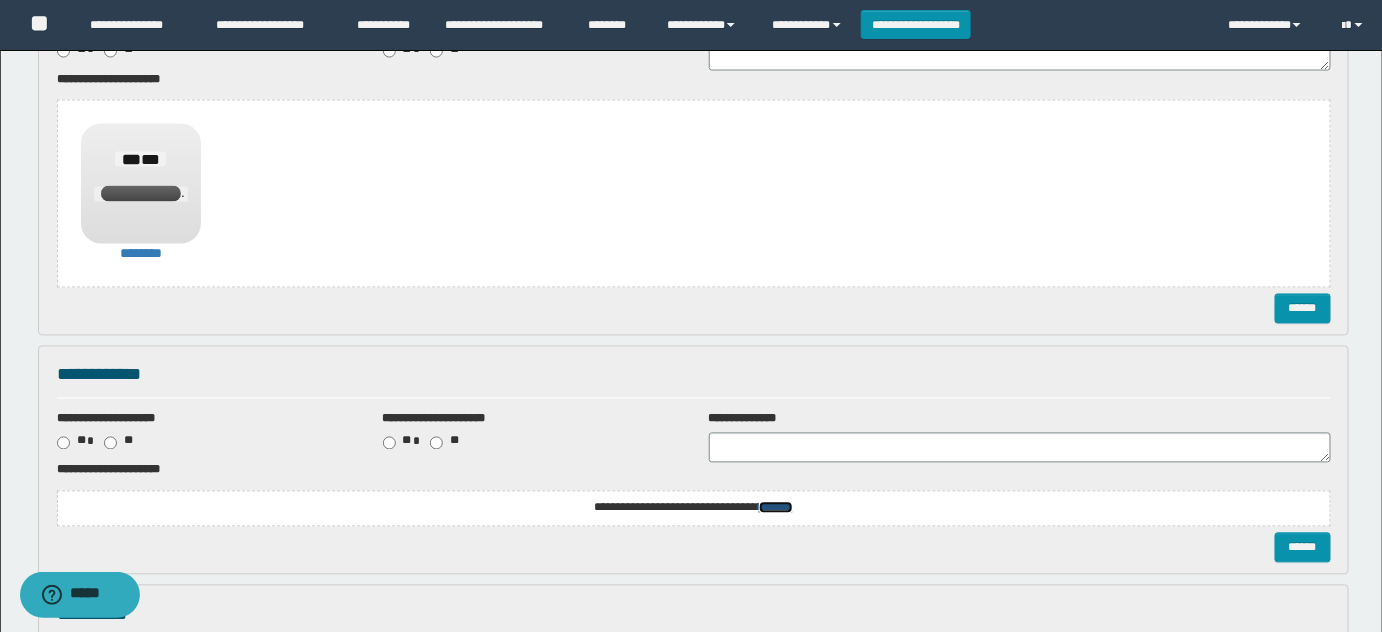 click on "*******" at bounding box center [0, 0] 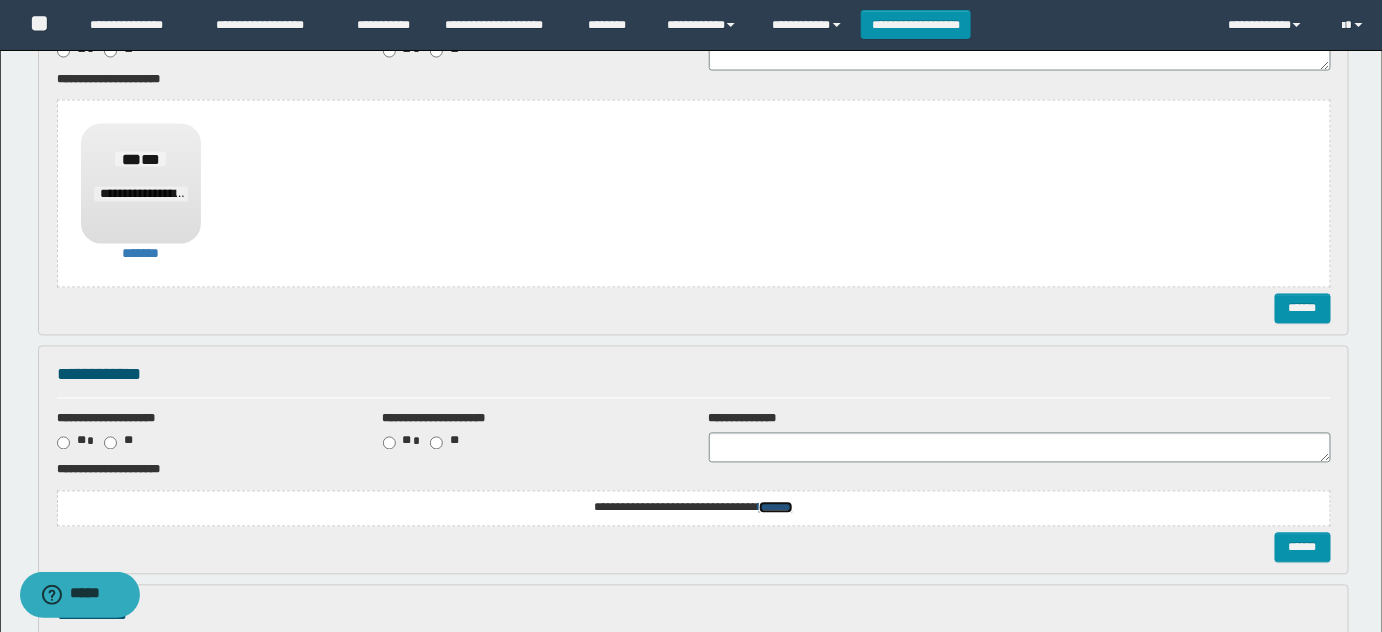 scroll, scrollTop: 0, scrollLeft: 0, axis: both 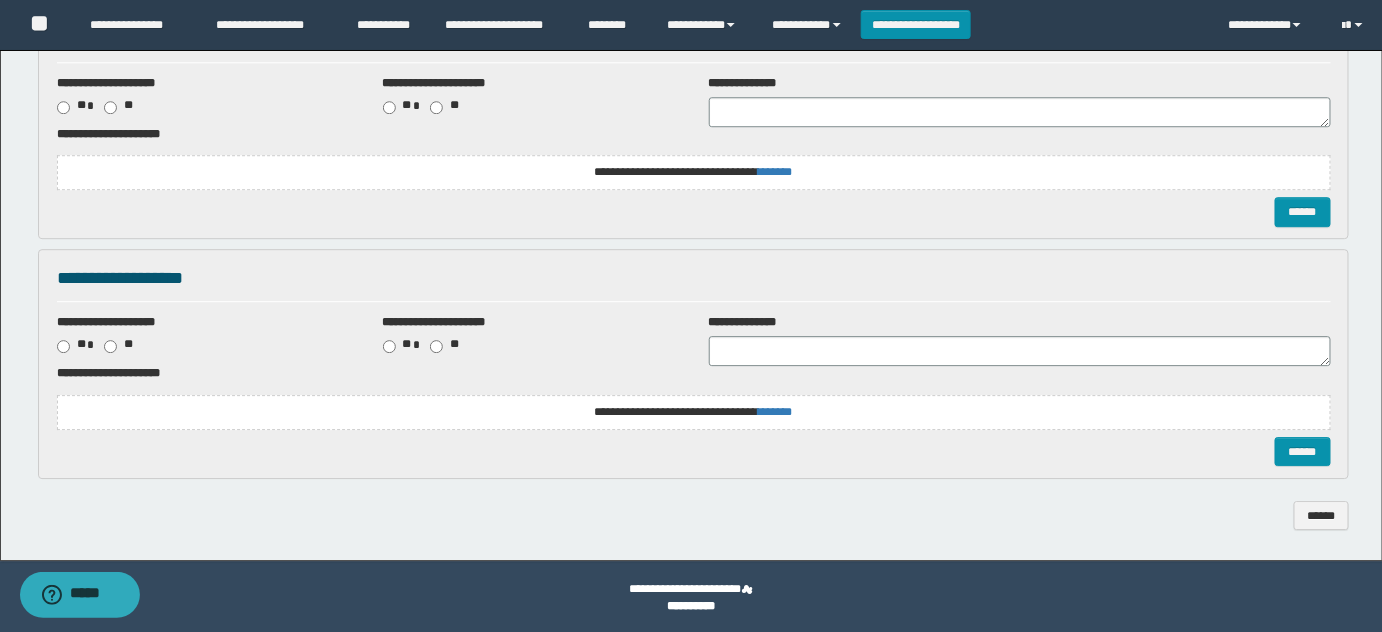 click on "**********" at bounding box center (694, -926) 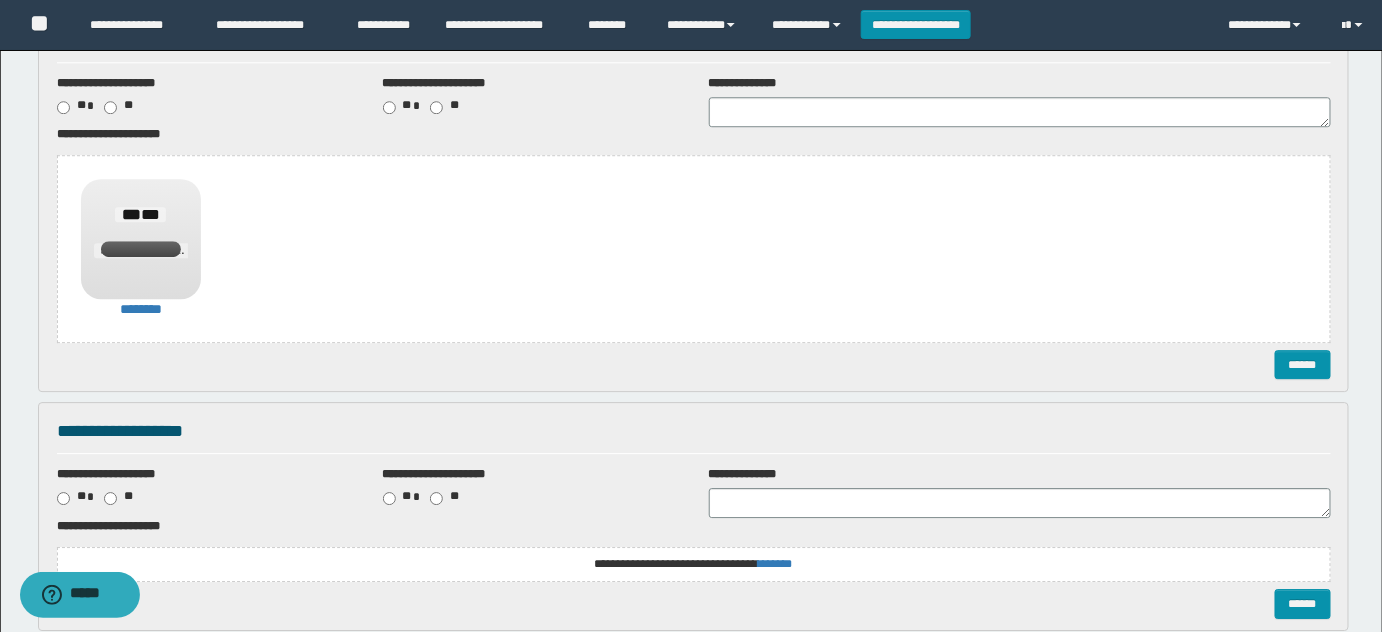 click on "**********" at bounding box center (694, -926) 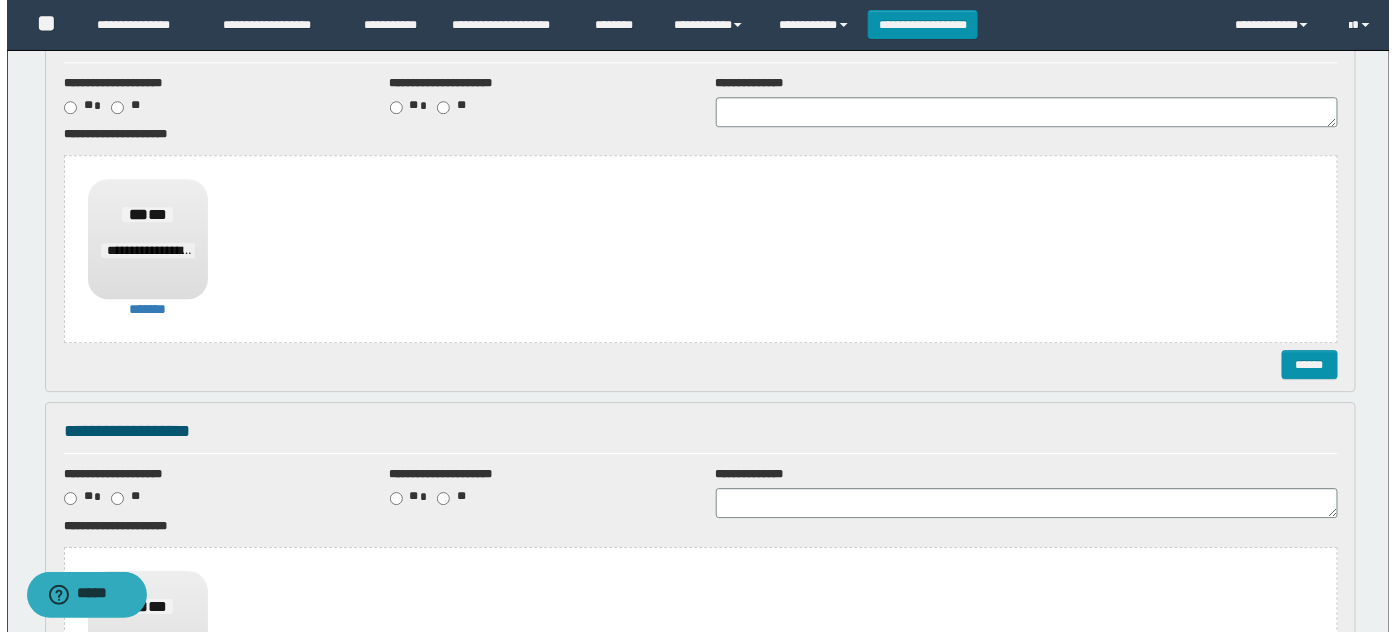 scroll, scrollTop: 2125, scrollLeft: 0, axis: vertical 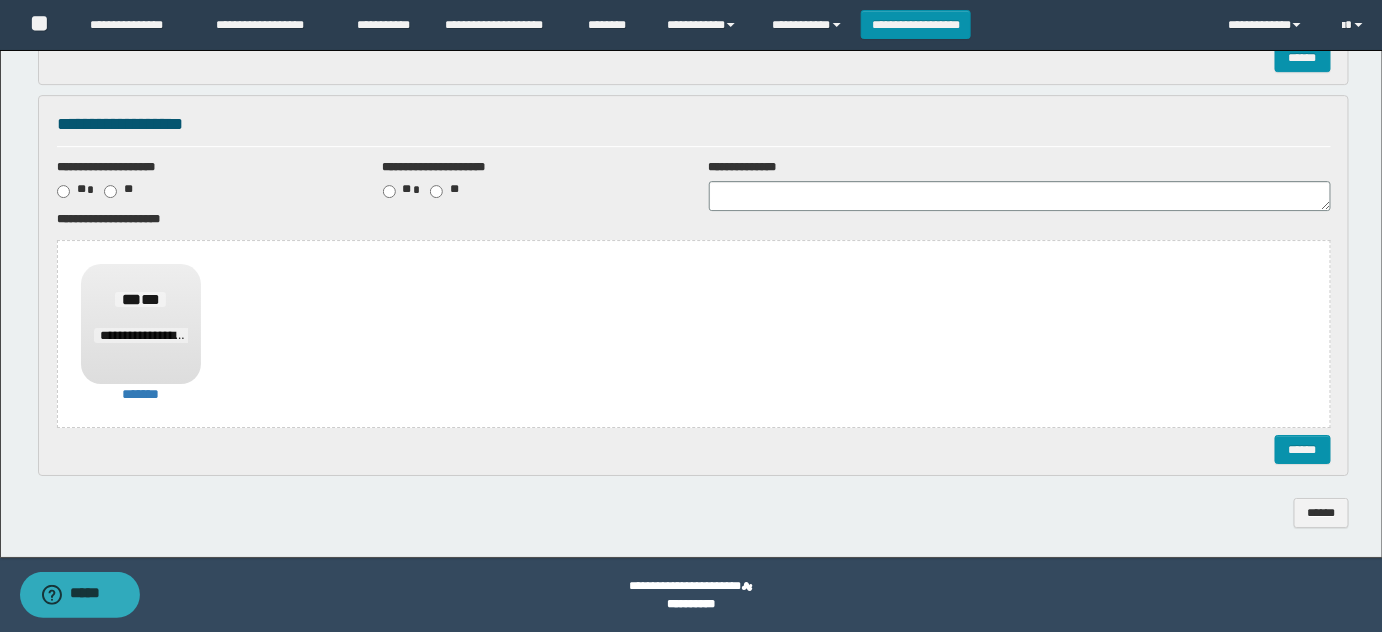 click on "**********" at bounding box center [694, 286] 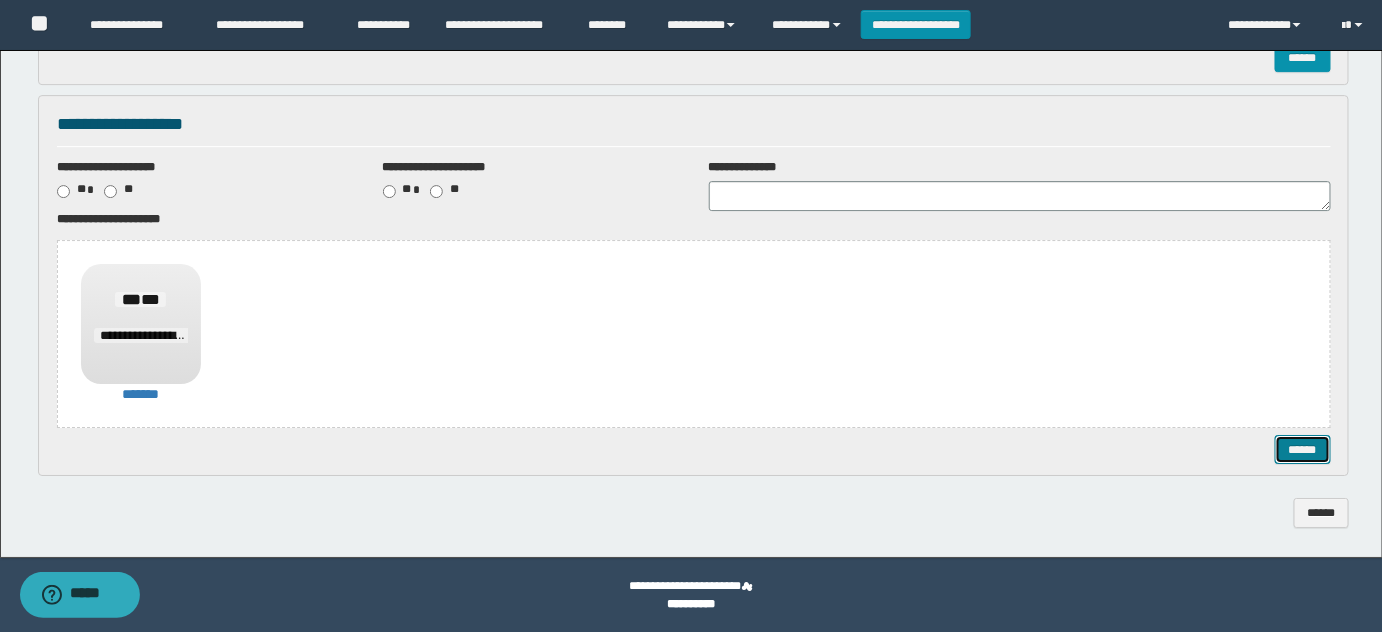 click on "******" at bounding box center [1302, 449] 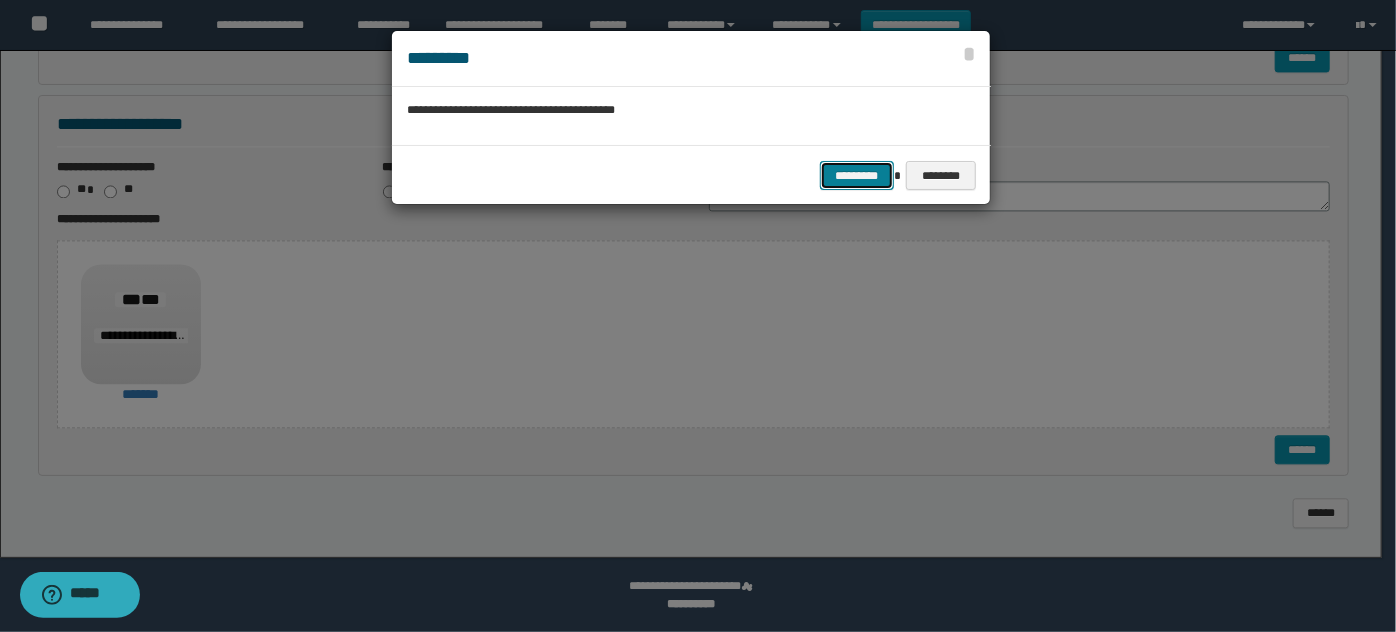click on "*********" at bounding box center (857, 175) 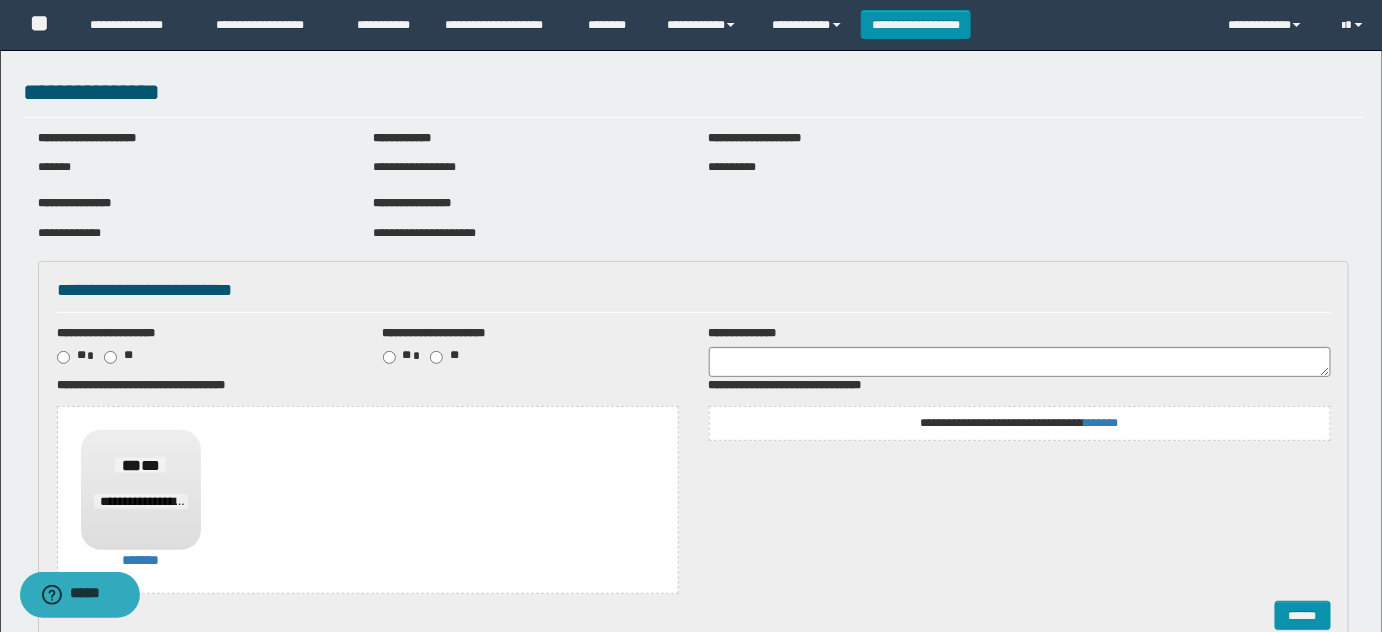 click on "**********" at bounding box center (1020, 423) 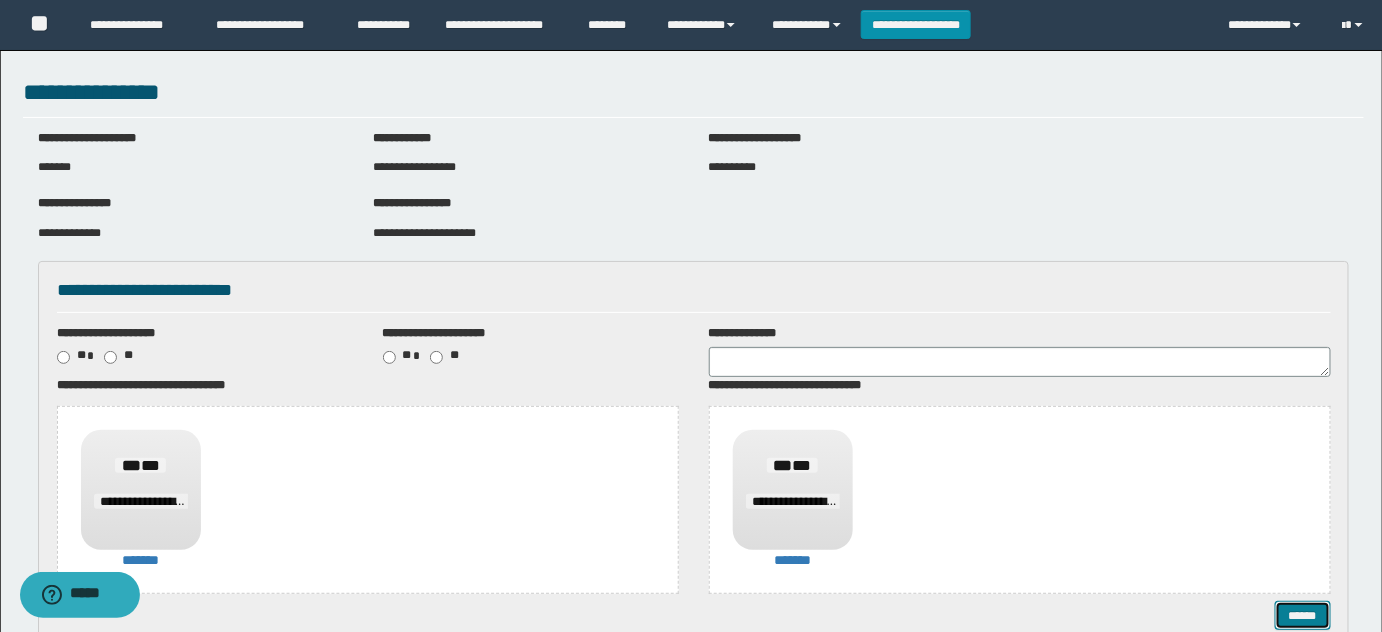 click on "******" at bounding box center [1302, 615] 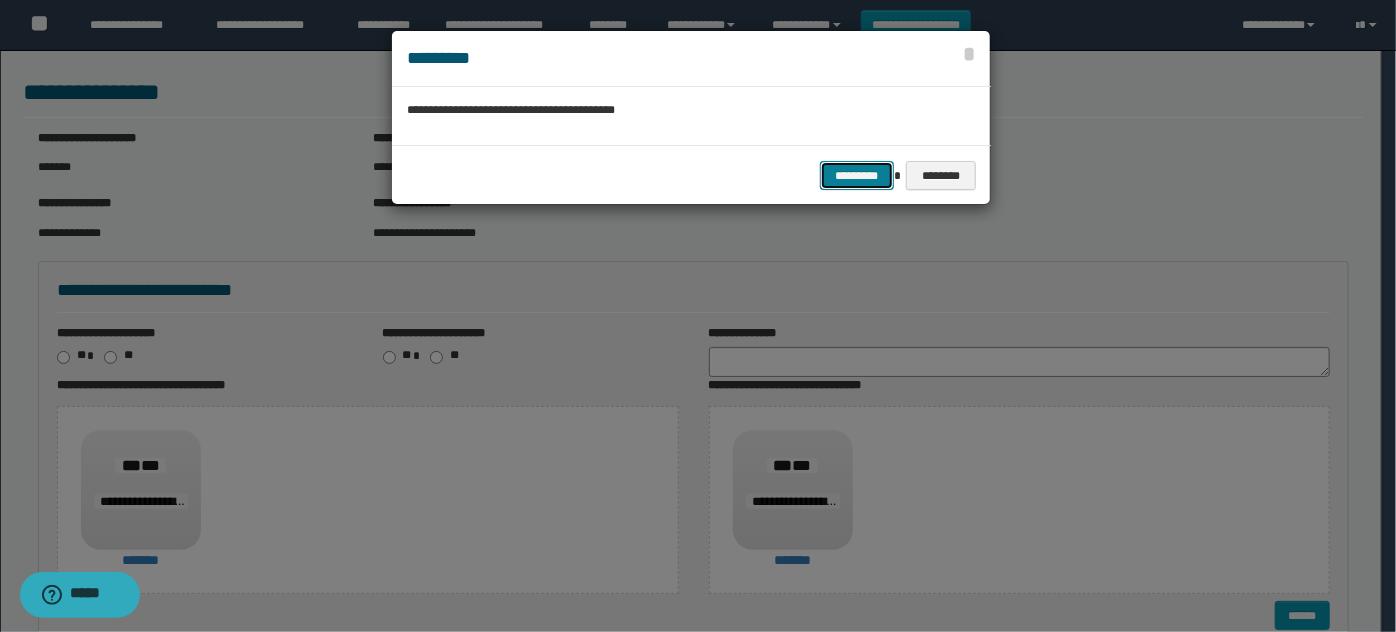 click on "*********" at bounding box center (857, 175) 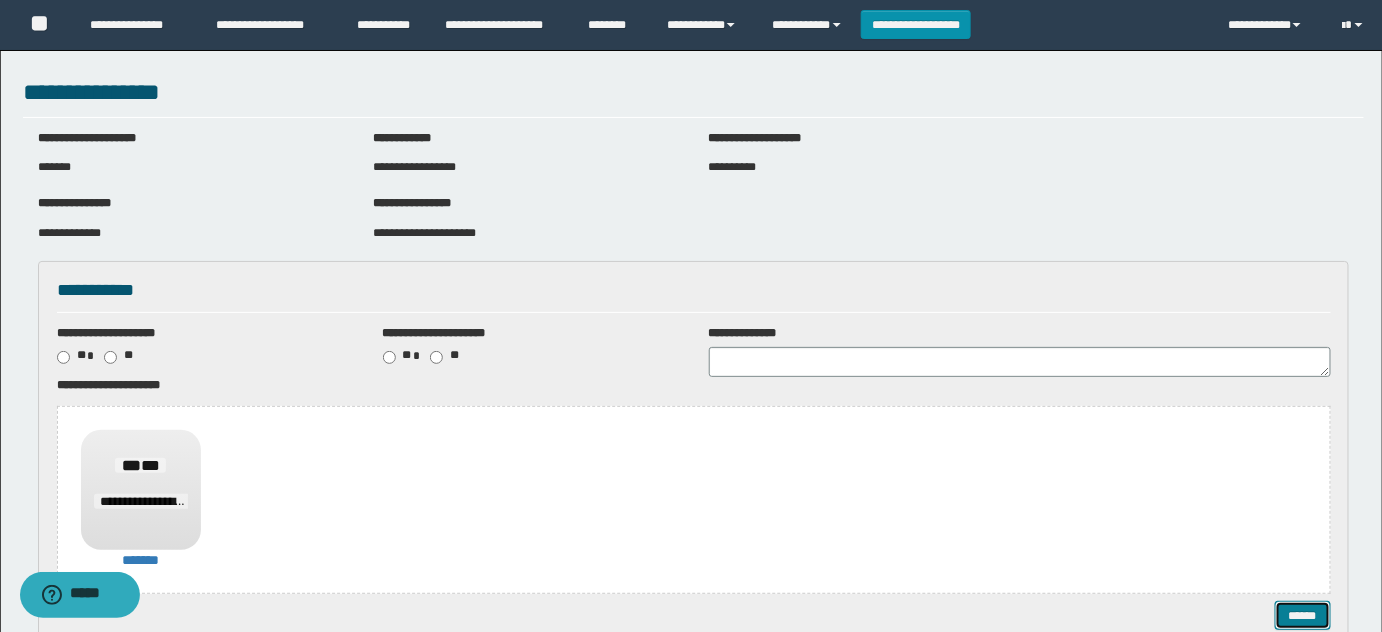click on "******" at bounding box center [1302, 615] 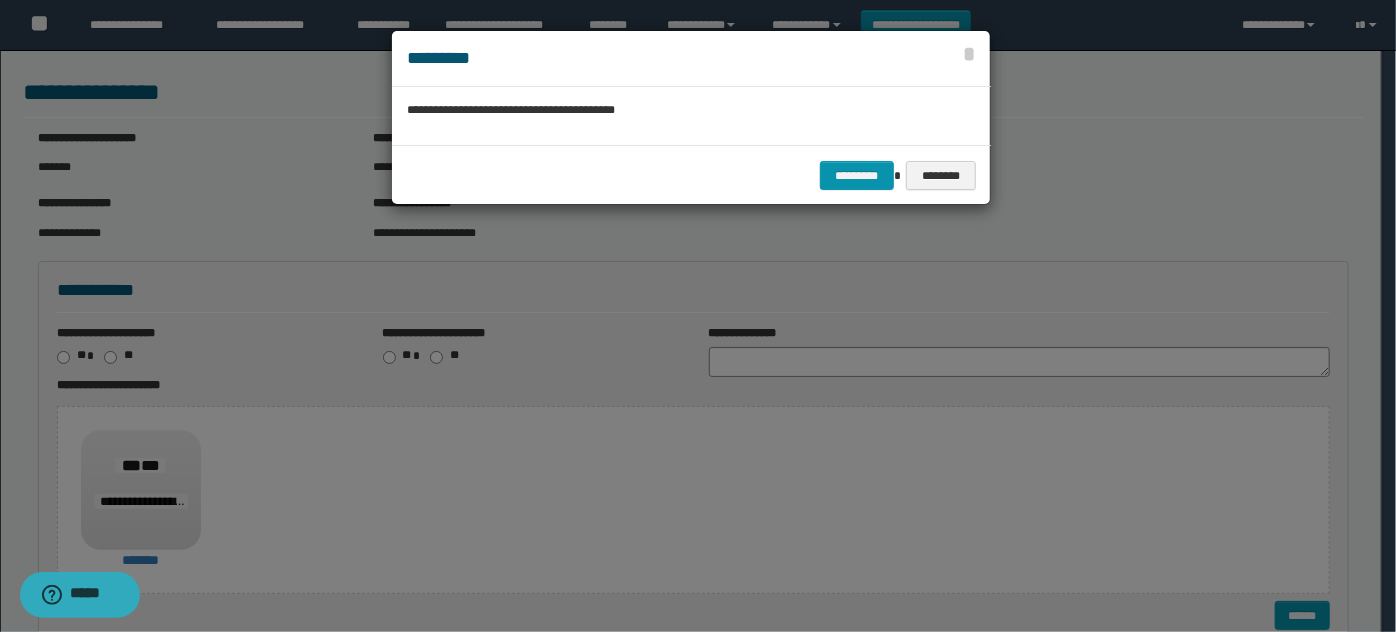 click on "*********
********" at bounding box center [691, 175] 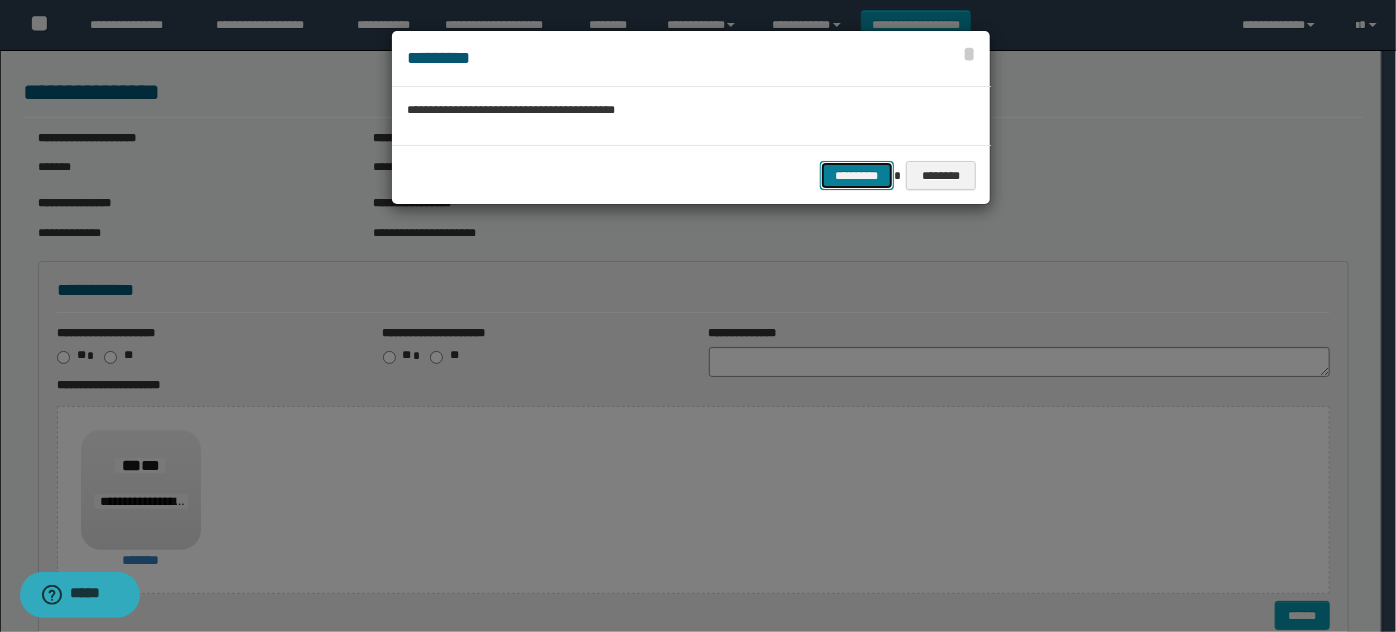 click on "*********" at bounding box center (857, 175) 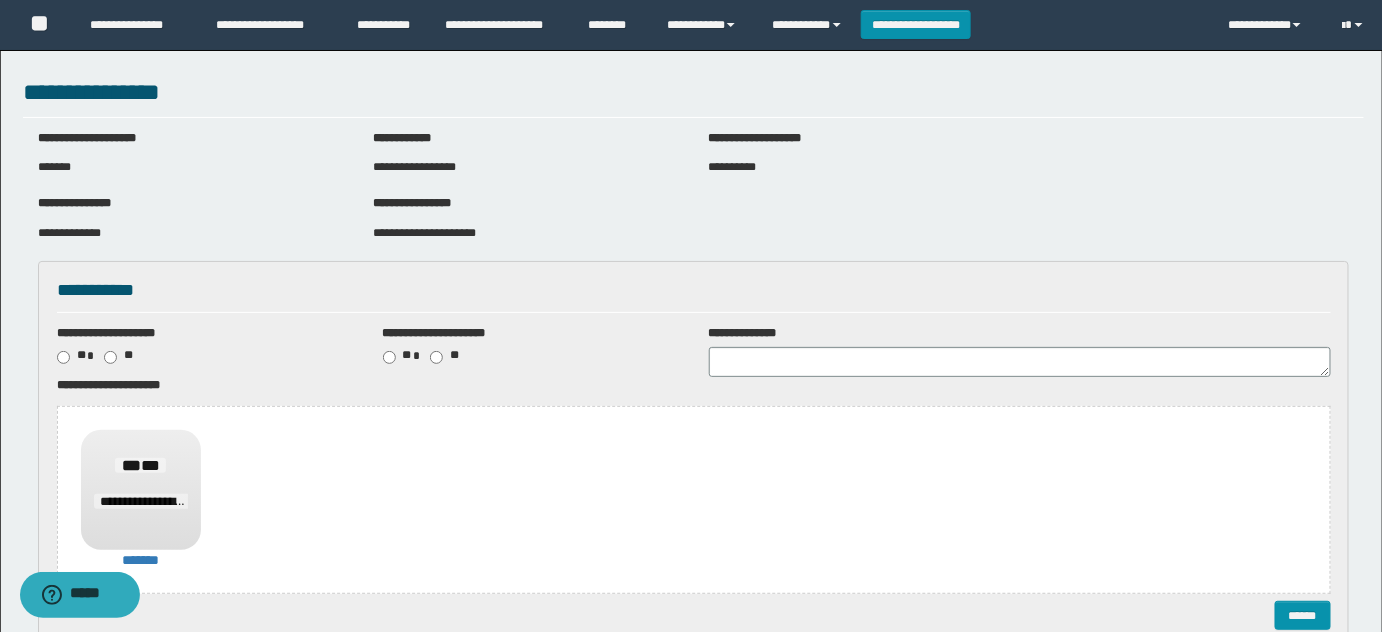 click on "**********" at bounding box center (694, 778) 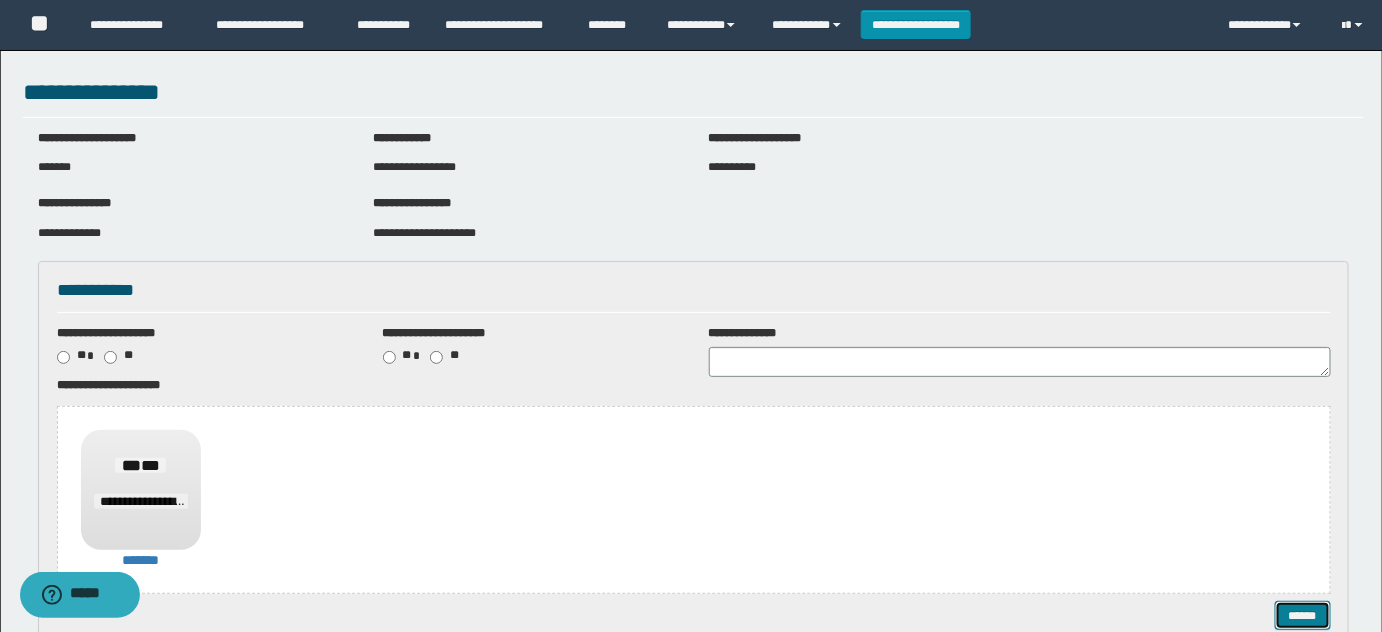 click on "******" at bounding box center (1302, 615) 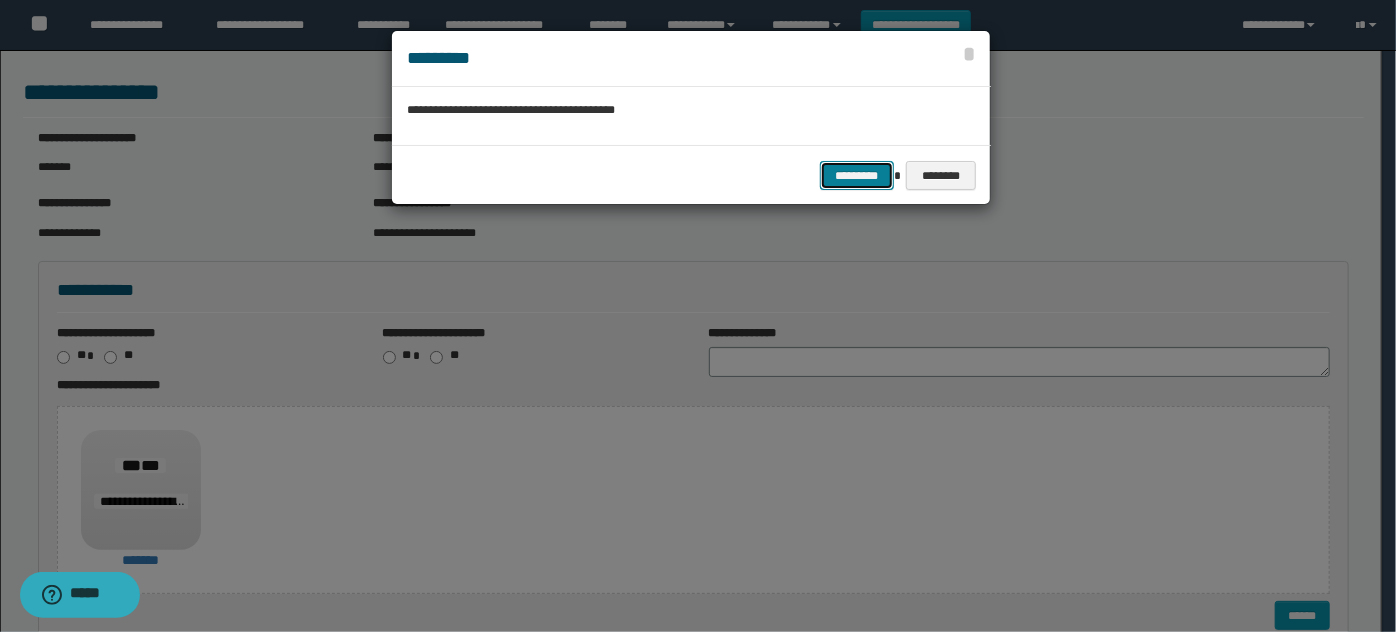 click on "*********" at bounding box center [857, 175] 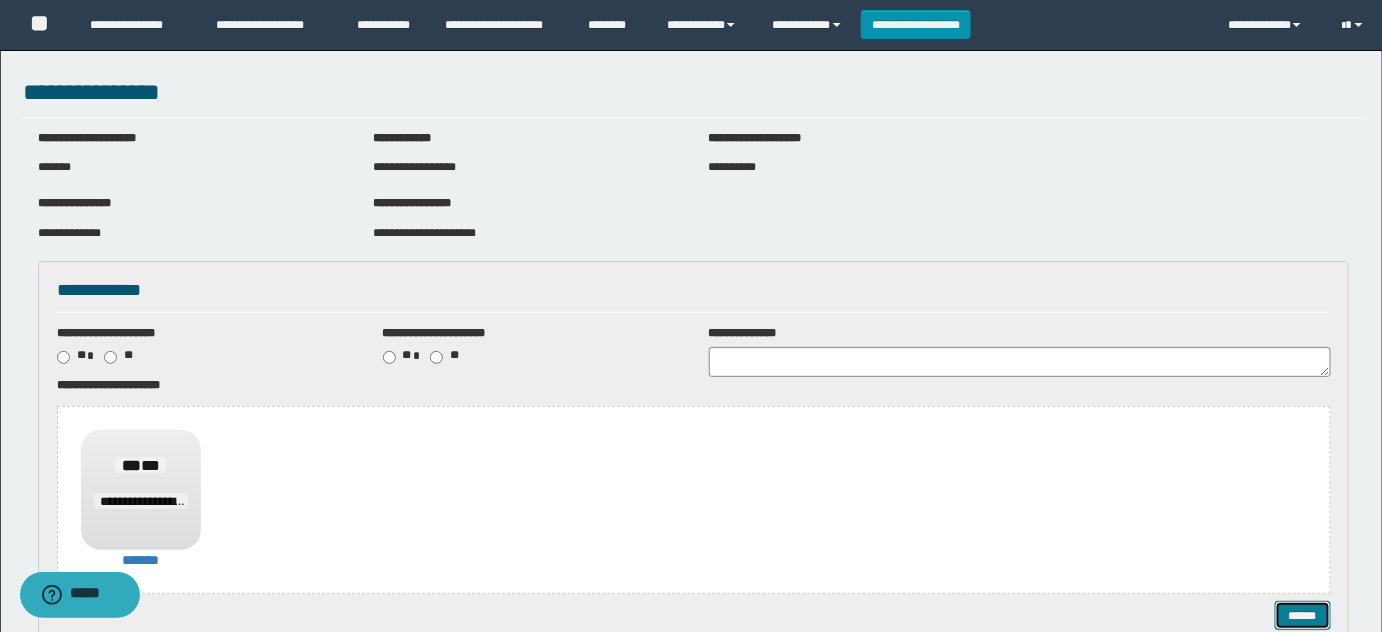 click on "******" at bounding box center [1302, 615] 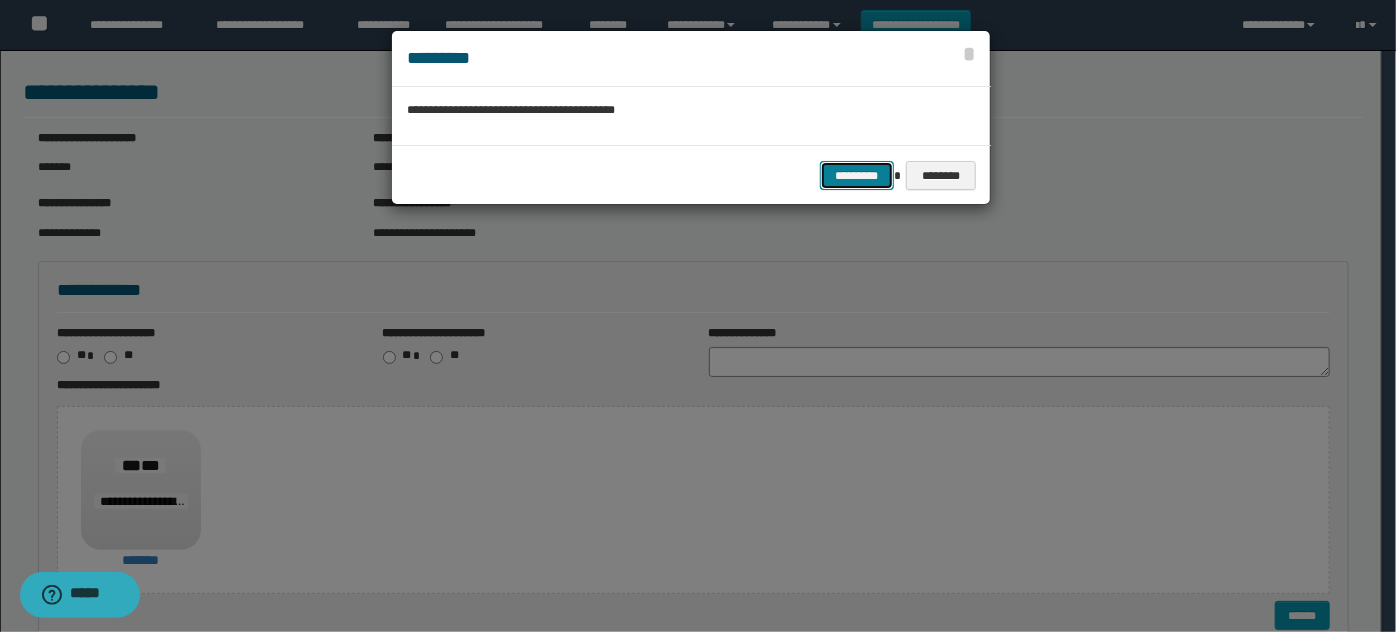 click on "*********" at bounding box center (857, 175) 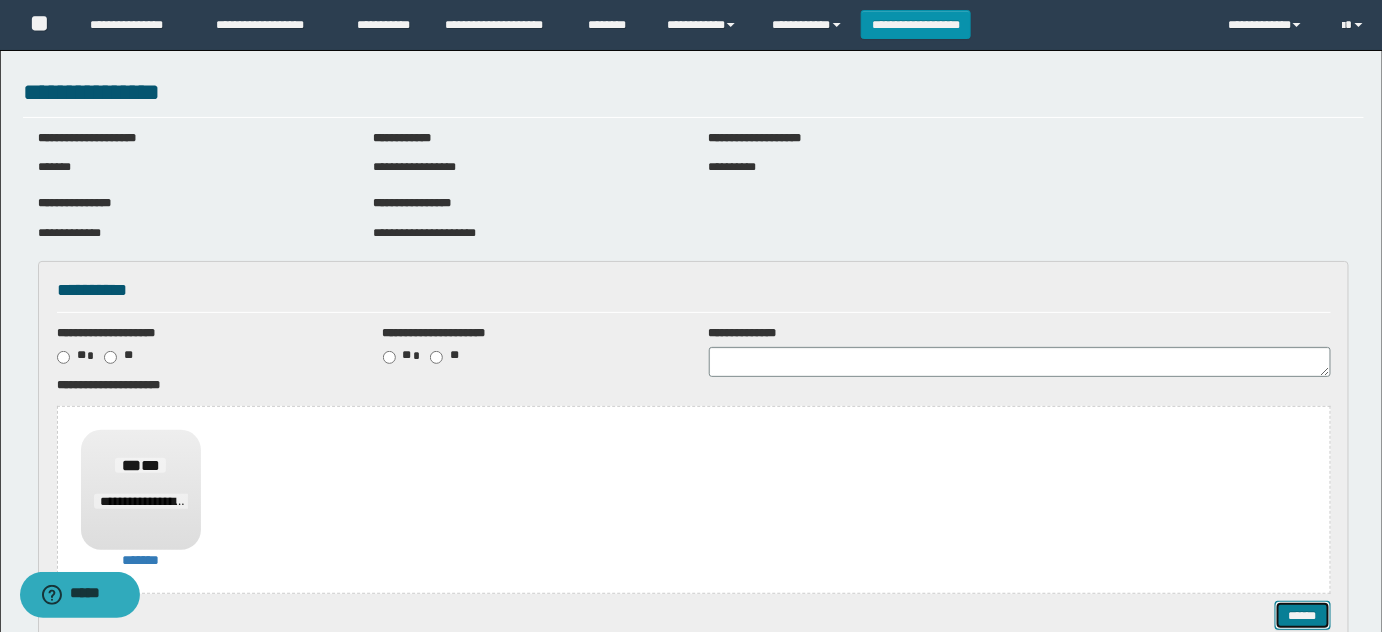 click on "******" at bounding box center (1302, 615) 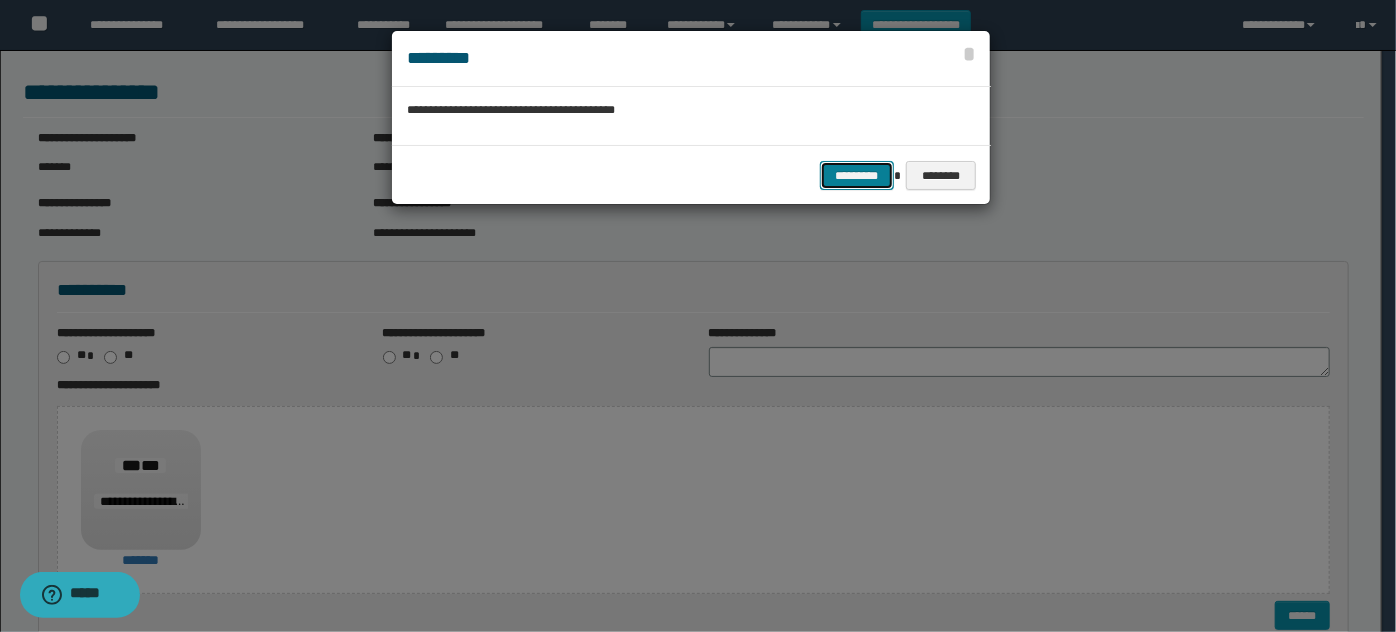 click on "*********" at bounding box center (857, 175) 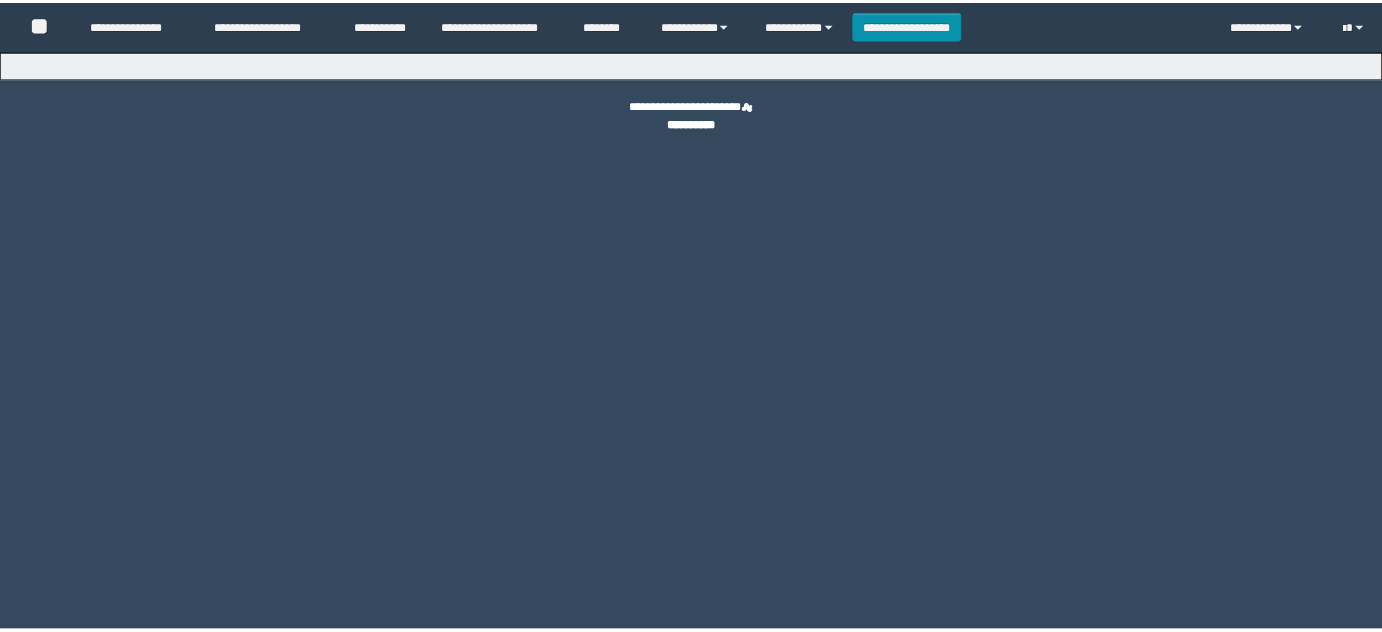 scroll, scrollTop: 0, scrollLeft: 0, axis: both 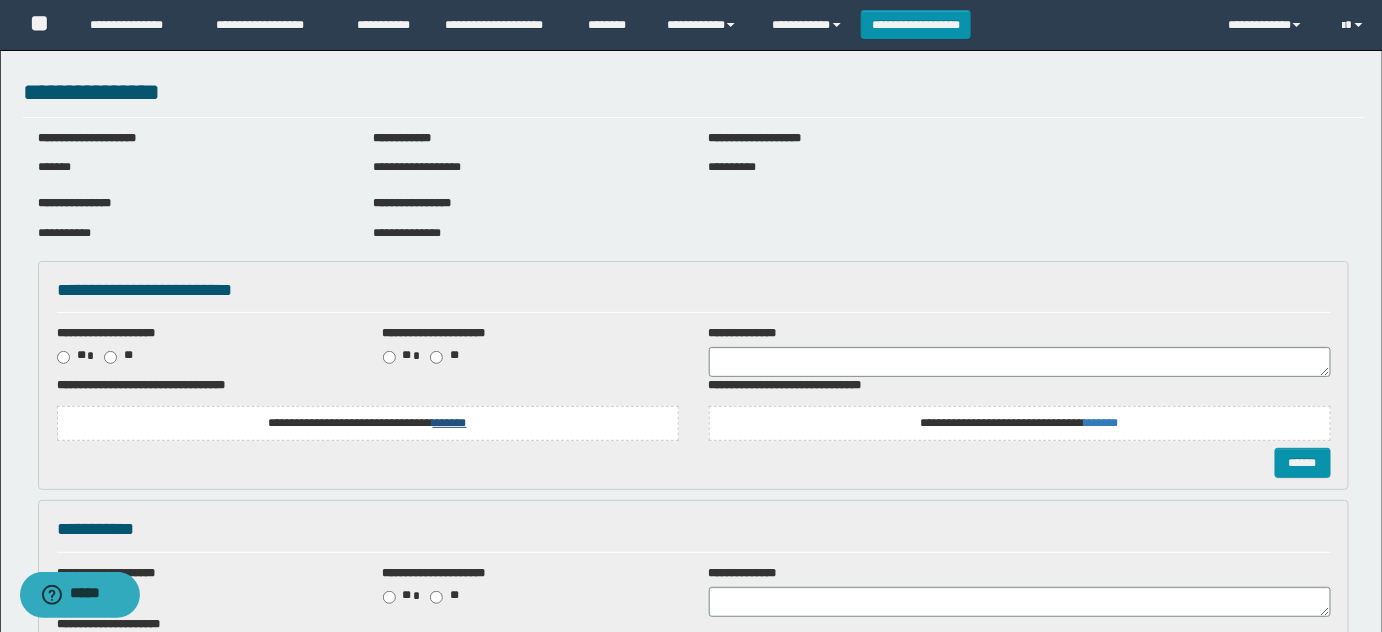 drag, startPoint x: 438, startPoint y: 402, endPoint x: 436, endPoint y: 422, distance: 20.09975 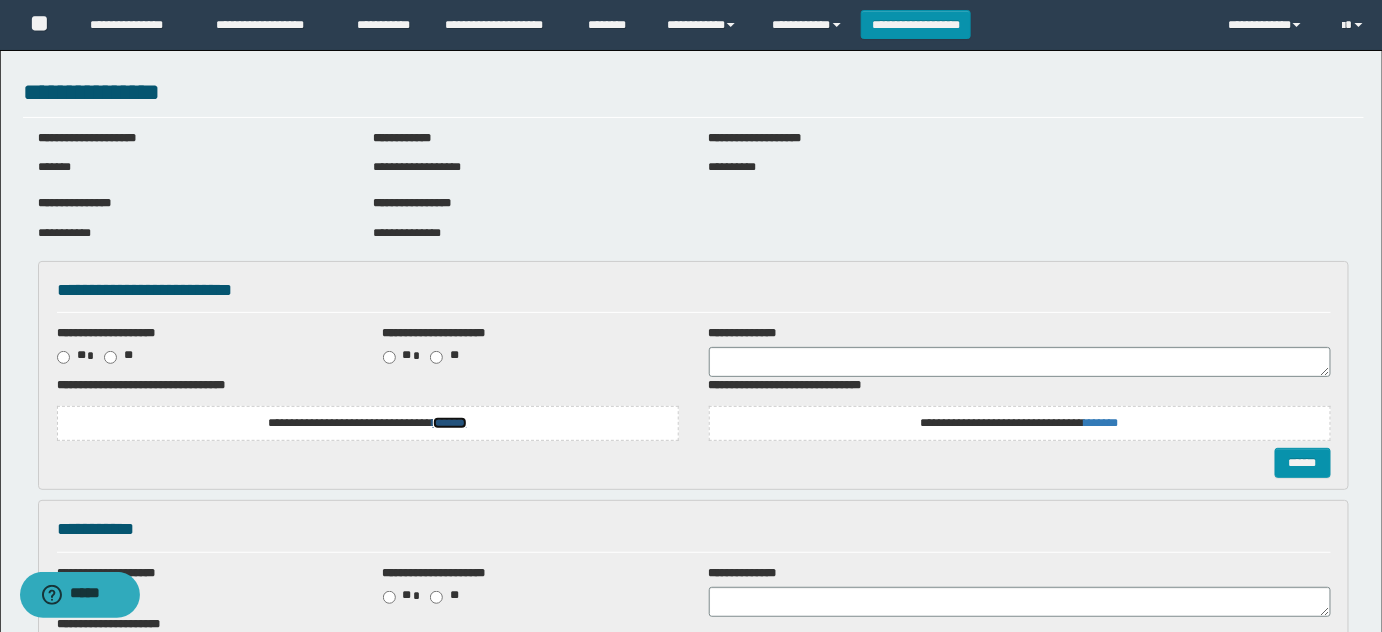 click on "*******" at bounding box center (450, 423) 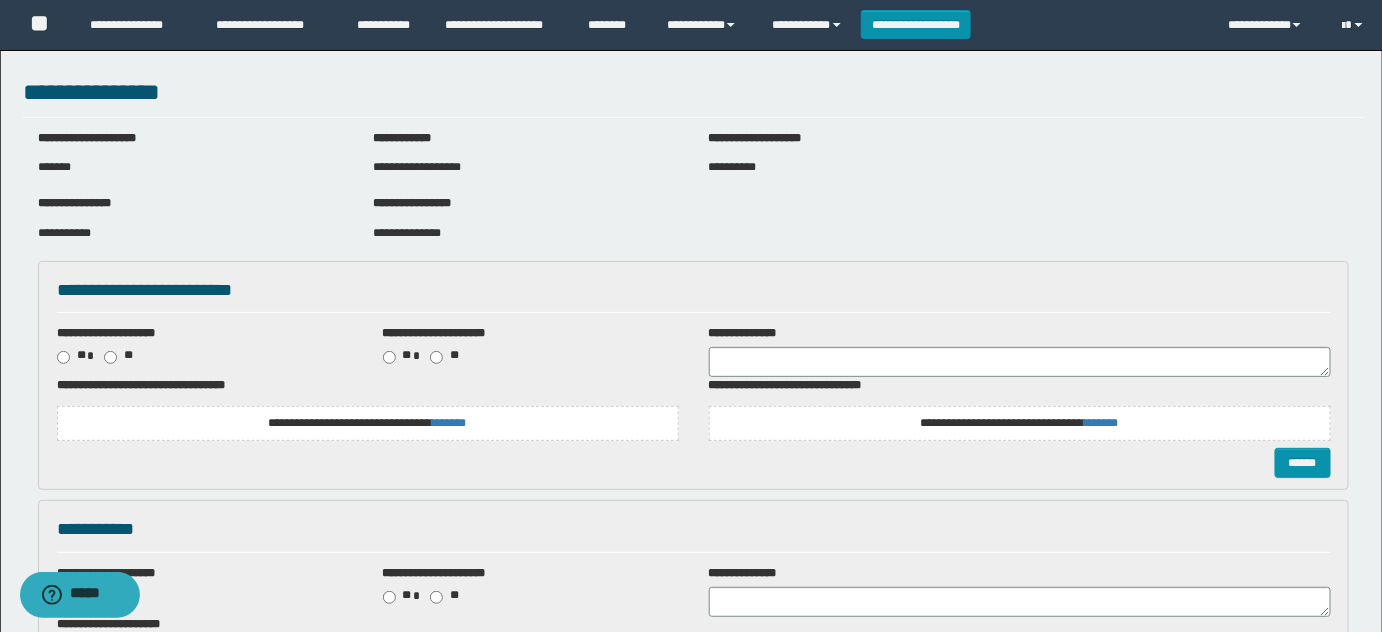 click on "**********" at bounding box center [368, 412] 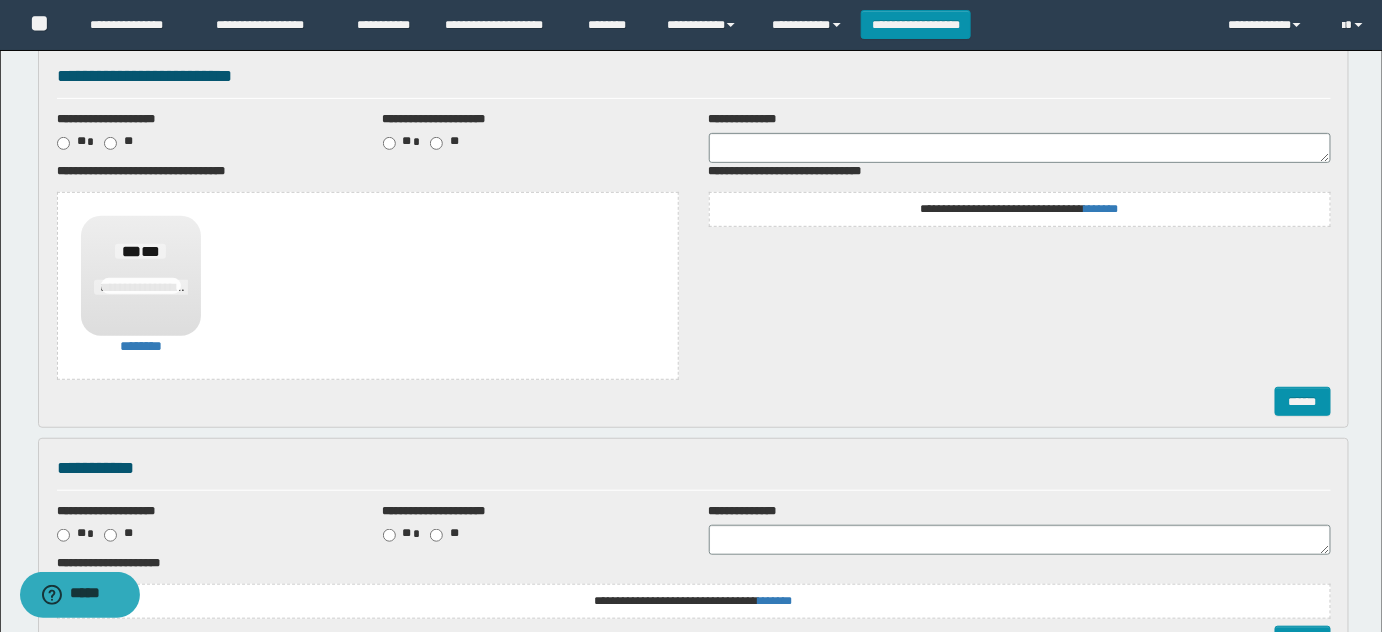 scroll, scrollTop: 363, scrollLeft: 0, axis: vertical 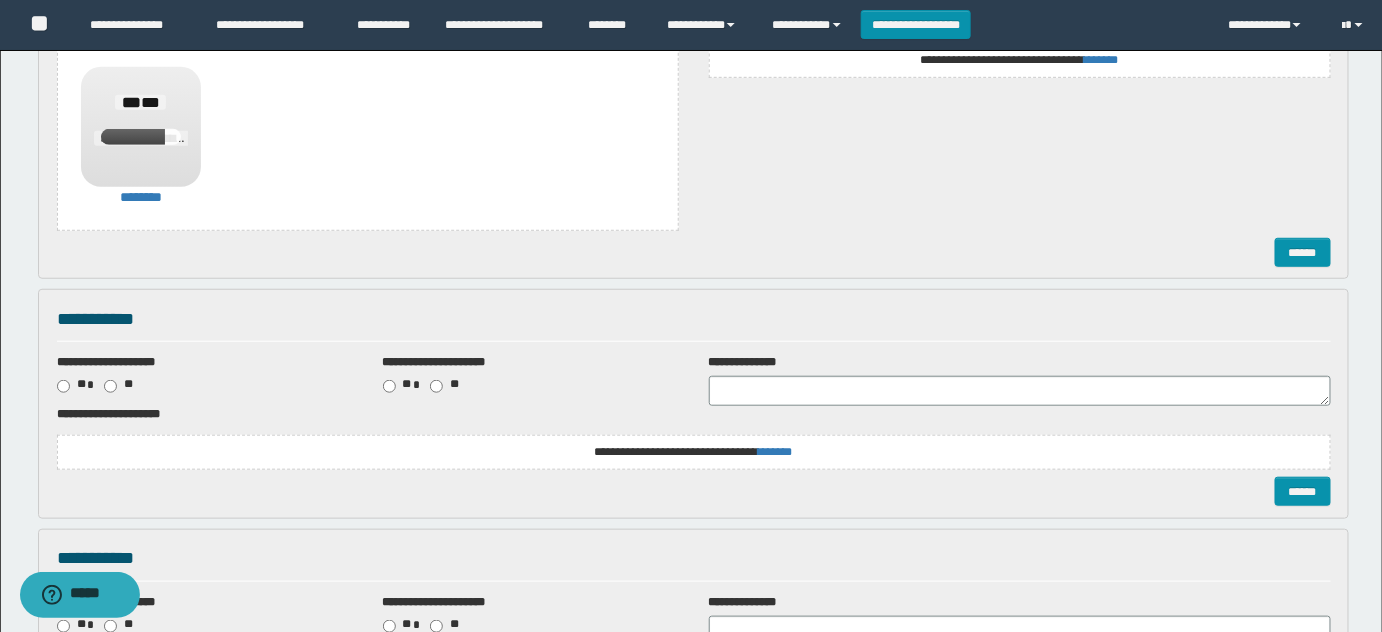 click on "**********" at bounding box center (694, 452) 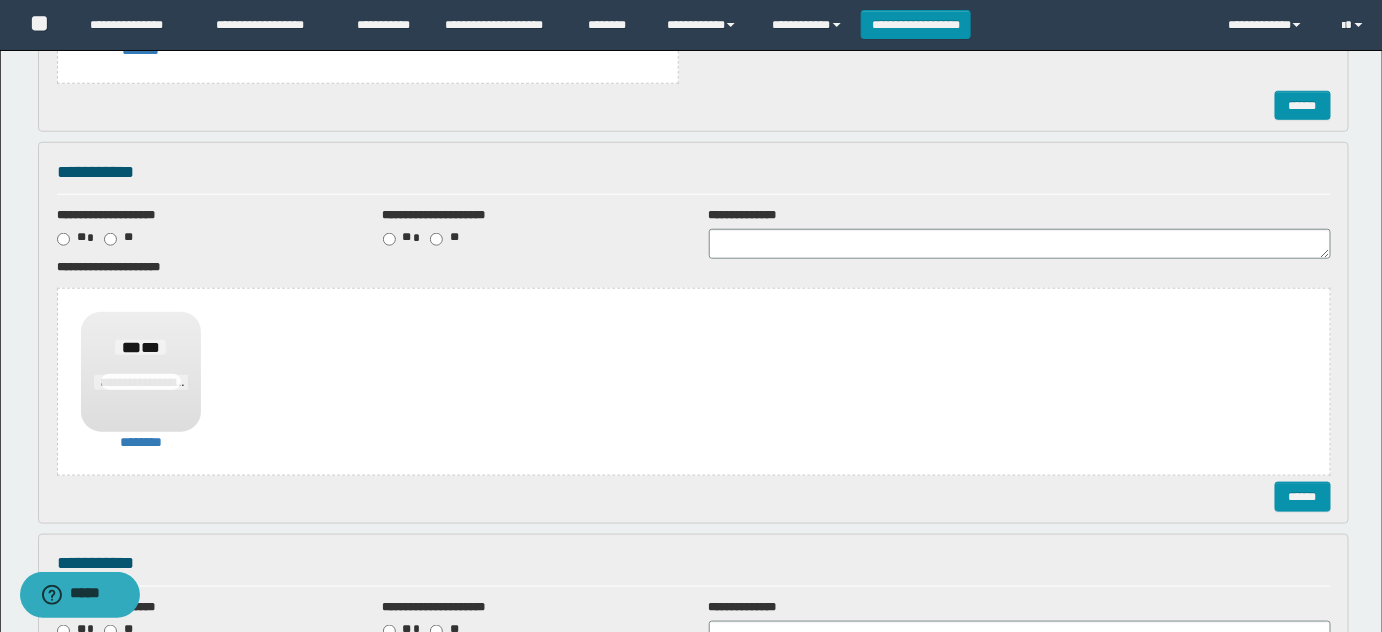 scroll, scrollTop: 645, scrollLeft: 0, axis: vertical 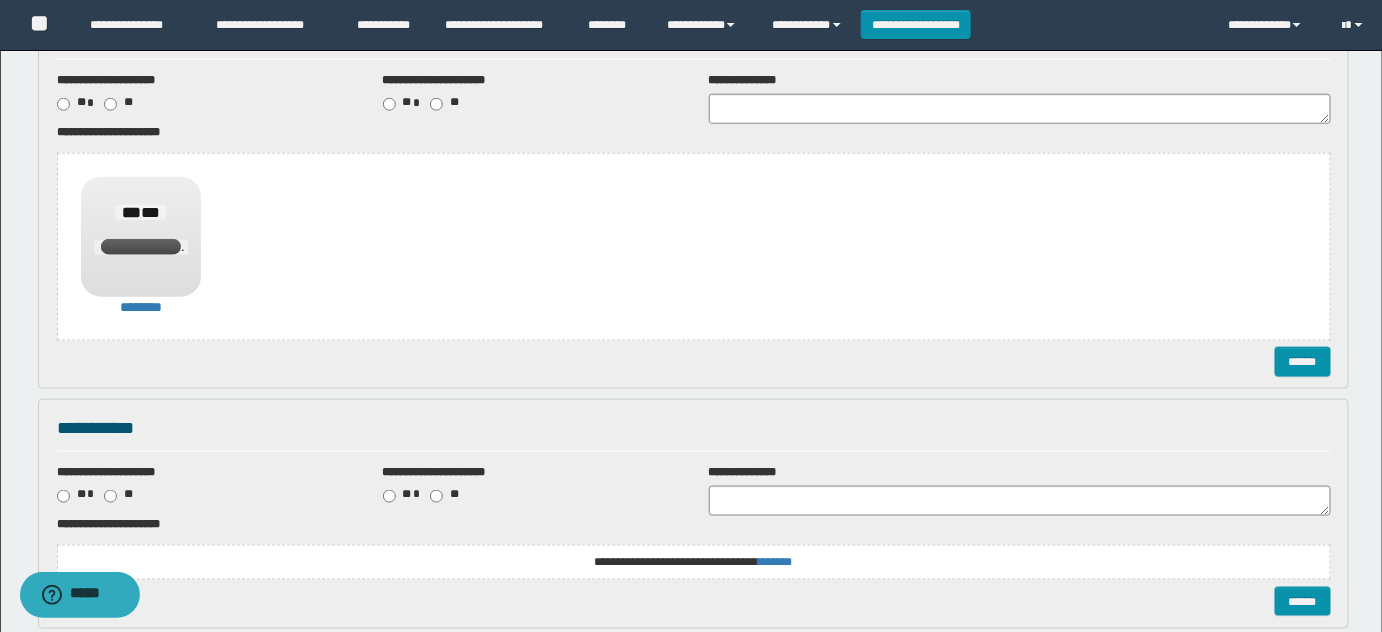click on "**********" at bounding box center (694, 247) 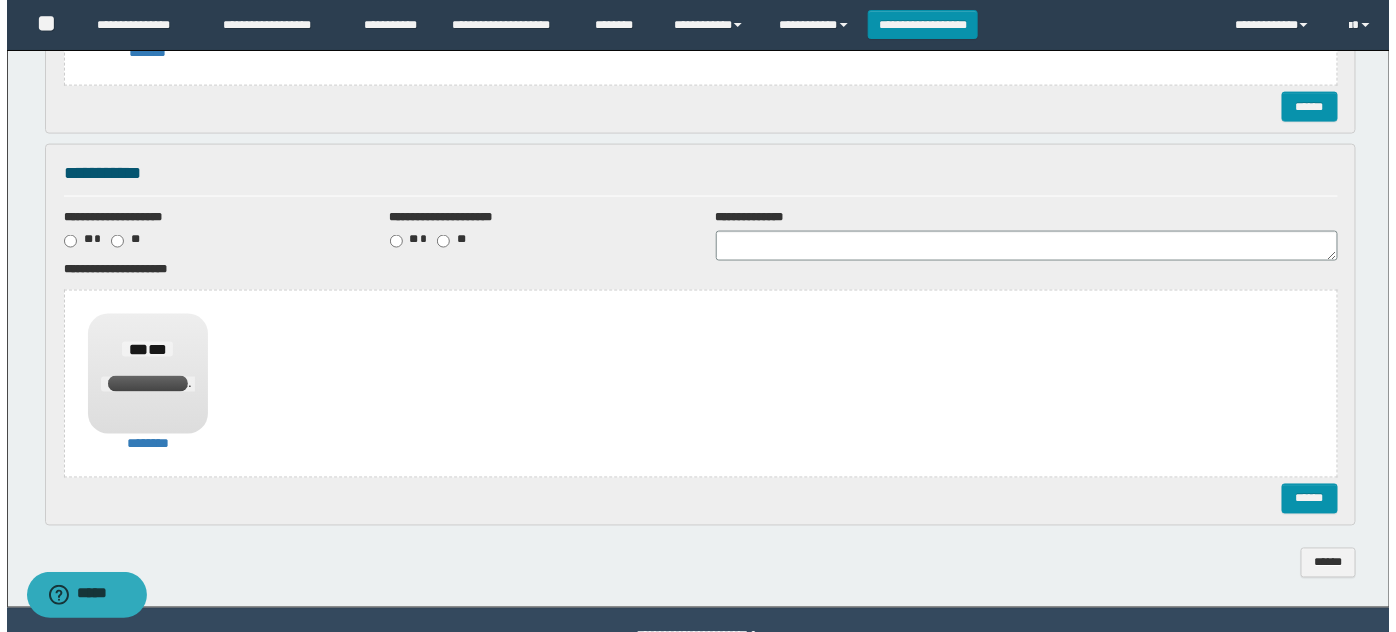 scroll, scrollTop: 950, scrollLeft: 0, axis: vertical 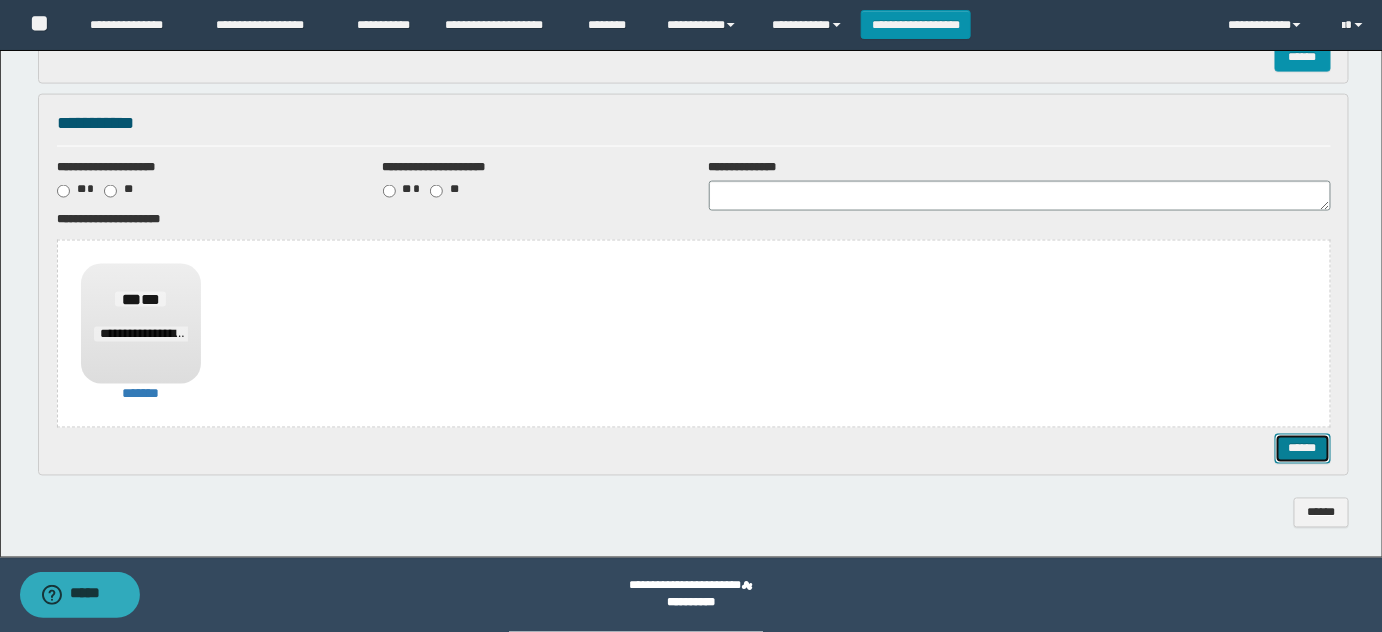 click on "******" at bounding box center [1302, 448] 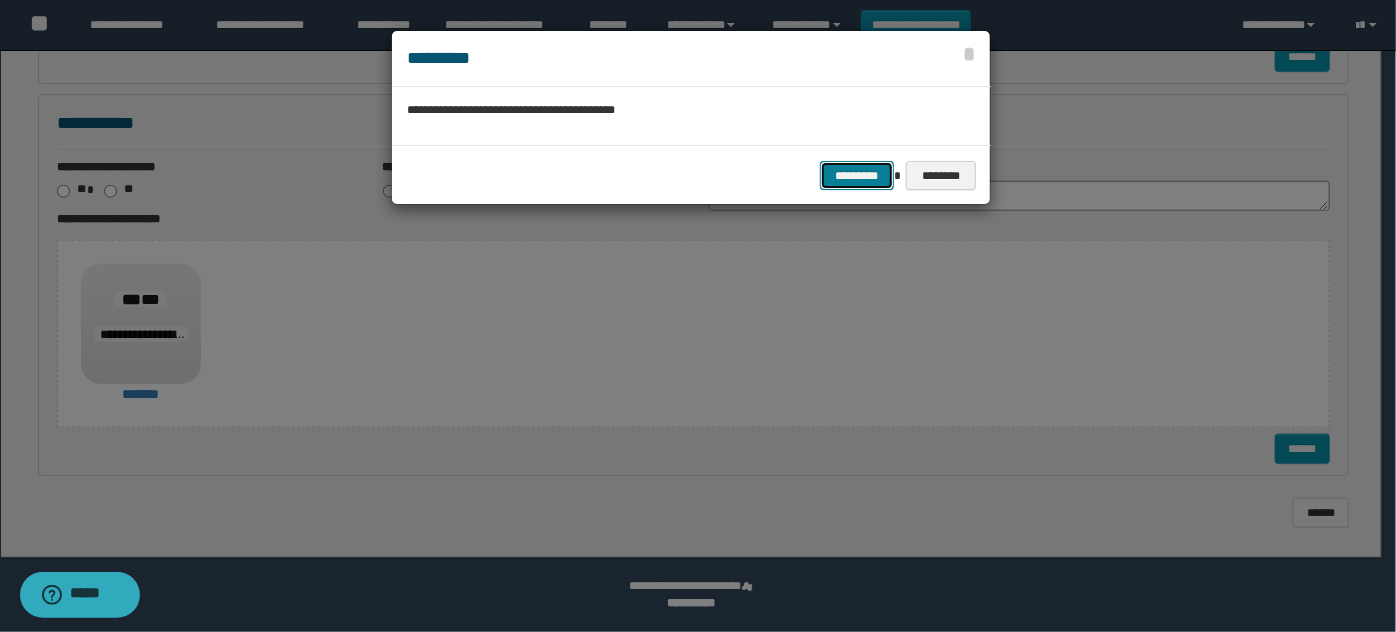 click on "*********" at bounding box center [857, 175] 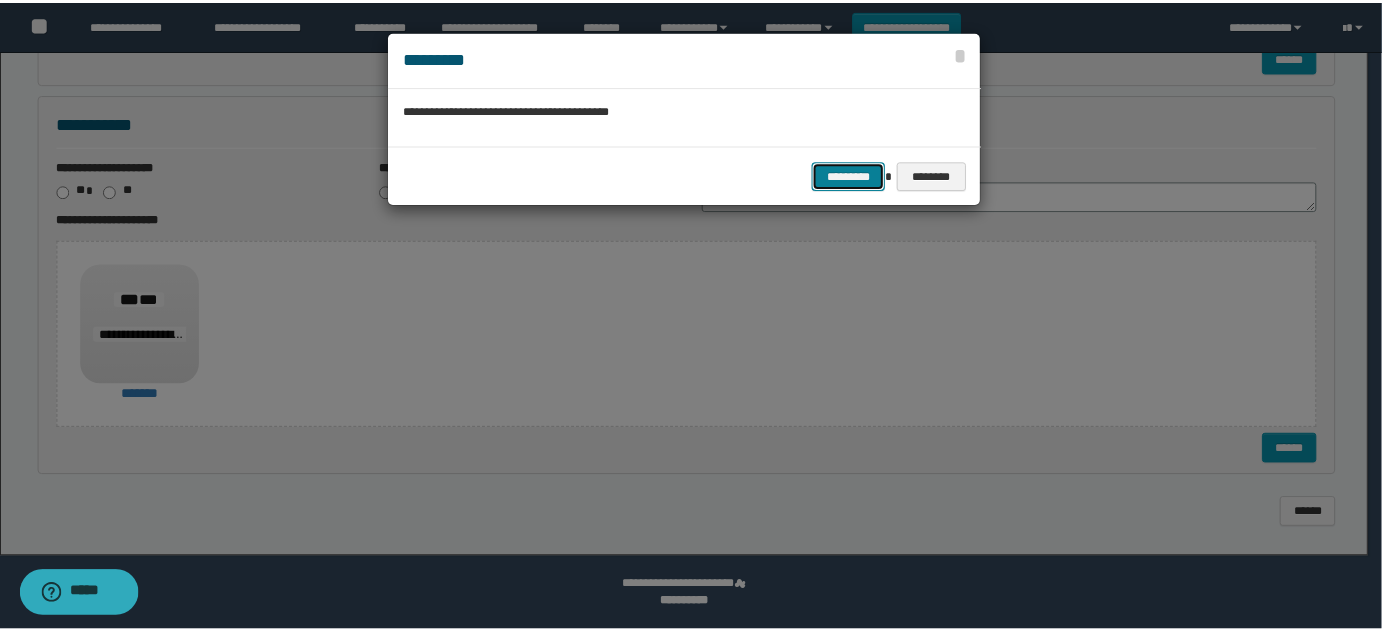 scroll, scrollTop: 0, scrollLeft: 0, axis: both 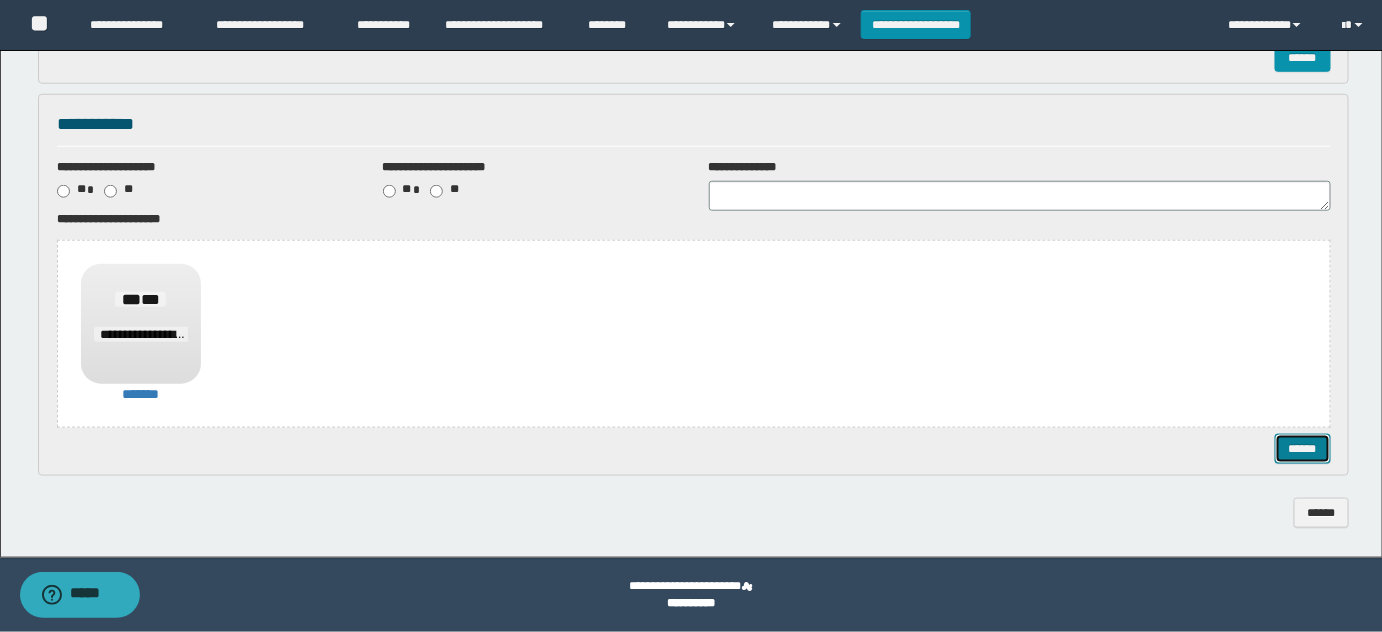click on "******" at bounding box center [1302, 448] 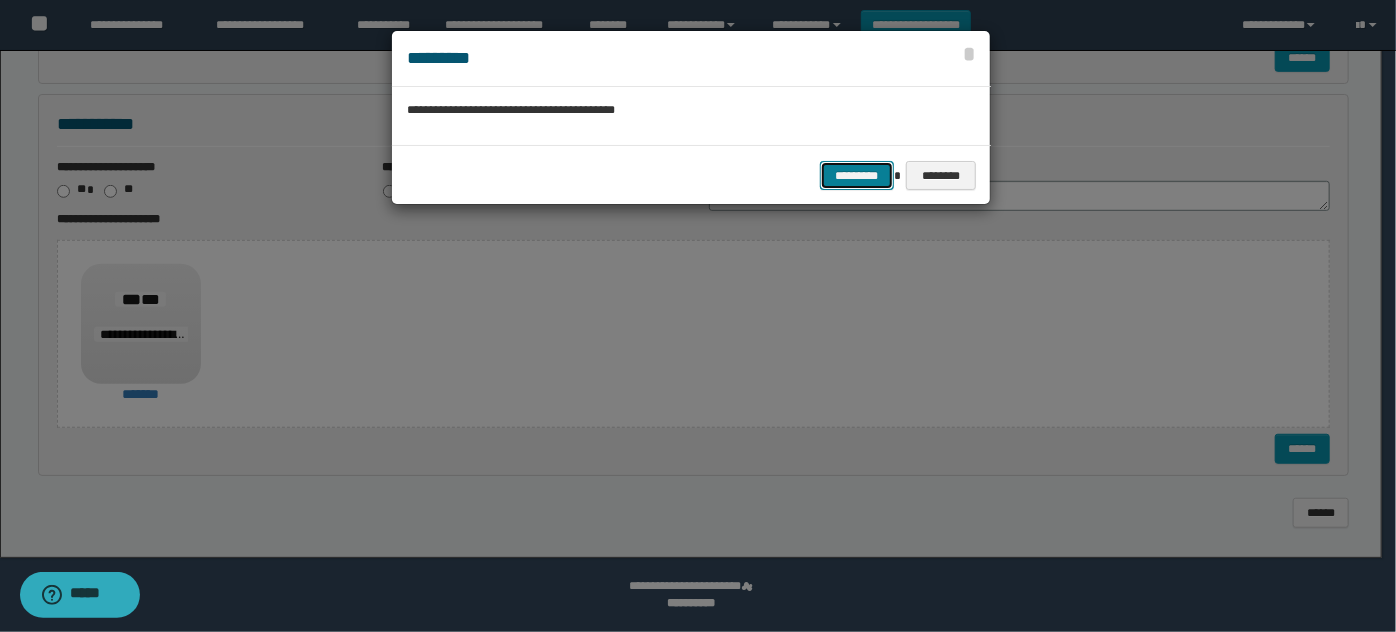 click on "*********" at bounding box center (857, 175) 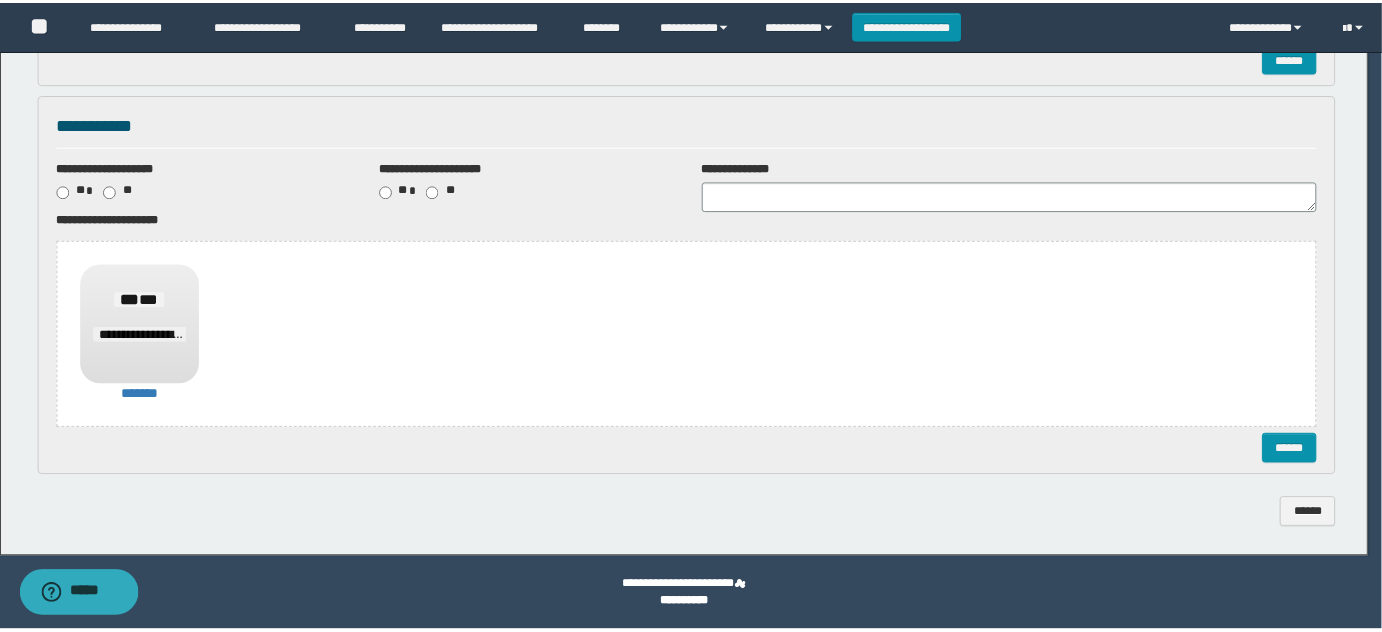 scroll, scrollTop: 0, scrollLeft: 0, axis: both 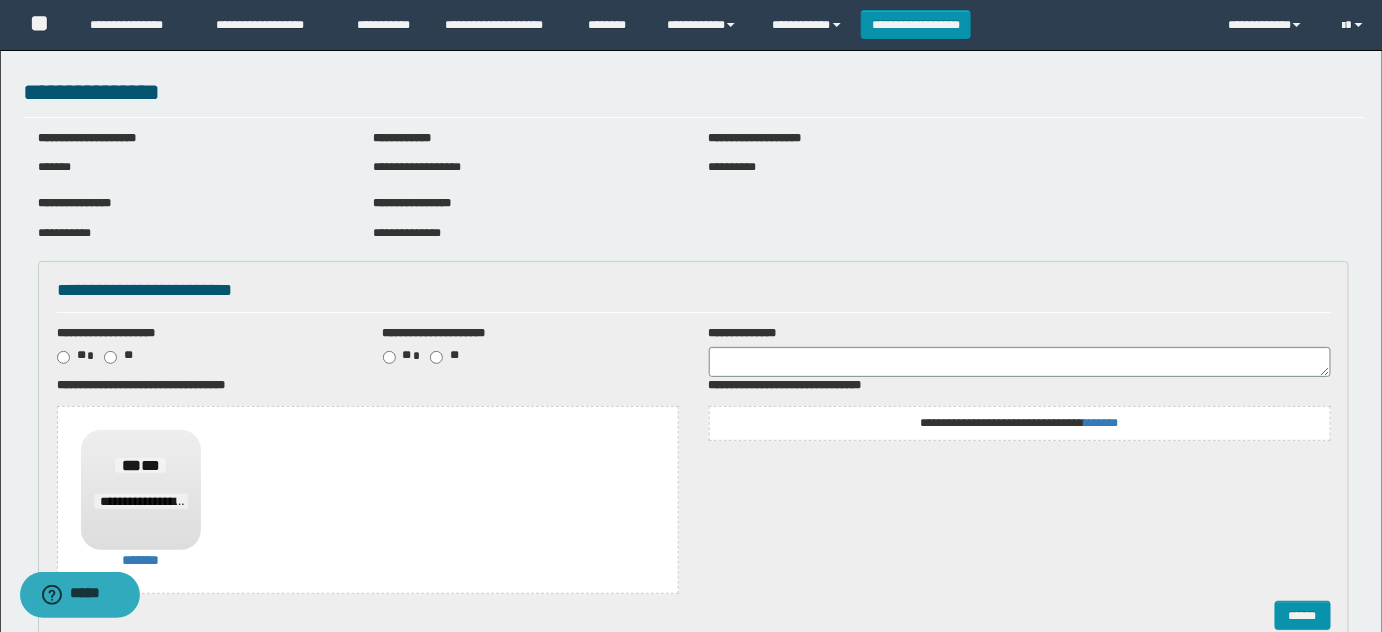 click on "**********" at bounding box center [1020, 423] 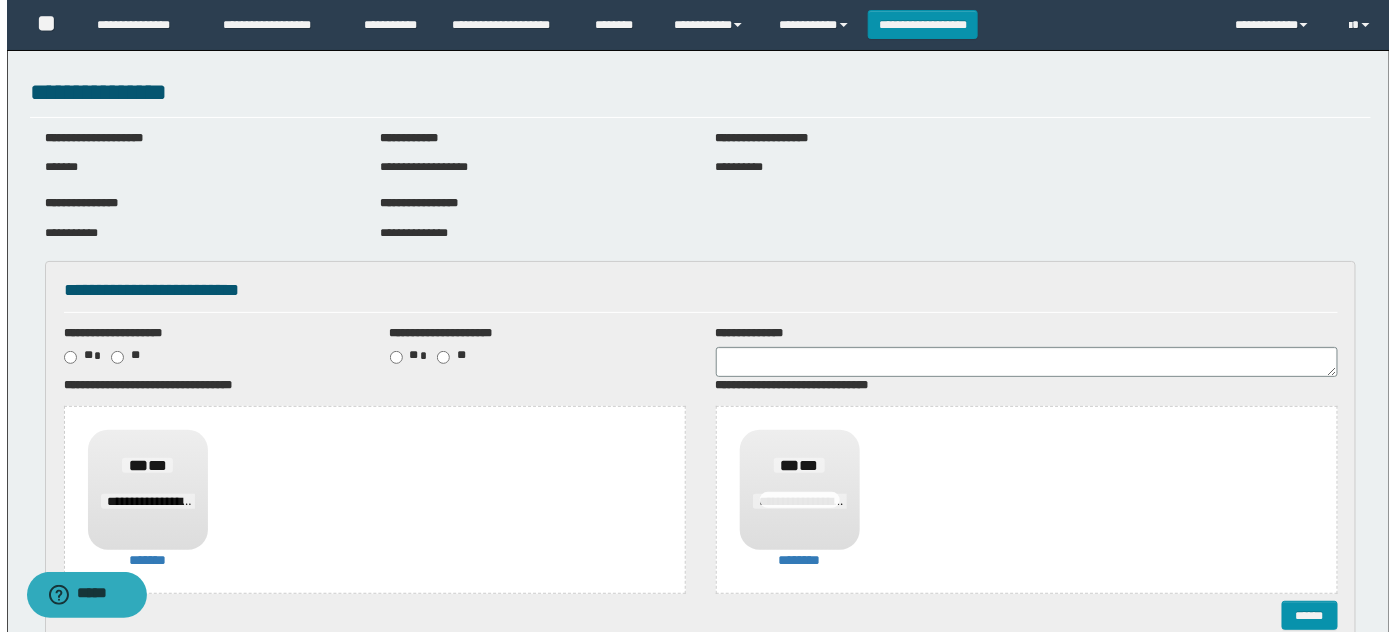 scroll, scrollTop: 166, scrollLeft: 0, axis: vertical 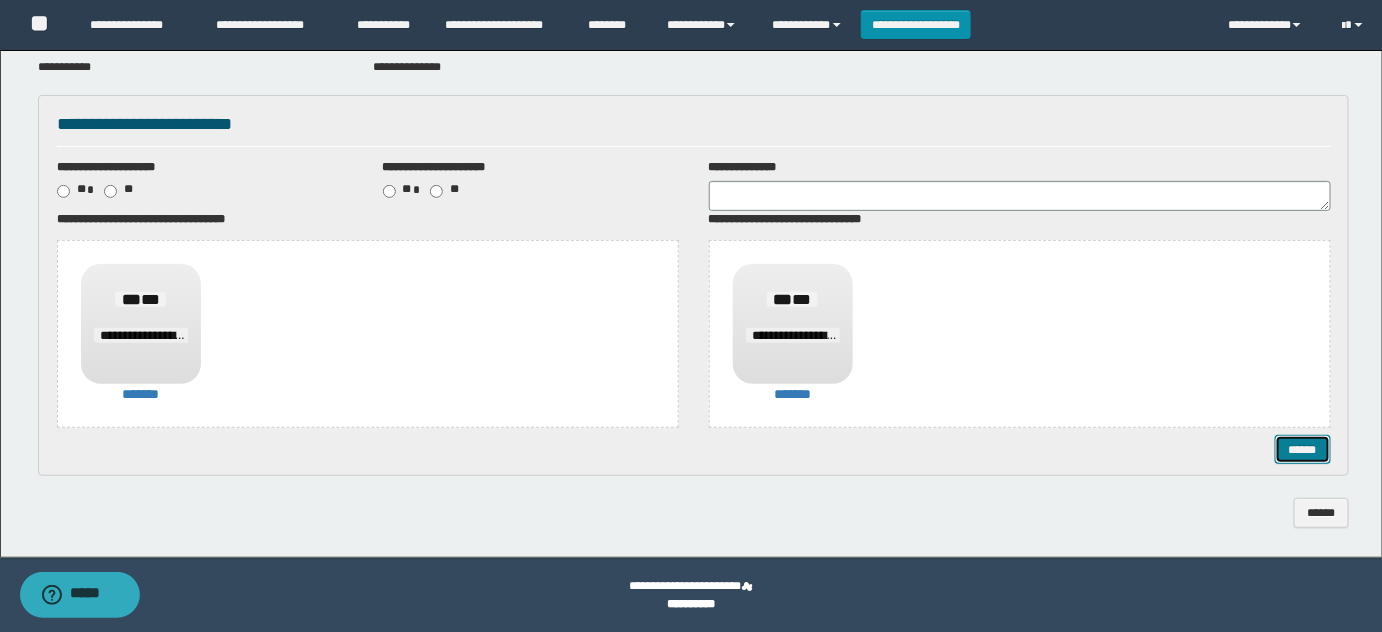 click on "******" at bounding box center (1302, 449) 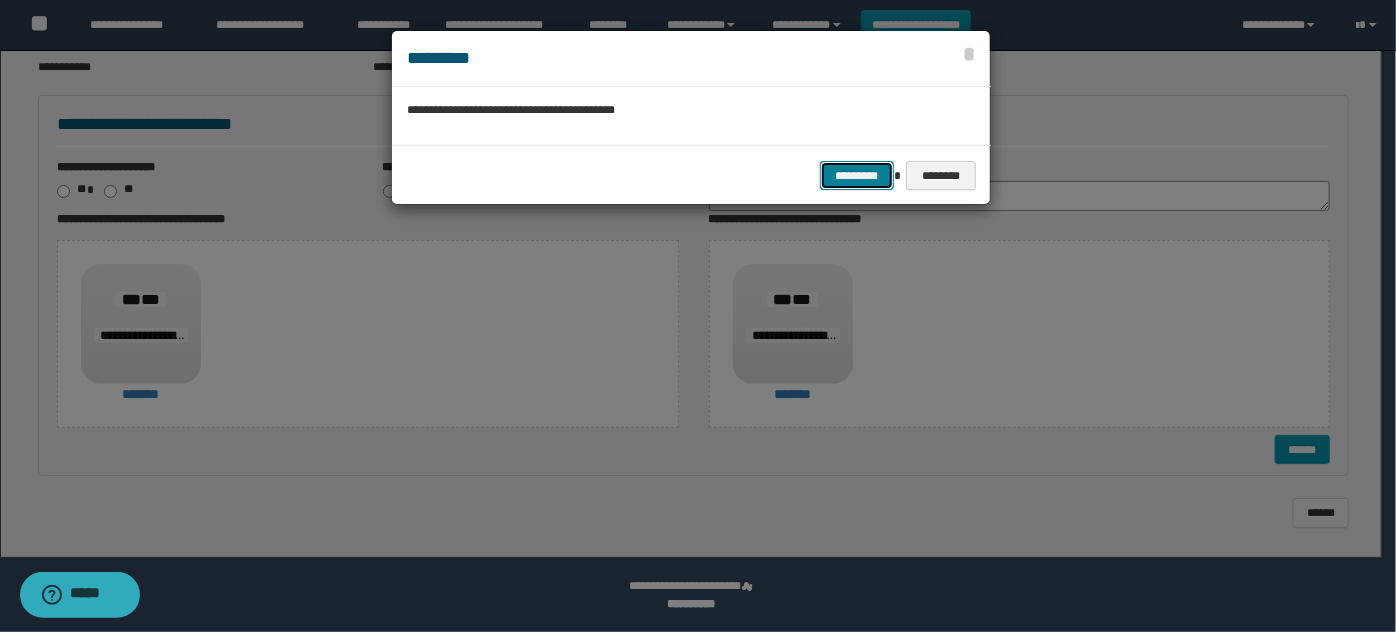 click on "*********" at bounding box center [857, 175] 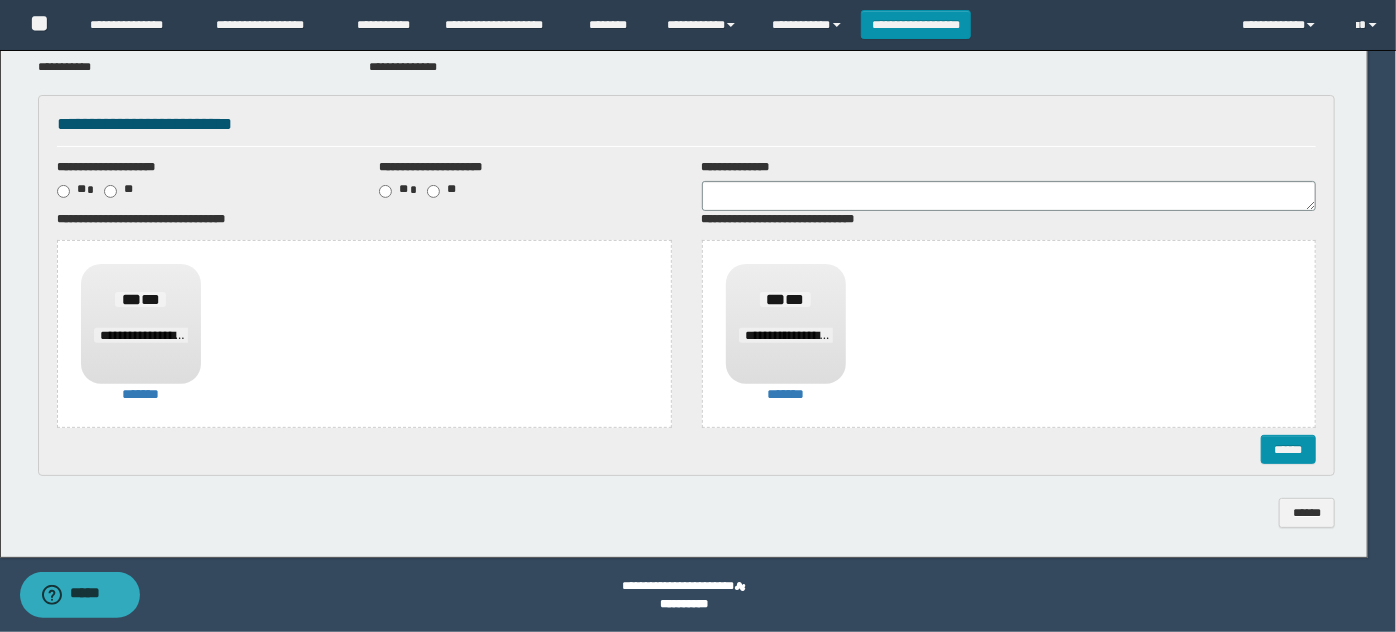 scroll, scrollTop: 0, scrollLeft: 0, axis: both 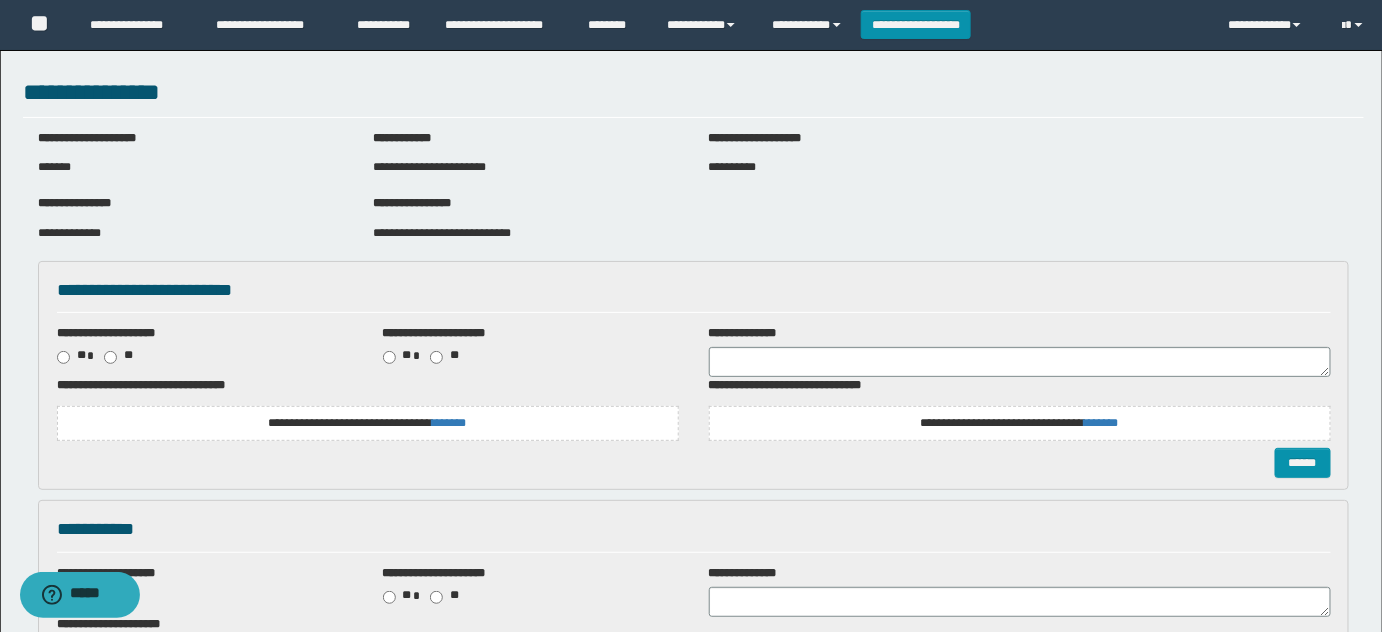 click on "**********" at bounding box center [368, 412] 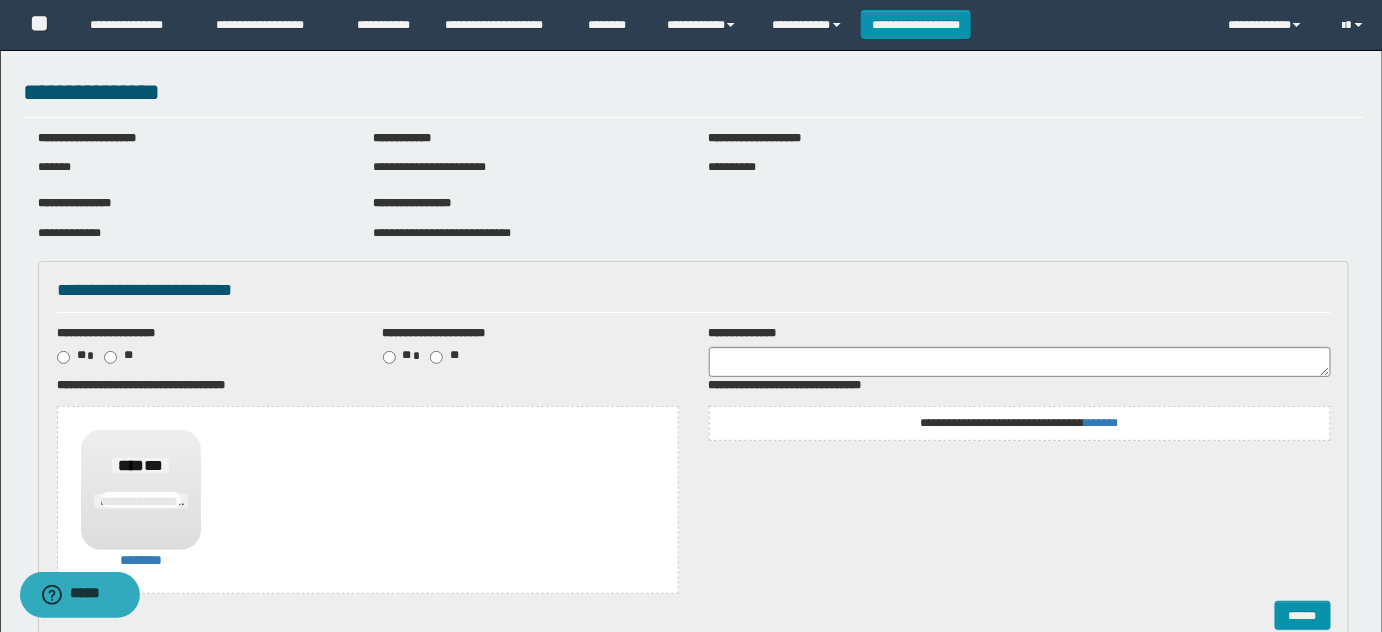 click on "**********" at bounding box center (1019, 423) 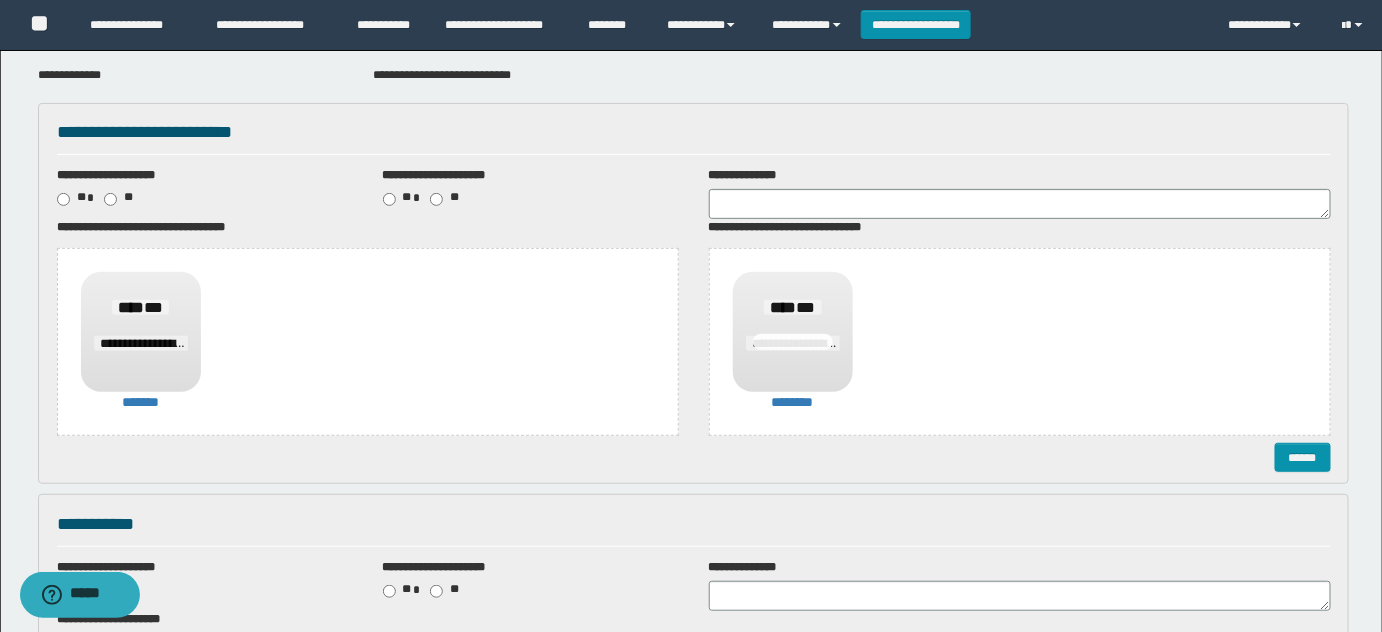 scroll, scrollTop: 363, scrollLeft: 0, axis: vertical 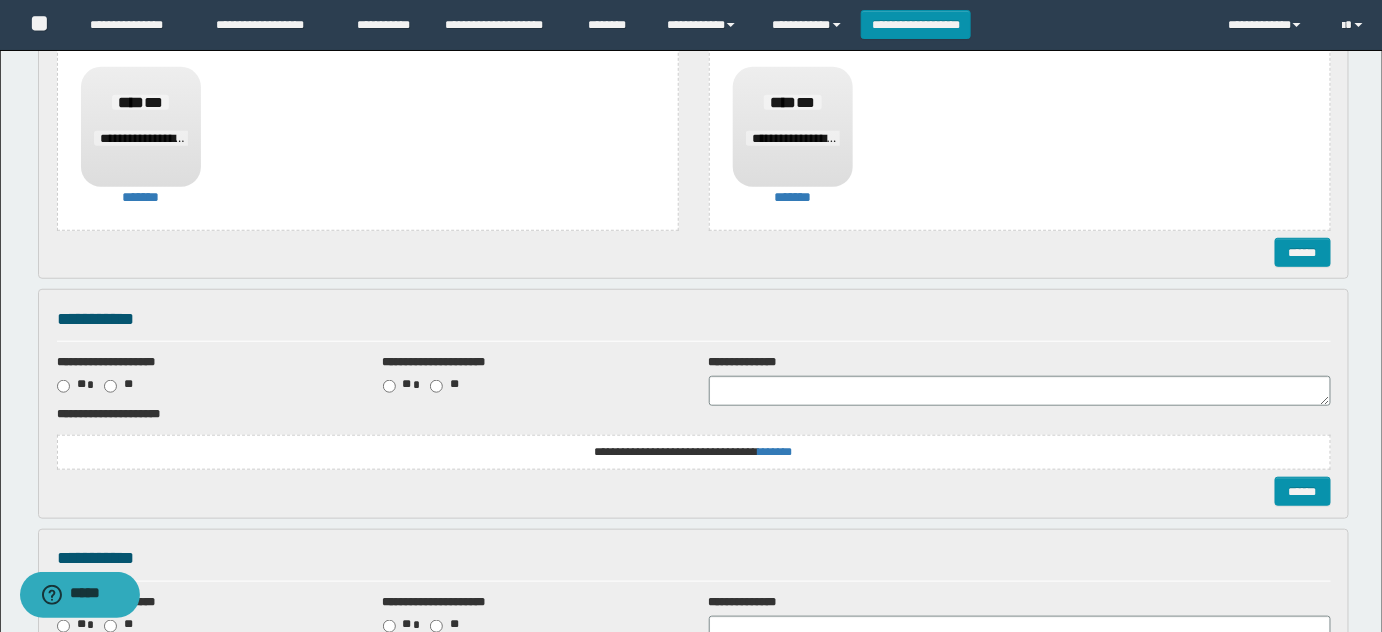 click on "**********" at bounding box center [694, 452] 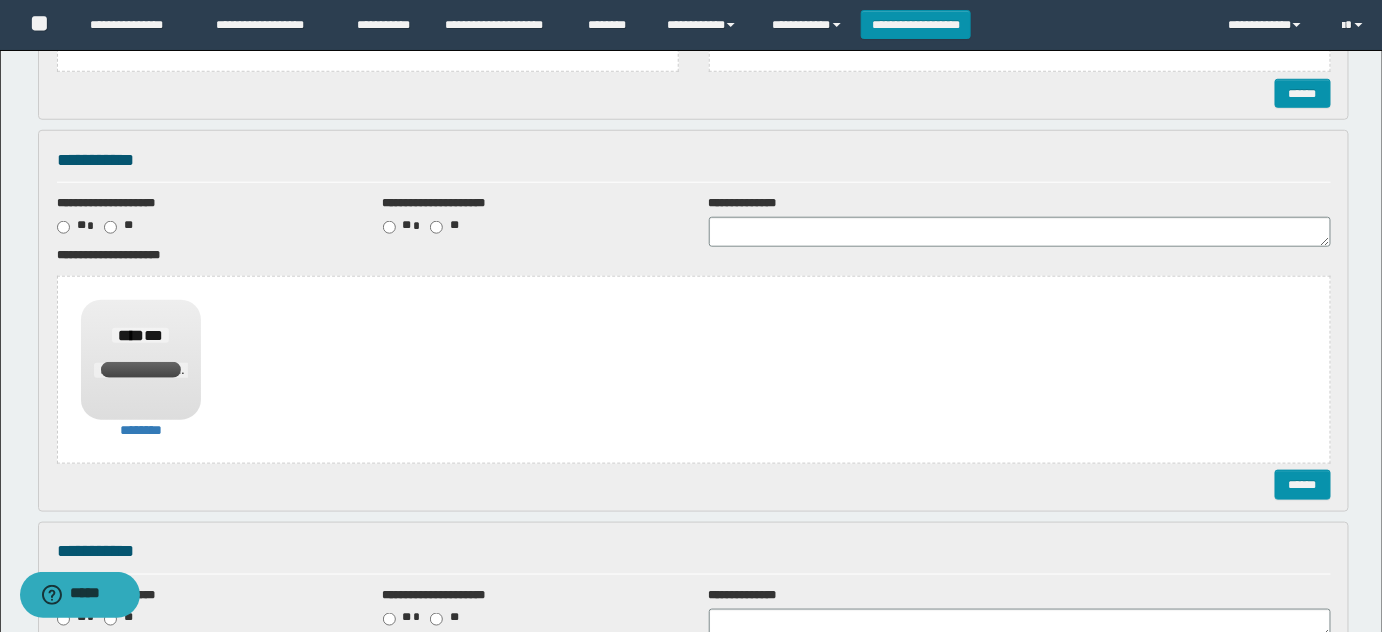 scroll, scrollTop: 727, scrollLeft: 0, axis: vertical 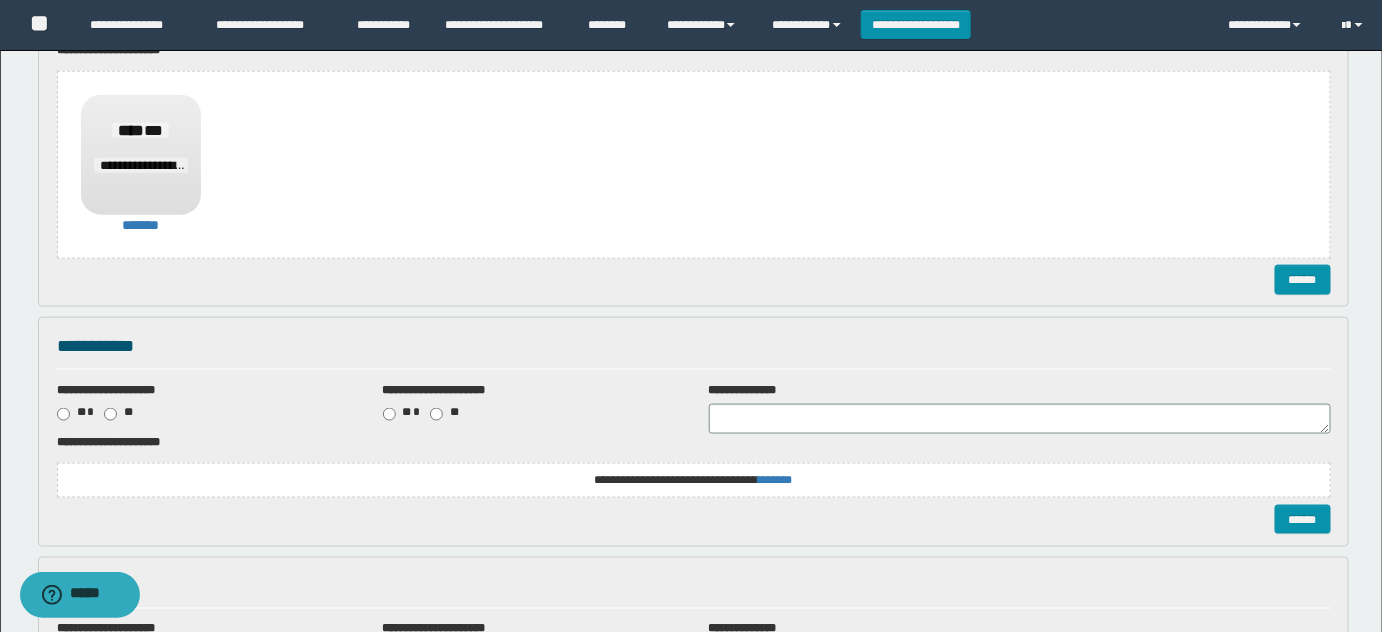 click on "**********" at bounding box center [0, 0] 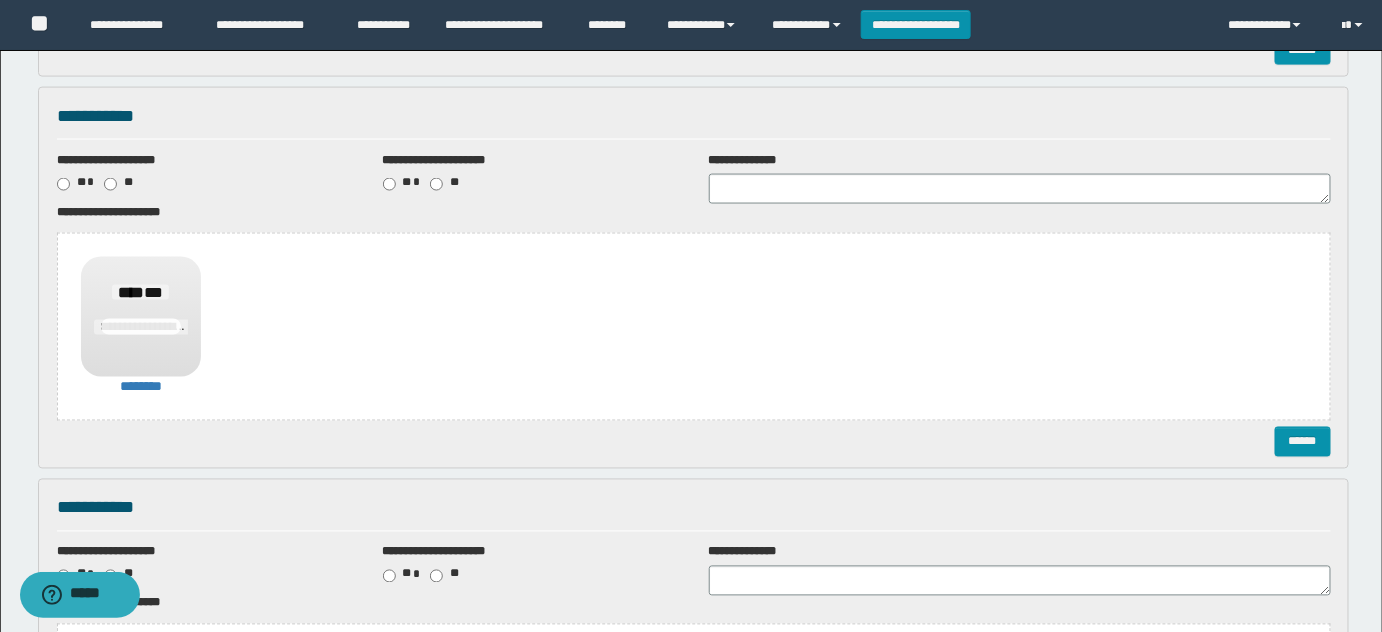 scroll, scrollTop: 1090, scrollLeft: 0, axis: vertical 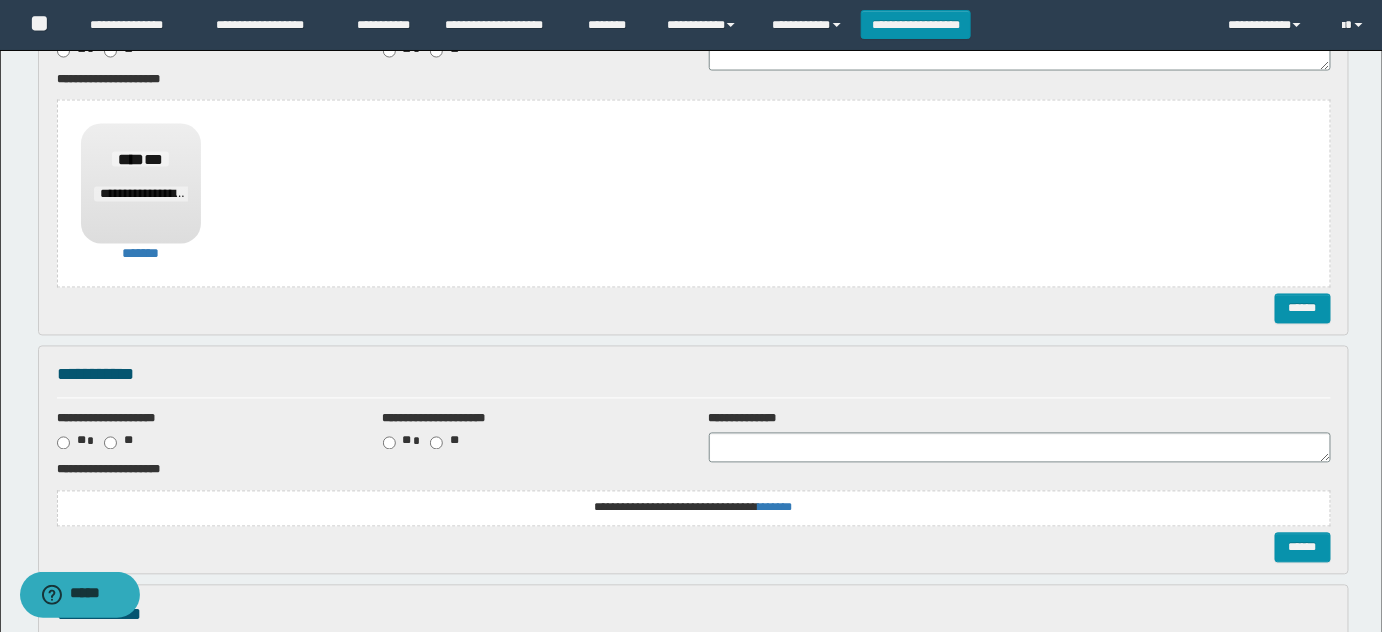 click on "**********" at bounding box center [694, -198] 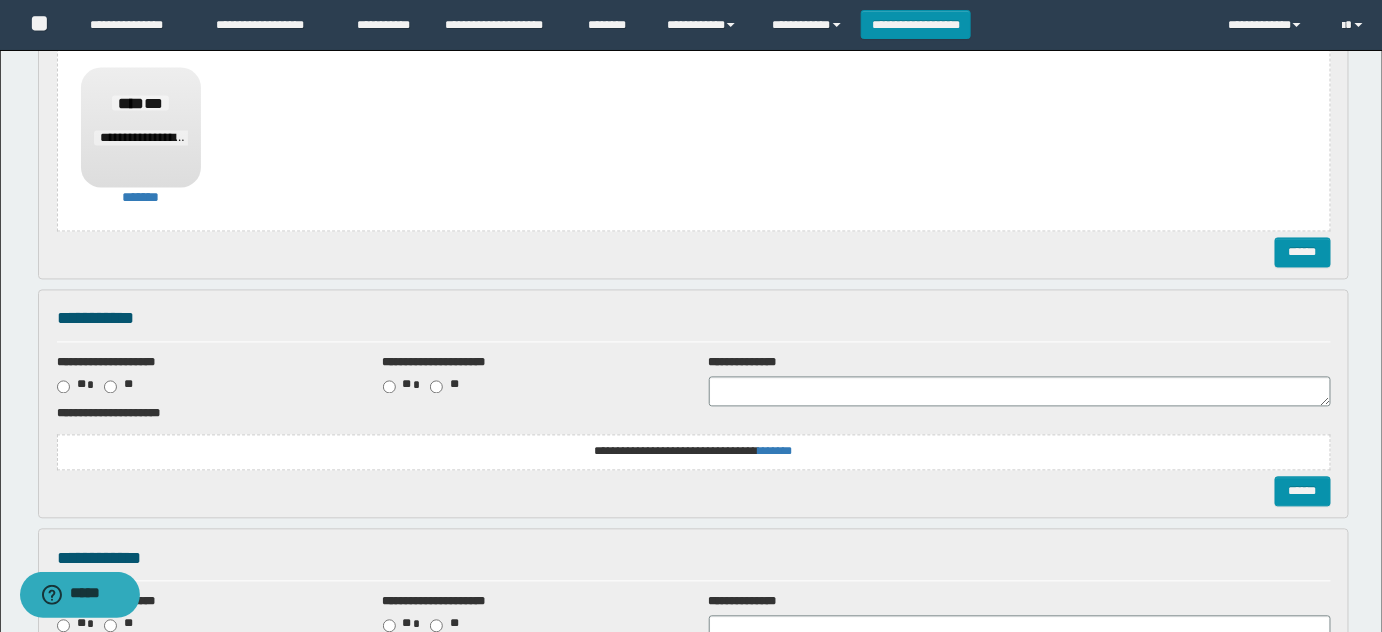 scroll, scrollTop: 1454, scrollLeft: 0, axis: vertical 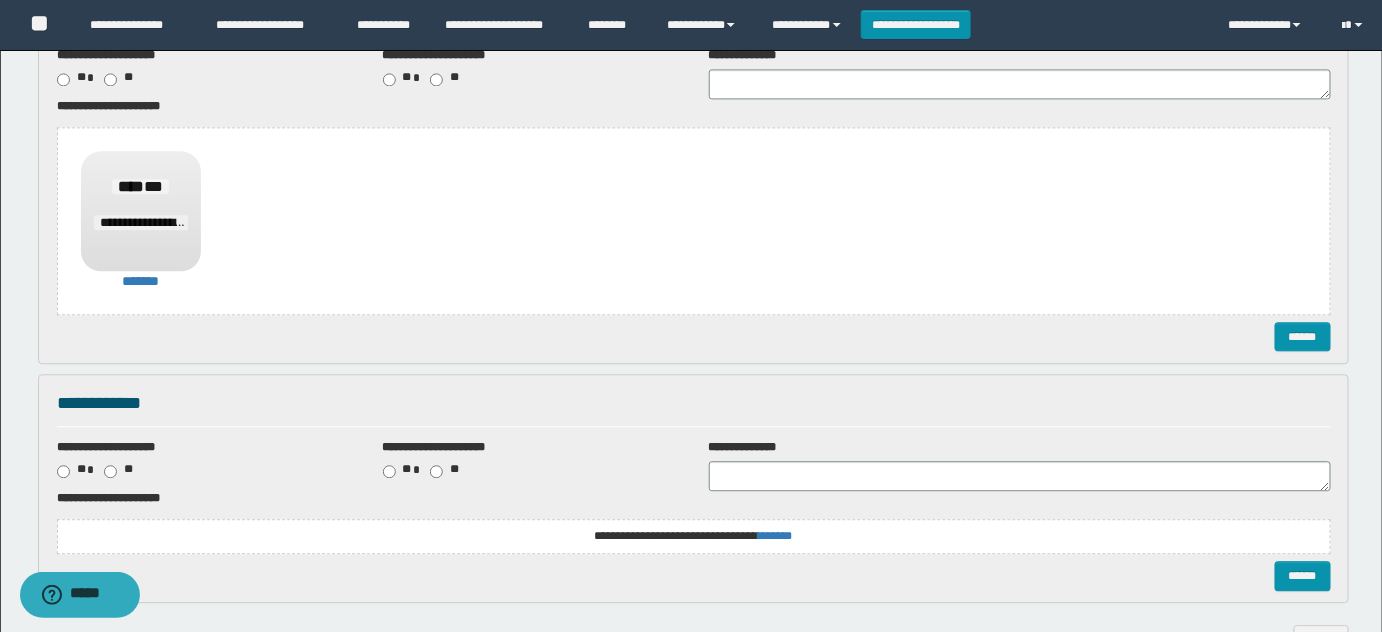 click on "**********" at bounding box center (0, 0) 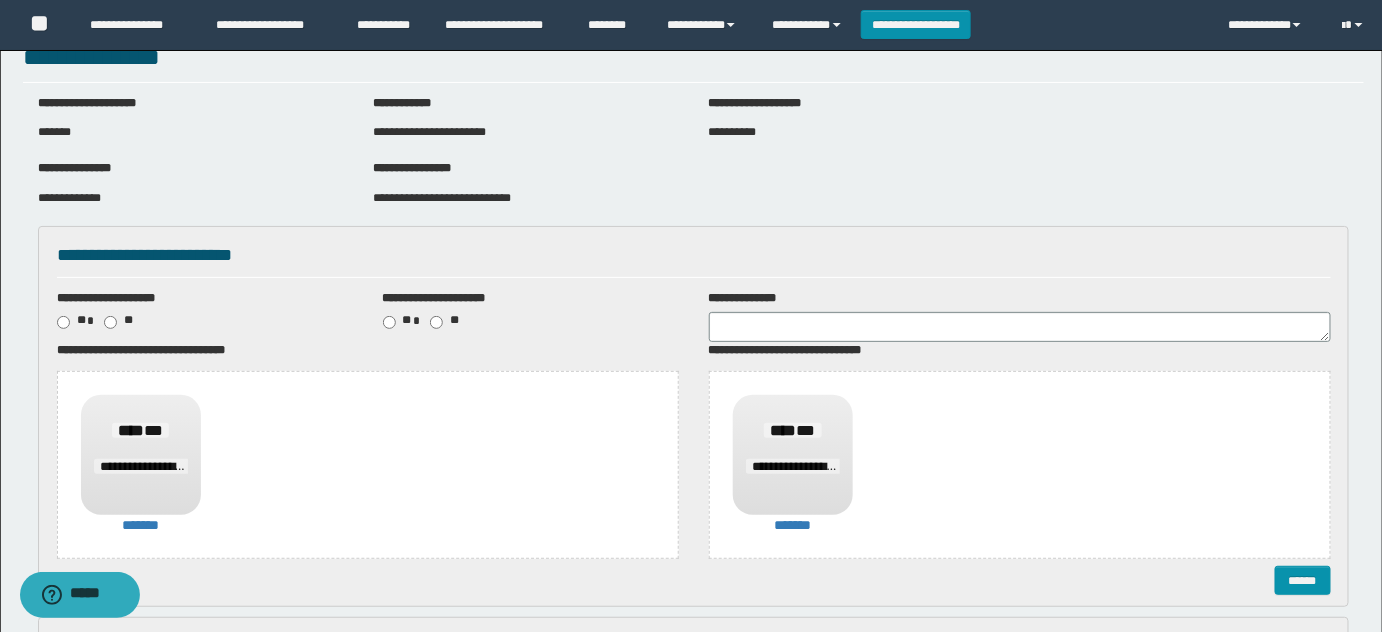 scroll, scrollTop: 272, scrollLeft: 0, axis: vertical 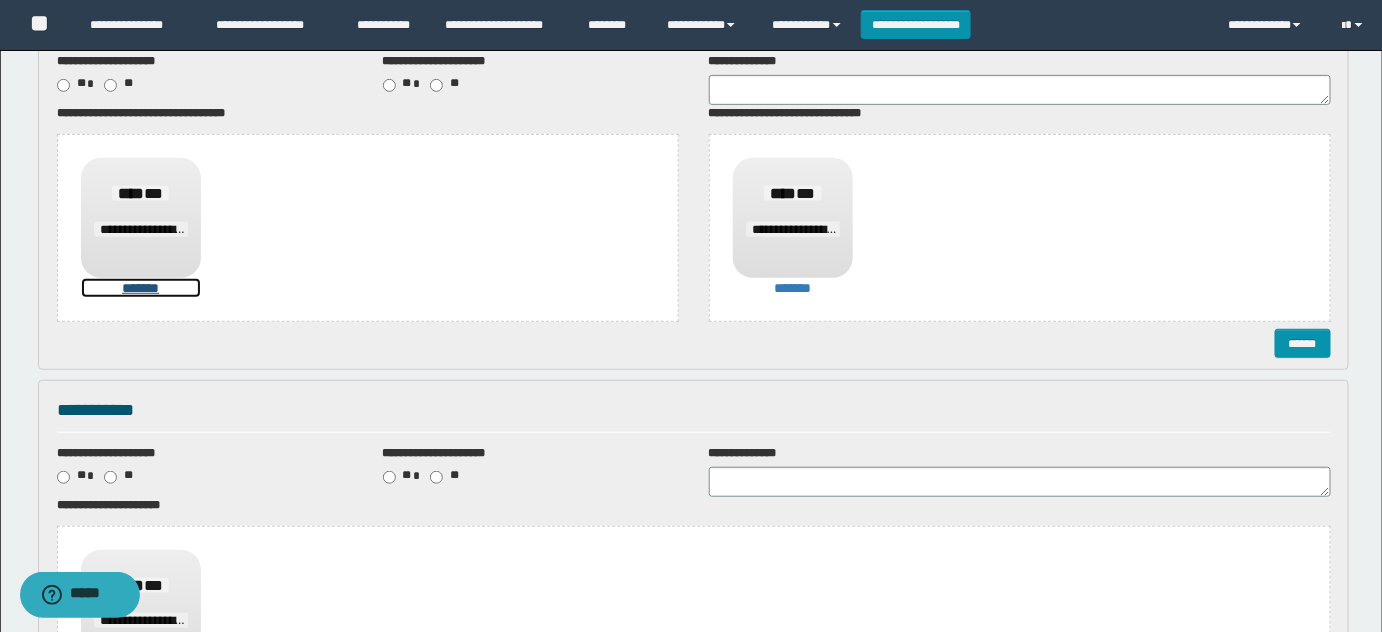 click on "*******" at bounding box center (141, 288) 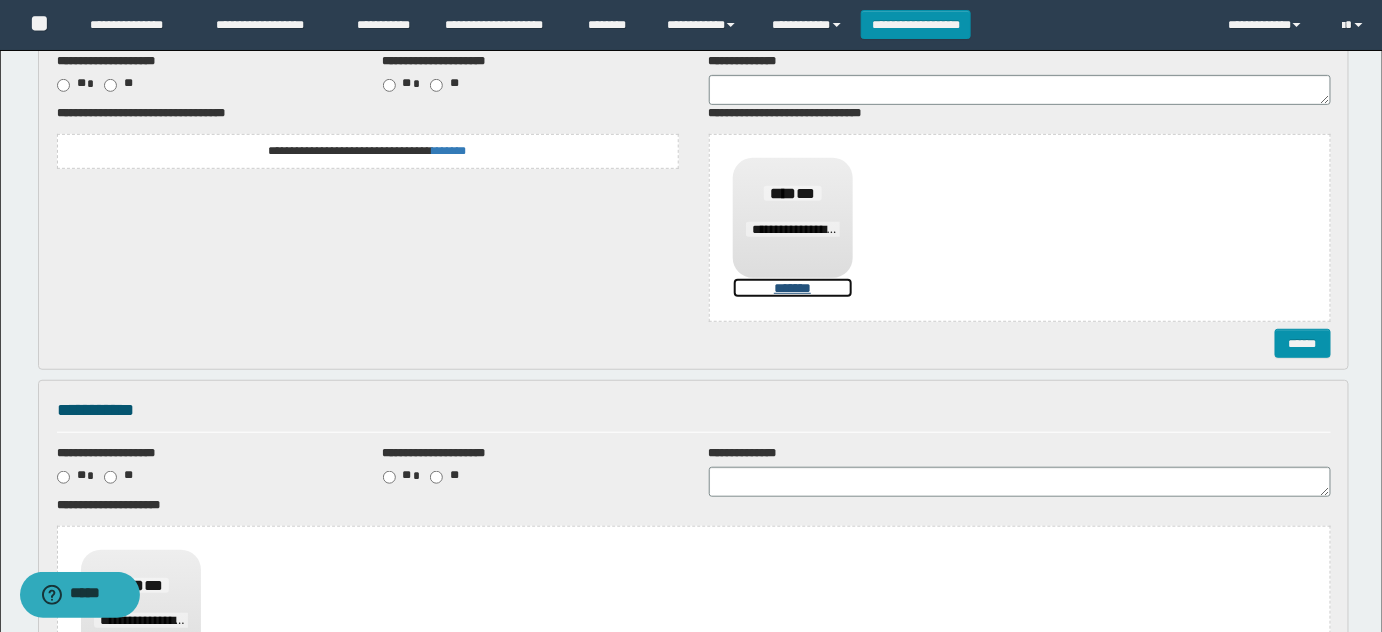 click on "*******" at bounding box center [793, 288] 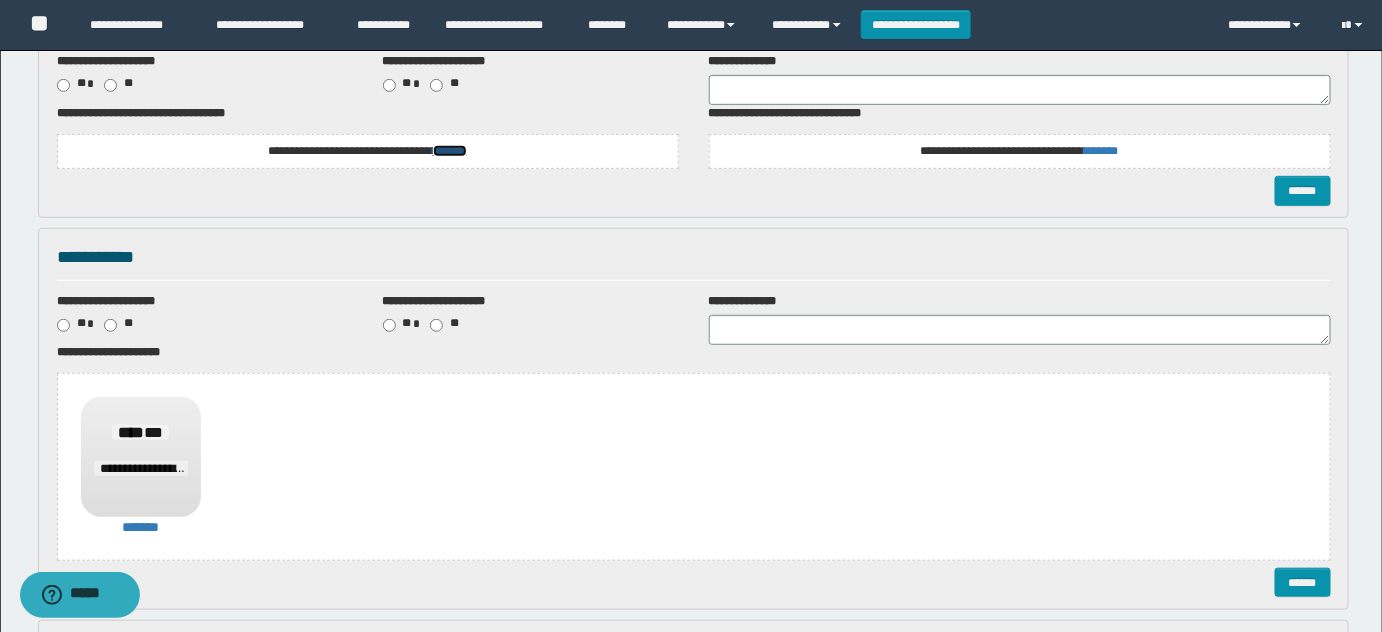 click on "*******" at bounding box center (450, 151) 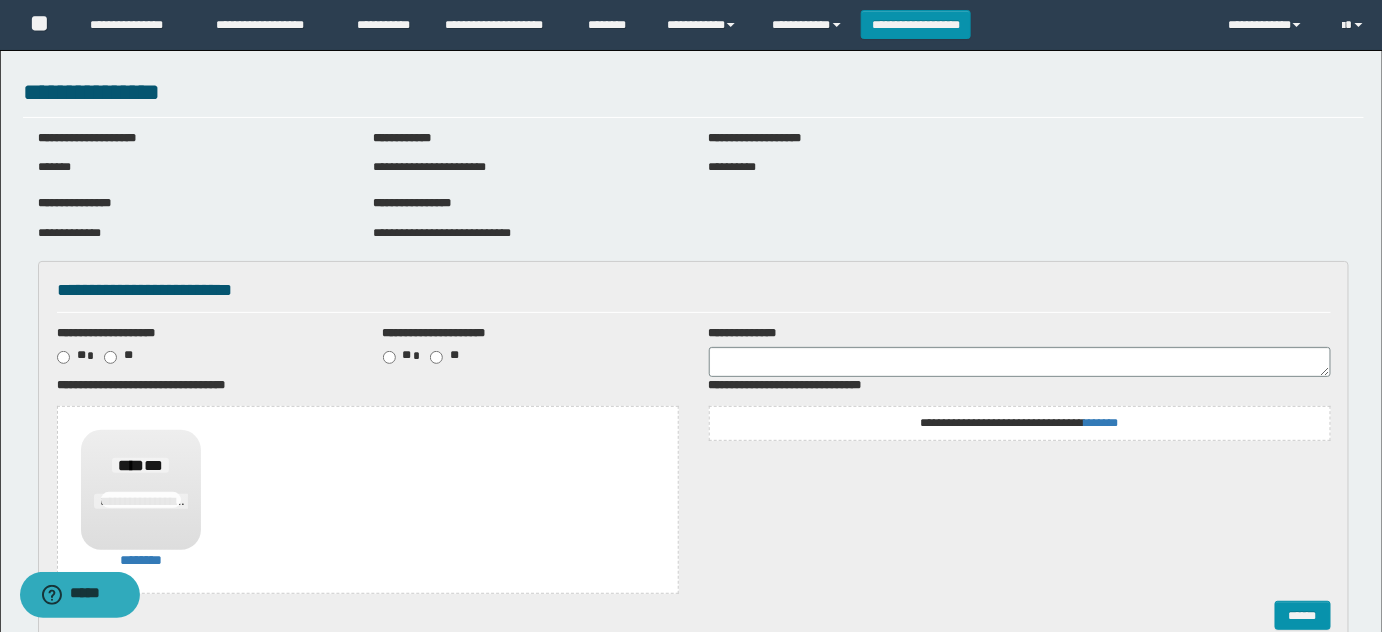 click on "**********" at bounding box center [1020, 423] 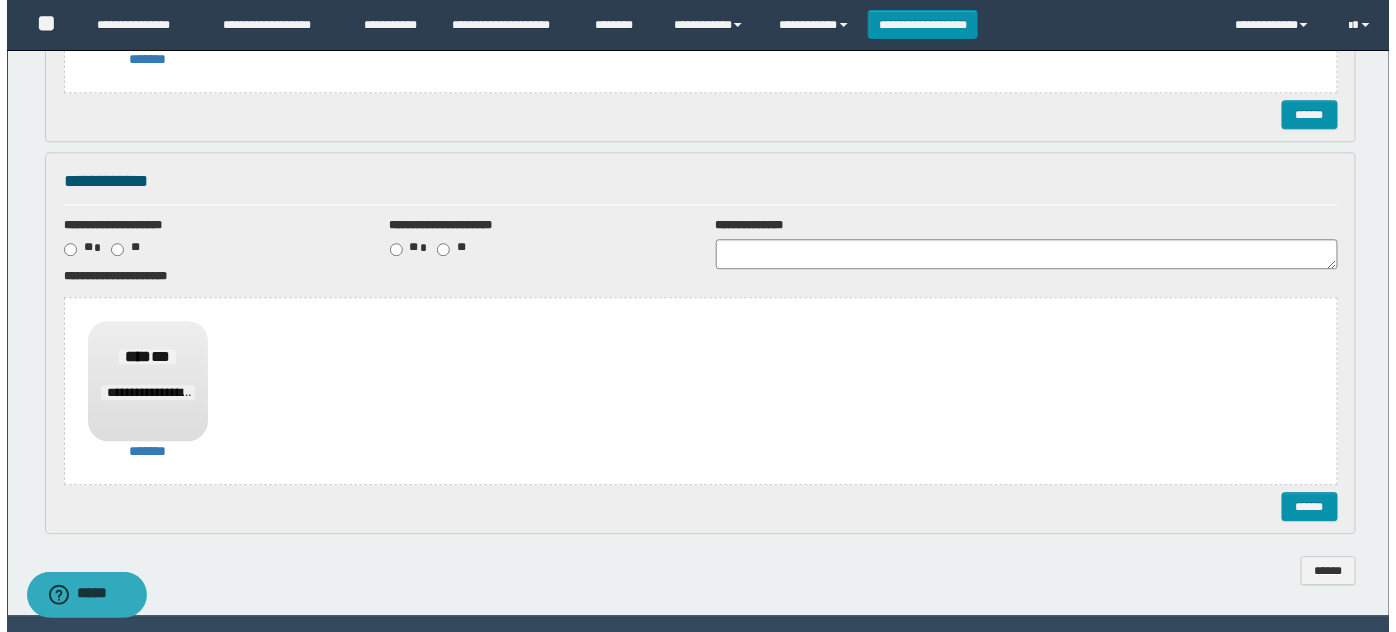 scroll, scrollTop: 1727, scrollLeft: 0, axis: vertical 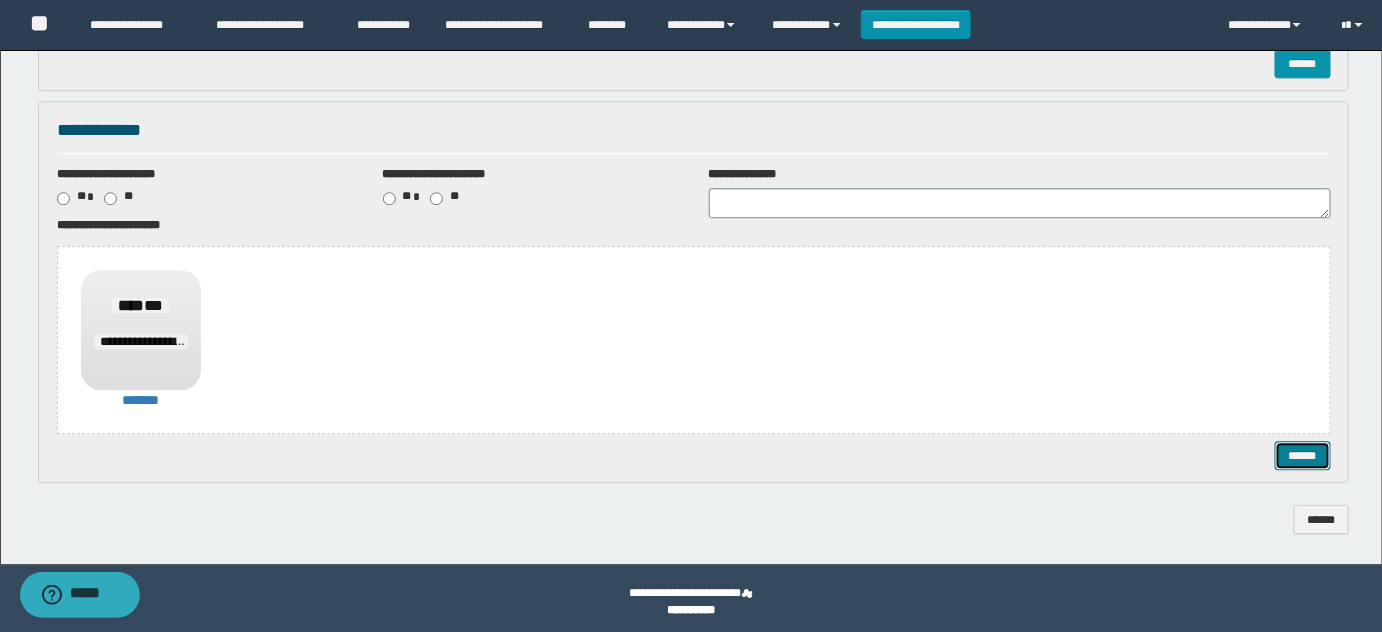 click on "******" at bounding box center [1302, 455] 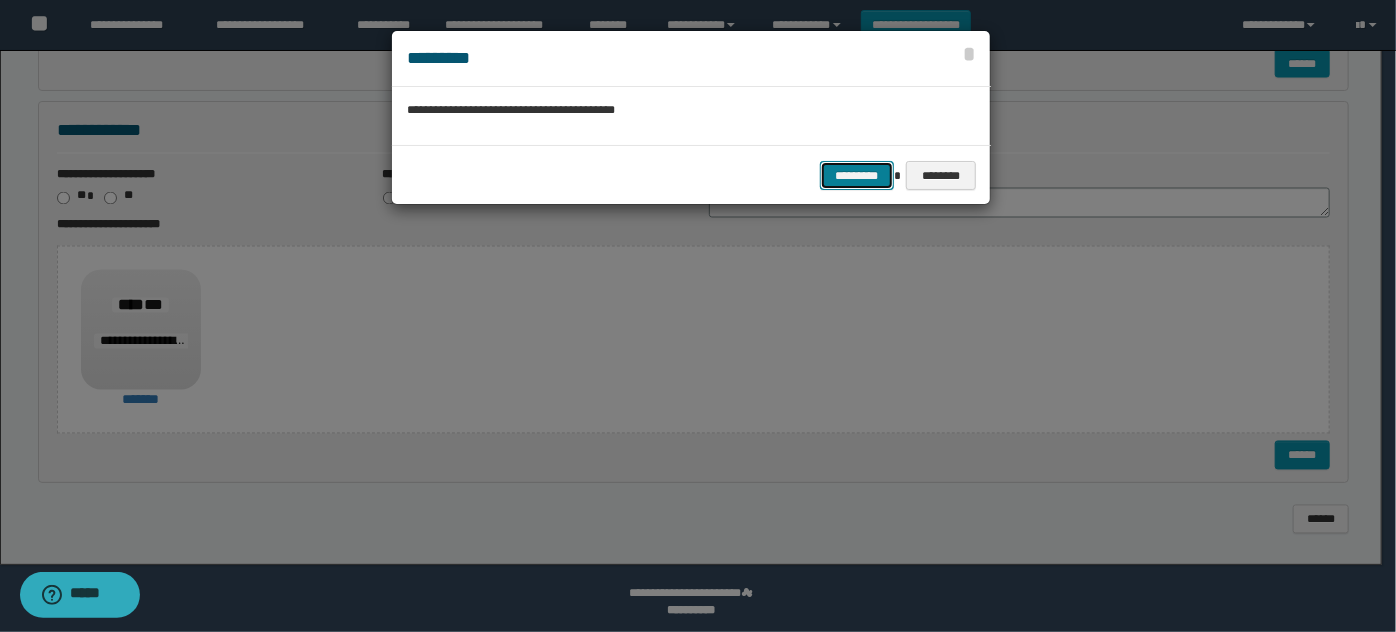 click on "*********" at bounding box center (857, 175) 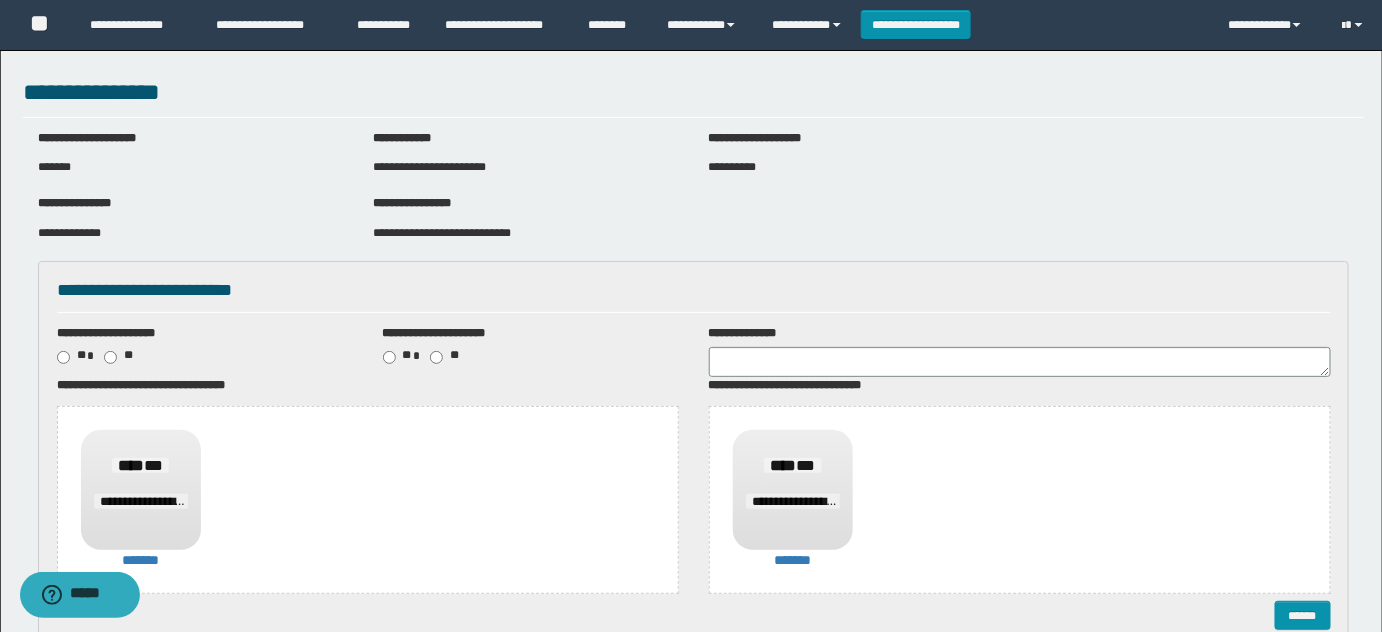 click on "**********" at bounding box center [1020, 489] 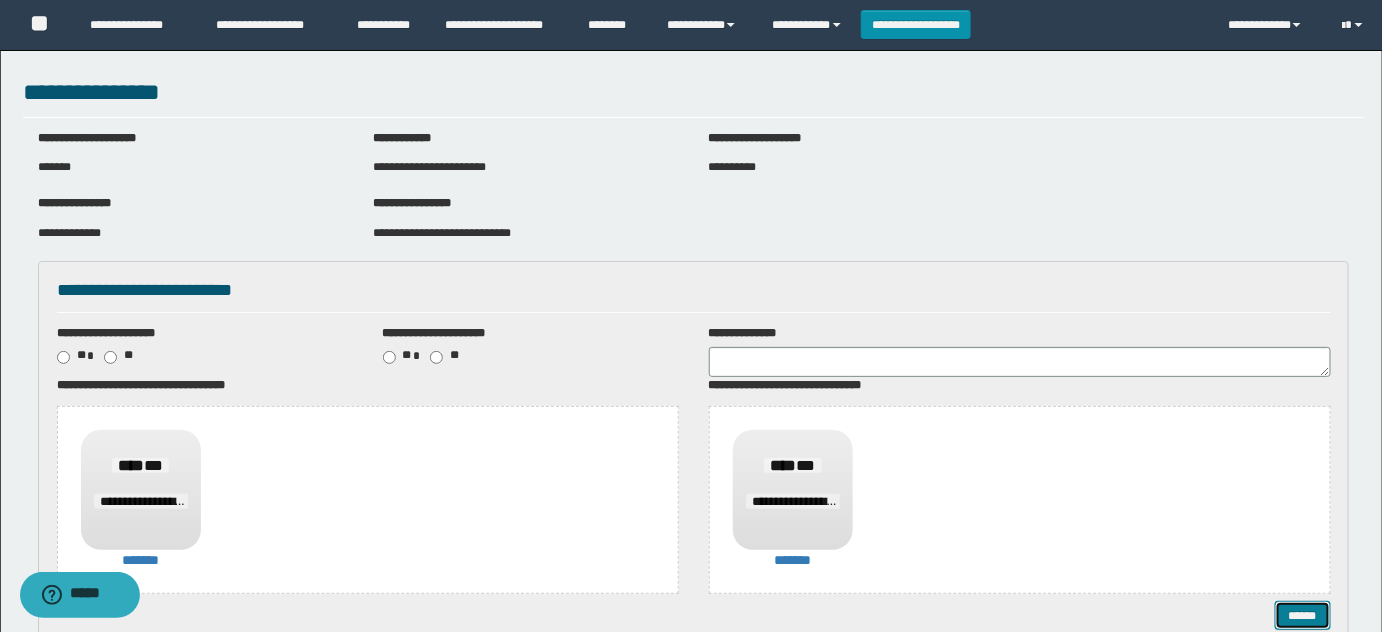 click on "******" at bounding box center [1302, 615] 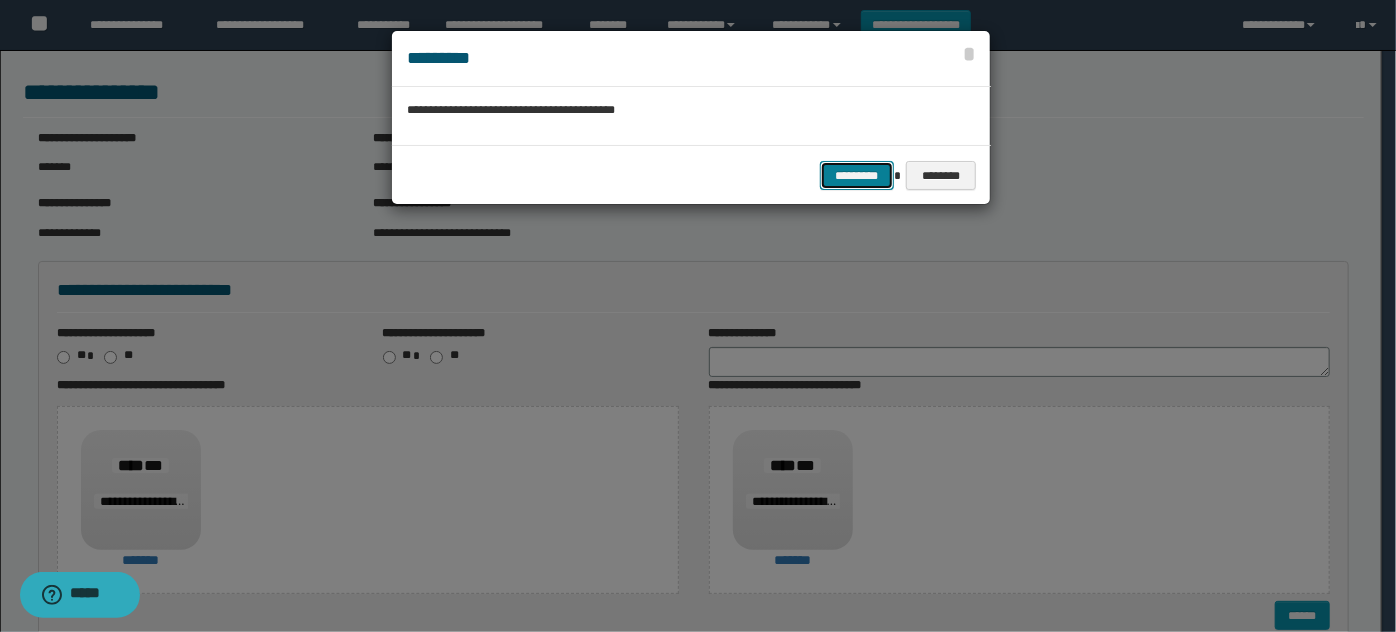 click on "*********" at bounding box center [857, 175] 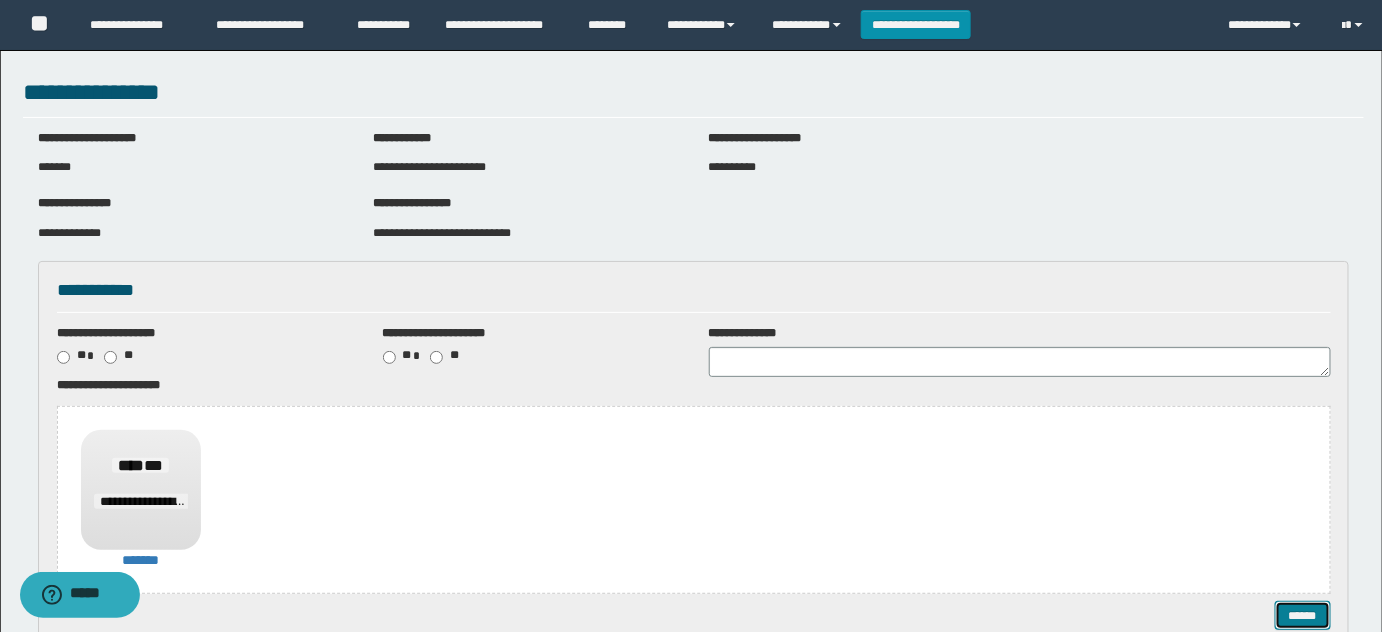click on "******" at bounding box center (1302, 615) 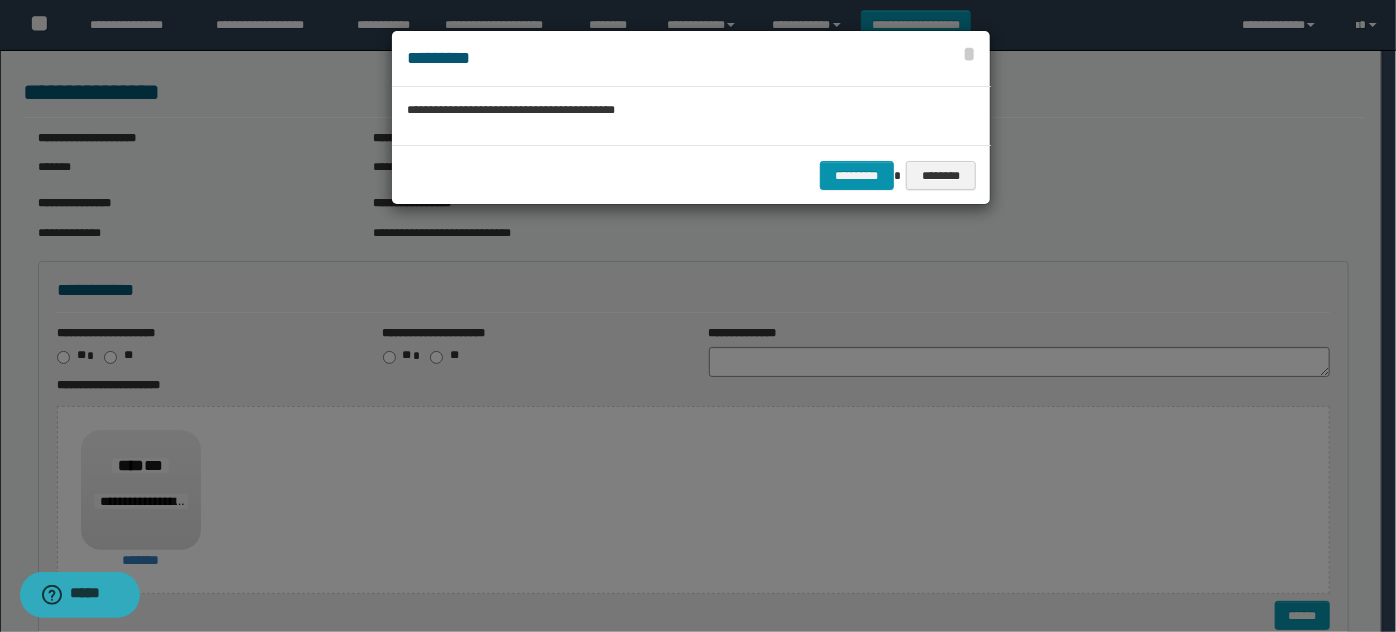 click on "*********
********" at bounding box center [691, 175] 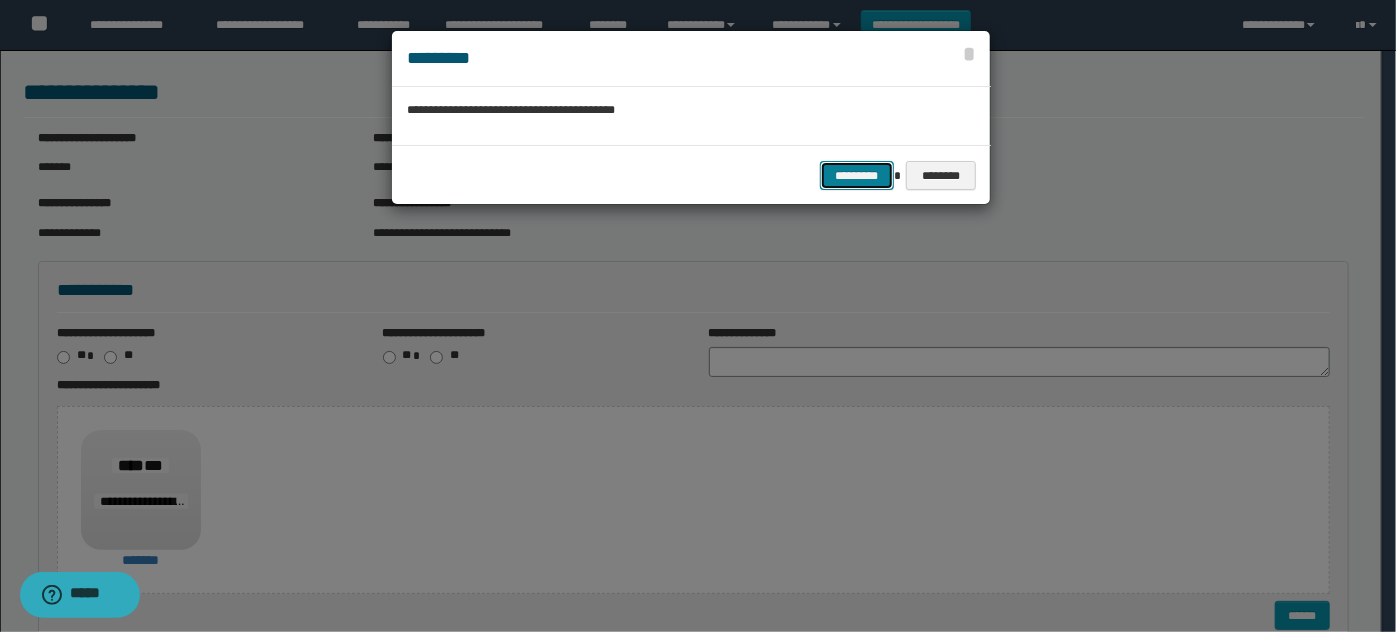drag, startPoint x: 834, startPoint y: 179, endPoint x: 873, endPoint y: 202, distance: 45.276924 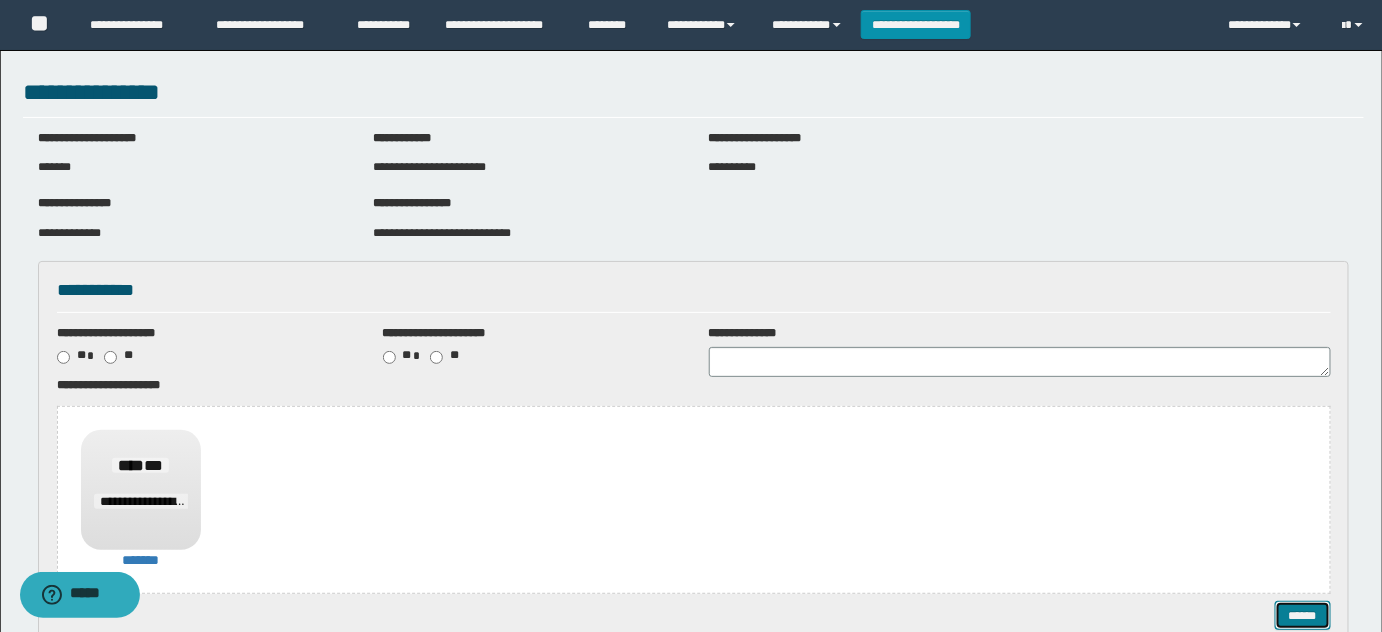 click on "******" at bounding box center (1302, 615) 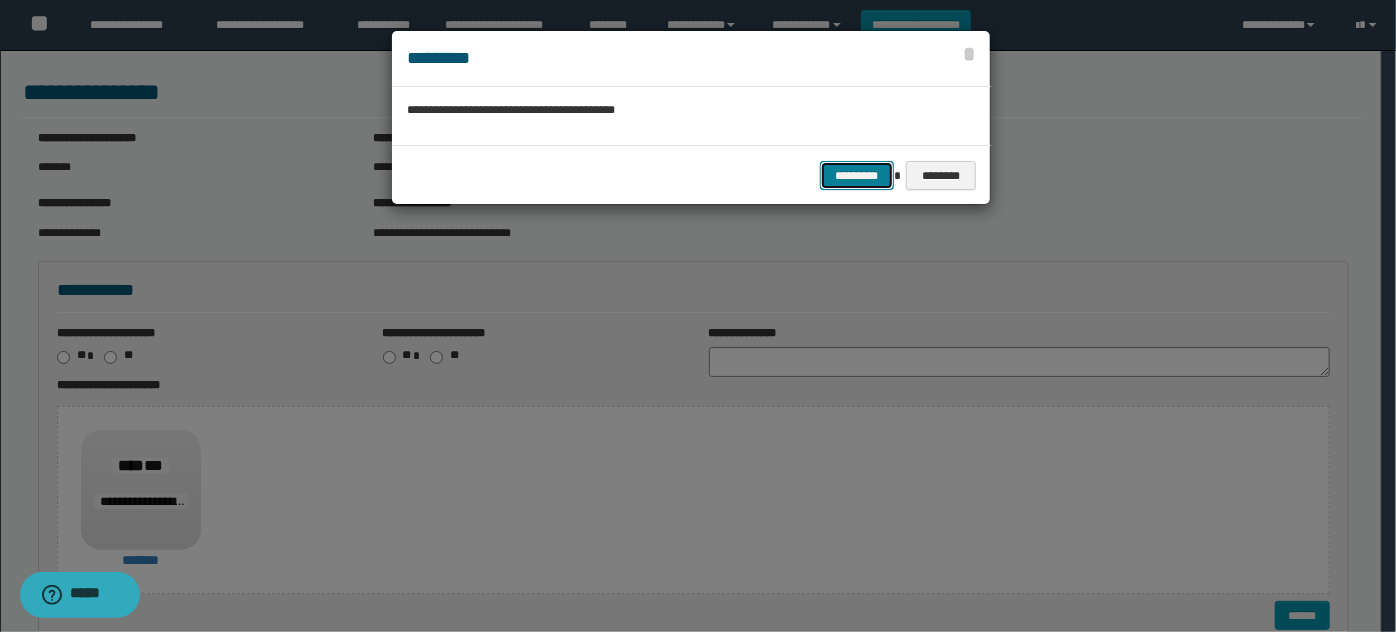 click on "*********" at bounding box center (857, 175) 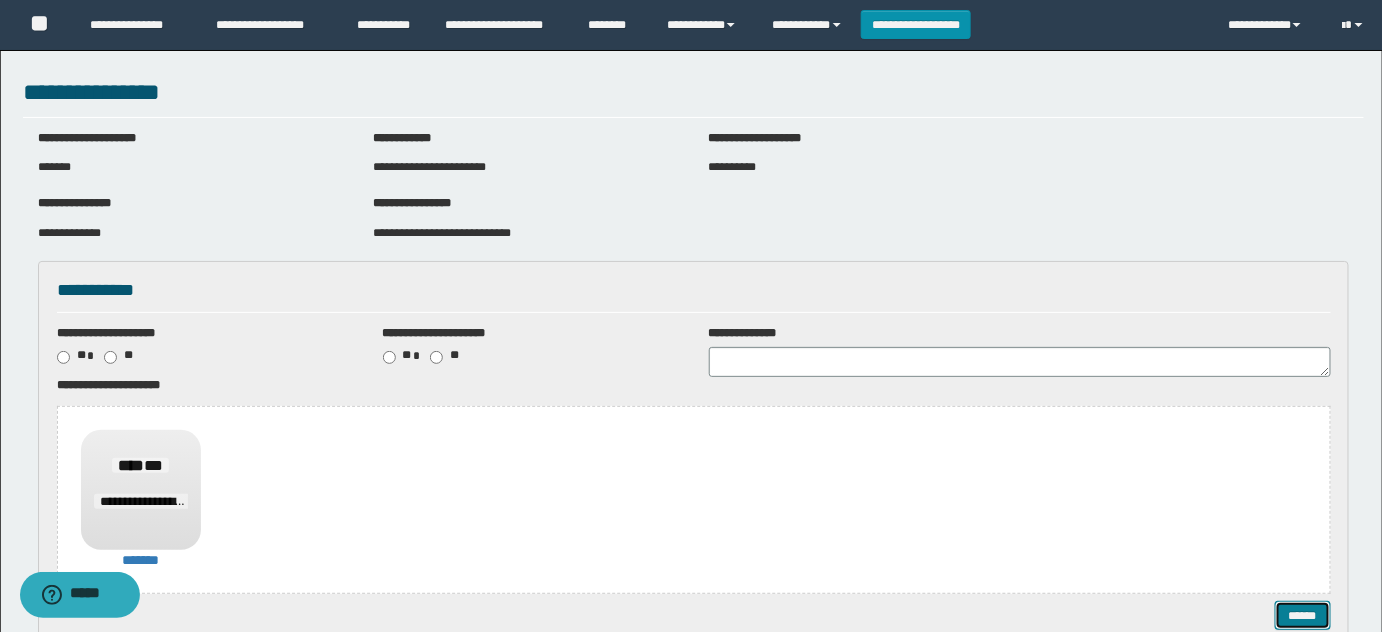 click on "******" at bounding box center (1302, 615) 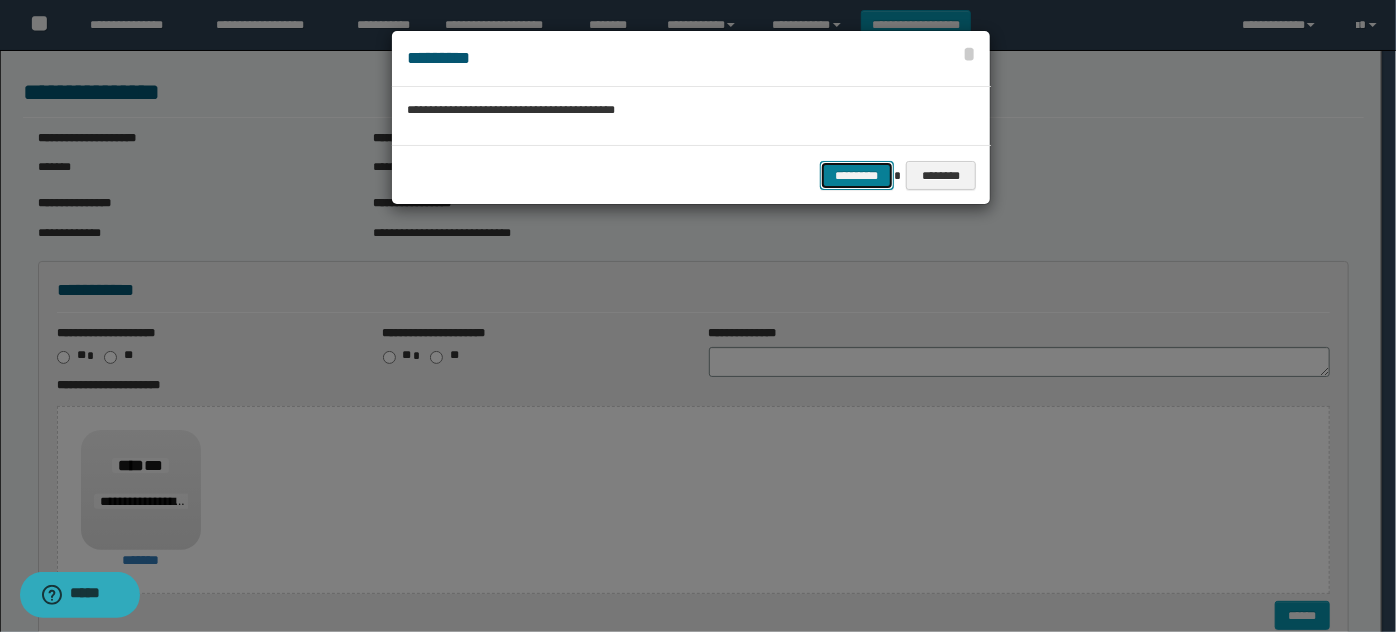 click on "*********" at bounding box center [857, 175] 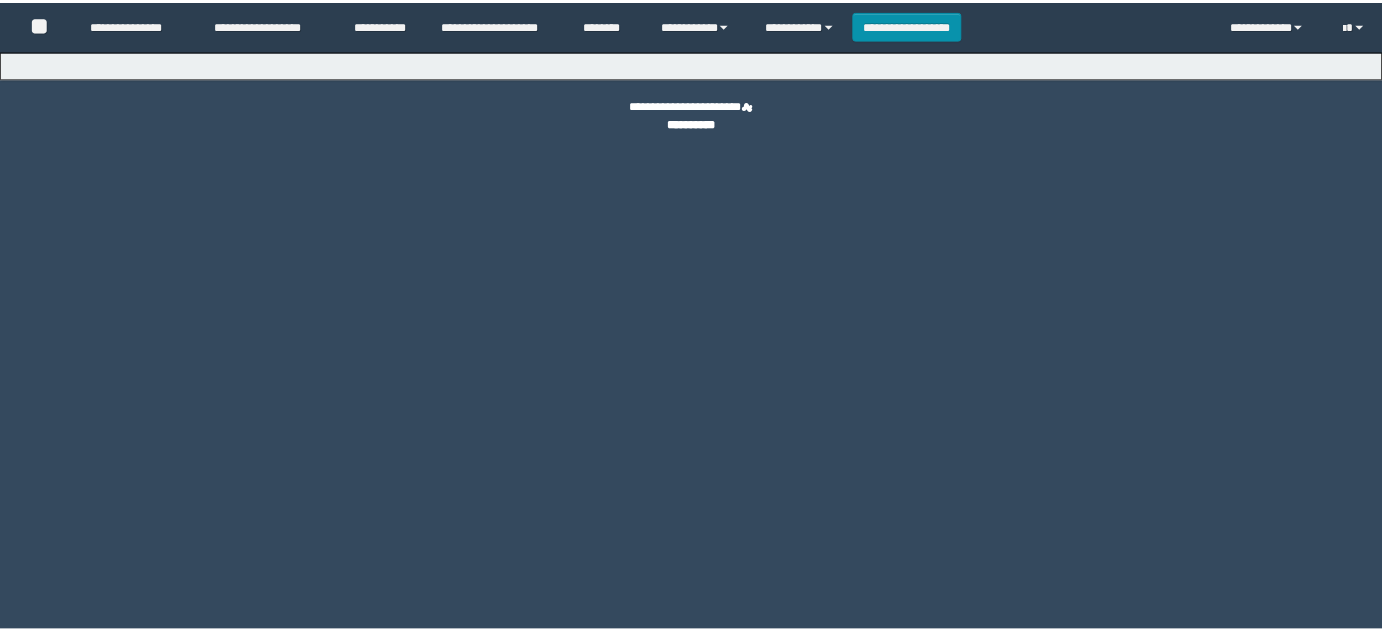 scroll, scrollTop: 0, scrollLeft: 0, axis: both 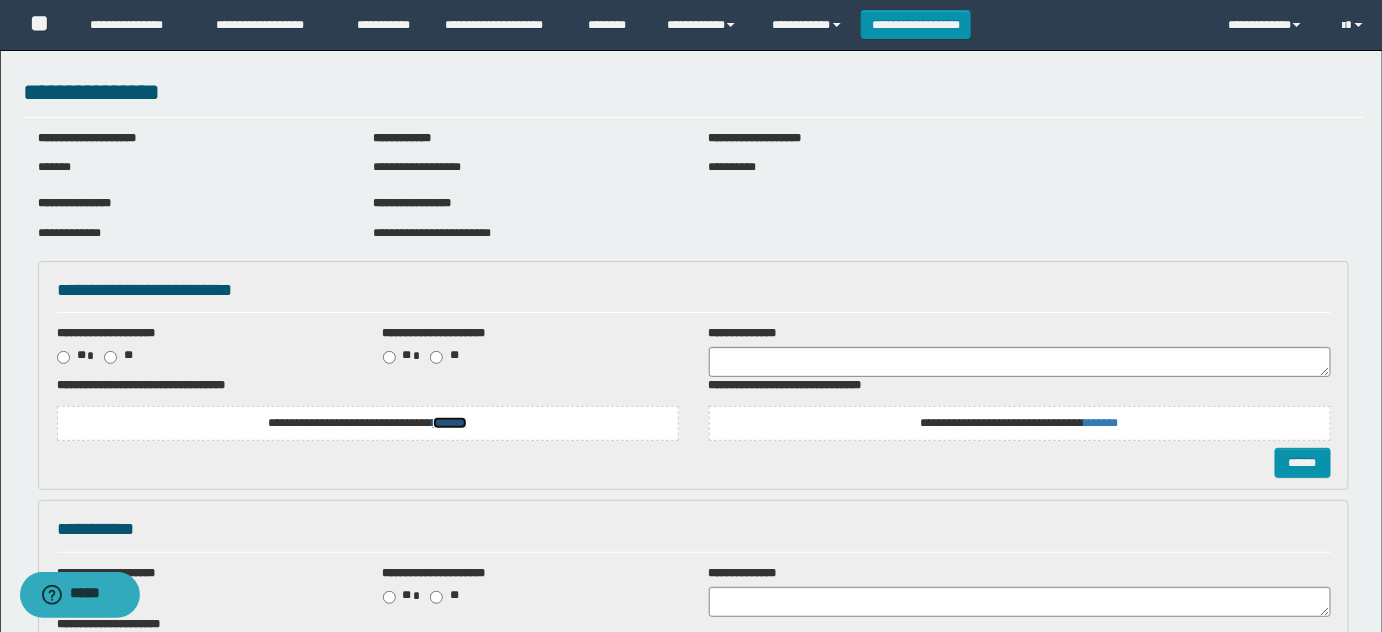 click on "*******" at bounding box center (450, 423) 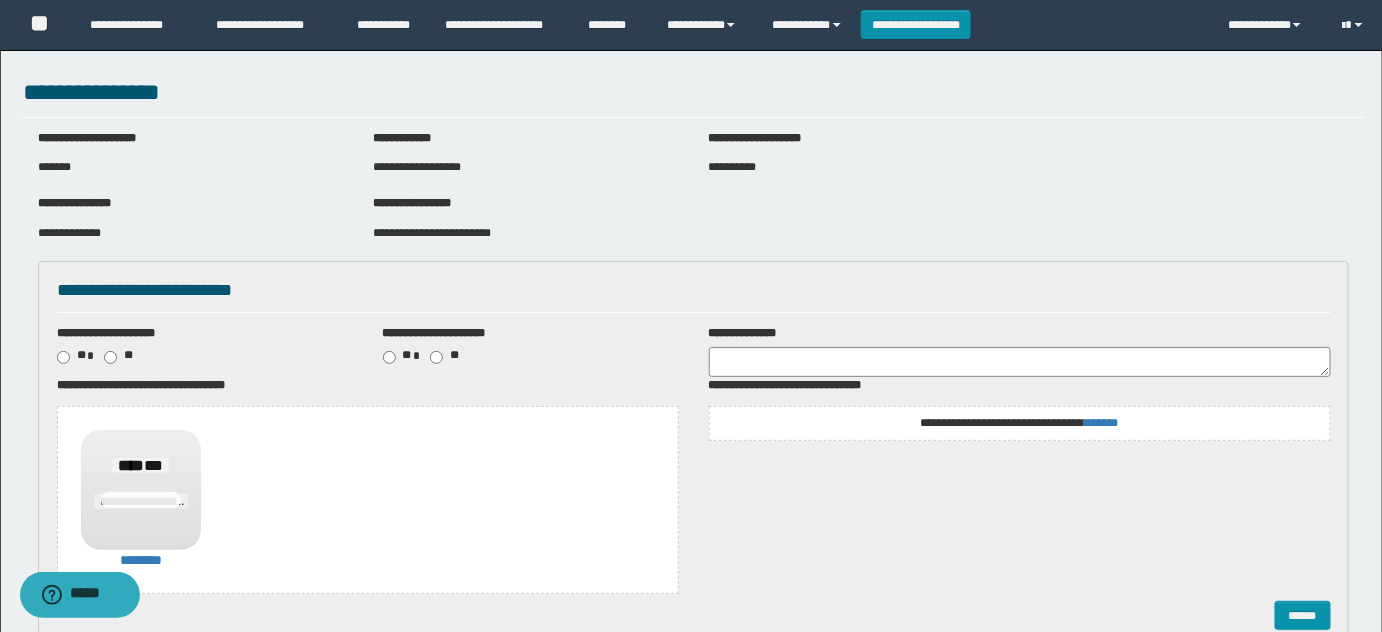 click on "**********" at bounding box center [1019, 423] 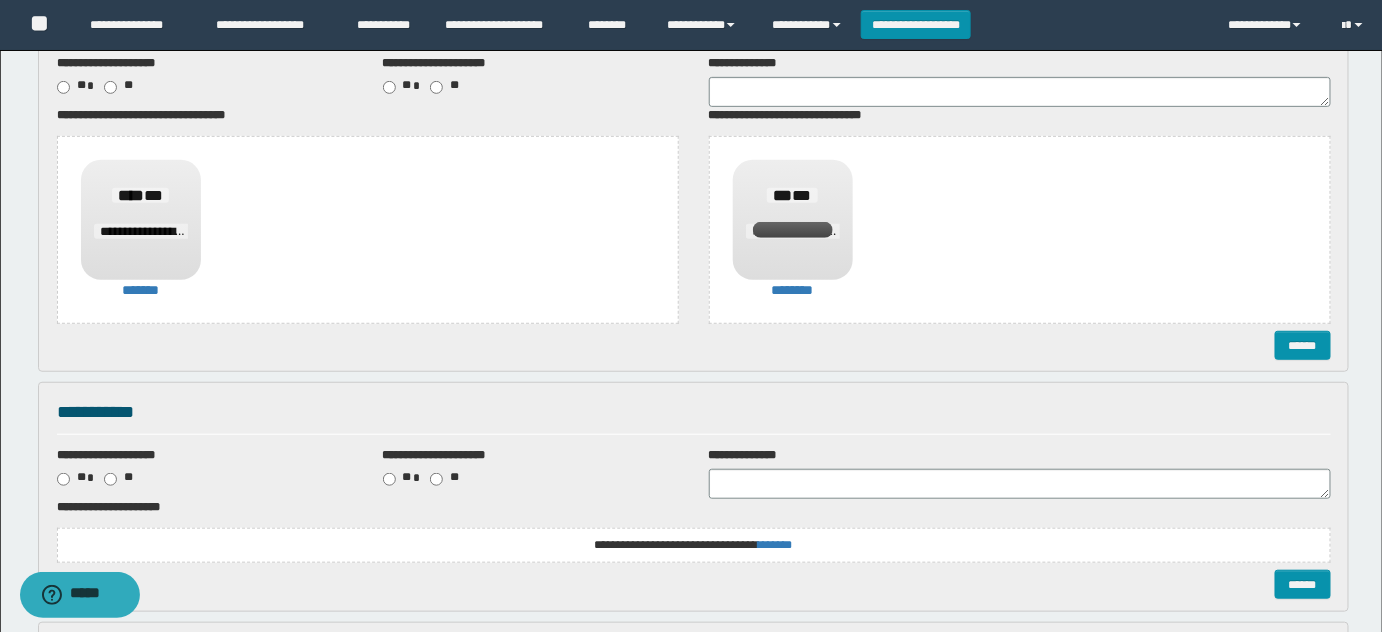 scroll, scrollTop: 272, scrollLeft: 0, axis: vertical 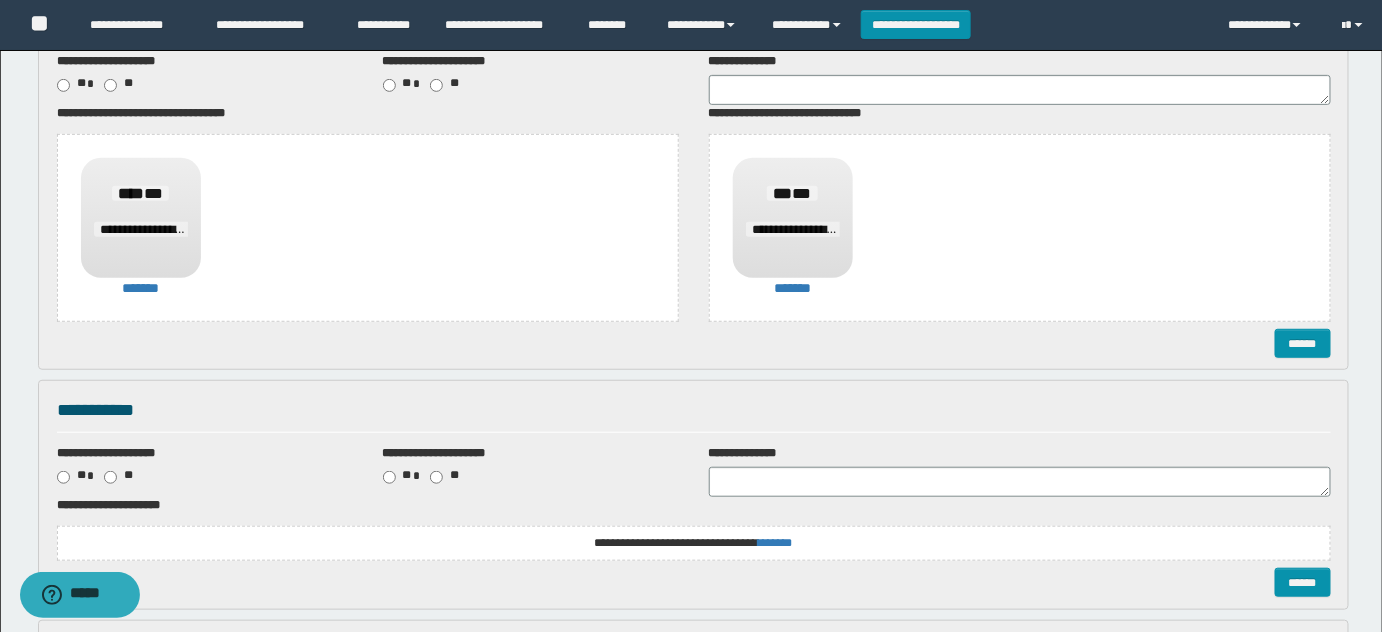 click on "**********" at bounding box center (694, 543) 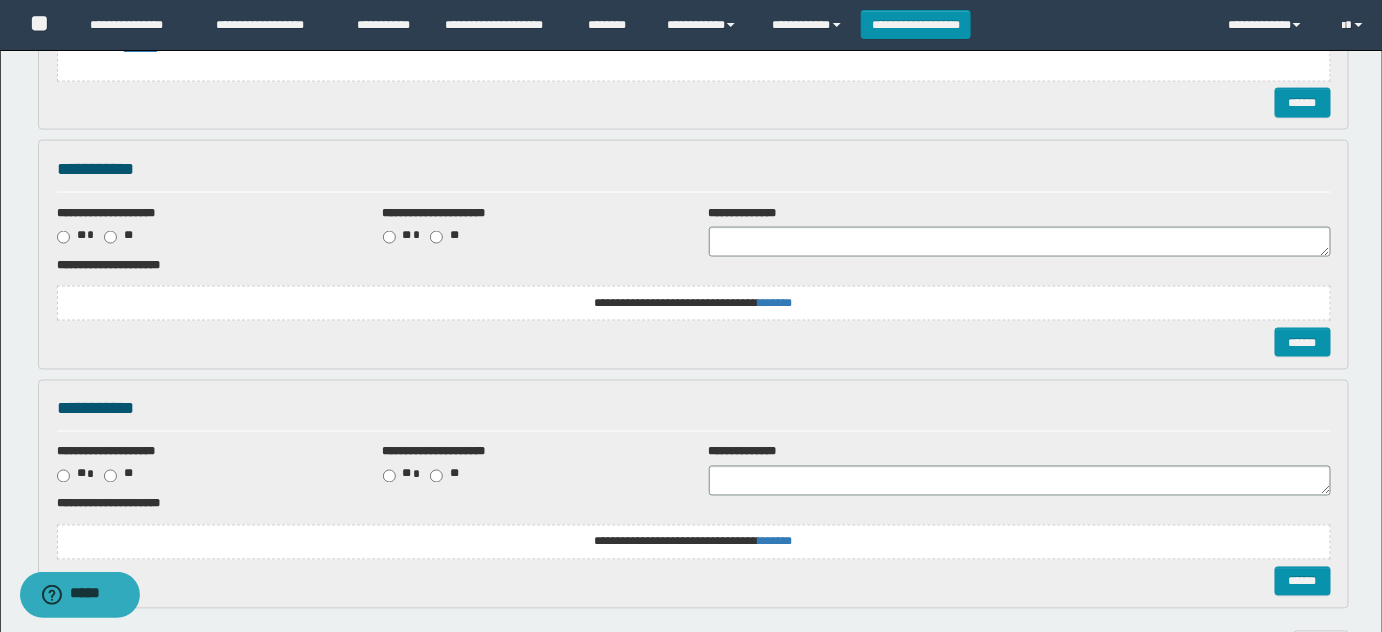 scroll, scrollTop: 764, scrollLeft: 0, axis: vertical 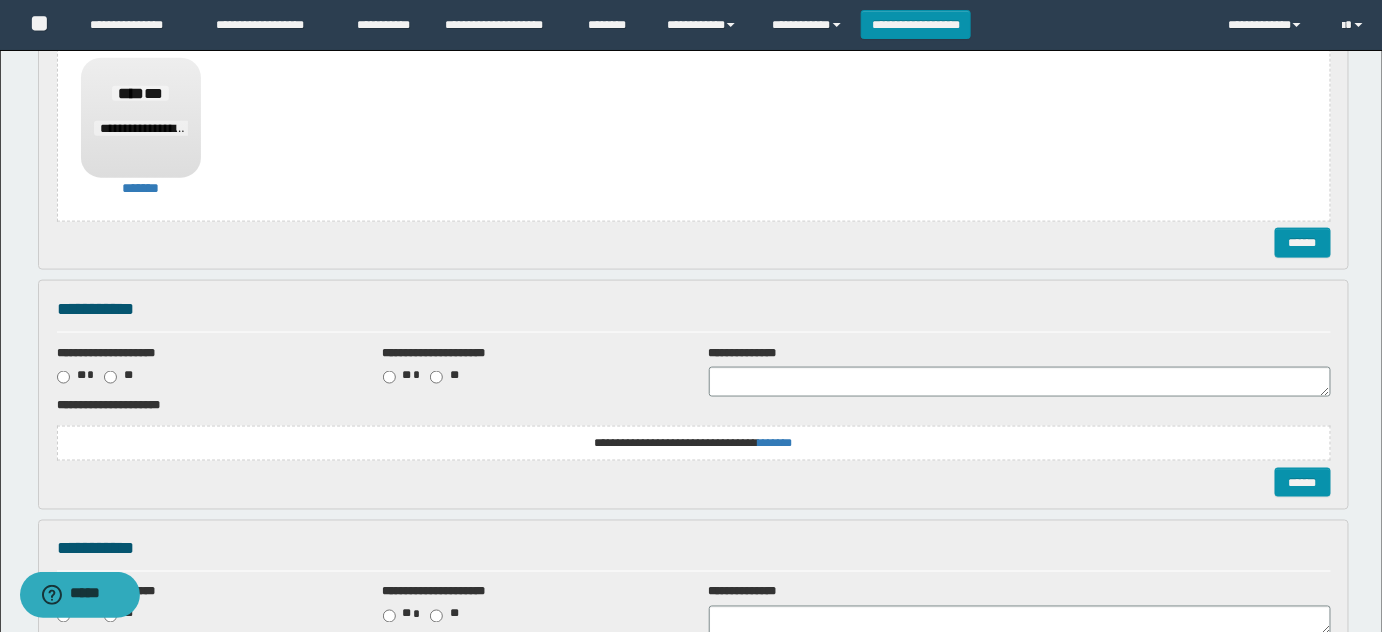 click on "**********" at bounding box center (0, 0) 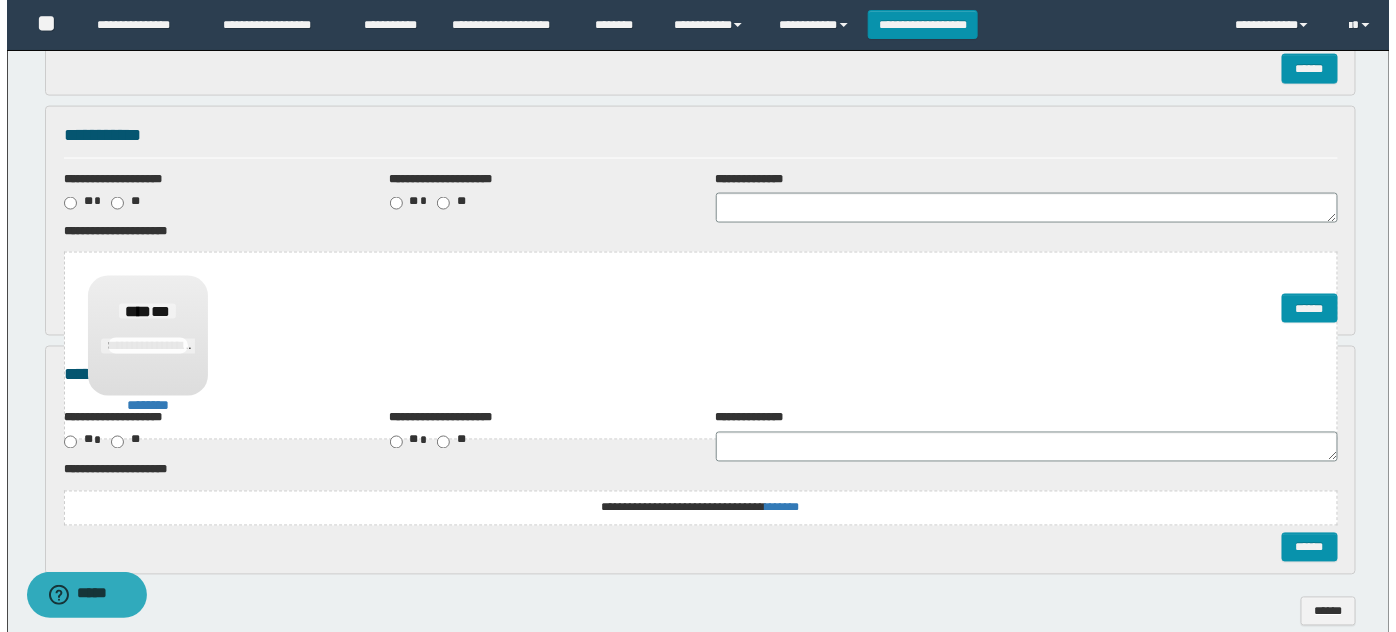 scroll, scrollTop: 1037, scrollLeft: 0, axis: vertical 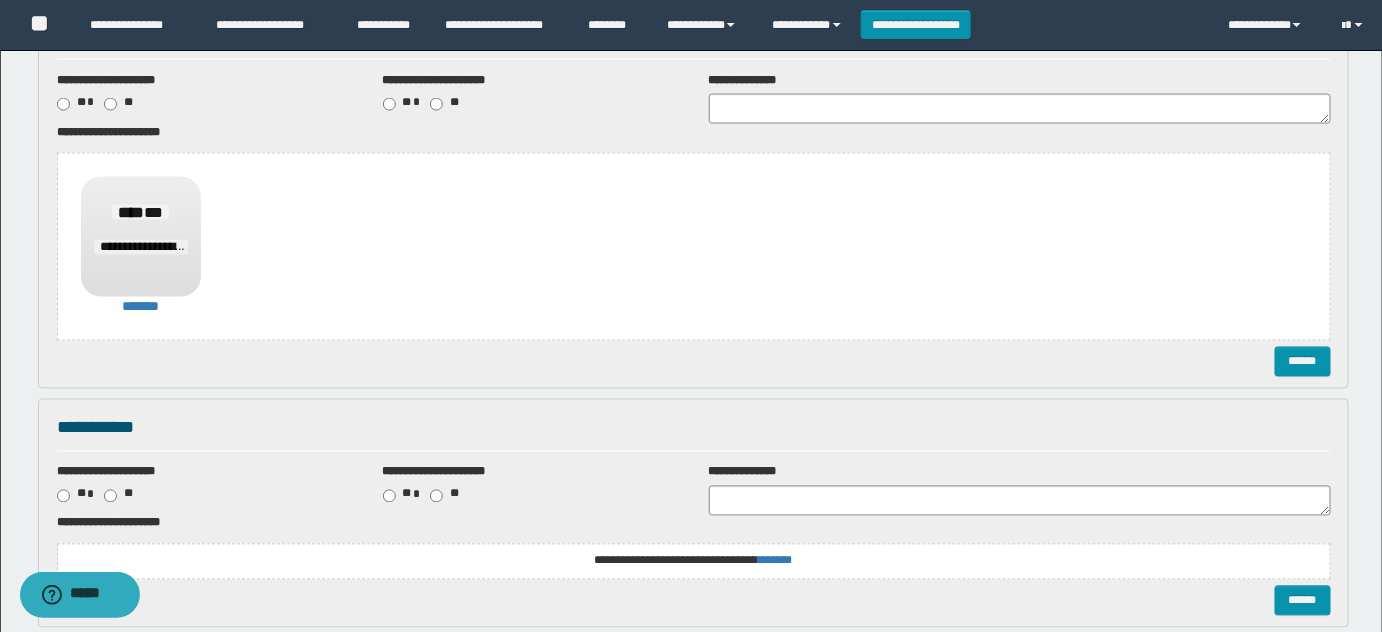 click on "**********" at bounding box center (0, 0) 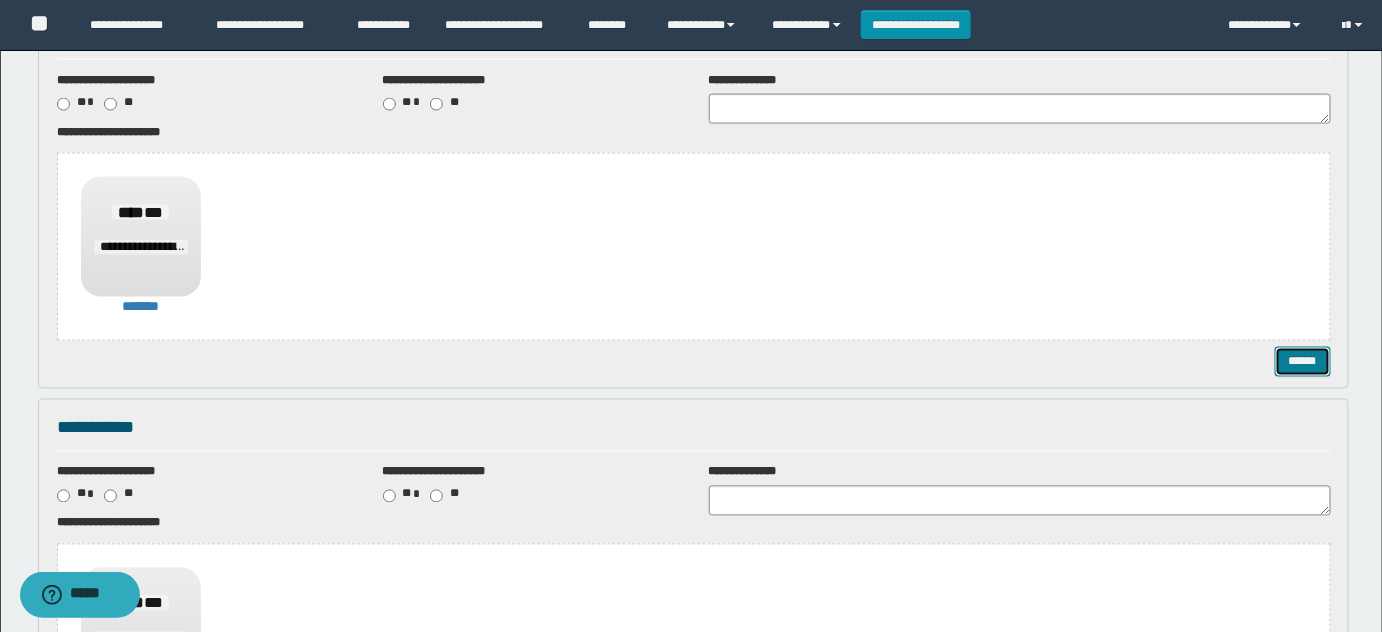 click on "******" at bounding box center (1302, 361) 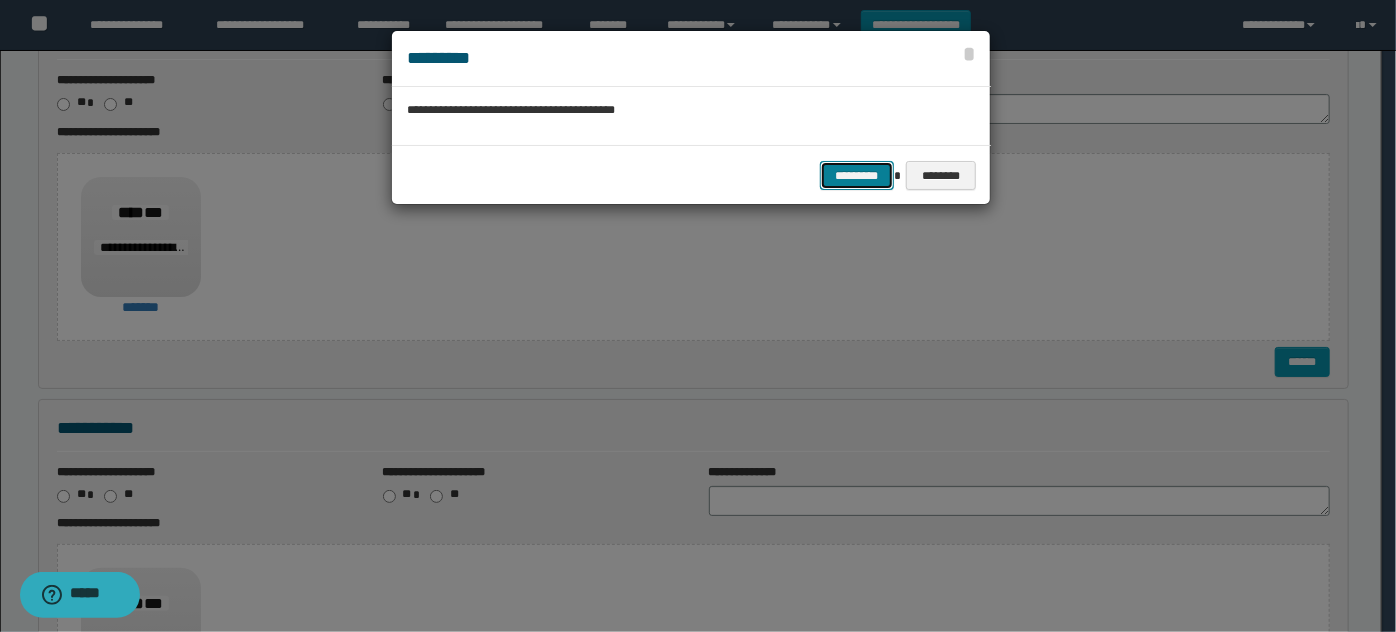 click on "*********" at bounding box center (857, 175) 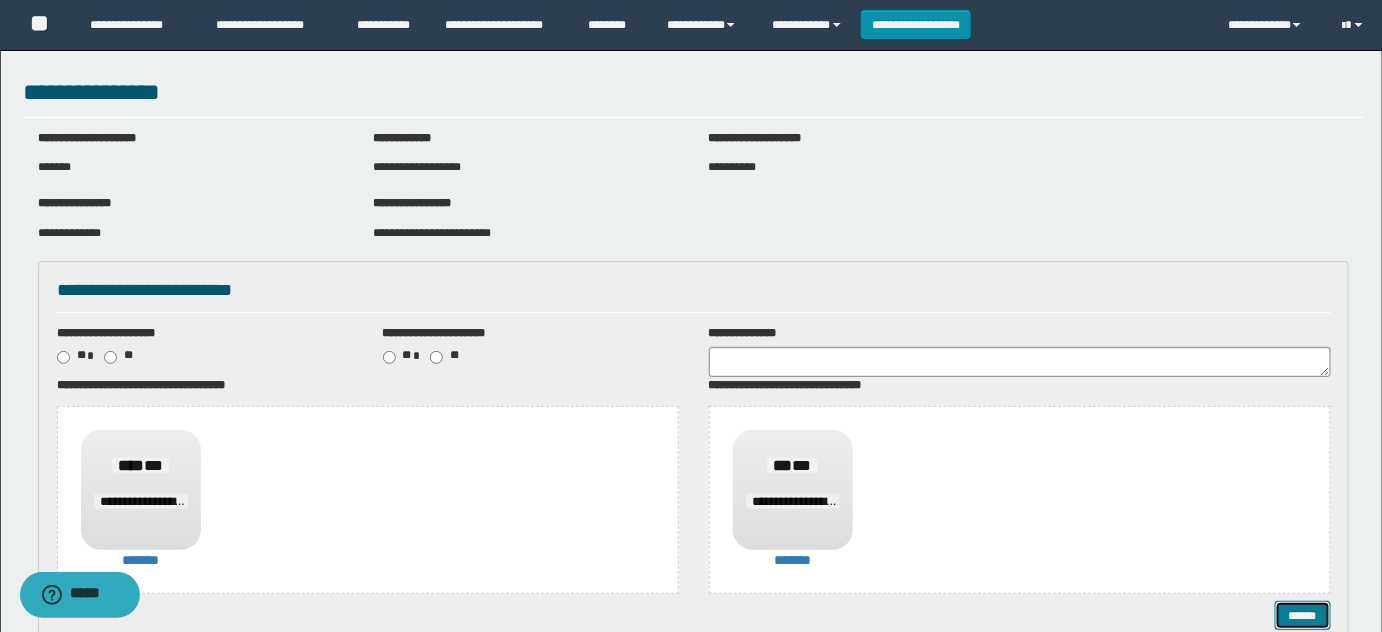 click on "******" at bounding box center (1302, 615) 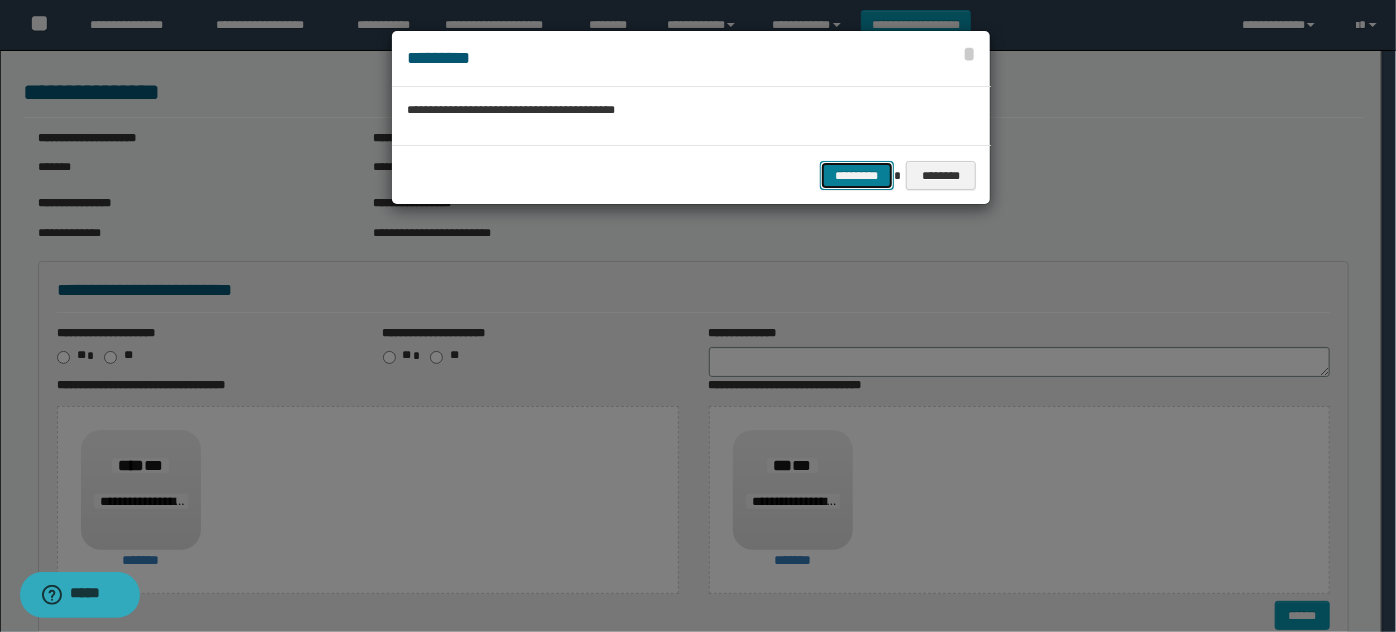 click on "*********" at bounding box center (857, 175) 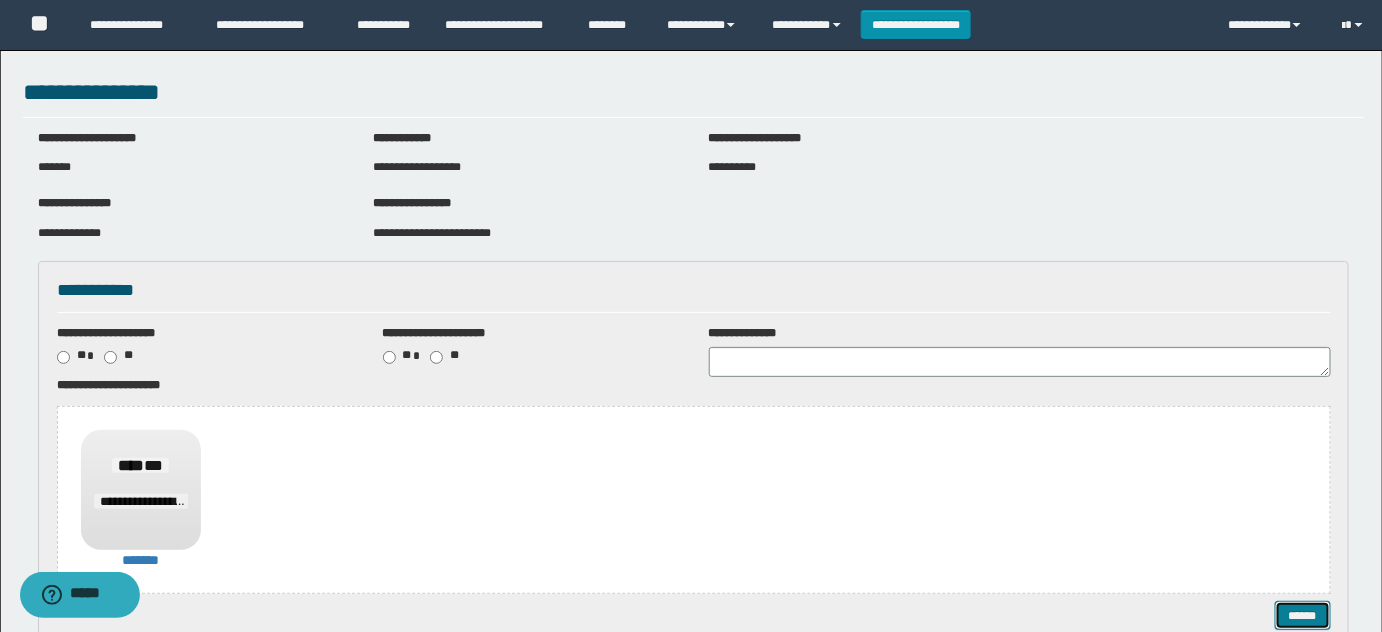 click on "******" at bounding box center [1302, 615] 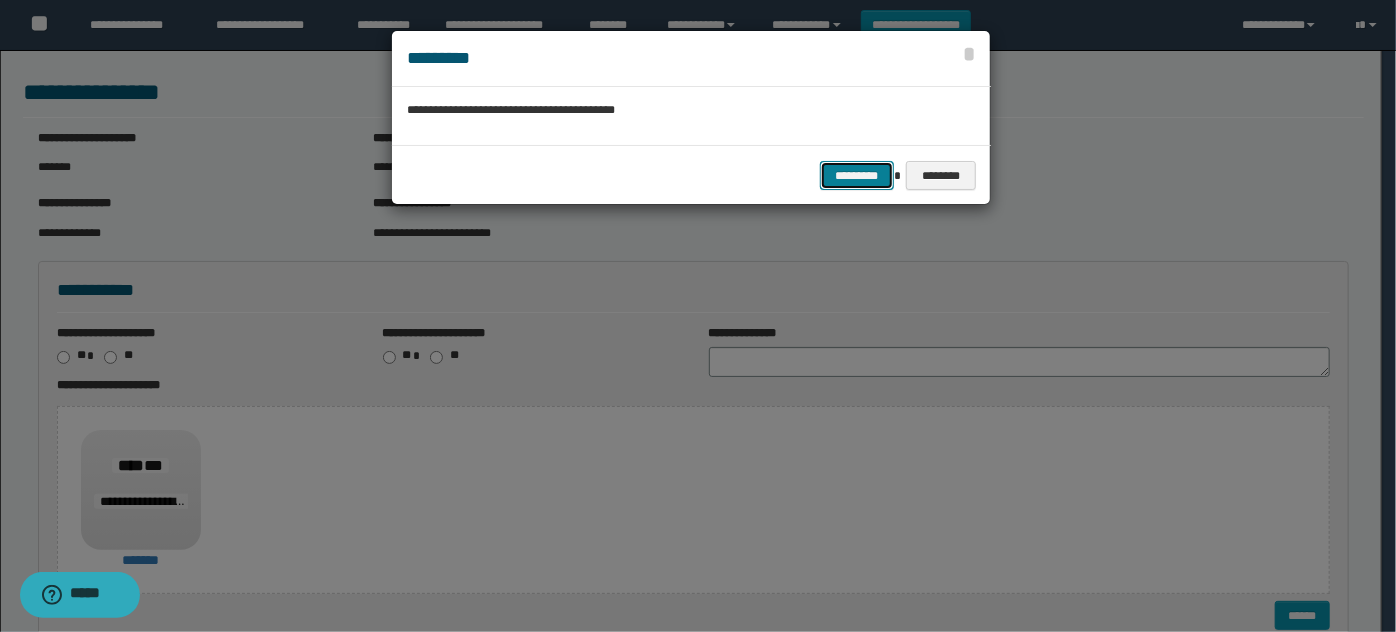 click on "*********" at bounding box center [857, 175] 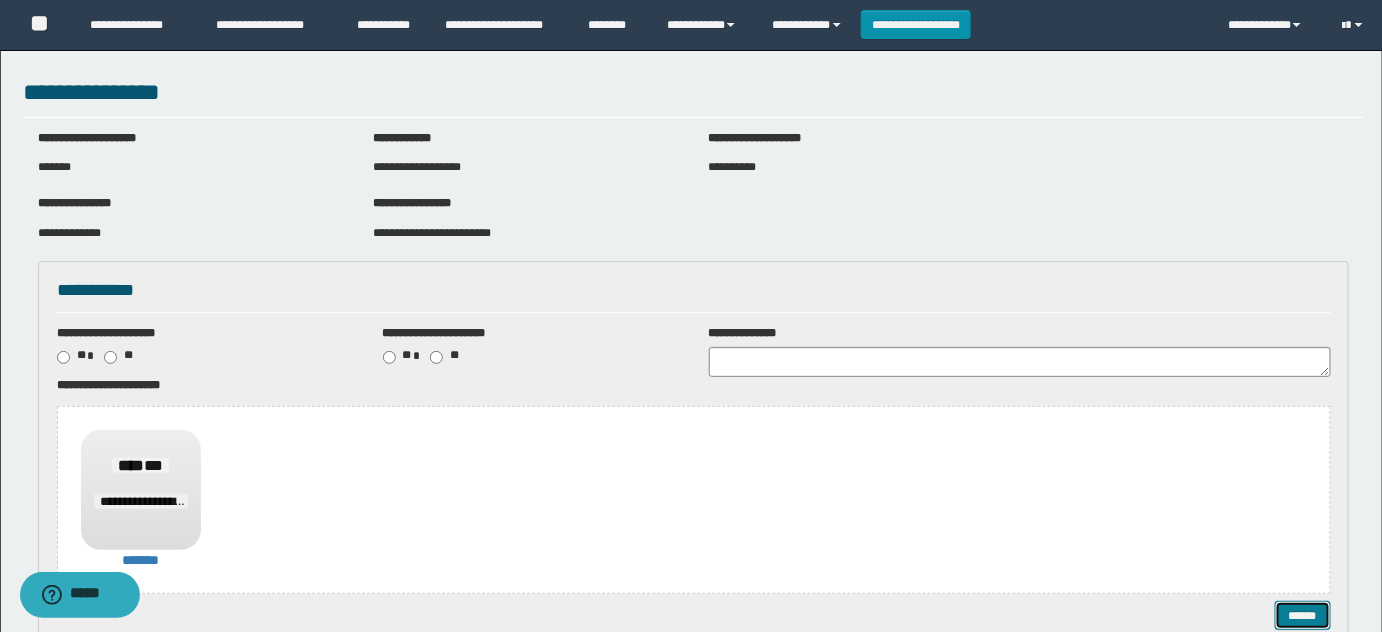 click on "******" at bounding box center [1302, 615] 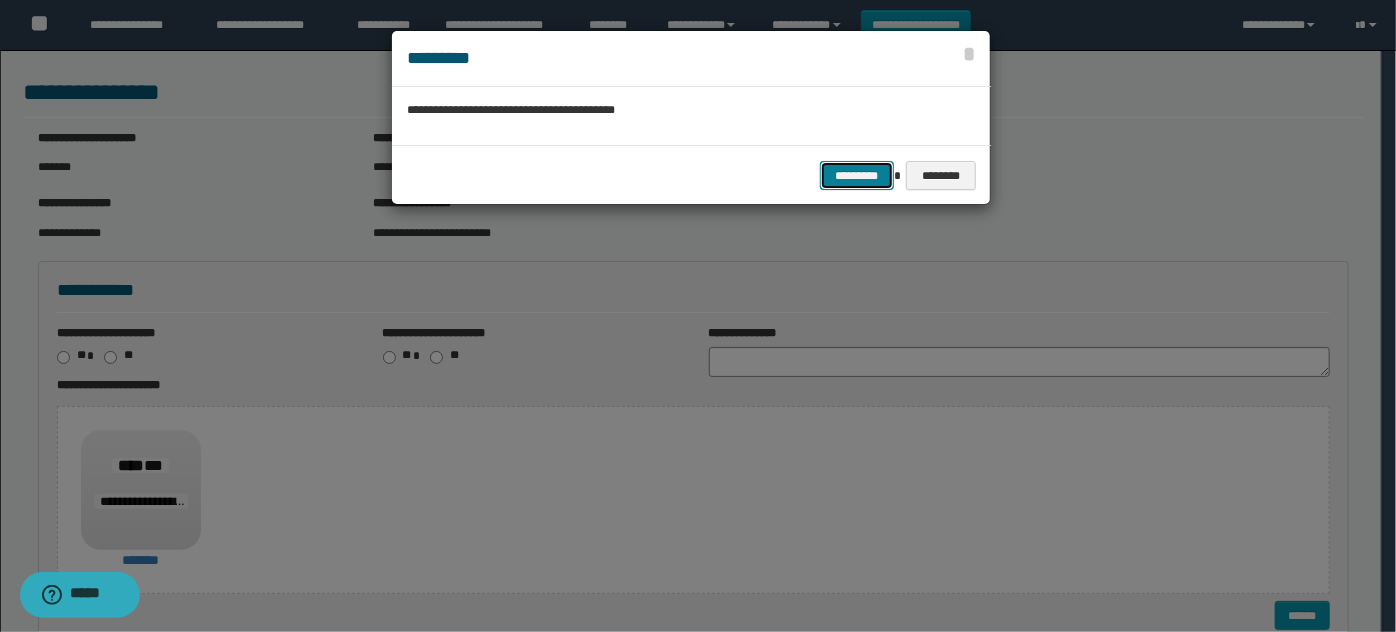 click on "*********" at bounding box center (857, 175) 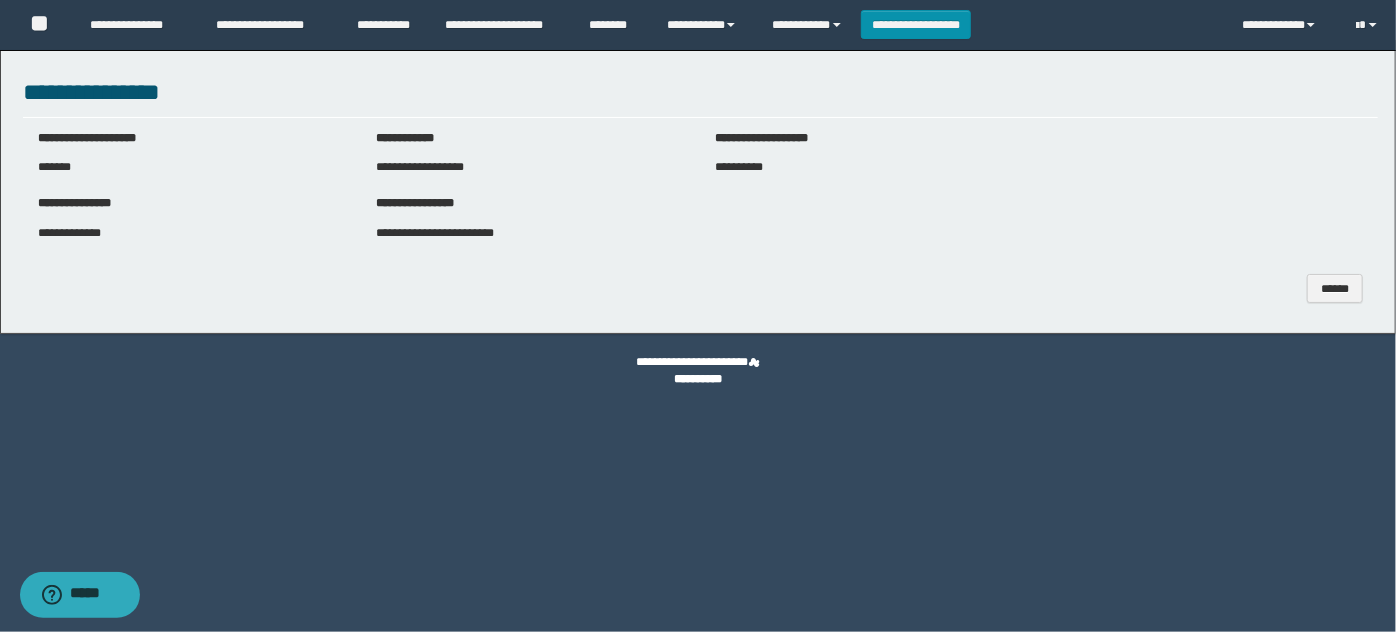 click on "**********" at bounding box center (698, 187) 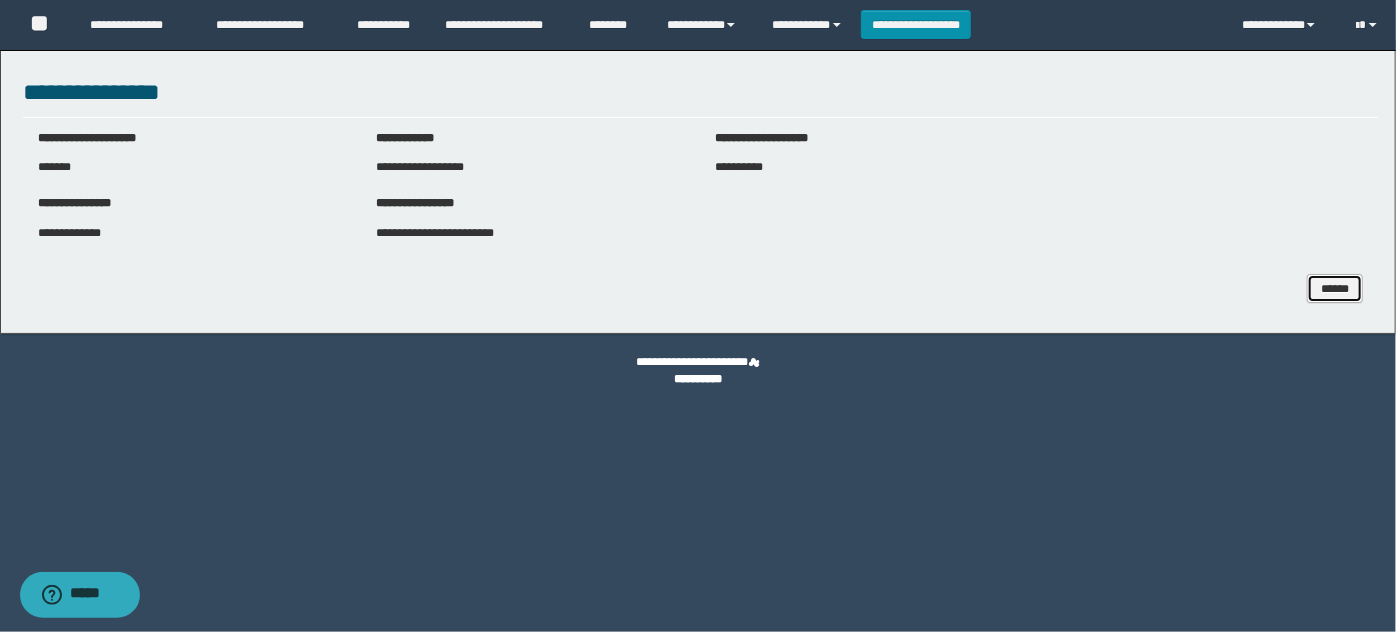 click on "******" at bounding box center [1334, 288] 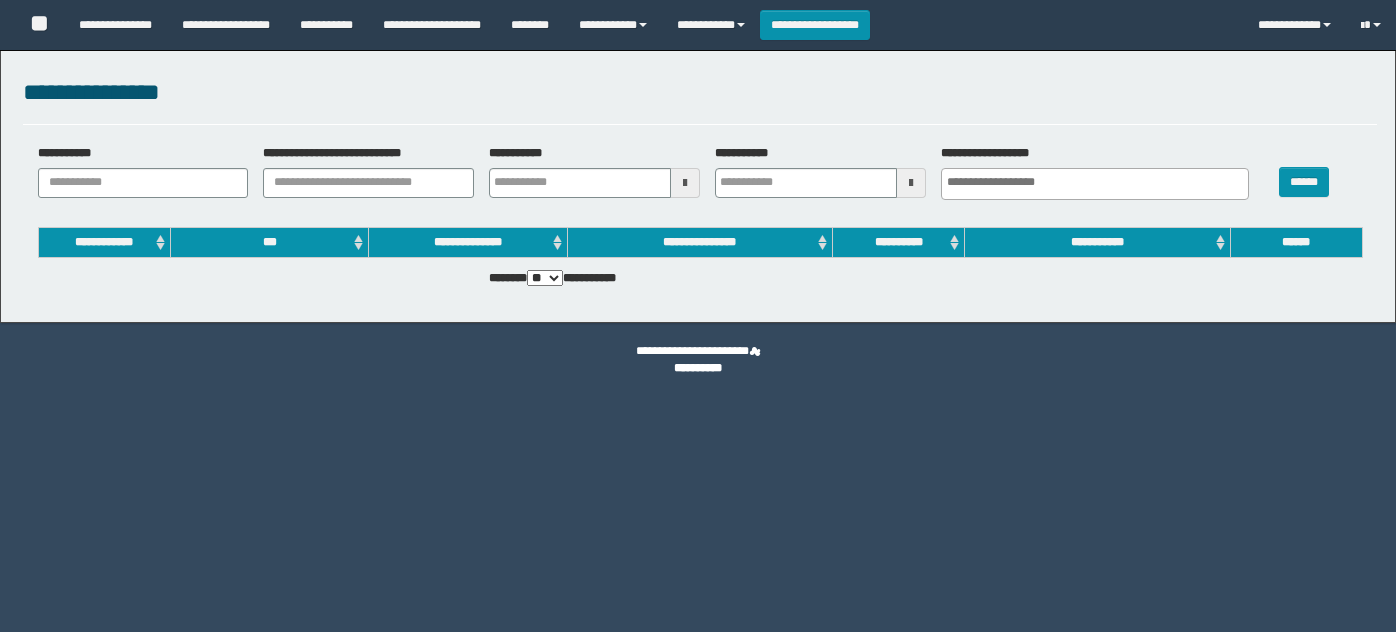 select 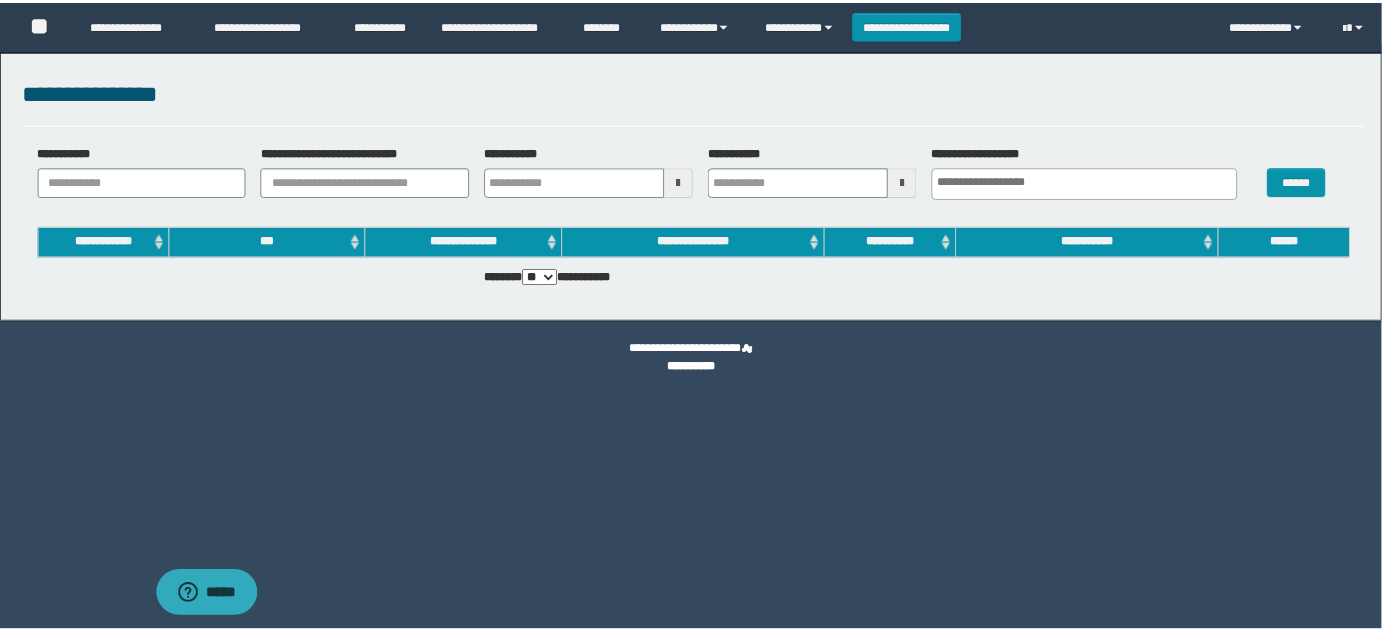 scroll, scrollTop: 0, scrollLeft: 0, axis: both 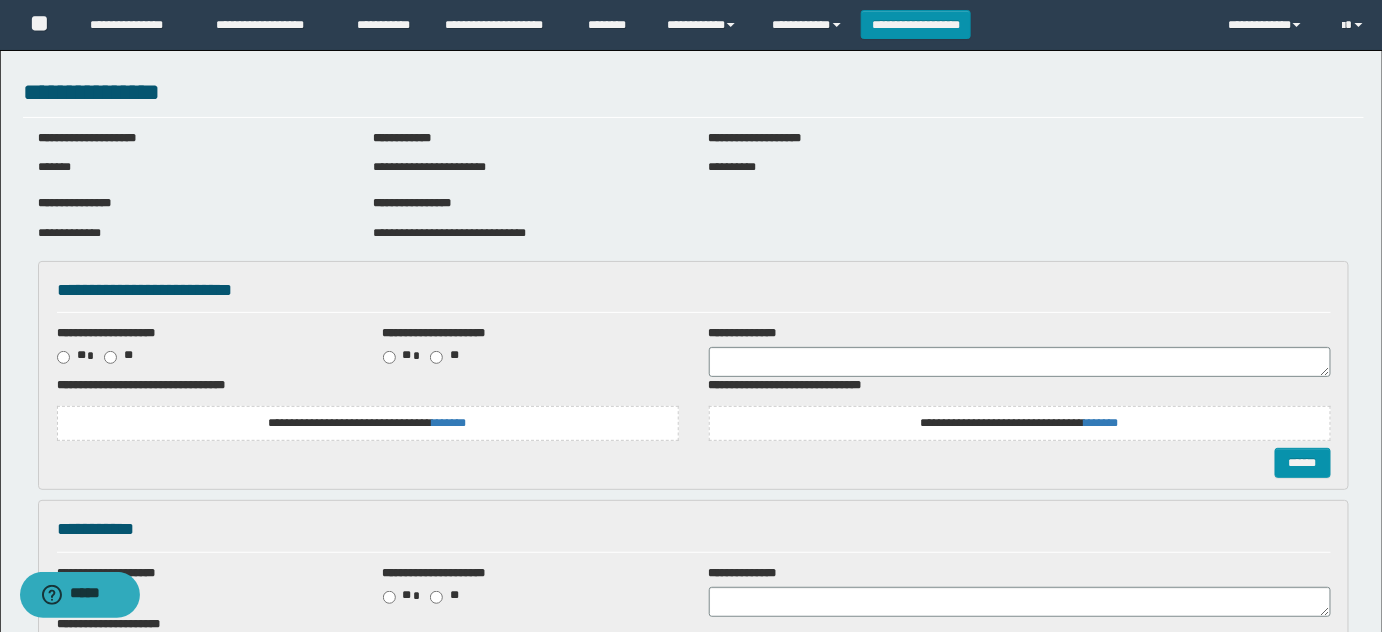 click on "**********" at bounding box center (368, 423) 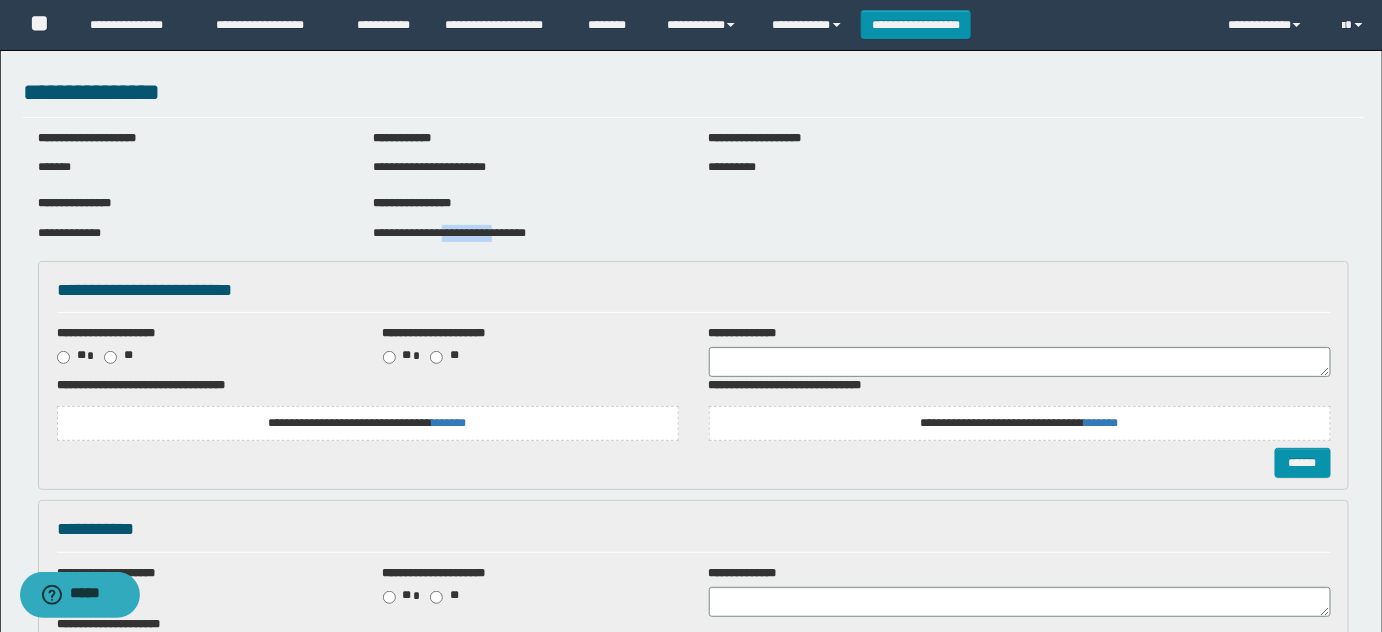 click on "**********" at bounding box center (525, 233) 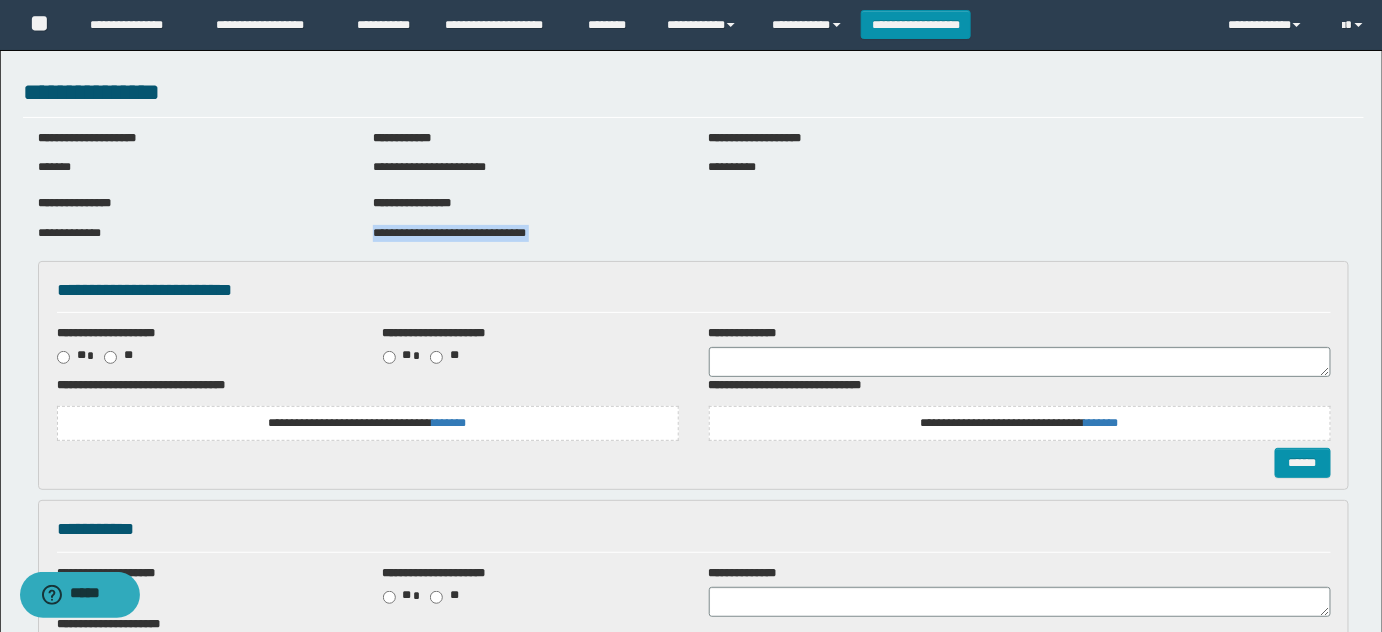 click on "**********" at bounding box center [525, 233] 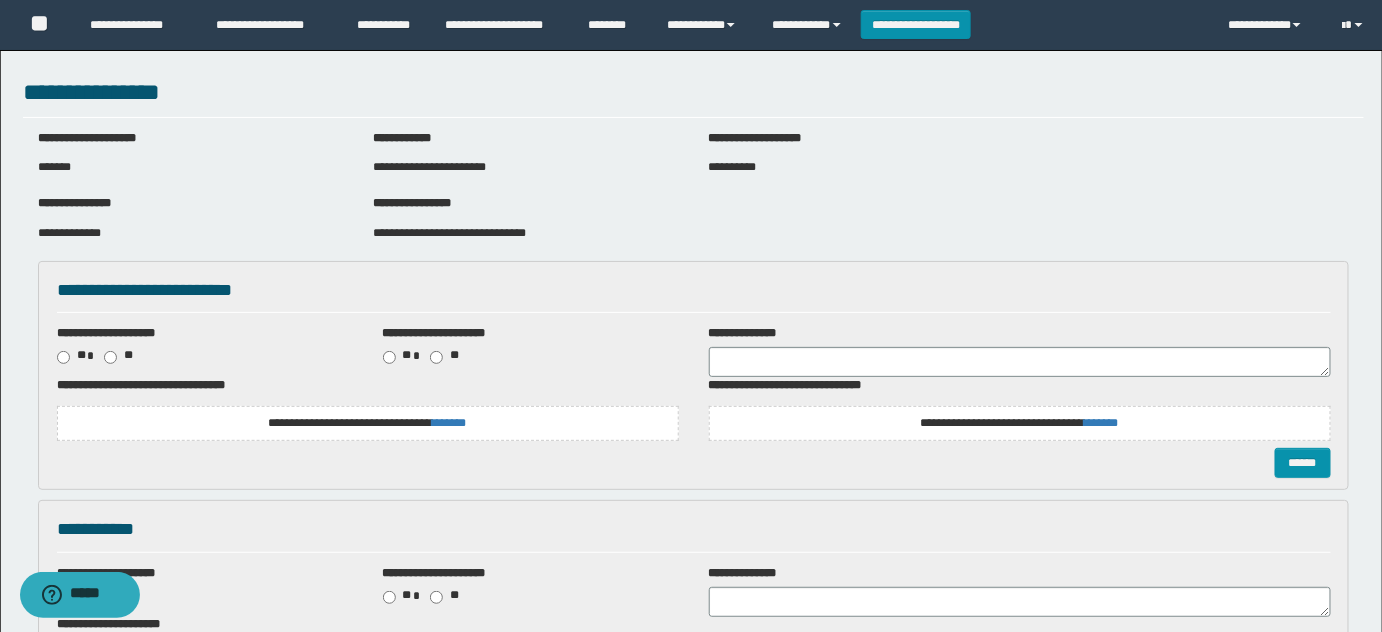 click on "**********" at bounding box center [367, 423] 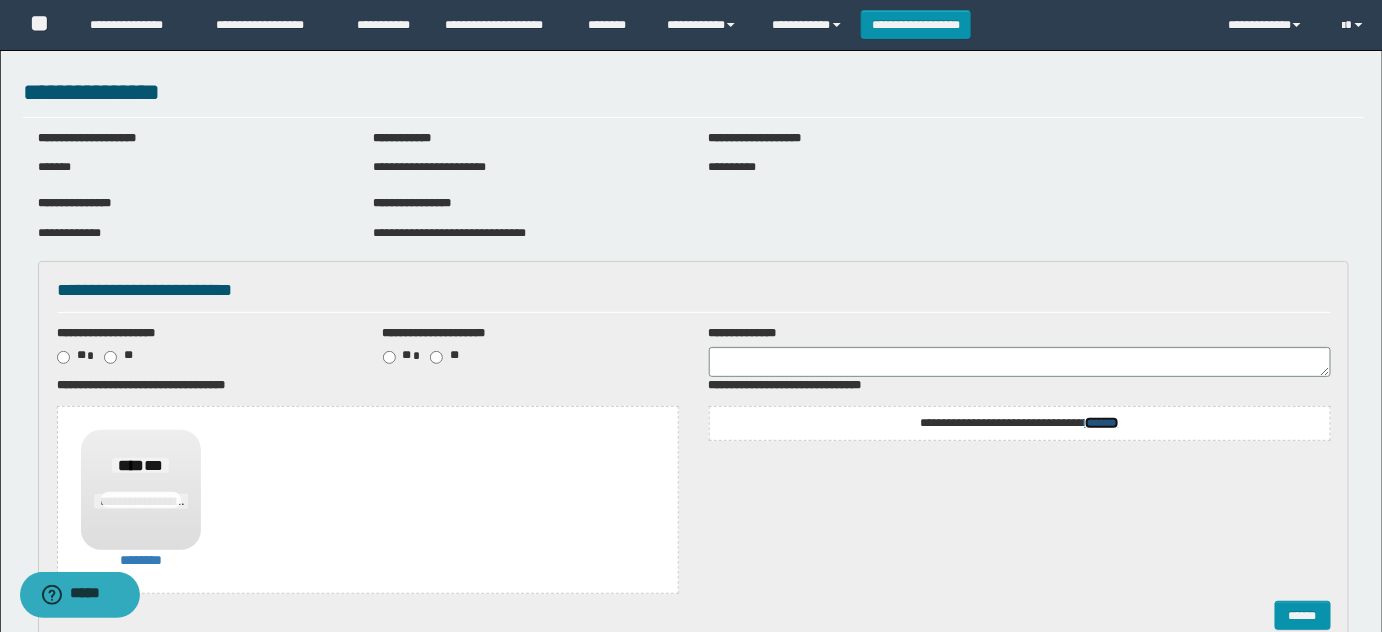 click on "*******" at bounding box center (1102, 423) 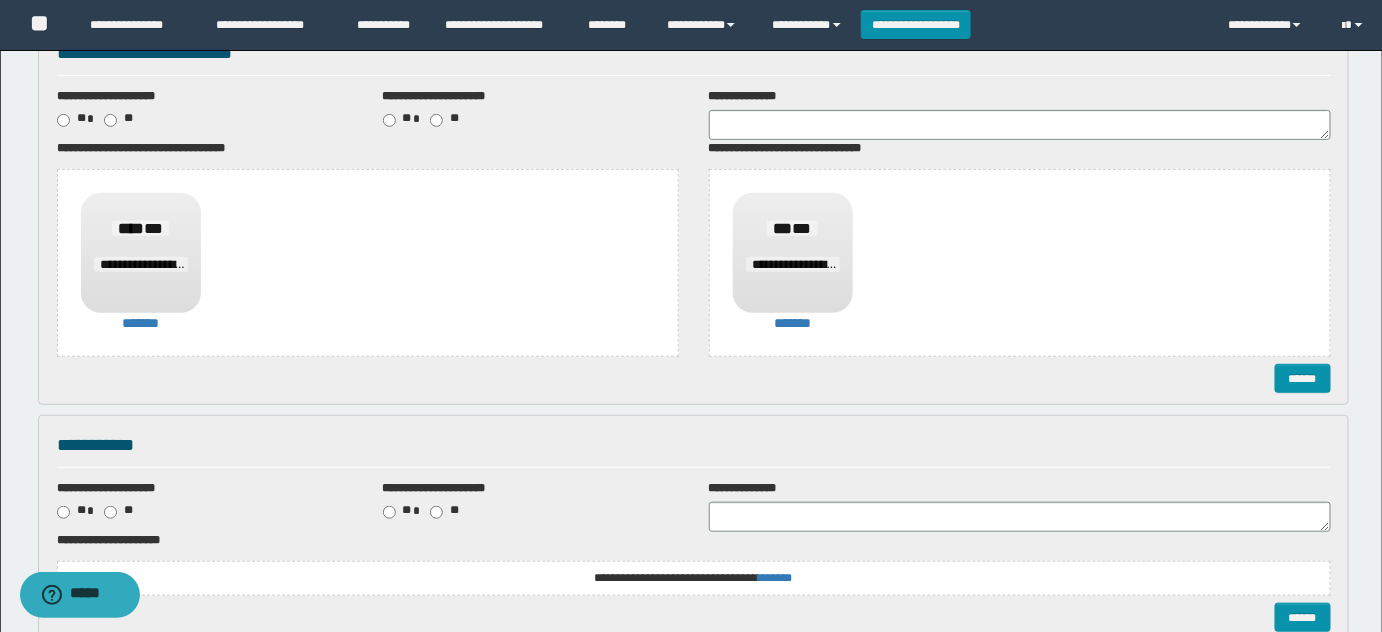 scroll, scrollTop: 454, scrollLeft: 0, axis: vertical 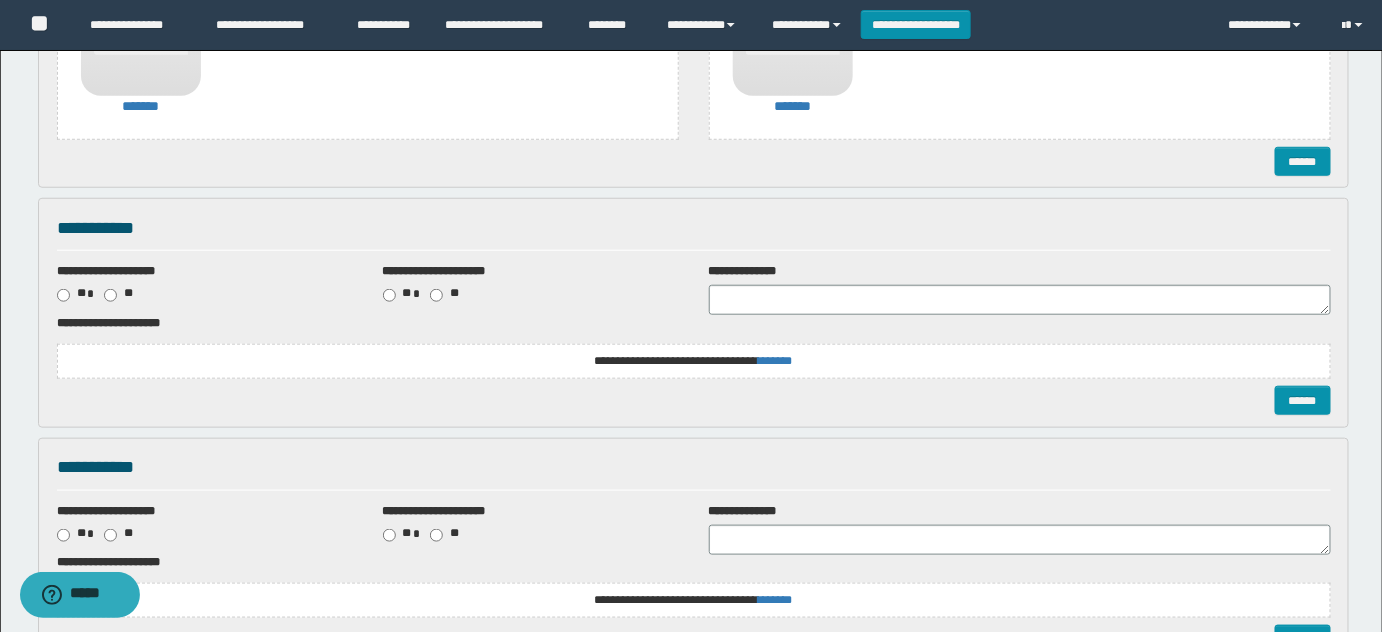 click on "**********" at bounding box center (693, 361) 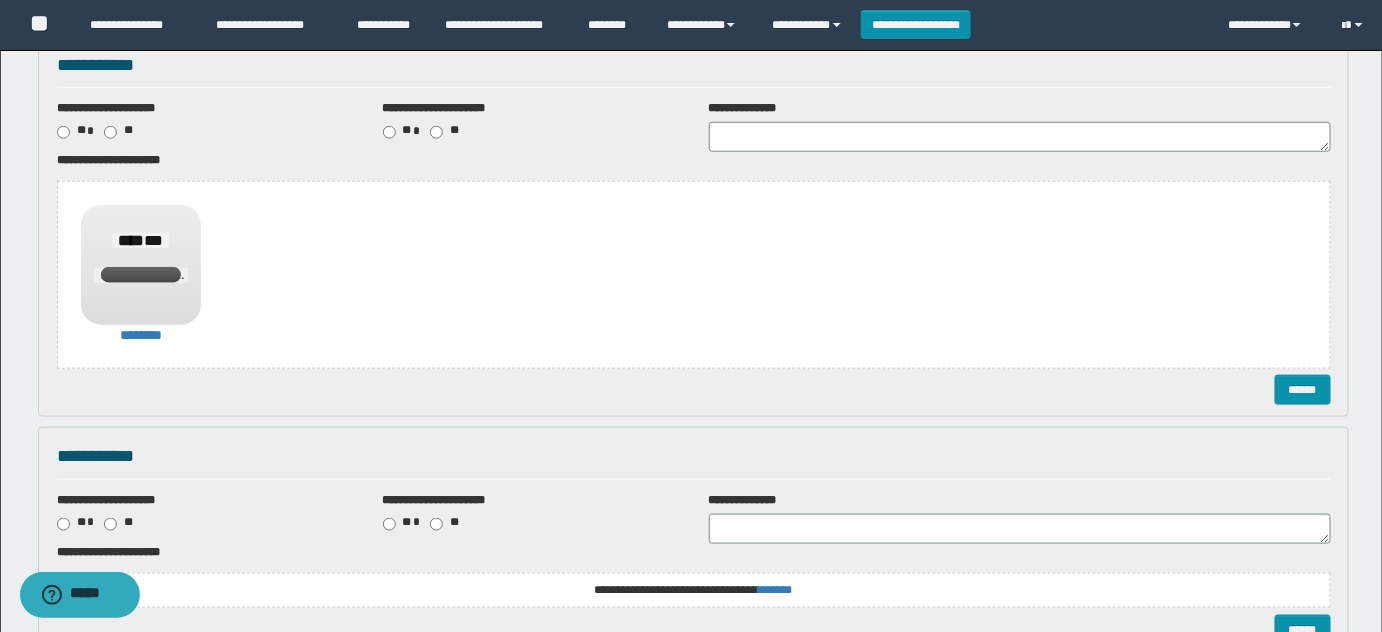 scroll, scrollTop: 818, scrollLeft: 0, axis: vertical 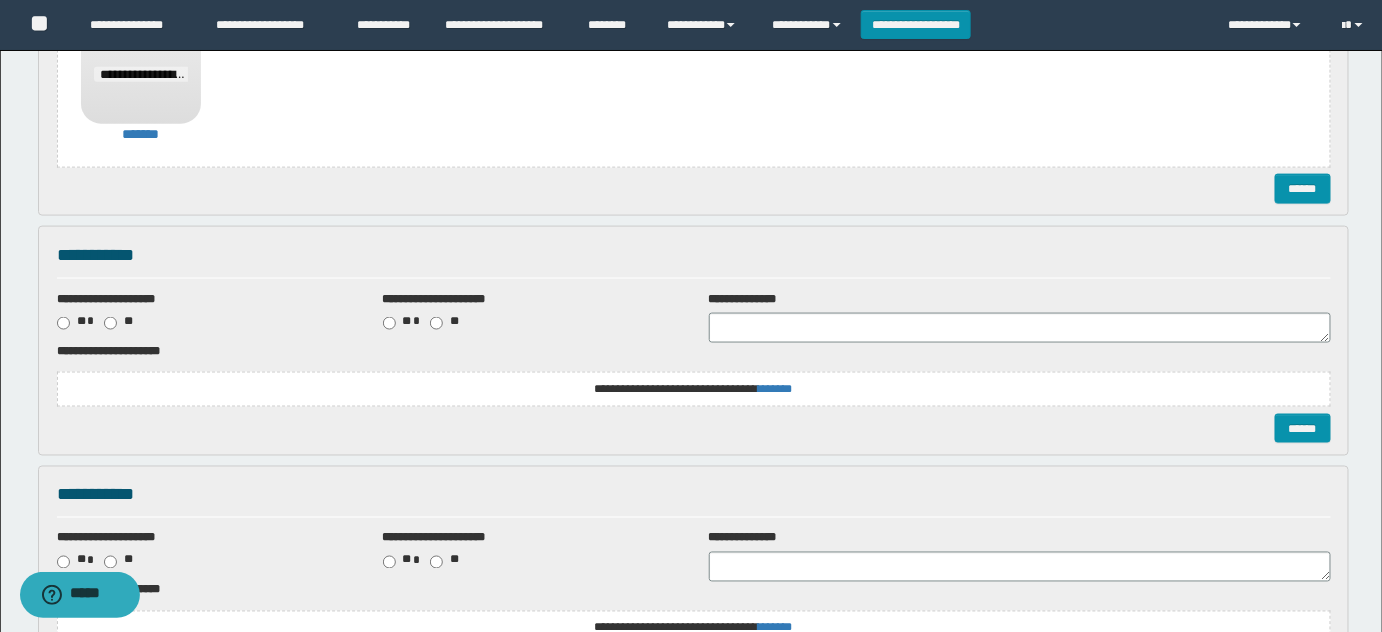 click on "******" at bounding box center (694, 428) 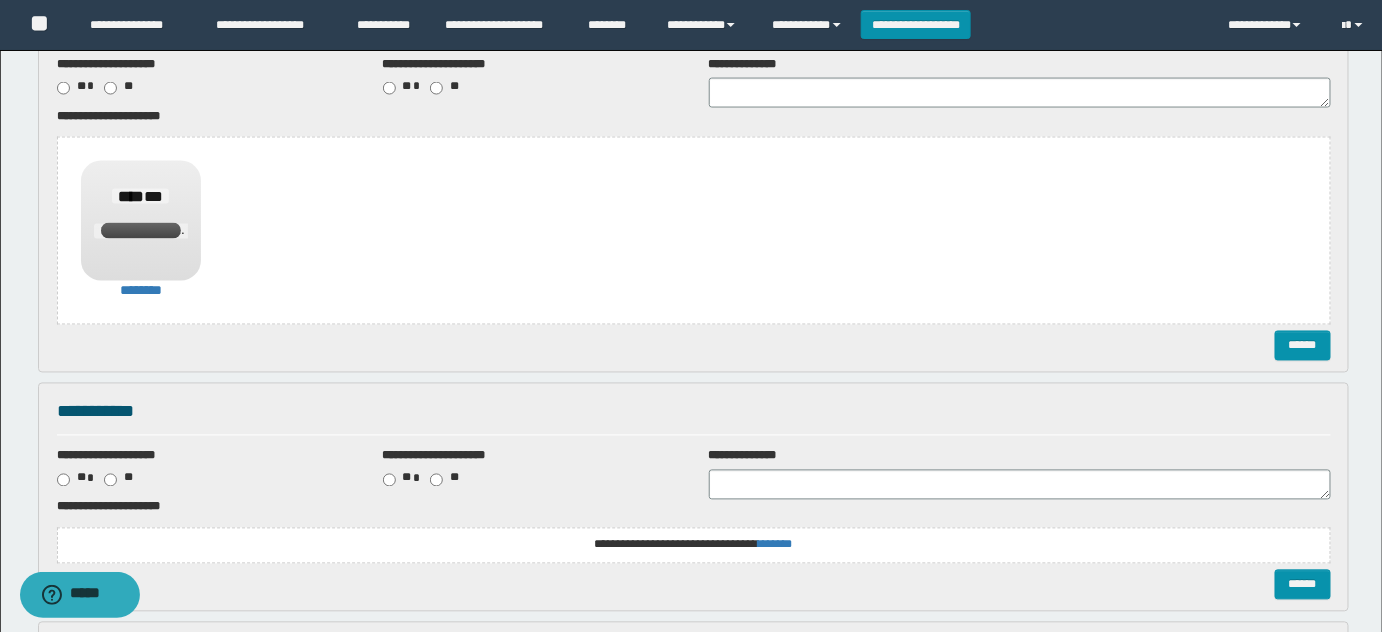 scroll, scrollTop: 1272, scrollLeft: 0, axis: vertical 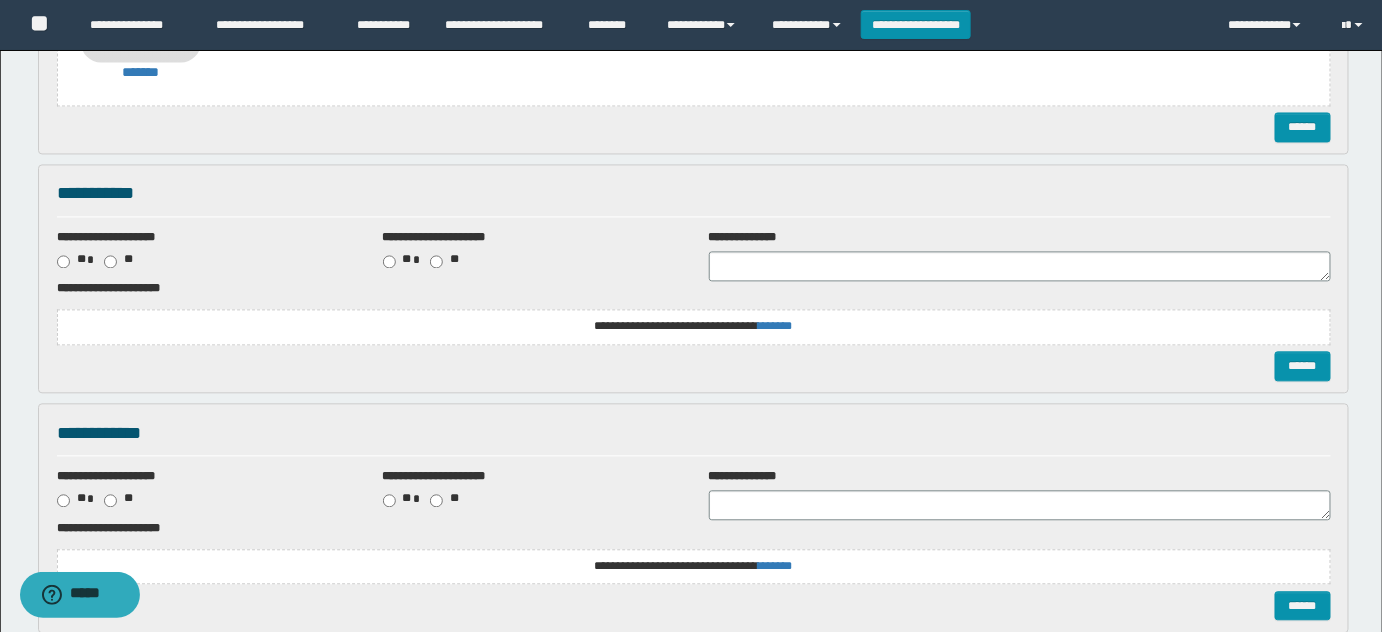 click on "******" at bounding box center [694, 365] 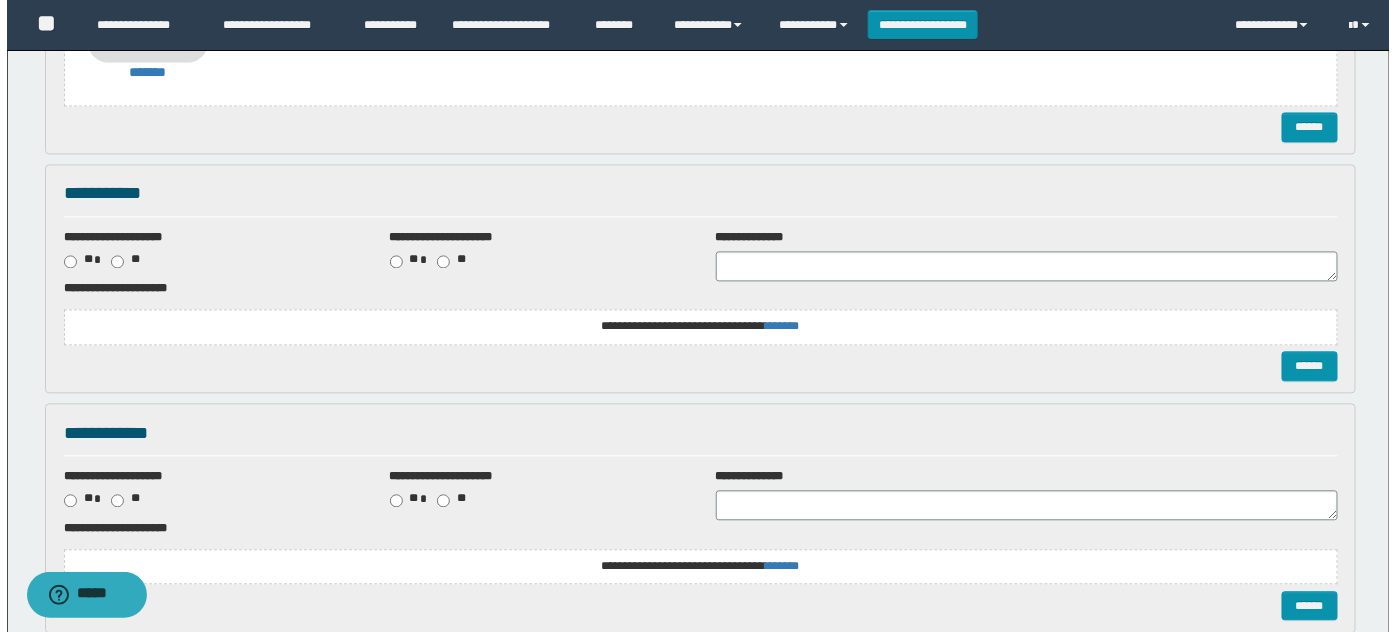 scroll, scrollTop: 1429, scrollLeft: 0, axis: vertical 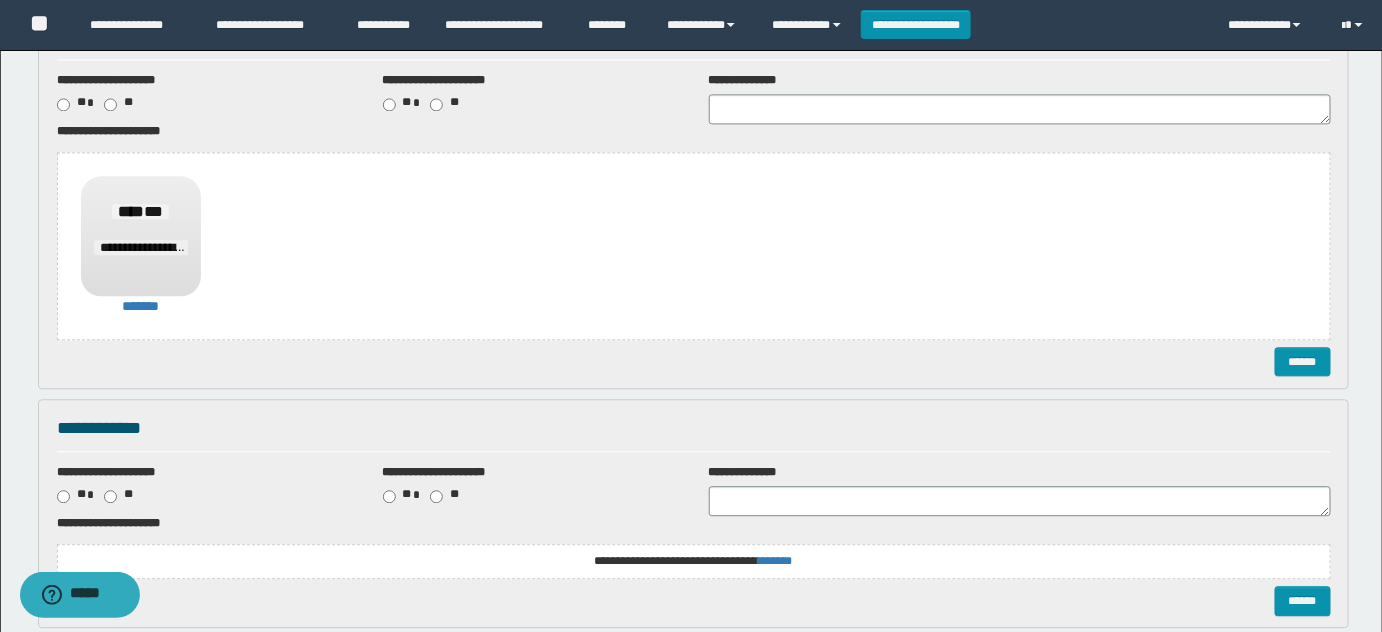 click on "**********" at bounding box center (0, 0) 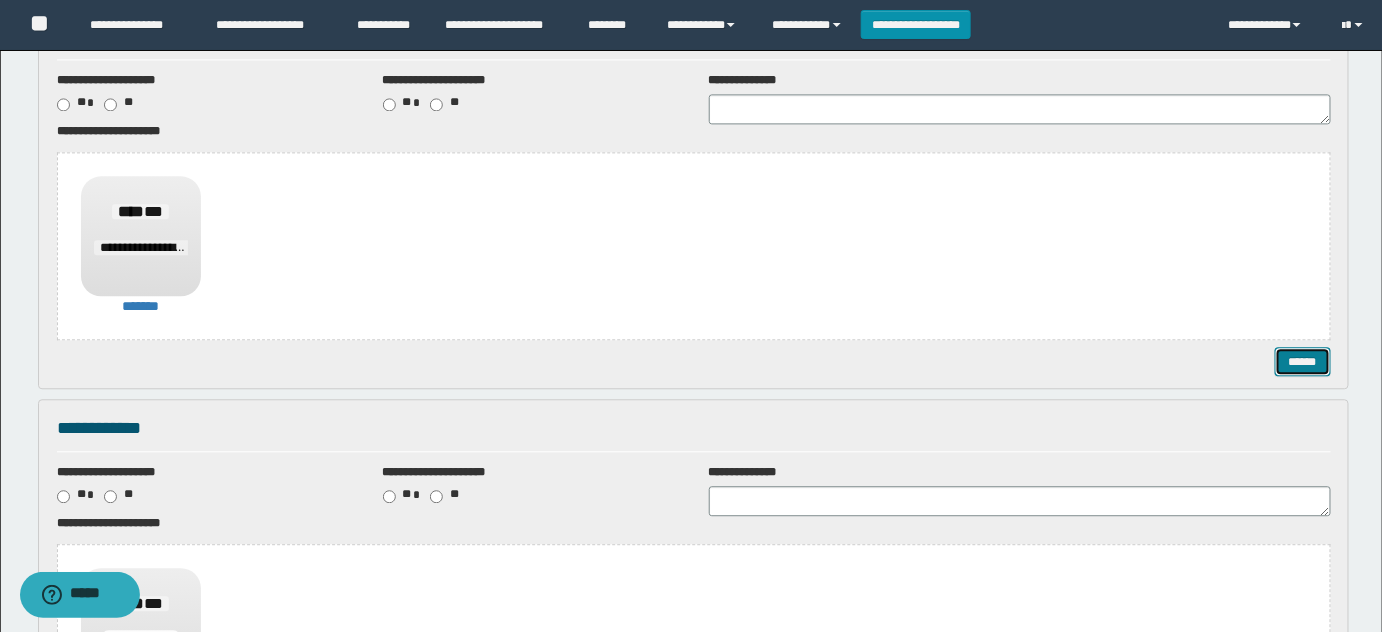 click on "******" at bounding box center (1302, 361) 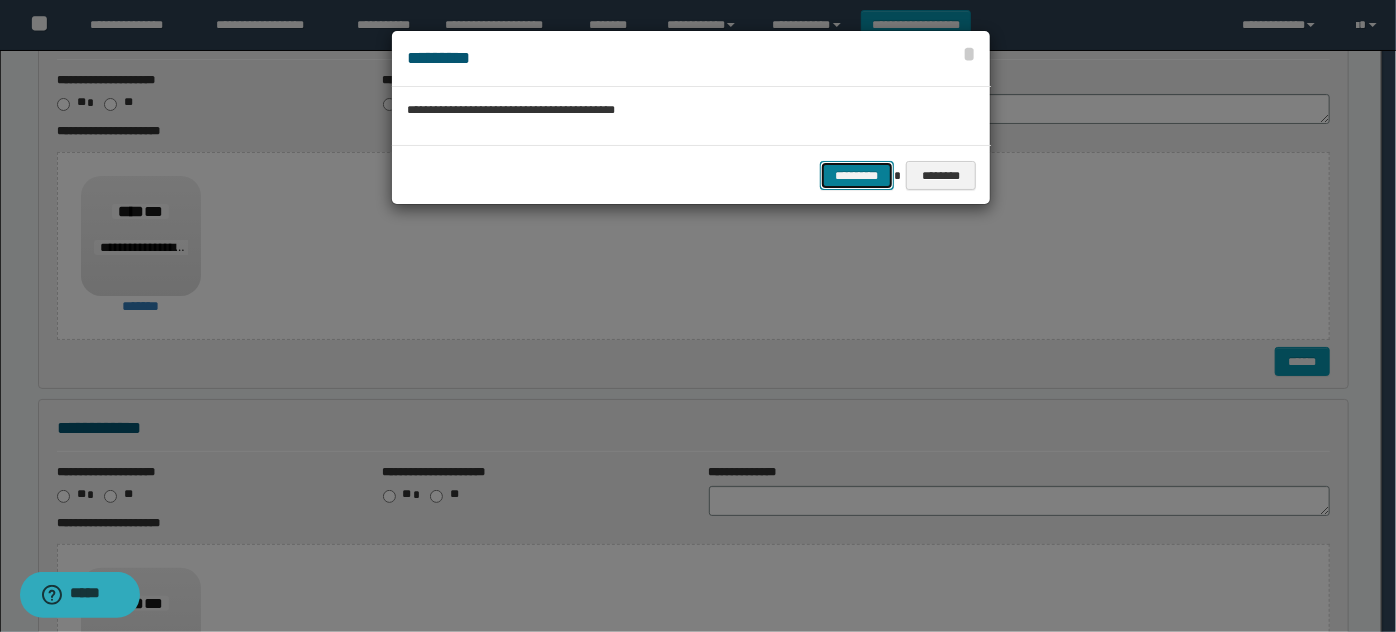 click on "*********" at bounding box center [857, 175] 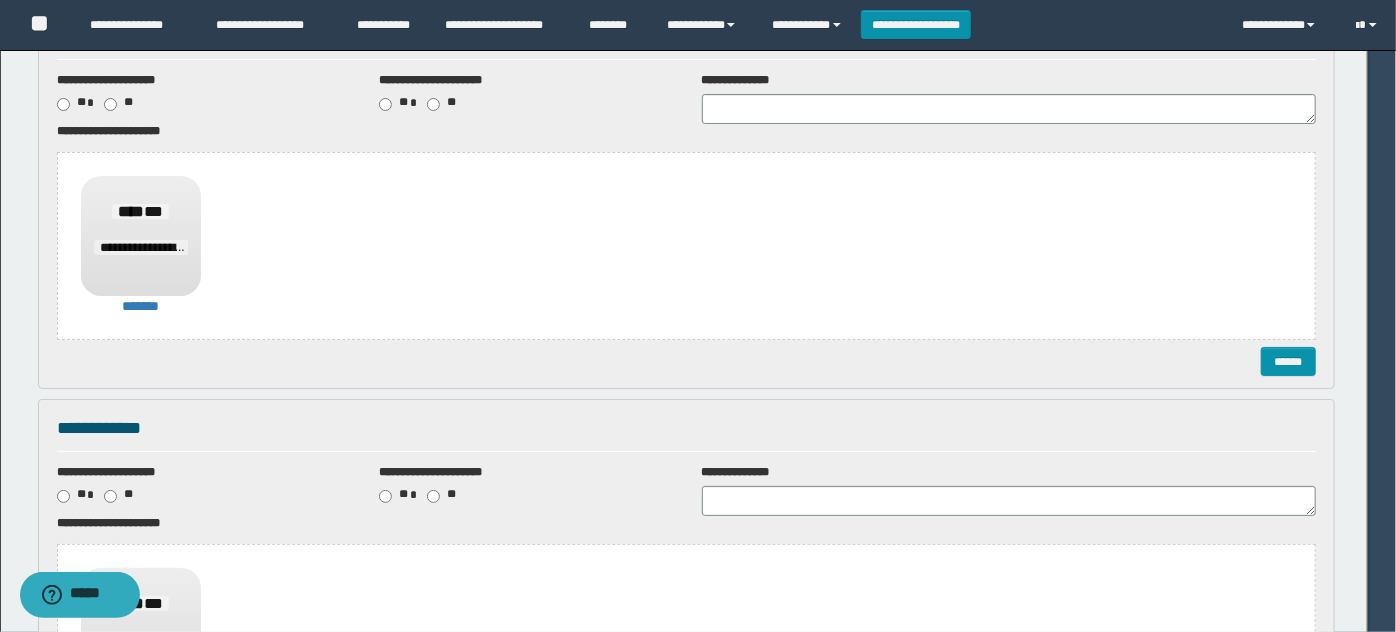 scroll, scrollTop: 0, scrollLeft: 0, axis: both 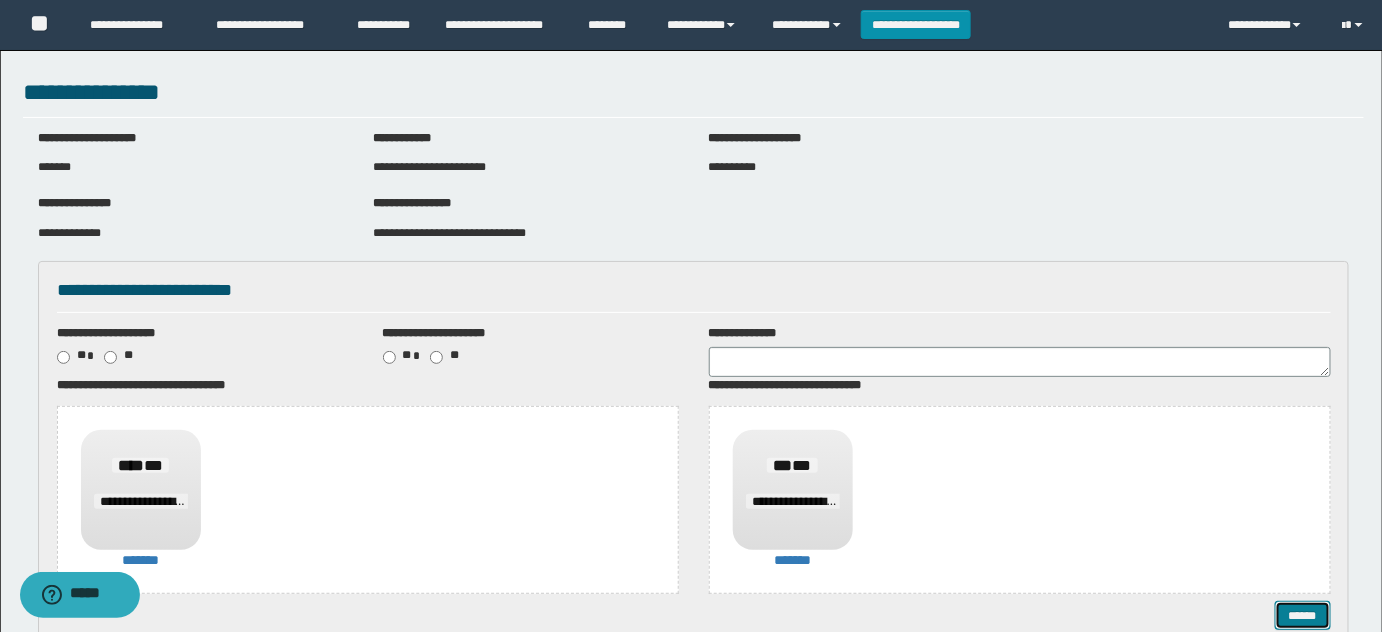 click on "******" at bounding box center (1302, 615) 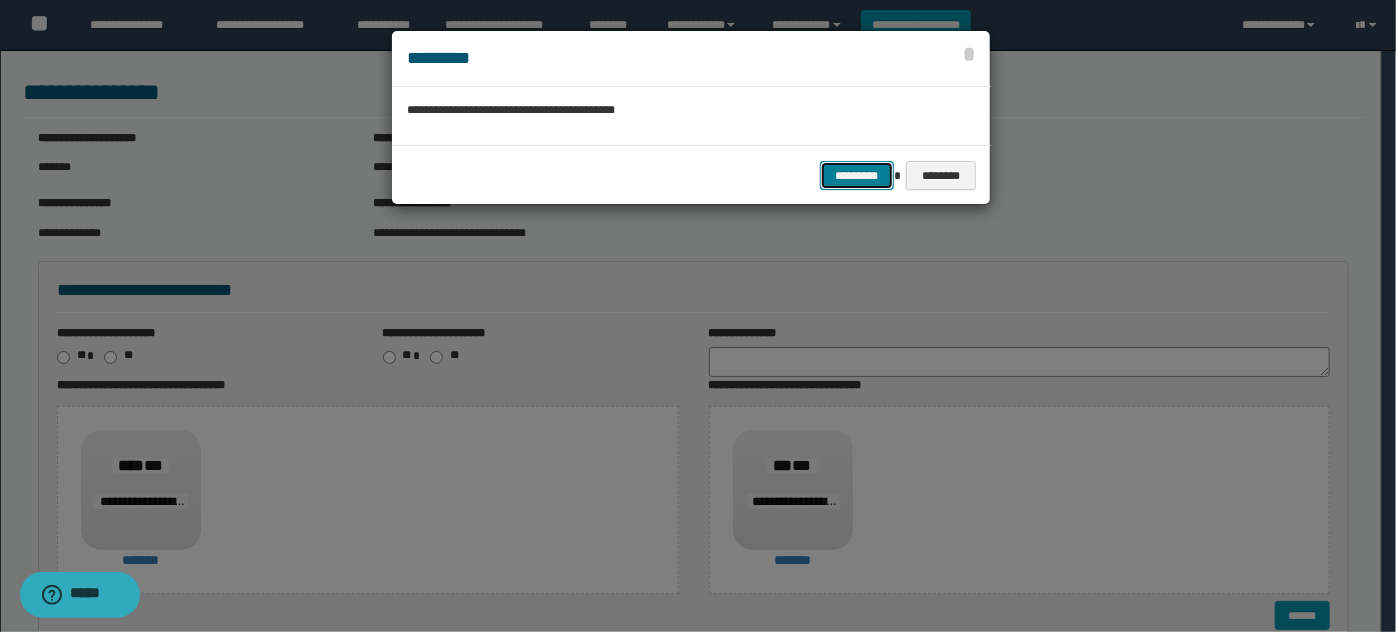 click on "*********" at bounding box center [857, 175] 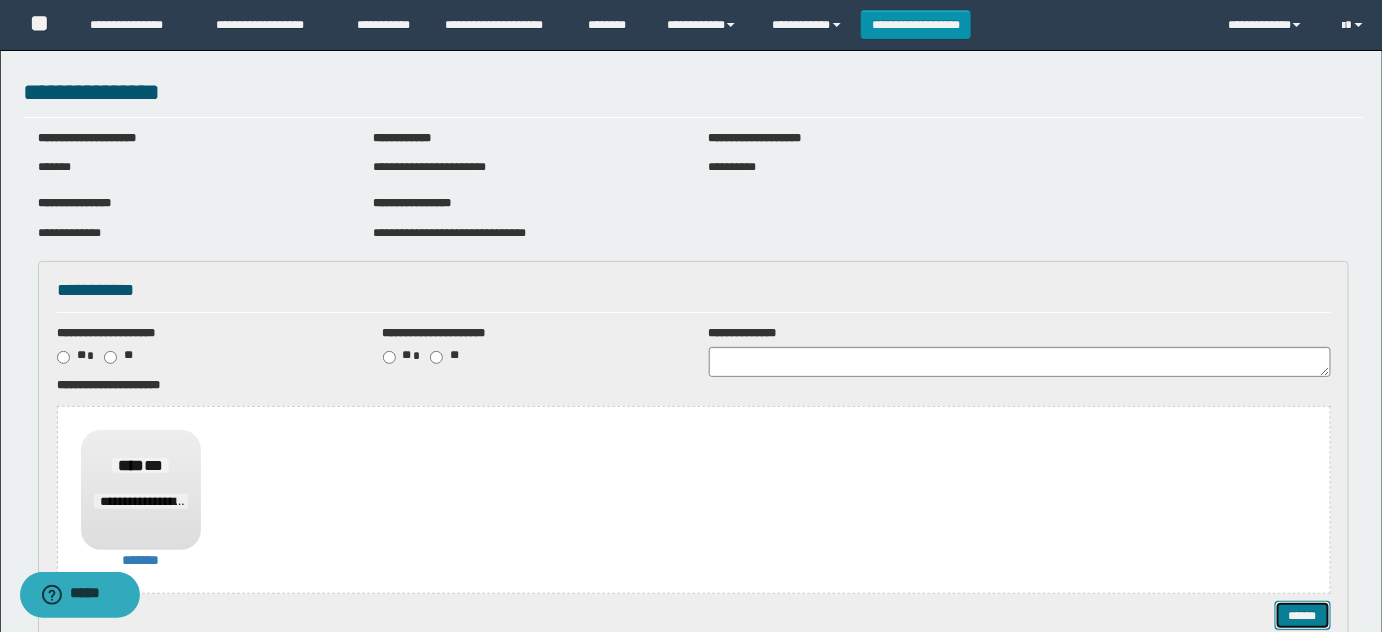 click on "******" at bounding box center (1302, 615) 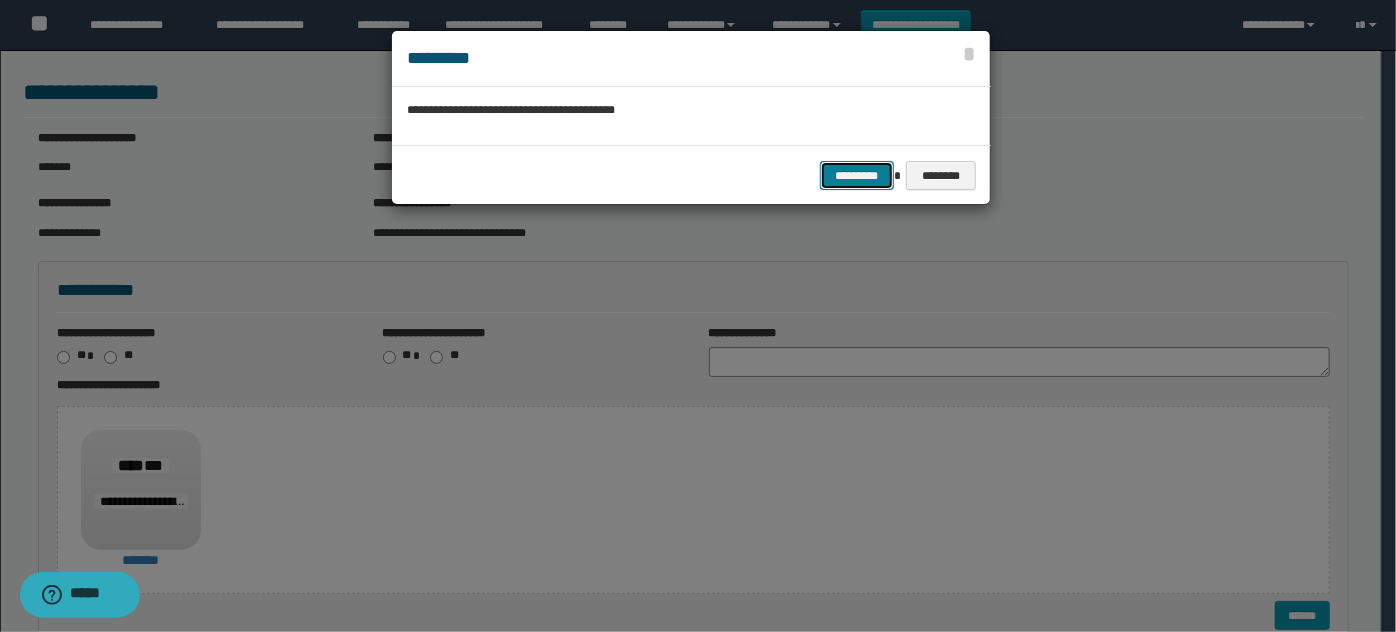 click on "*********" at bounding box center (857, 175) 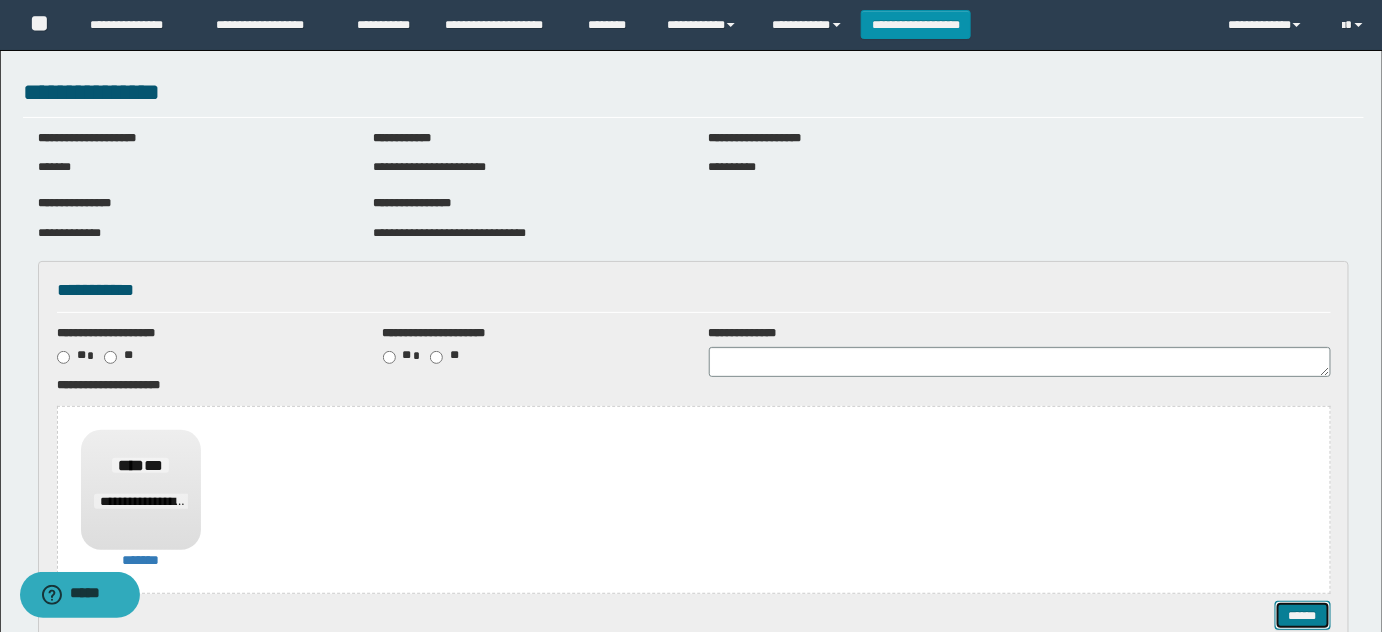click on "******" at bounding box center [1302, 615] 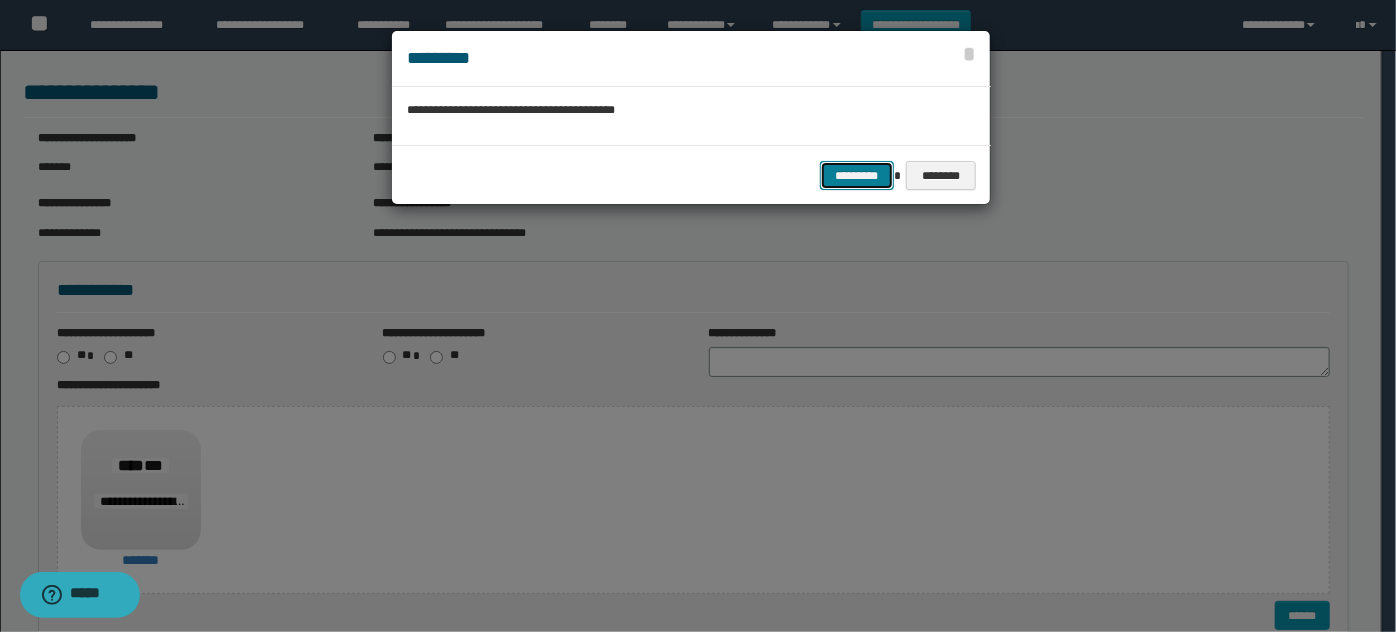 click on "*********" at bounding box center (857, 175) 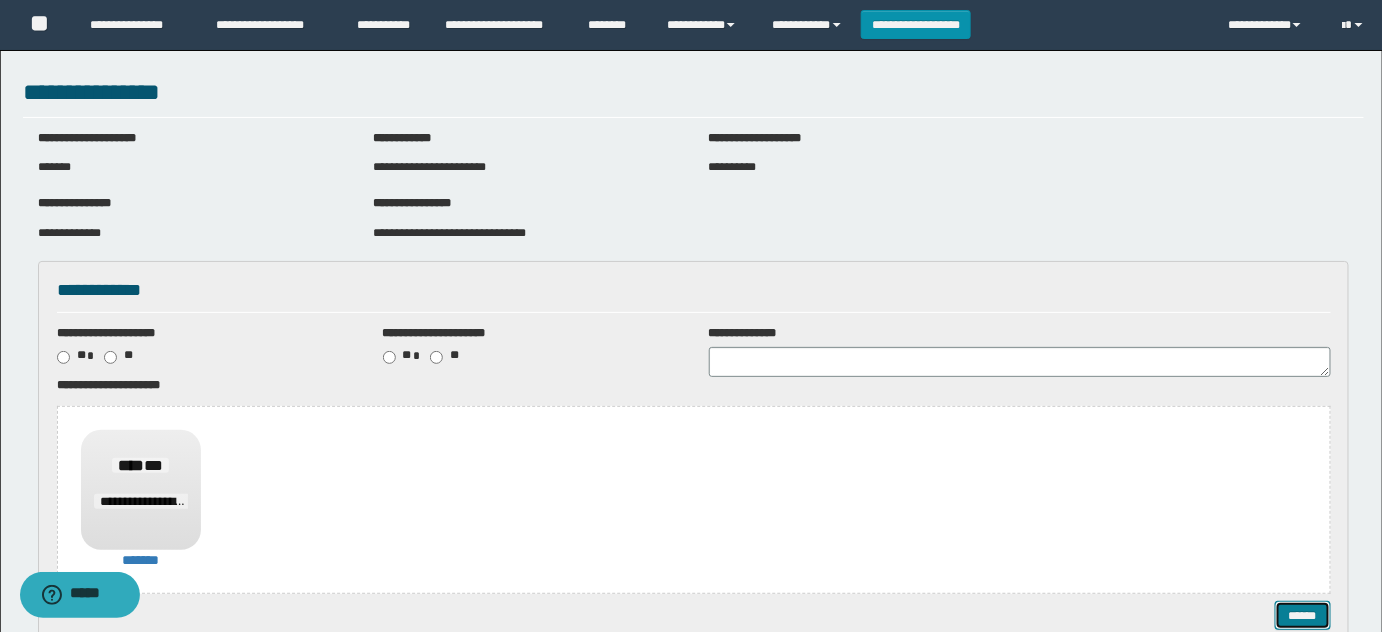 click on "******" at bounding box center (1302, 615) 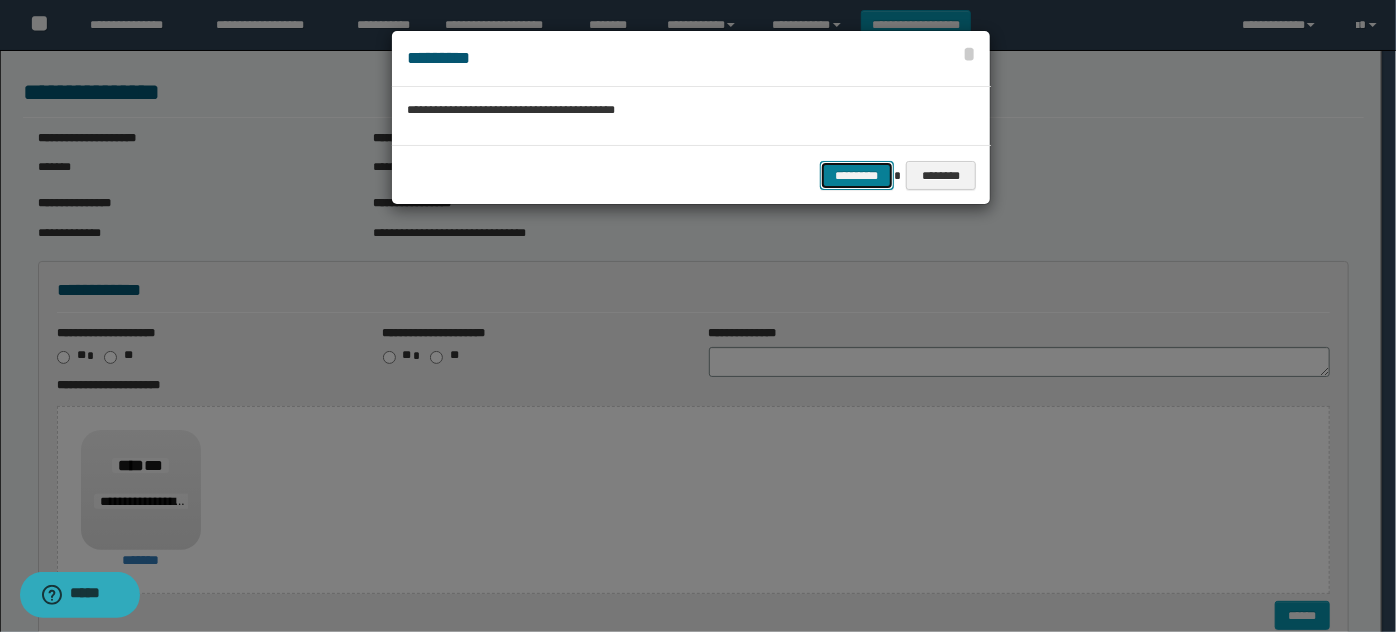 click on "*********" at bounding box center [857, 175] 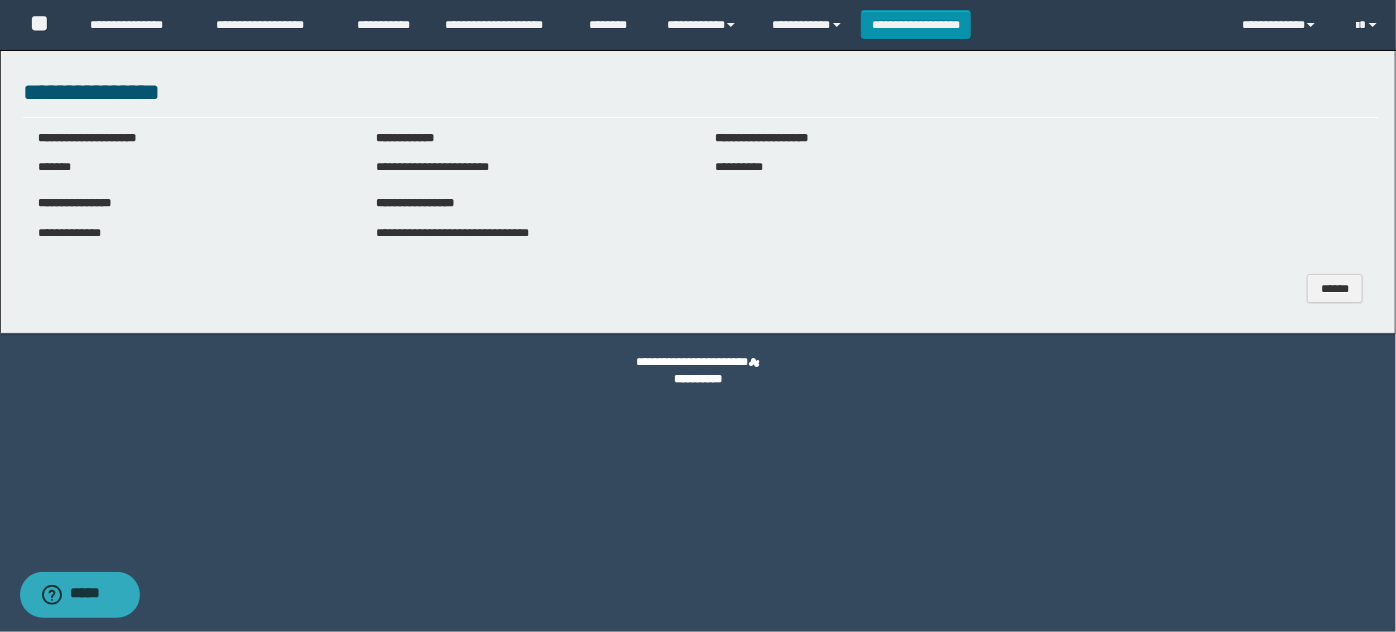 click on "**********" at bounding box center (698, 316) 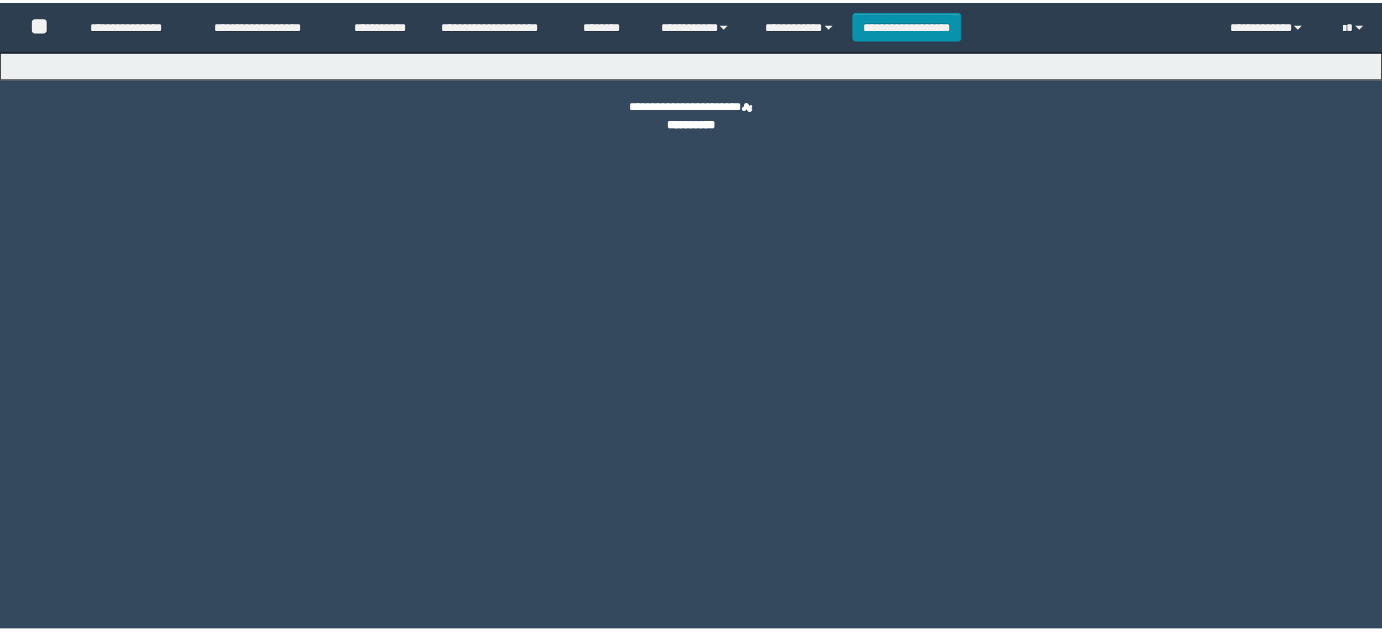 scroll, scrollTop: 0, scrollLeft: 0, axis: both 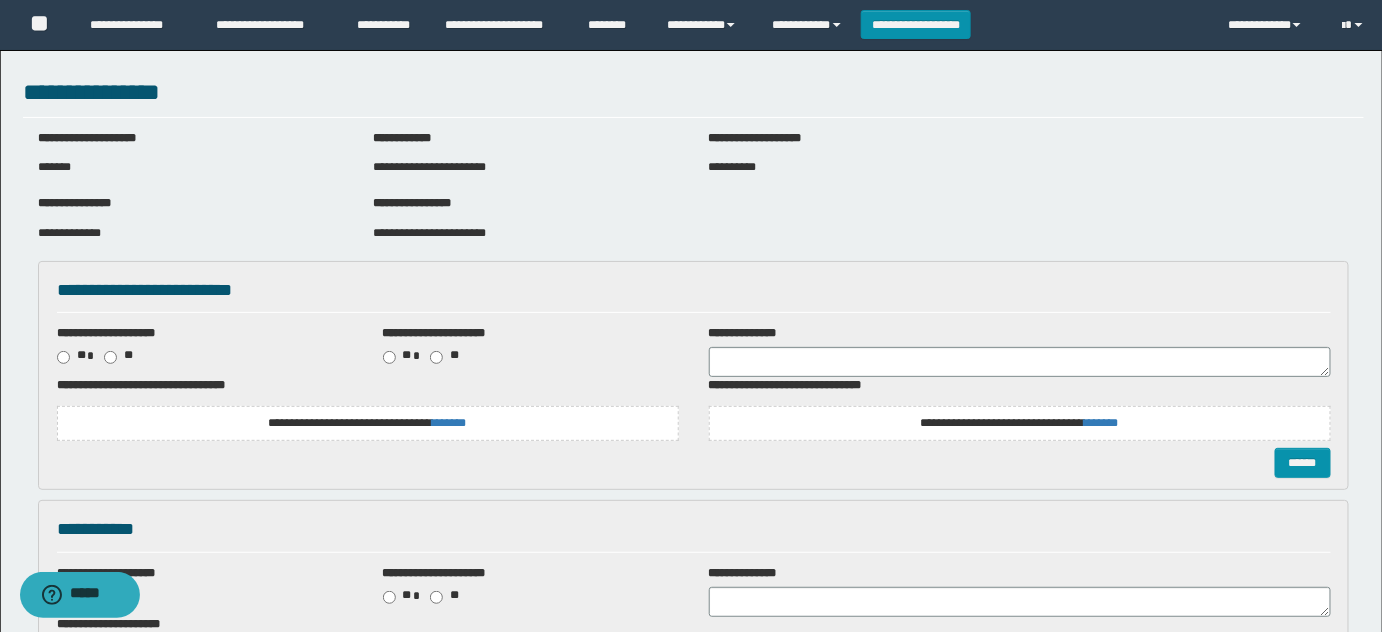 click on "**********" at bounding box center [368, 423] 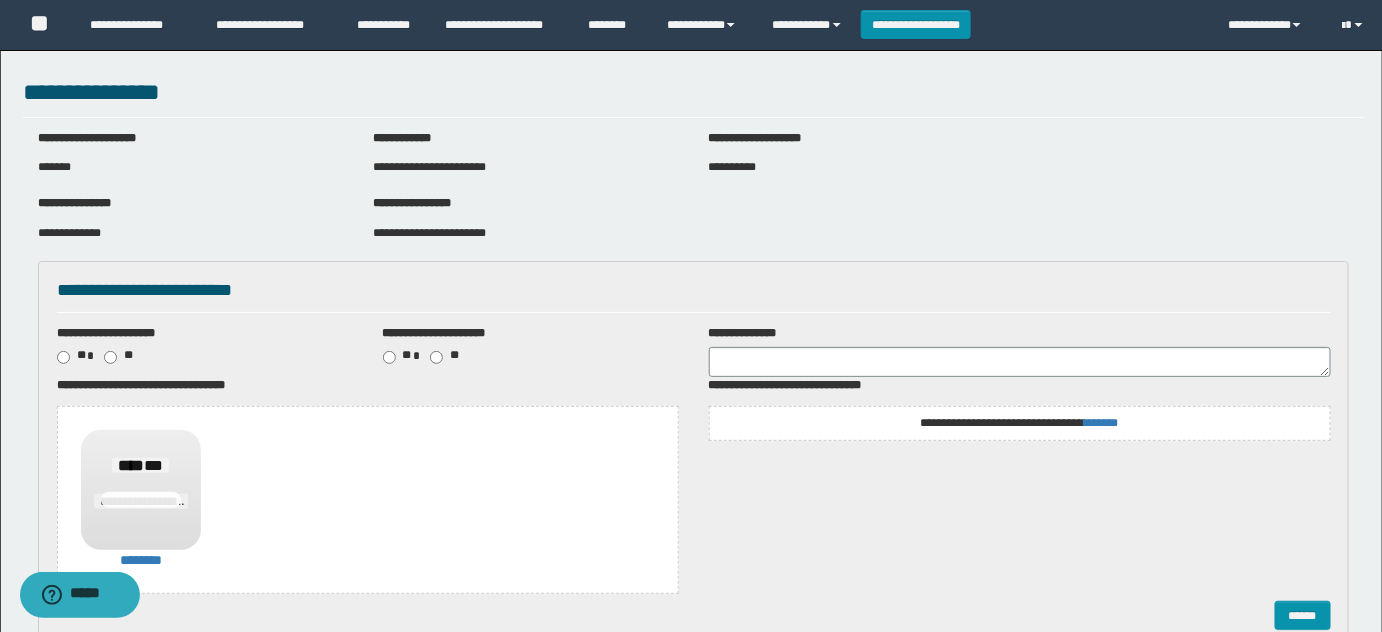 click on "**********" at bounding box center (1019, 423) 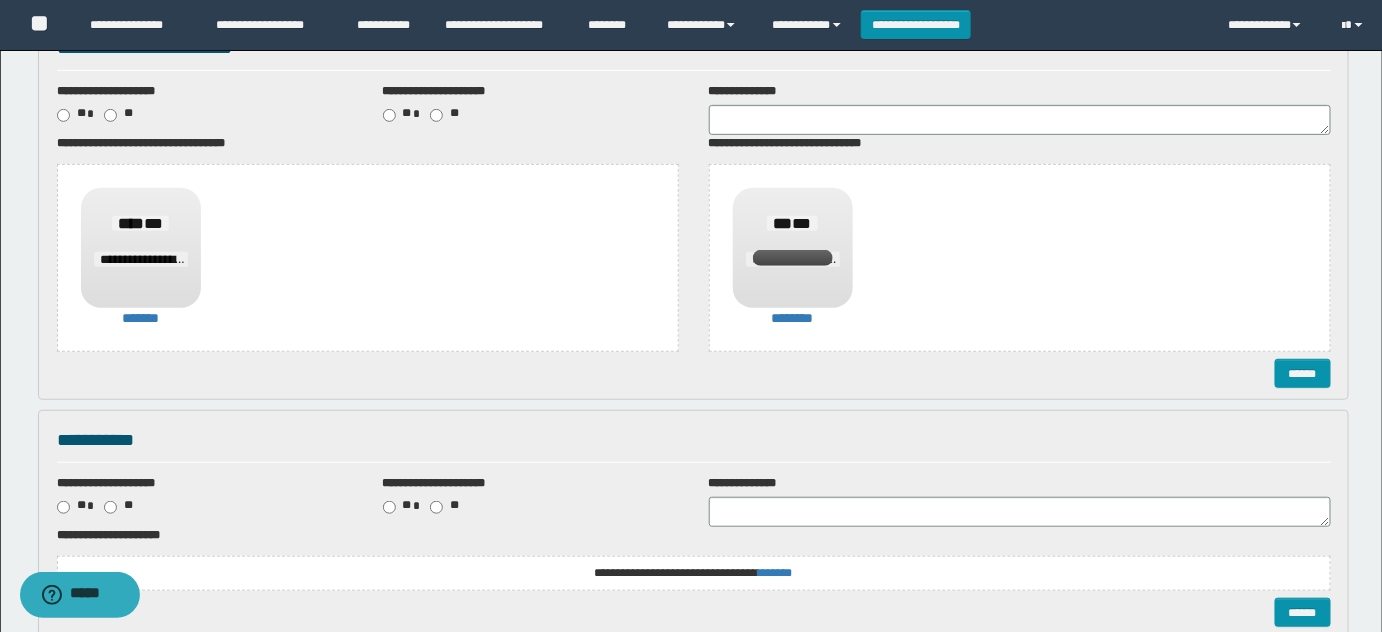 scroll, scrollTop: 454, scrollLeft: 0, axis: vertical 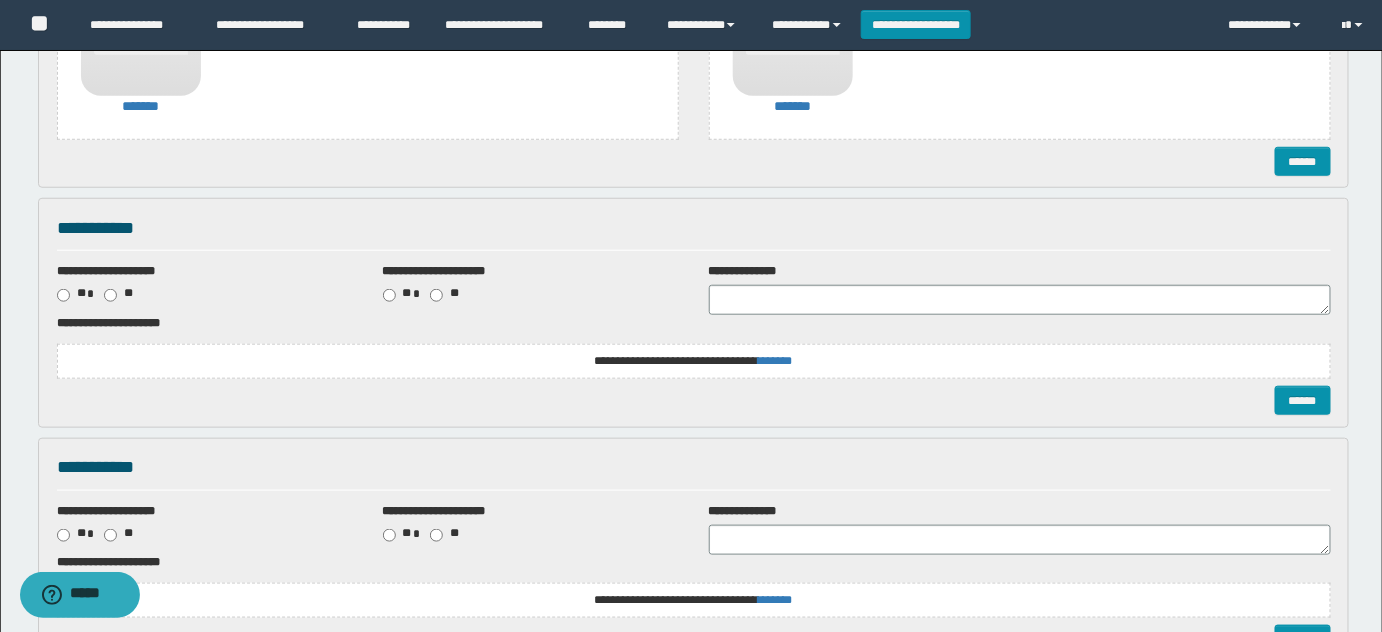 click on "**********" at bounding box center [694, 361] 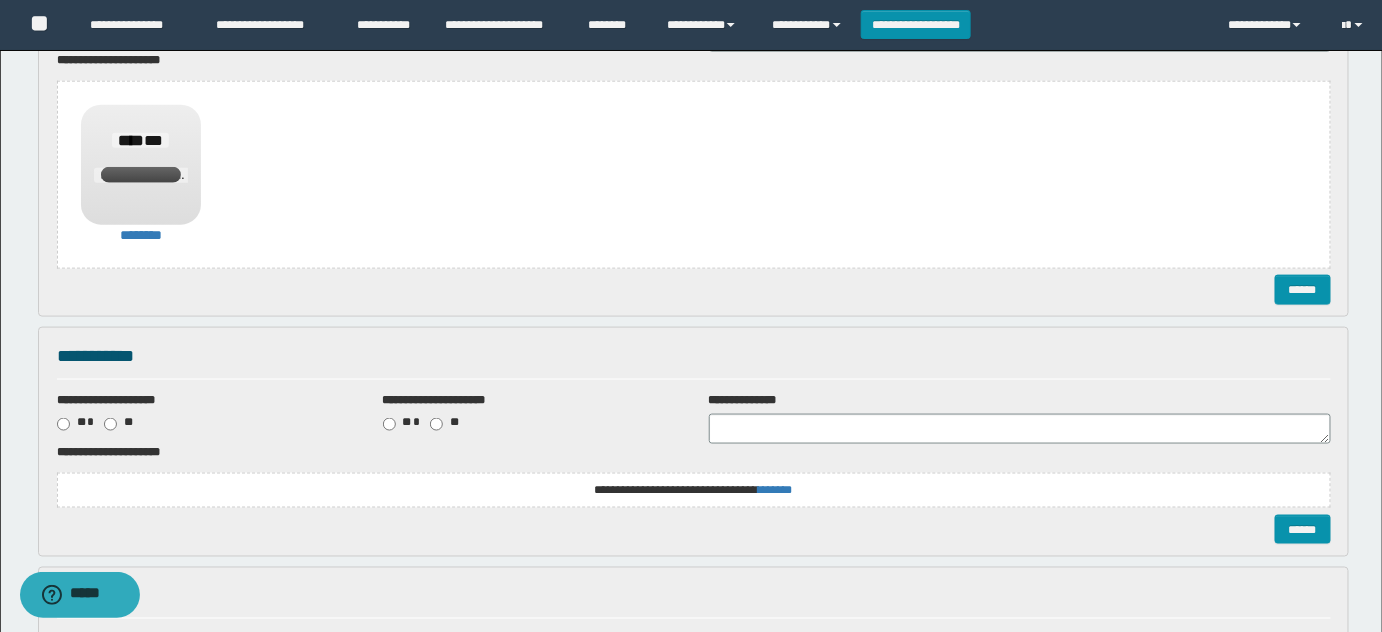 scroll, scrollTop: 818, scrollLeft: 0, axis: vertical 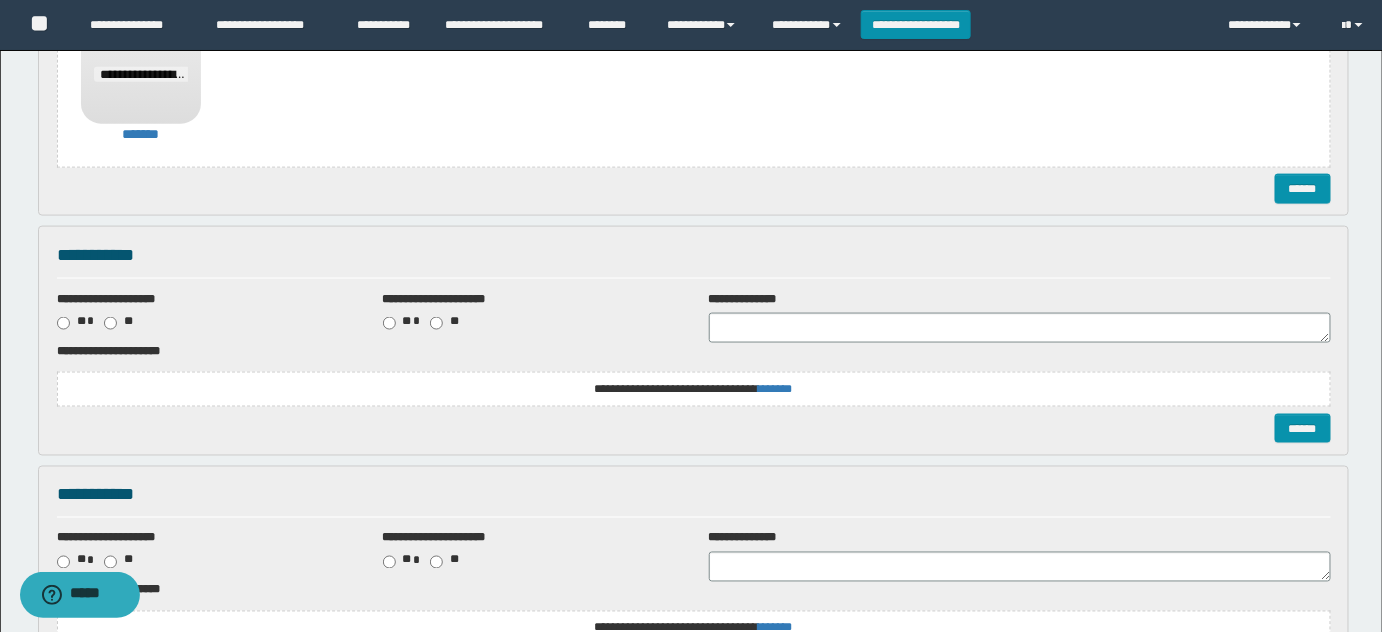 click on "******" at bounding box center (694, 428) 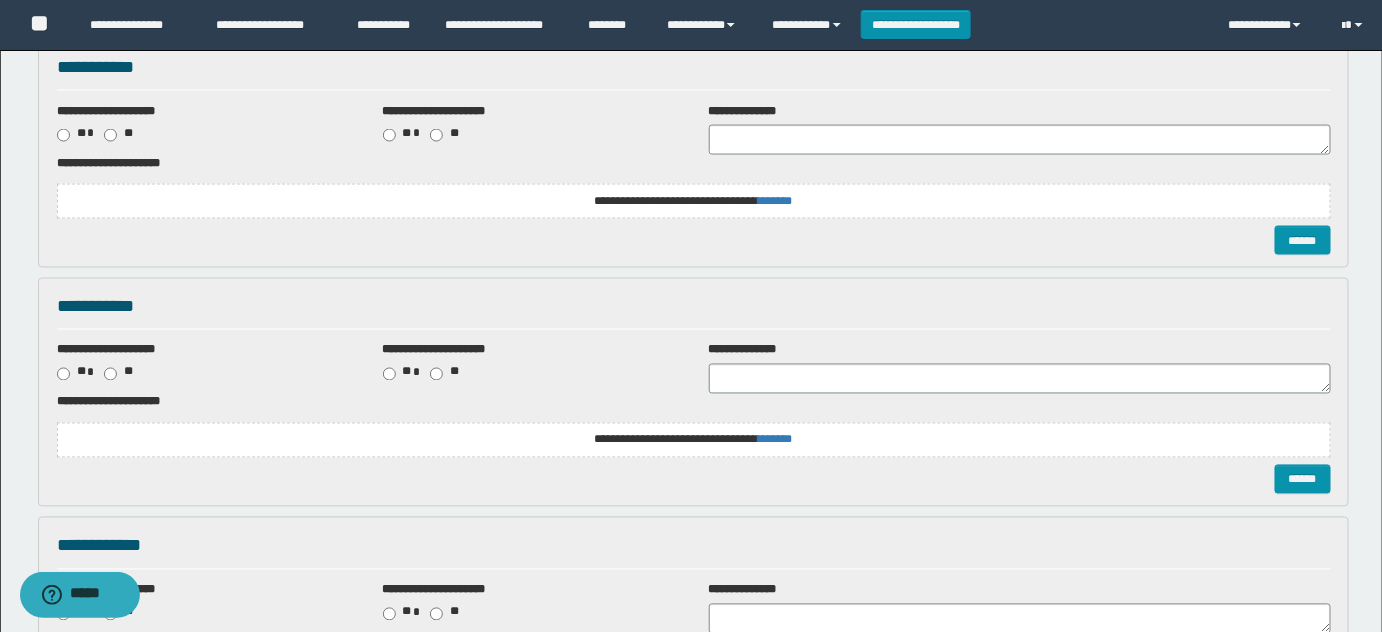scroll, scrollTop: 1181, scrollLeft: 0, axis: vertical 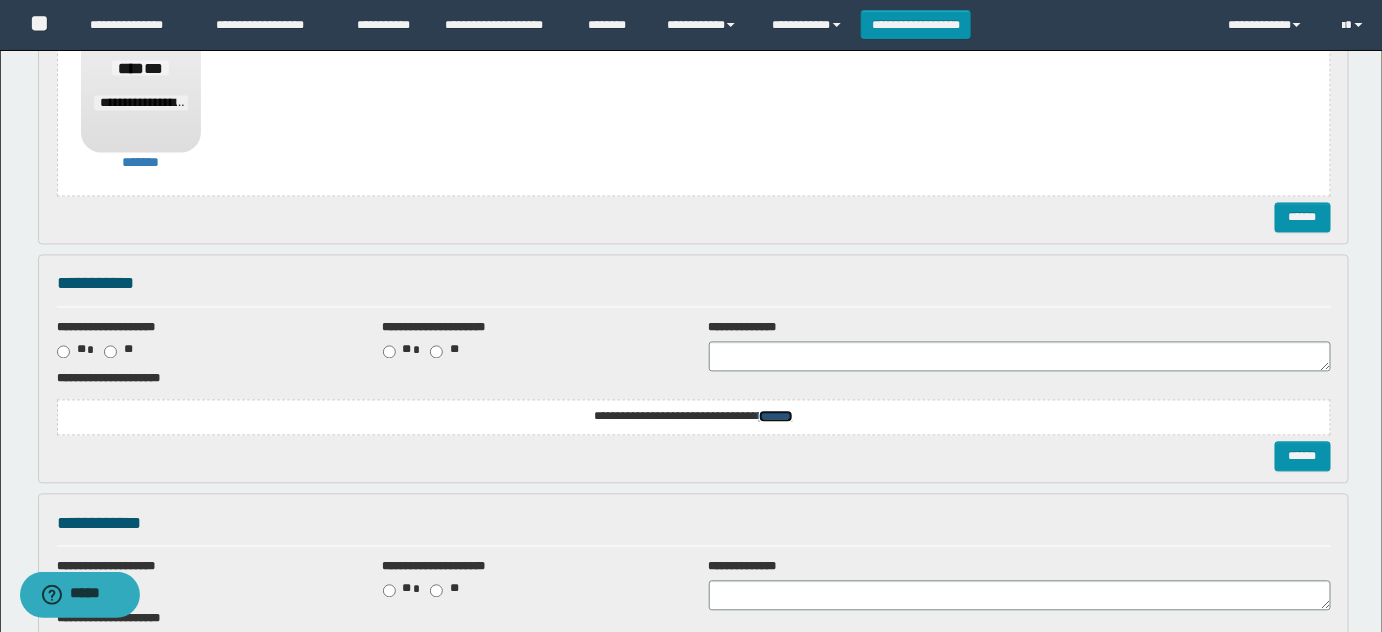 click on "*******" at bounding box center (0, 0) 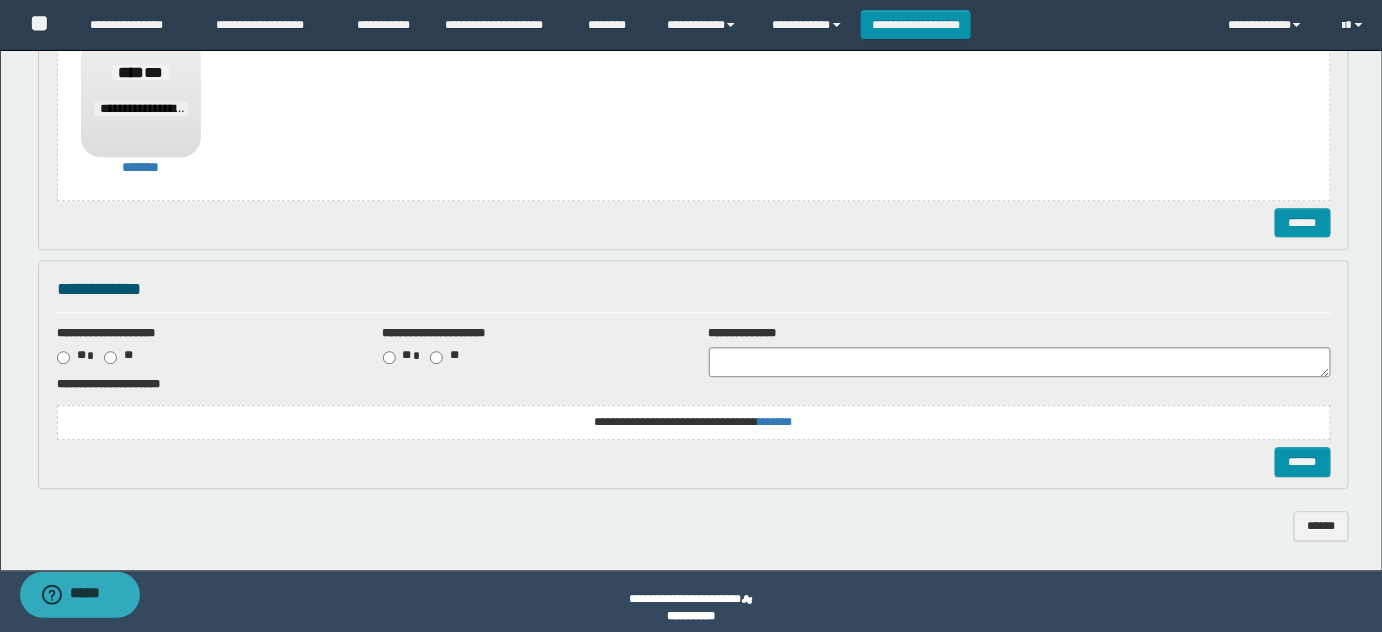 scroll, scrollTop: 1581, scrollLeft: 0, axis: vertical 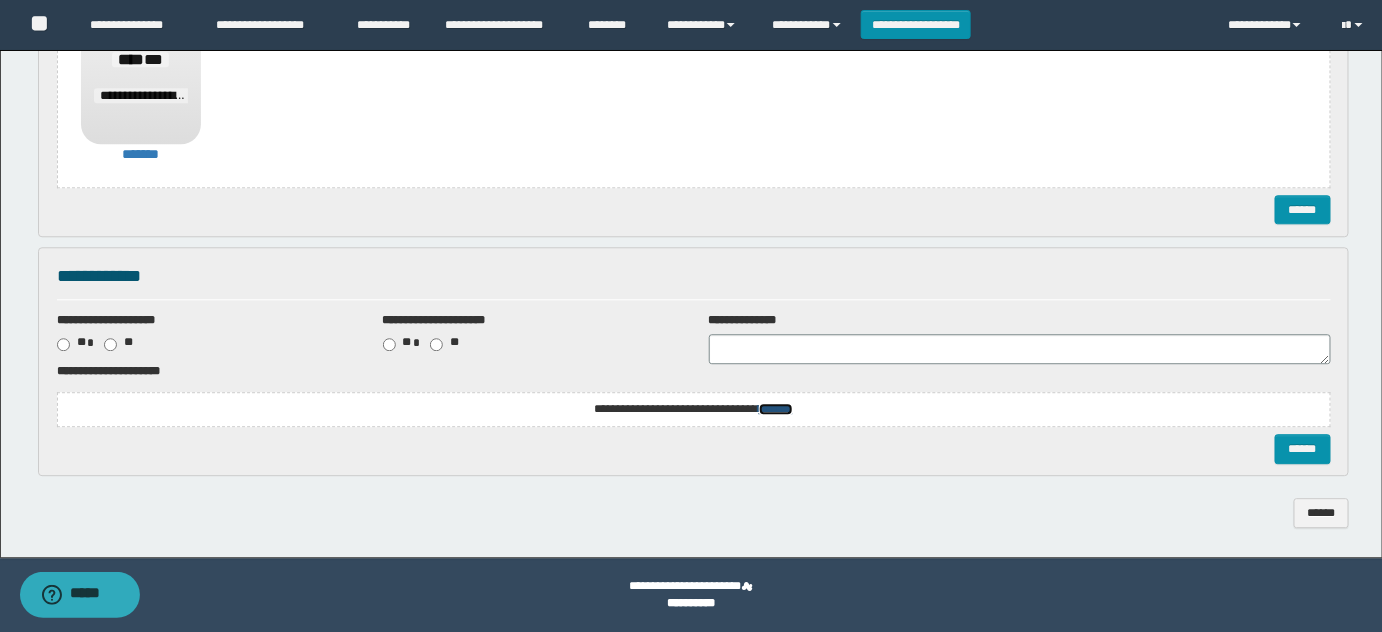 click on "*******" at bounding box center (0, 0) 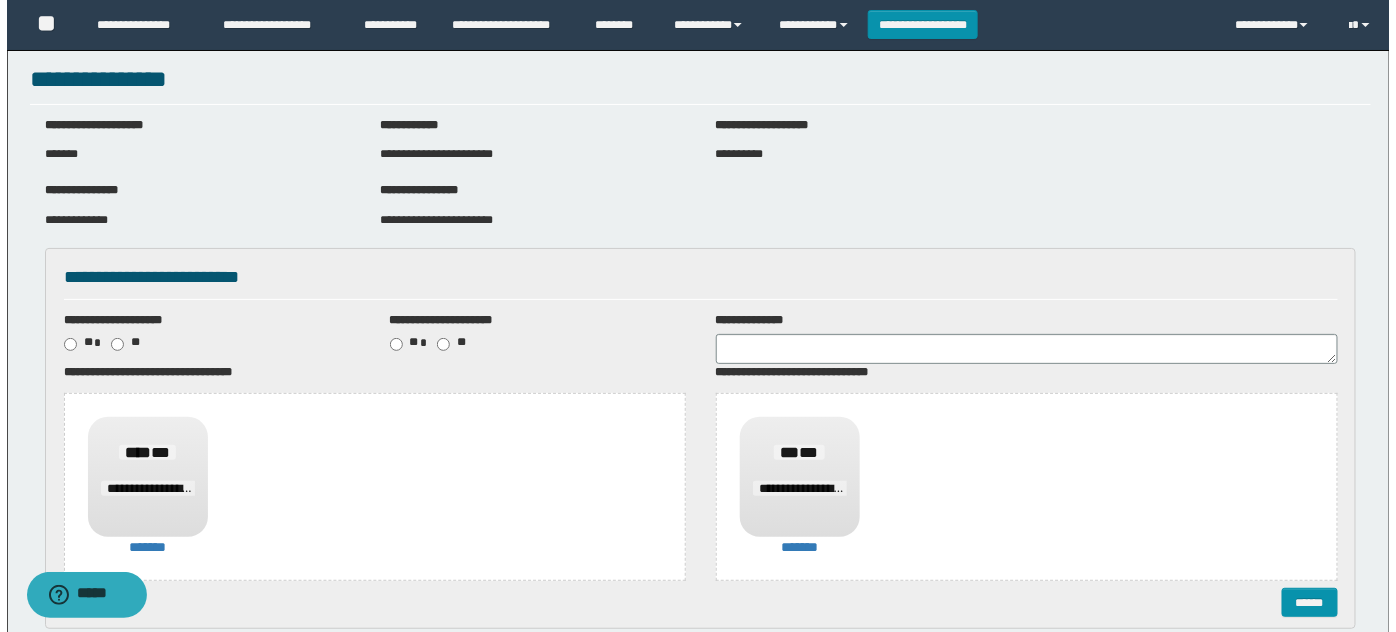 scroll, scrollTop: 272, scrollLeft: 0, axis: vertical 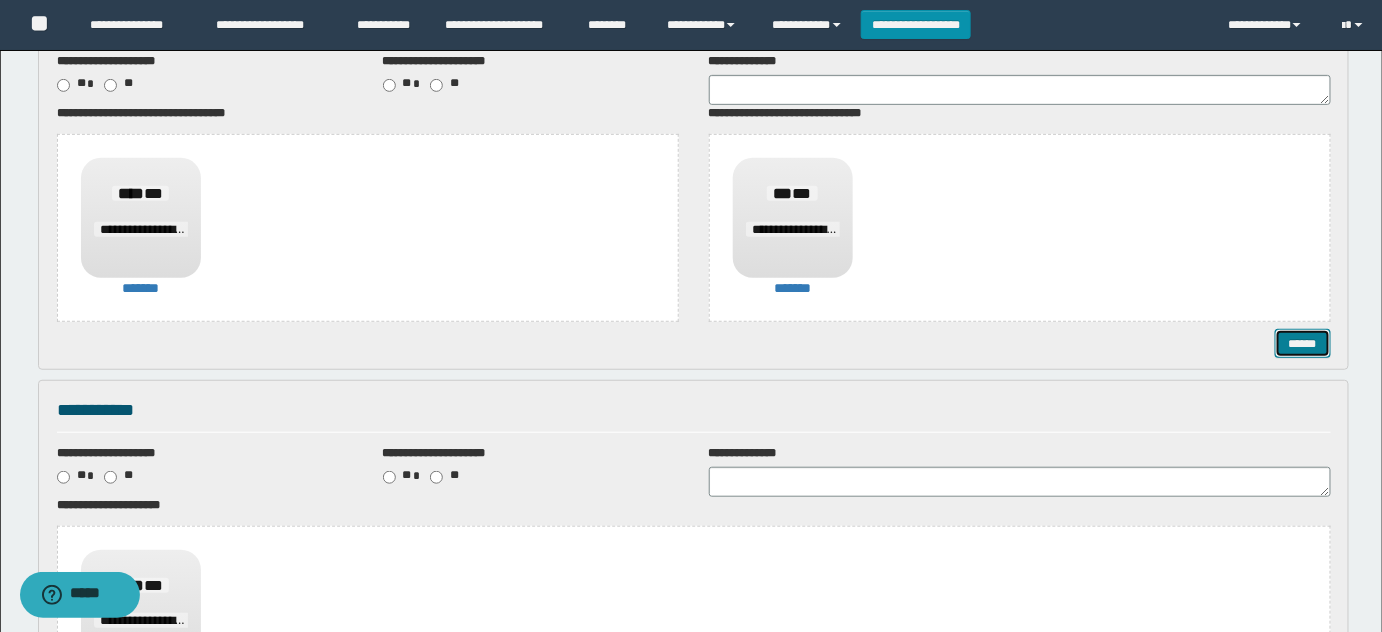 click on "******" at bounding box center [1302, 343] 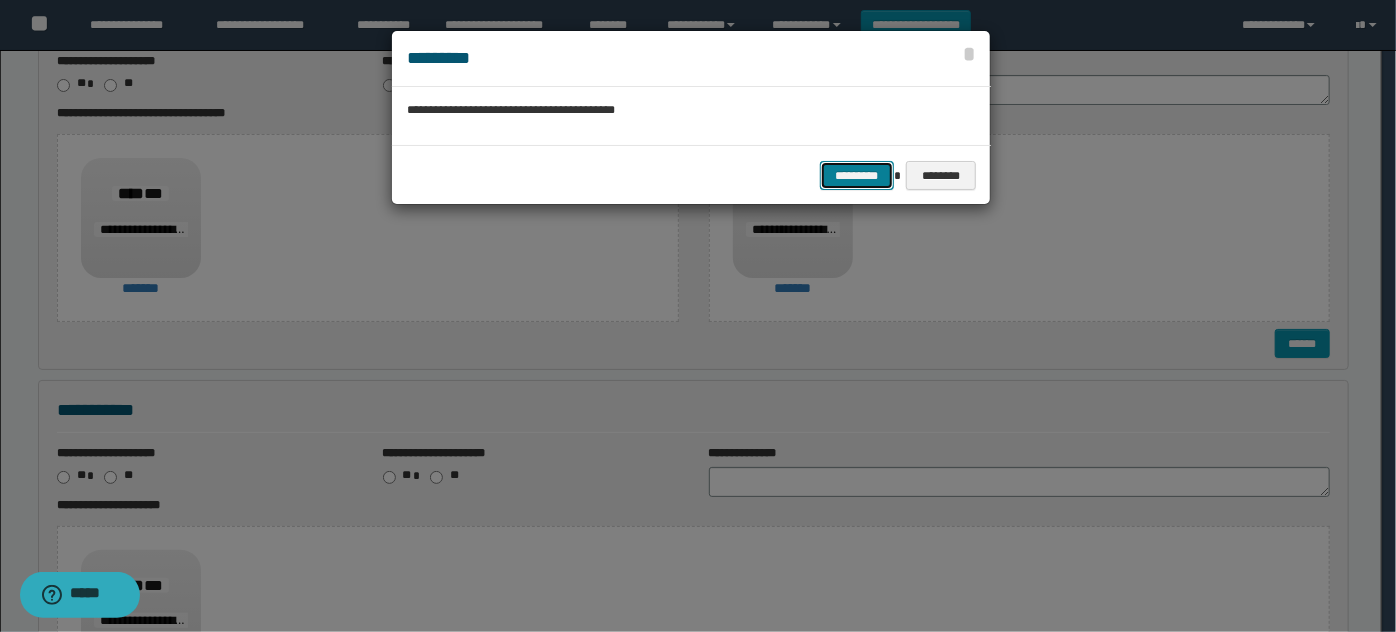 click on "*********" at bounding box center [857, 175] 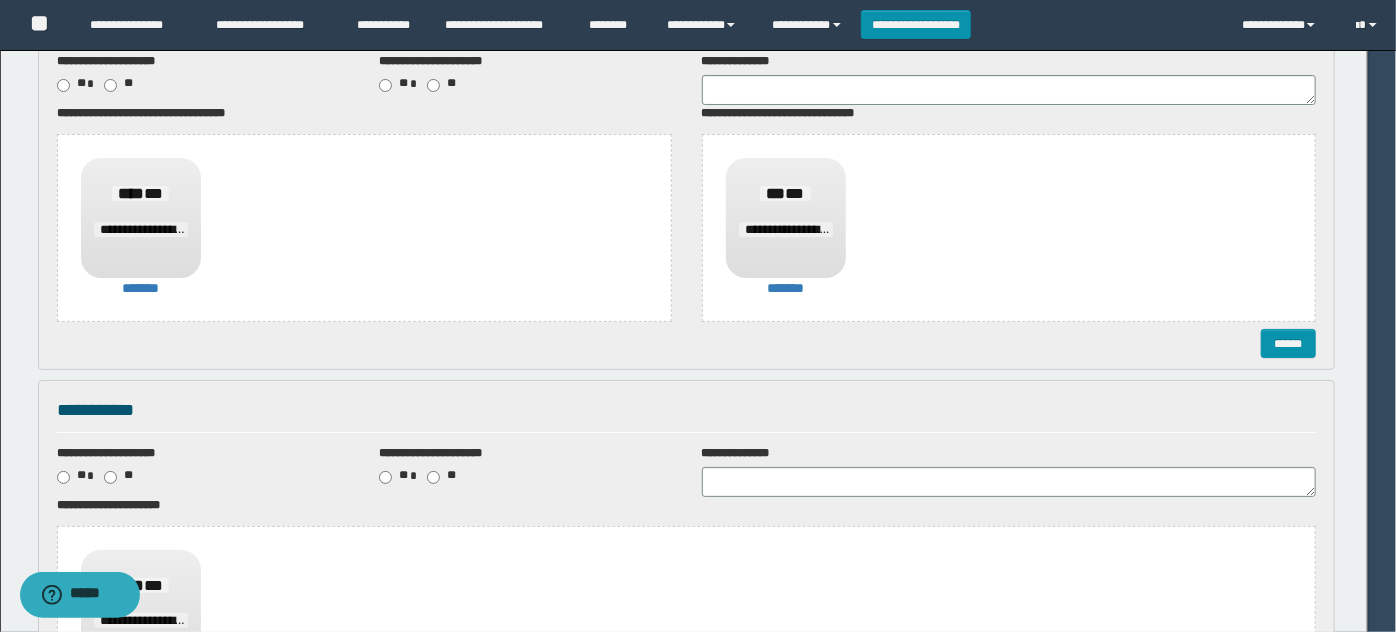 scroll, scrollTop: 0, scrollLeft: 0, axis: both 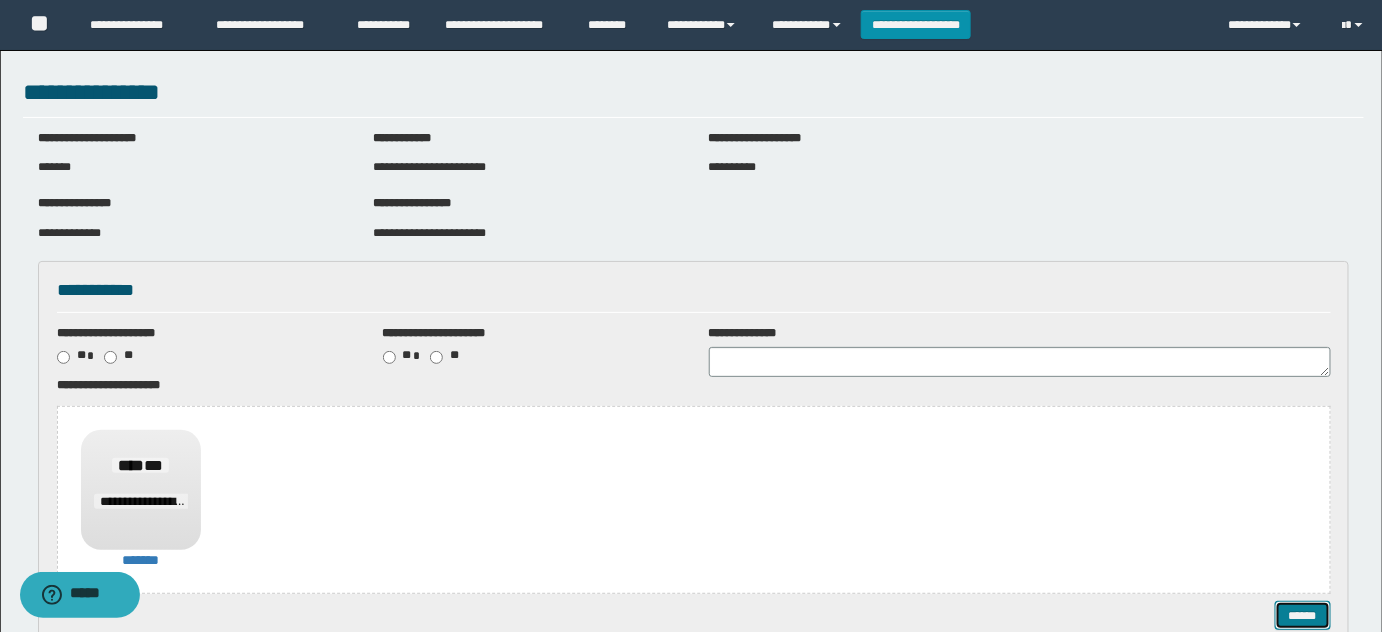 click on "******" at bounding box center [1302, 615] 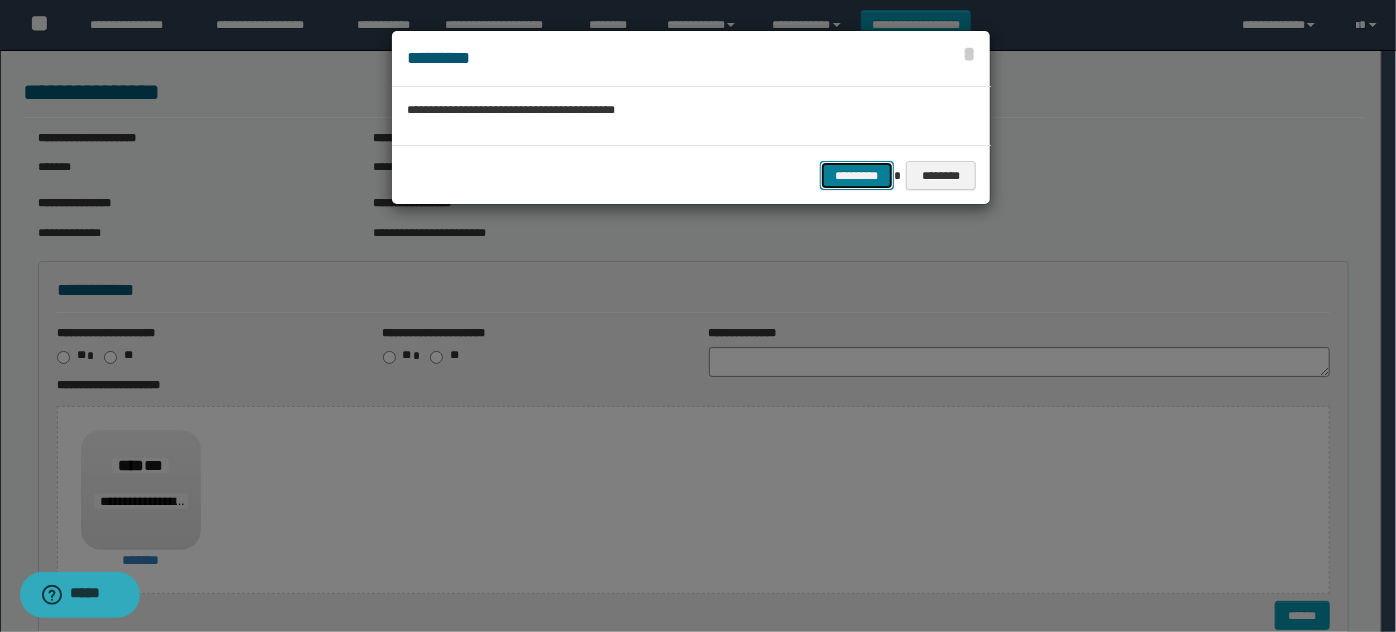 click on "*********" at bounding box center (857, 175) 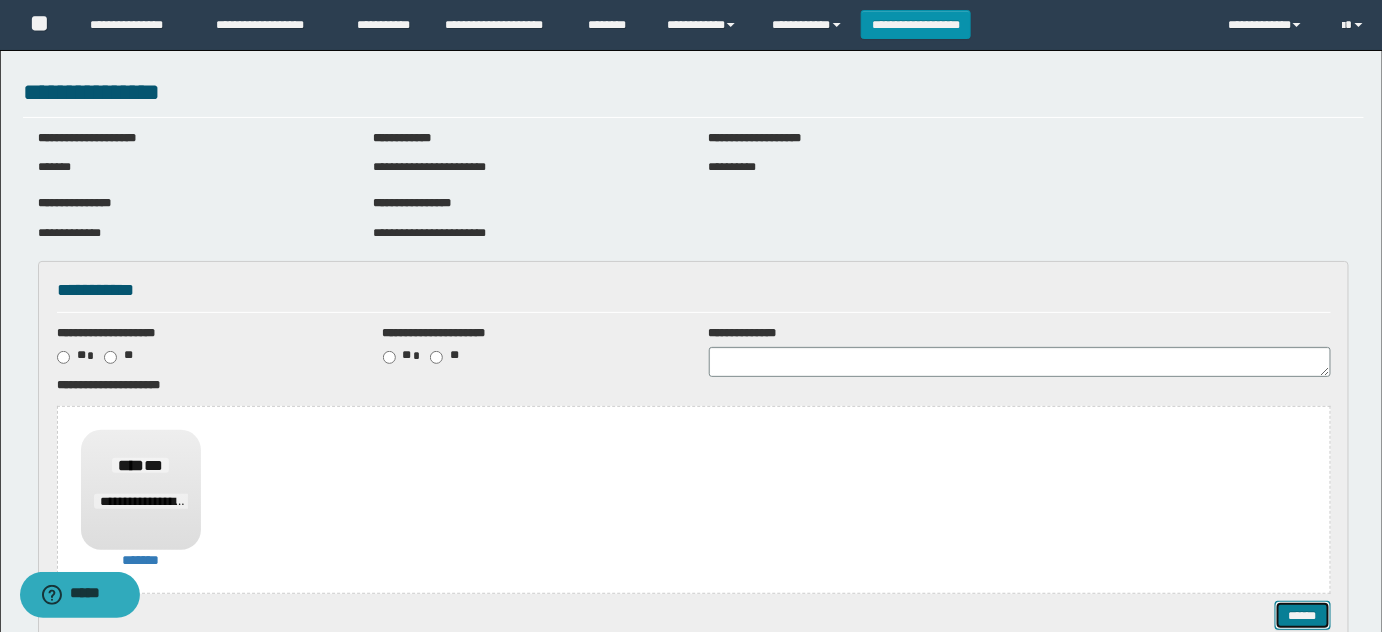 click on "******" at bounding box center [1302, 615] 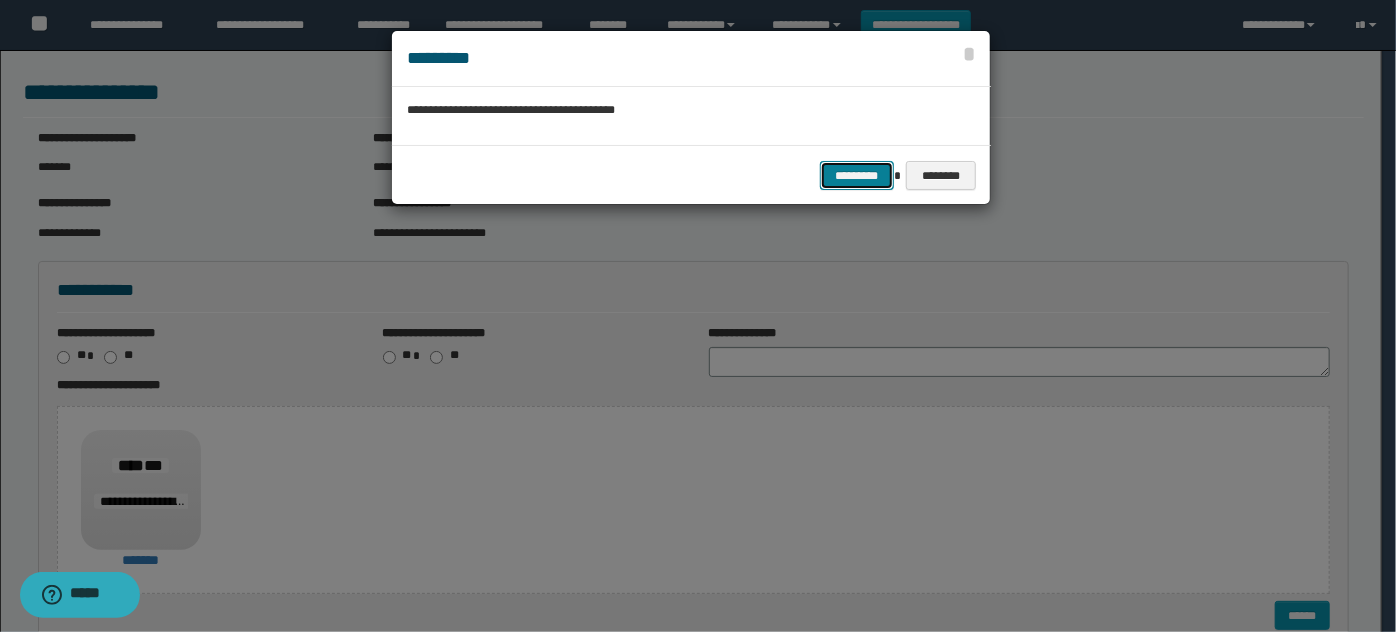 click on "*********" at bounding box center (857, 175) 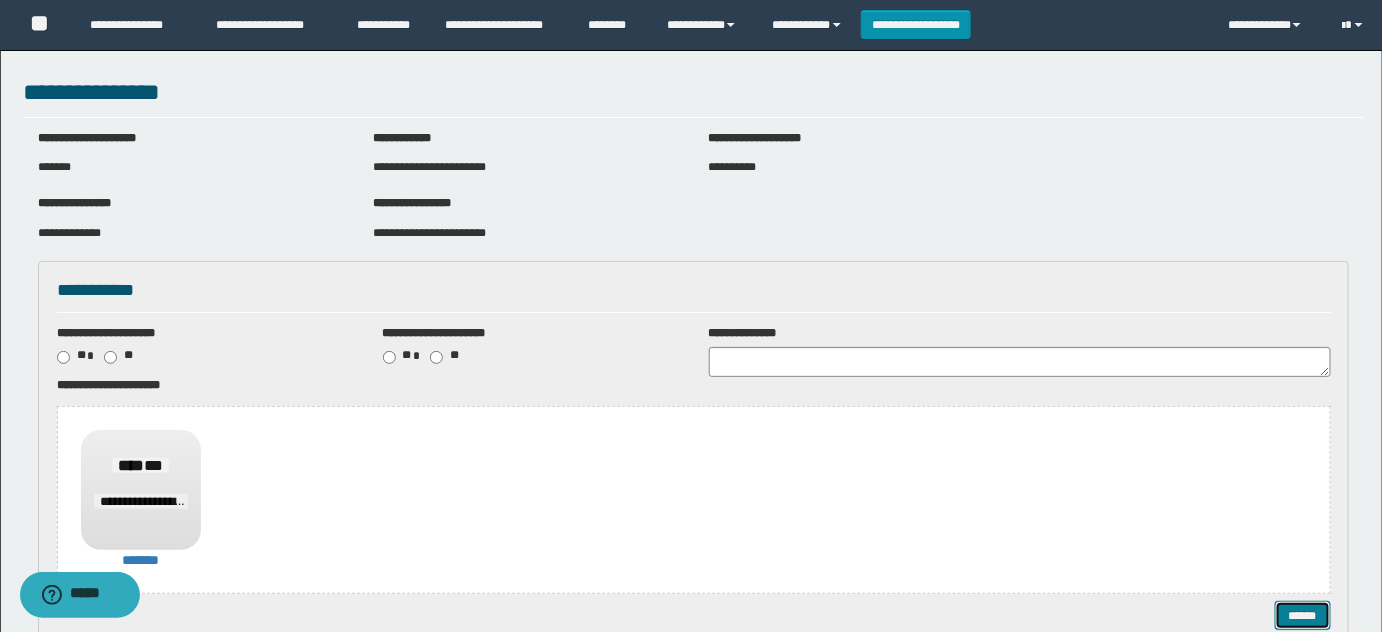 click on "******" at bounding box center (1302, 615) 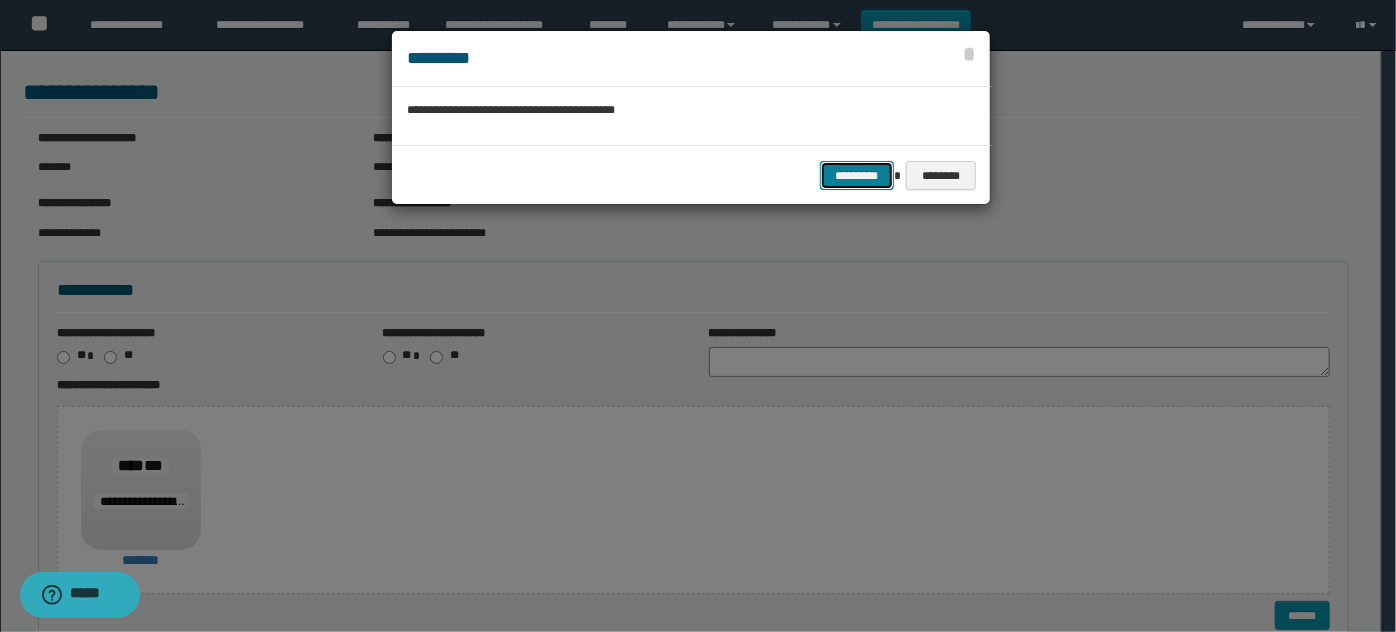 click on "*********" at bounding box center (857, 175) 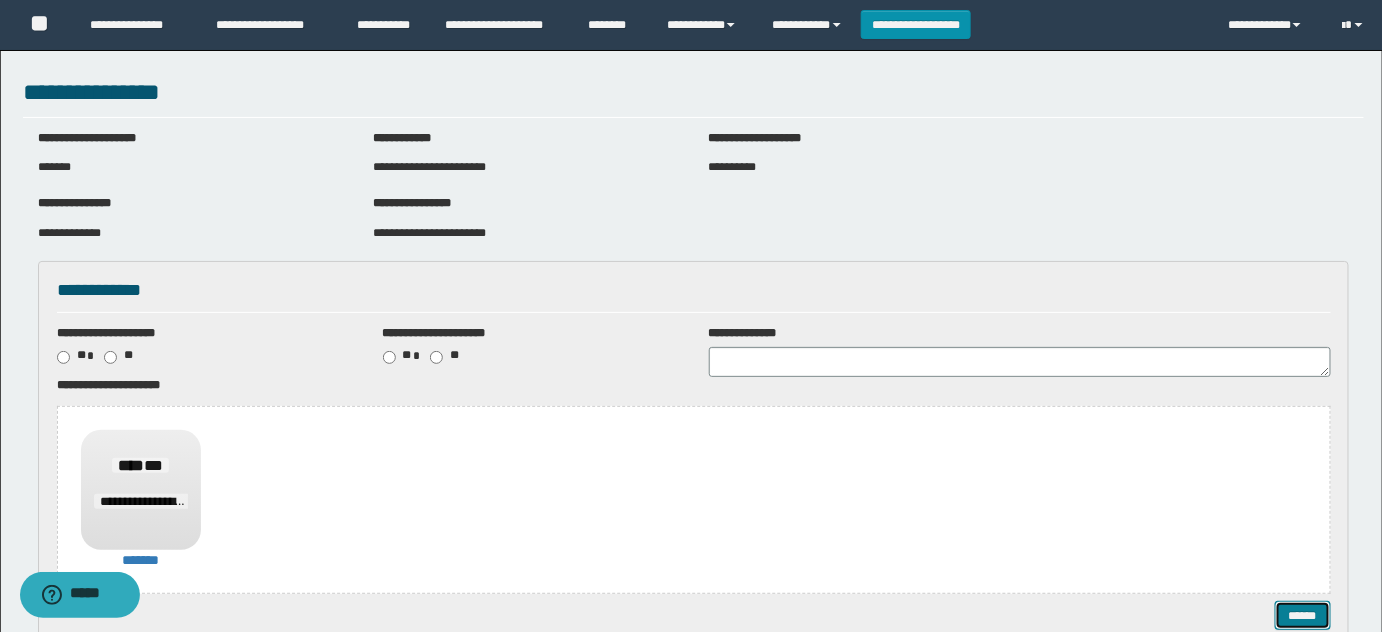 click on "******" at bounding box center (1302, 615) 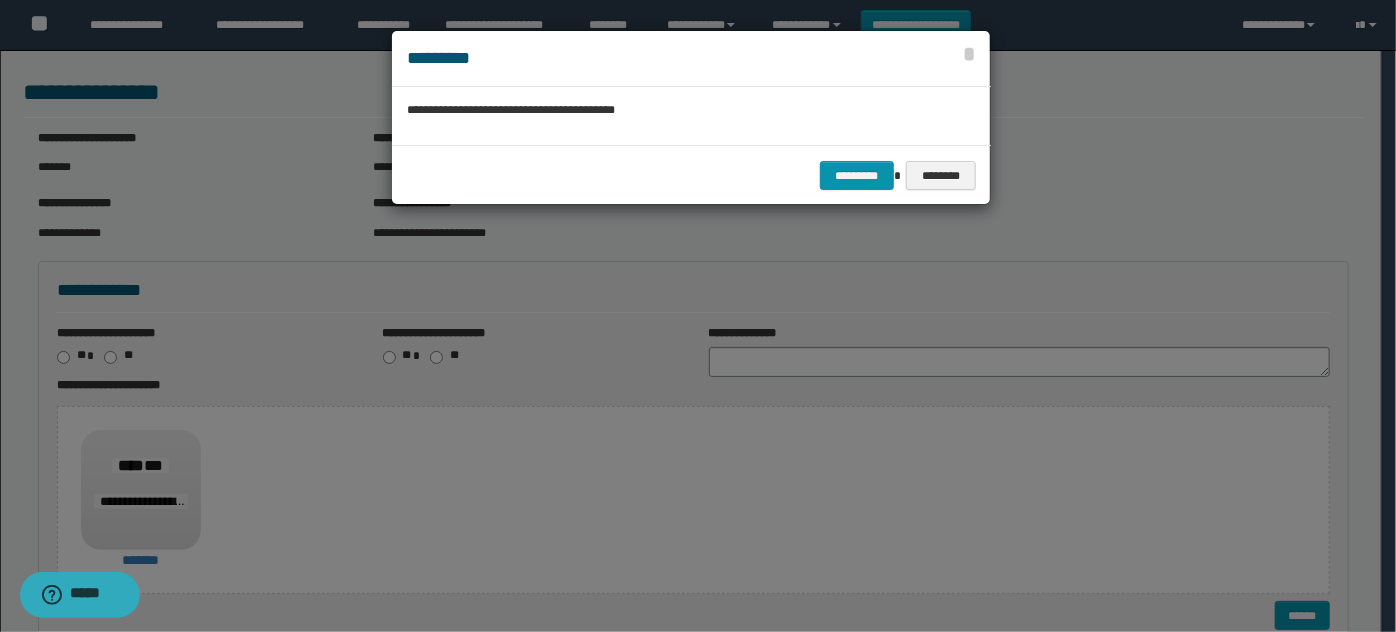 click on "*********
********" at bounding box center (691, 175) 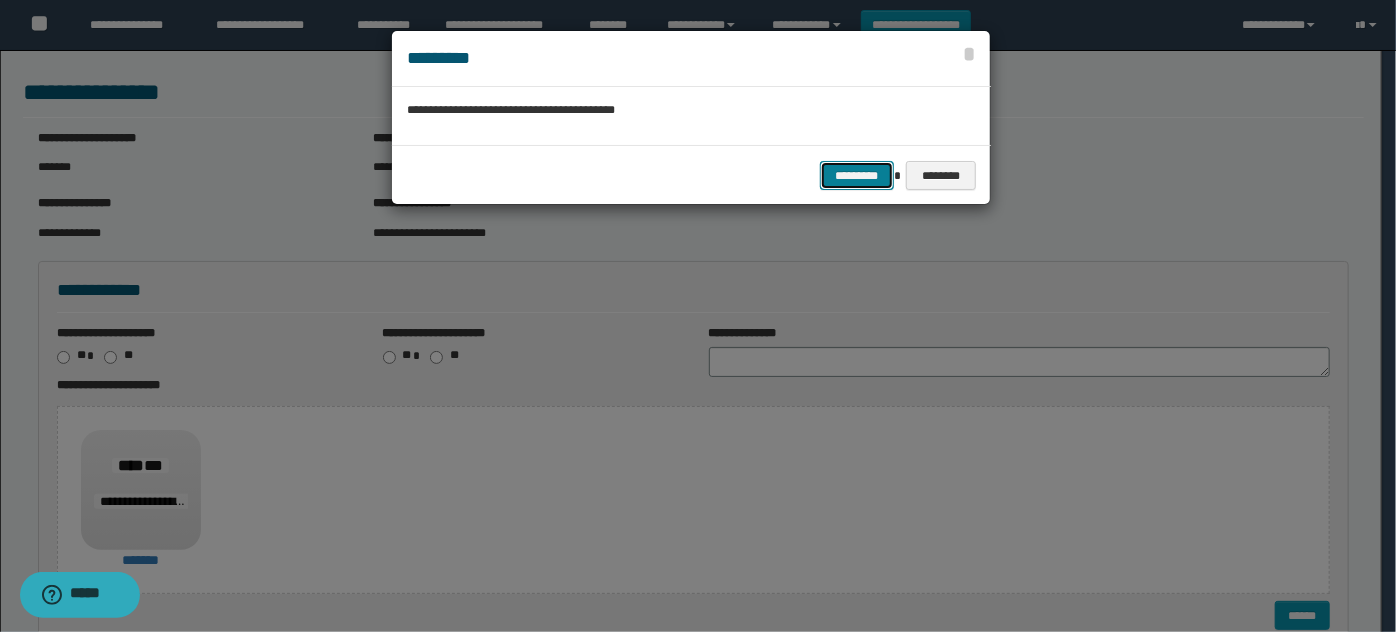 click on "*********" at bounding box center [857, 175] 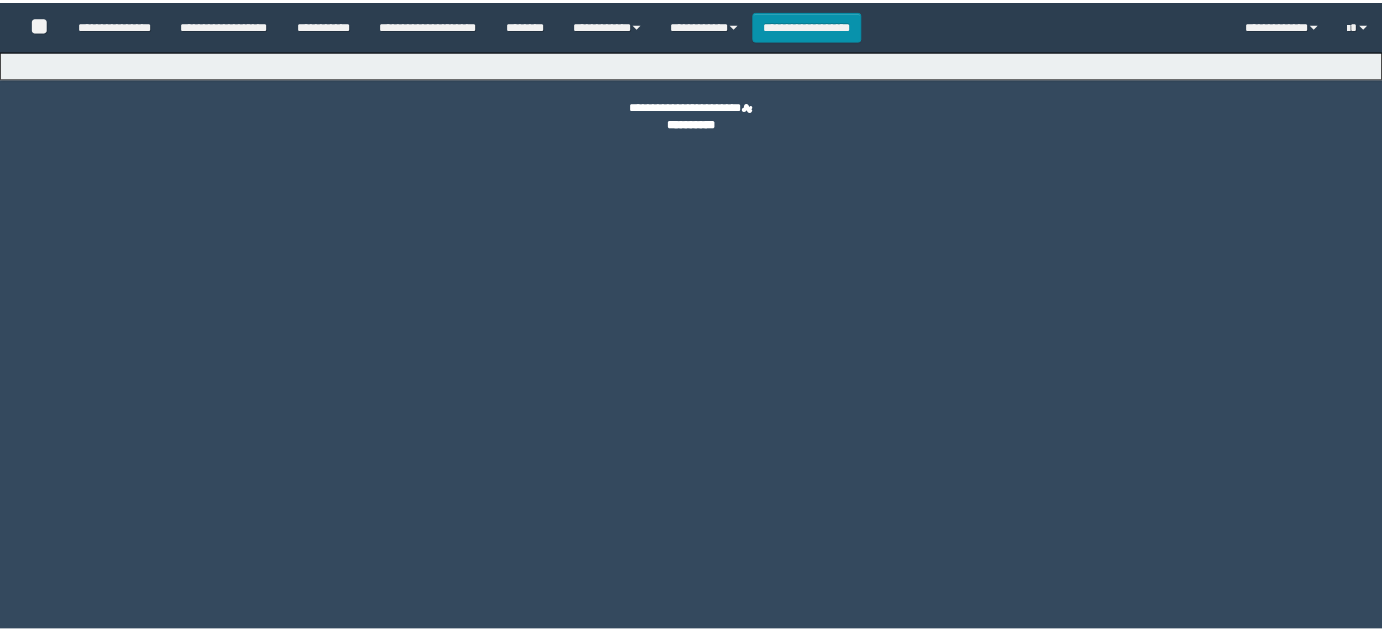scroll, scrollTop: 0, scrollLeft: 0, axis: both 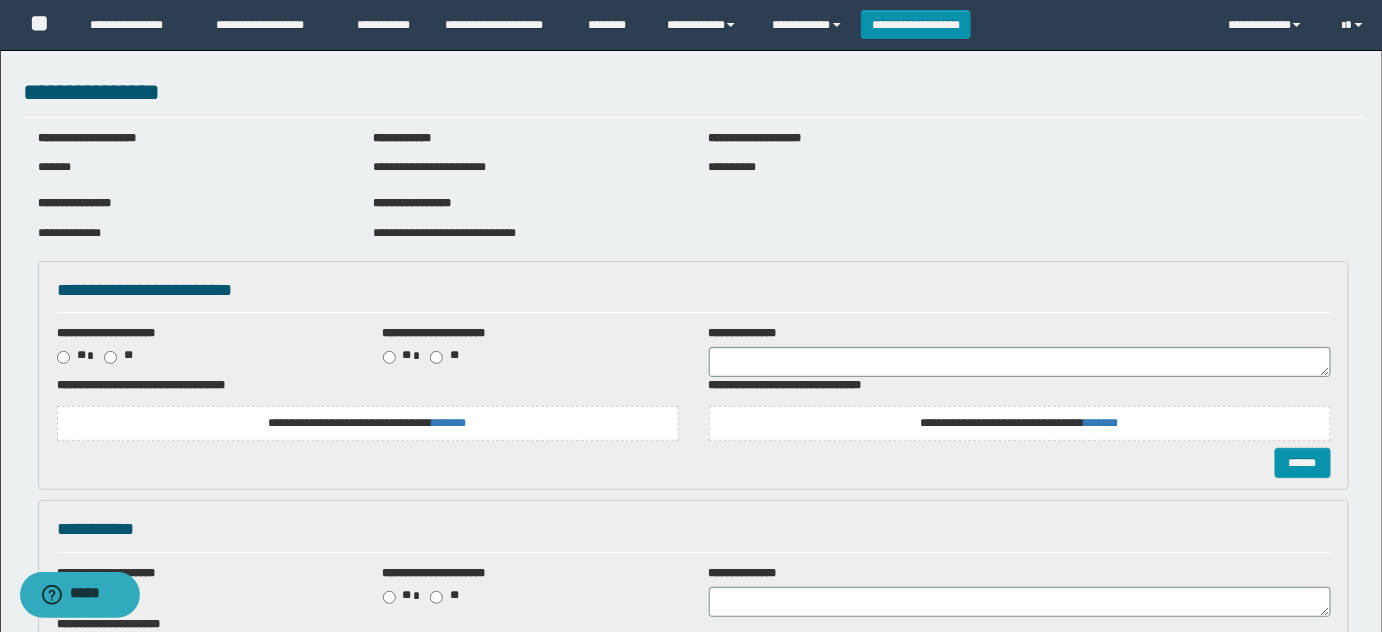 click on "**********" at bounding box center [368, 423] 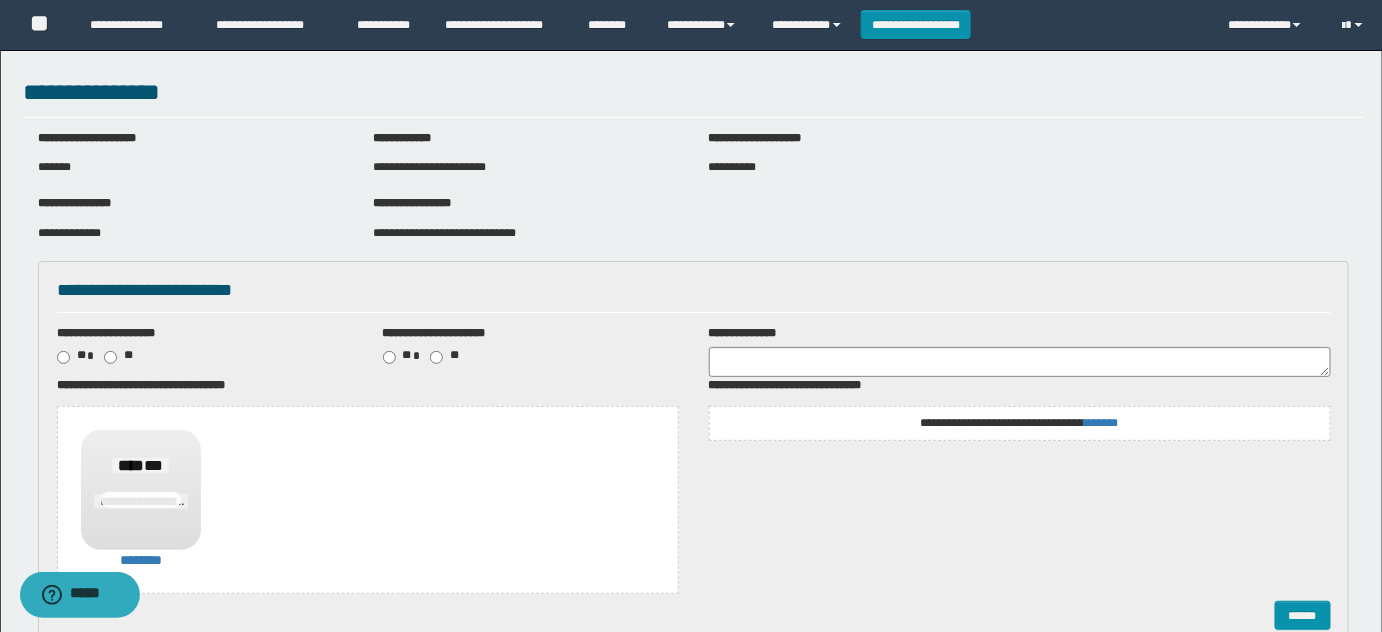 click on "**********" at bounding box center [1020, 423] 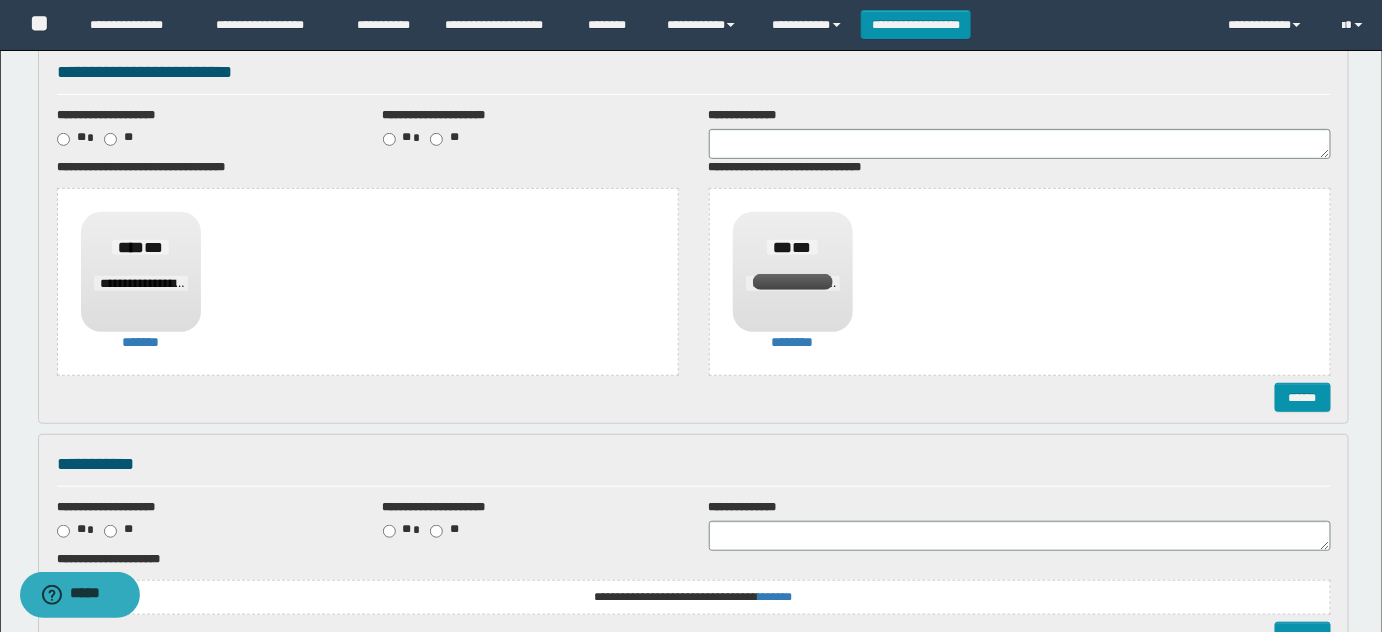scroll, scrollTop: 272, scrollLeft: 0, axis: vertical 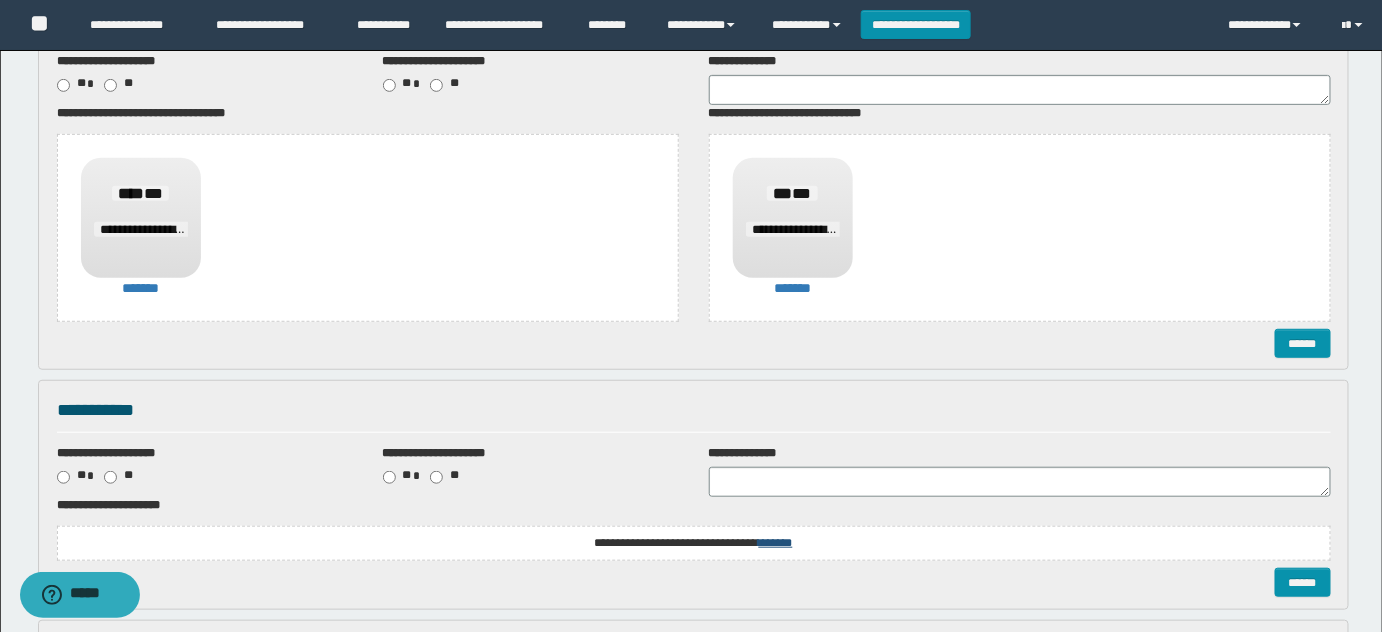 drag, startPoint x: 770, startPoint y: 526, endPoint x: 775, endPoint y: 541, distance: 15.811388 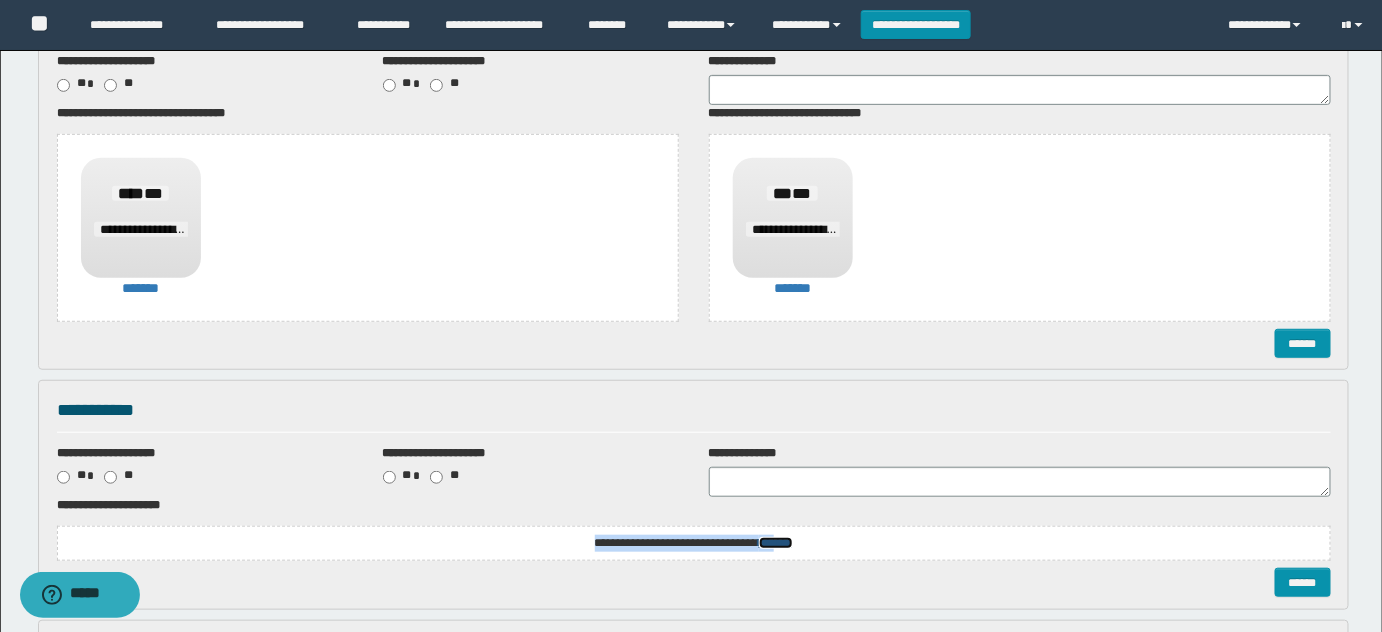 click on "*******" at bounding box center (776, 543) 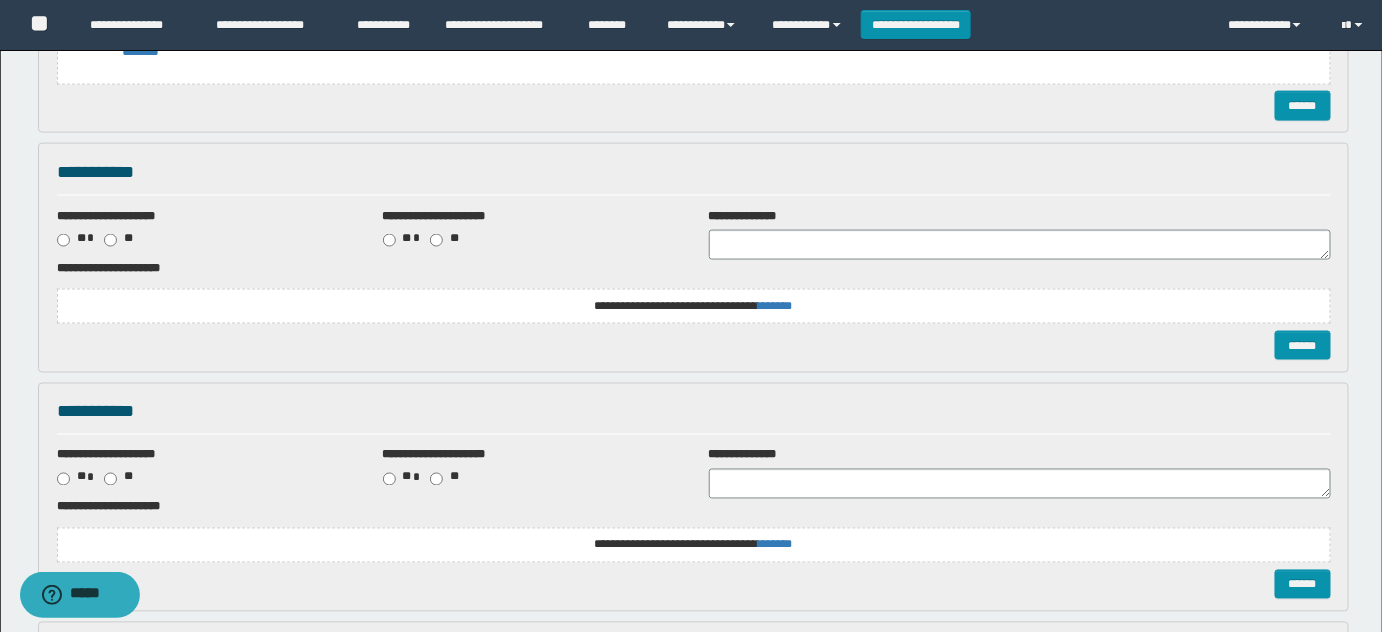 scroll, scrollTop: 1000, scrollLeft: 0, axis: vertical 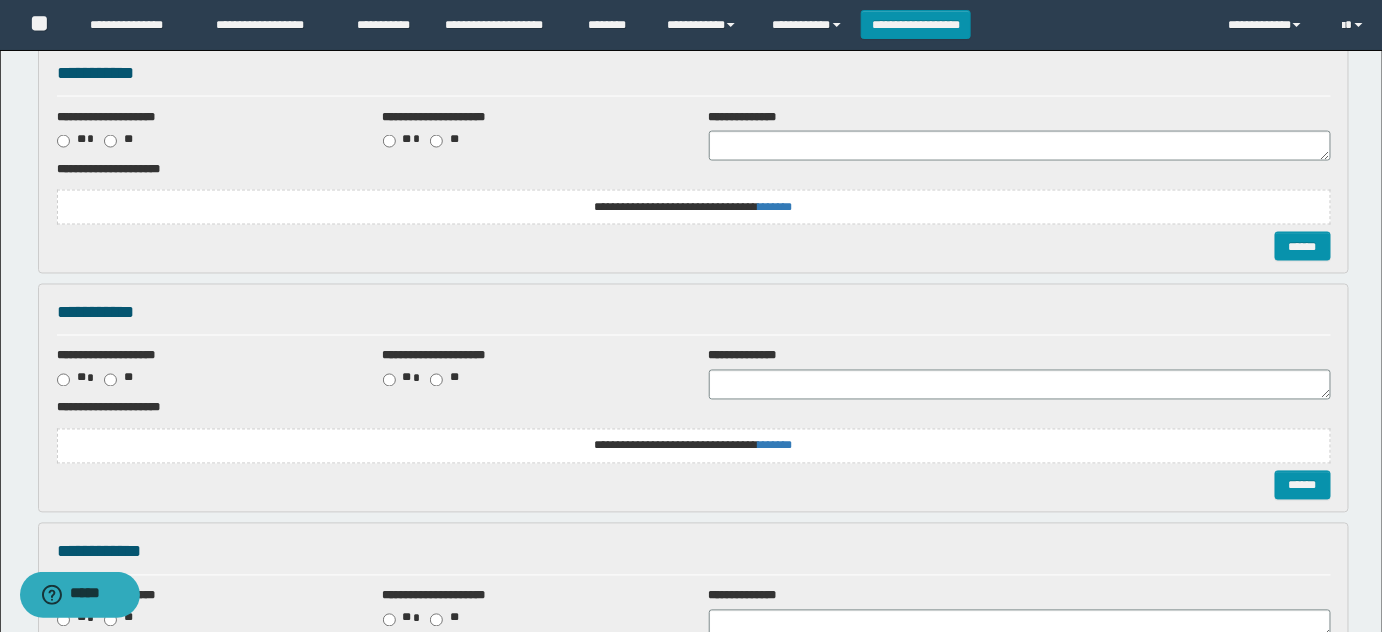 click on "**********" at bounding box center (0, 0) 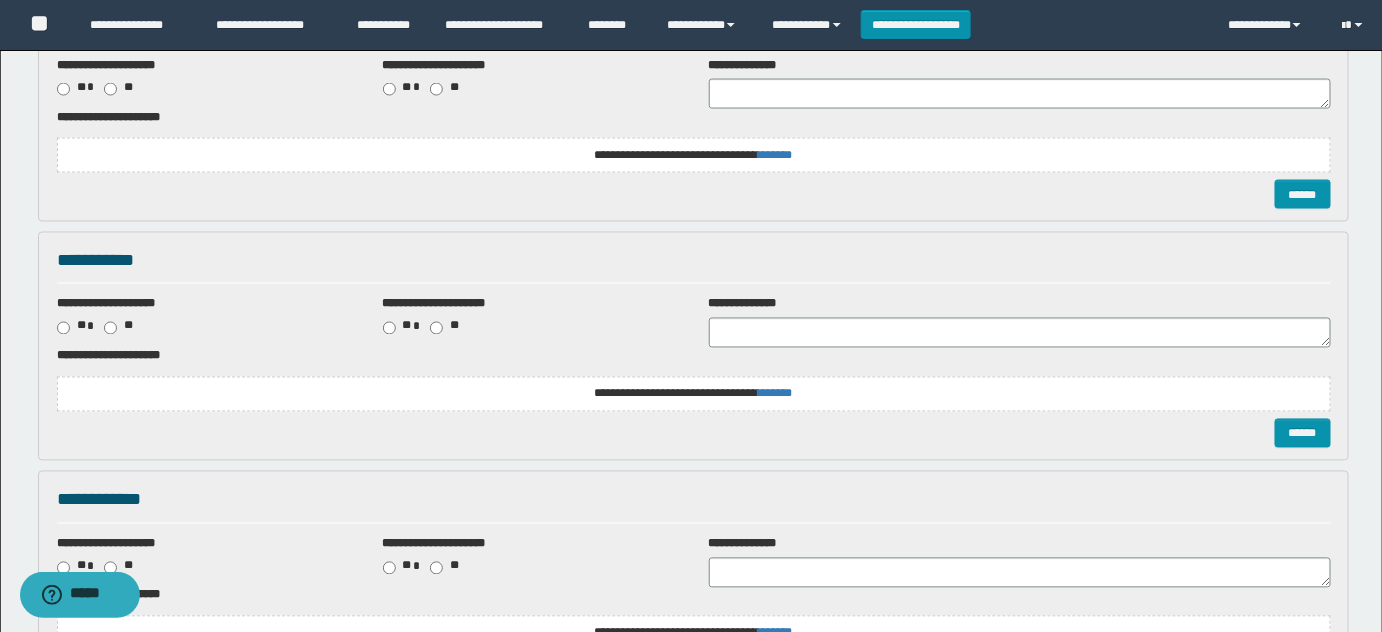 scroll, scrollTop: 1363, scrollLeft: 0, axis: vertical 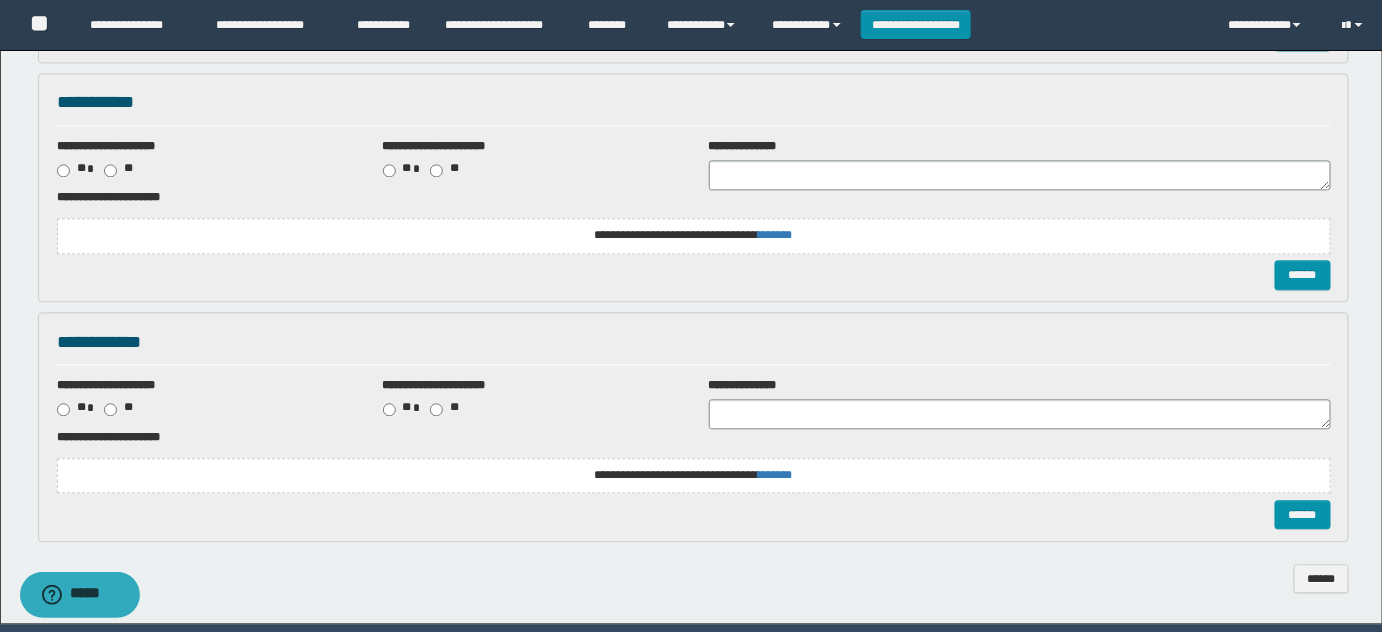 click on "**********" at bounding box center [694, -471] 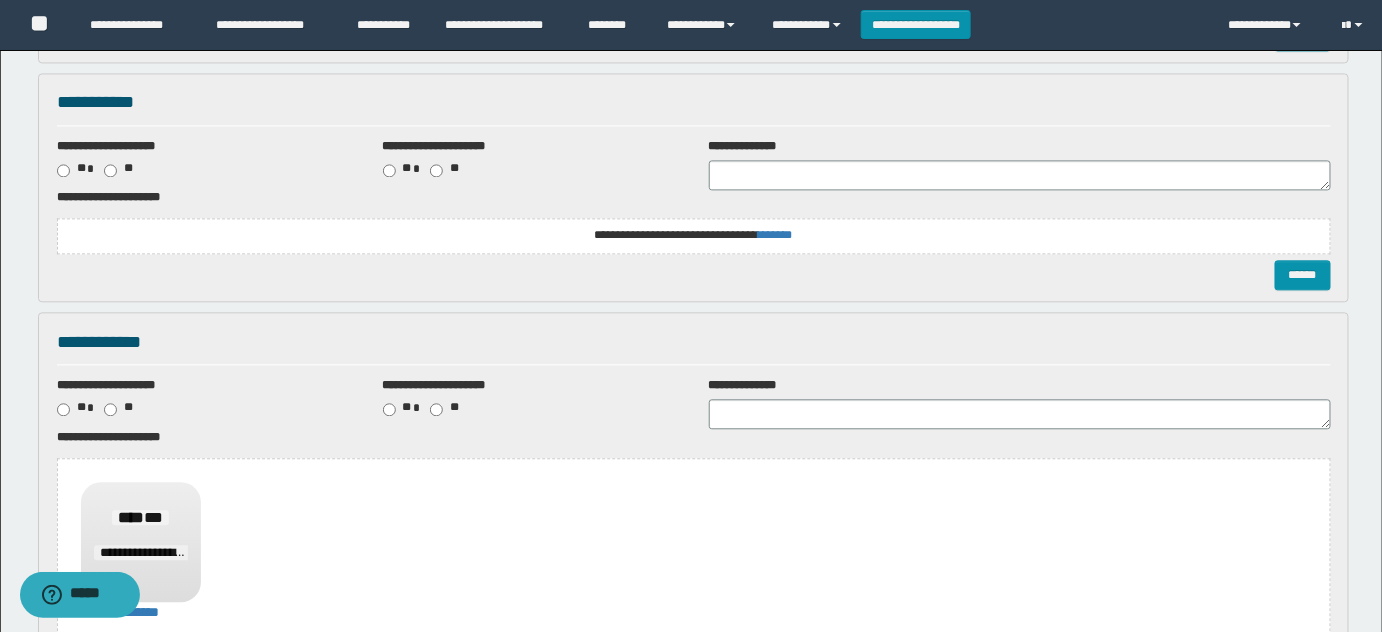 click on "**********" at bounding box center [0, 0] 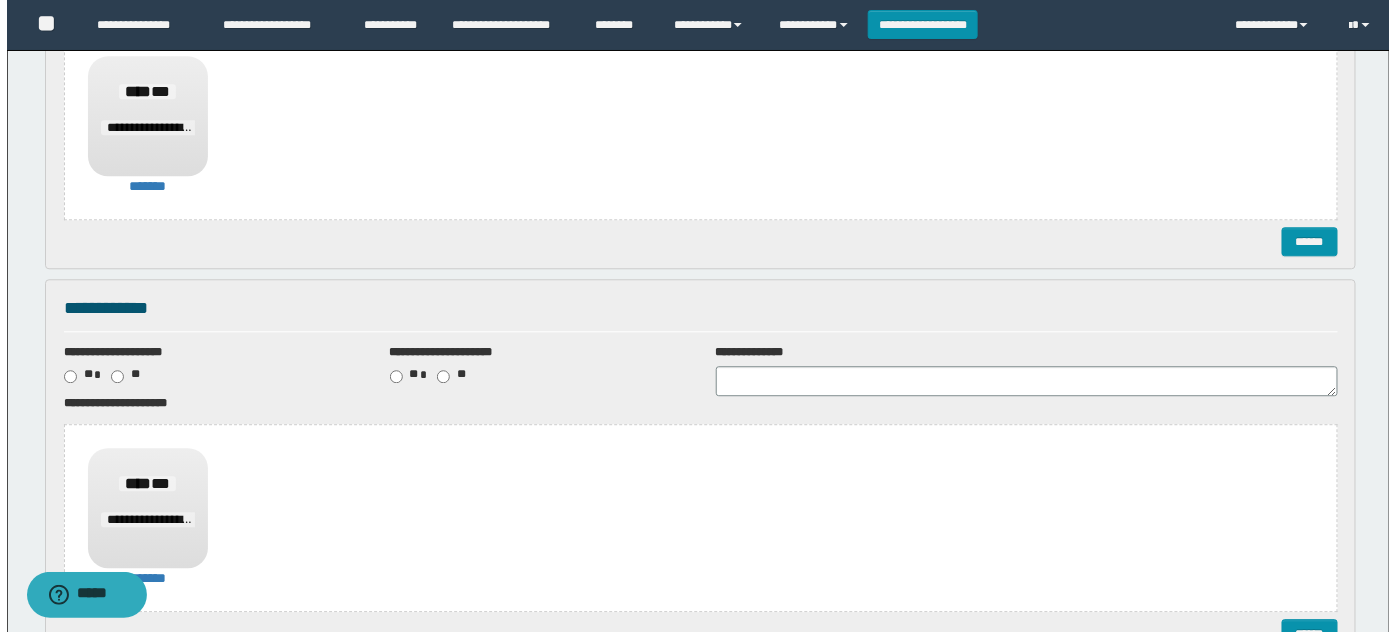 scroll, scrollTop: 1727, scrollLeft: 0, axis: vertical 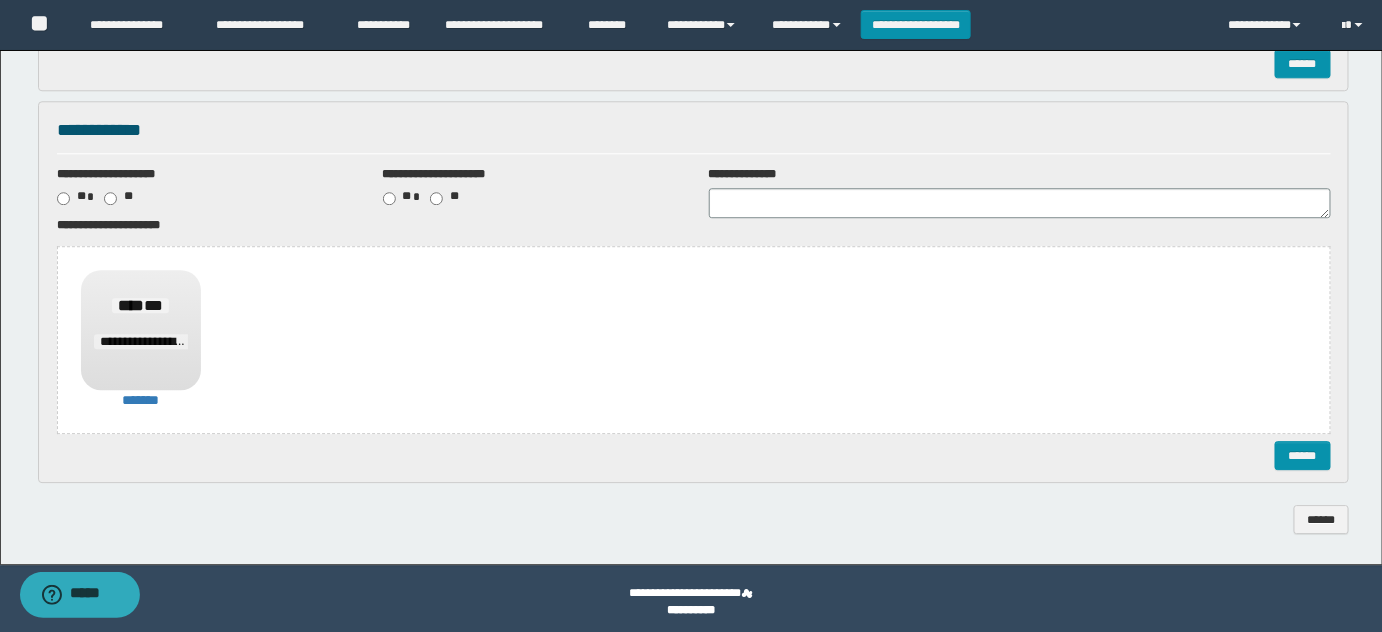 click on "**********" at bounding box center [694, 292] 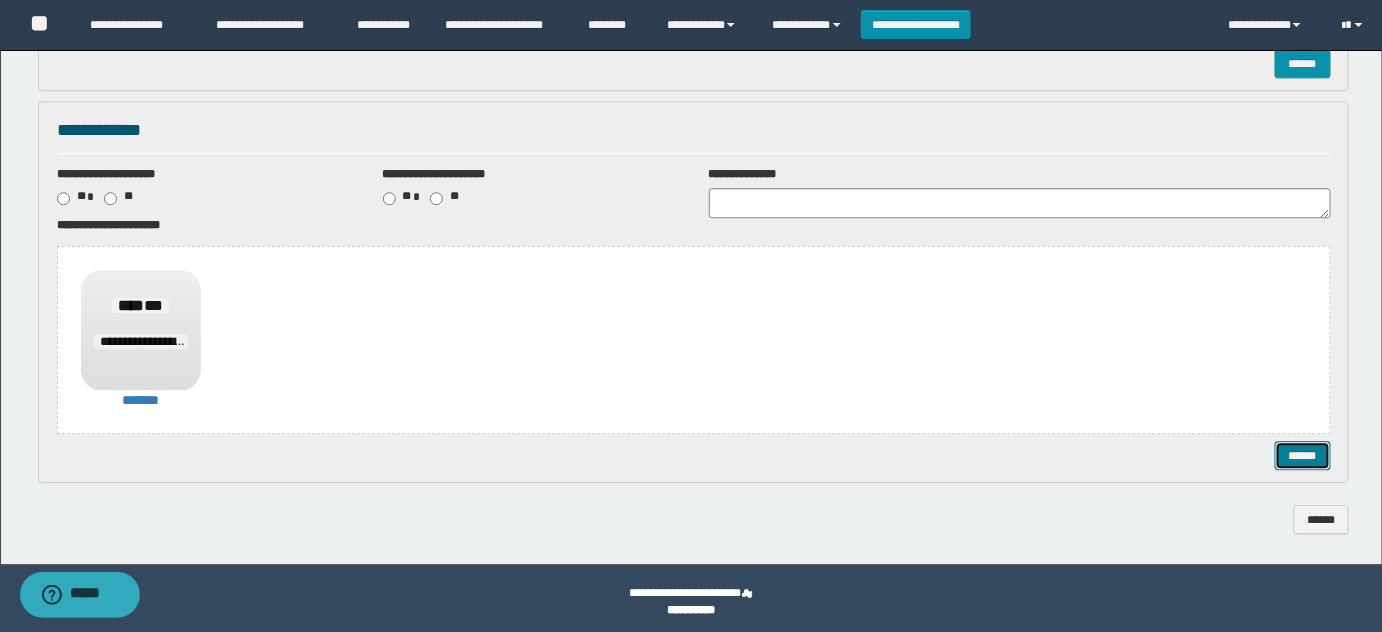 click on "******" at bounding box center [1302, 455] 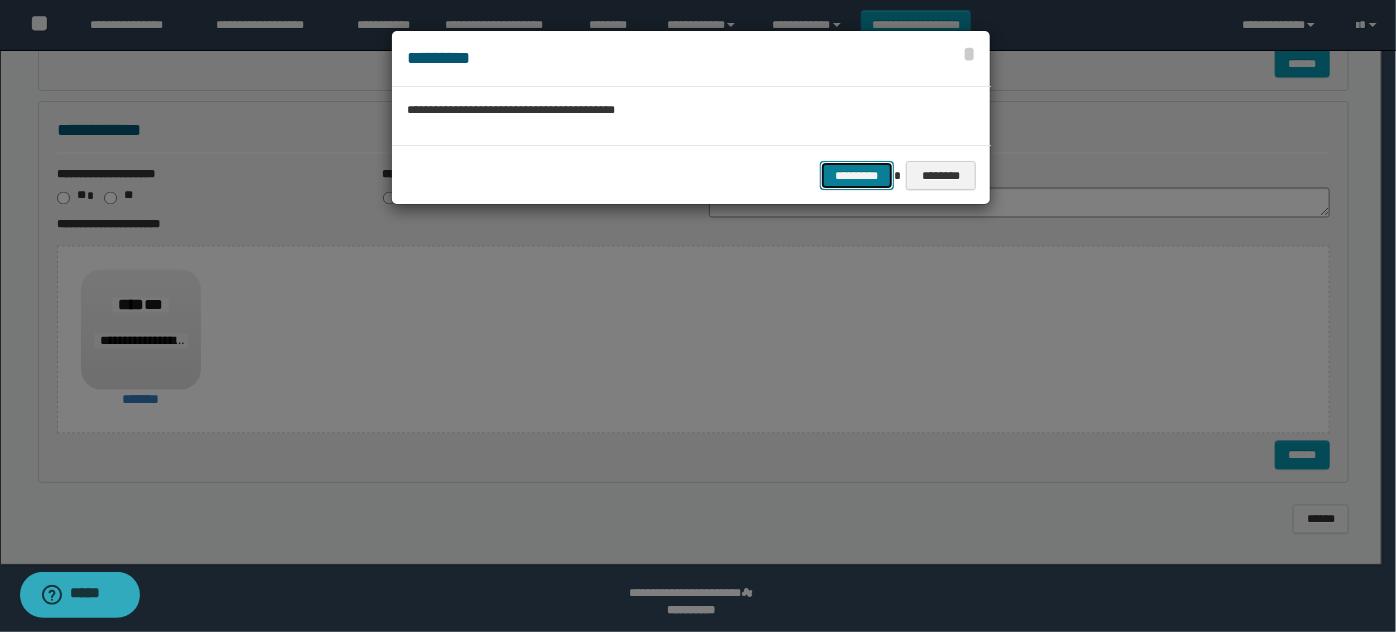 click on "*********" at bounding box center [857, 175] 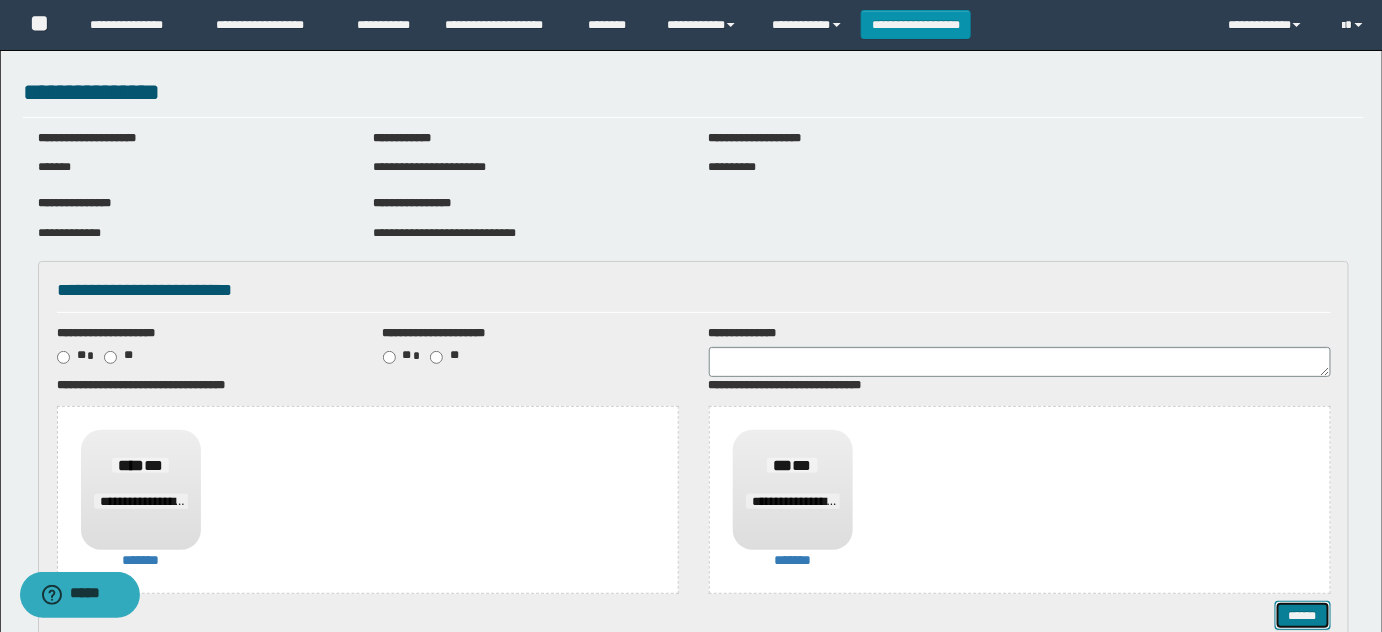 click on "******" at bounding box center [1302, 615] 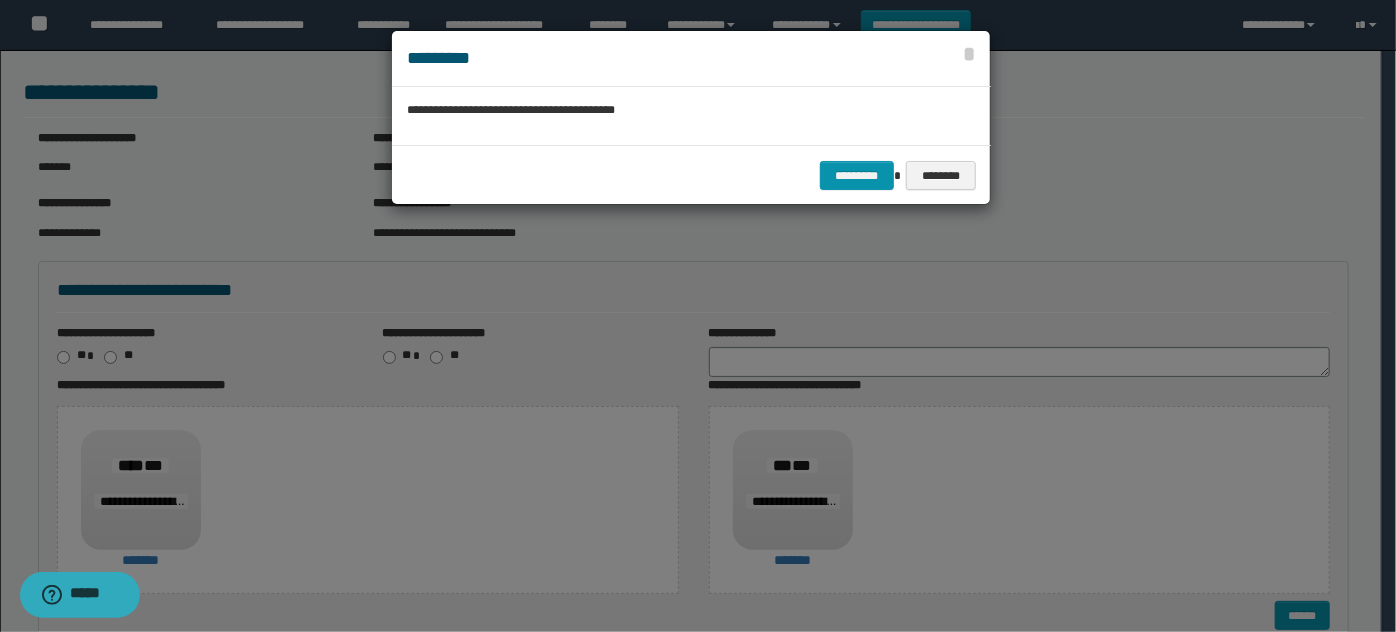 click on "*********
********" at bounding box center [691, 175] 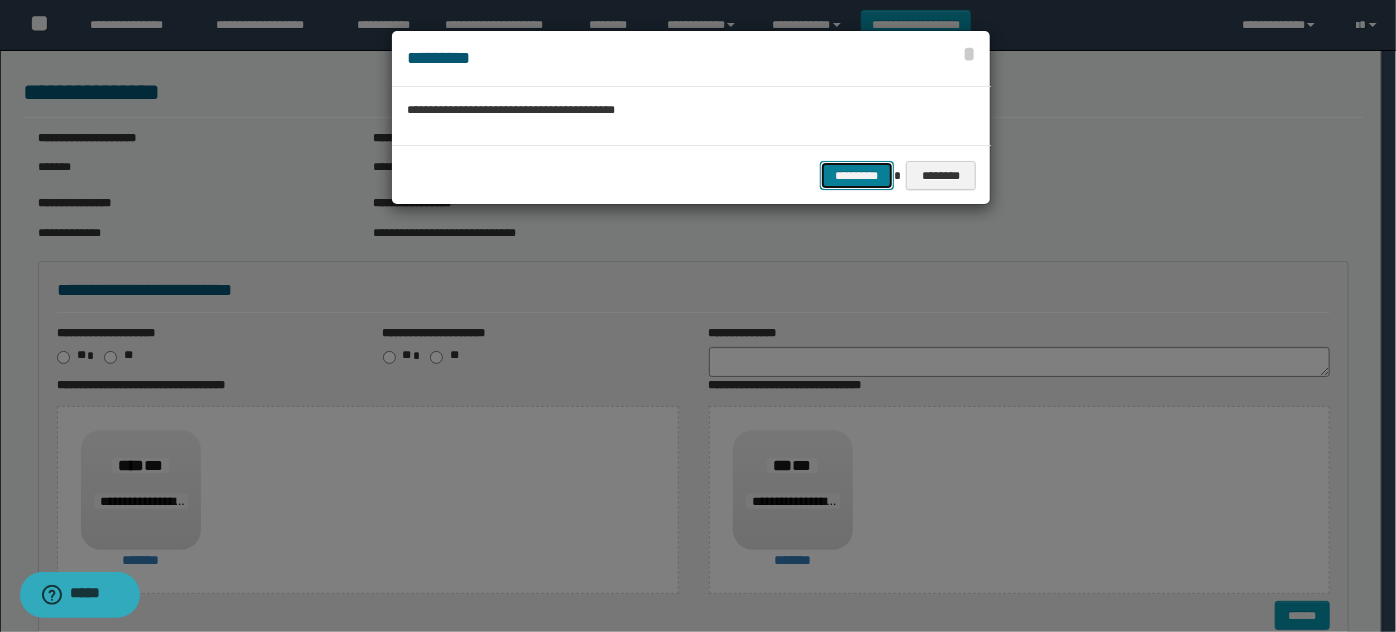 click on "*********" at bounding box center [857, 175] 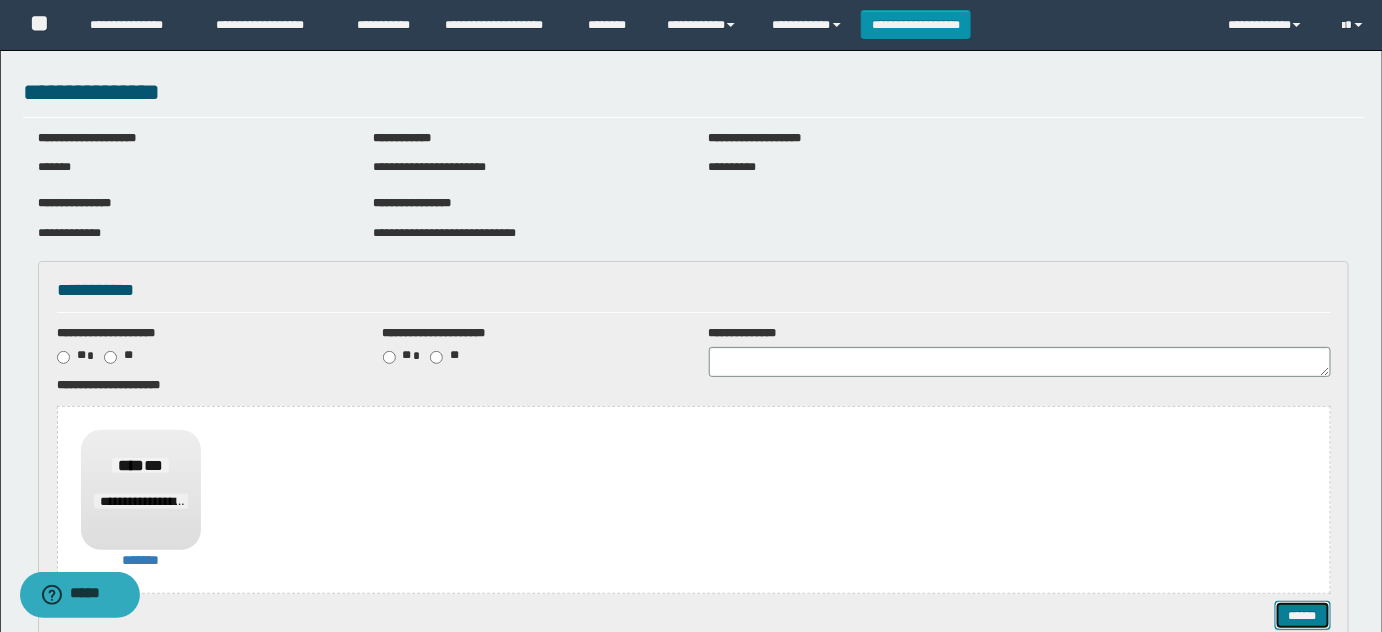 click on "******" at bounding box center [1302, 615] 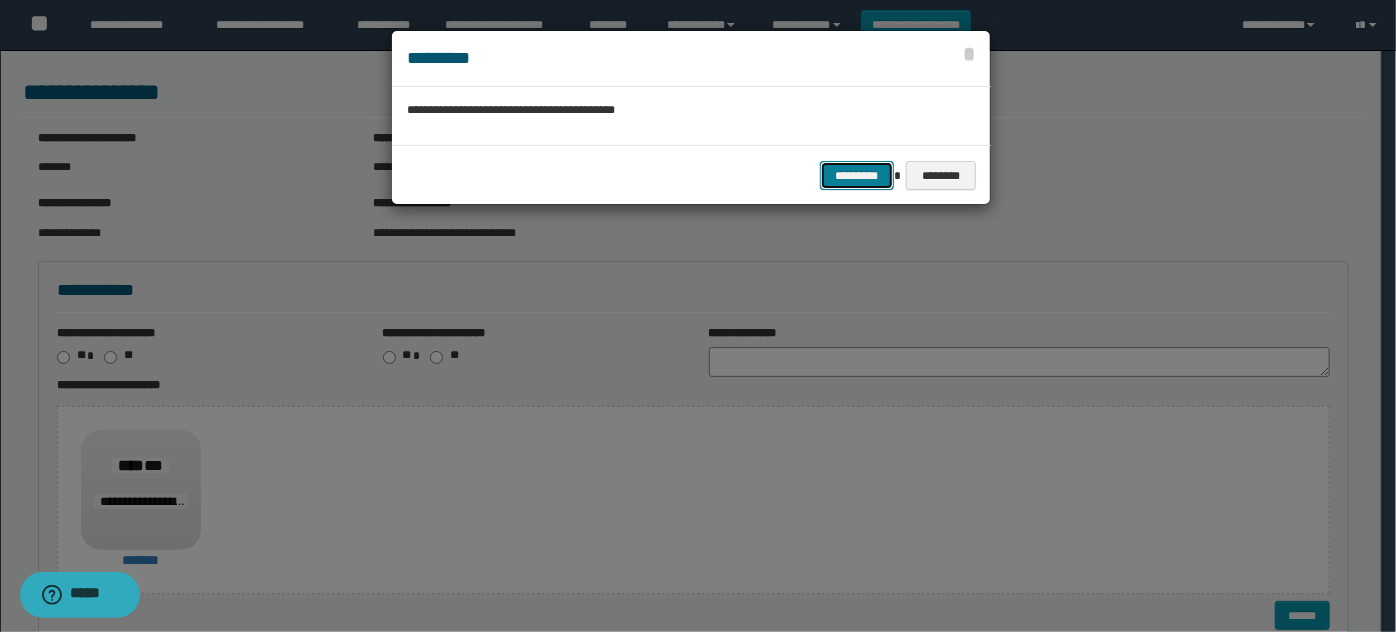 click on "*********" at bounding box center (857, 175) 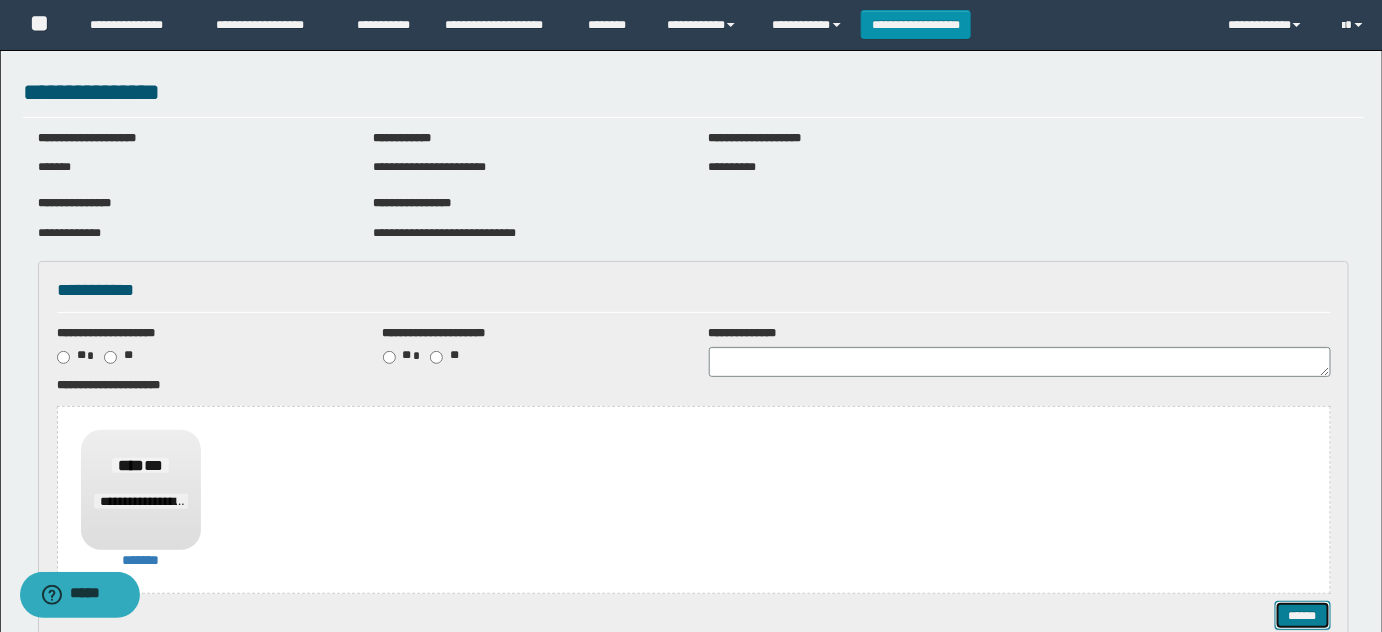 click on "******" at bounding box center [1302, 615] 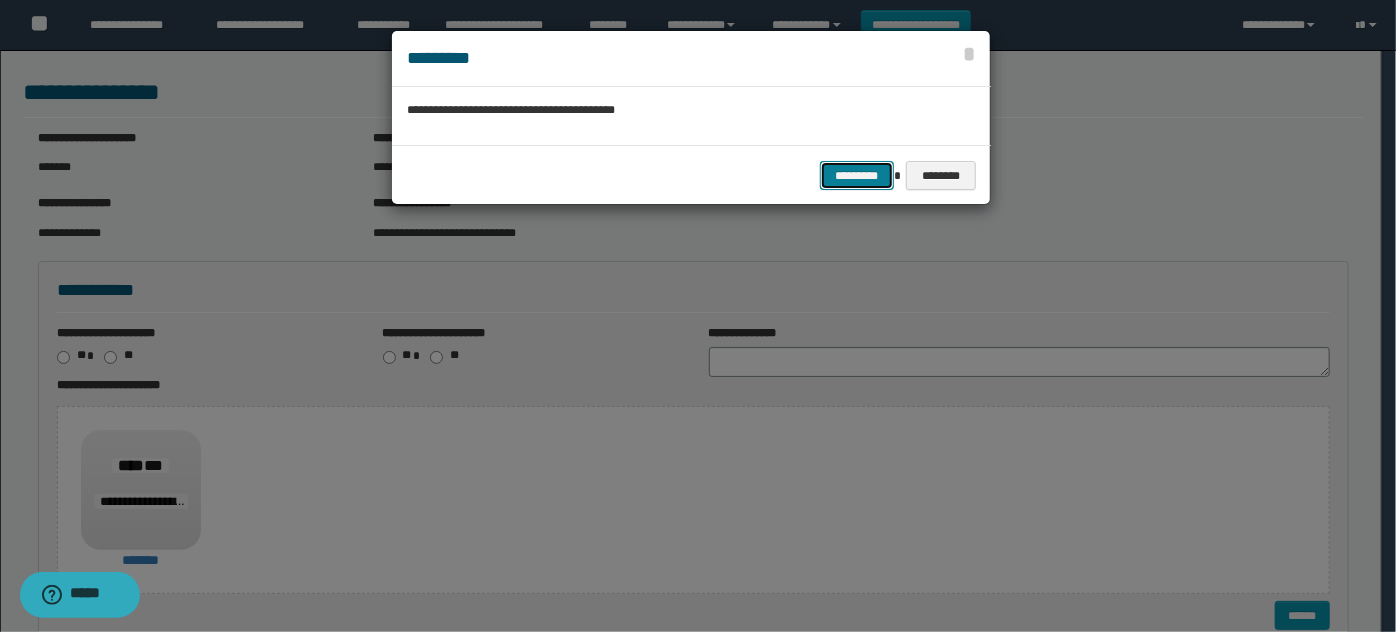 click on "*********" at bounding box center [857, 175] 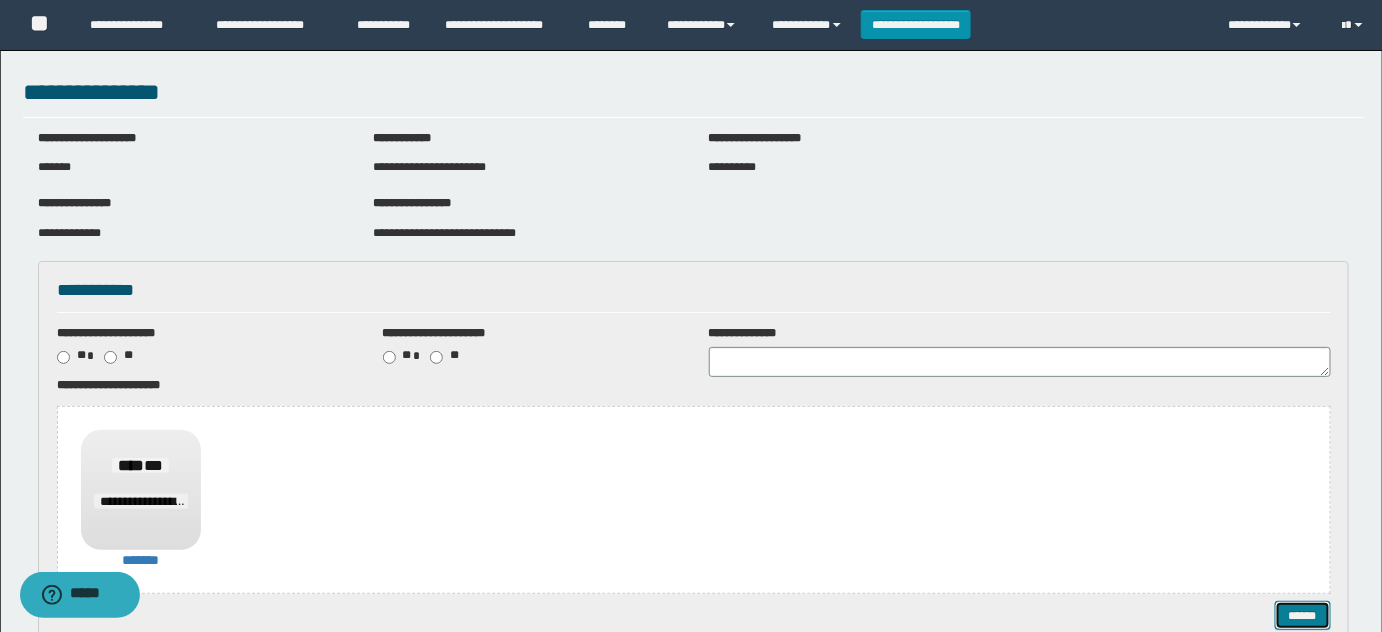 click on "******" at bounding box center [1302, 615] 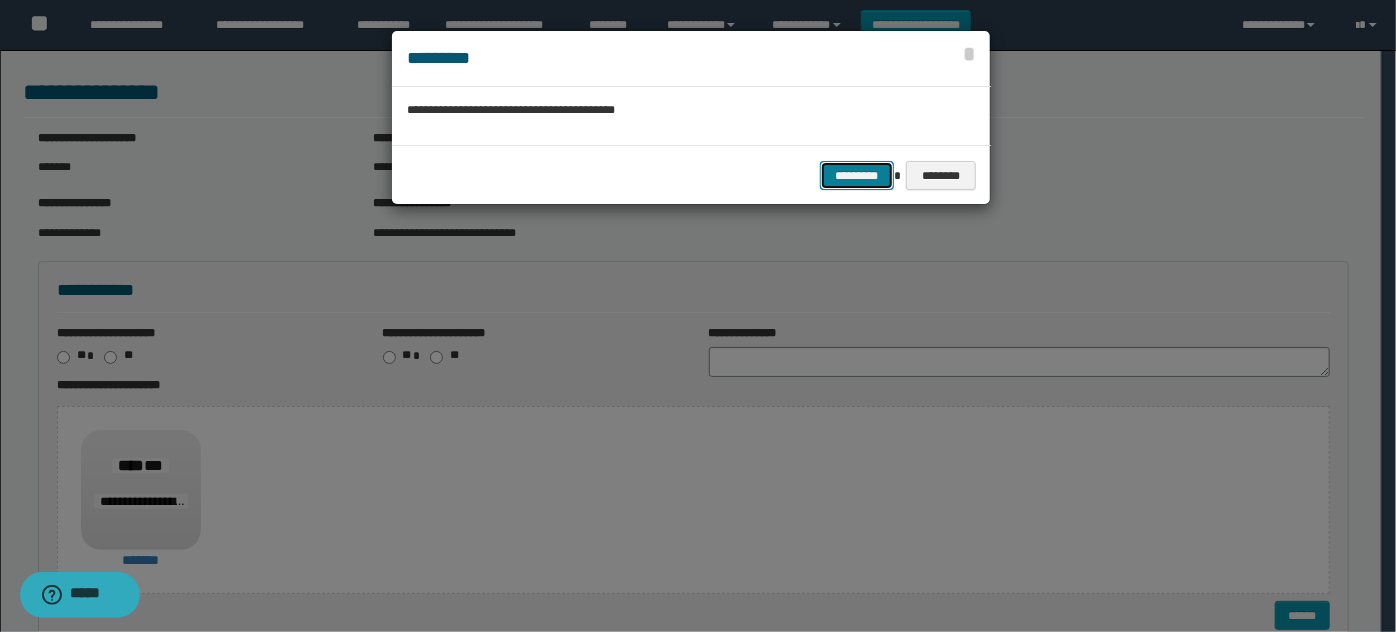 click on "*********" at bounding box center (857, 175) 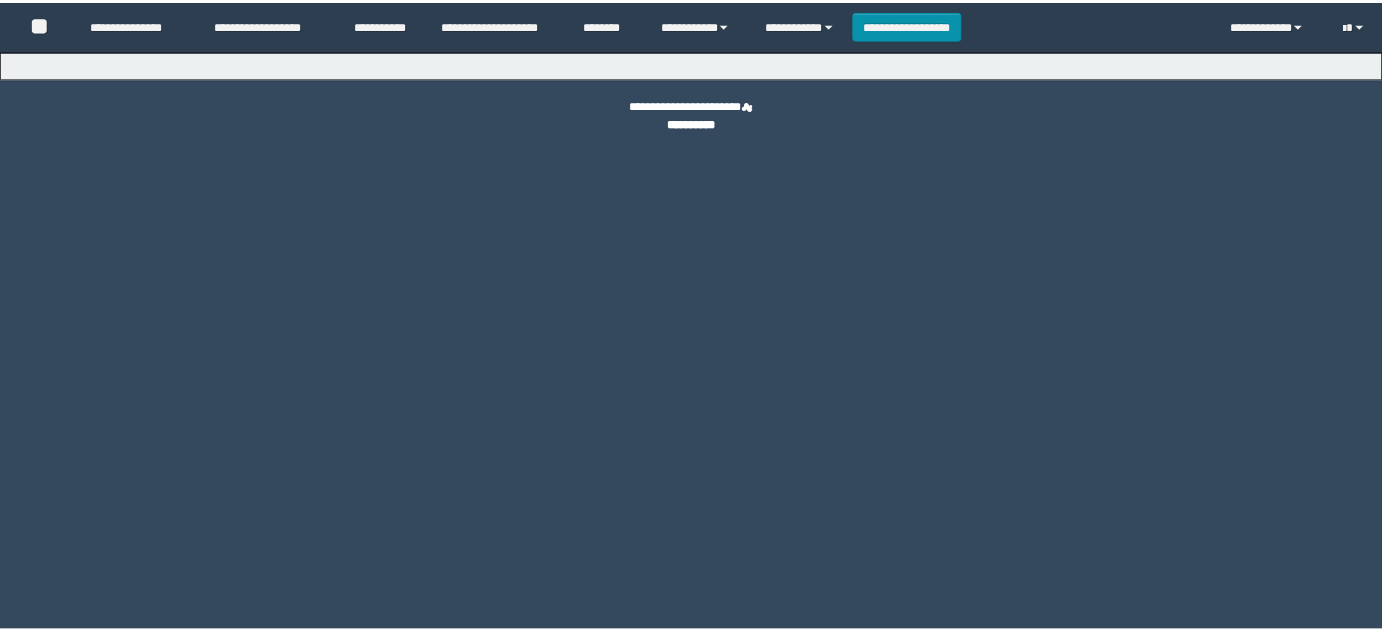 scroll, scrollTop: 0, scrollLeft: 0, axis: both 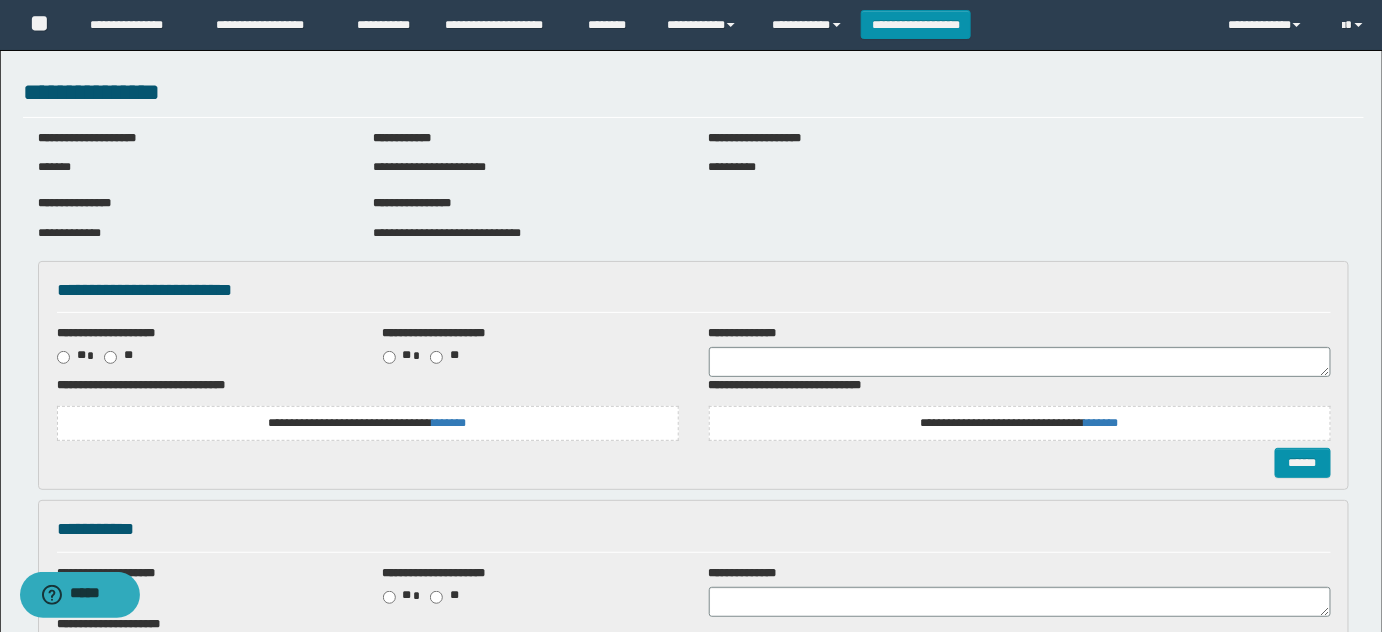 click on "**********" at bounding box center [368, 423] 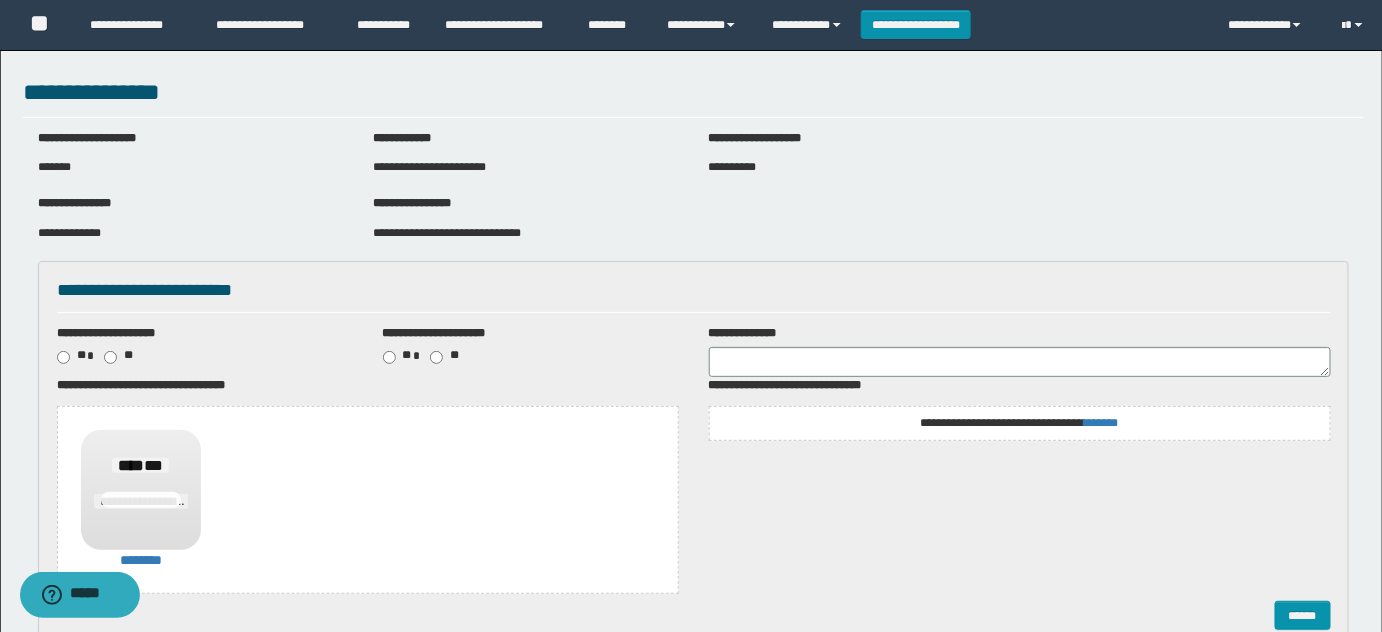 click on "**********" at bounding box center [1020, 423] 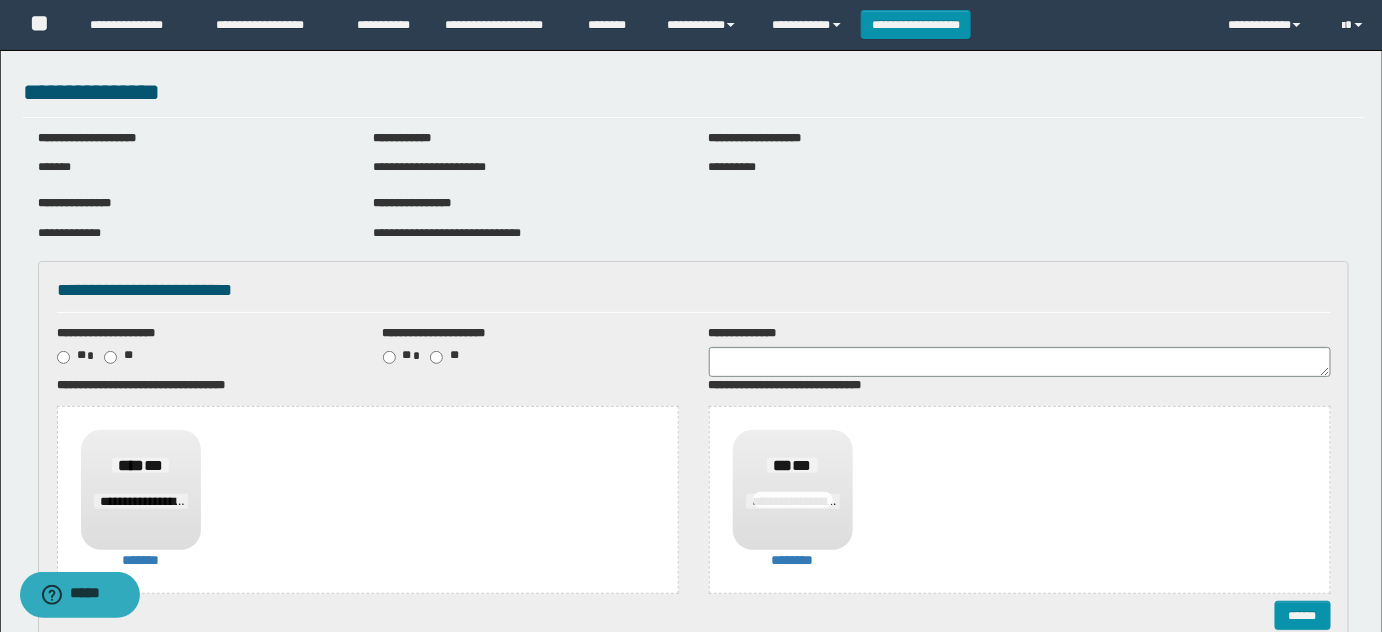 scroll, scrollTop: 272, scrollLeft: 0, axis: vertical 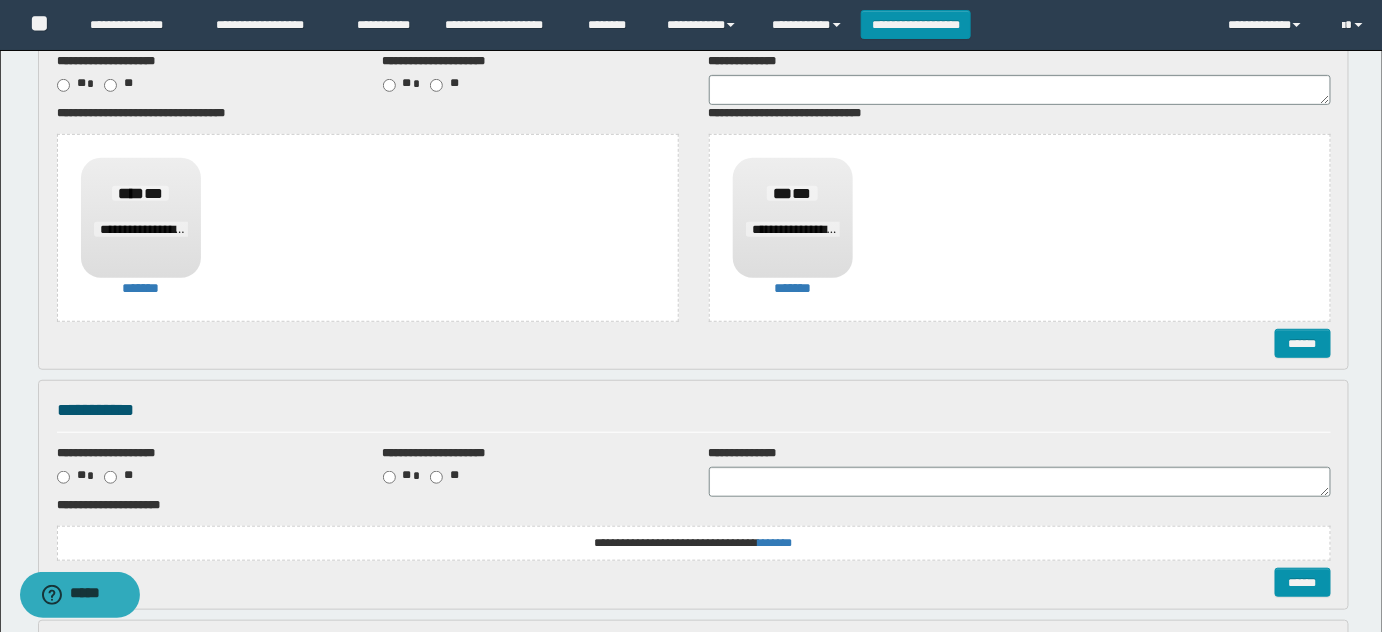 click on "**********" at bounding box center [693, 543] 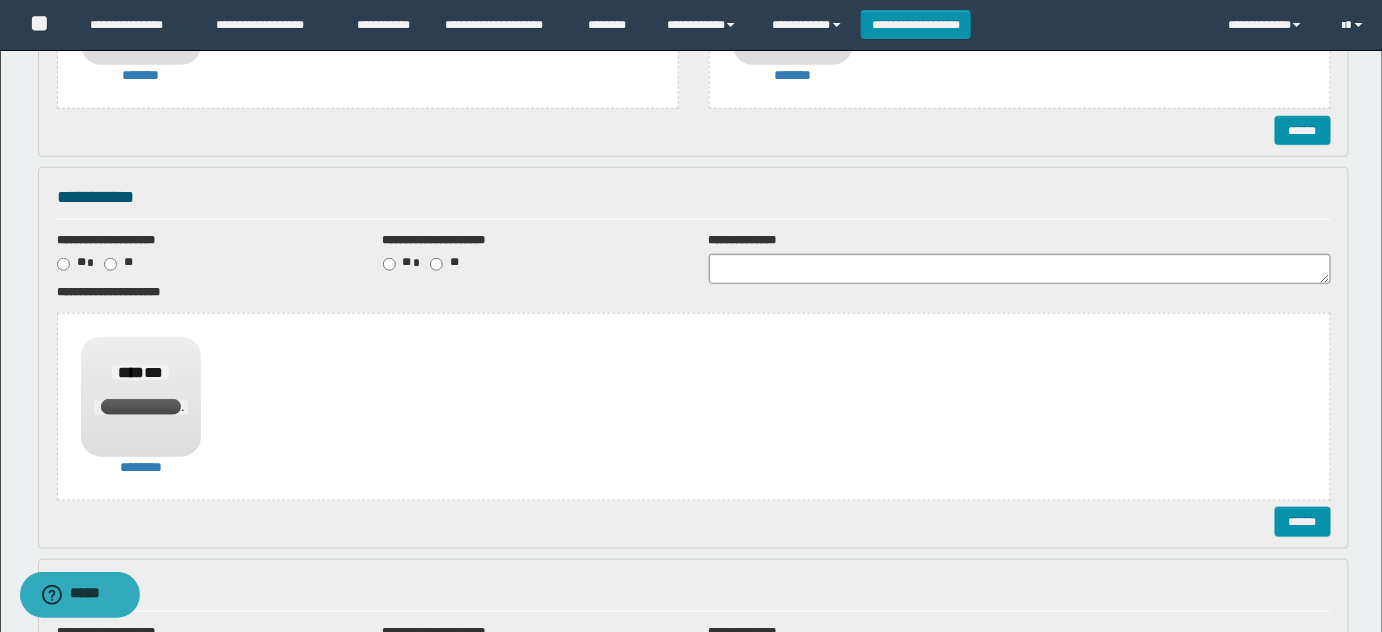 scroll, scrollTop: 636, scrollLeft: 0, axis: vertical 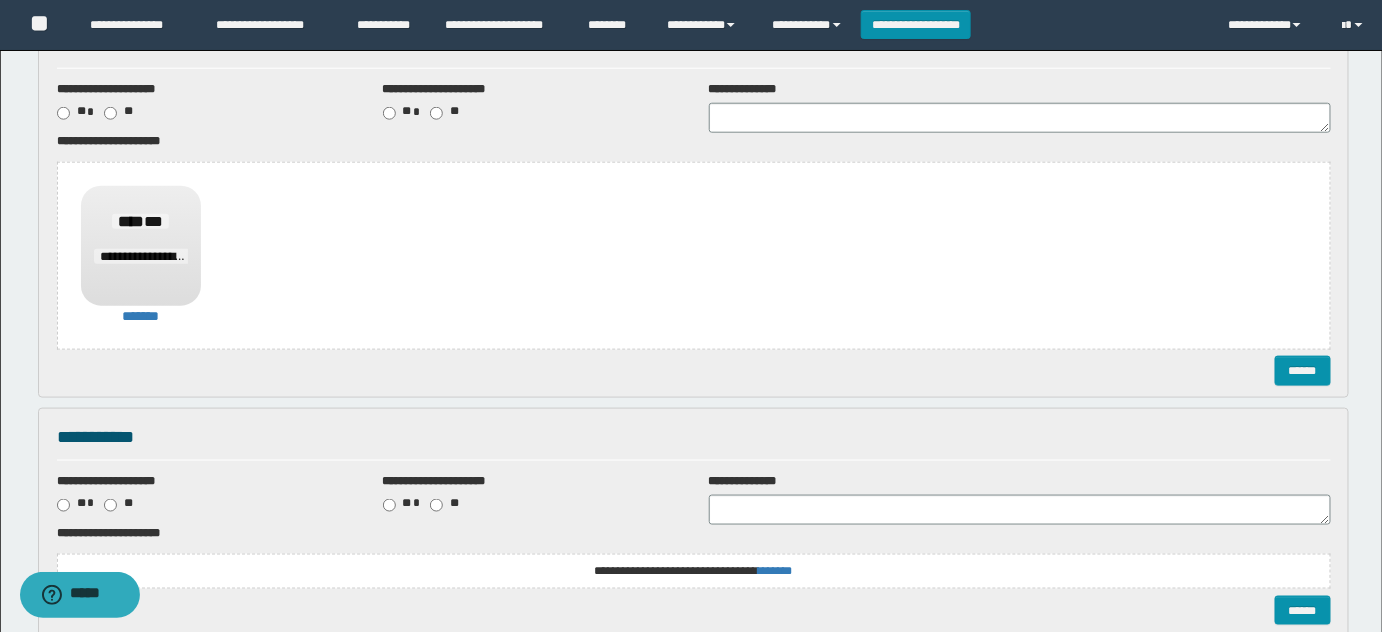 click on "**********" at bounding box center [0, 0] 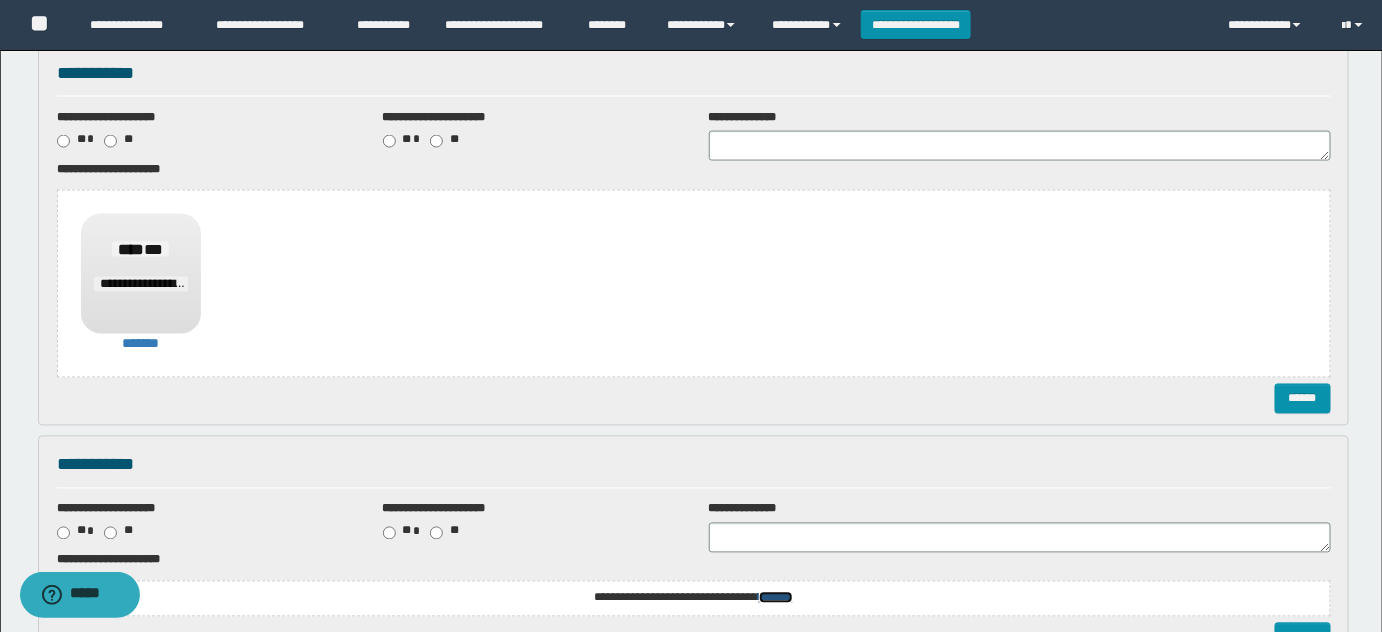 click on "*******" at bounding box center [0, 0] 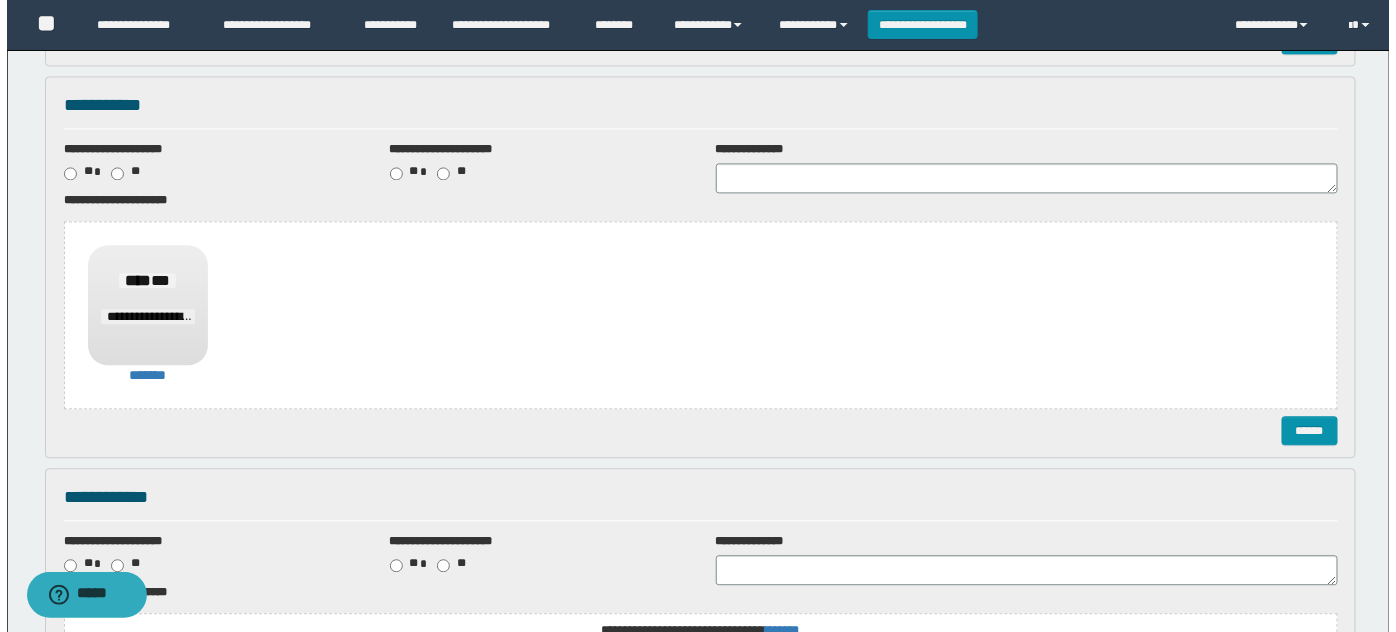 scroll, scrollTop: 1545, scrollLeft: 0, axis: vertical 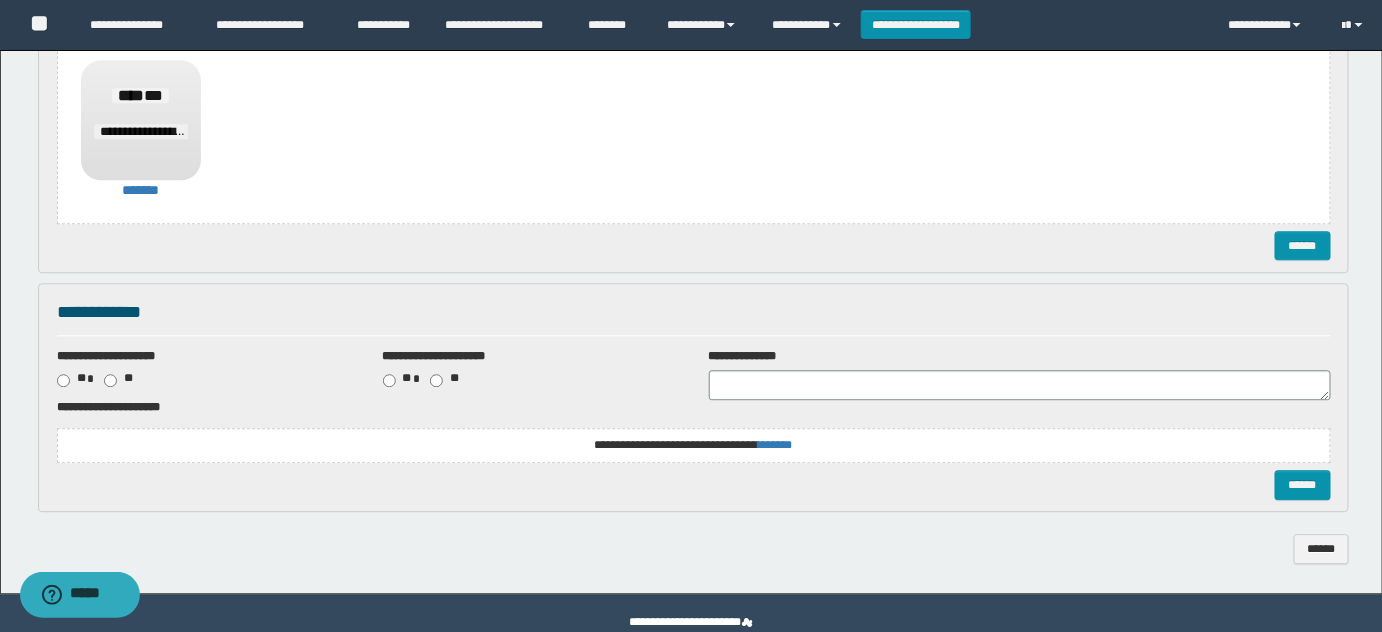 click on "**********" at bounding box center [0, 0] 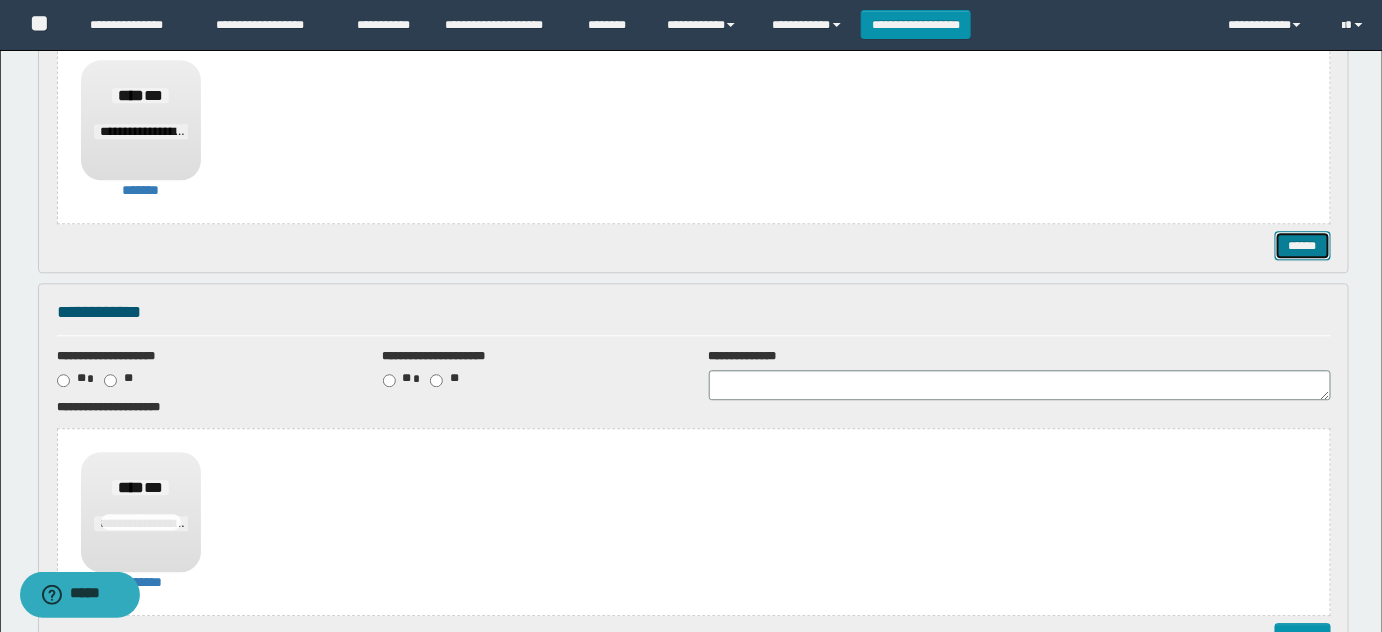click on "******" at bounding box center (1302, 245) 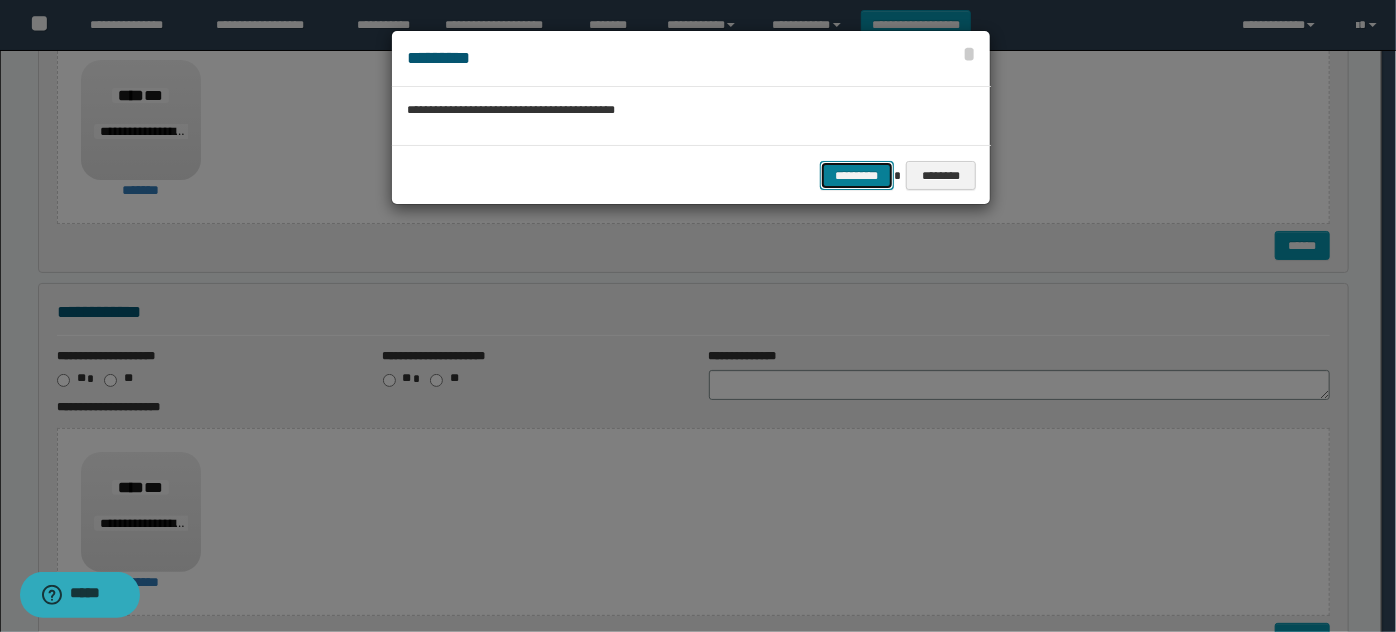 click on "*********" at bounding box center [857, 175] 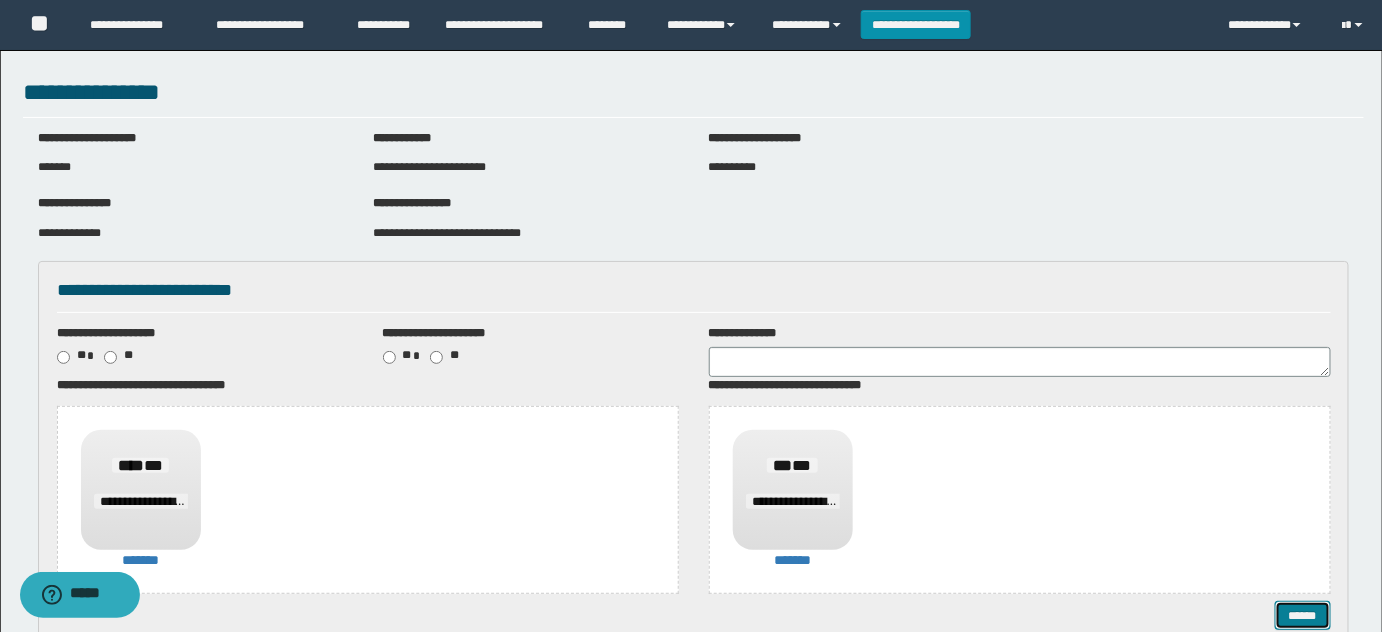 click on "******" at bounding box center [1302, 615] 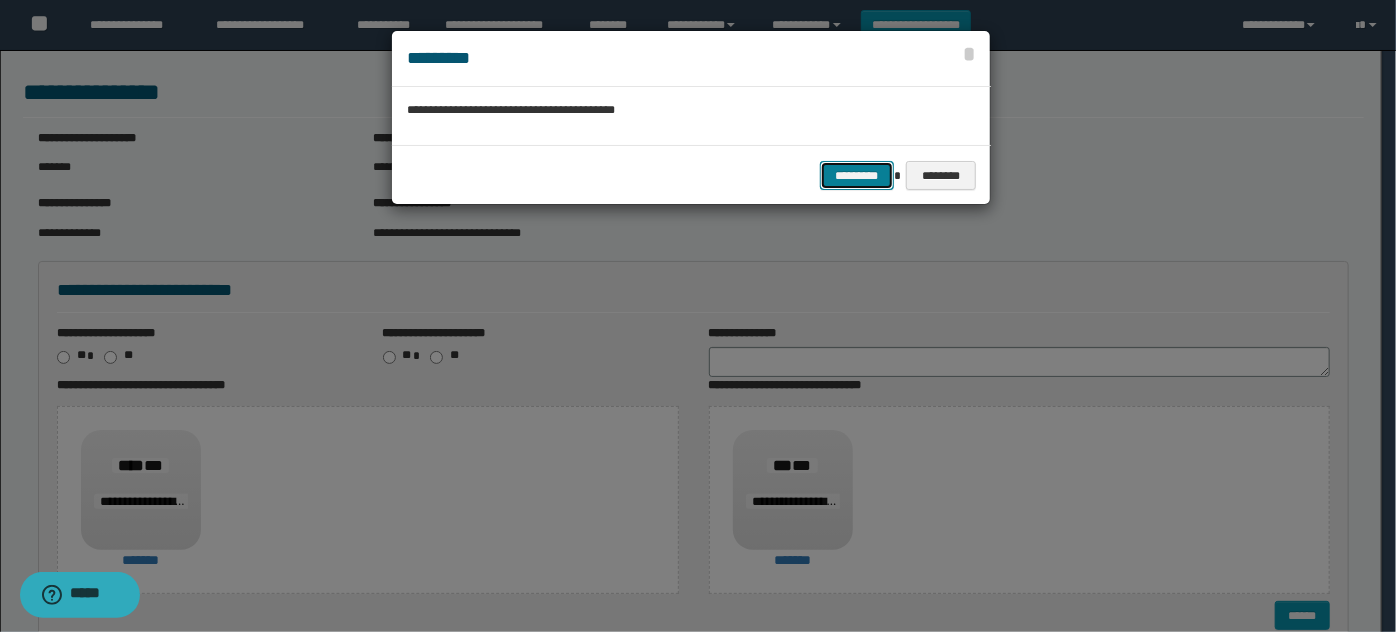 click on "*********" at bounding box center (857, 175) 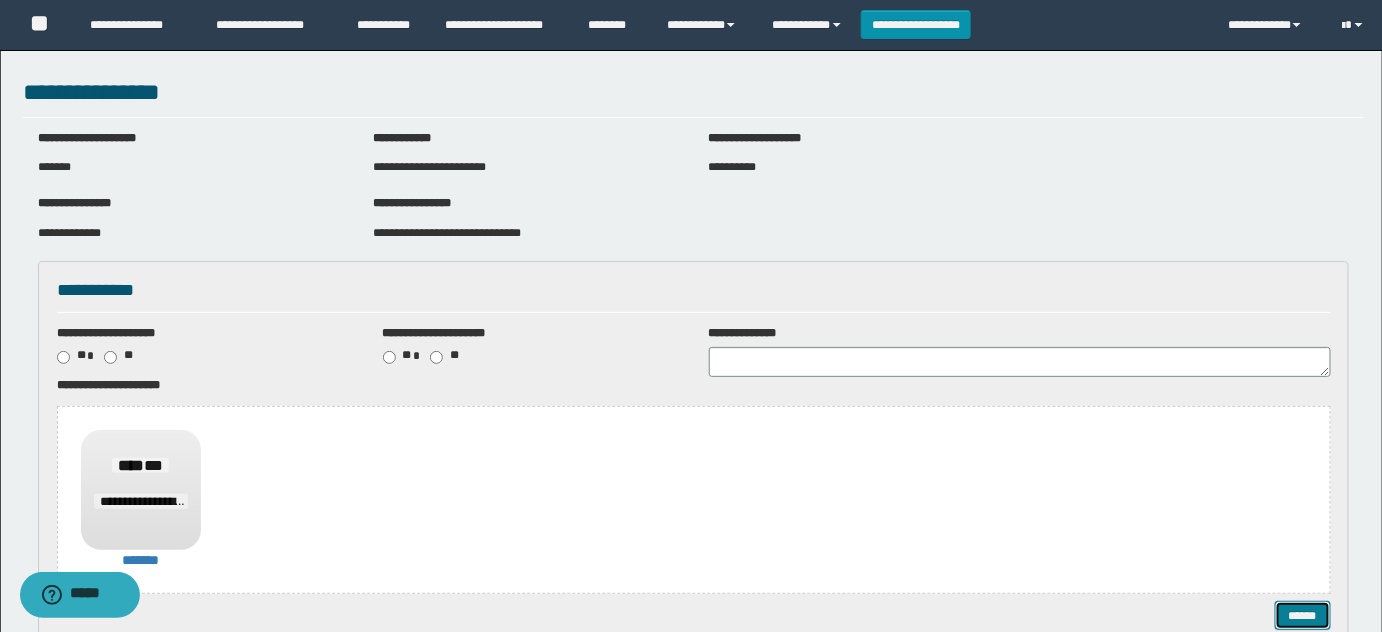 click on "******" at bounding box center [1302, 615] 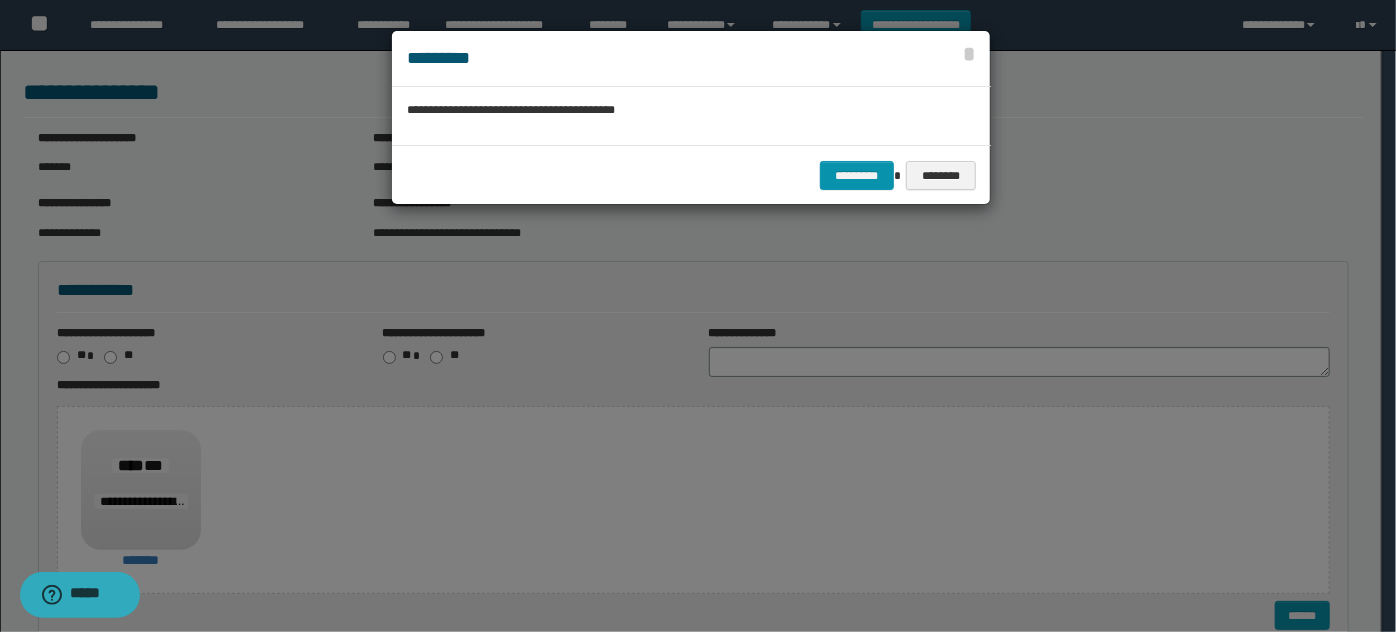 click on "**********" at bounding box center [691, 115] 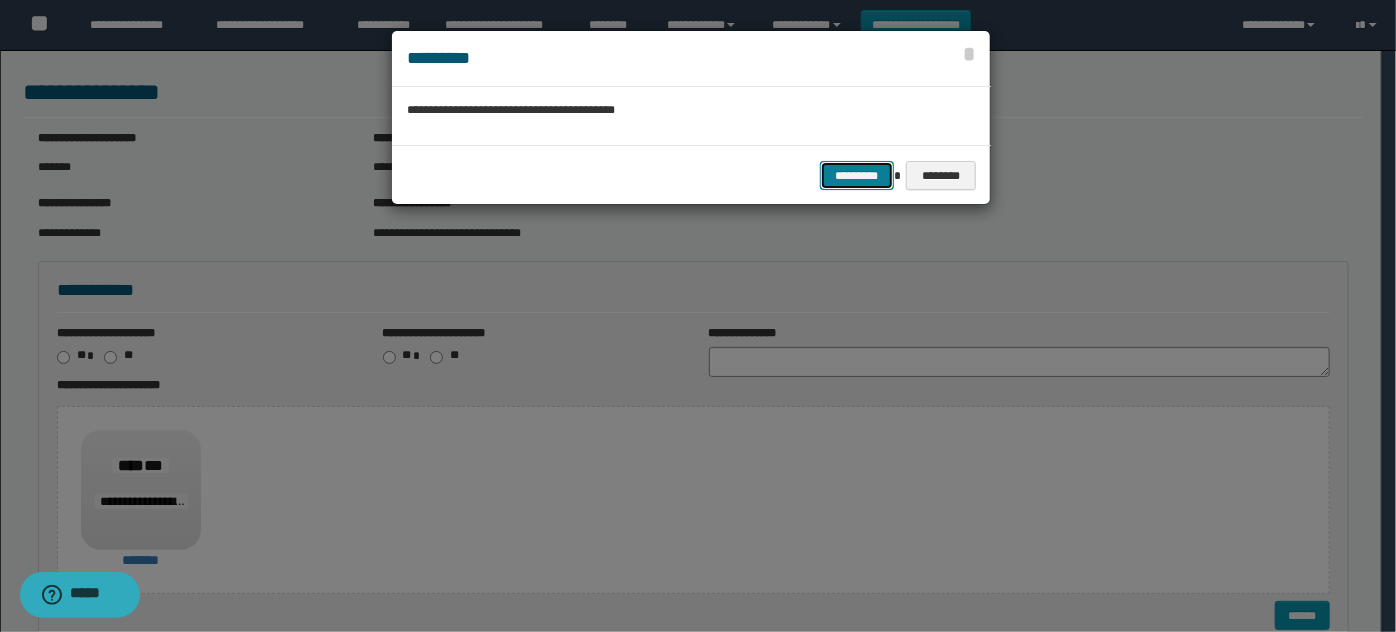 click on "*********" at bounding box center [857, 175] 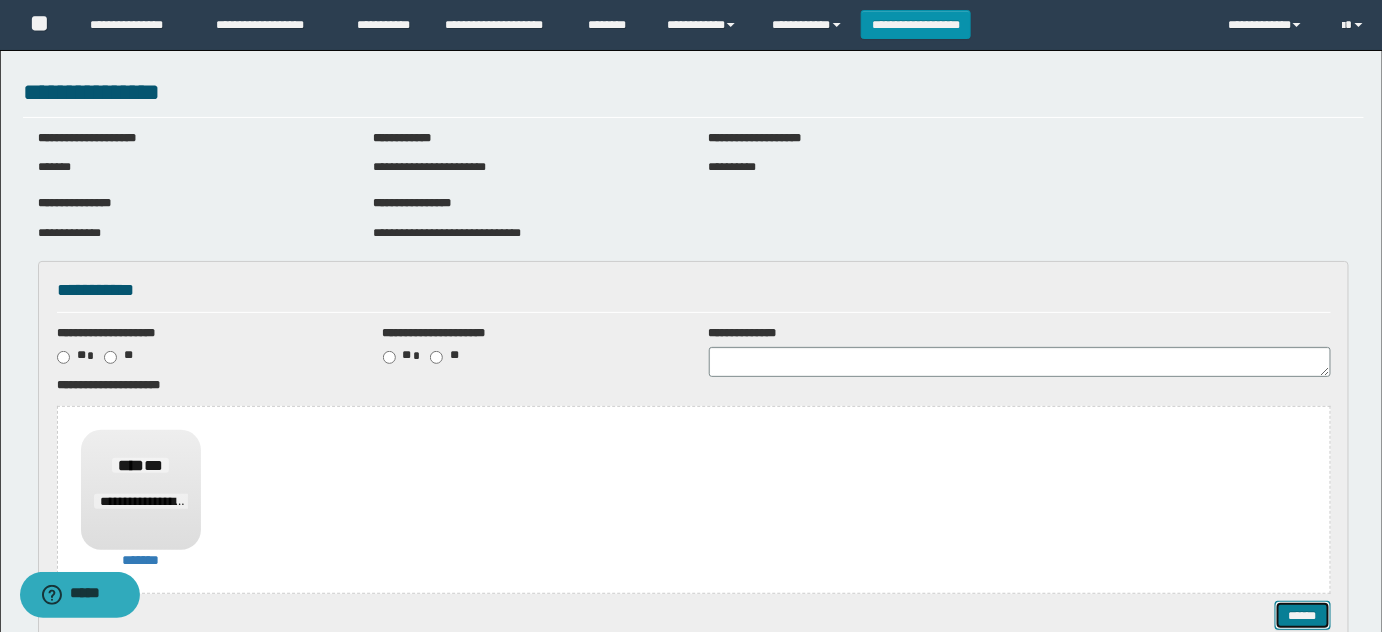 click on "******" at bounding box center (1302, 615) 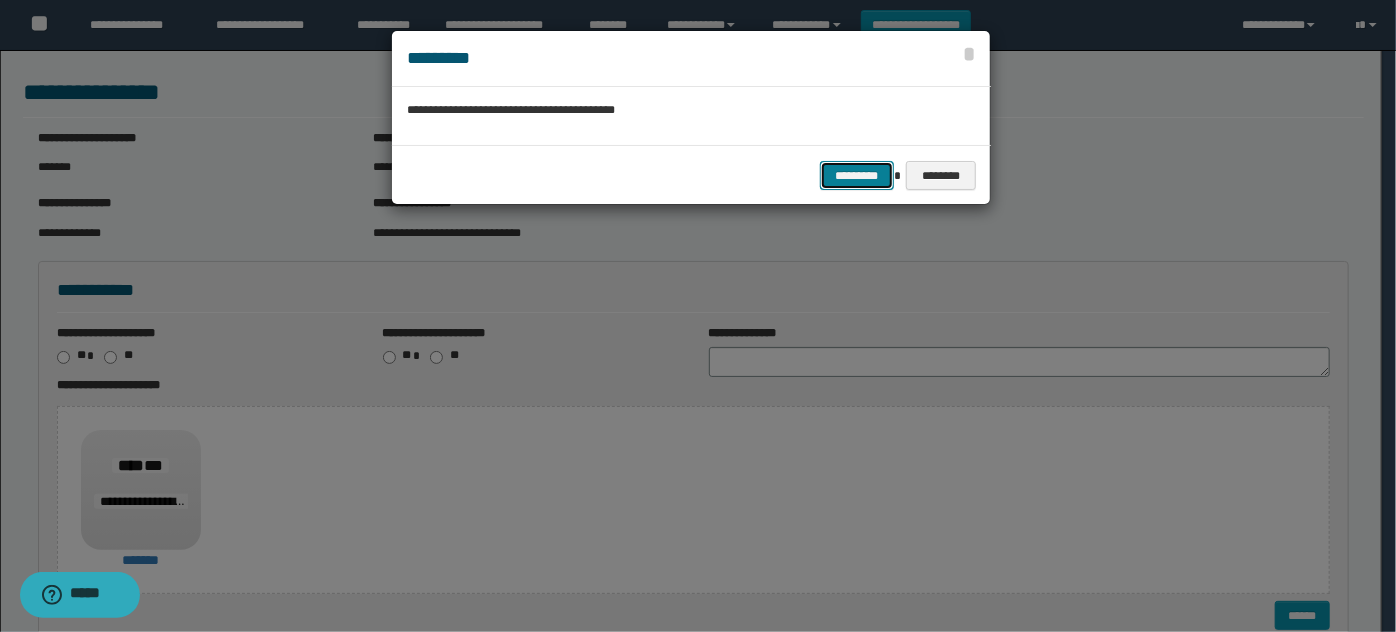 click on "*********" at bounding box center (857, 175) 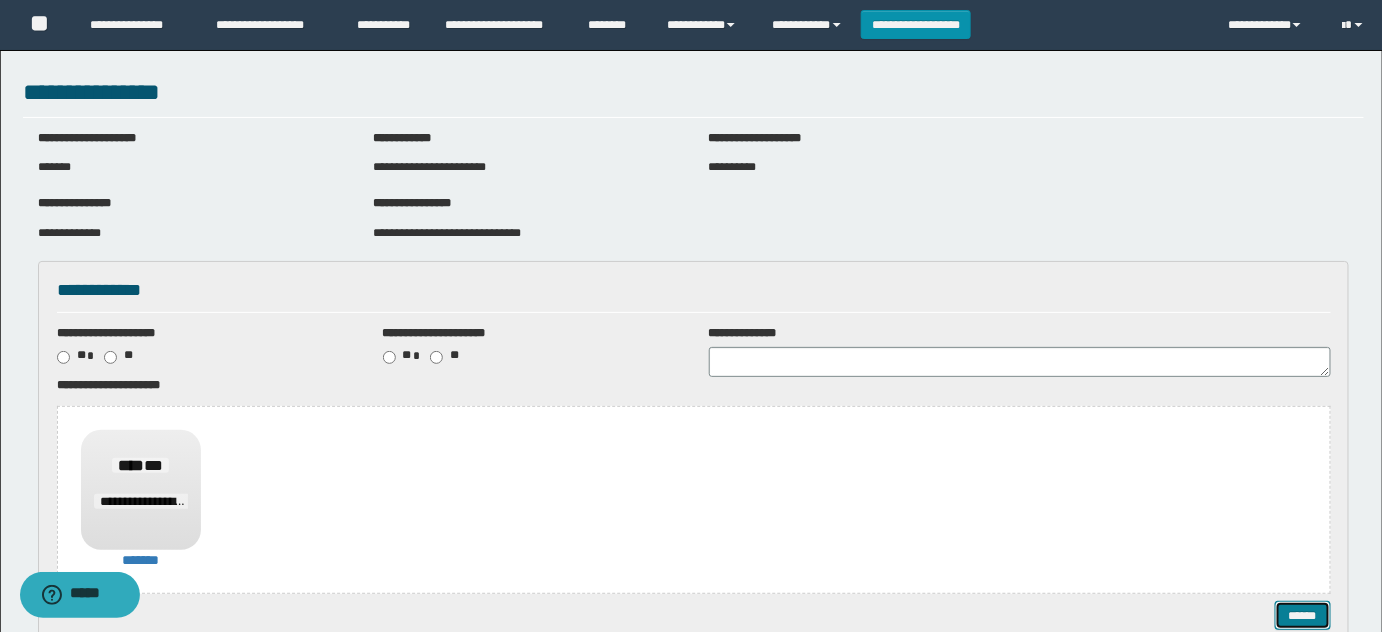 click on "******" at bounding box center (1302, 615) 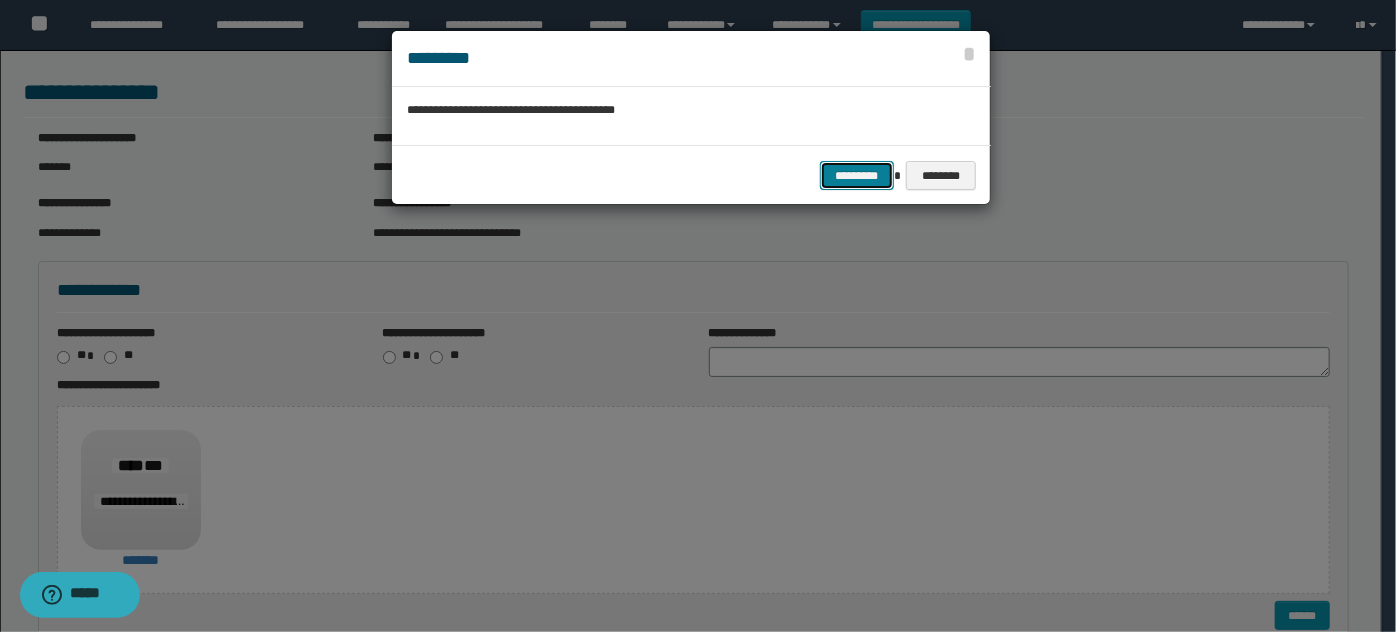click on "*********" at bounding box center (857, 175) 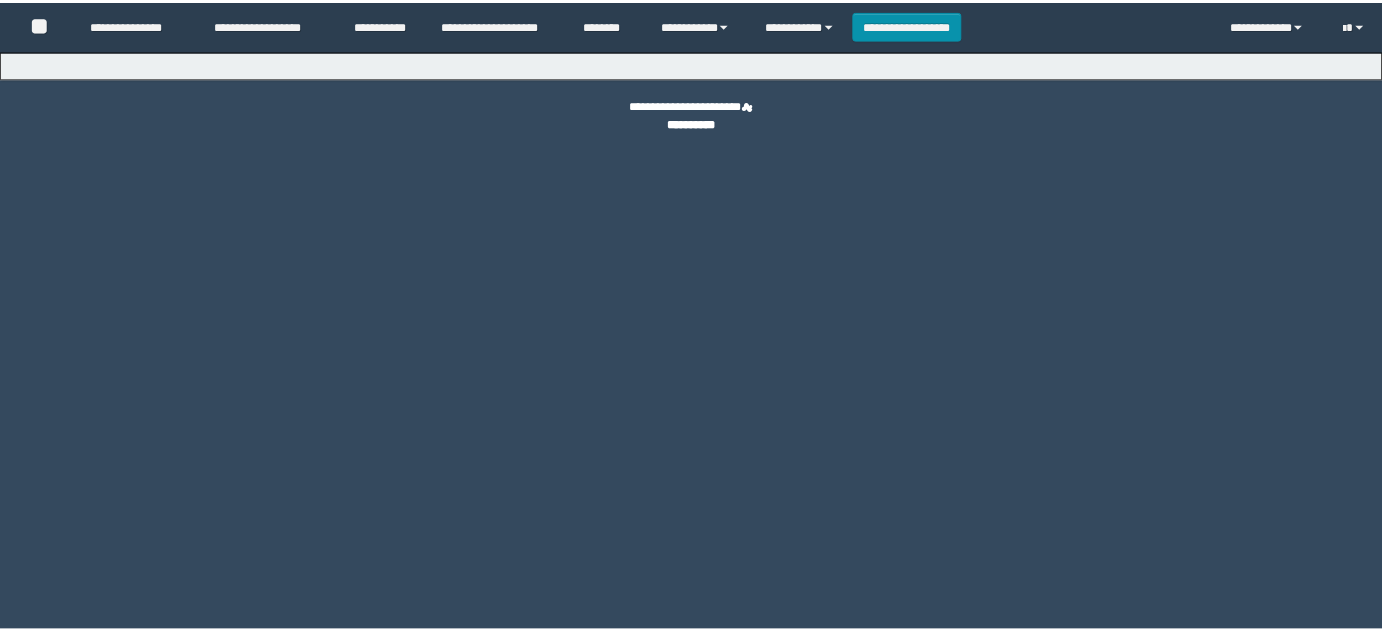 scroll, scrollTop: 0, scrollLeft: 0, axis: both 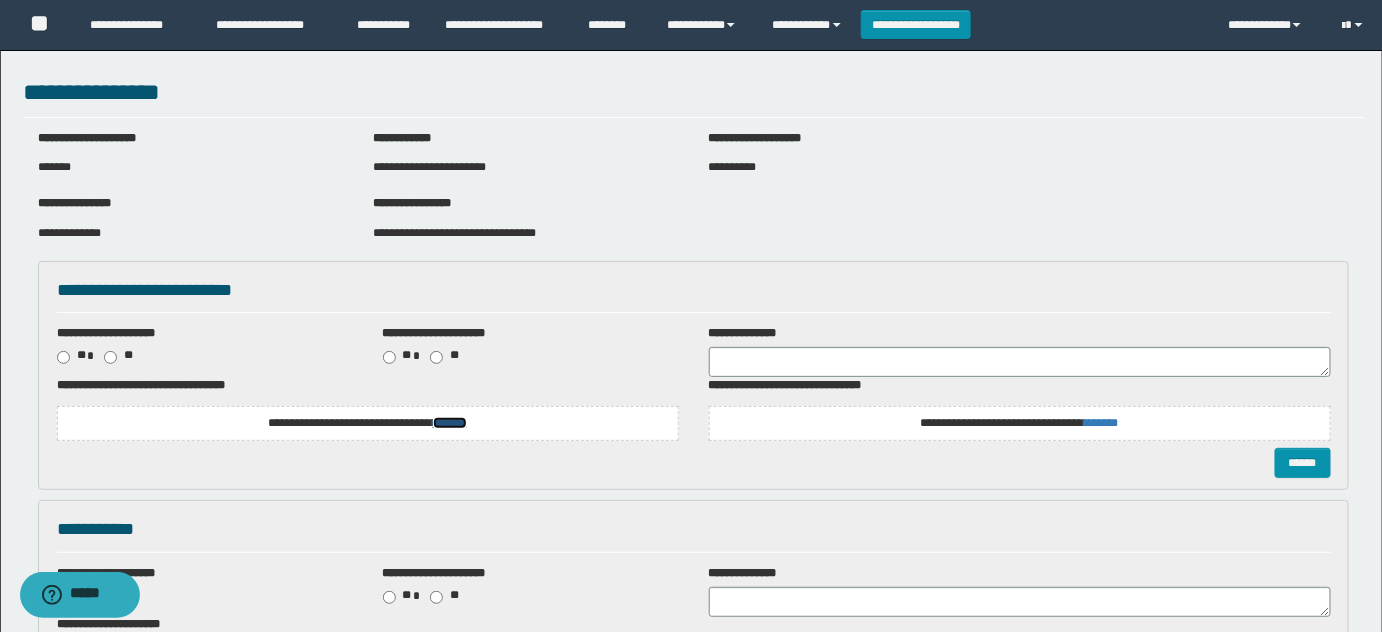click on "*******" at bounding box center (450, 423) 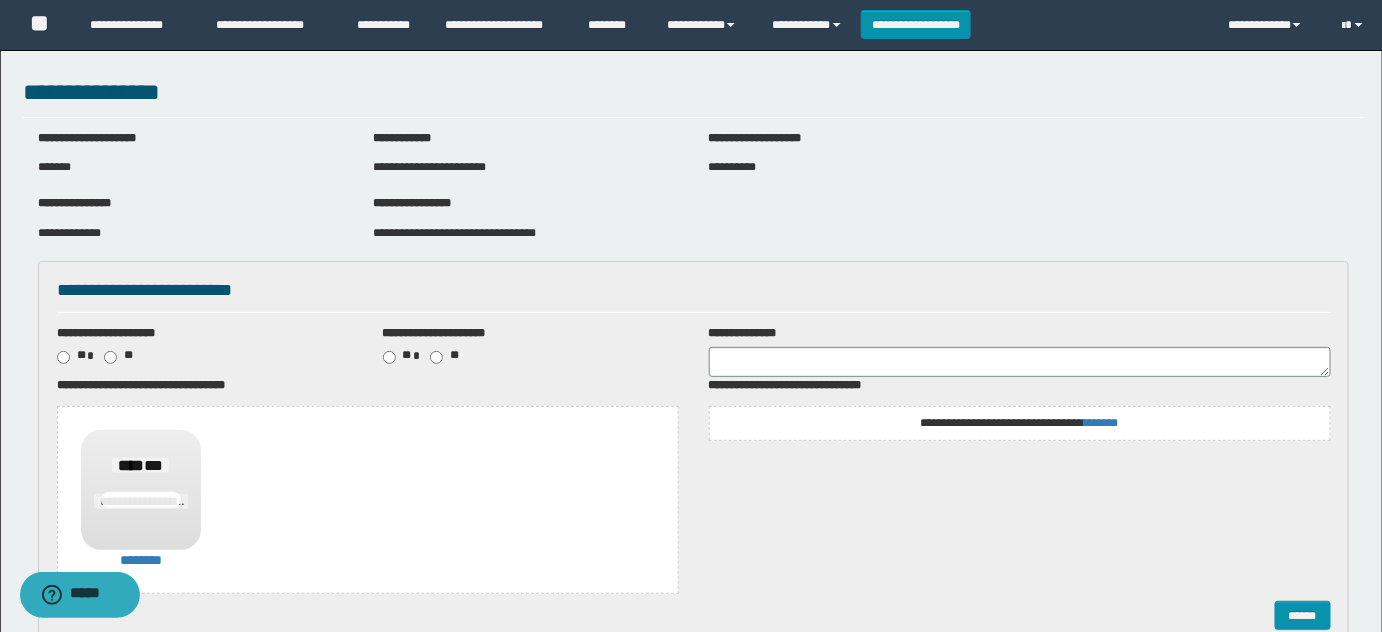 click on "**********" at bounding box center (1020, 412) 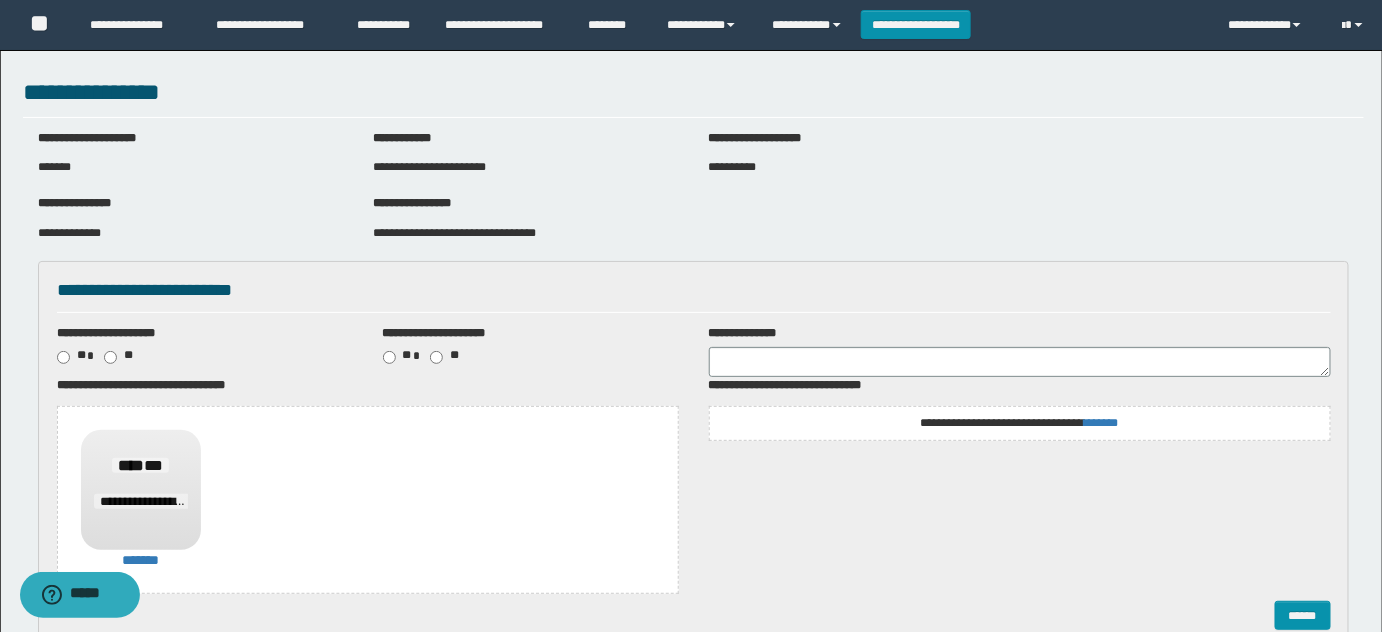 click on "**********" at bounding box center [1019, 423] 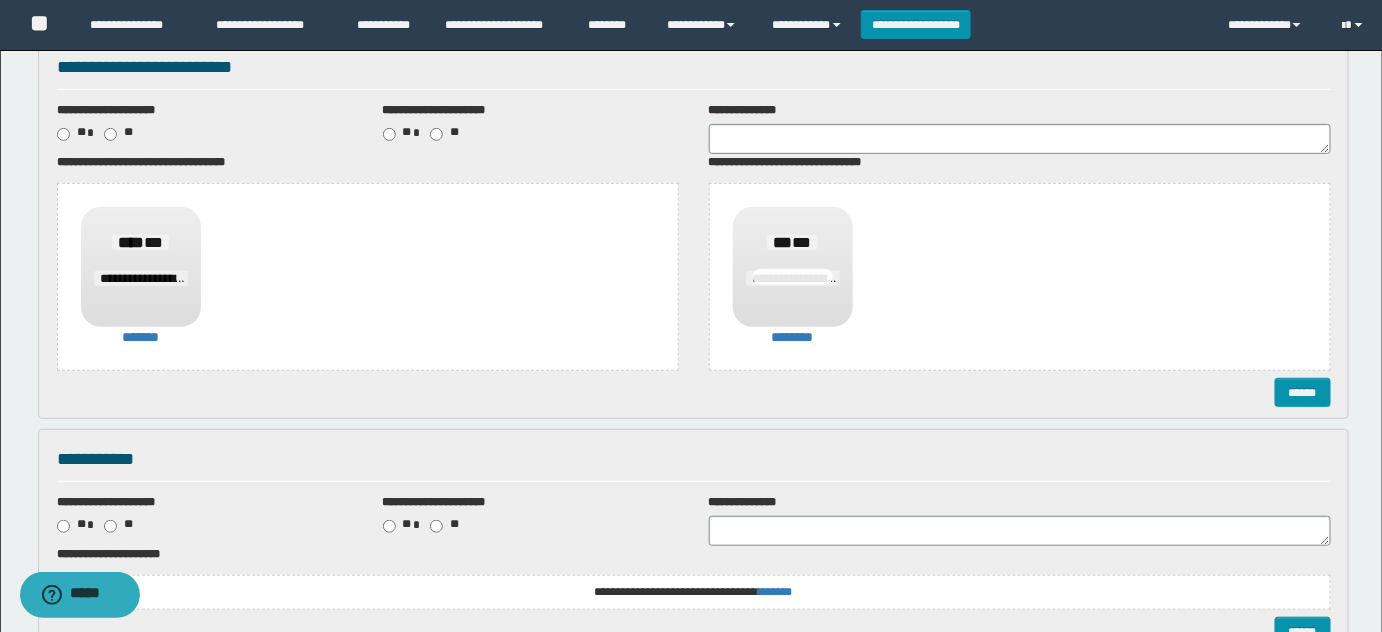 scroll, scrollTop: 363, scrollLeft: 0, axis: vertical 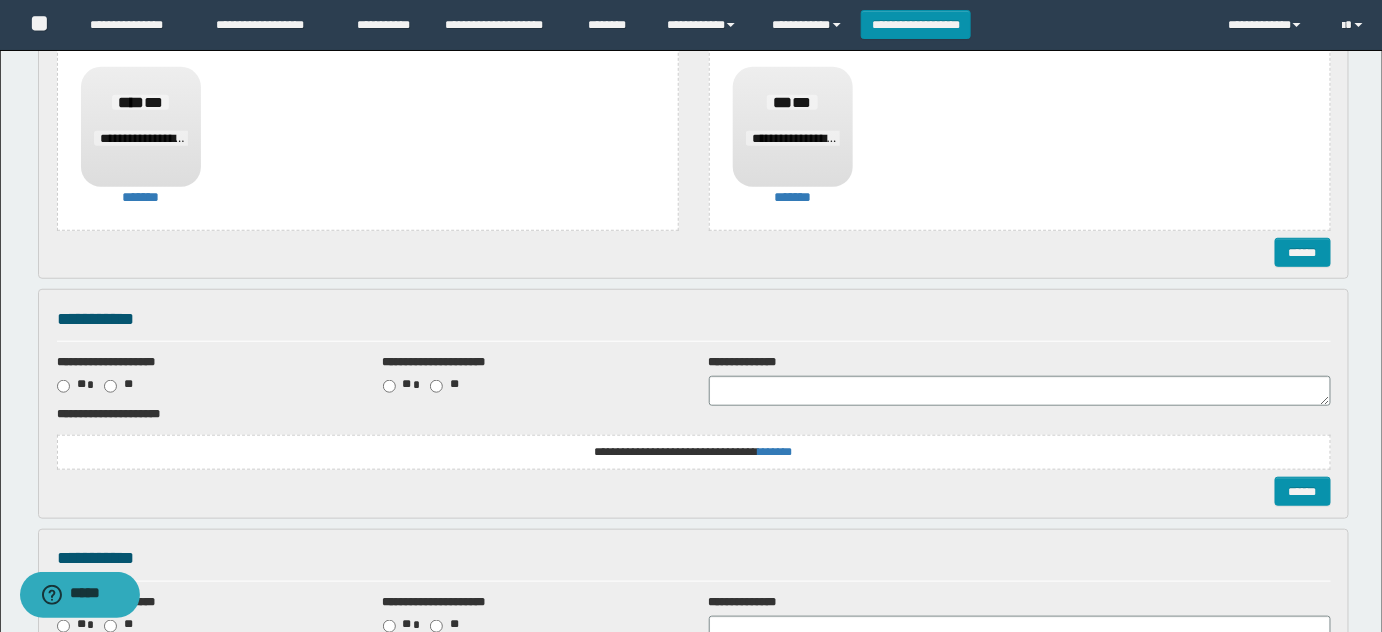 click on "**********" at bounding box center (693, 452) 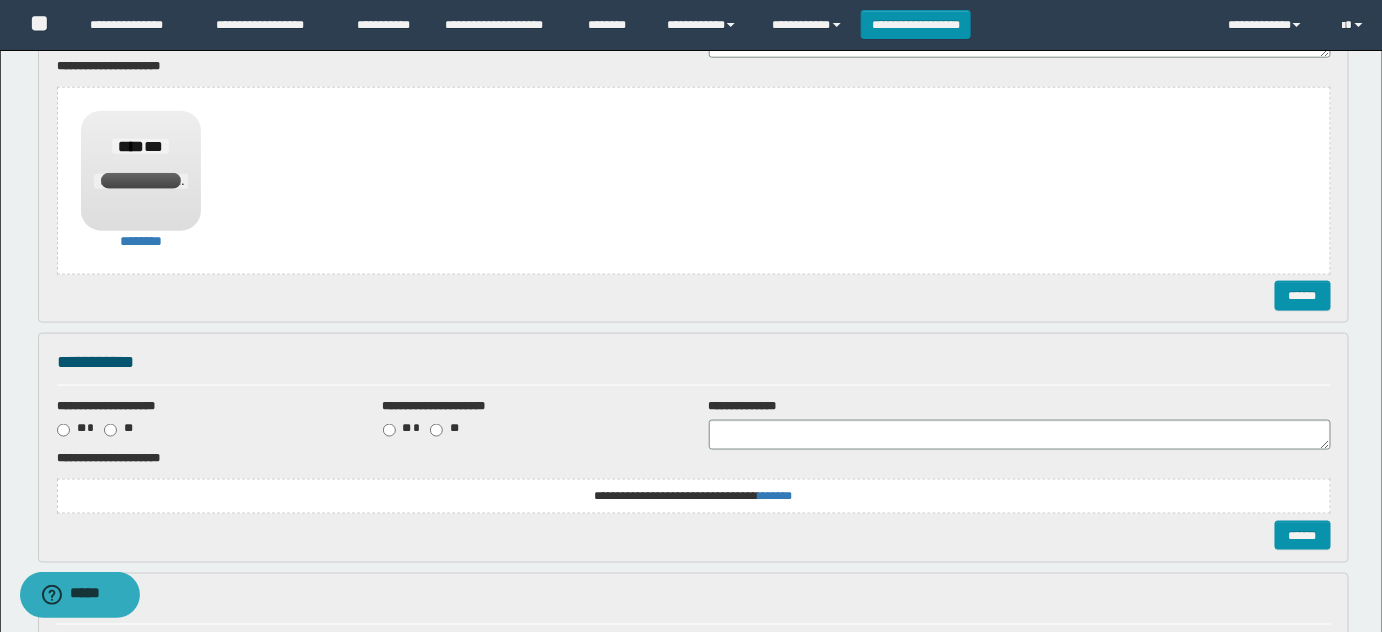 scroll, scrollTop: 727, scrollLeft: 0, axis: vertical 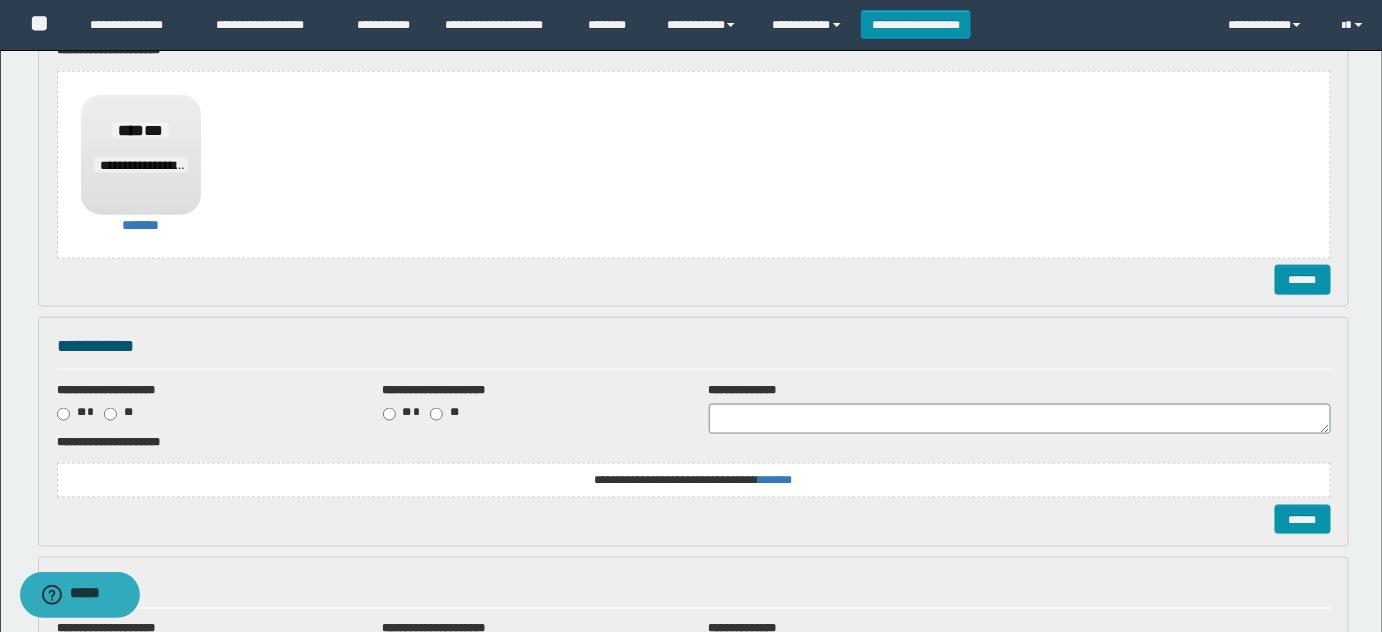 click on "**********" at bounding box center (0, 0) 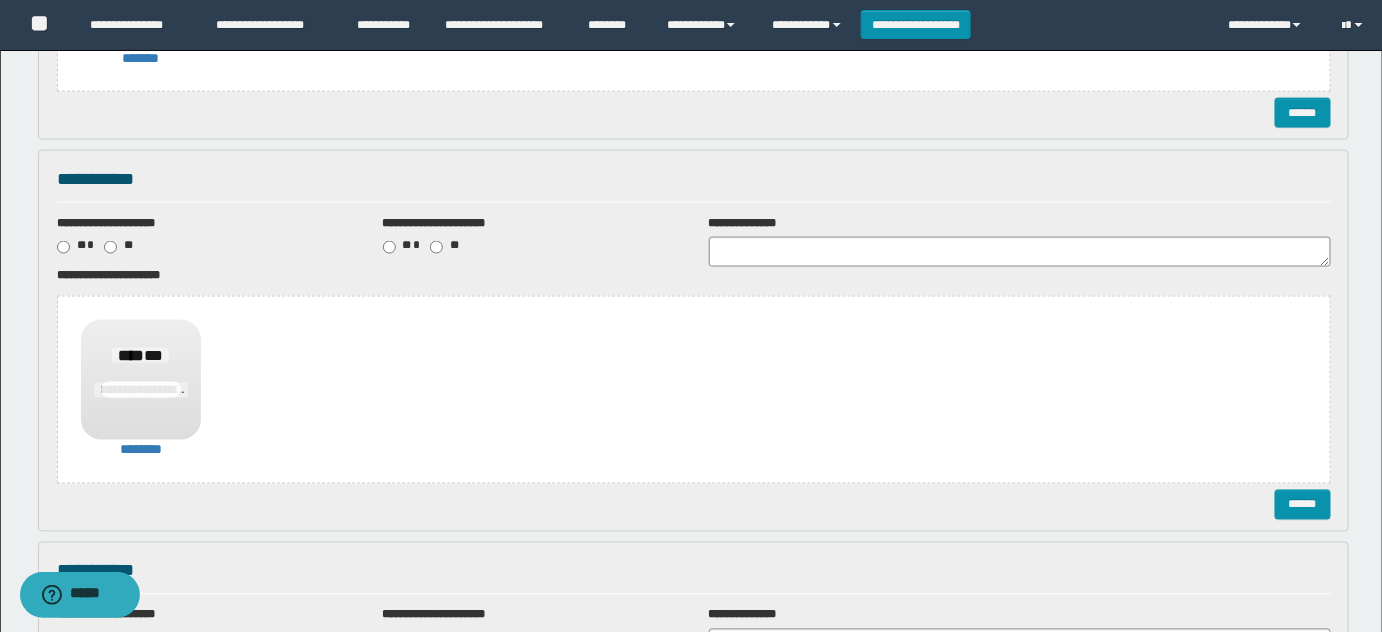 scroll, scrollTop: 1090, scrollLeft: 0, axis: vertical 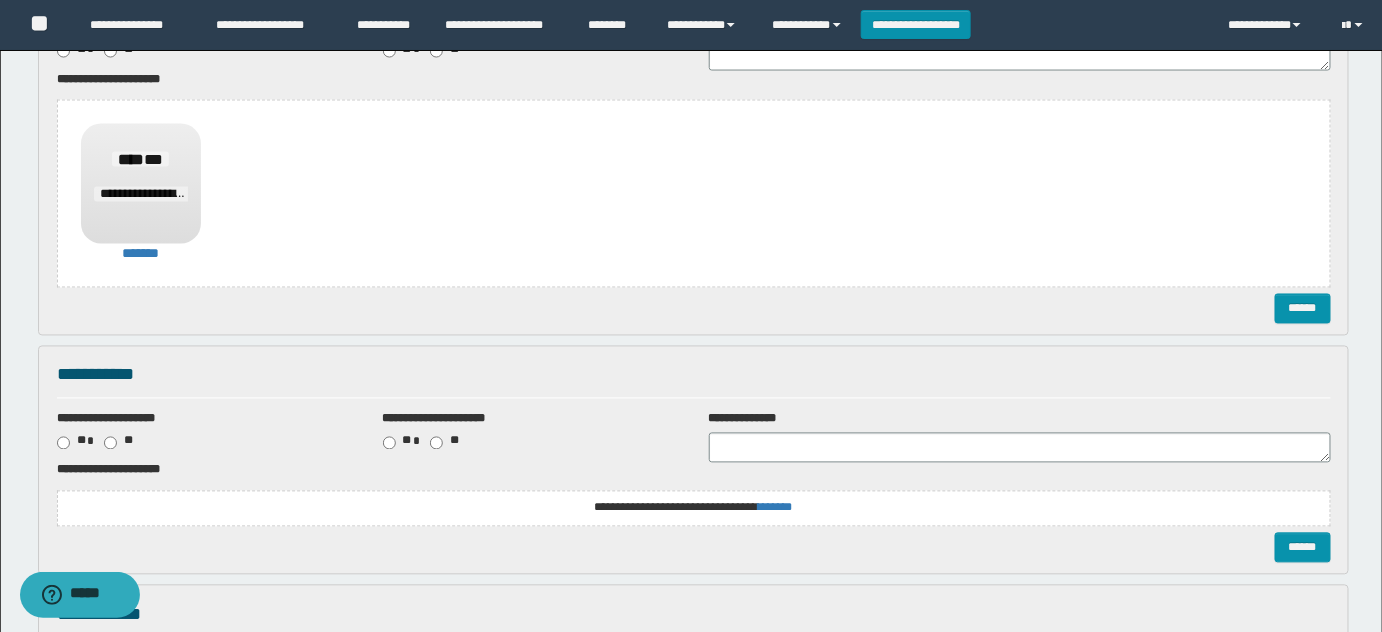 click on "**********" at bounding box center (694, -198) 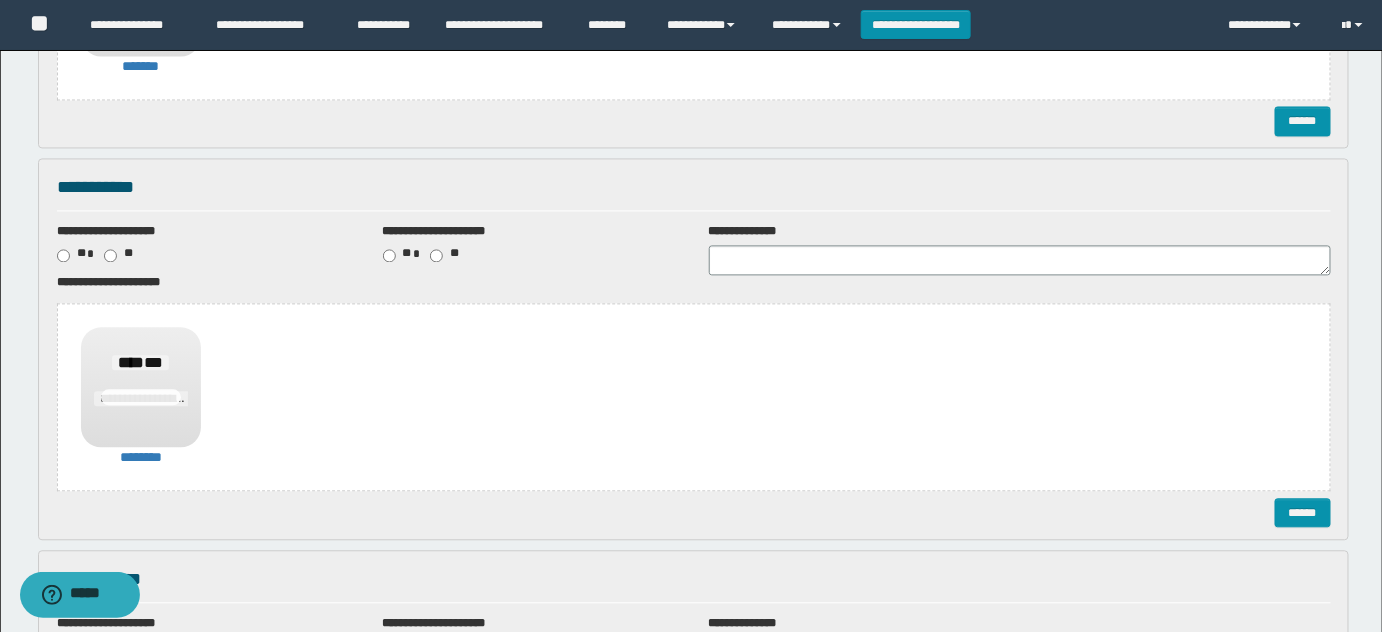 scroll, scrollTop: 1429, scrollLeft: 0, axis: vertical 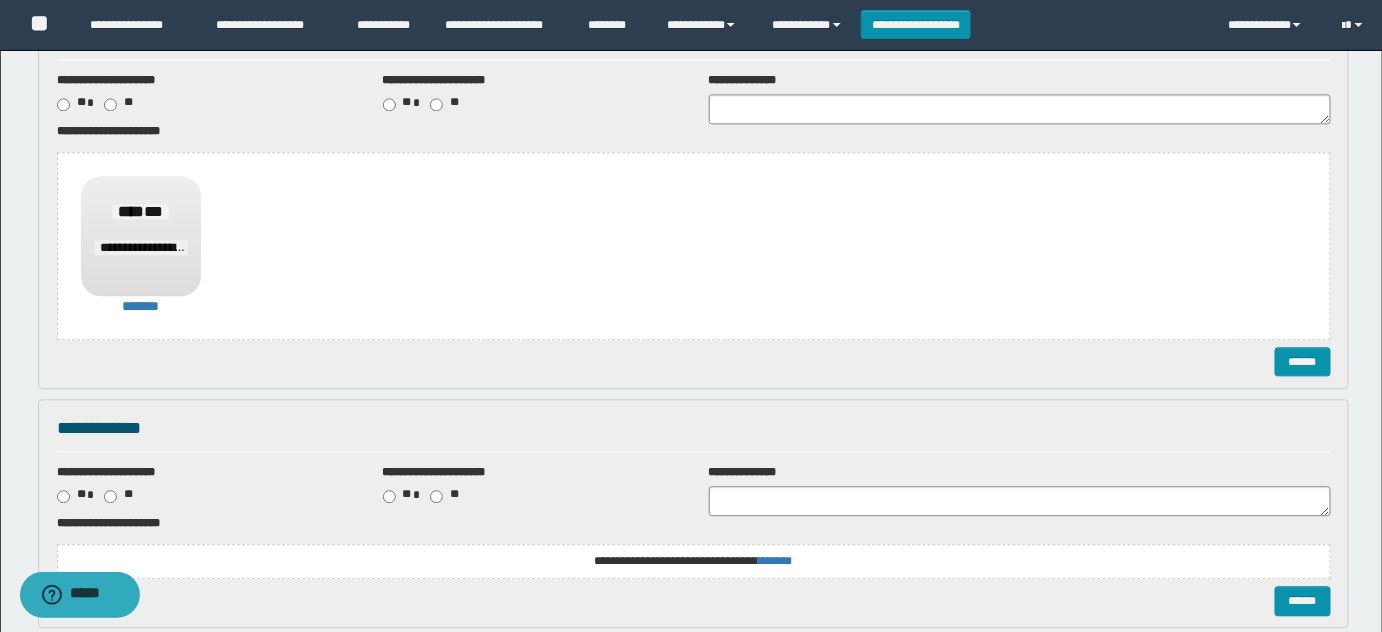 click on "**********" at bounding box center [694, -537] 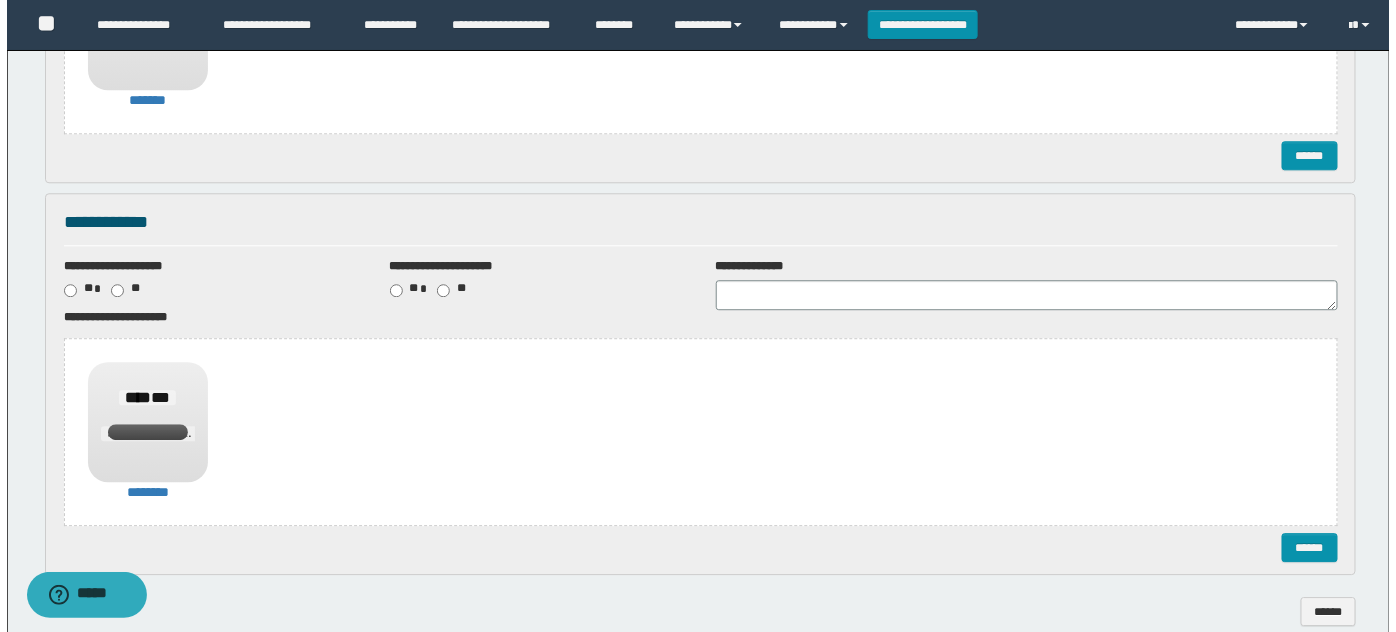 scroll, scrollTop: 1733, scrollLeft: 0, axis: vertical 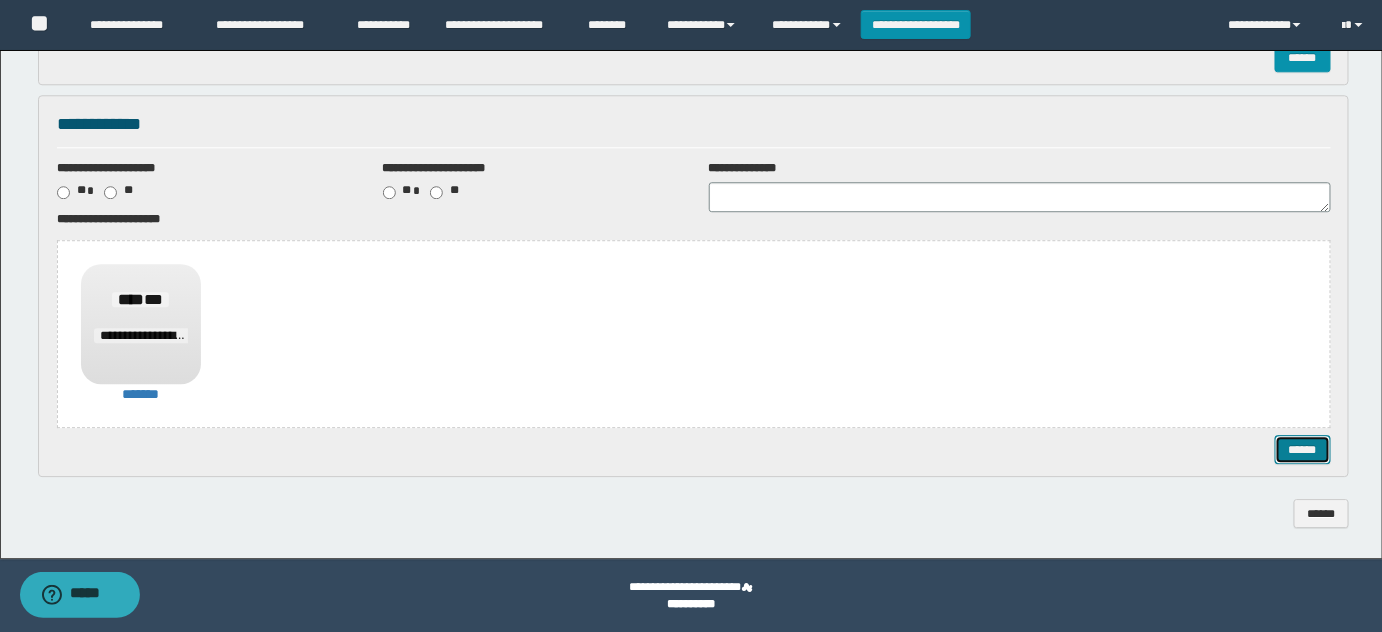 click on "******" at bounding box center (1302, 449) 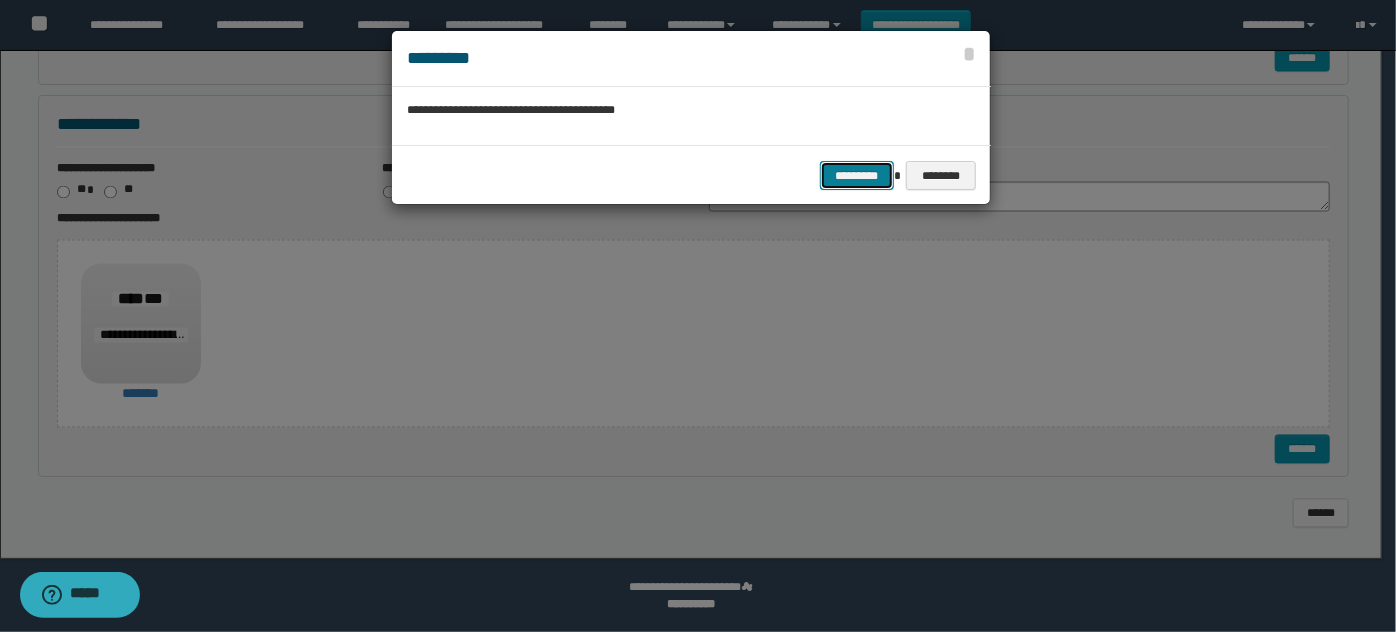 click on "*********" at bounding box center (857, 175) 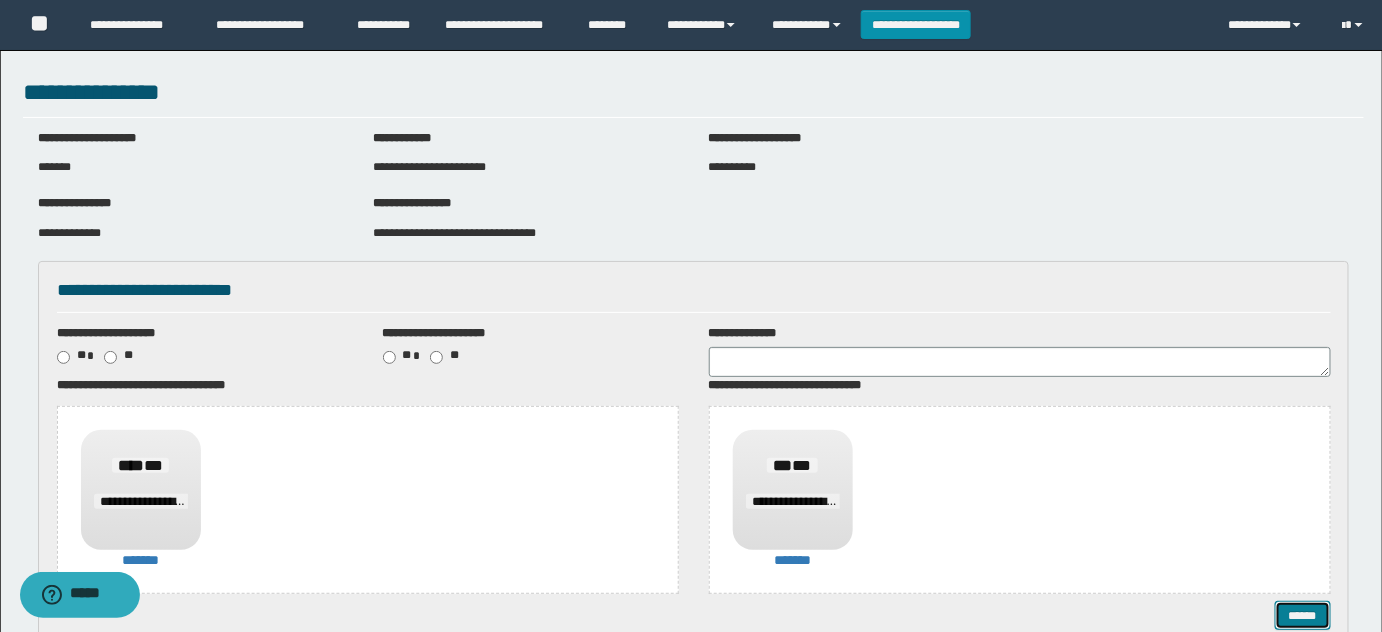 click on "******" at bounding box center [1302, 615] 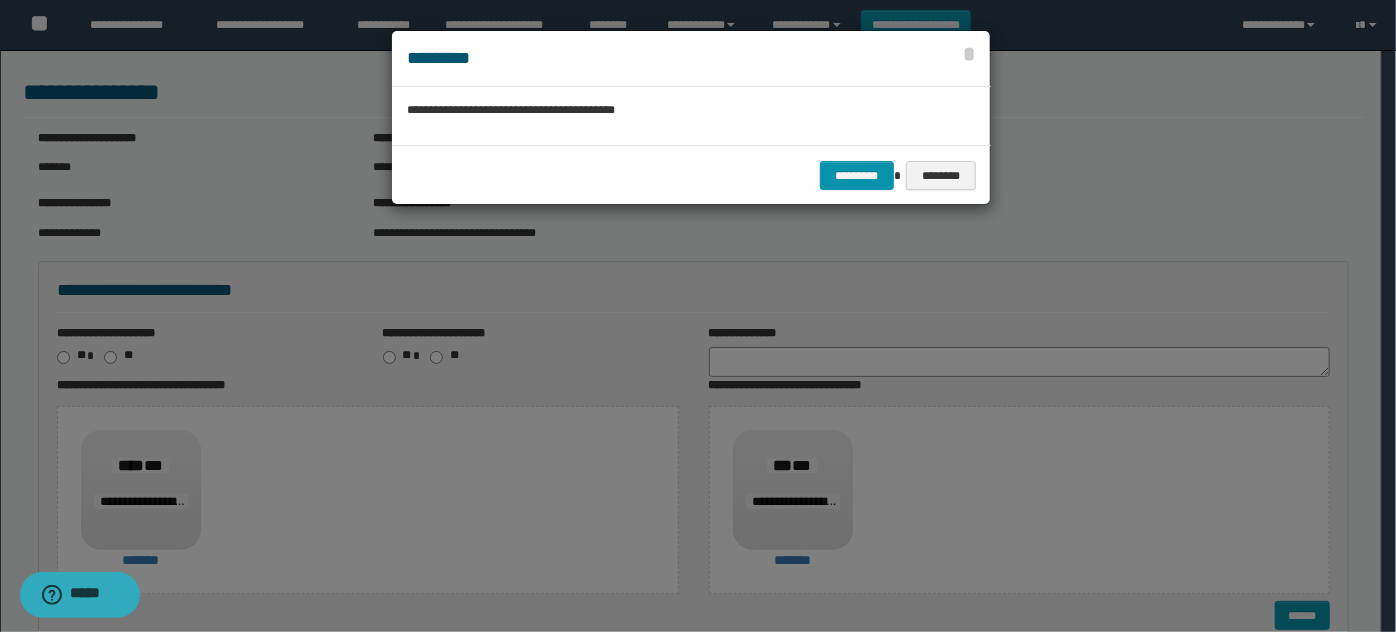 click on "*********
********" at bounding box center (691, 175) 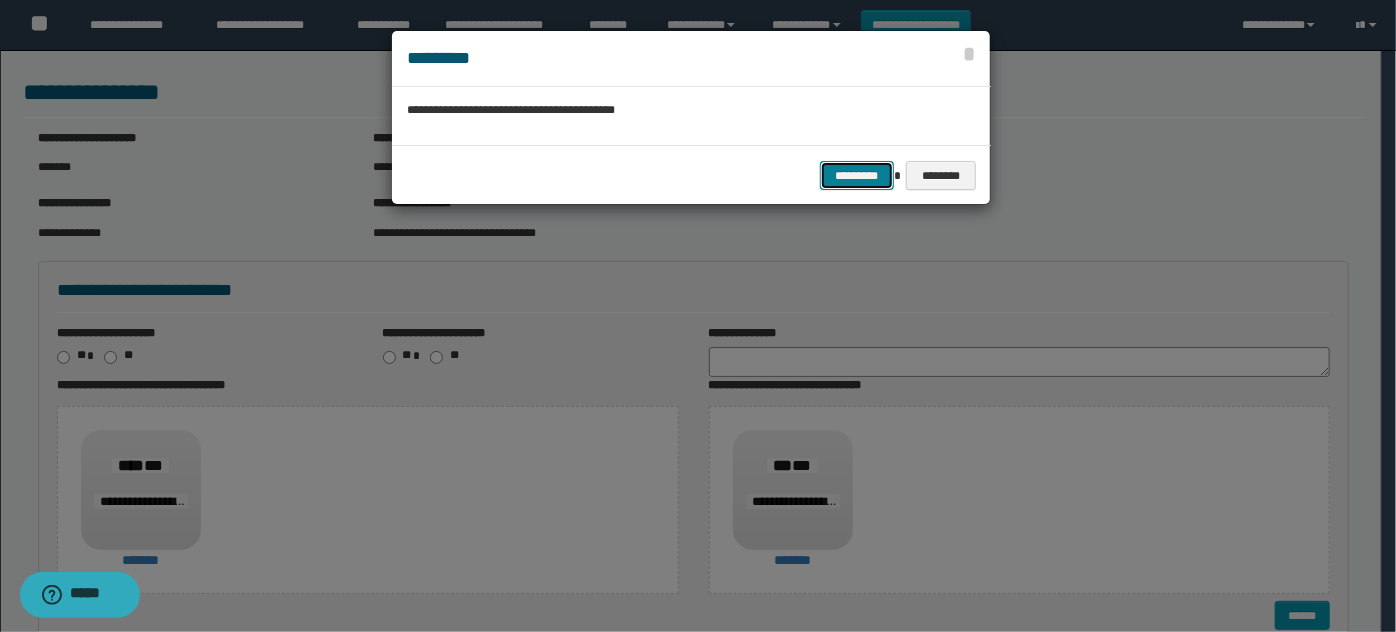 click on "*********" at bounding box center (857, 175) 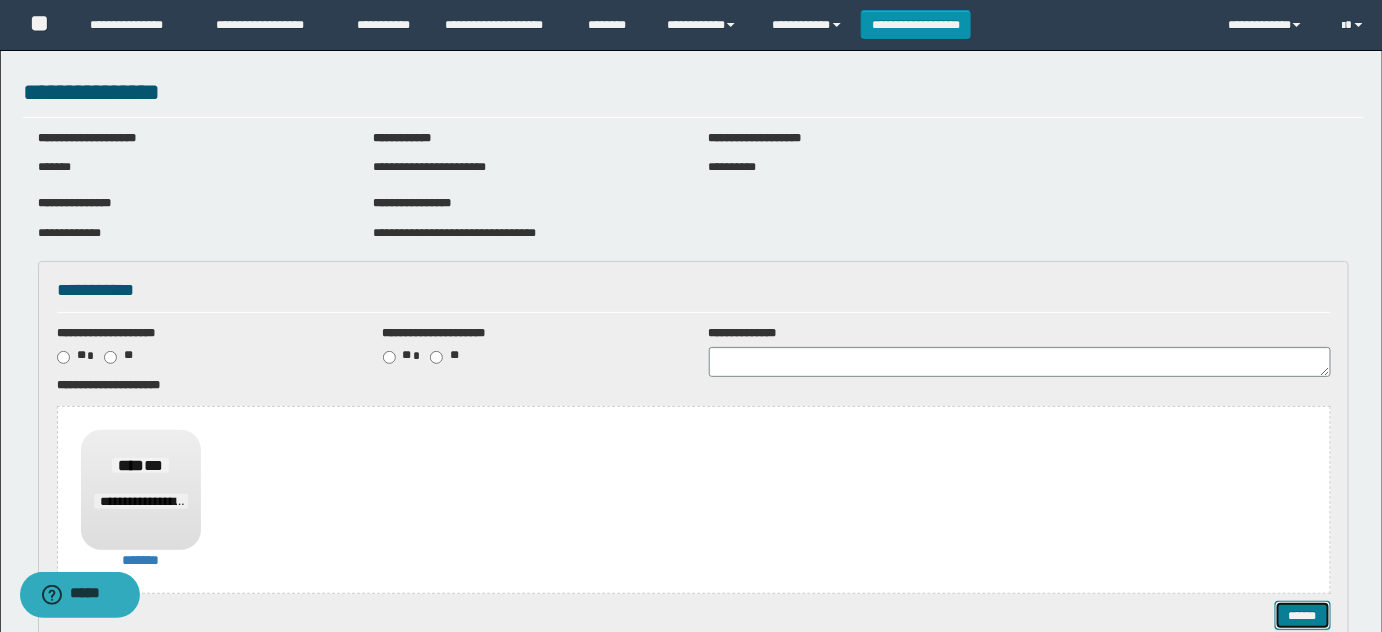 click on "******" at bounding box center (1302, 615) 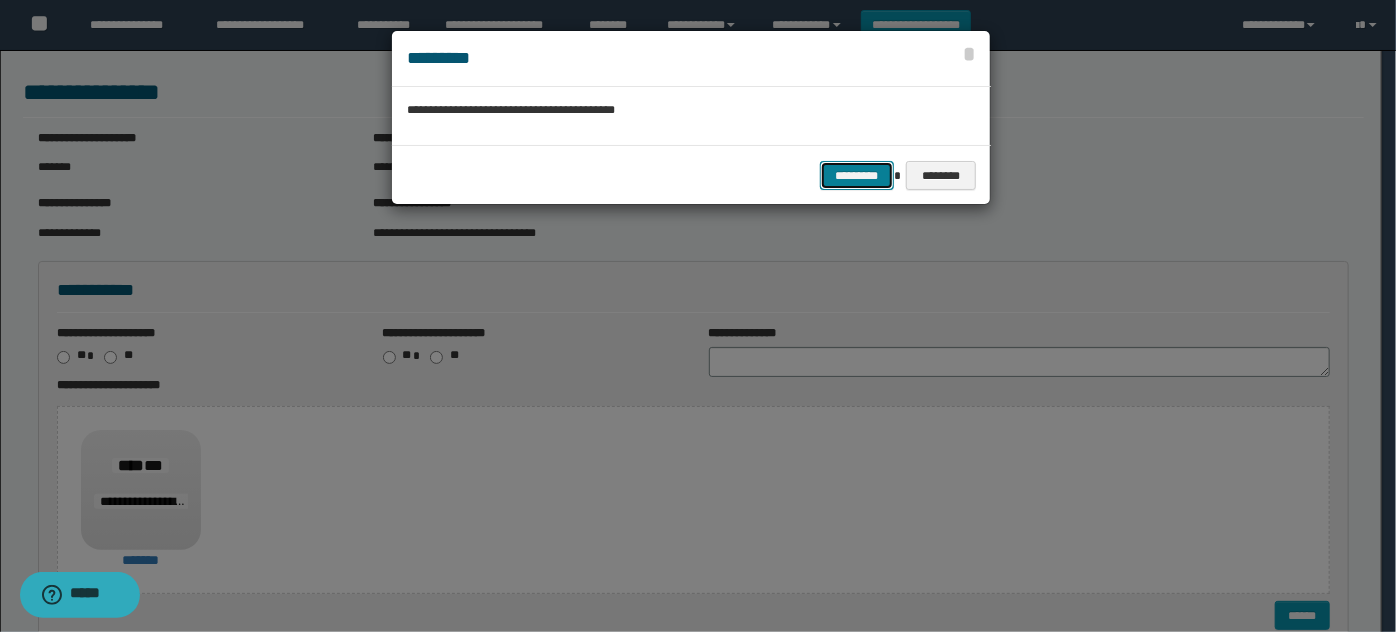 click on "*********" at bounding box center (857, 175) 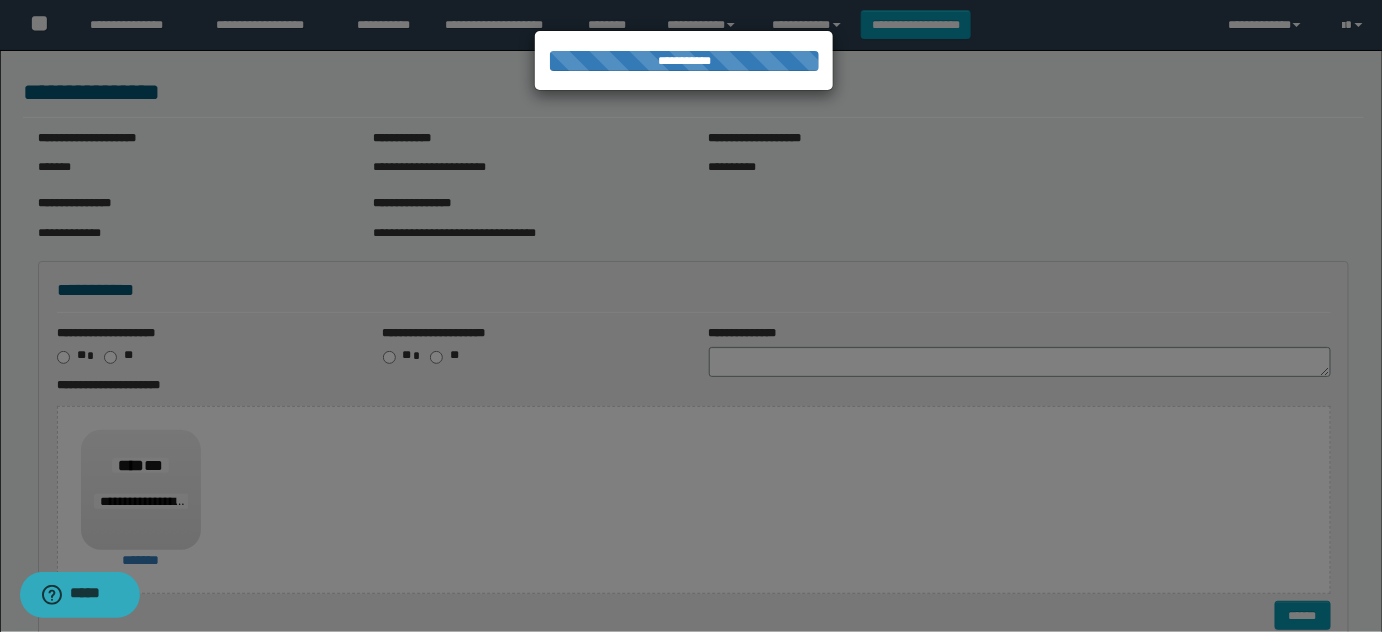 click at bounding box center (691, 316) 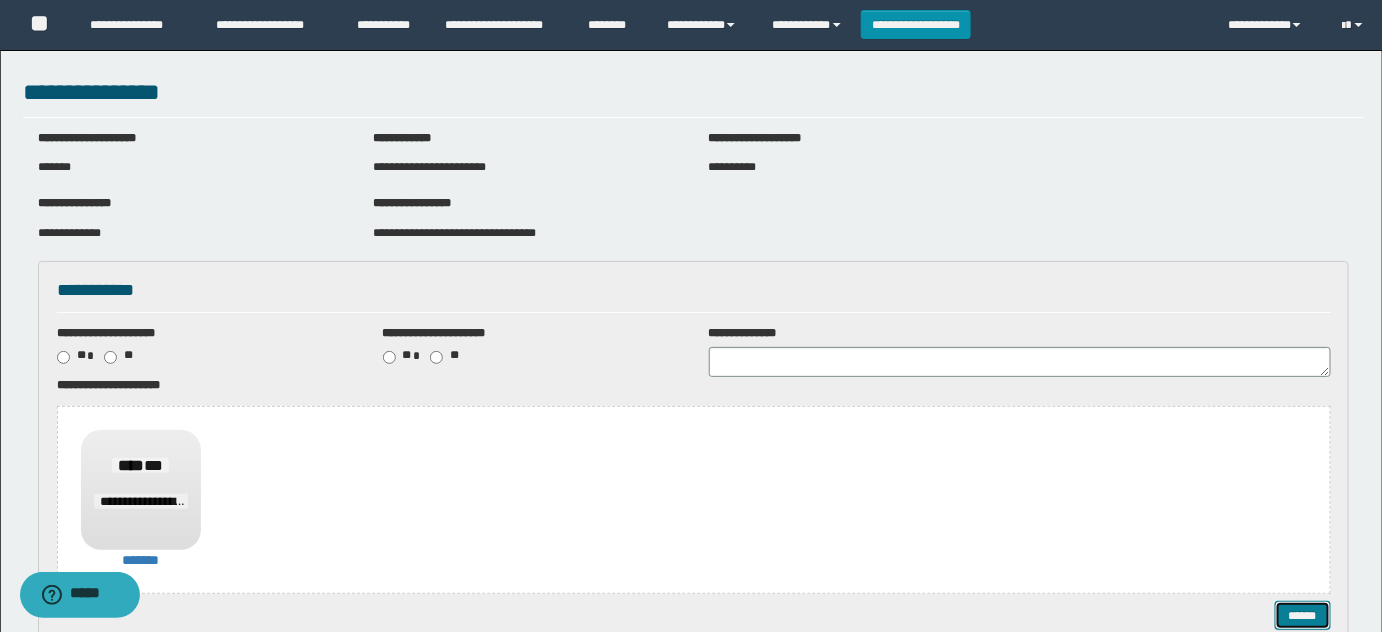 click on "******" at bounding box center (1302, 615) 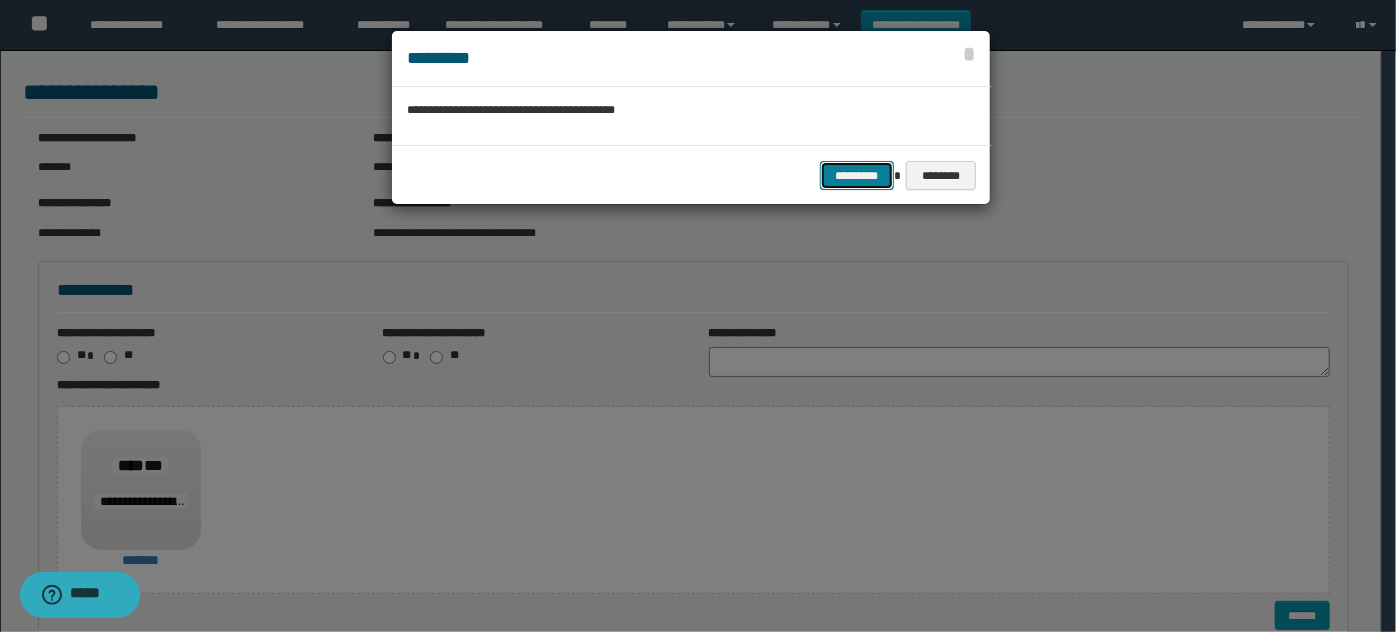 click on "*********" at bounding box center (857, 175) 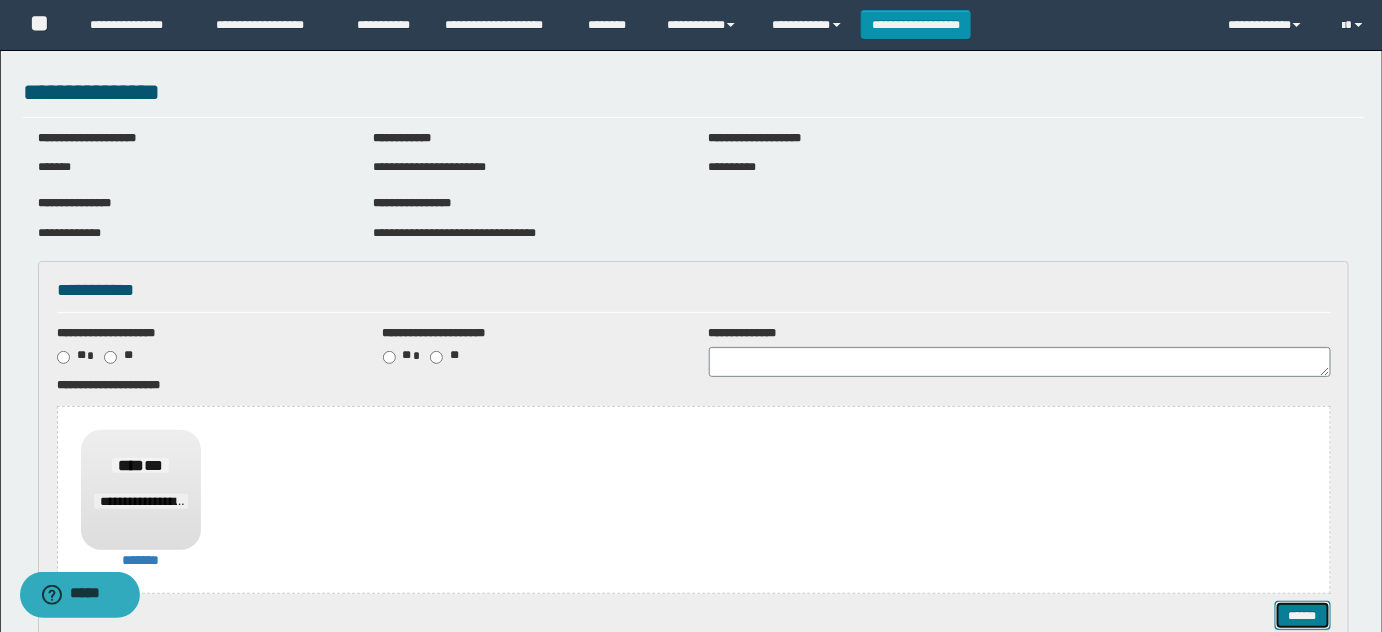 click on "******" at bounding box center [1302, 615] 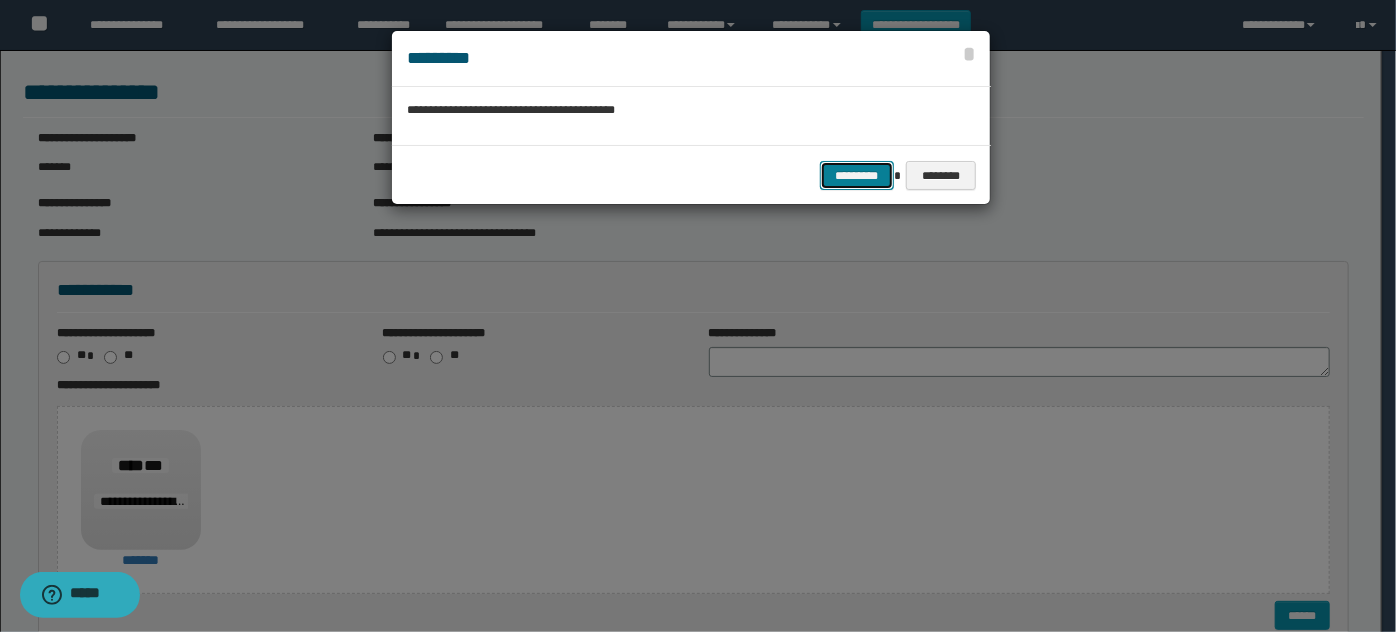 click on "*********" at bounding box center (857, 175) 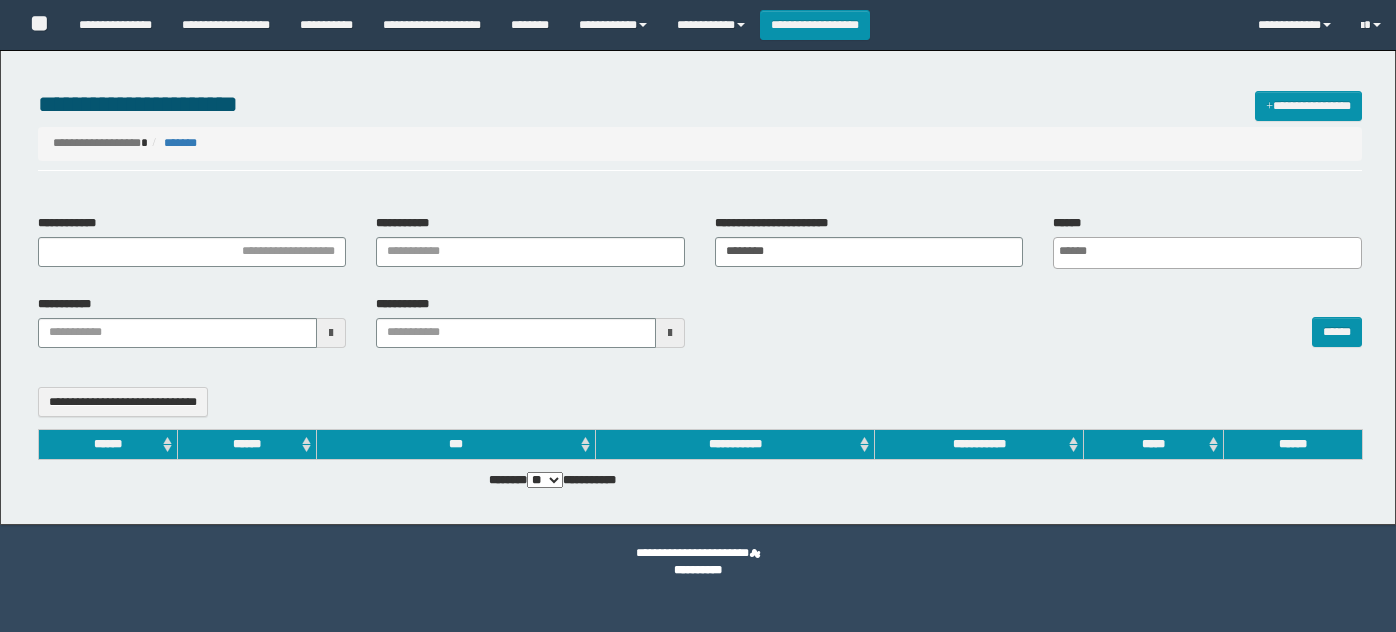select 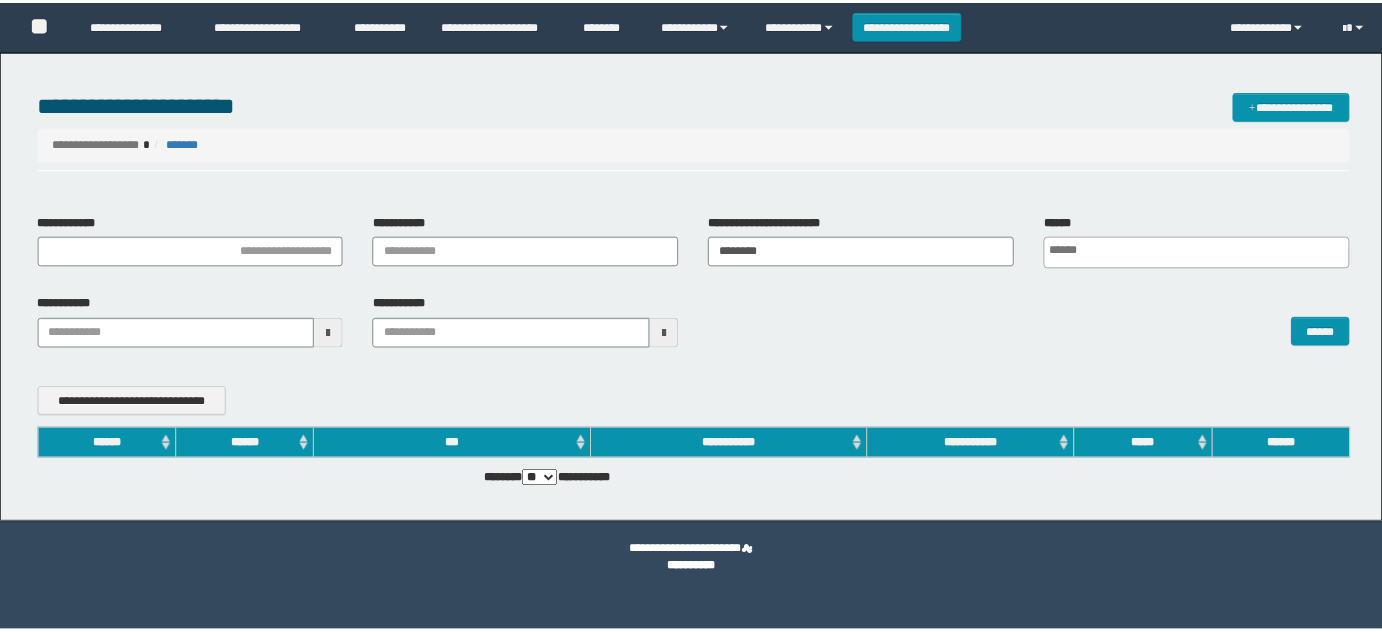 scroll, scrollTop: 0, scrollLeft: 0, axis: both 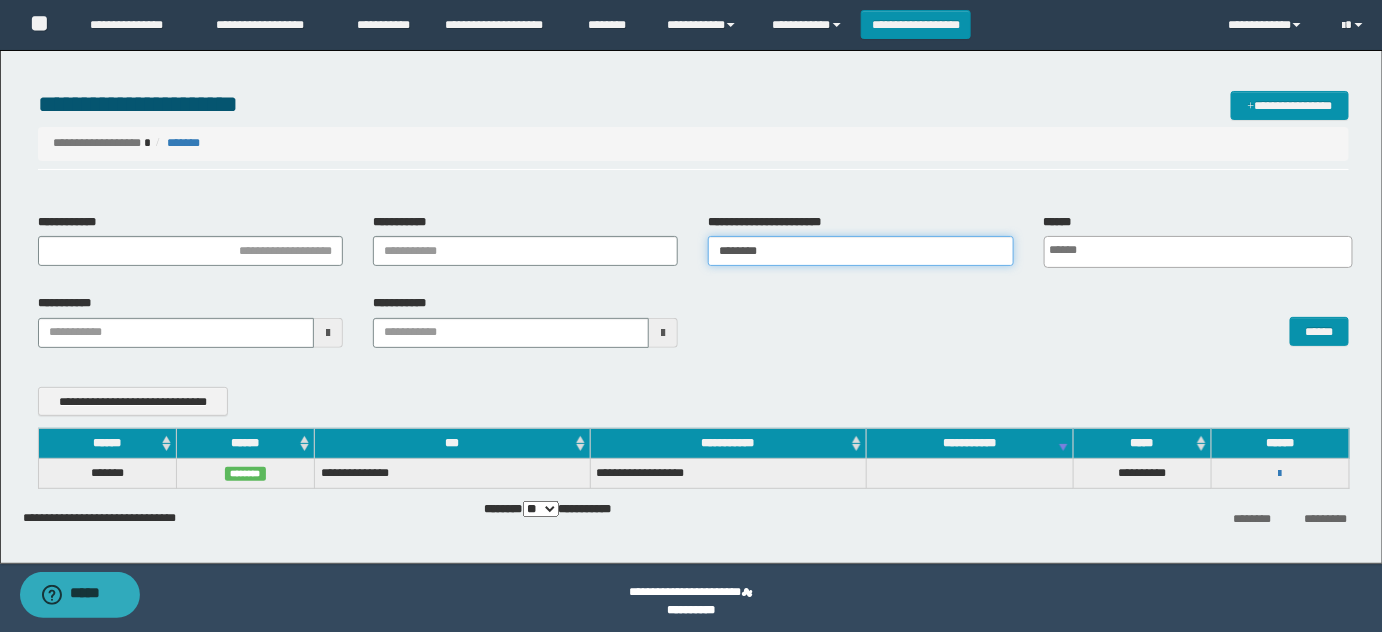 drag, startPoint x: 668, startPoint y: 233, endPoint x: 425, endPoint y: 196, distance: 245.80074 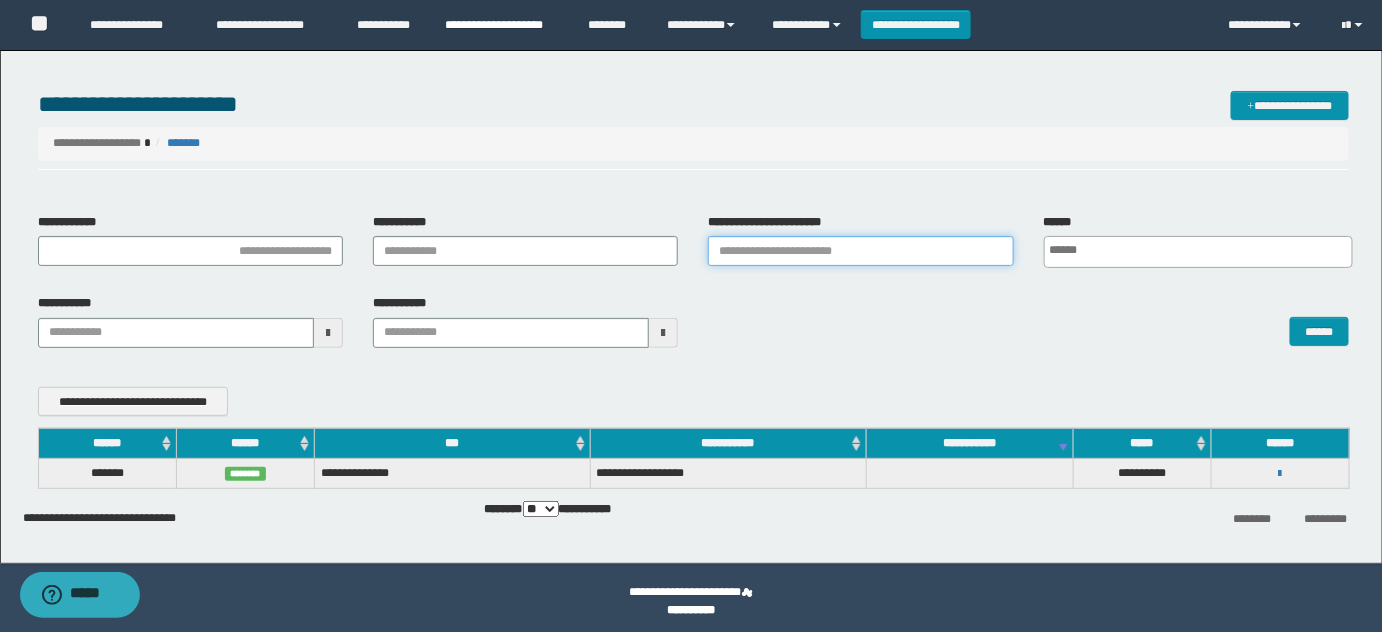 type 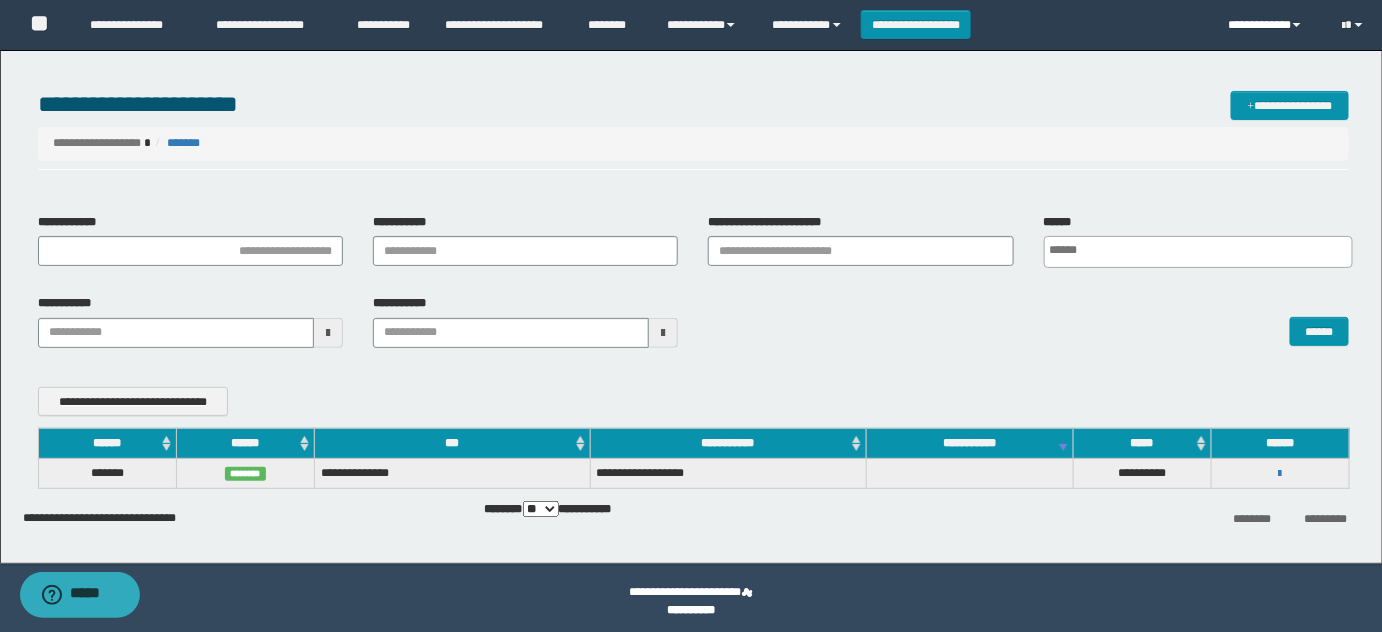 click on "**********" at bounding box center [1270, 25] 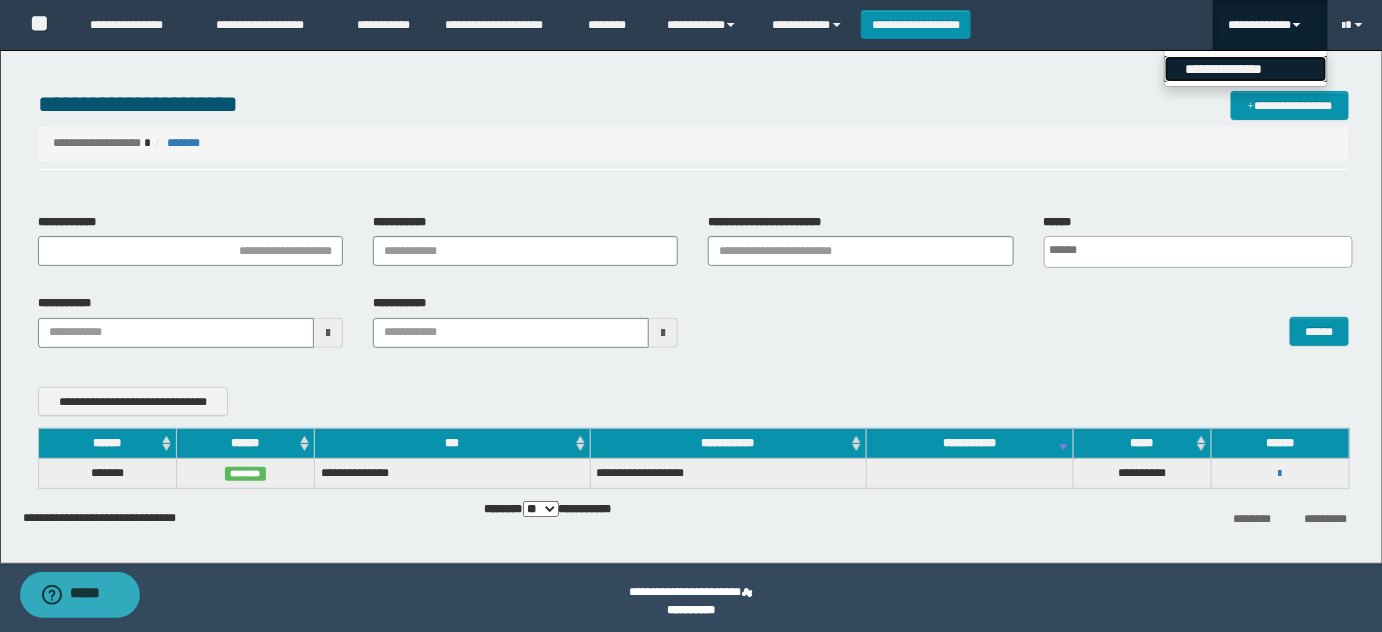 click on "**********" at bounding box center [1246, 69] 